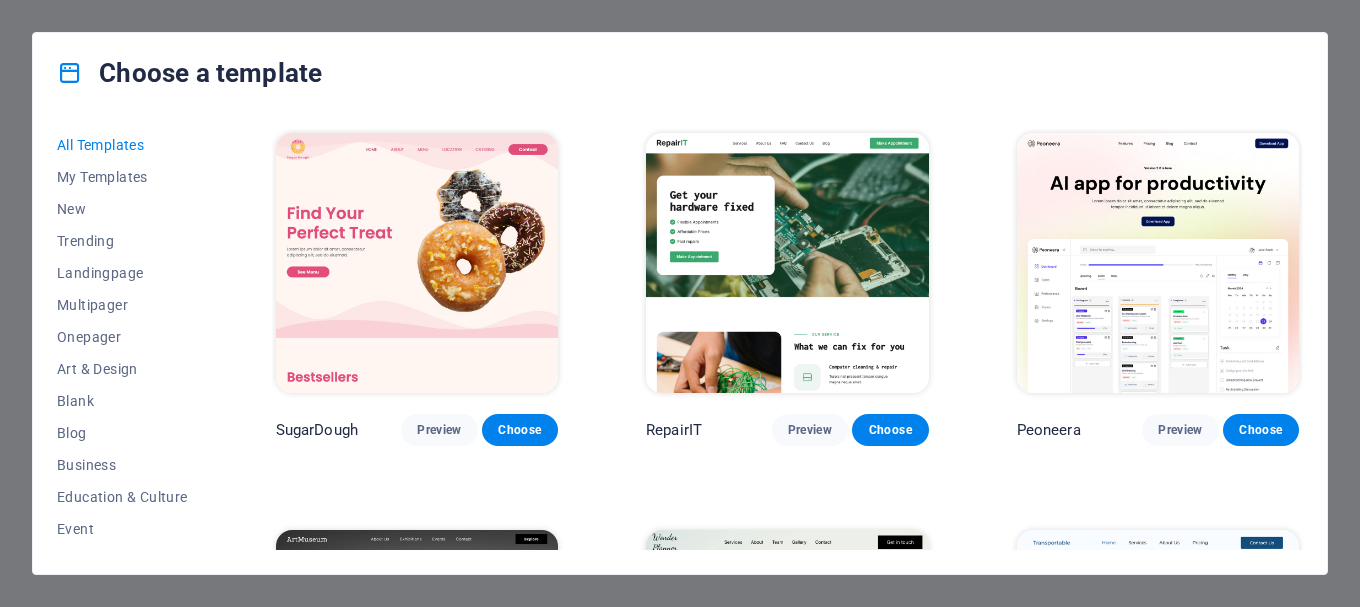 scroll, scrollTop: 0, scrollLeft: 0, axis: both 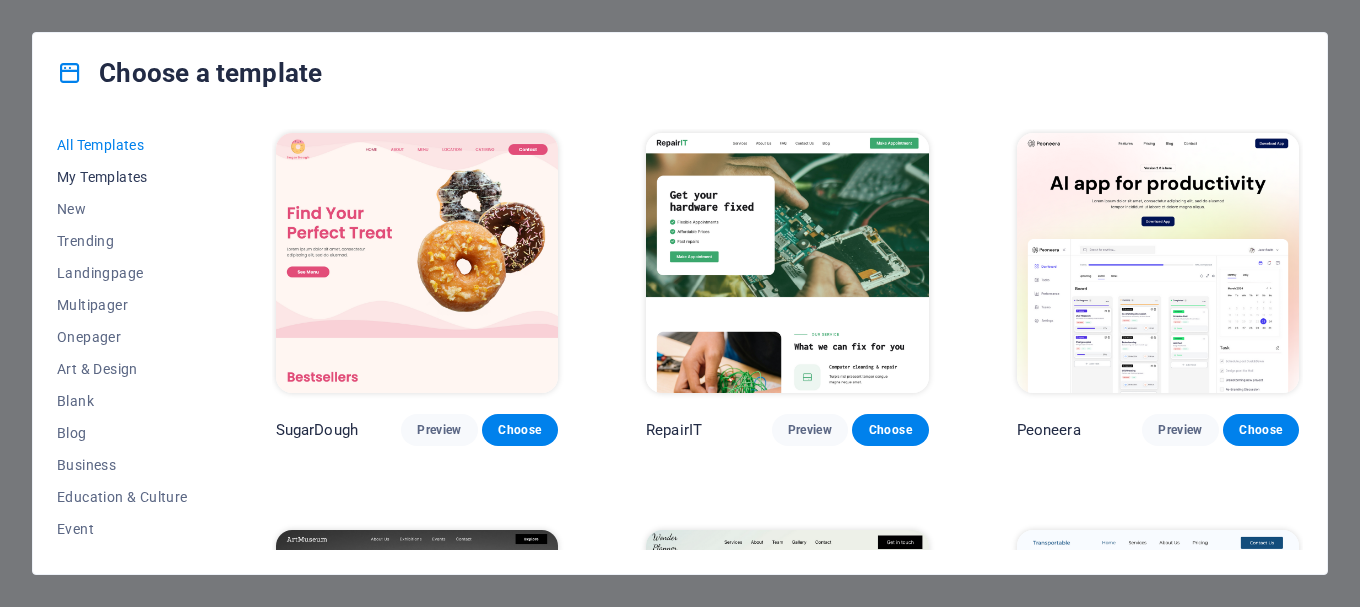 click on "My Templates" at bounding box center (122, 177) 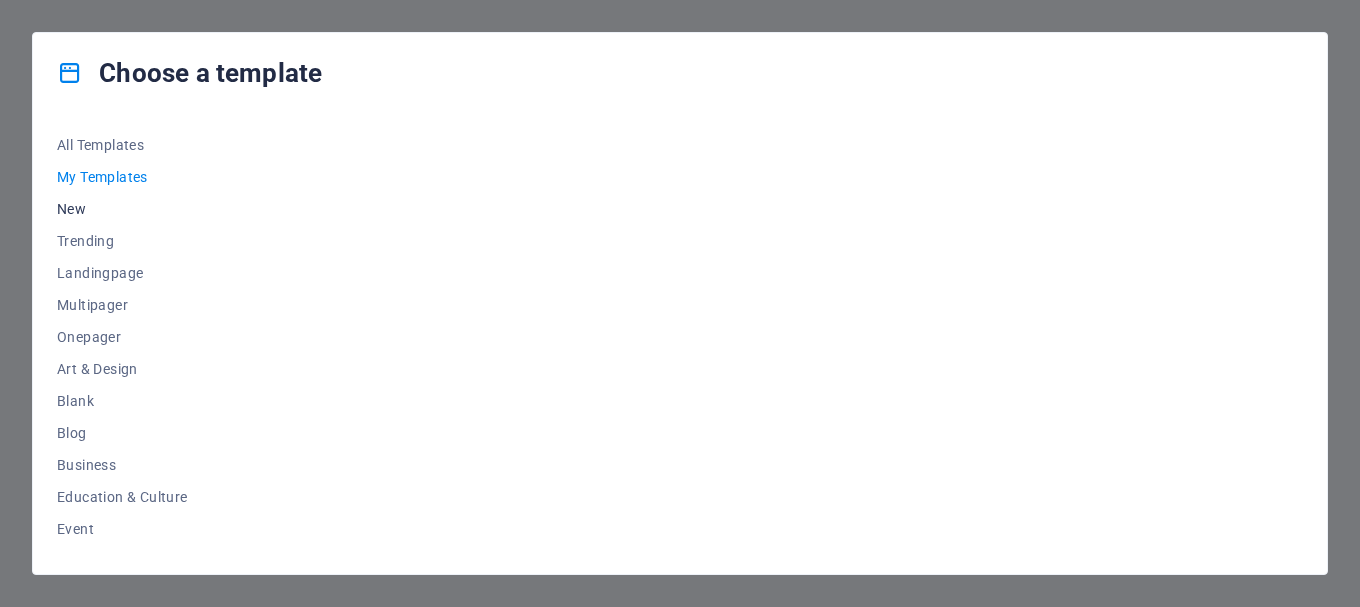 click on "New" at bounding box center [122, 209] 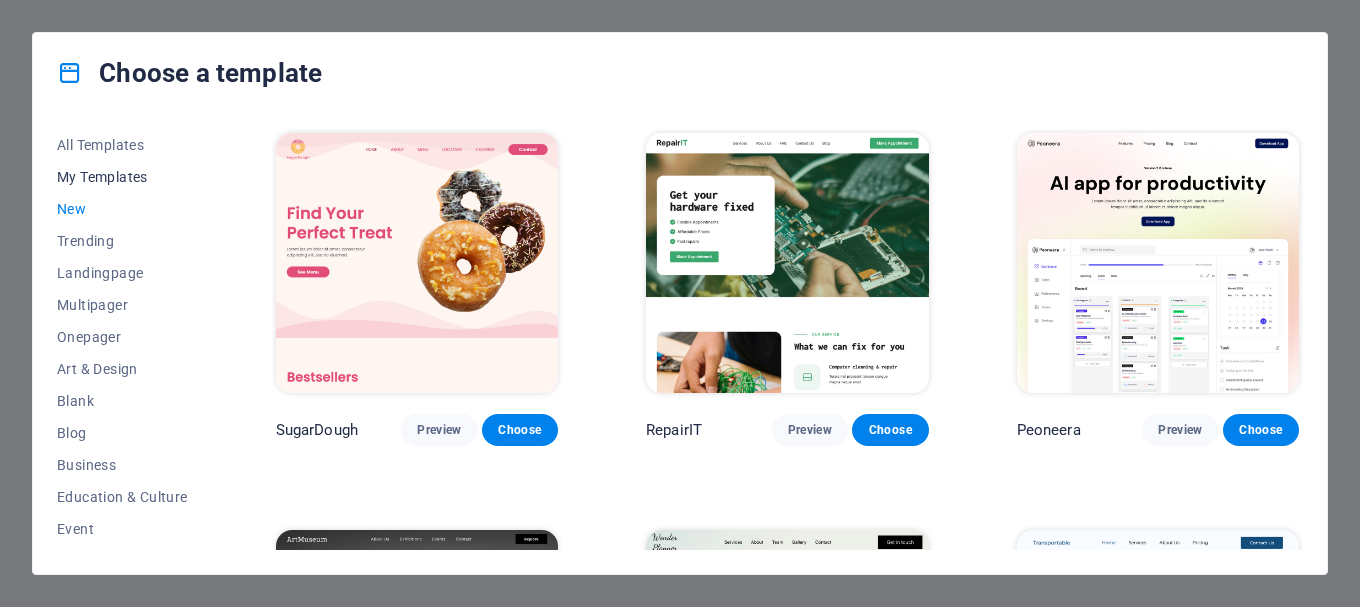 click on "My Templates" at bounding box center [122, 177] 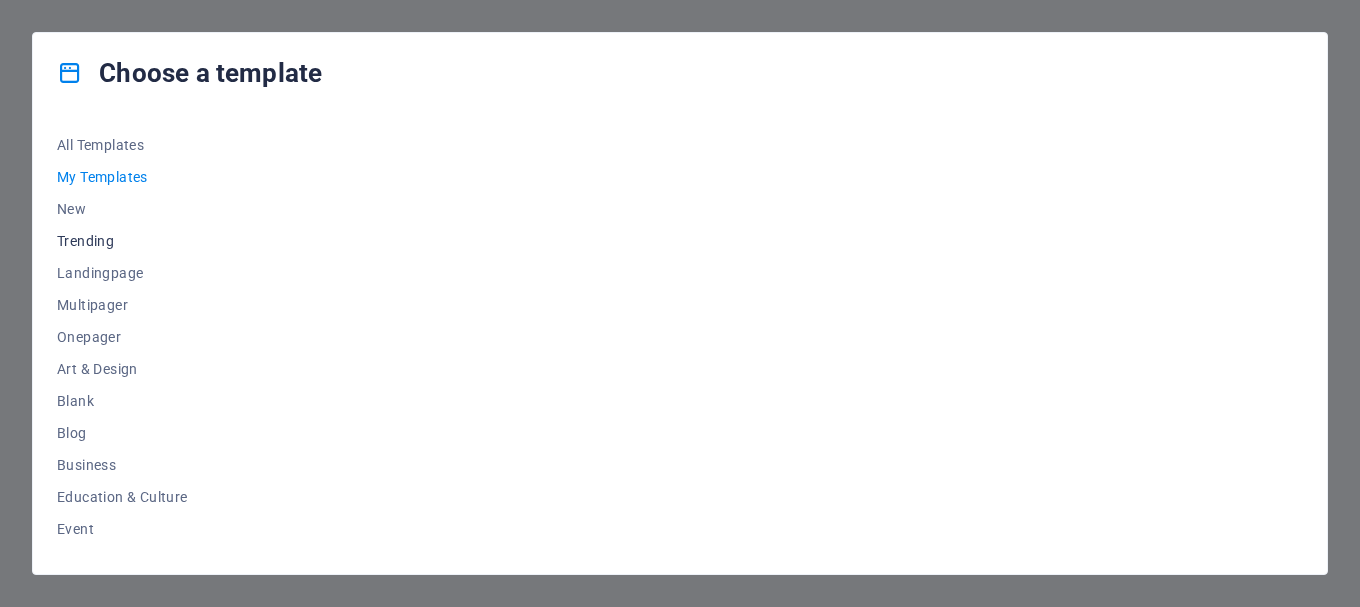 click on "Trending" at bounding box center [122, 241] 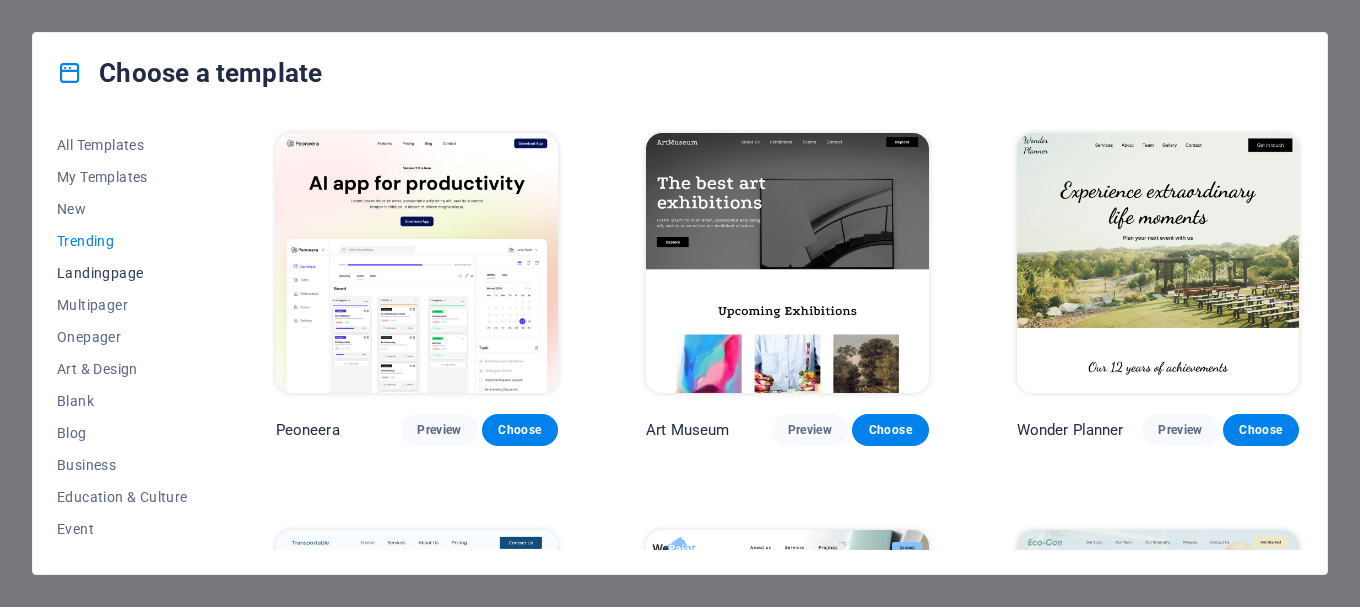 click on "Landingpage" at bounding box center (122, 273) 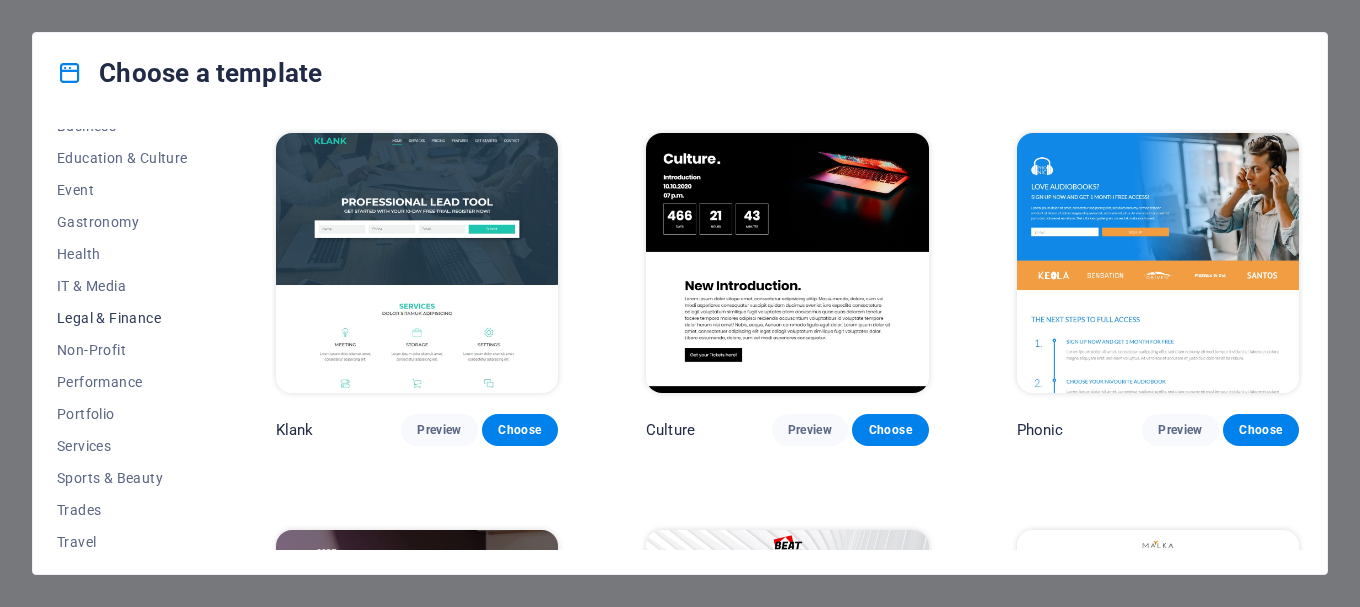 scroll, scrollTop: 379, scrollLeft: 0, axis: vertical 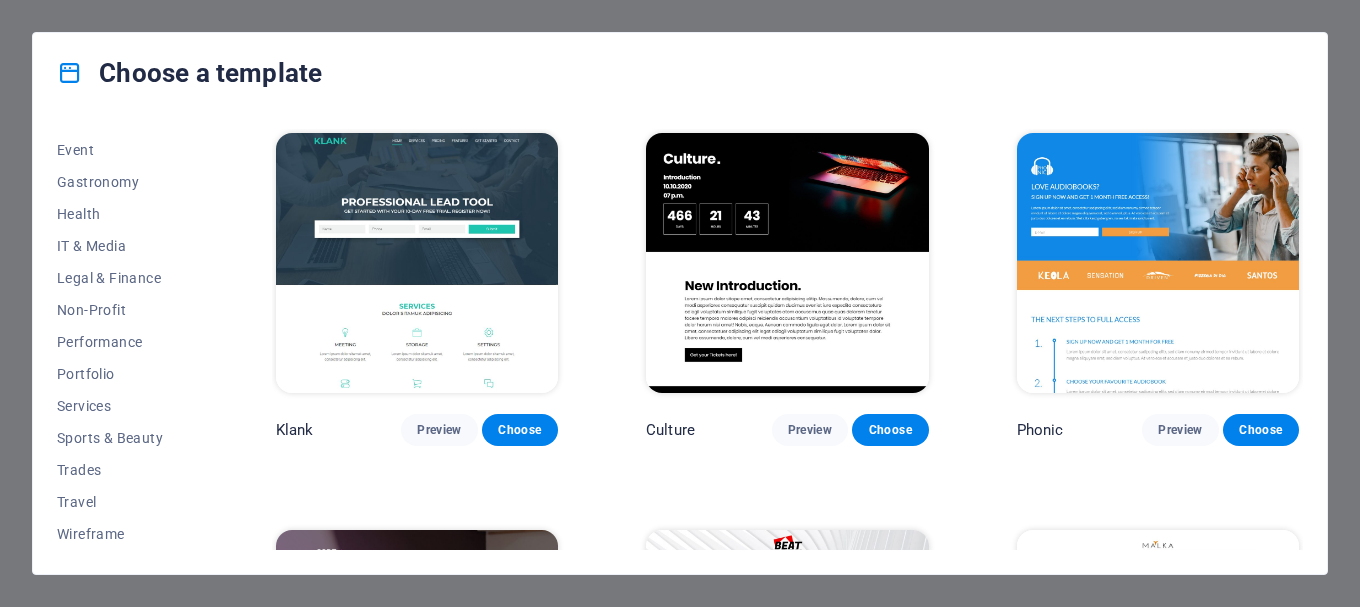 click at bounding box center (70, 73) 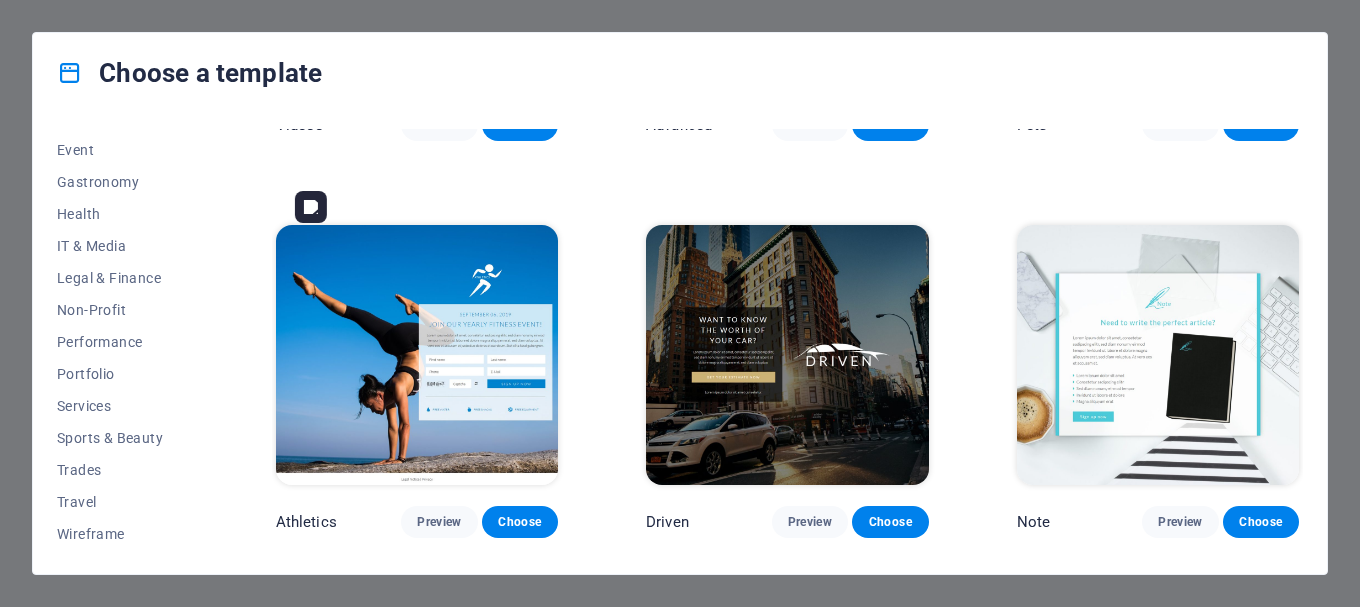 scroll, scrollTop: 1600, scrollLeft: 0, axis: vertical 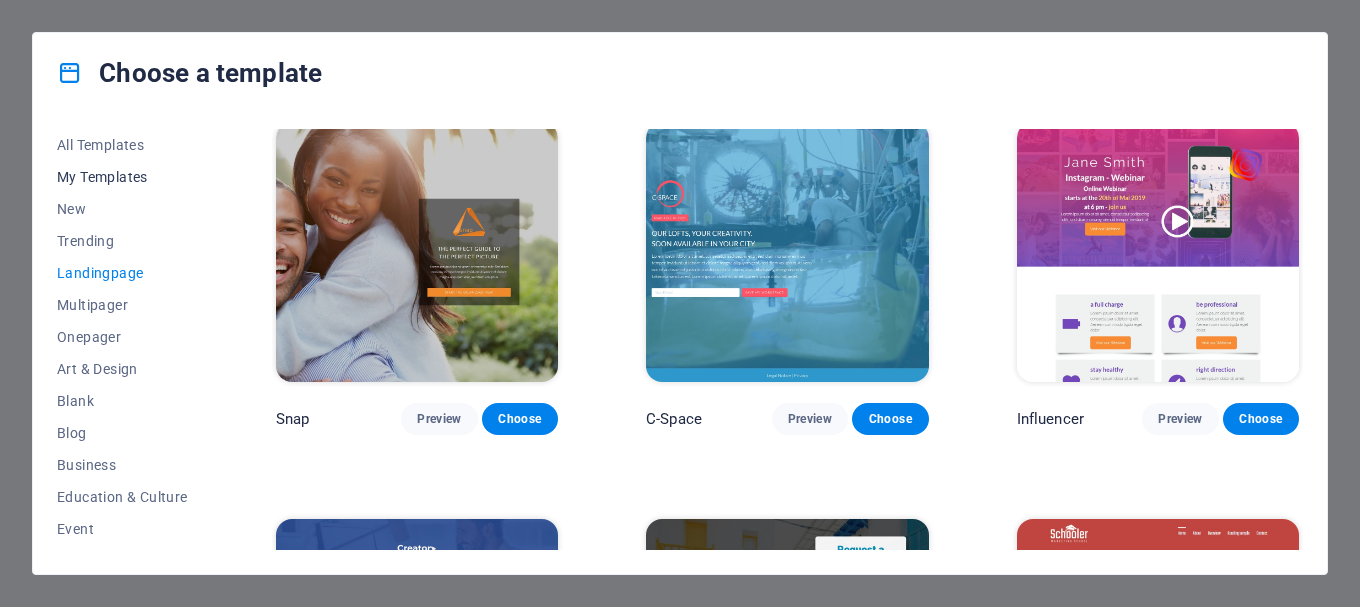 click on "My Templates" at bounding box center [122, 177] 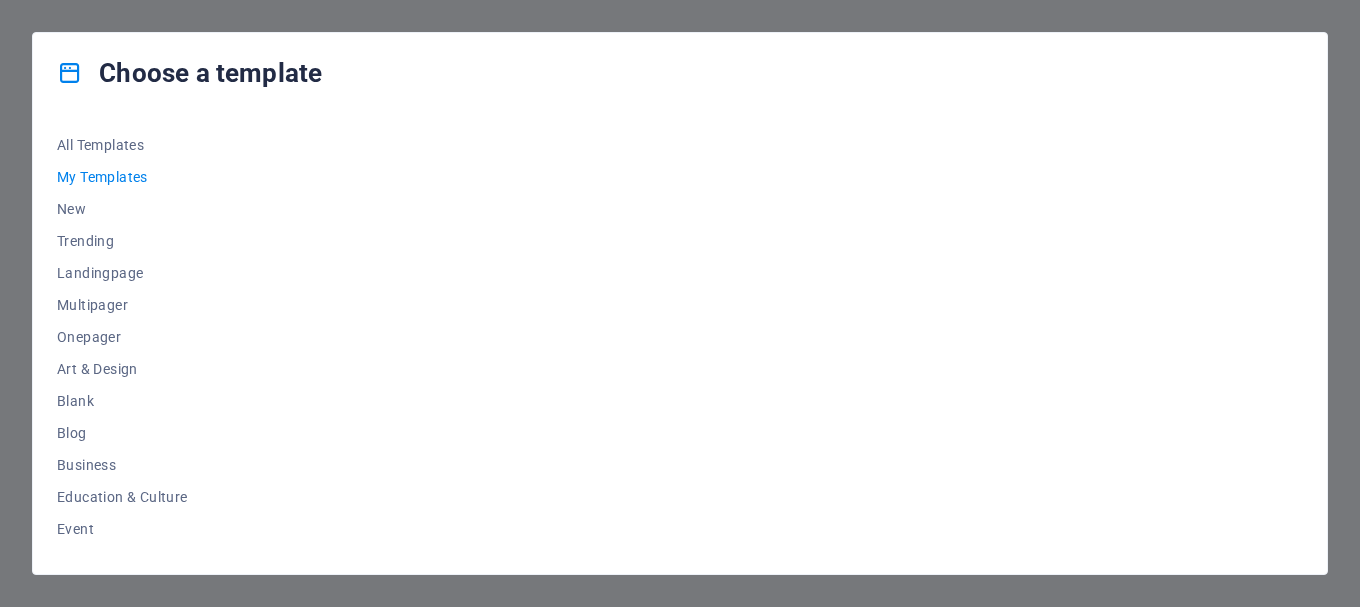 scroll, scrollTop: 0, scrollLeft: 0, axis: both 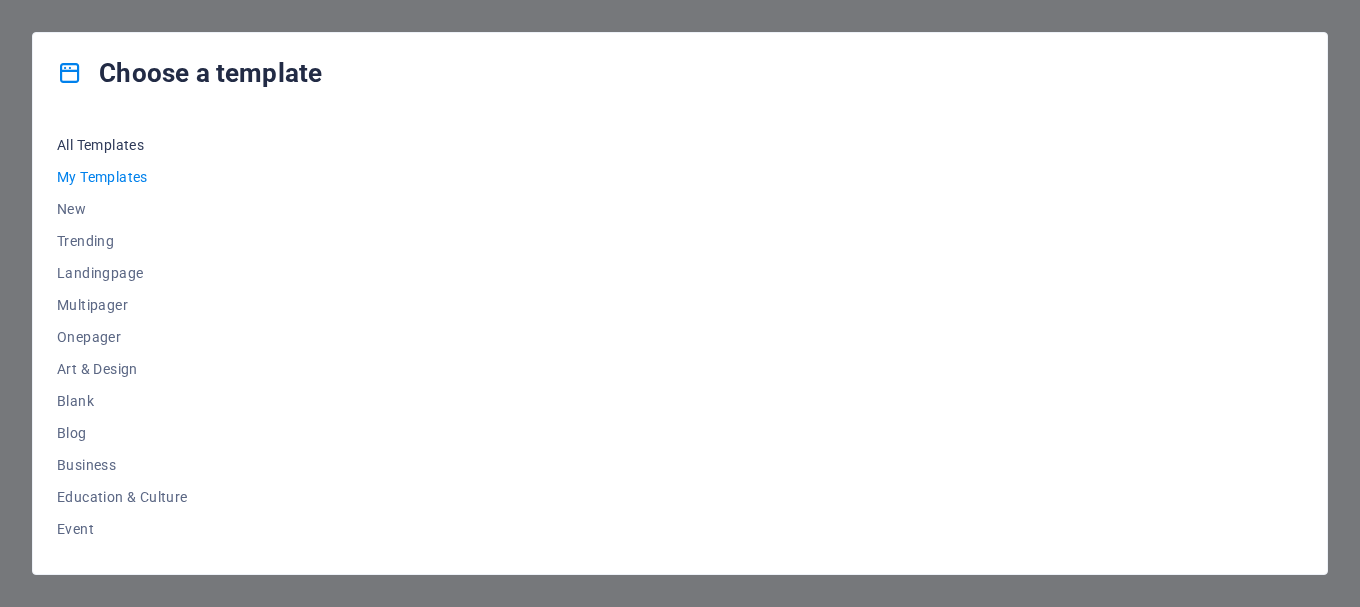 click on "All Templates" at bounding box center (122, 145) 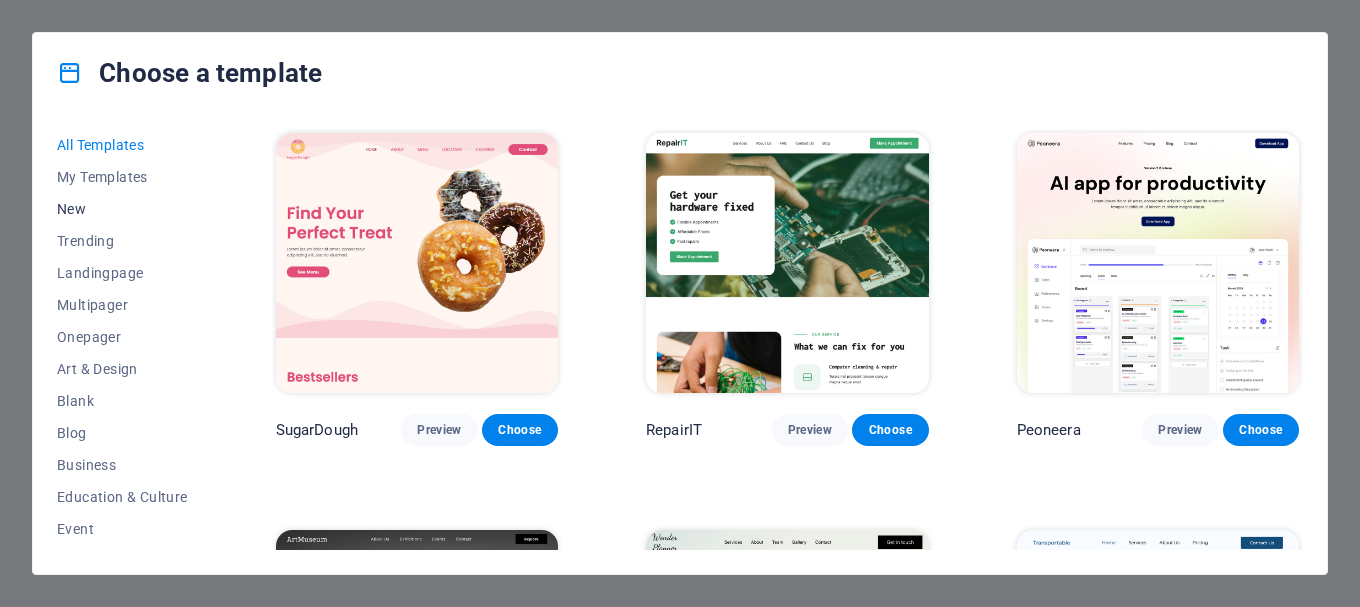 click on "New" at bounding box center [122, 209] 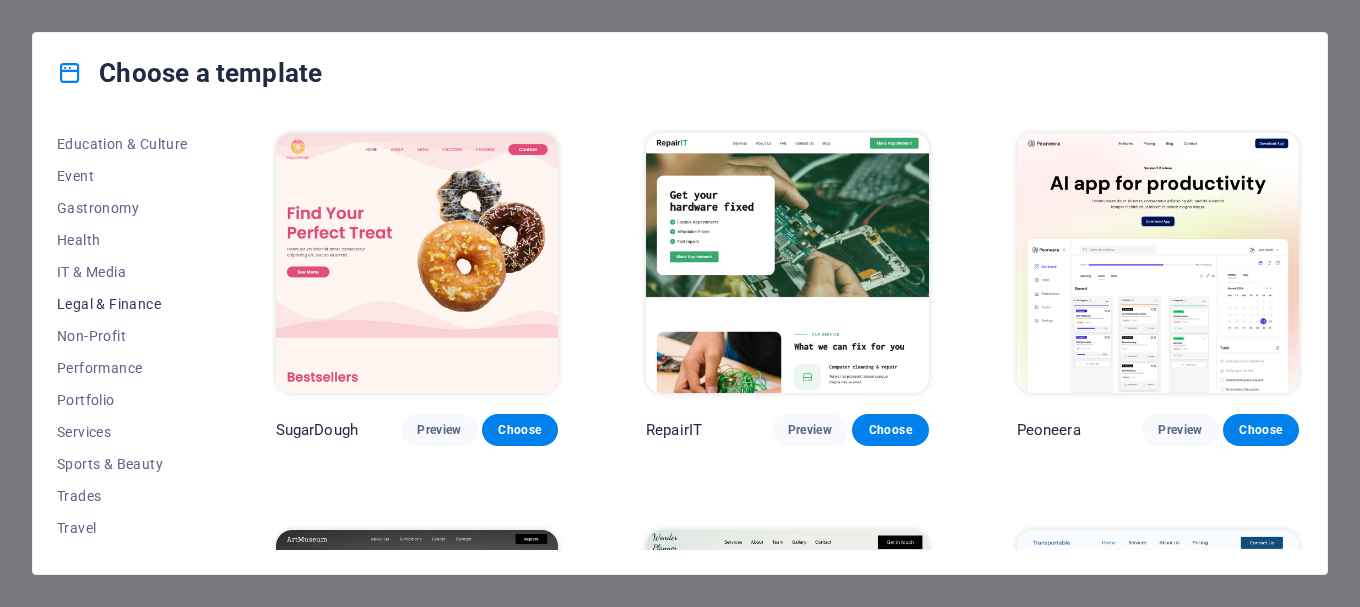 scroll, scrollTop: 379, scrollLeft: 0, axis: vertical 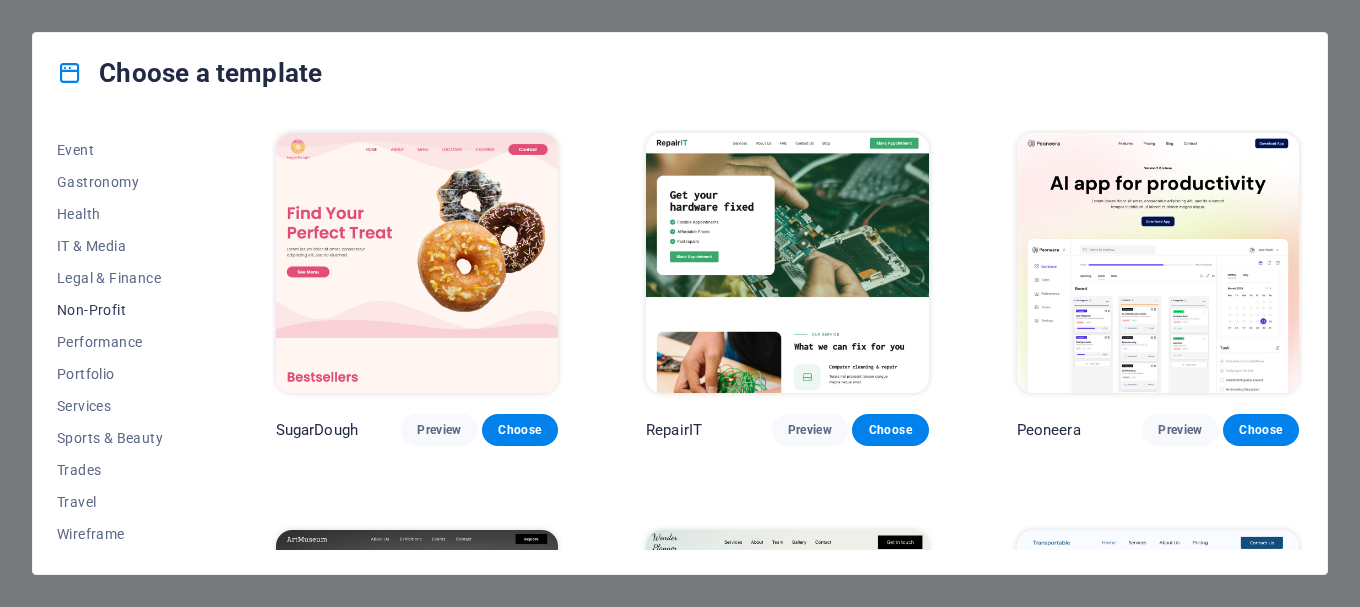 click on "Non-Profit" at bounding box center (122, 310) 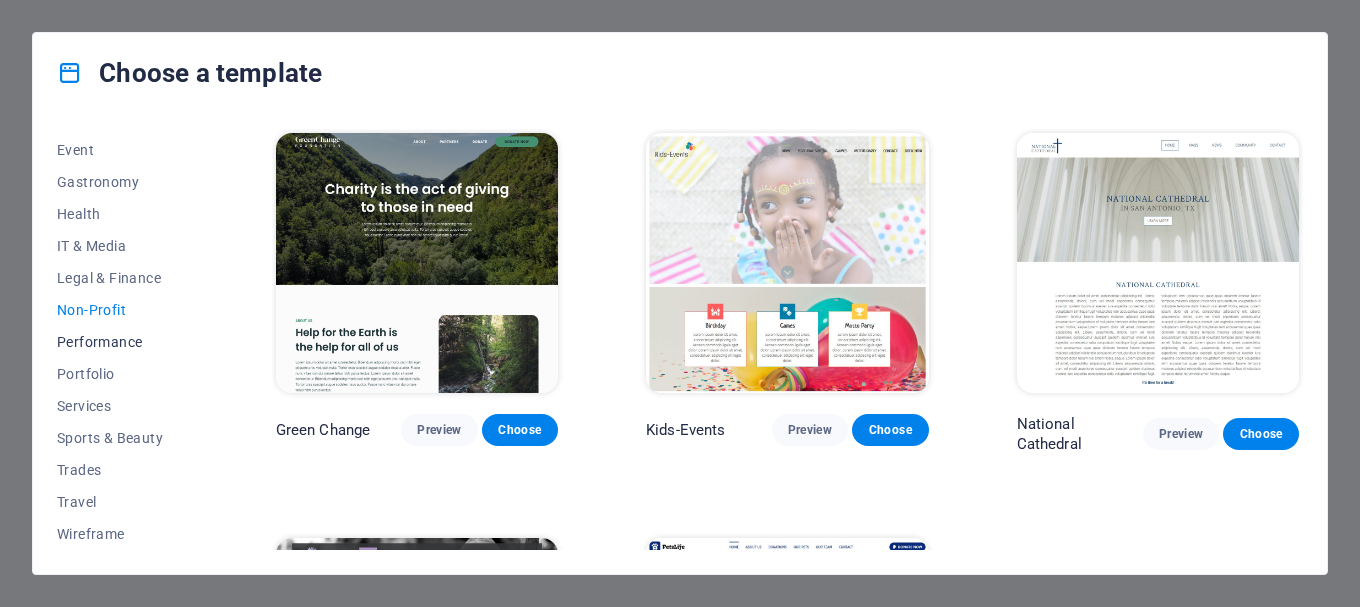 click on "Performance" at bounding box center [122, 342] 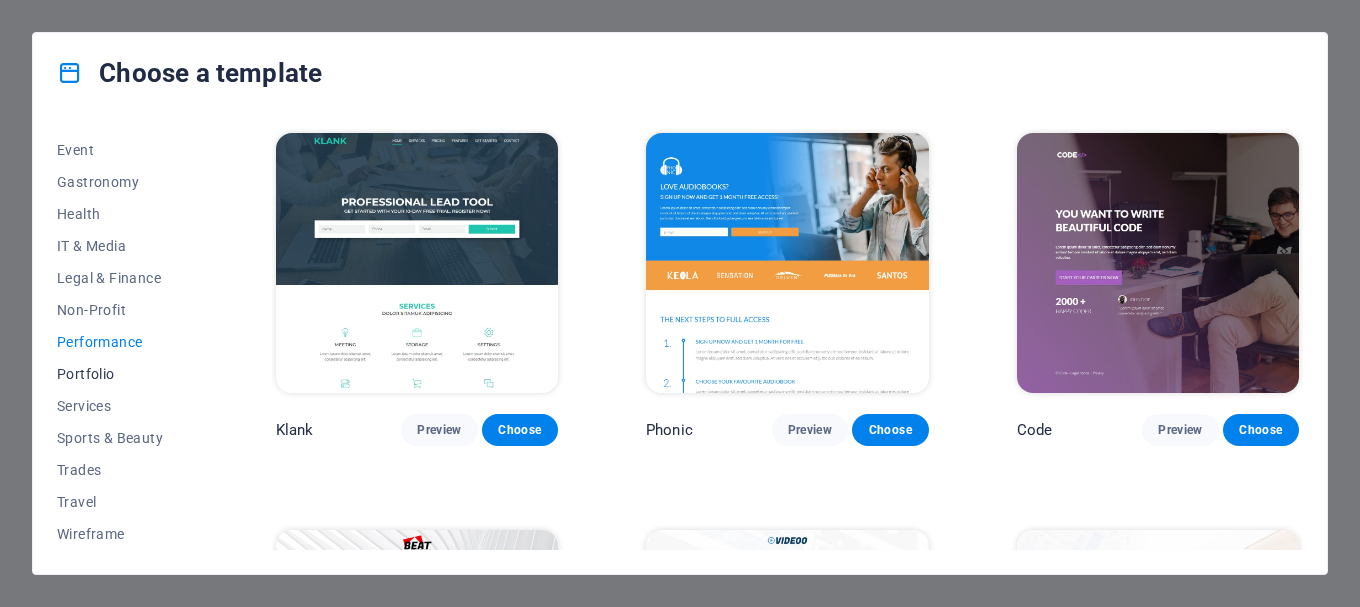 click on "Portfolio" at bounding box center [122, 374] 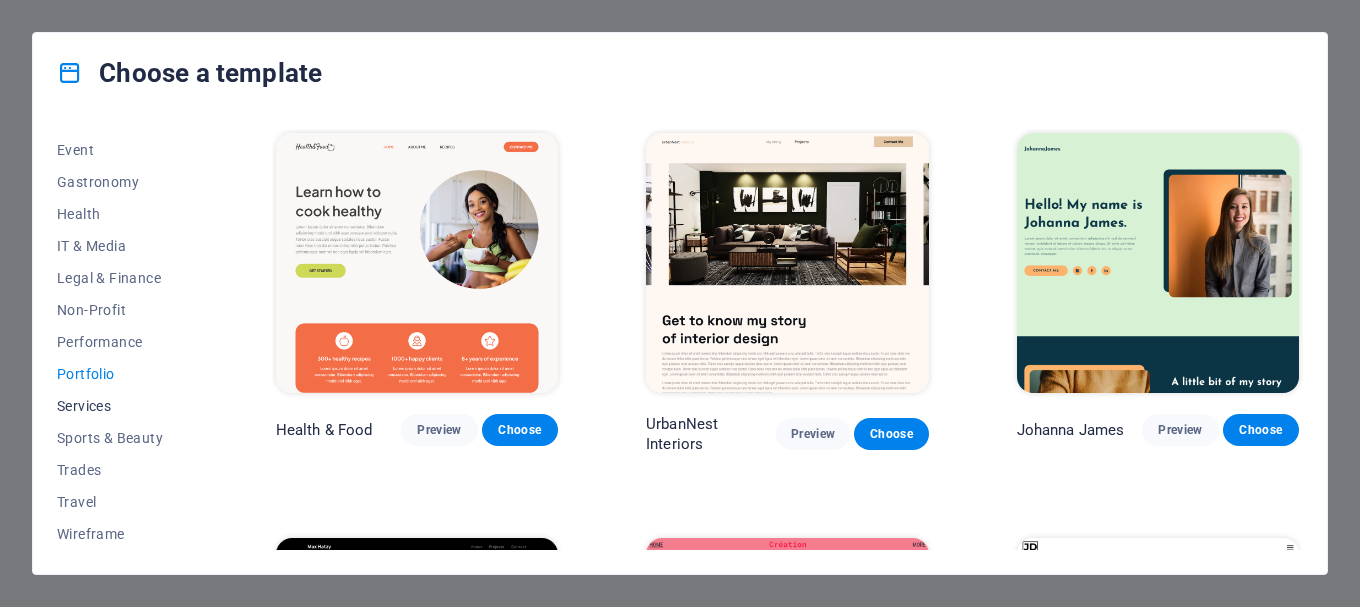 click on "Services" at bounding box center [122, 406] 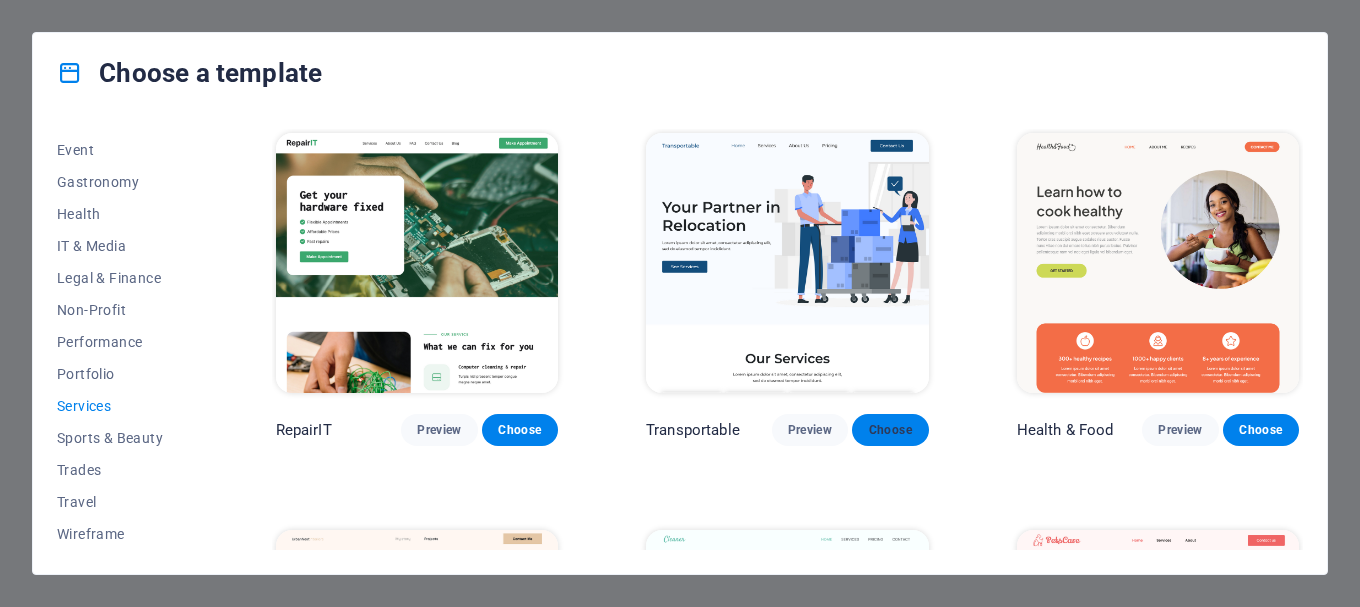 click on "Choose" at bounding box center [890, 430] 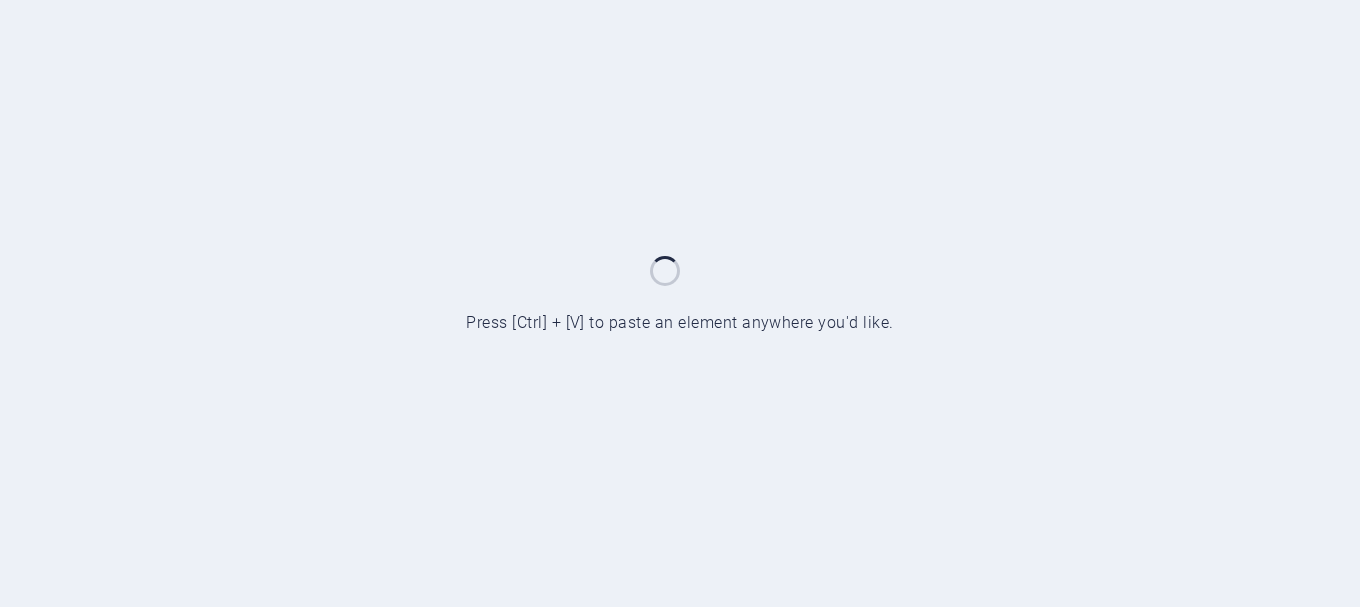 scroll, scrollTop: 0, scrollLeft: 0, axis: both 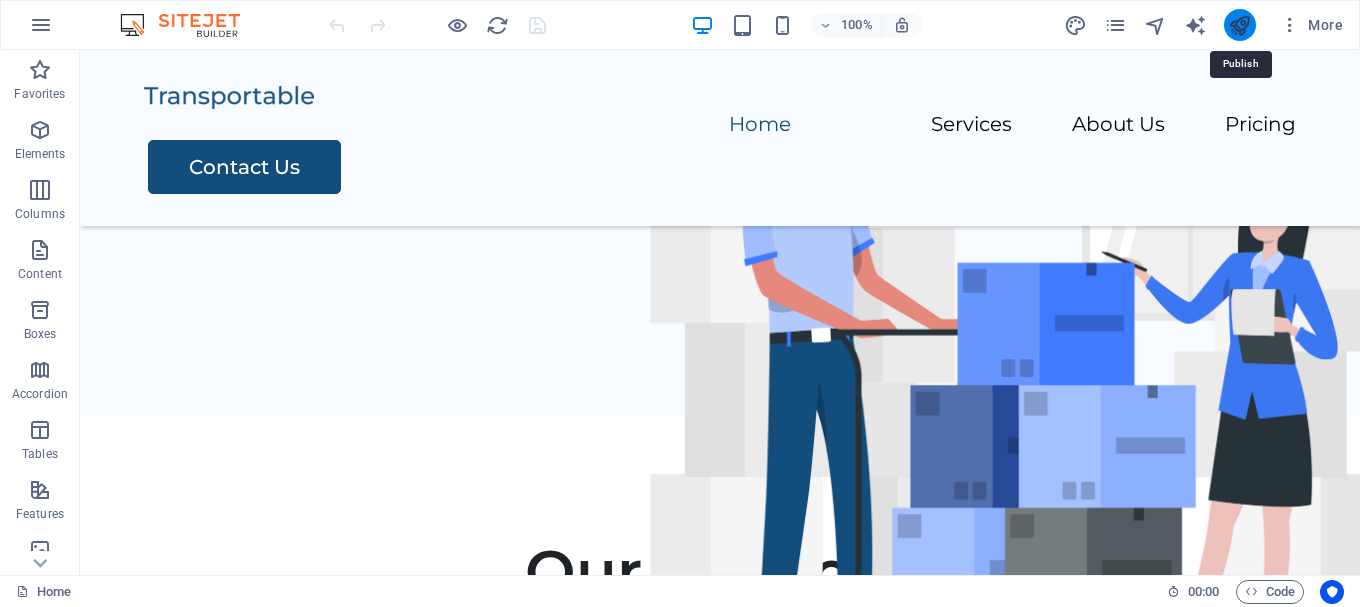 drag, startPoint x: 1240, startPoint y: 27, endPoint x: 1162, endPoint y: 7, distance: 80.523285 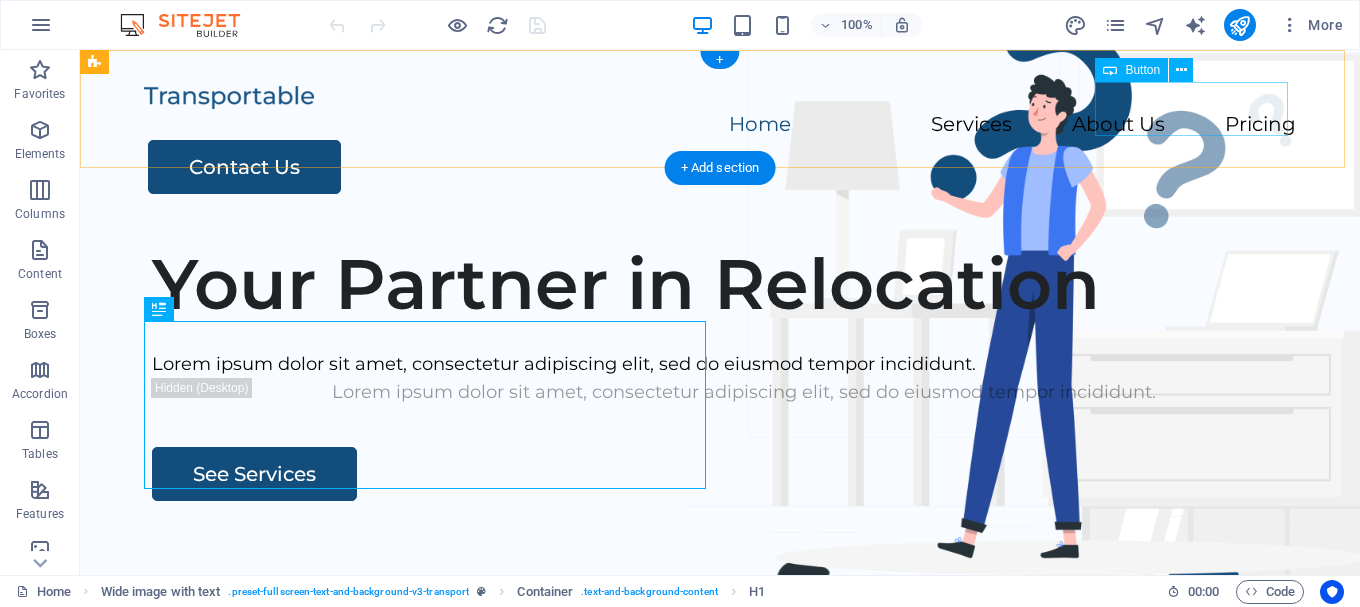 scroll, scrollTop: 0, scrollLeft: 0, axis: both 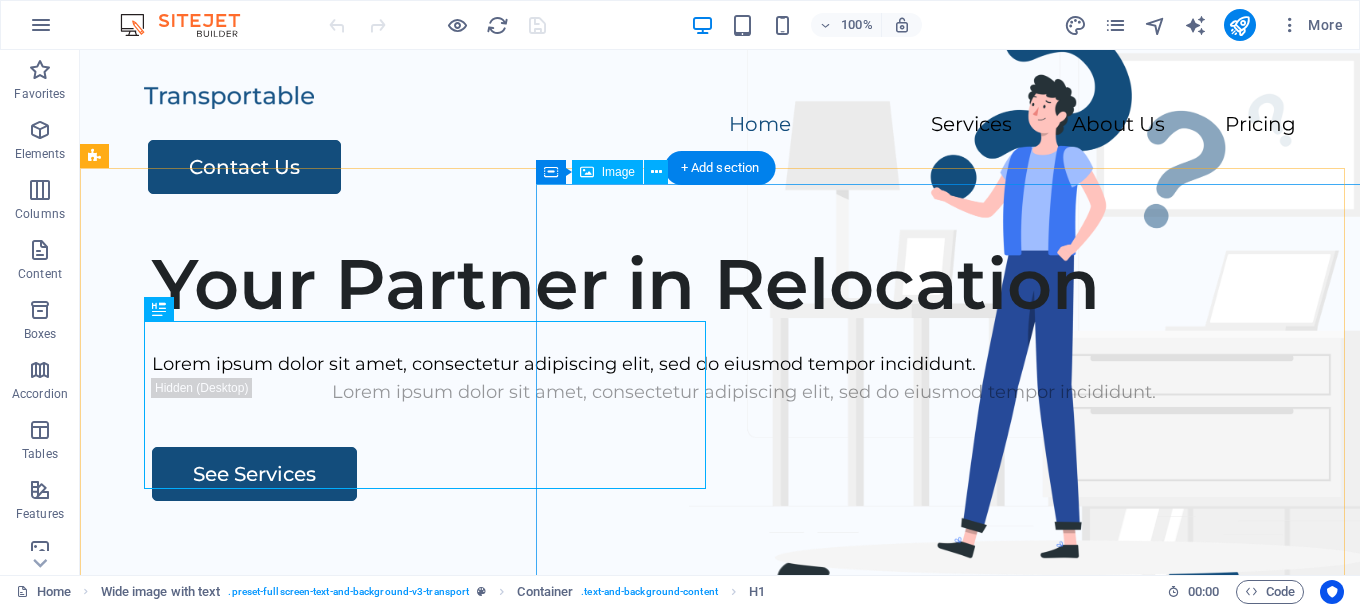 click at bounding box center (1025, 836) 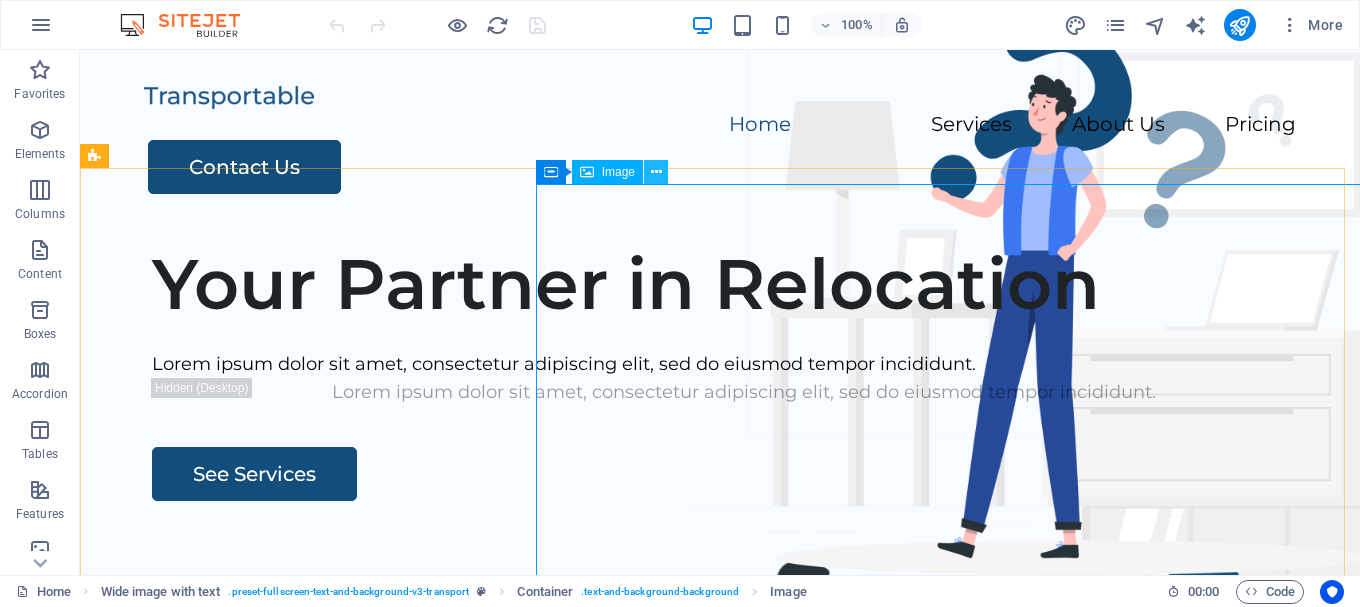 click at bounding box center (656, 172) 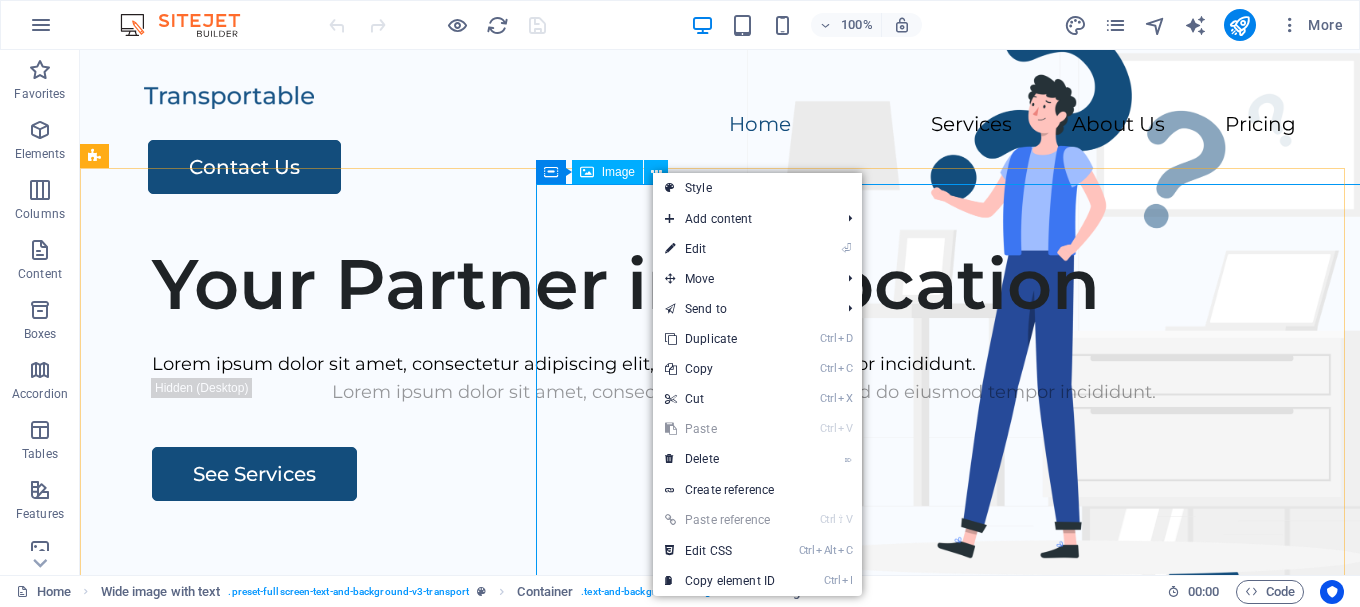 click on "Image" at bounding box center (618, 172) 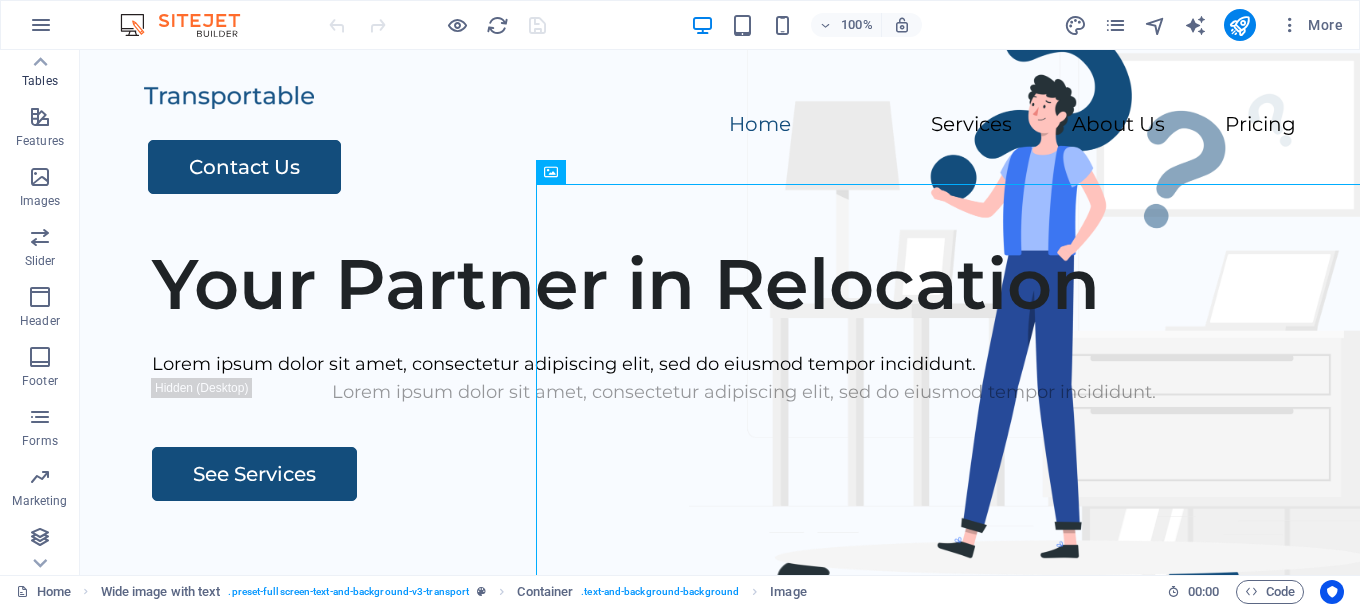scroll, scrollTop: 375, scrollLeft: 0, axis: vertical 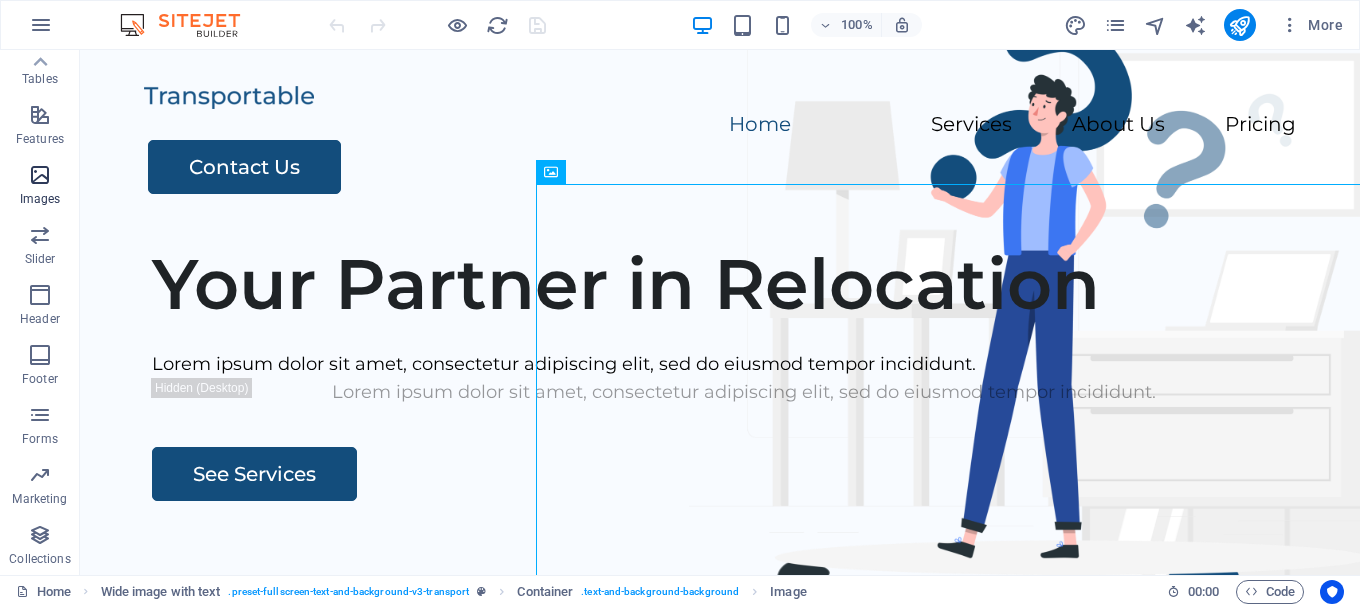 click on "Images" at bounding box center [40, 187] 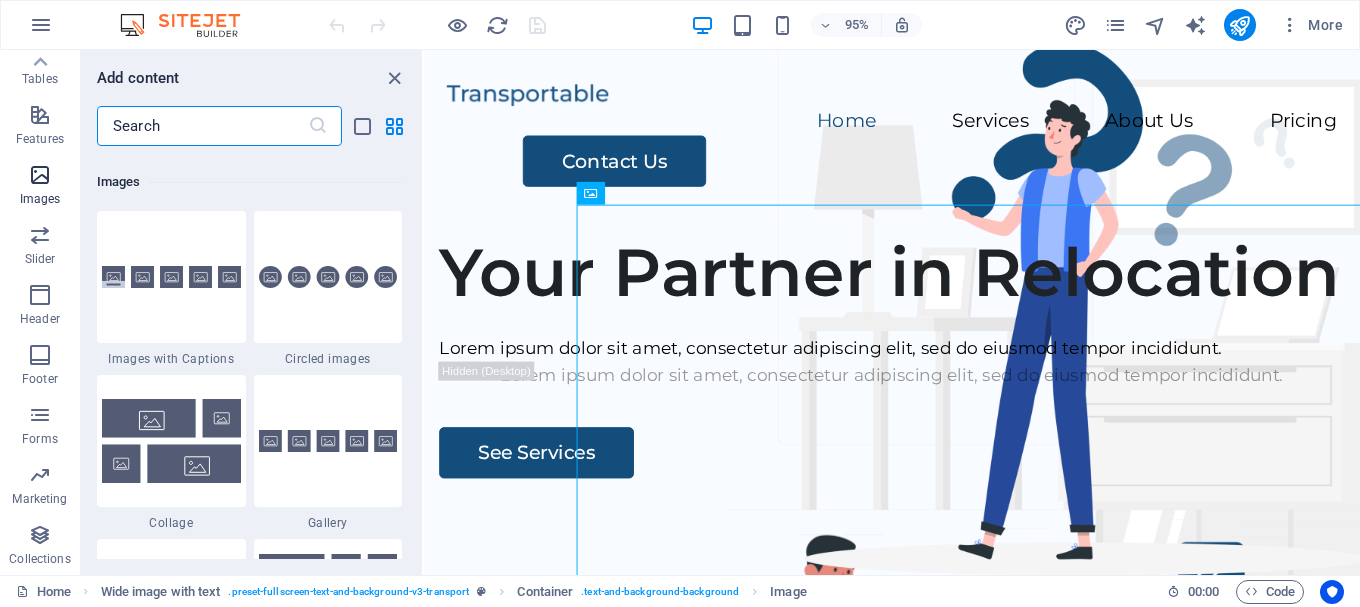 scroll, scrollTop: 10140, scrollLeft: 0, axis: vertical 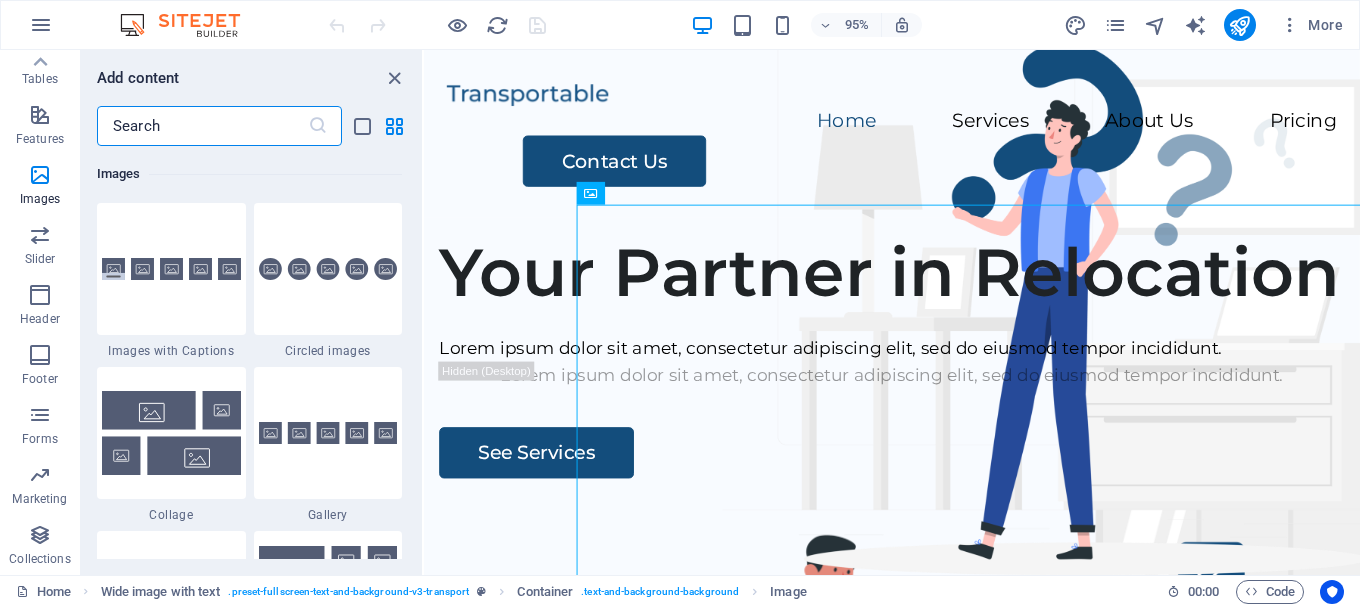 click at bounding box center [1074, 836] 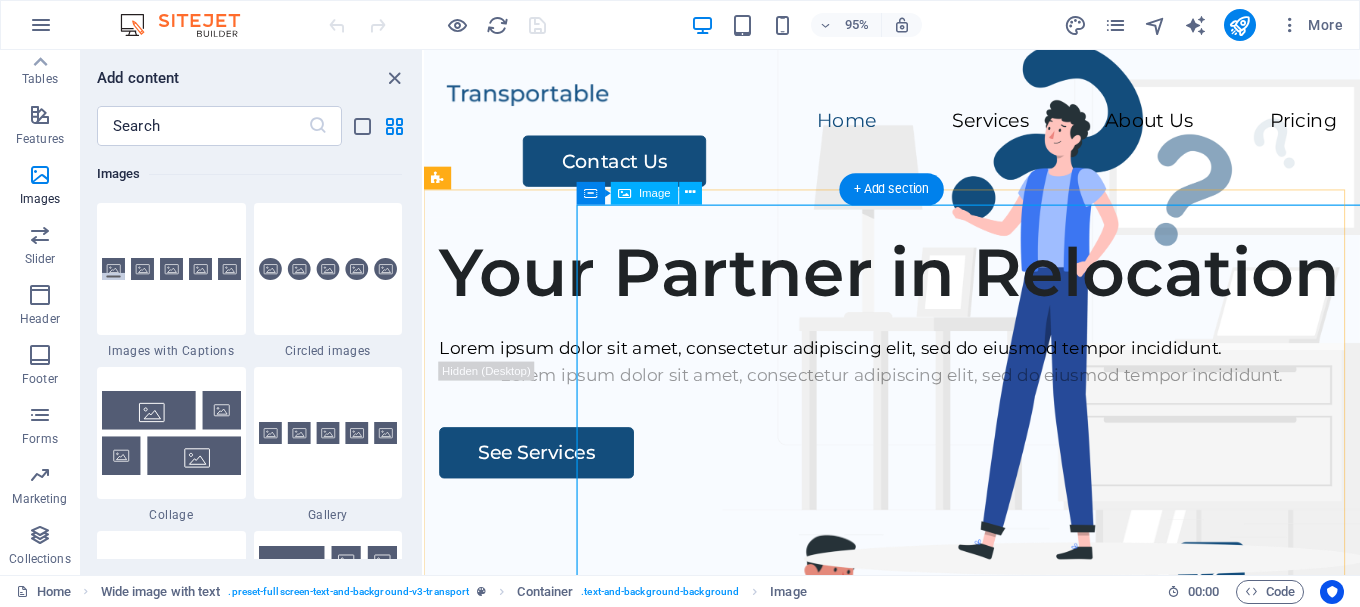 click at bounding box center (1074, 836) 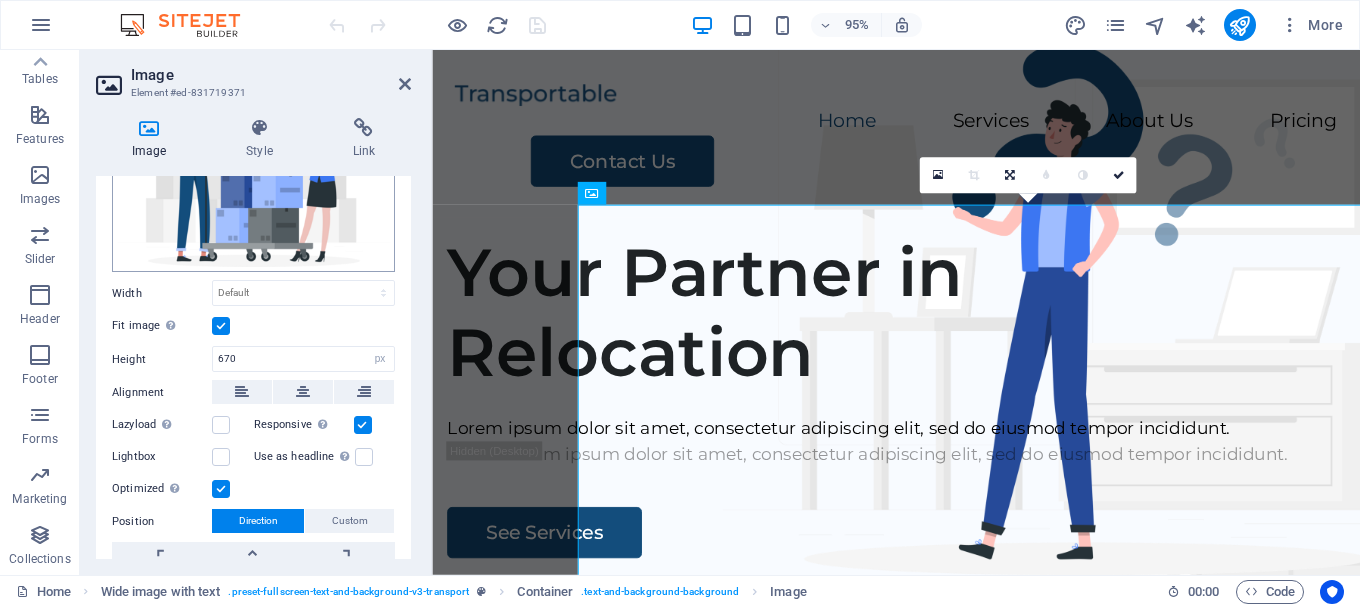 scroll, scrollTop: 0, scrollLeft: 0, axis: both 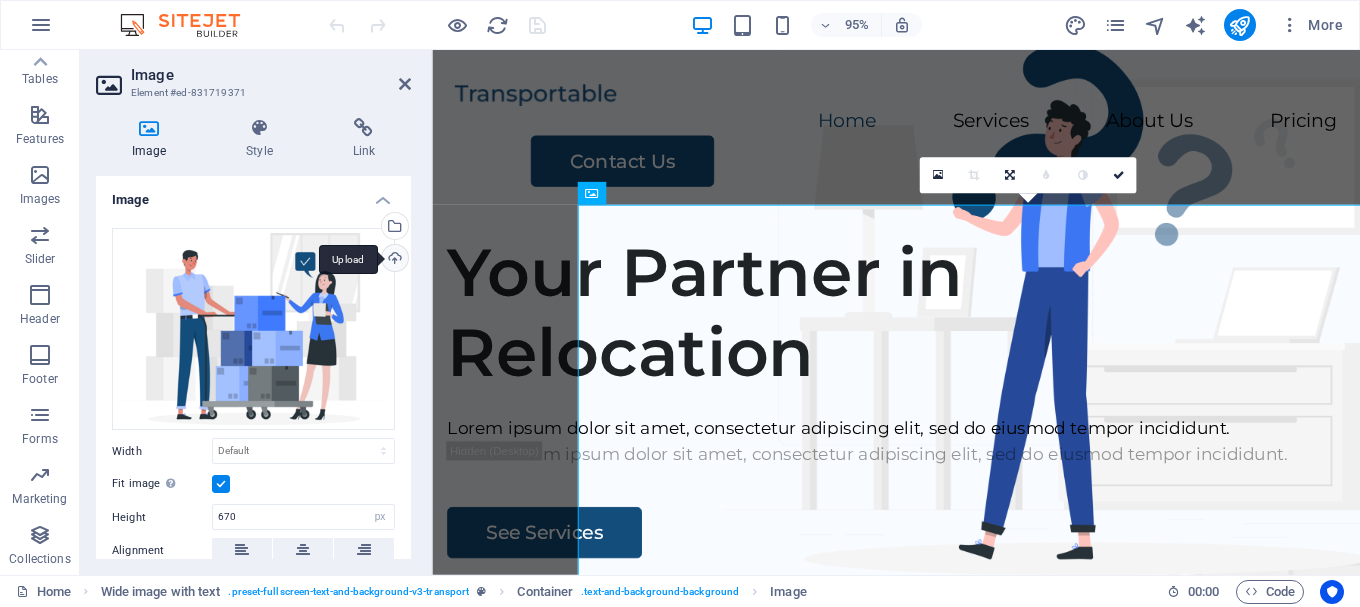click on "Upload" at bounding box center (393, 260) 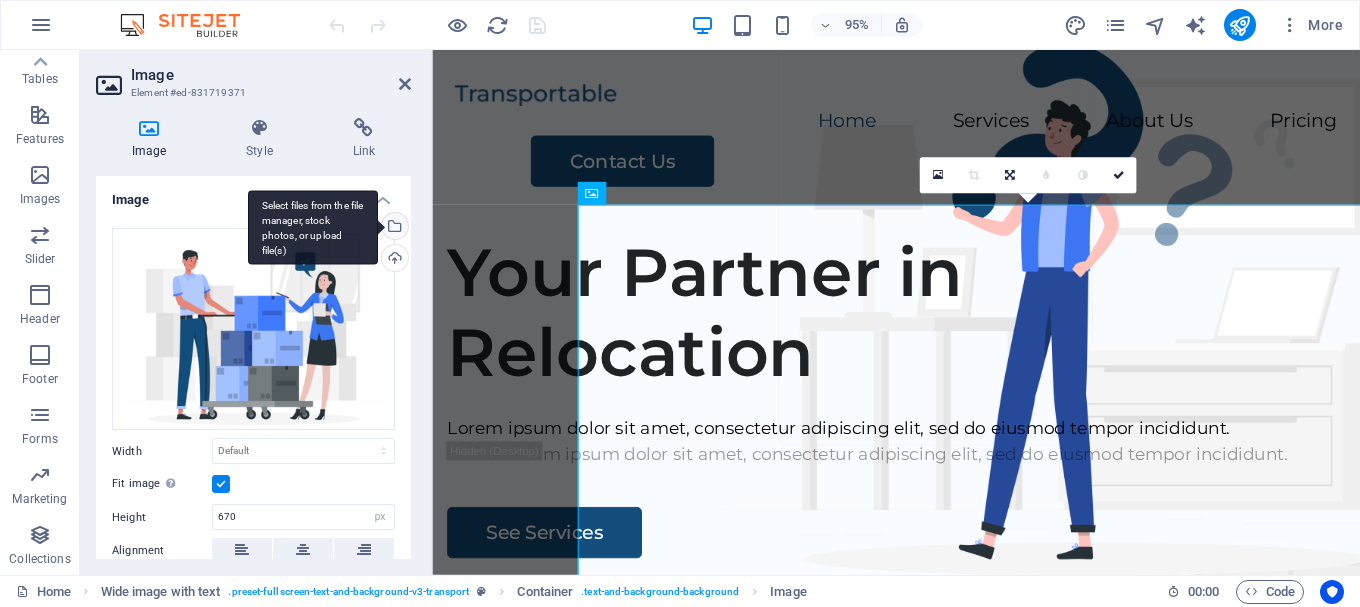 click on "Select files from the file manager, stock photos, or upload file(s)" at bounding box center (313, 227) 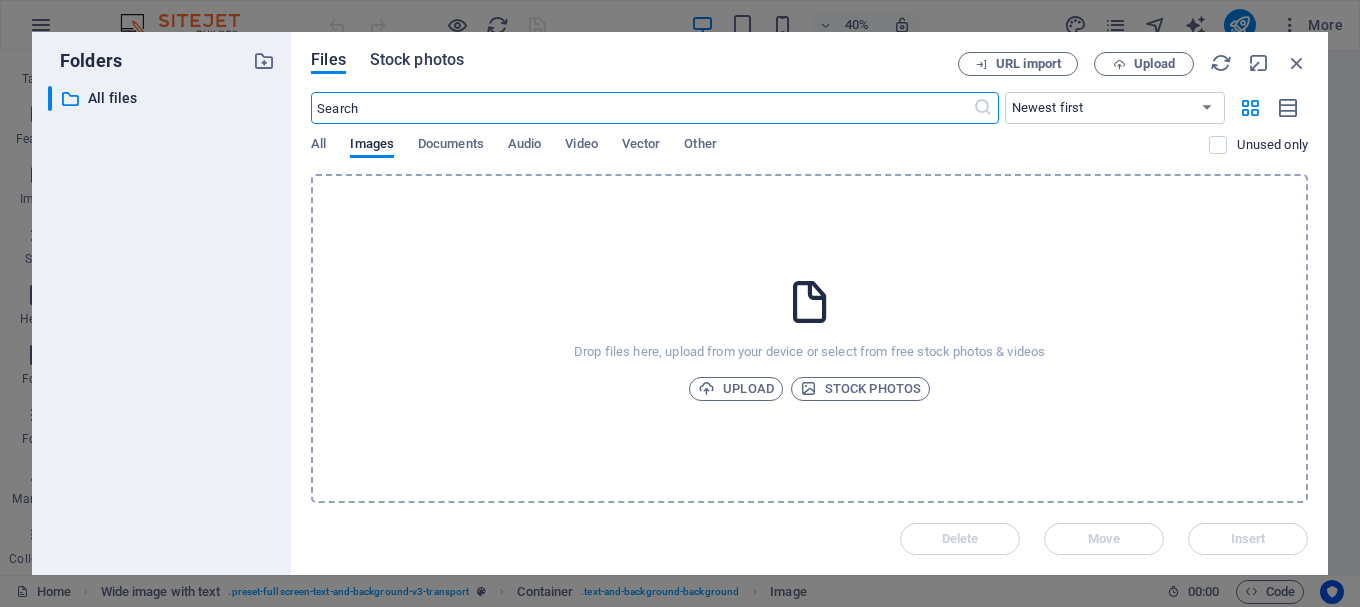 click on "Stock photos" at bounding box center (417, 60) 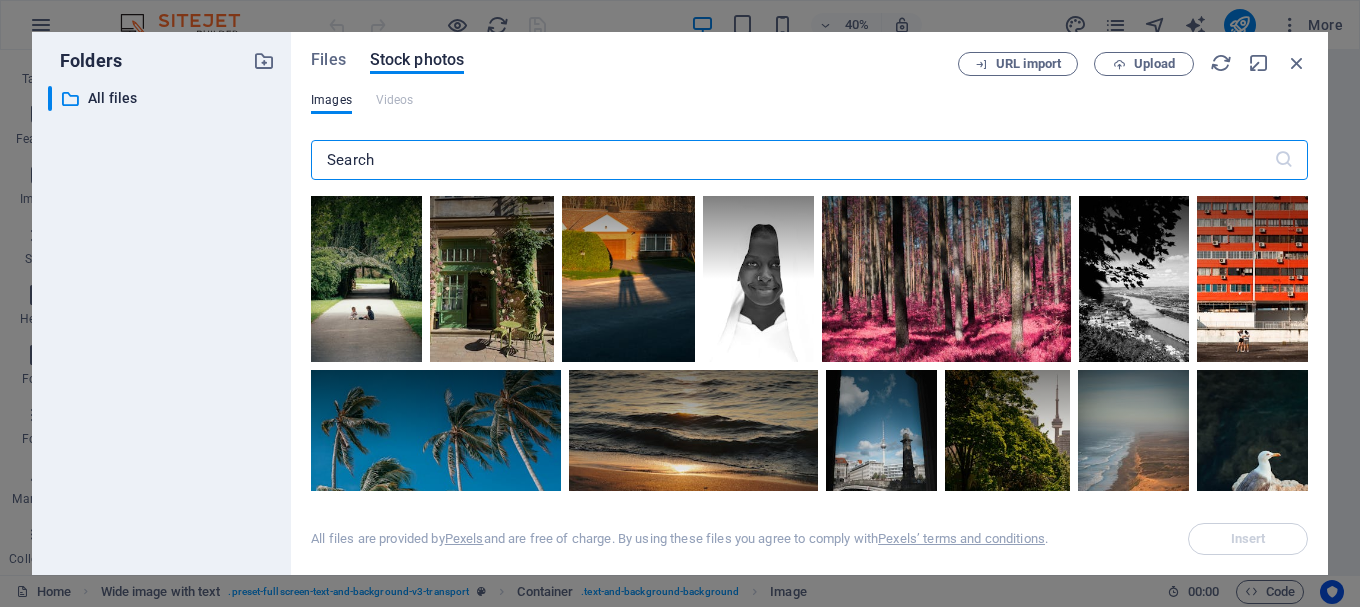 click at bounding box center (792, 160) 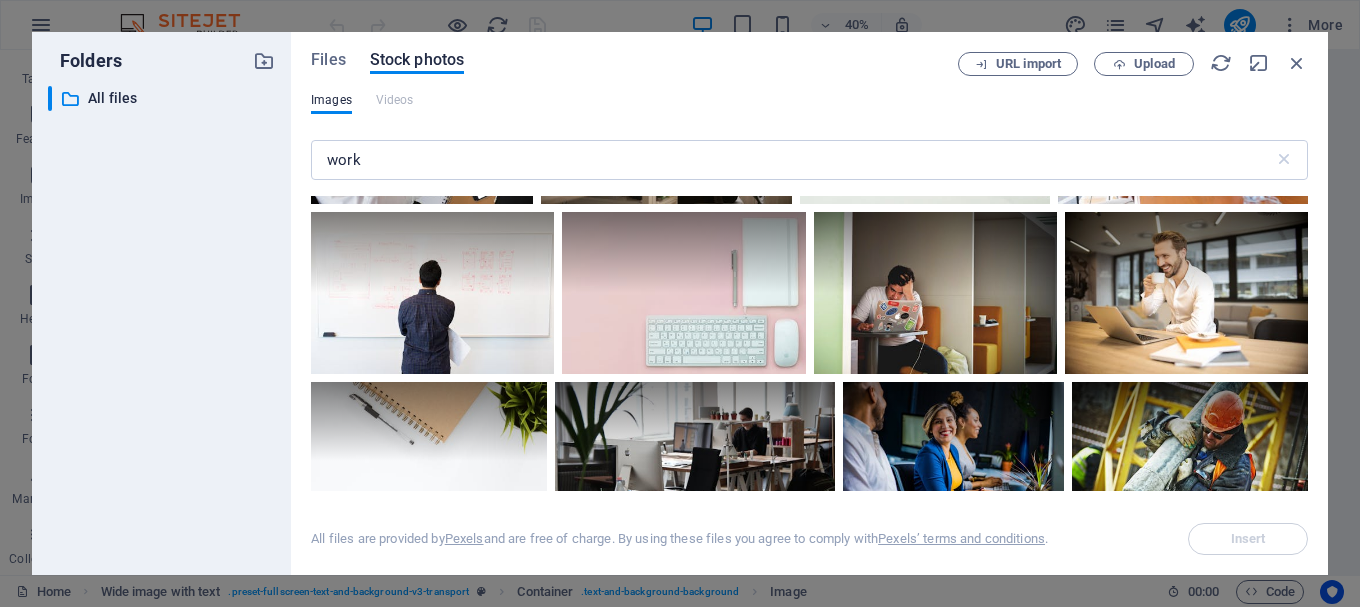 scroll, scrollTop: 200, scrollLeft: 0, axis: vertical 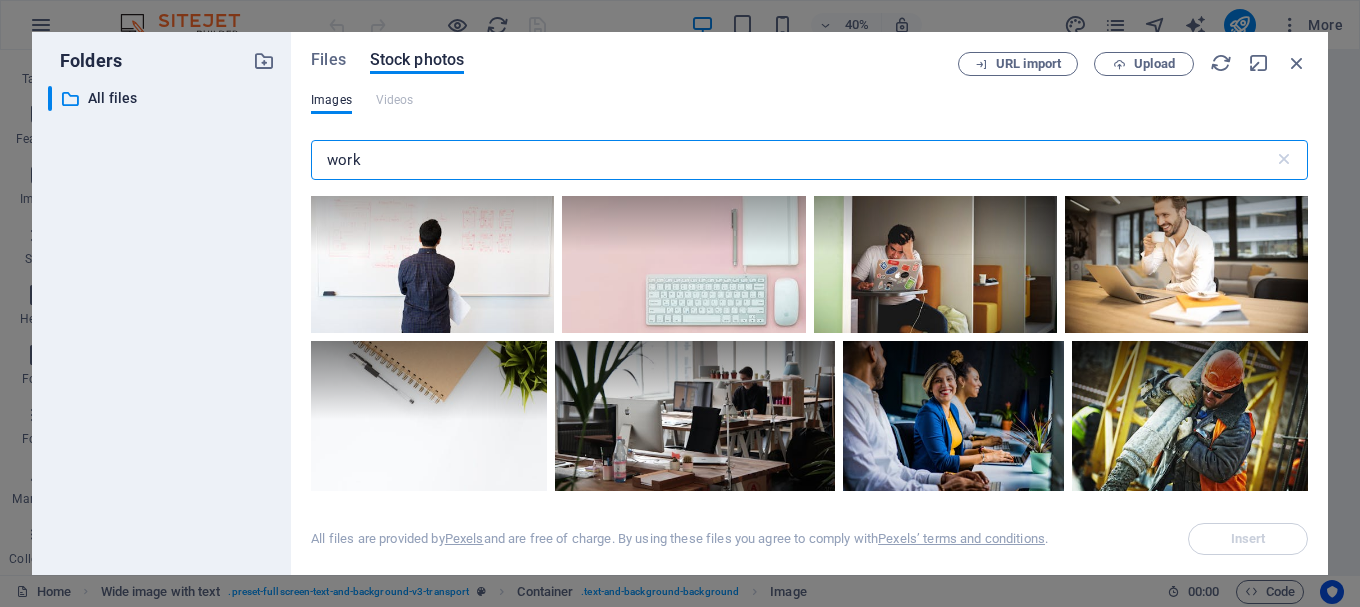 drag, startPoint x: 433, startPoint y: 160, endPoint x: 292, endPoint y: 153, distance: 141.17365 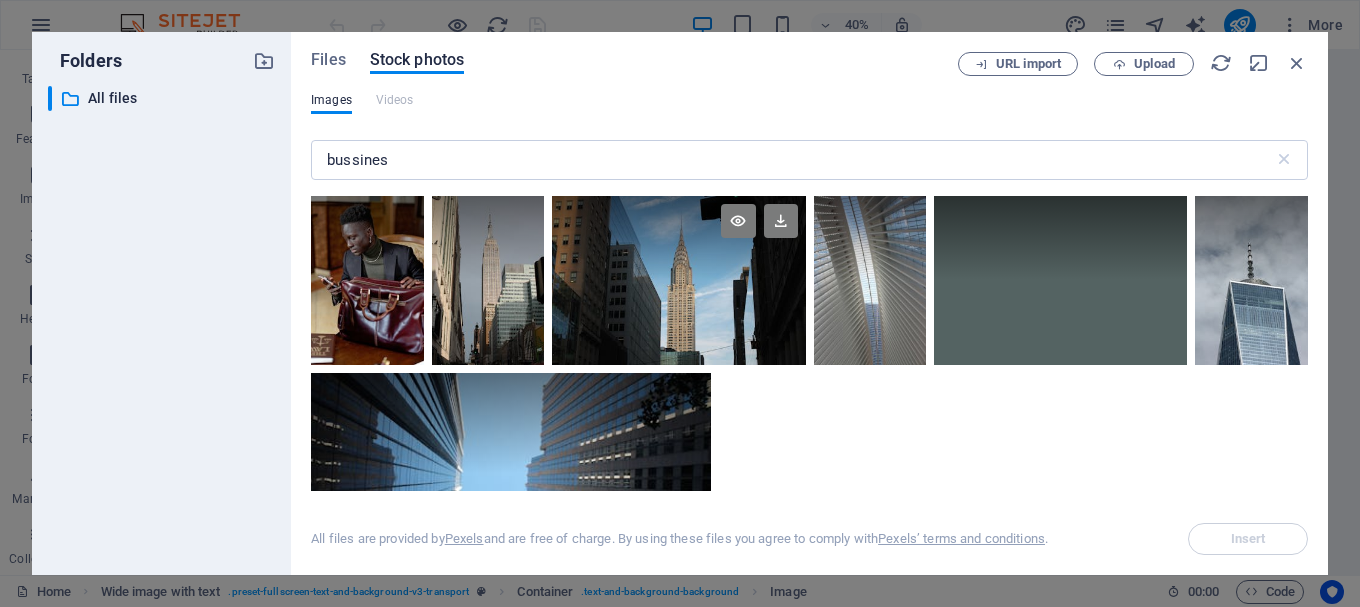 scroll, scrollTop: 97, scrollLeft: 0, axis: vertical 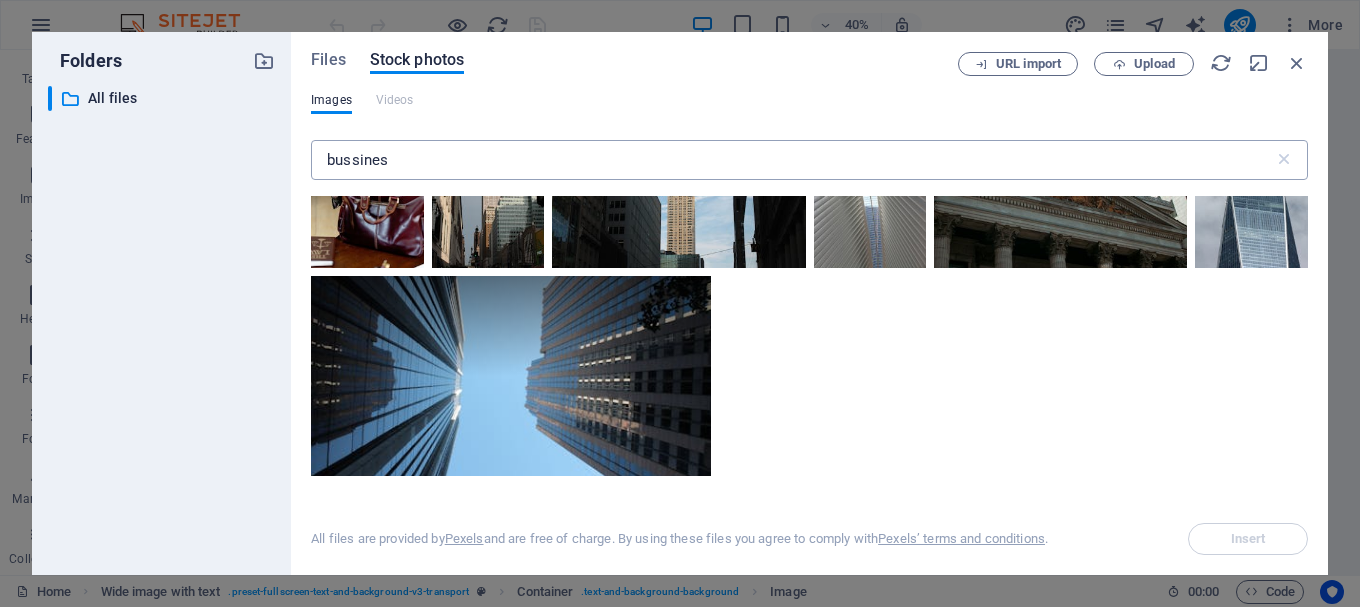 click on "bussines" at bounding box center (792, 160) 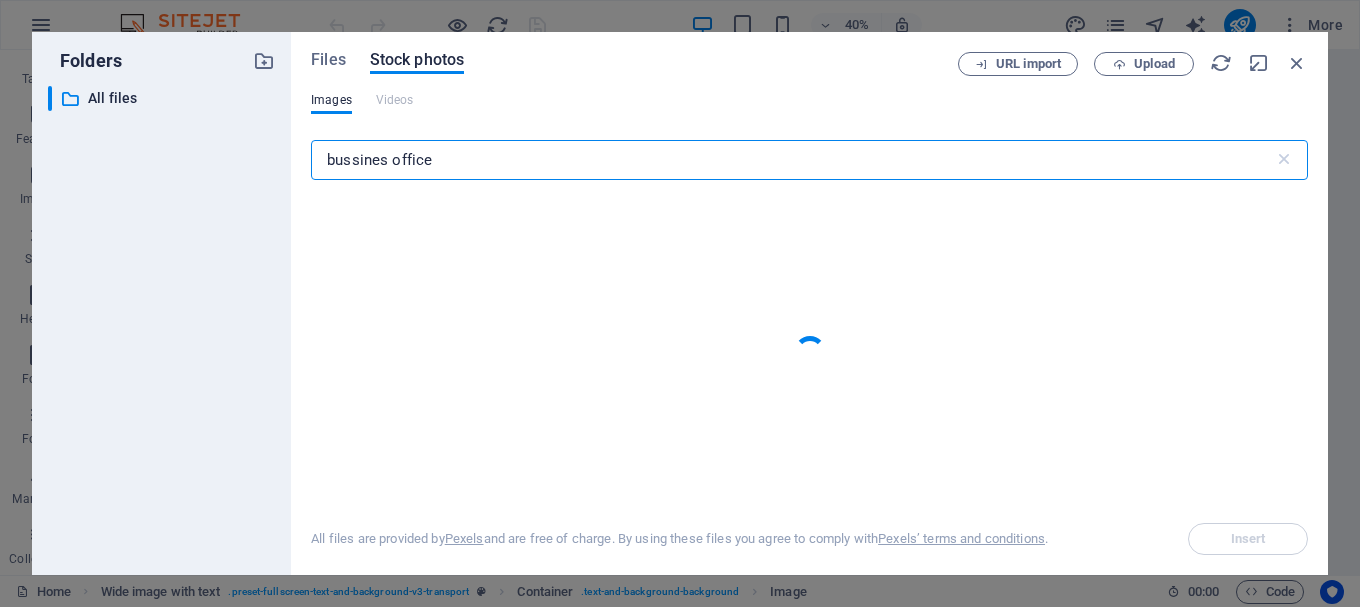 type on "bussines office" 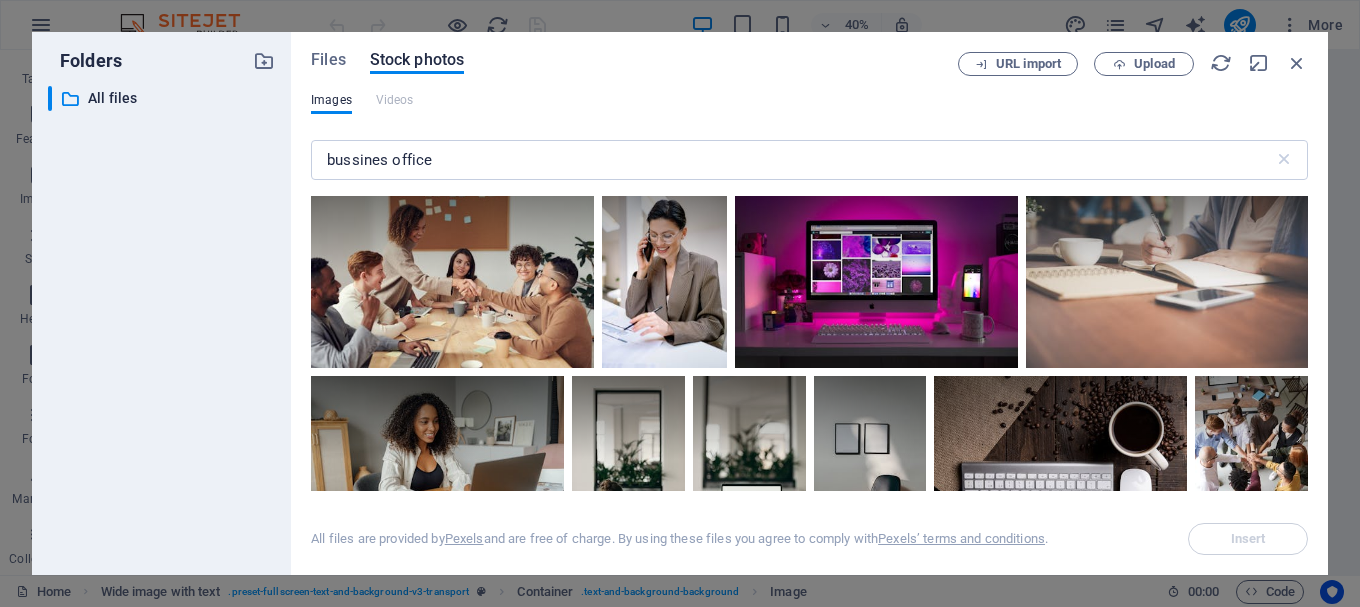 scroll, scrollTop: 1600, scrollLeft: 0, axis: vertical 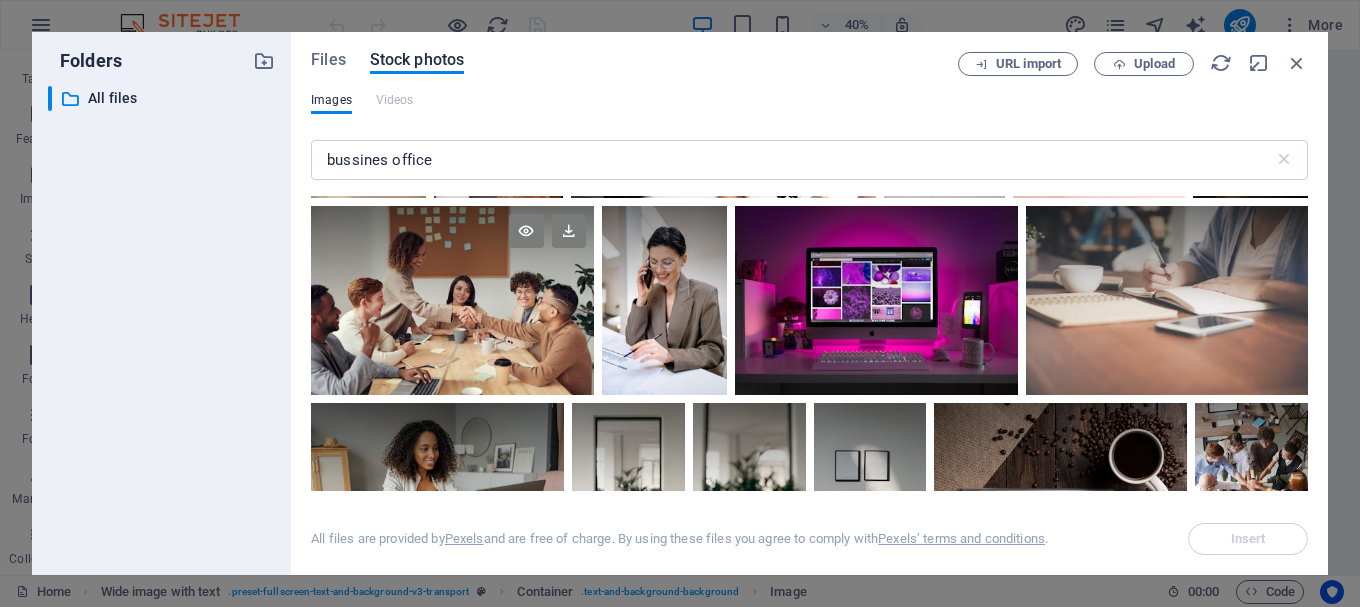 click at bounding box center (452, 300) 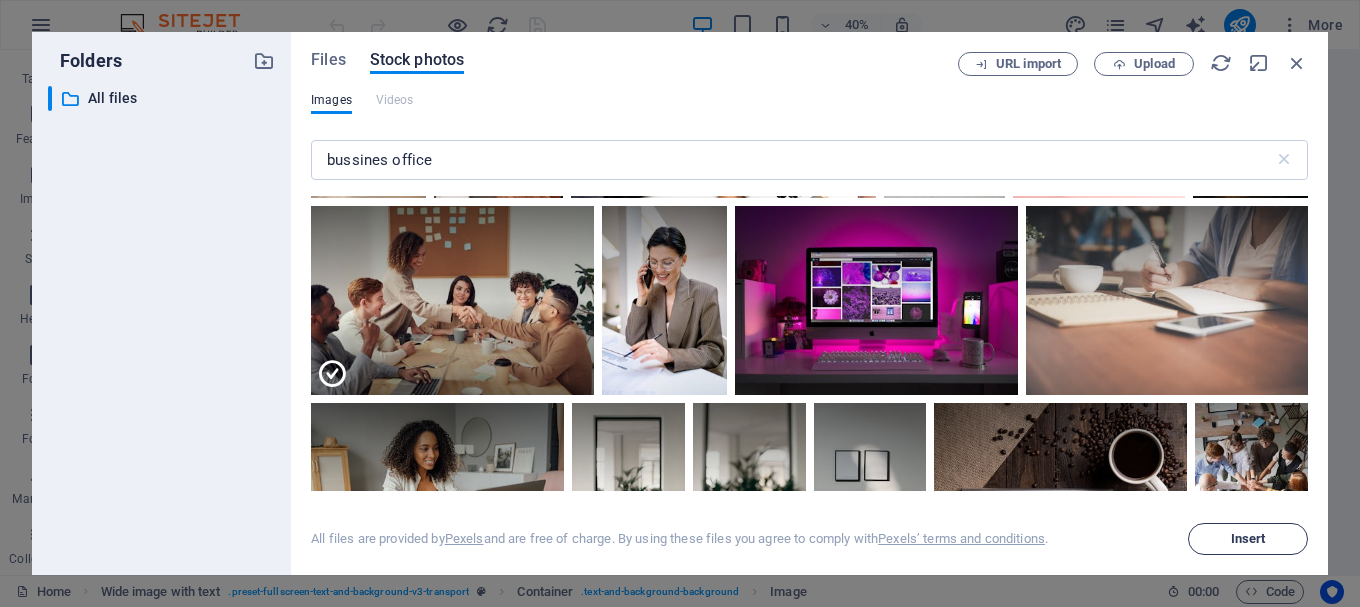click on "Insert" at bounding box center [1248, 539] 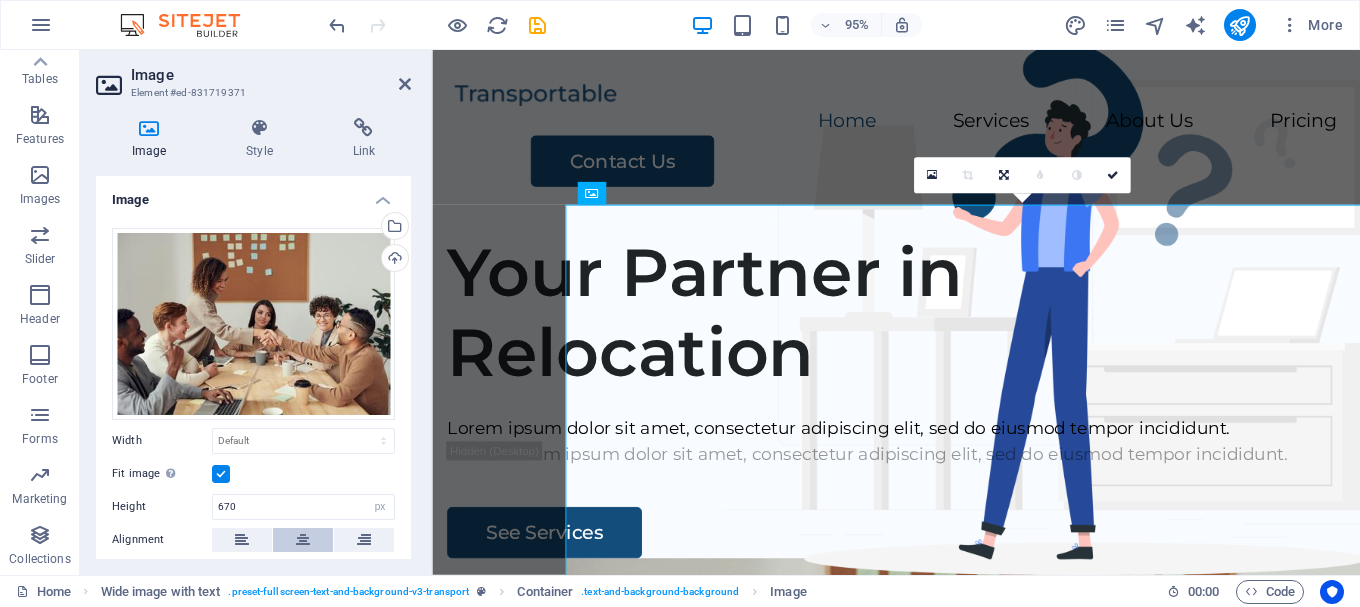 scroll, scrollTop: 252, scrollLeft: 0, axis: vertical 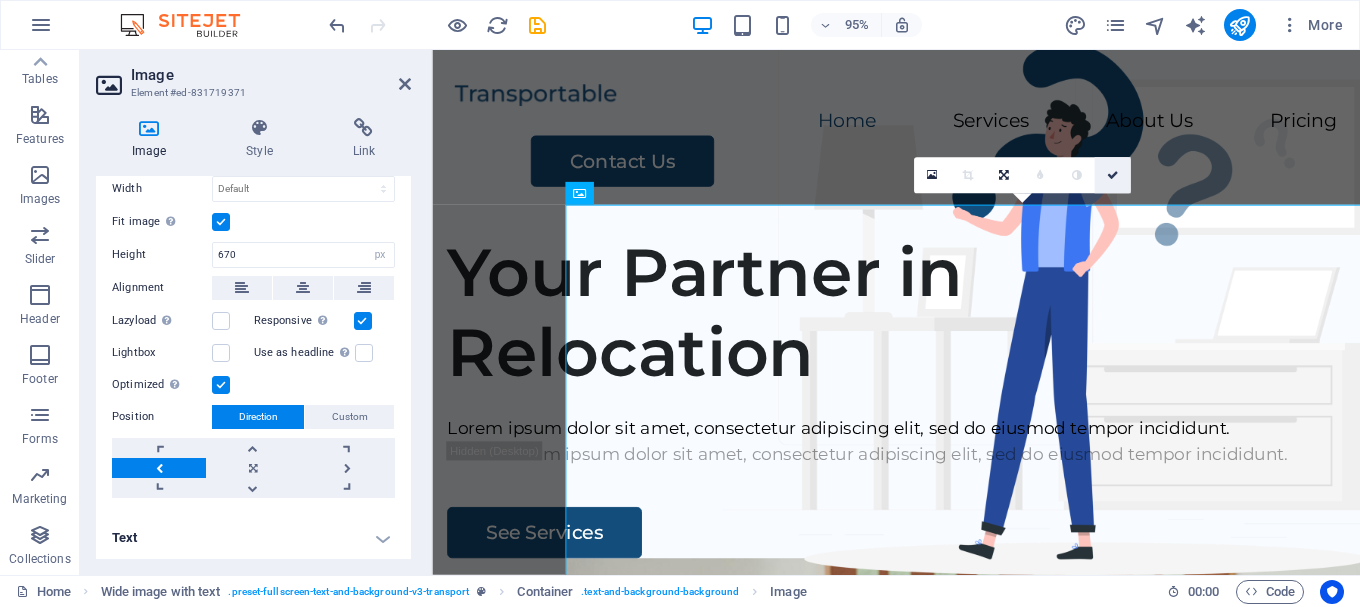 drag, startPoint x: 1109, startPoint y: 176, endPoint x: 1019, endPoint y: 147, distance: 94.55686 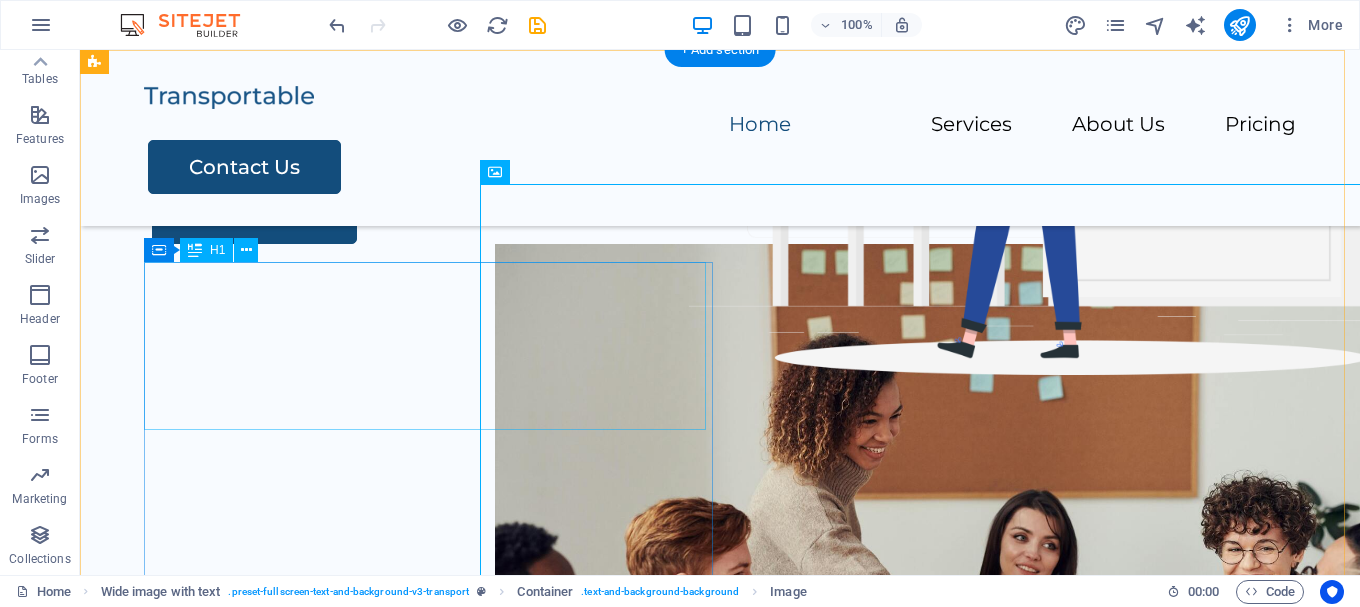scroll, scrollTop: 0, scrollLeft: 0, axis: both 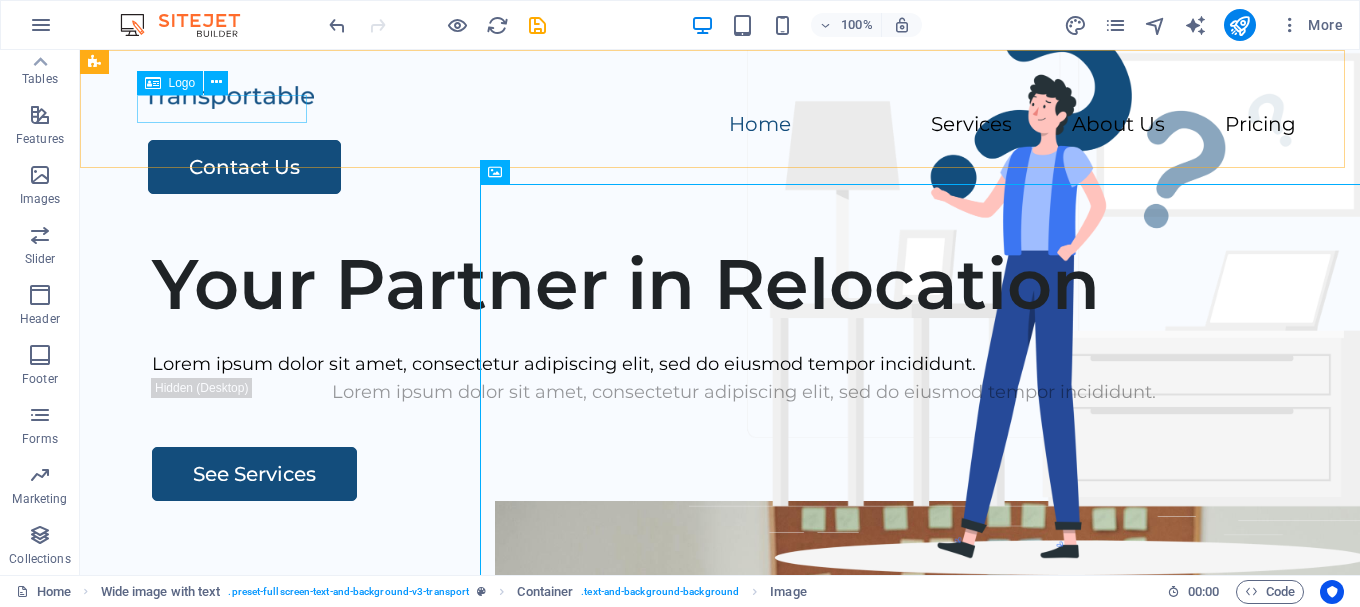 click on "Logo" at bounding box center (182, 83) 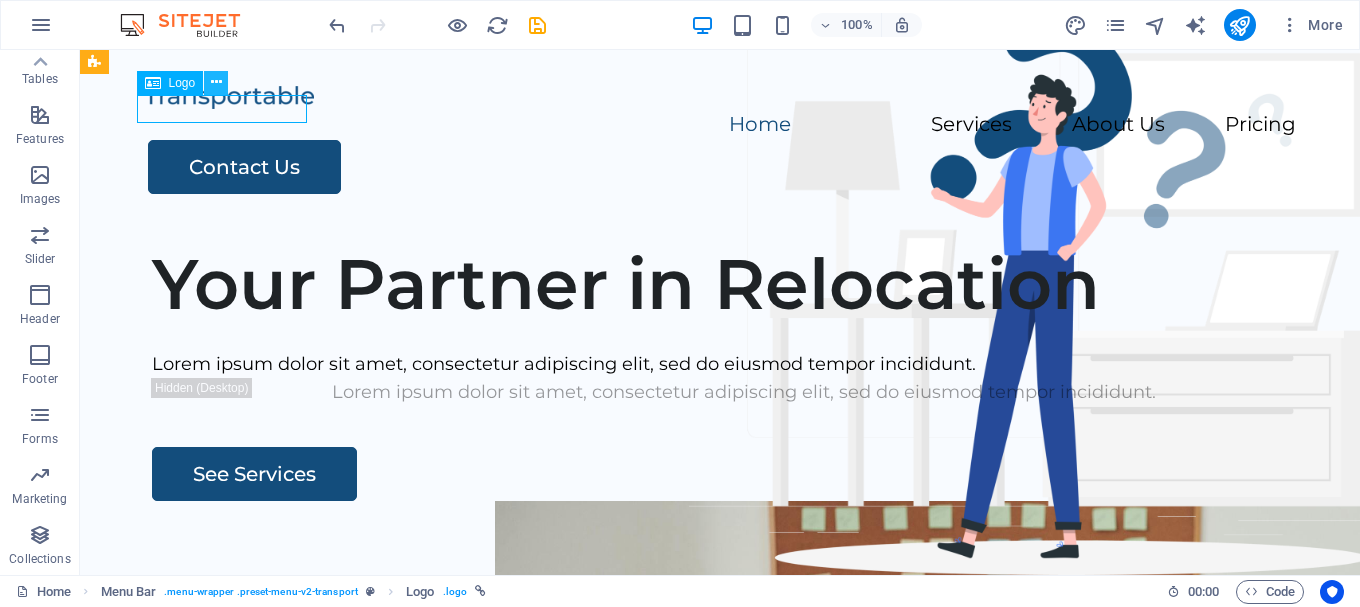 click at bounding box center [216, 82] 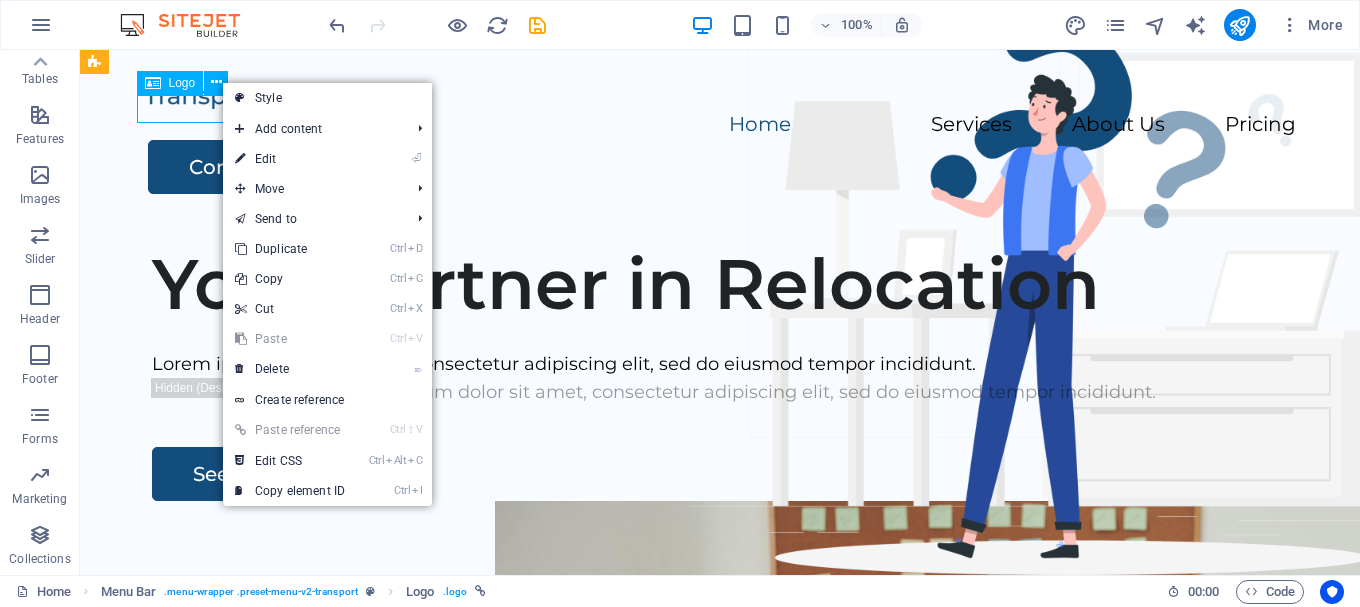 click on "Logo" at bounding box center [182, 83] 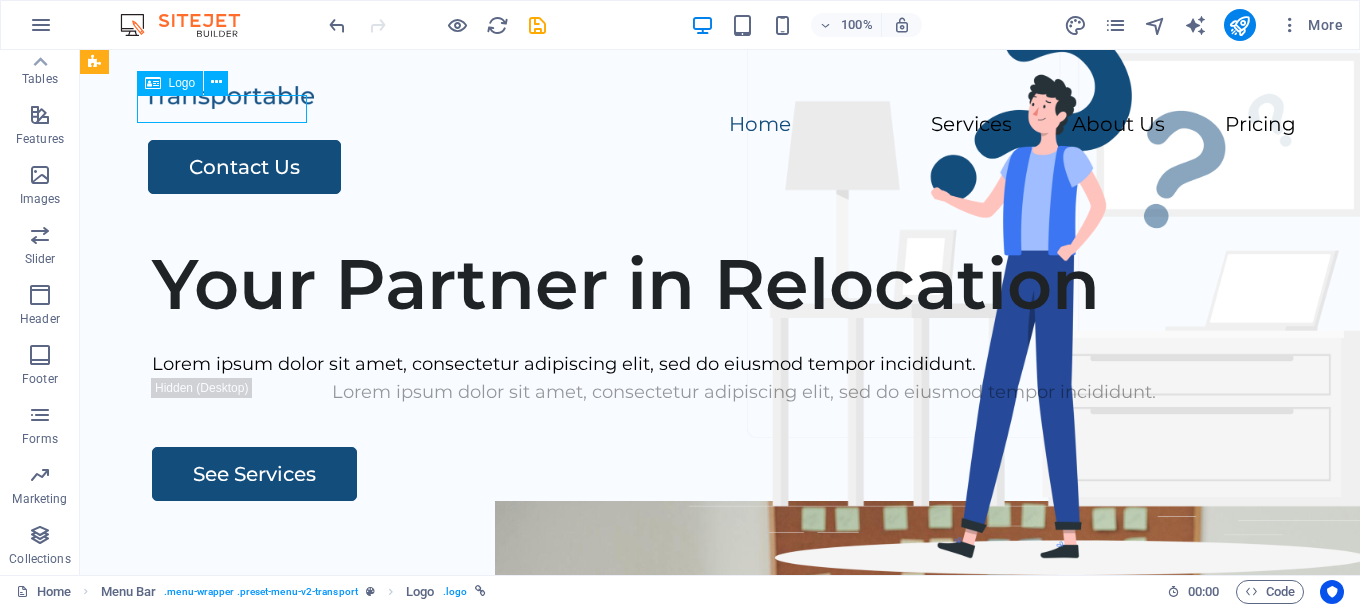 click on "Logo" at bounding box center [182, 83] 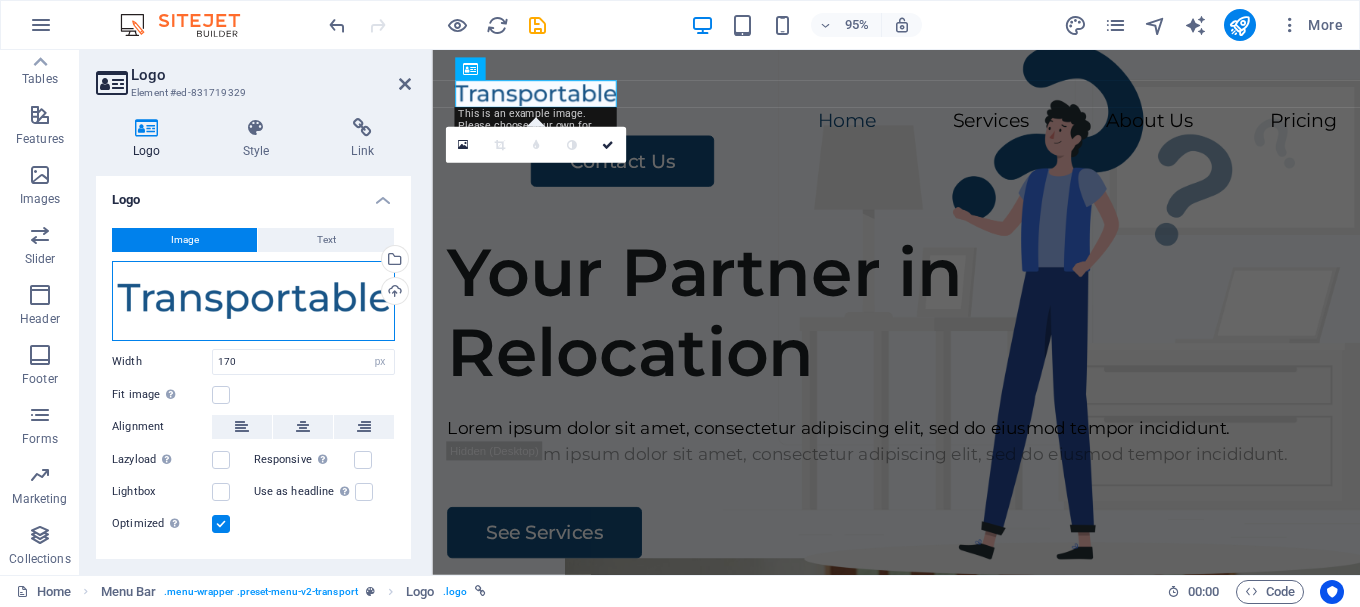 click on "Drag files here, click to choose files or select files from Files or our free stock photos & videos" at bounding box center [253, 301] 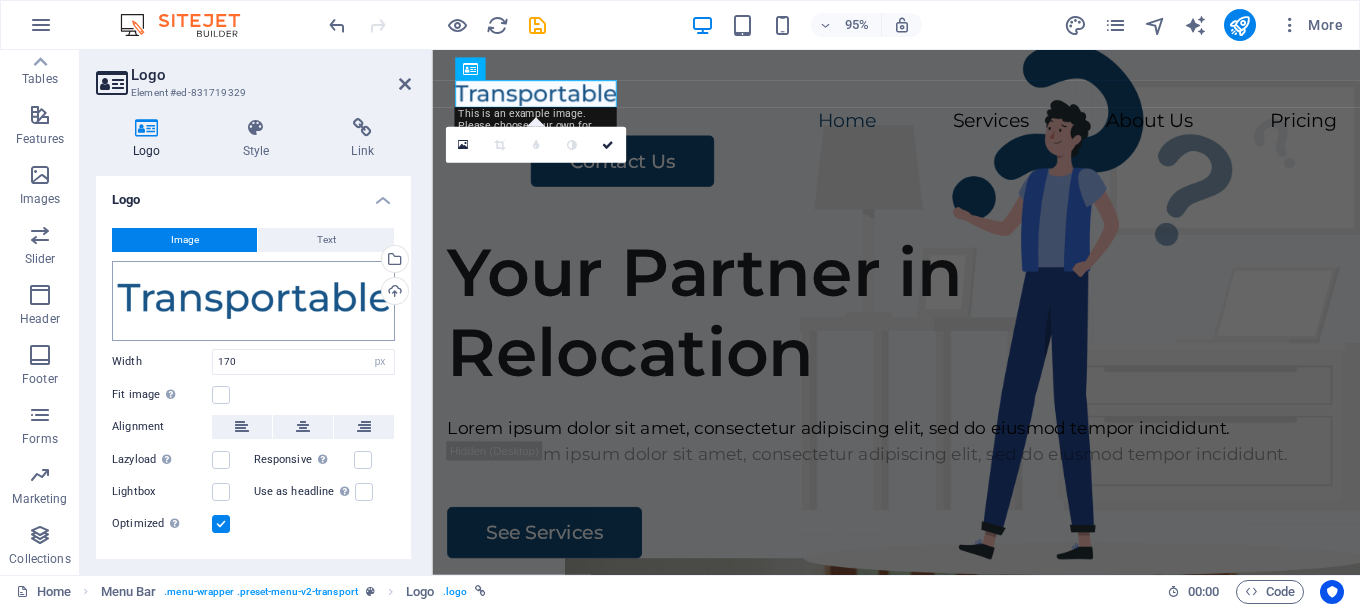 click on "birostnktangsel.com Home Favorites Elements Columns Content Boxes Accordion Tables Features Images Slider Header Footer Forms Marketing Collections Logo Element #ed-831719329 Logo Style Link Logo Image Text Drag files here, click to choose files or select files from Files or our free stock photos & videos Select files from the file manager, stock photos, or upload file(s) Upload Width 170 Default auto px rem % em vh vw Fit image Automatically fit image to a fixed width and height Height Default auto px Alignment Lazyload Loading images after the page loads improves page speed. Responsive Automatically load retina image and smartphone optimized sizes. Lightbox Use as headline The image will be wrapped in an H1 headline tag. Useful for giving alternative text the weight of an H1 headline, e.g. for the logo. Leave unchecked if uncertain. Optimized Images are compressed to improve page speed. Position Direction Custom X offset 50 px %" at bounding box center [680, 303] 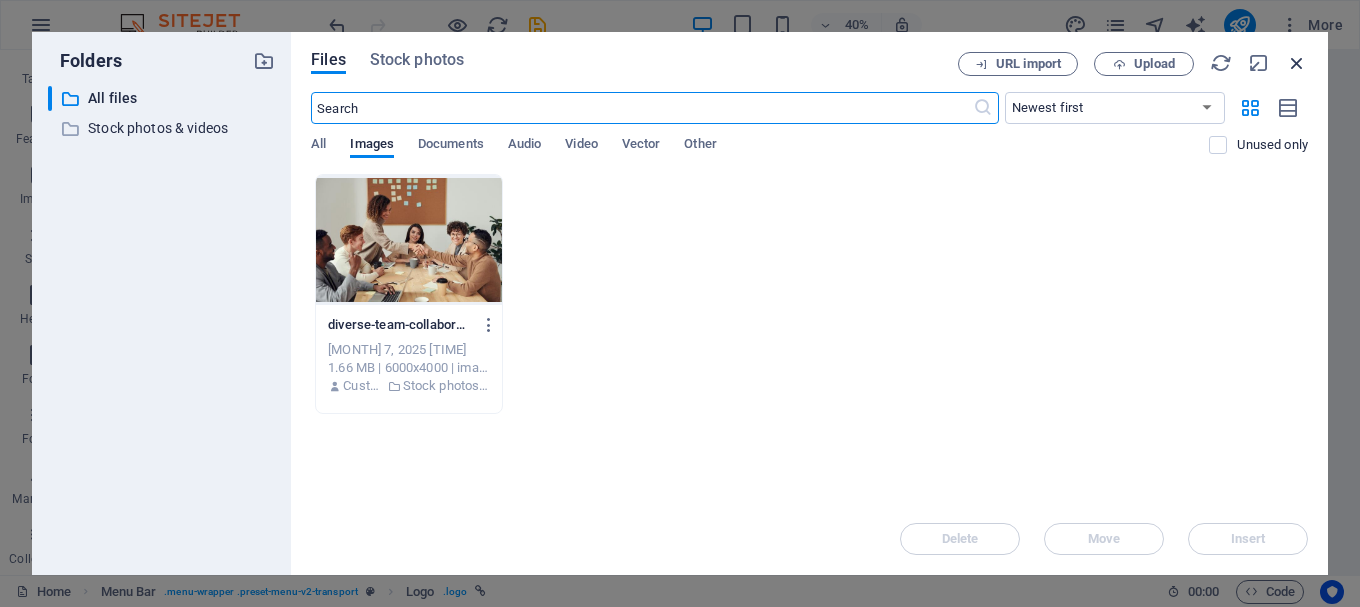 click at bounding box center [1297, 63] 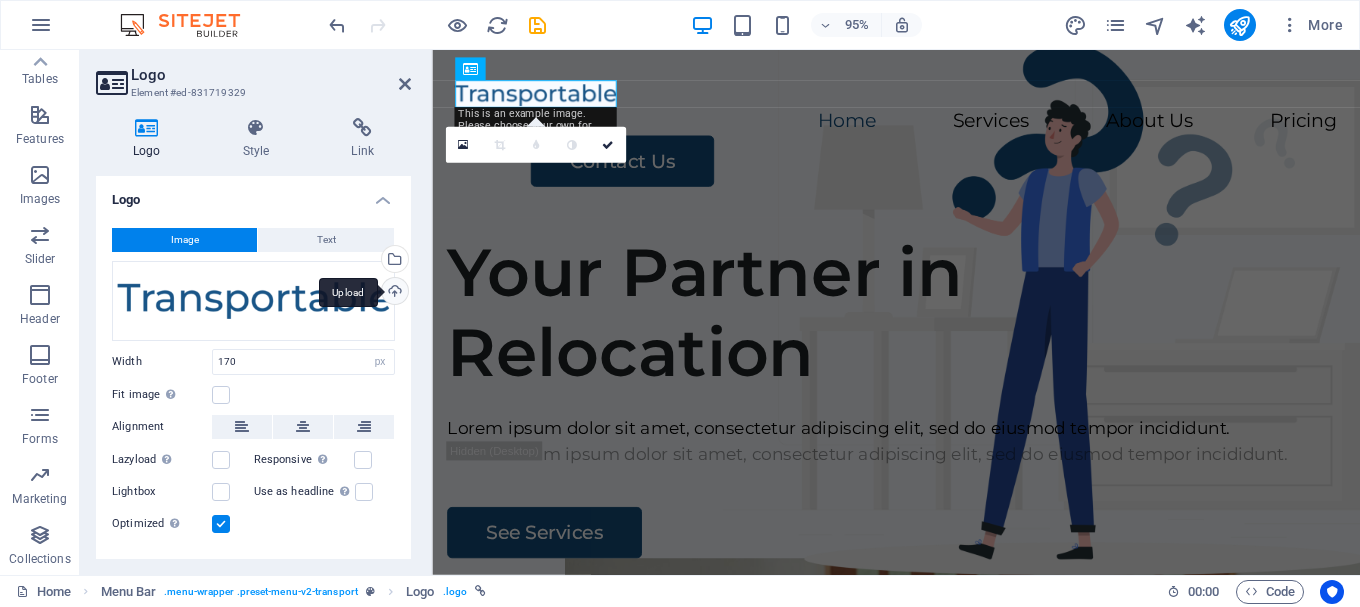click on "Upload" at bounding box center [393, 293] 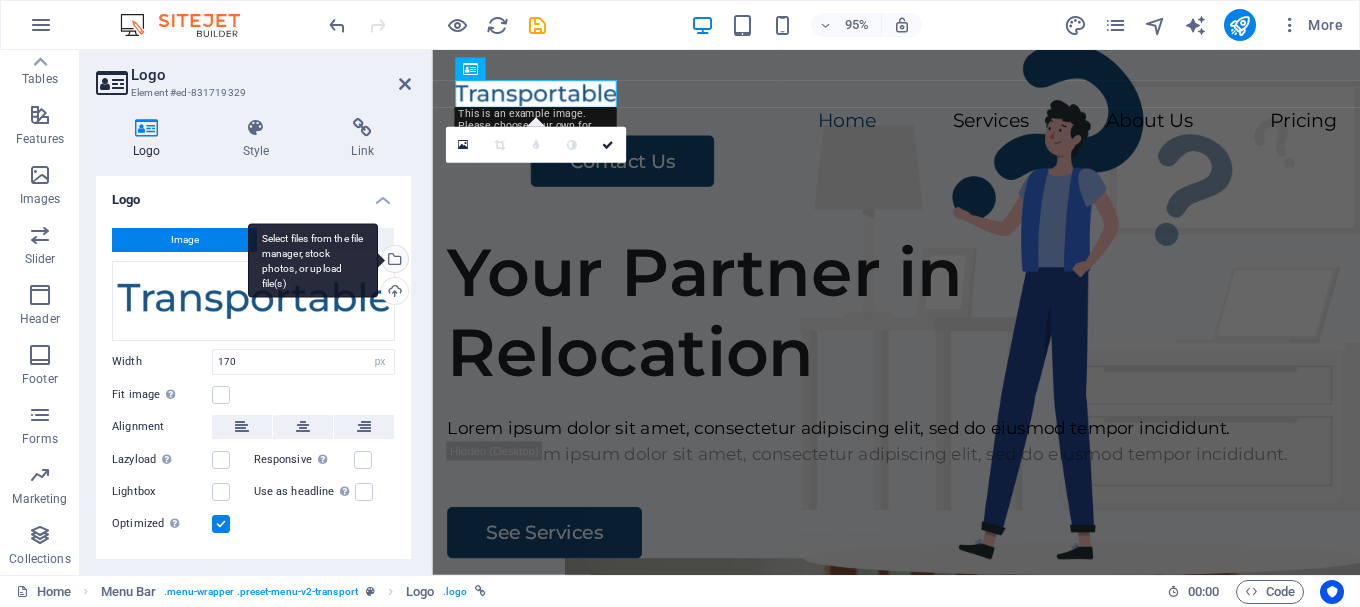 click on "Select files from the file manager, stock photos, or upload file(s)" at bounding box center (393, 261) 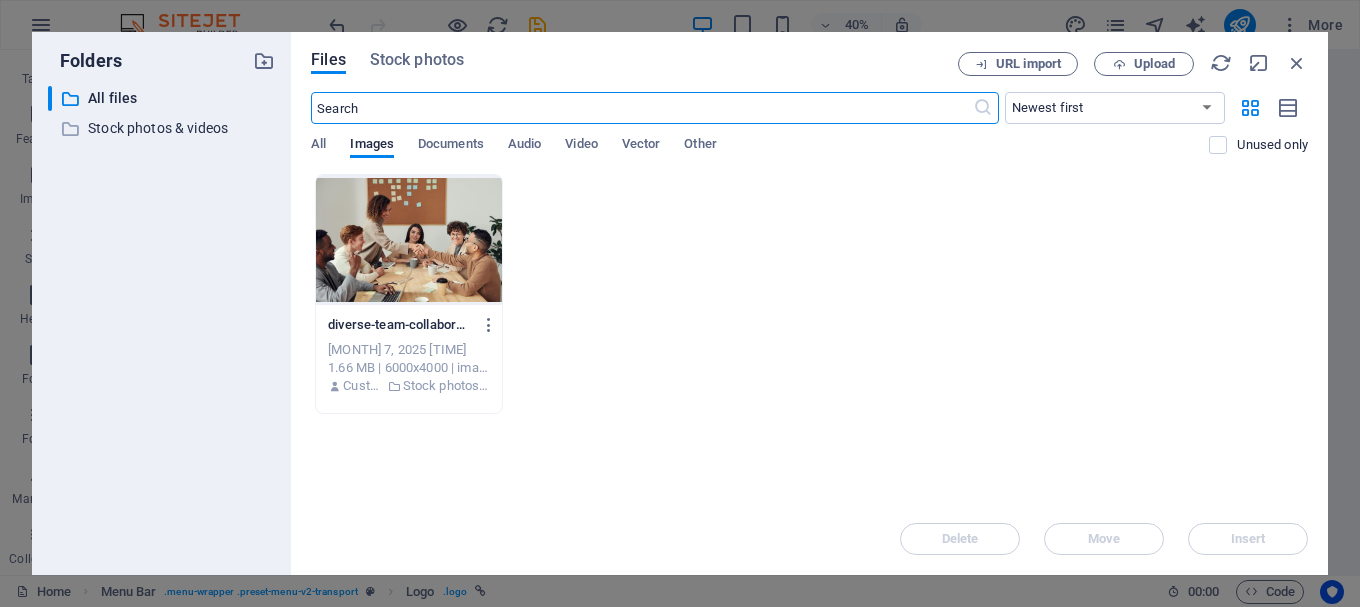 click at bounding box center (641, 108) 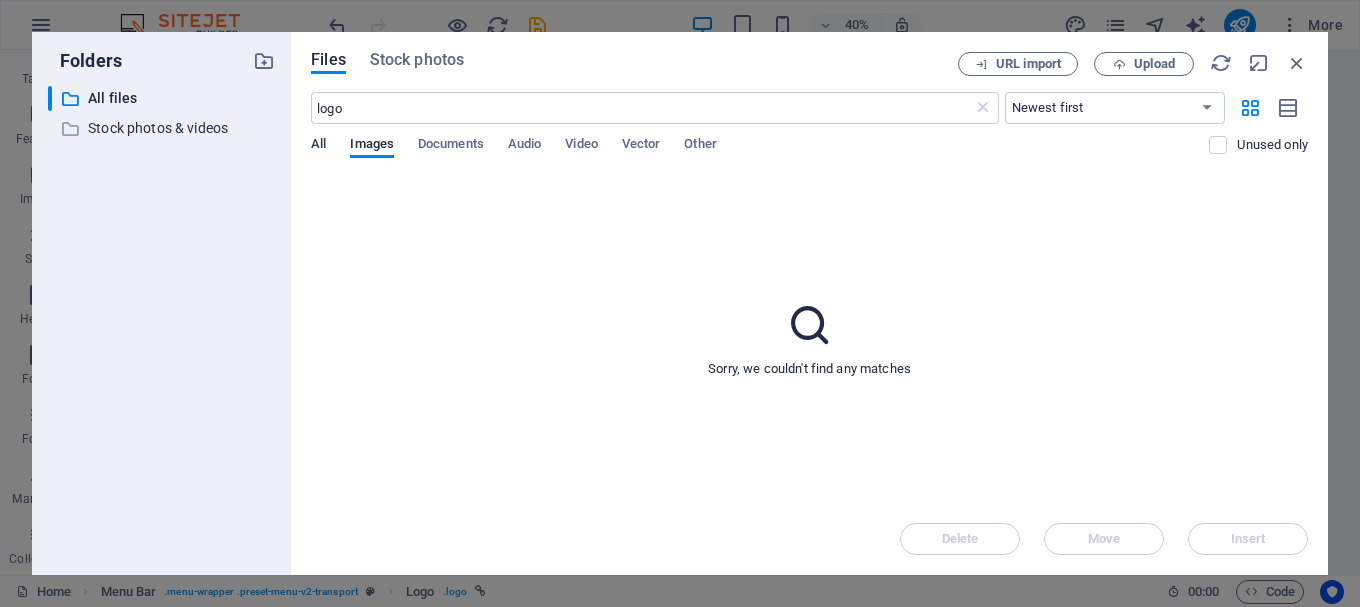 click on "All" at bounding box center [318, 146] 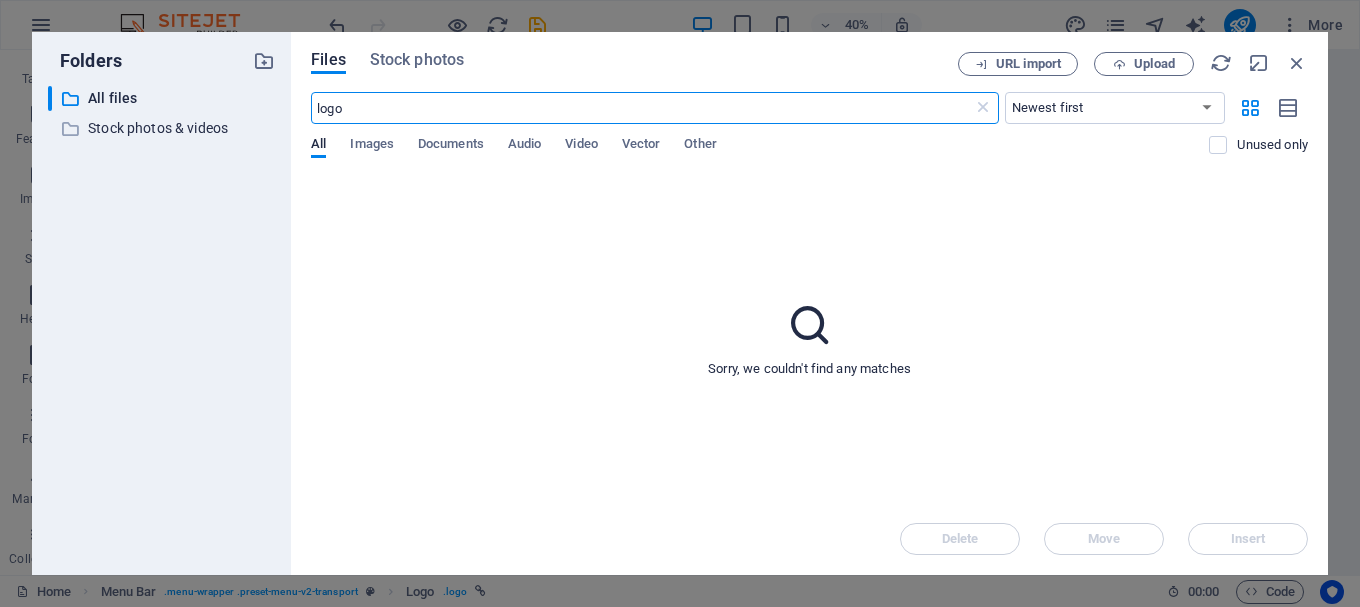 click on "logo" at bounding box center (641, 108) 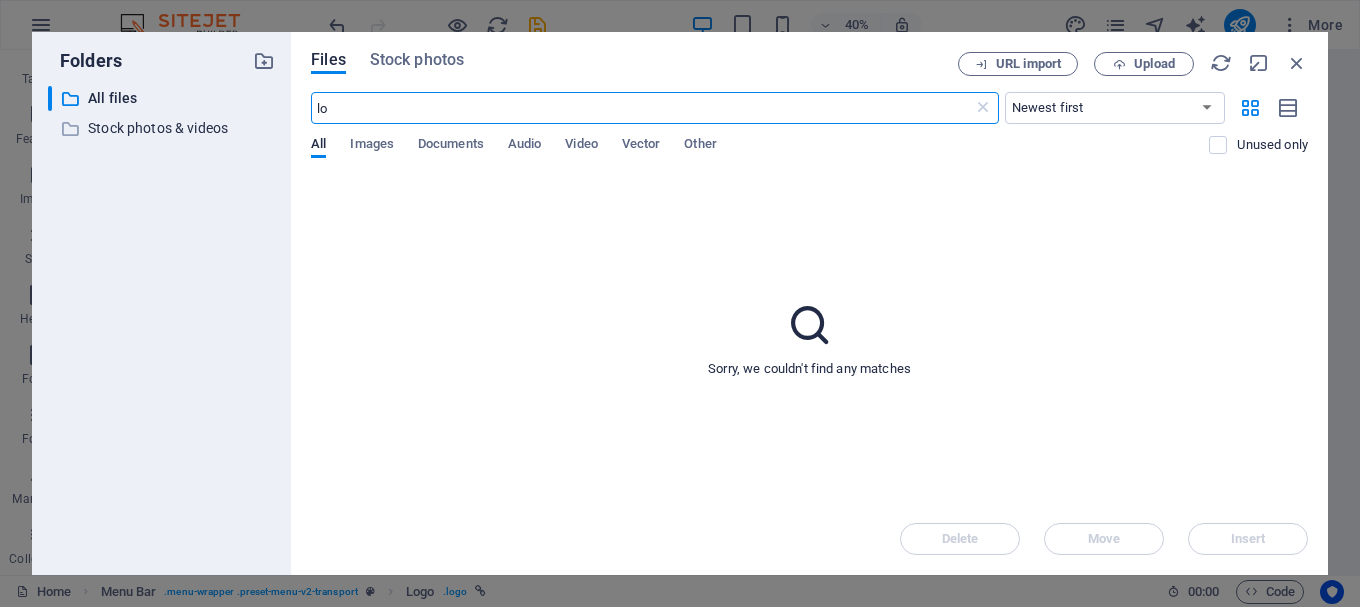 type on "l" 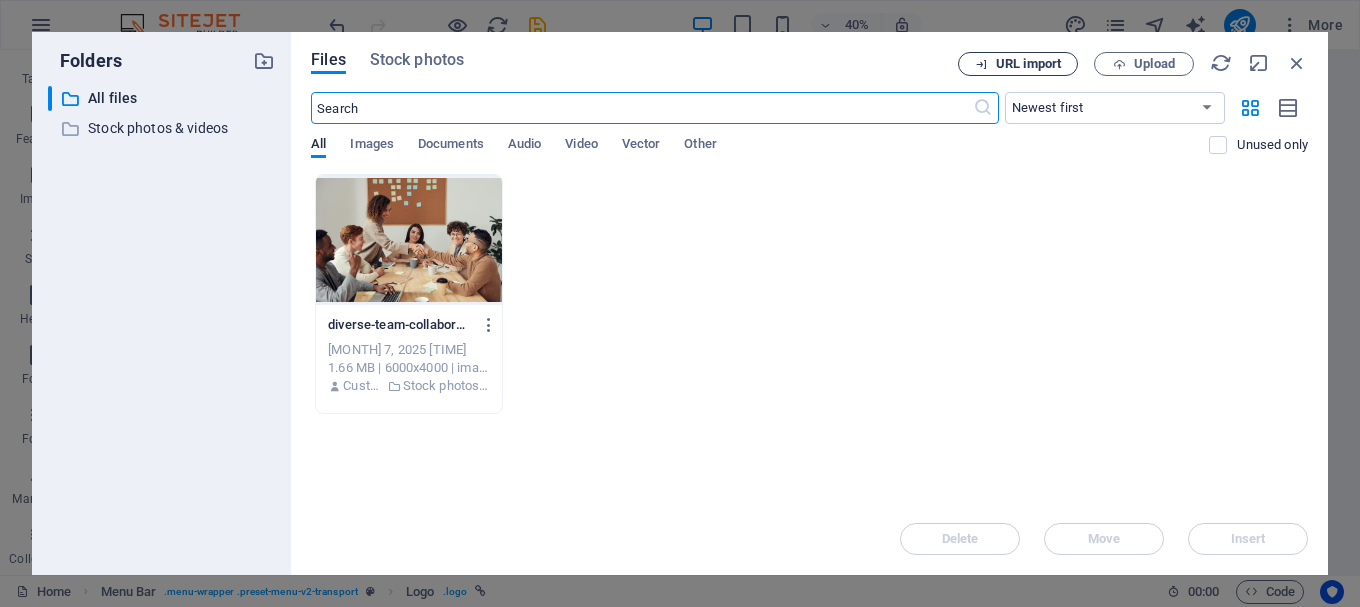 type 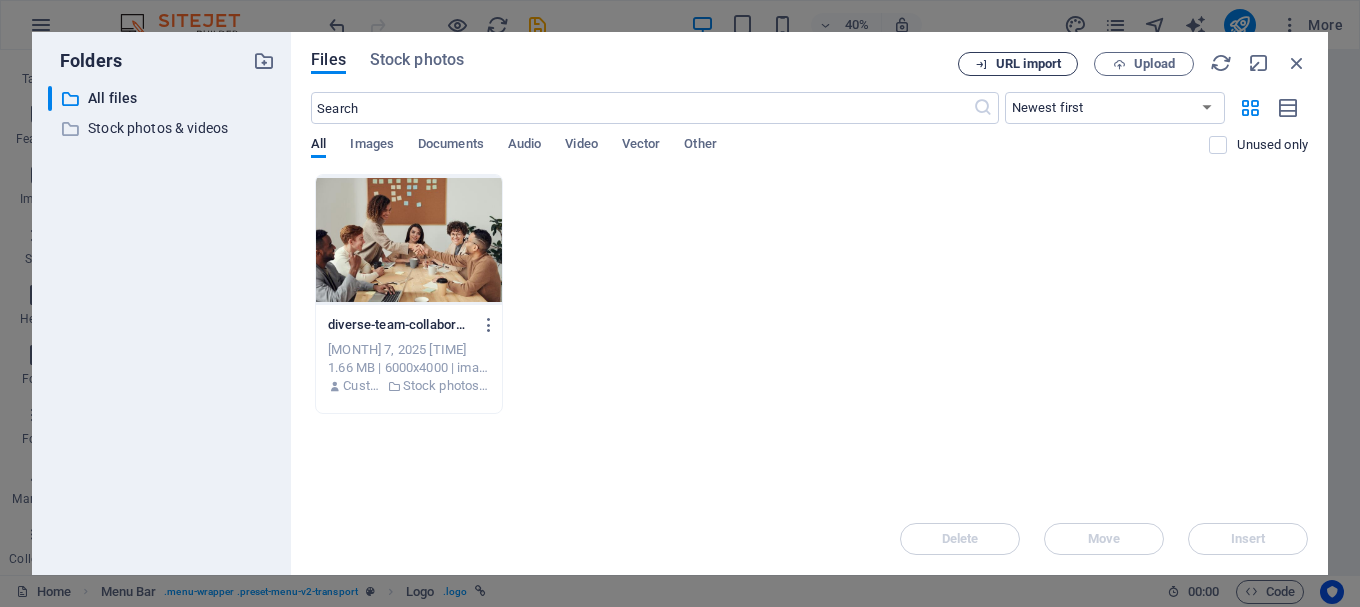 click on "URL import" at bounding box center (1028, 64) 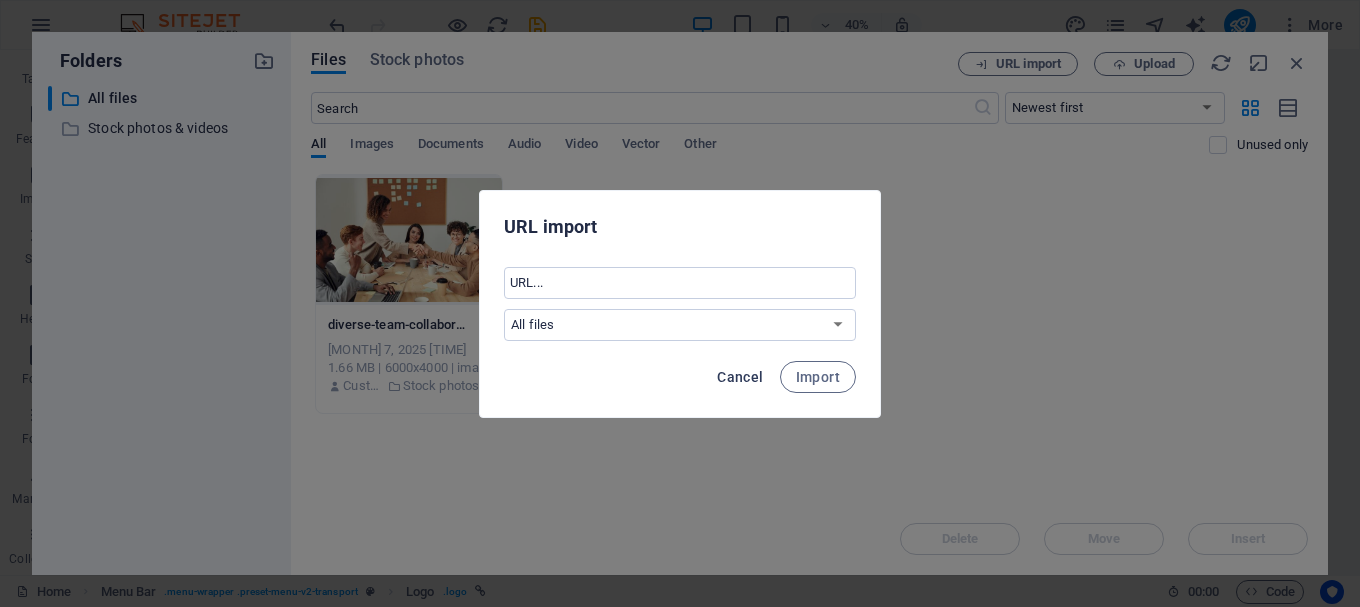 click on "Cancel" at bounding box center (740, 377) 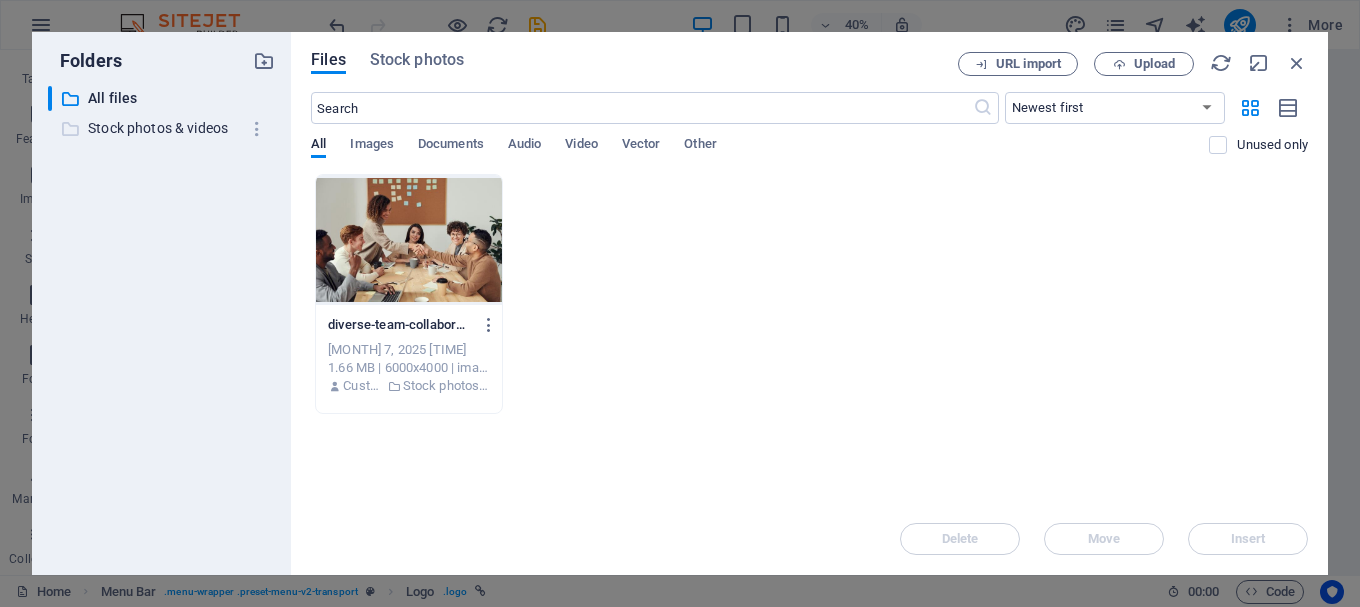 click on "Stock photos & videos" at bounding box center (163, 128) 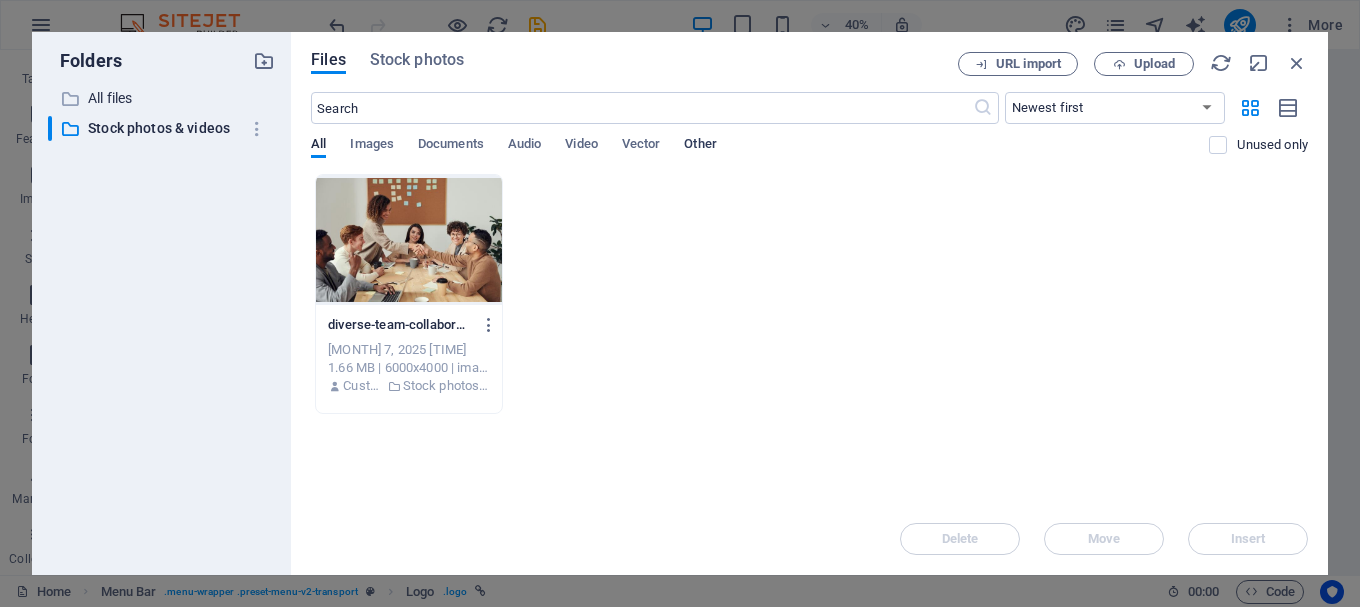 click on "Other" at bounding box center (700, 146) 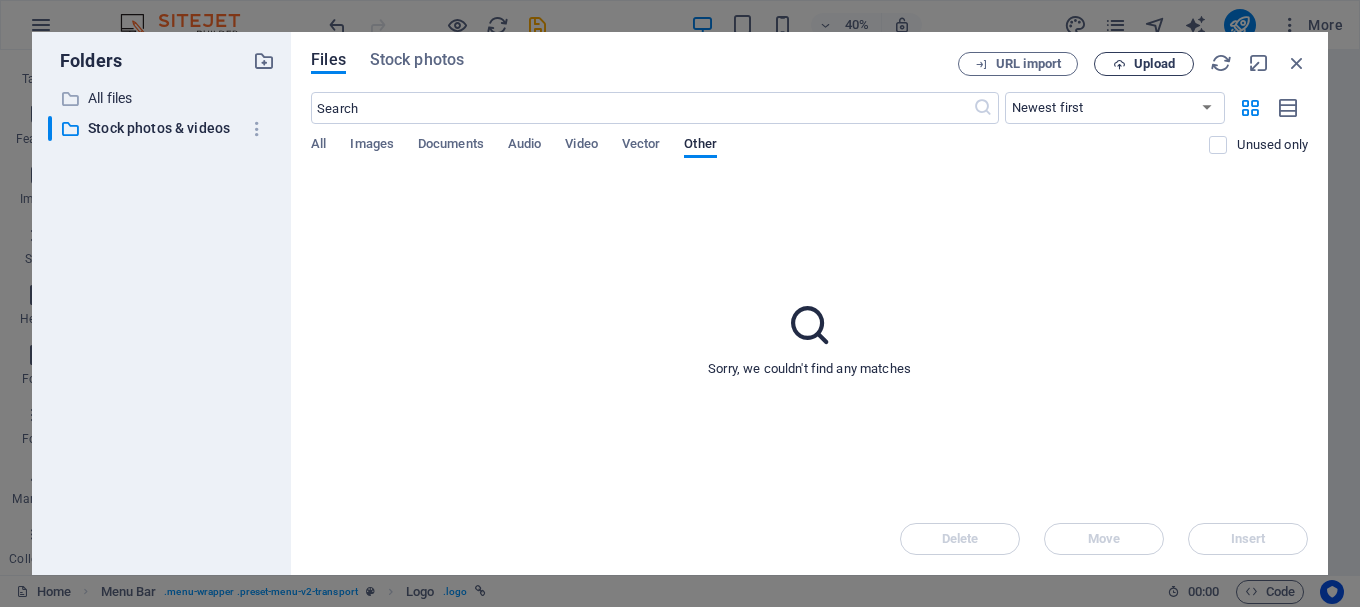 click on "Upload" at bounding box center [1154, 64] 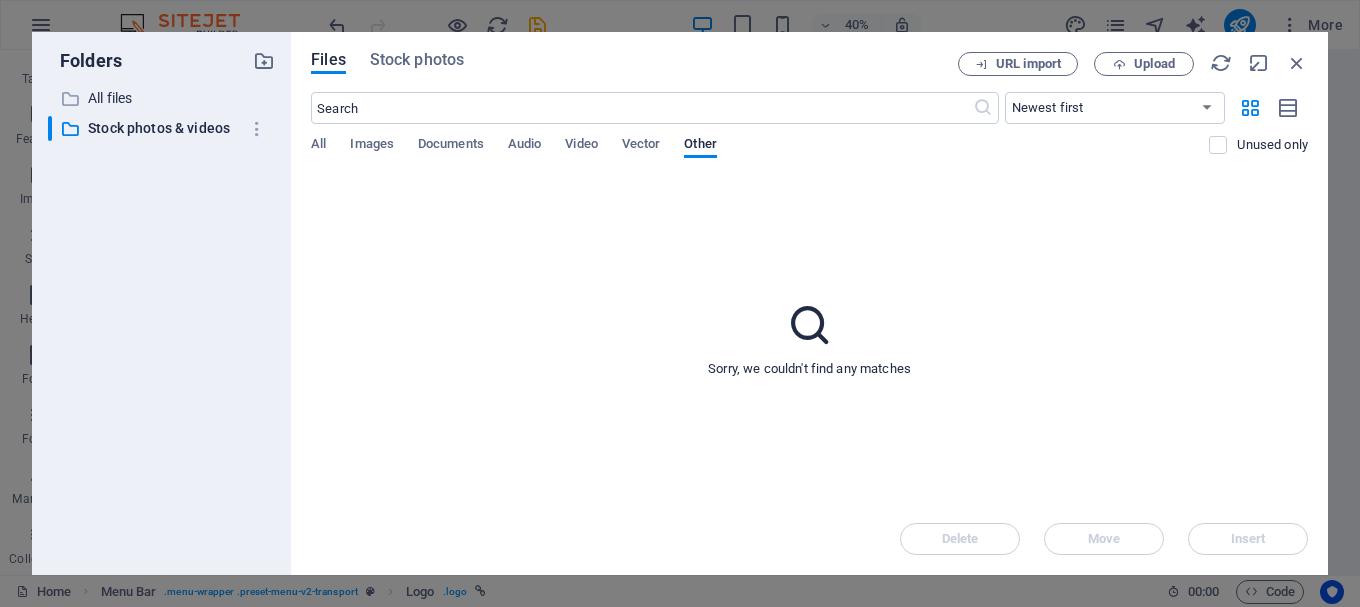 click on "All Images Documents Audio Video Vector Other" at bounding box center (760, 155) 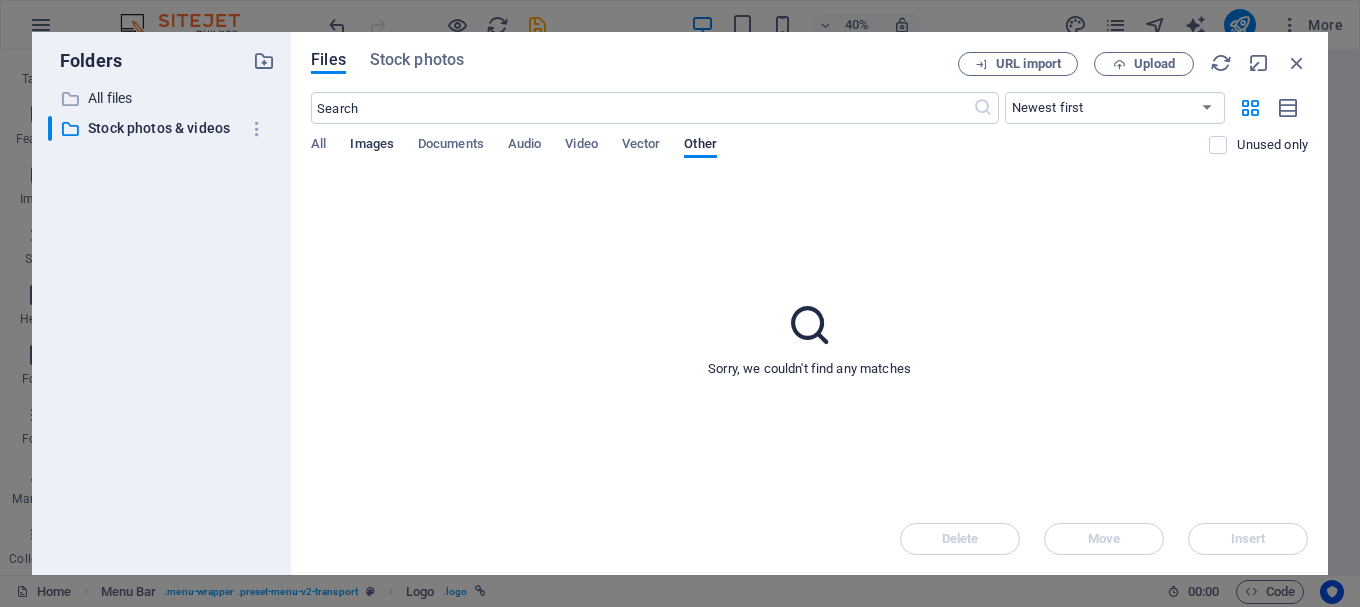 click on "Images" at bounding box center (372, 146) 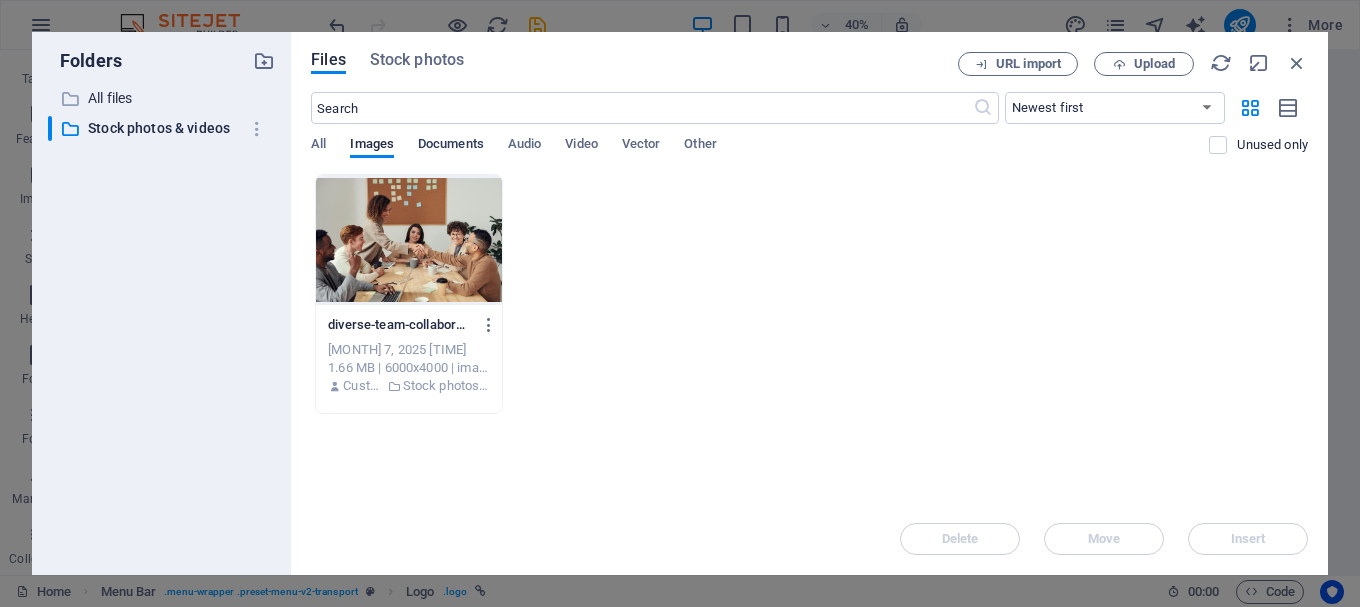 click on "Documents" at bounding box center [451, 146] 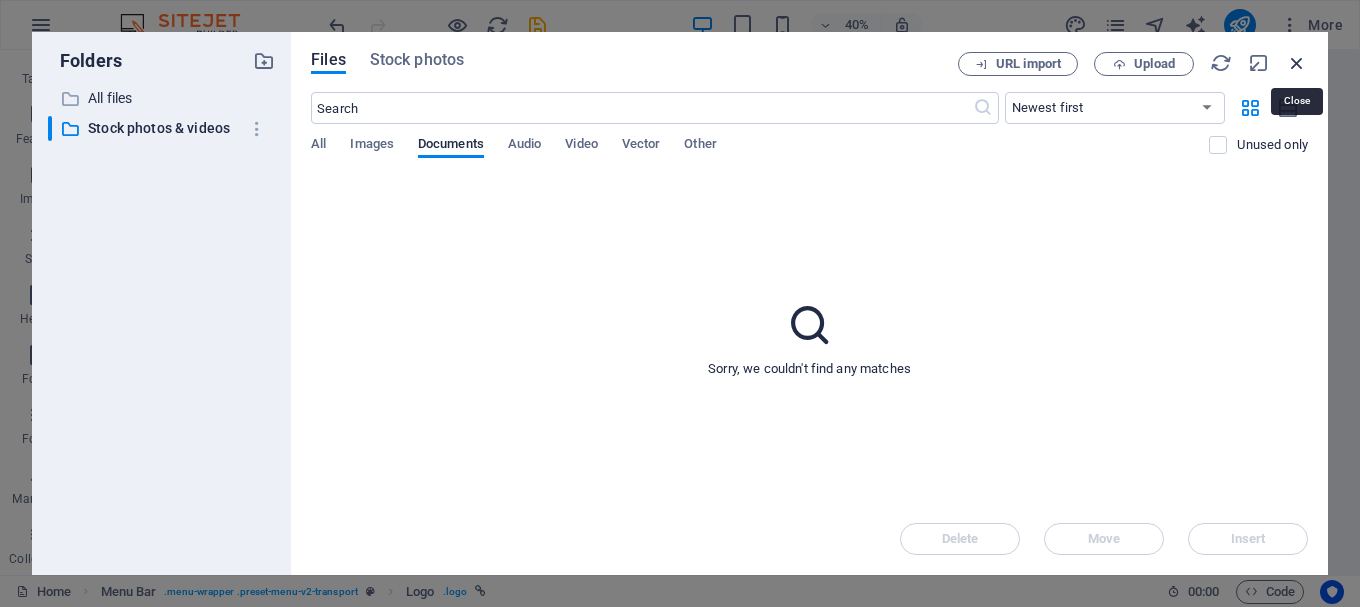 drag, startPoint x: 1294, startPoint y: 56, endPoint x: 841, endPoint y: 21, distance: 454.3501 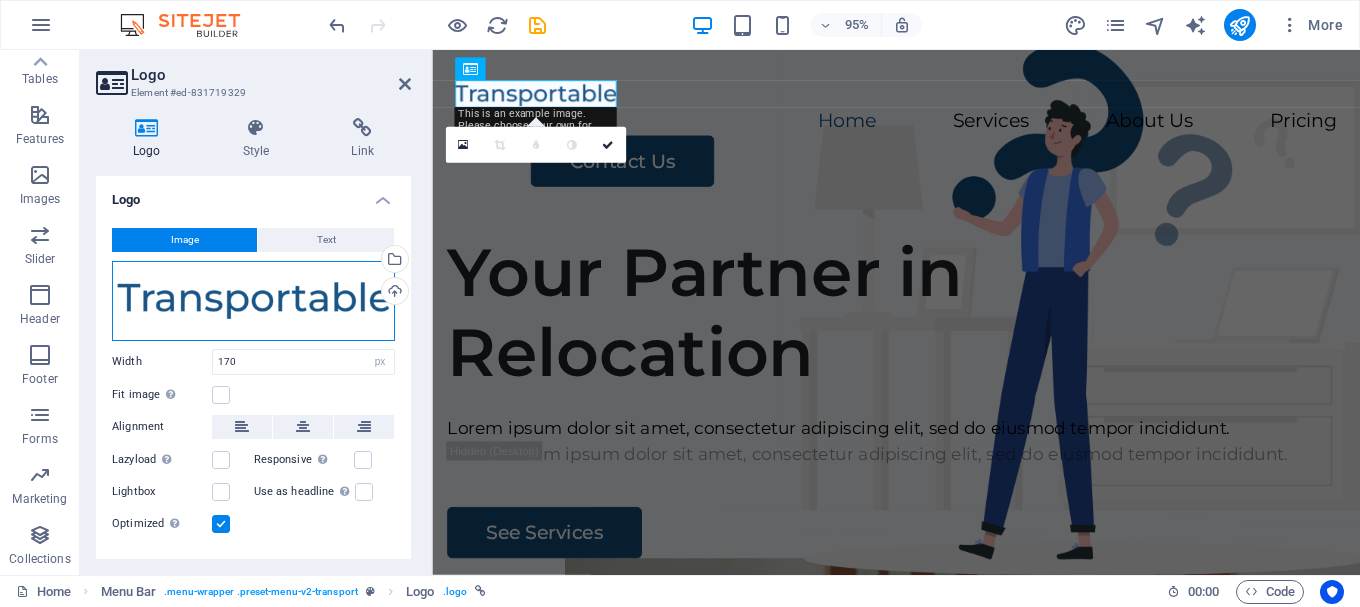 click on "Drag files here, click to choose files or select files from Files or our free stock photos & videos" at bounding box center [253, 301] 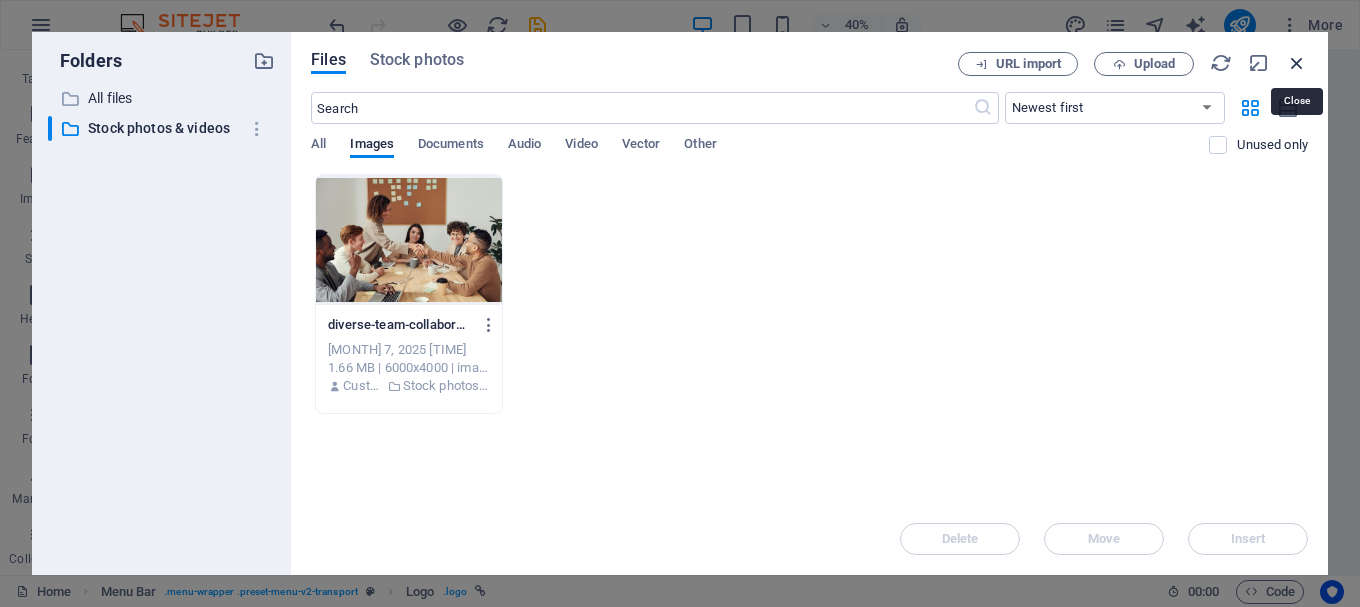 click at bounding box center (1297, 63) 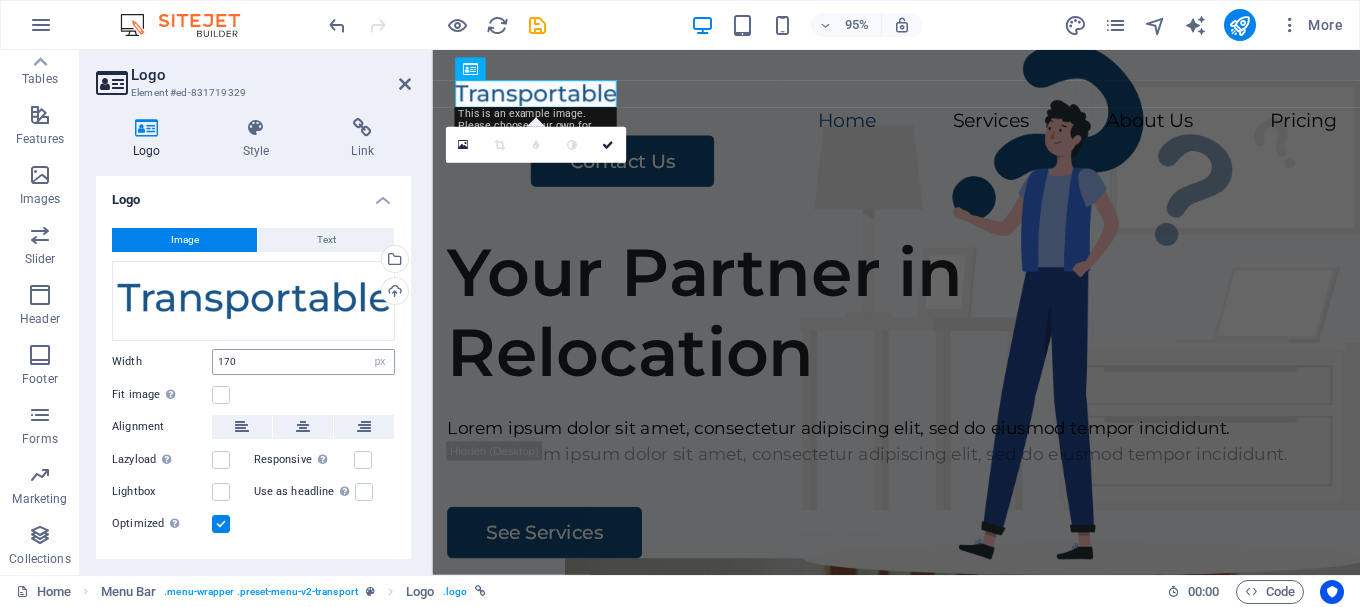 scroll, scrollTop: 41, scrollLeft: 0, axis: vertical 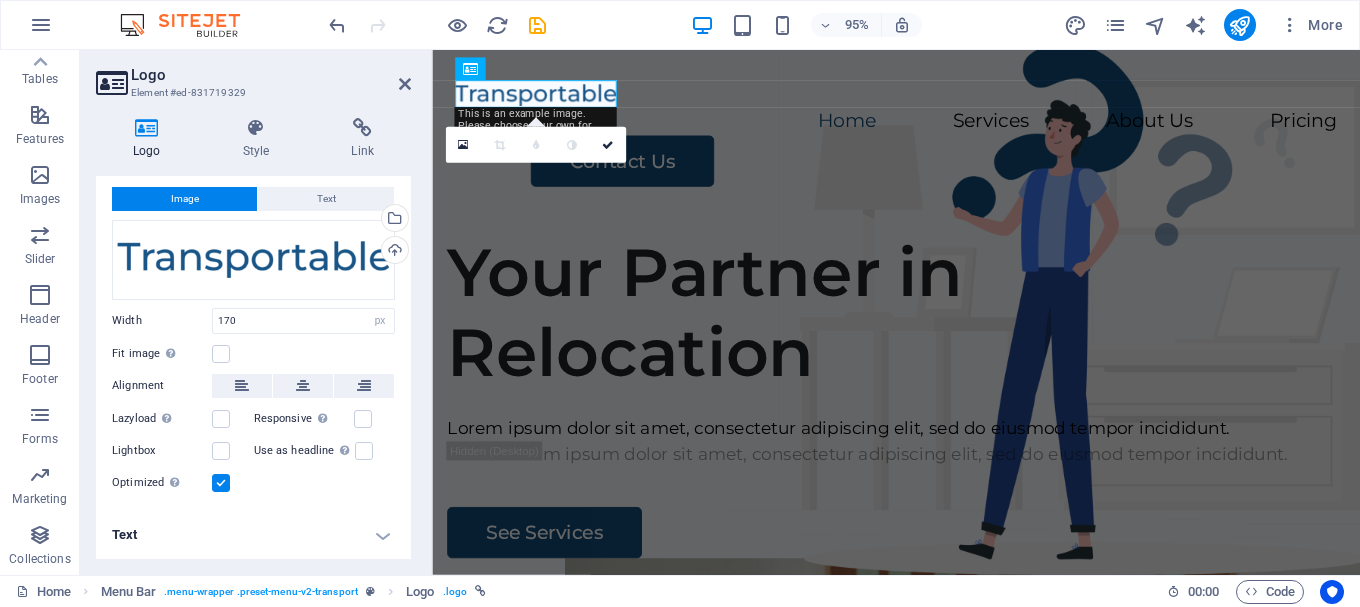 click on "Text" at bounding box center [253, 535] 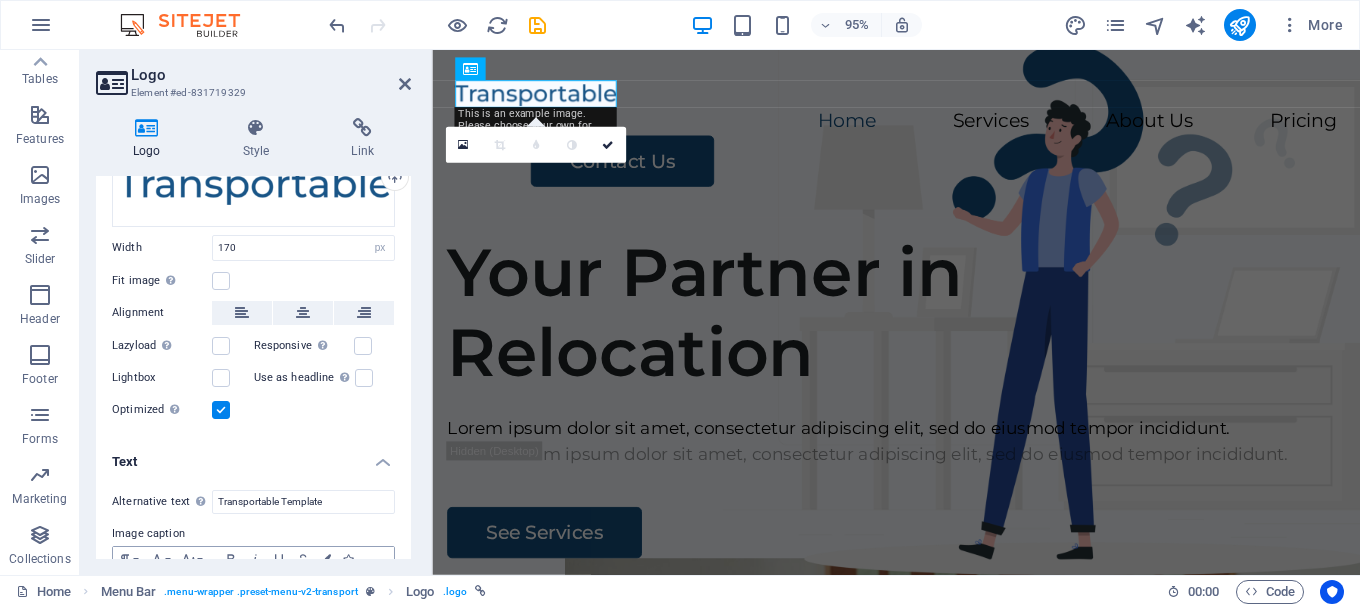 scroll, scrollTop: 229, scrollLeft: 0, axis: vertical 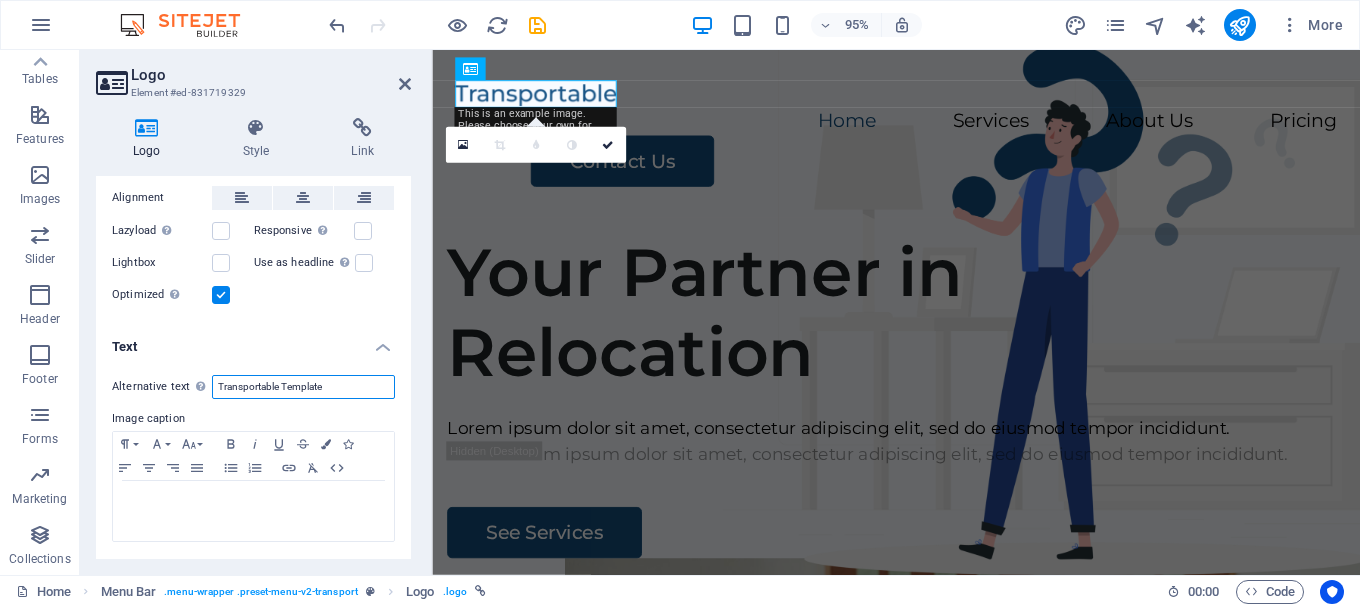 drag, startPoint x: 338, startPoint y: 387, endPoint x: 211, endPoint y: 392, distance: 127.09839 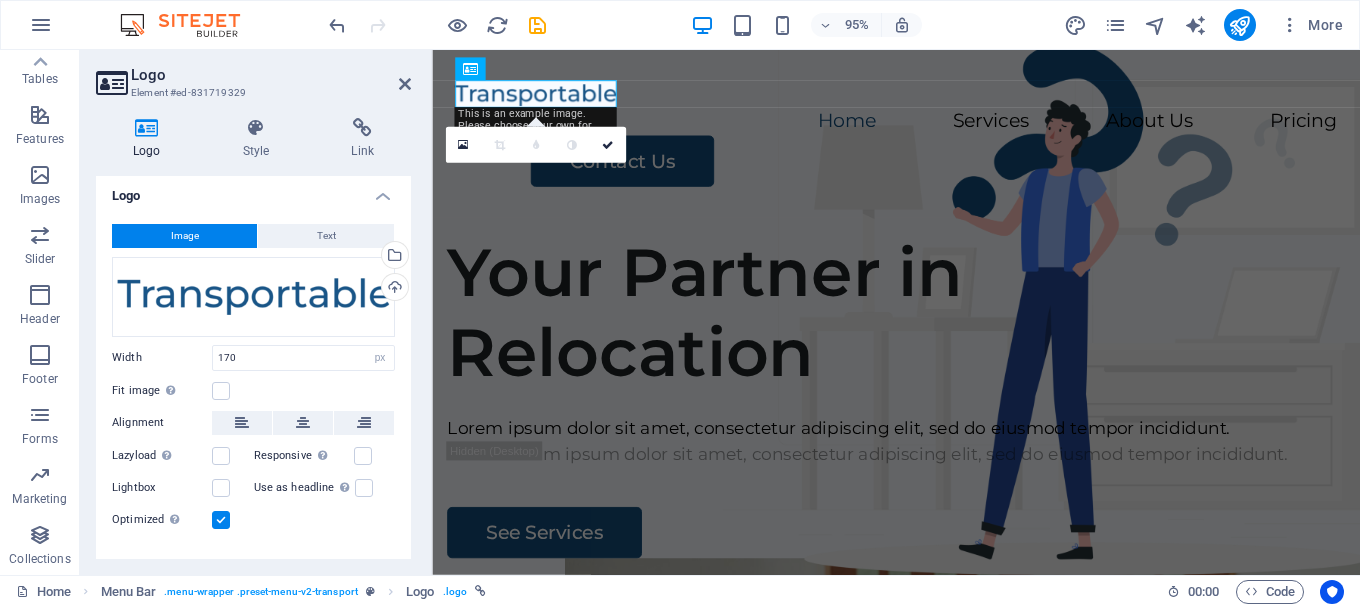 scroll, scrollTop: 0, scrollLeft: 0, axis: both 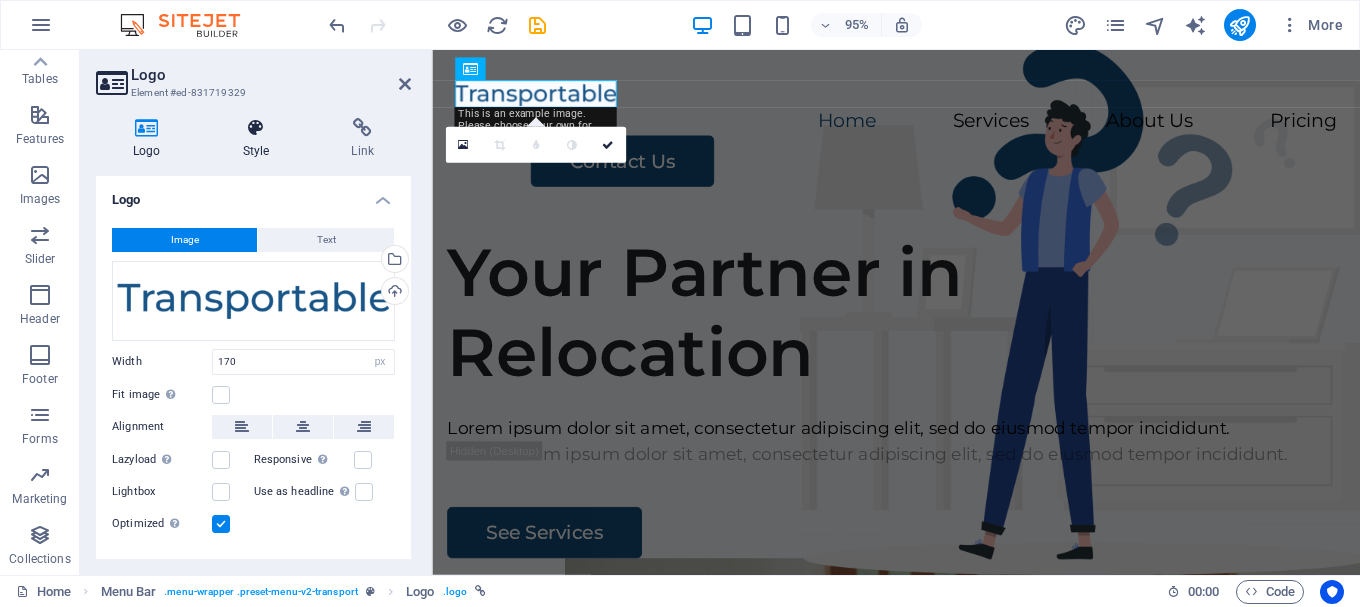 click on "Style" at bounding box center [260, 139] 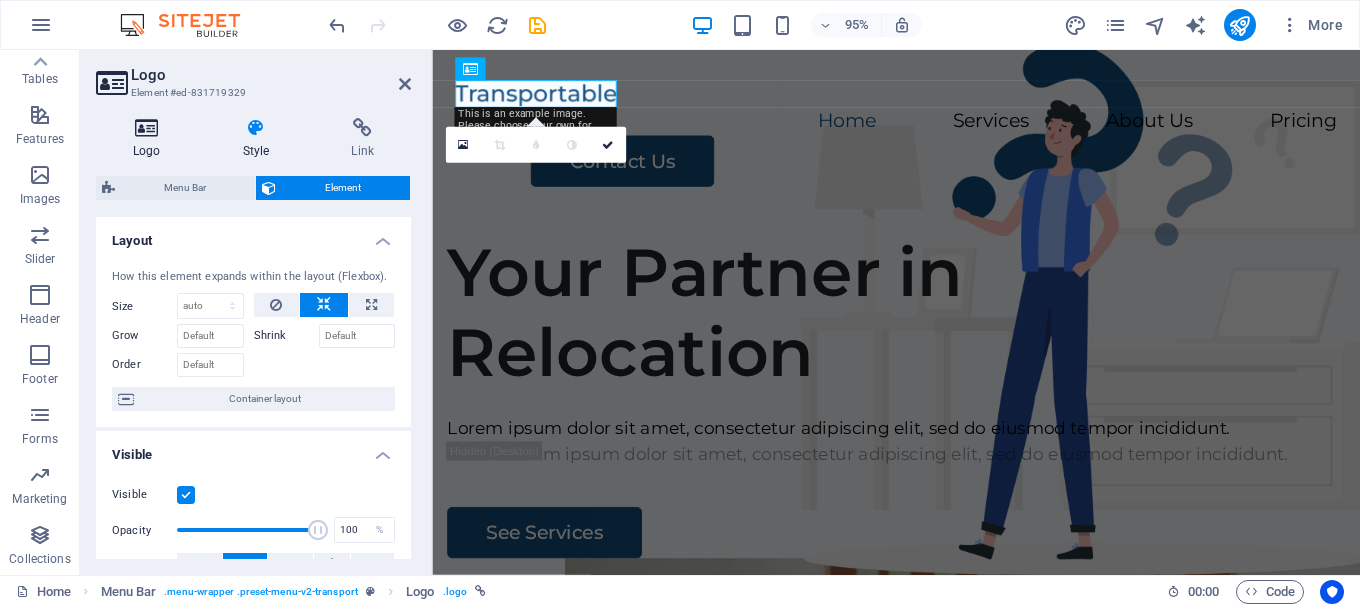click at bounding box center [147, 128] 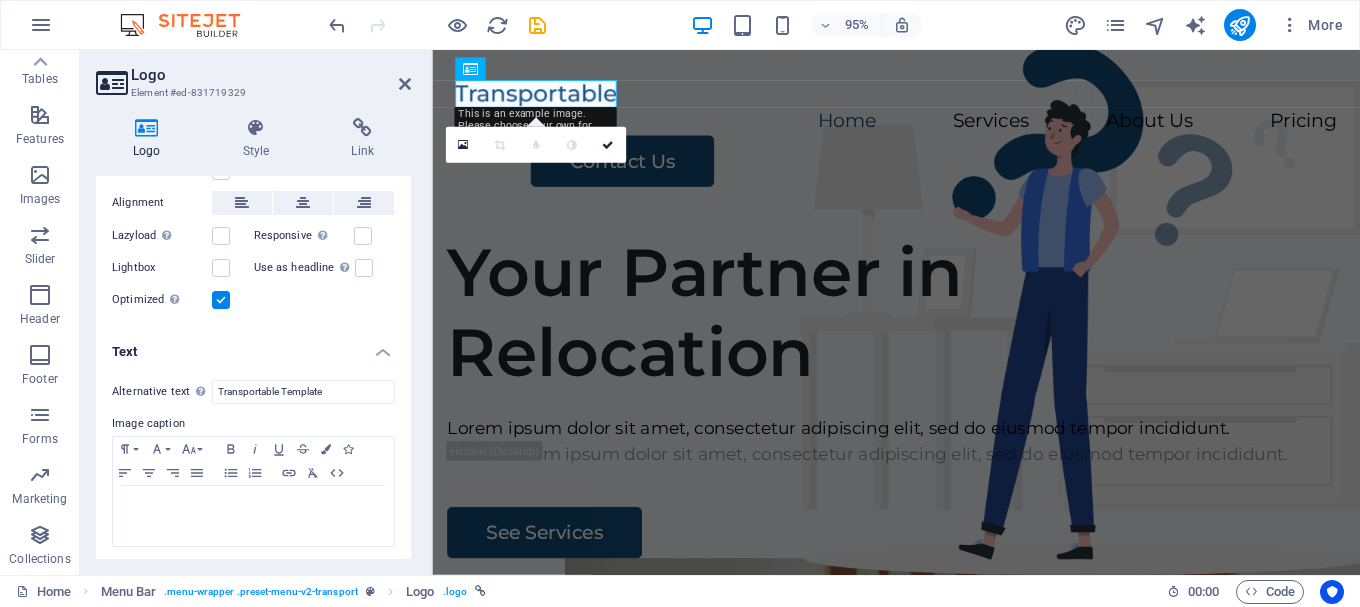 scroll, scrollTop: 229, scrollLeft: 0, axis: vertical 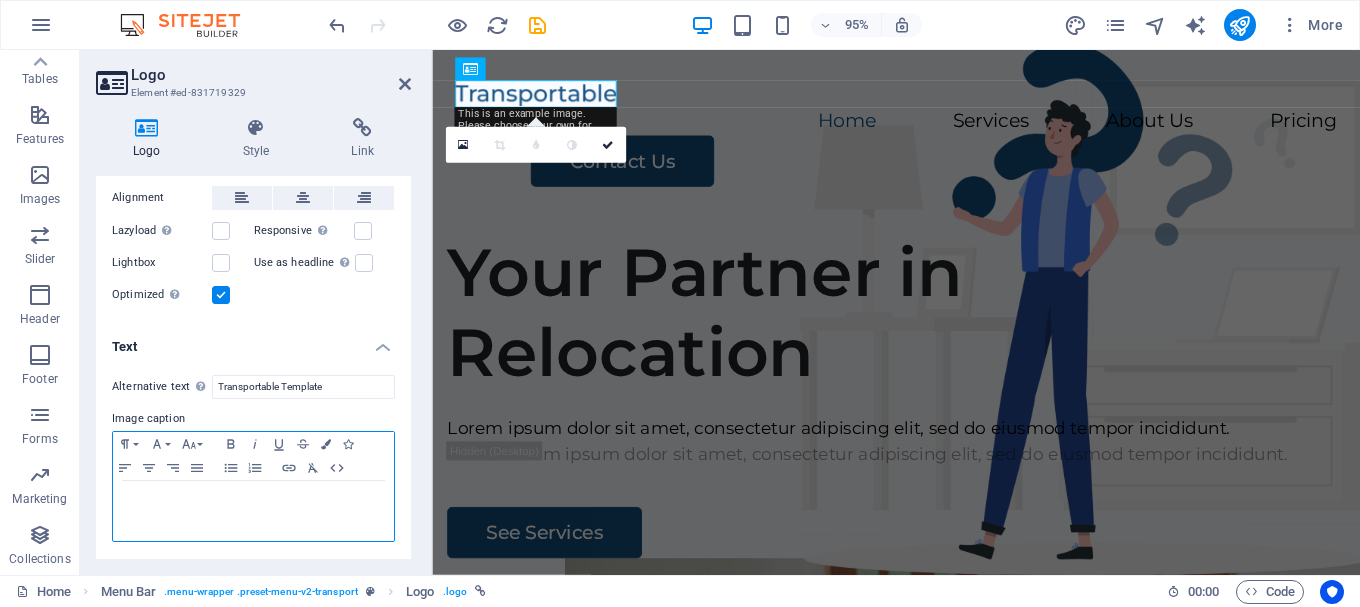 click at bounding box center (253, 511) 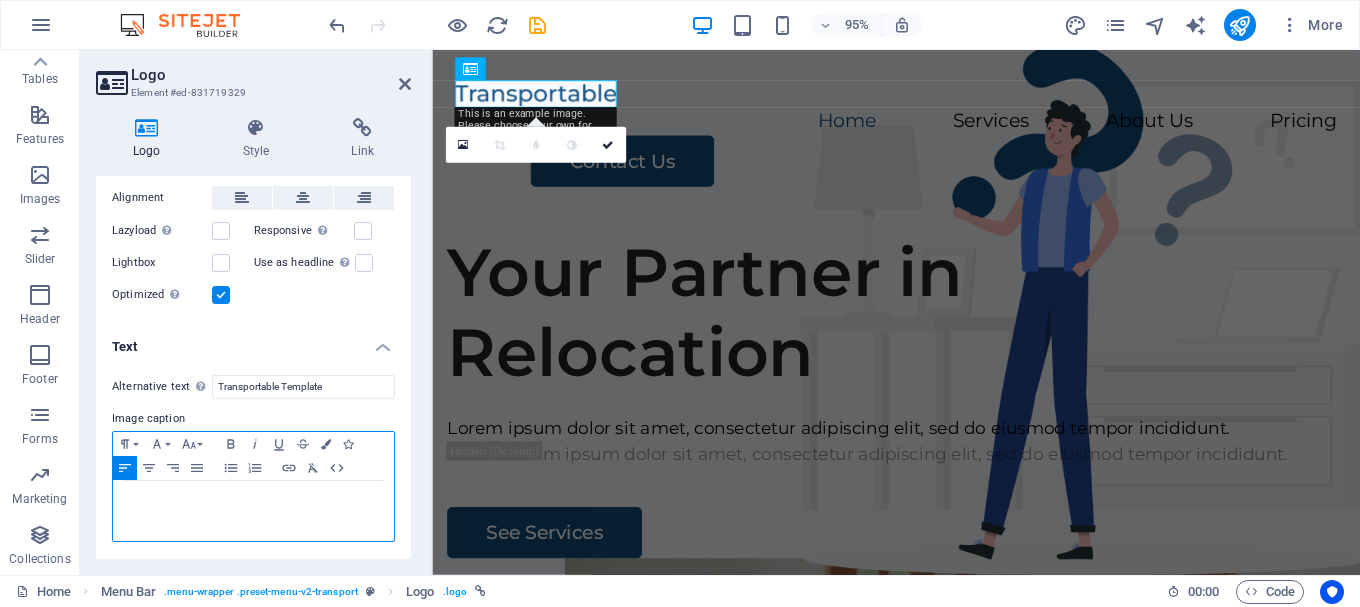 type 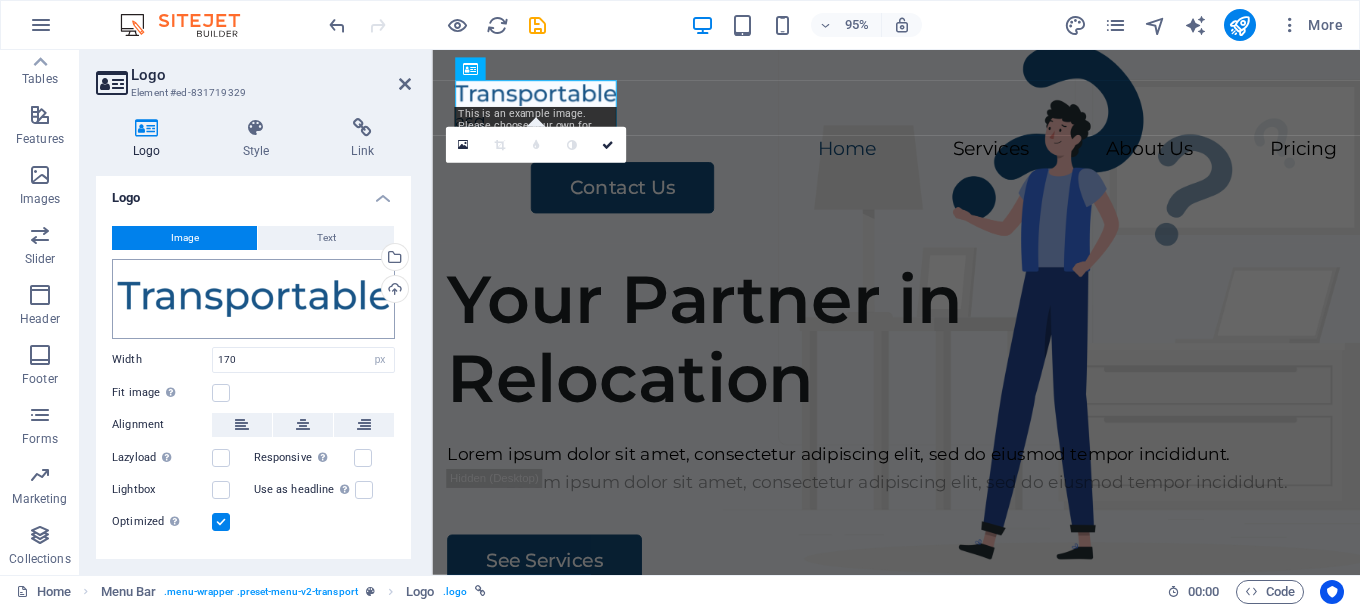 scroll, scrollTop: 0, scrollLeft: 0, axis: both 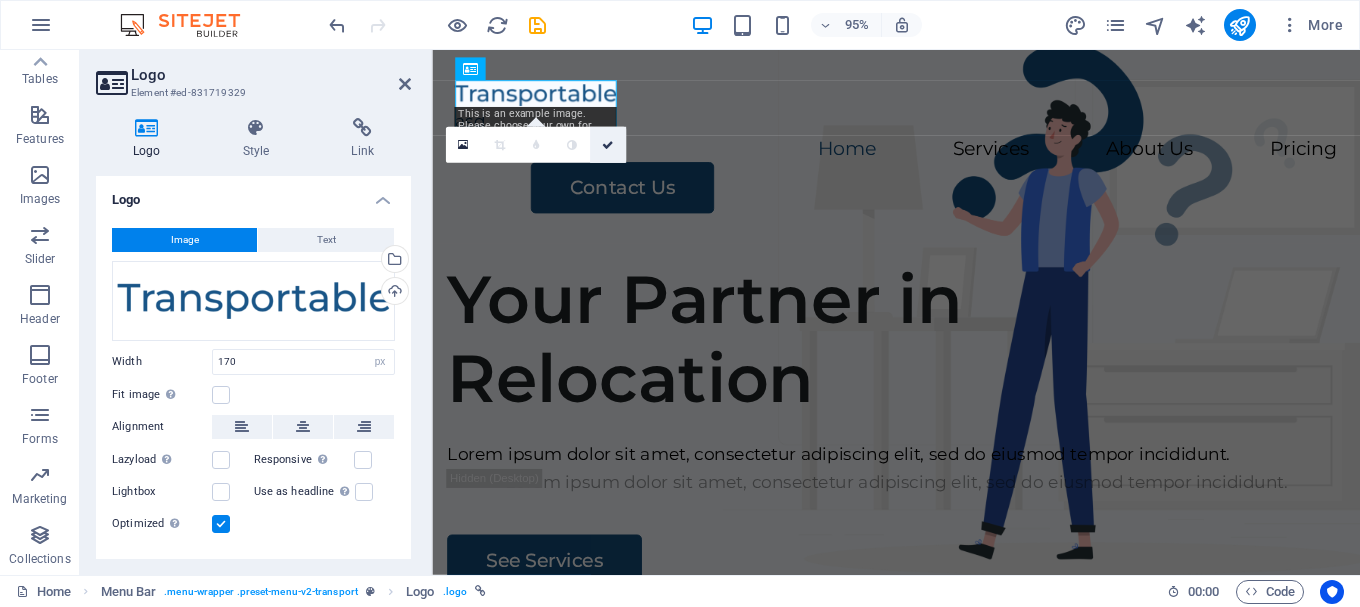 click at bounding box center (608, 145) 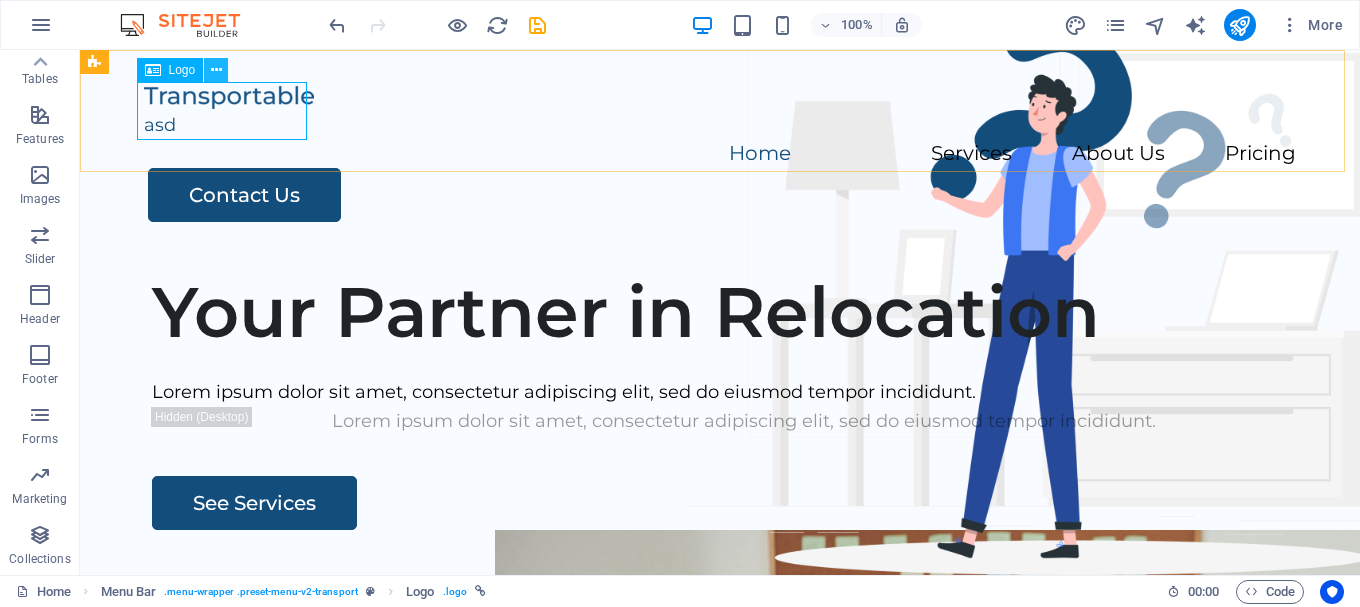 click at bounding box center (216, 70) 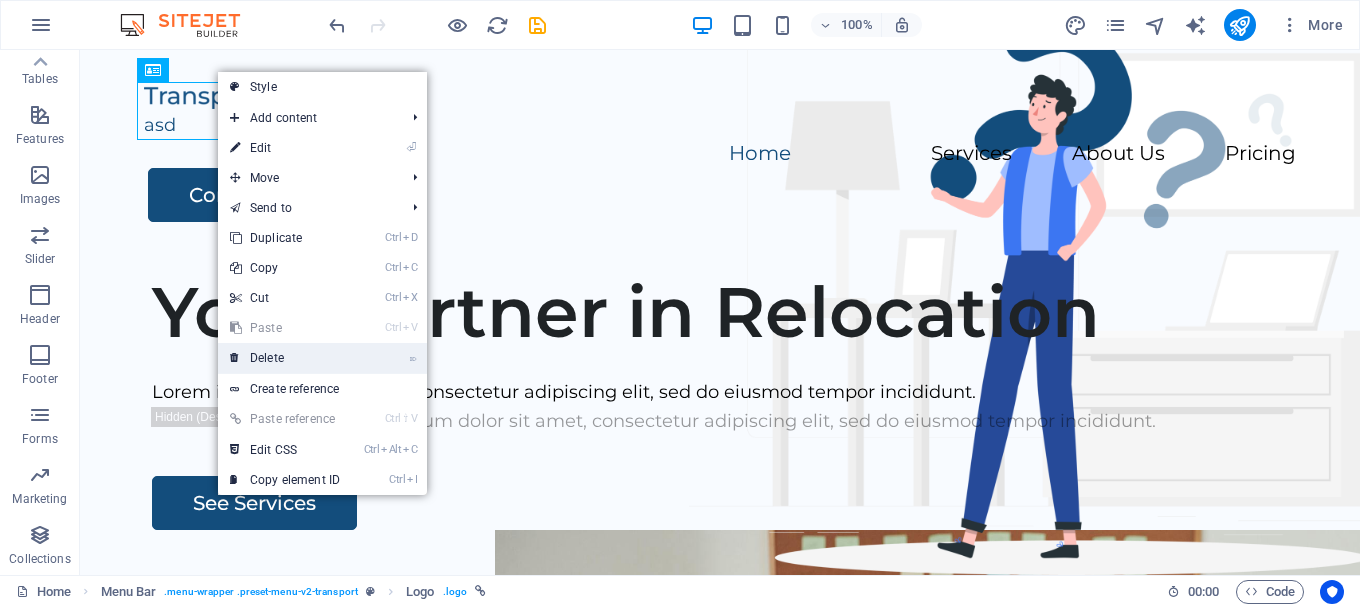 click on "⌦  Delete" at bounding box center [285, 358] 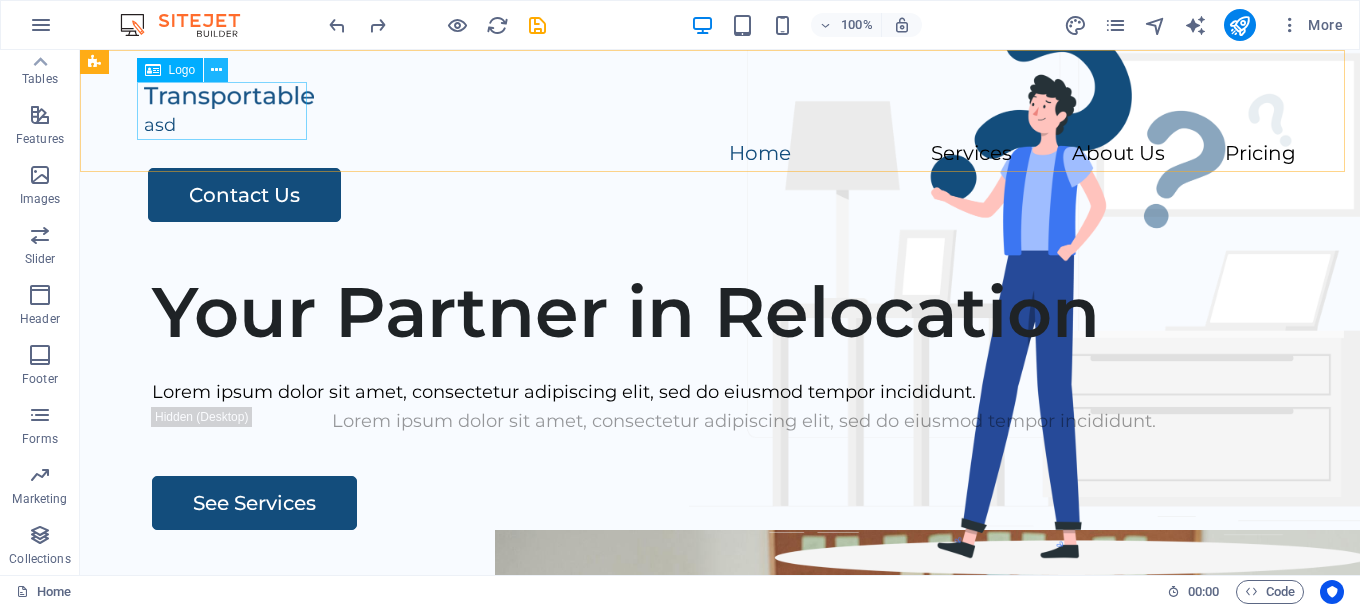 click at bounding box center [216, 70] 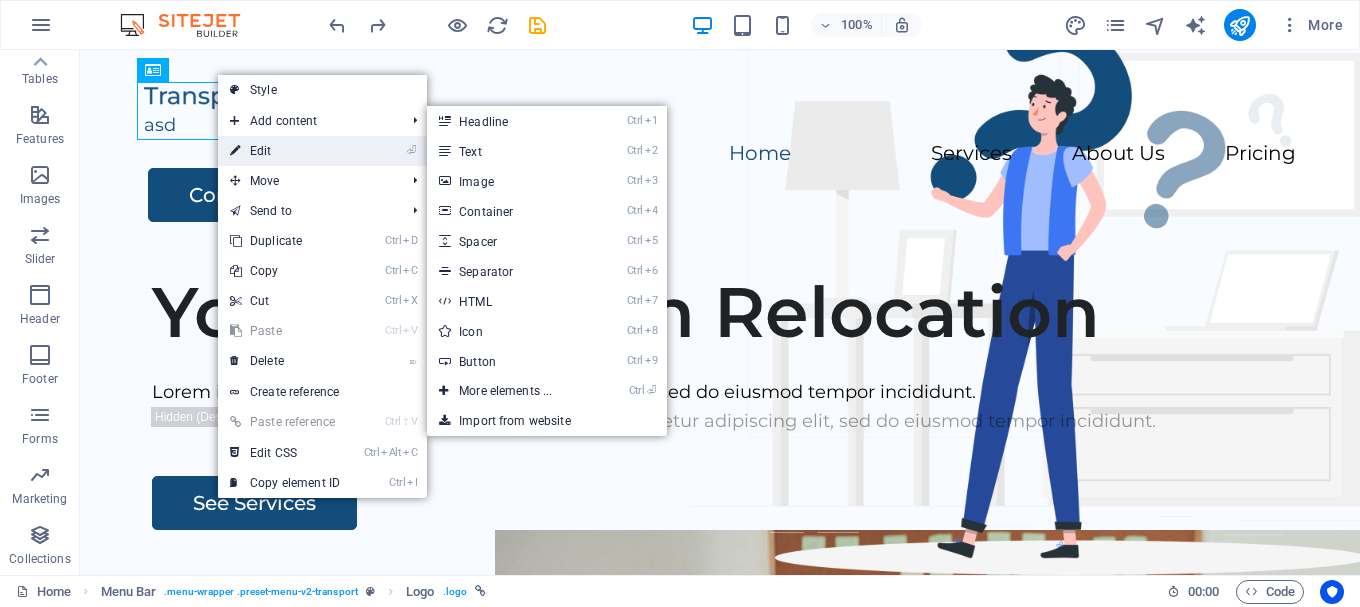 click on "⏎  Edit" at bounding box center [285, 151] 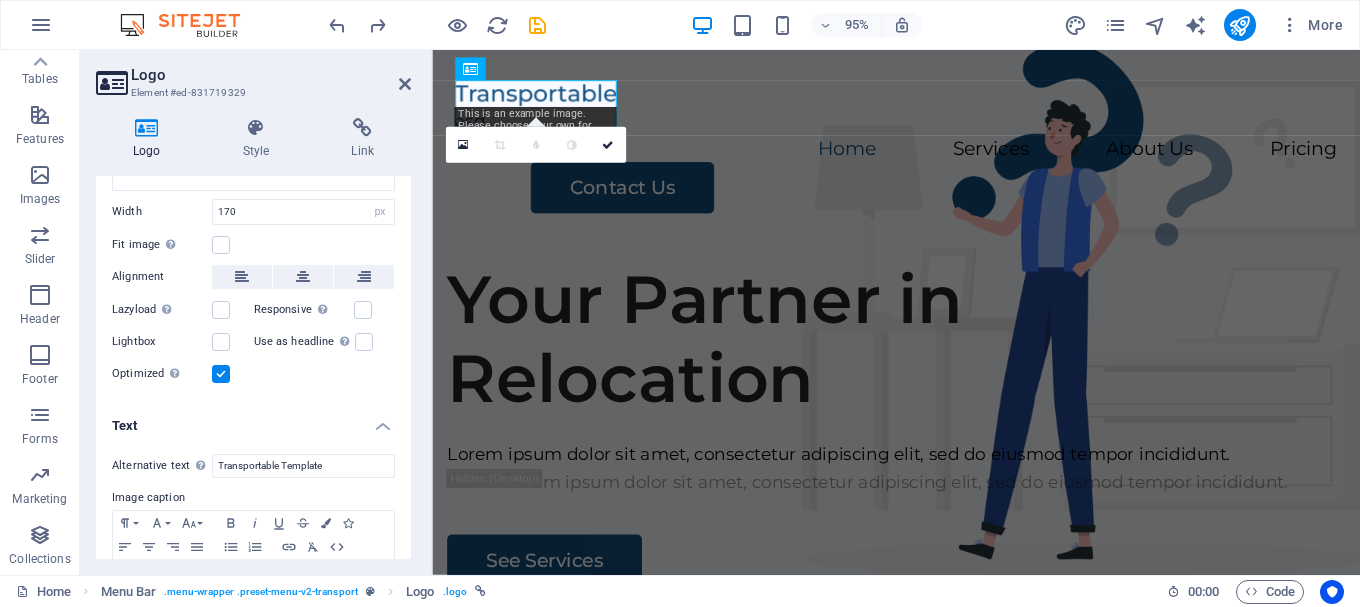scroll, scrollTop: 229, scrollLeft: 0, axis: vertical 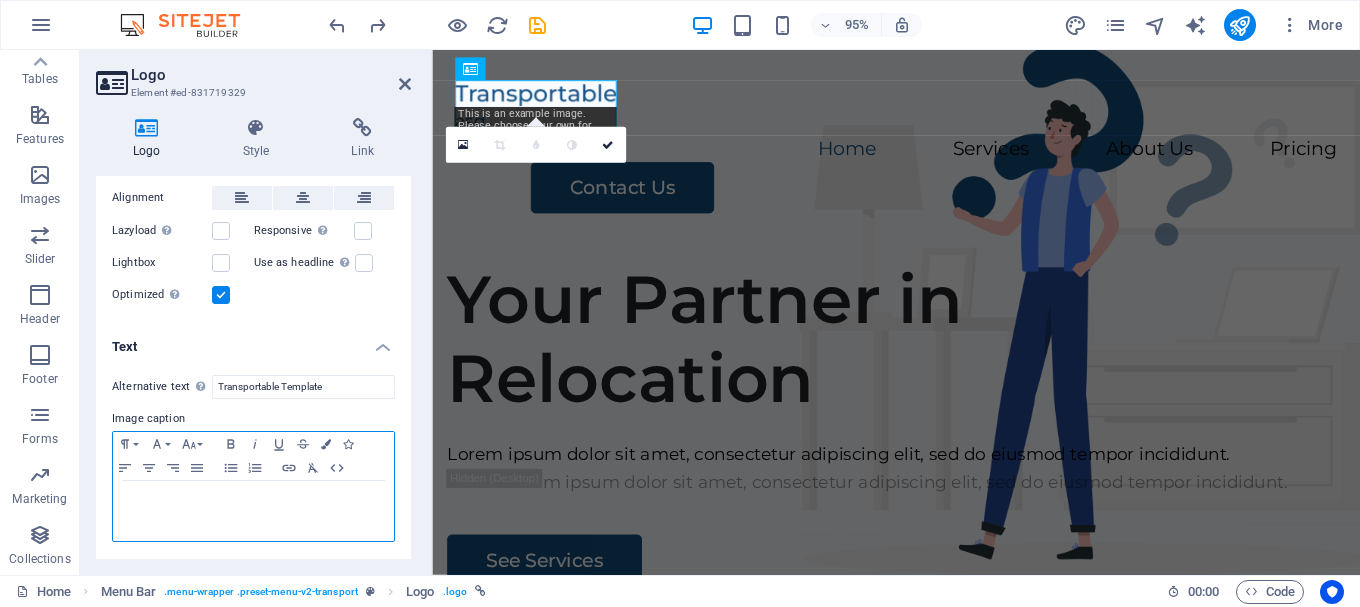 click at bounding box center [253, 511] 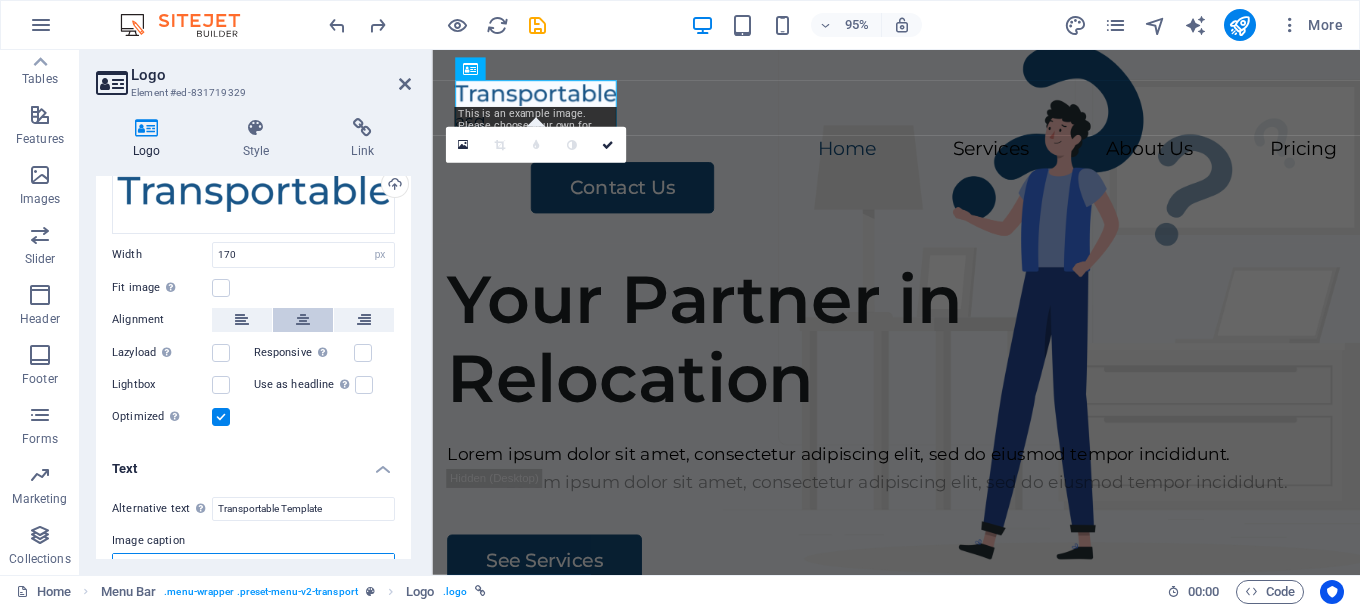 scroll, scrollTop: 229, scrollLeft: 0, axis: vertical 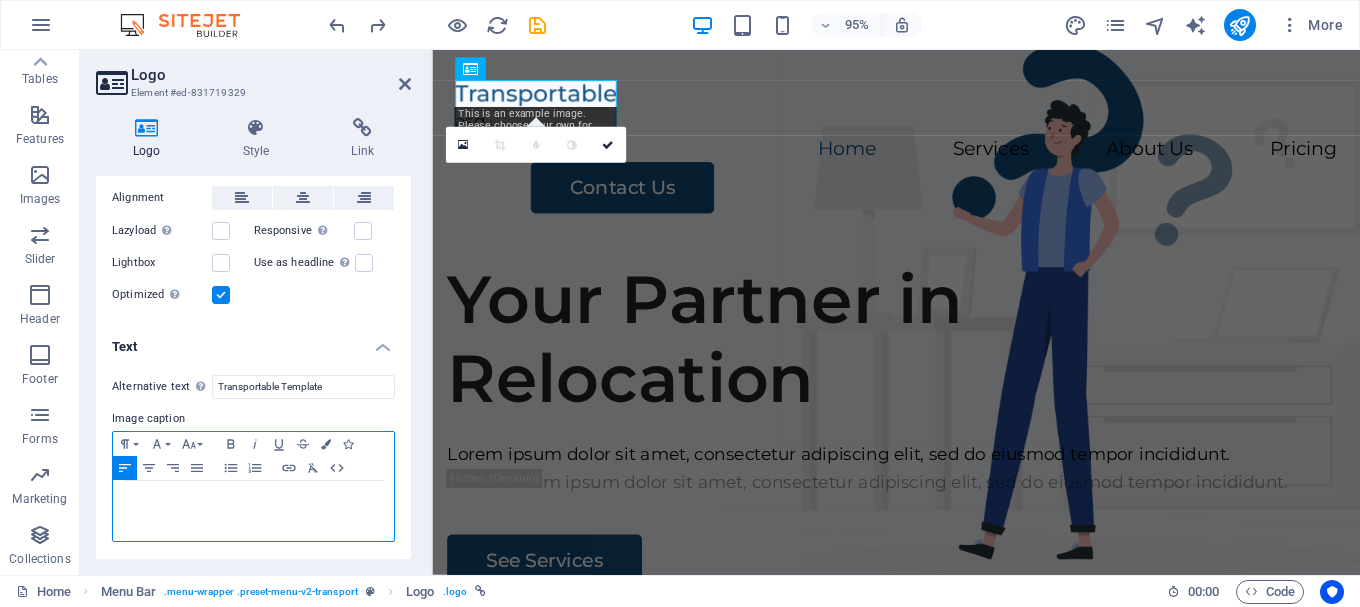click at bounding box center [253, 500] 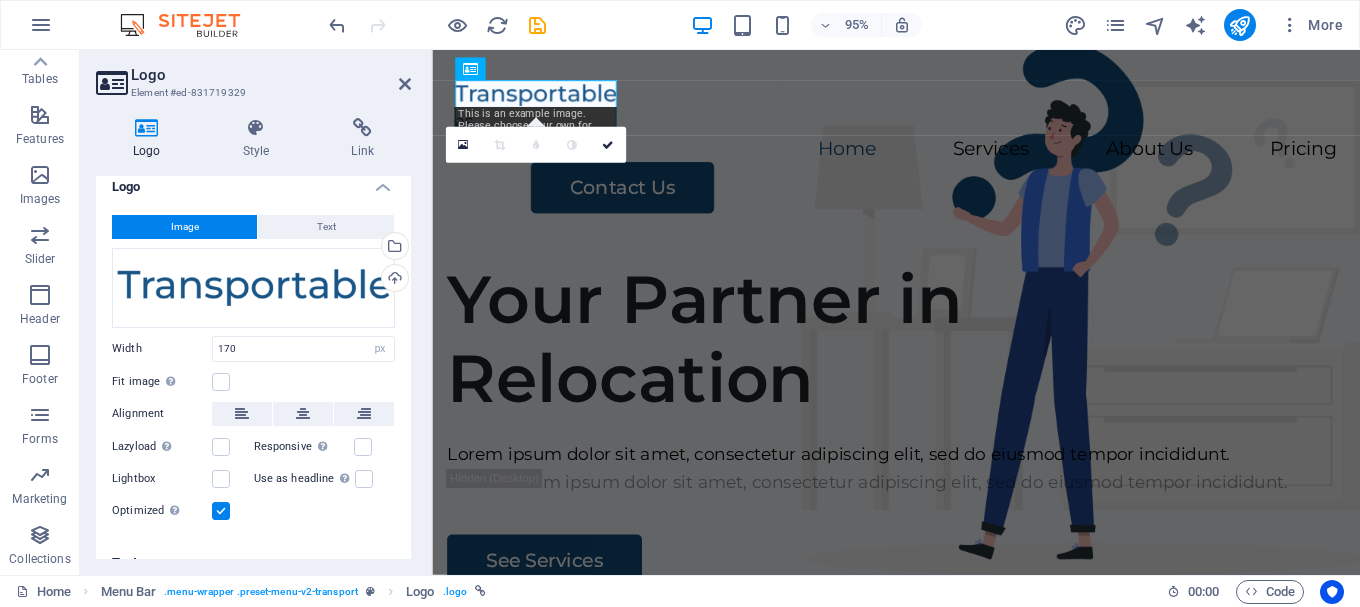 scroll, scrollTop: 0, scrollLeft: 0, axis: both 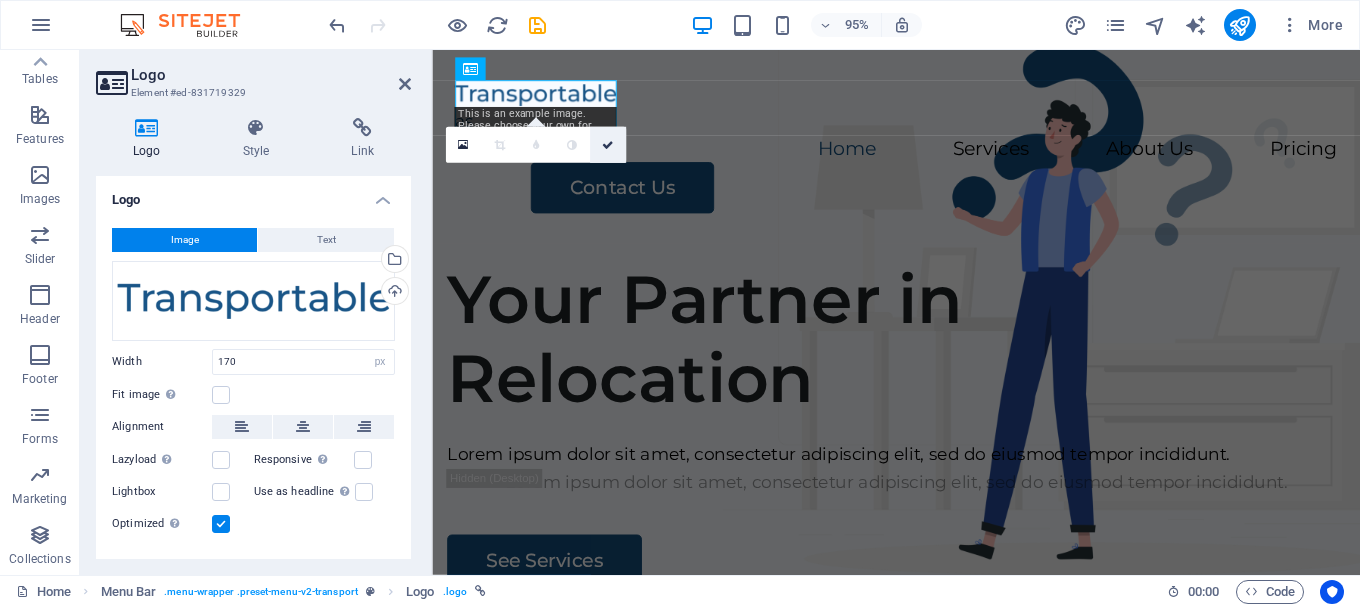 drag, startPoint x: 605, startPoint y: 149, endPoint x: 525, endPoint y: 98, distance: 94.873604 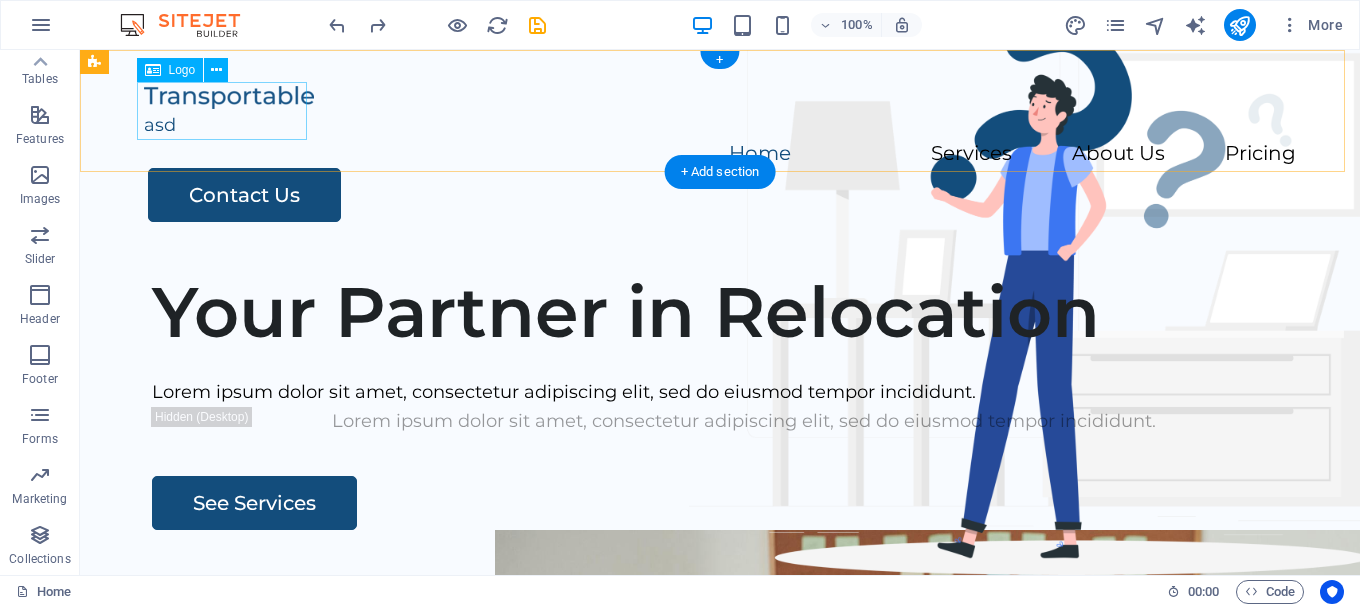click on "asd" at bounding box center (720, 111) 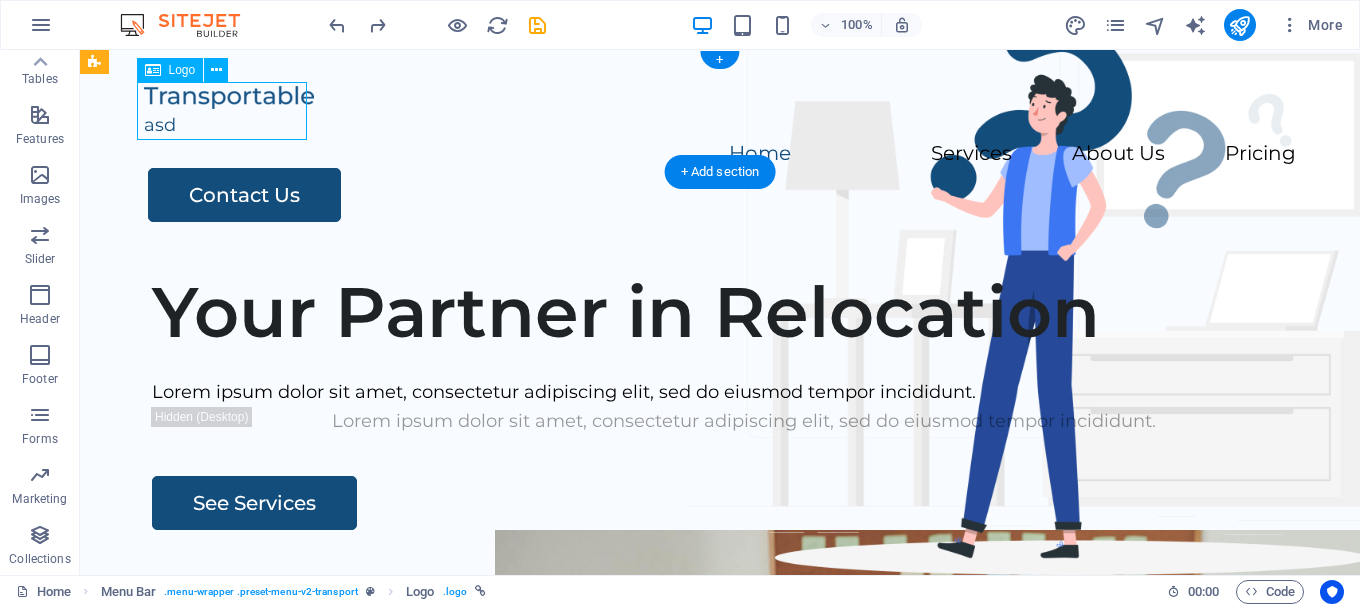 click on "asd" at bounding box center [720, 111] 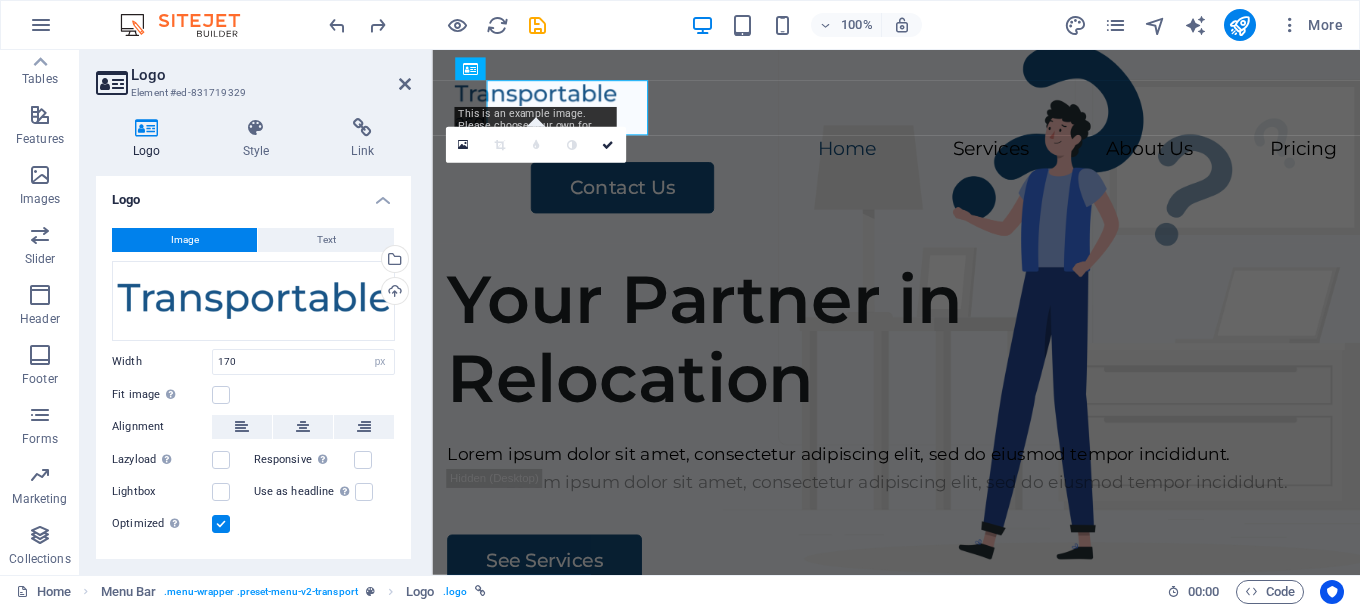 click at bounding box center (147, 128) 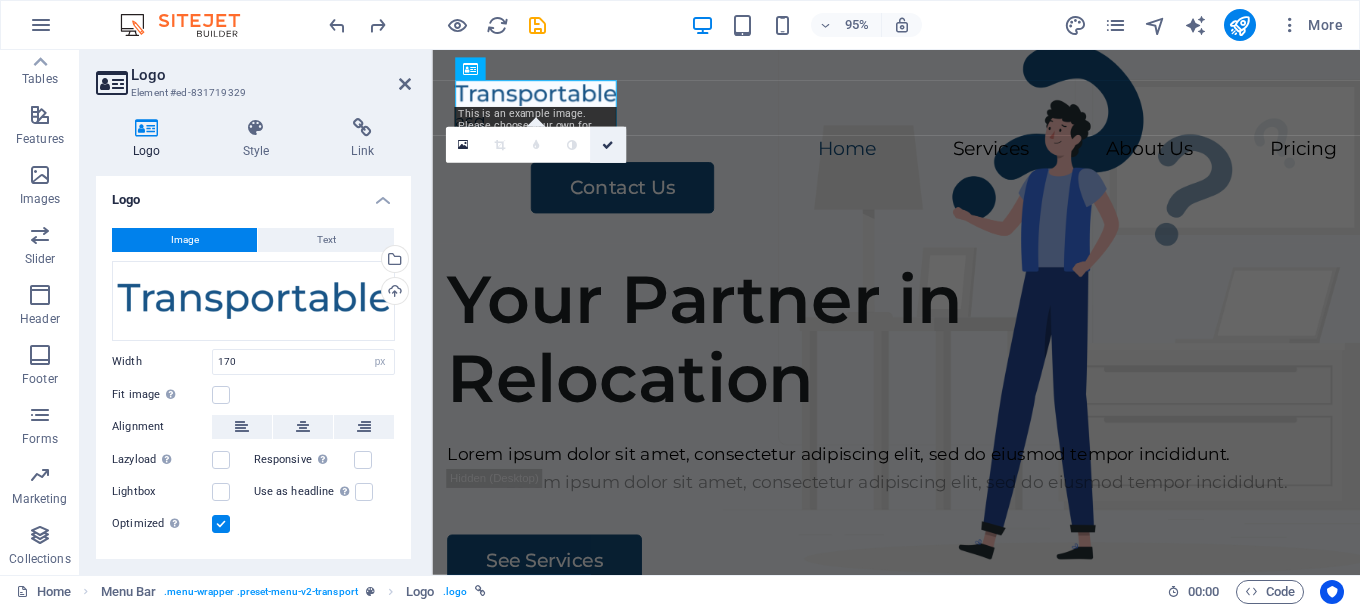 click at bounding box center (608, 144) 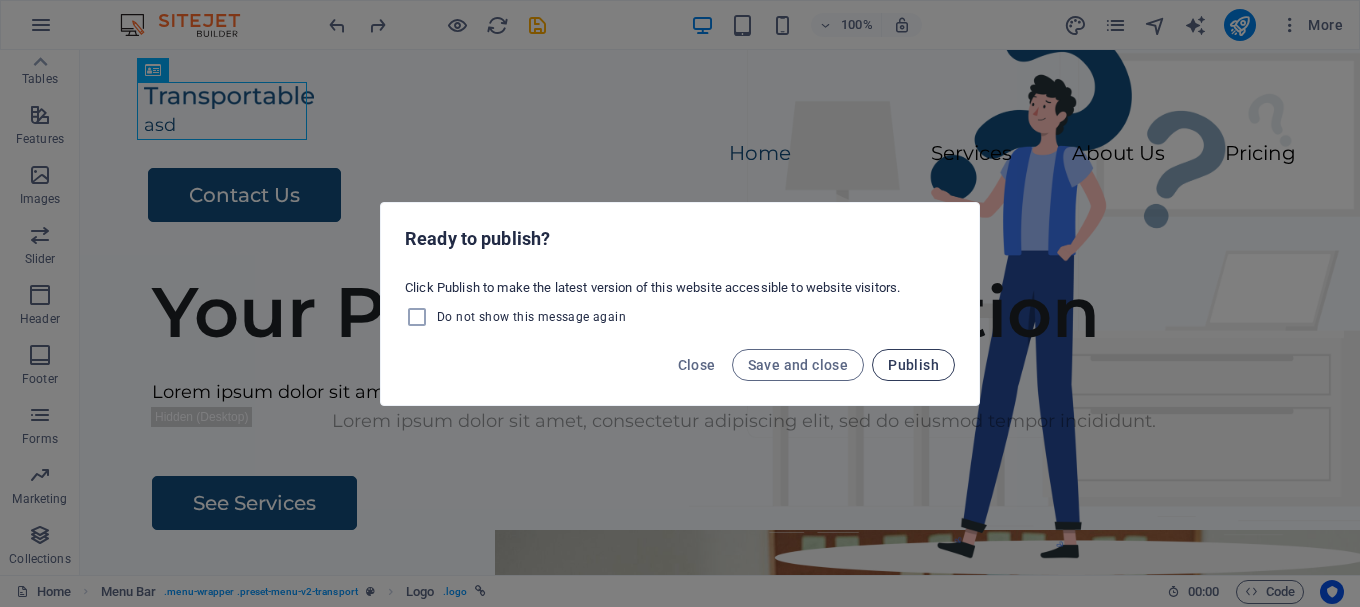 click on "Publish" at bounding box center (913, 365) 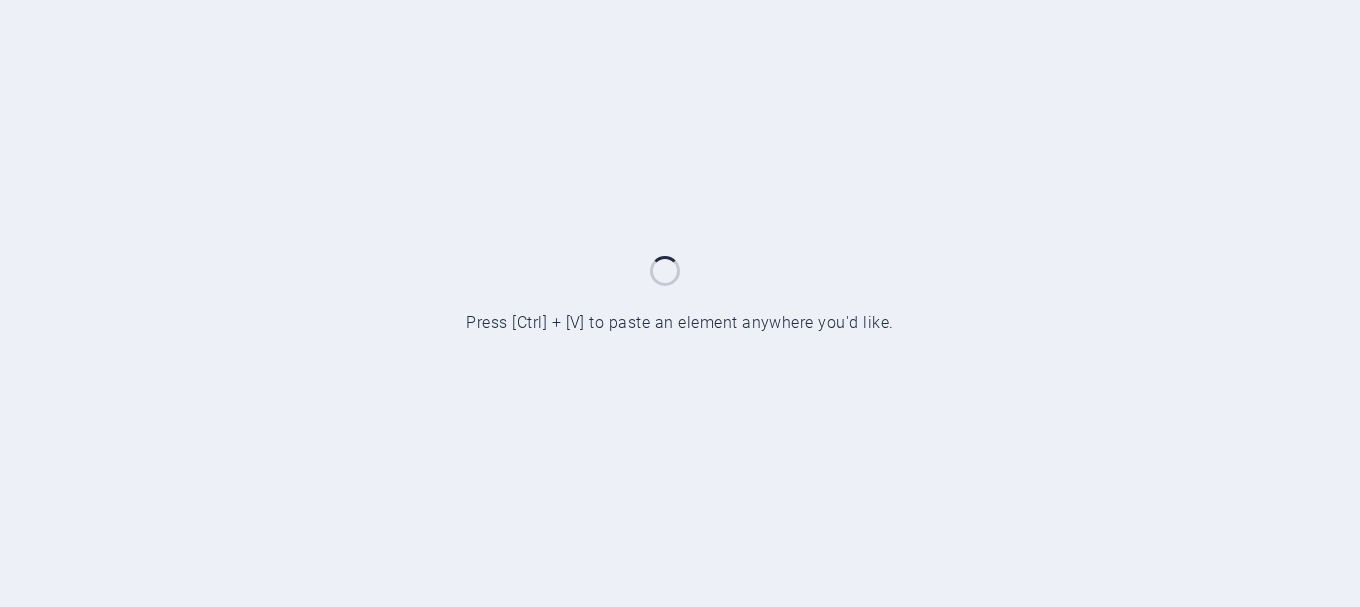 scroll, scrollTop: 0, scrollLeft: 0, axis: both 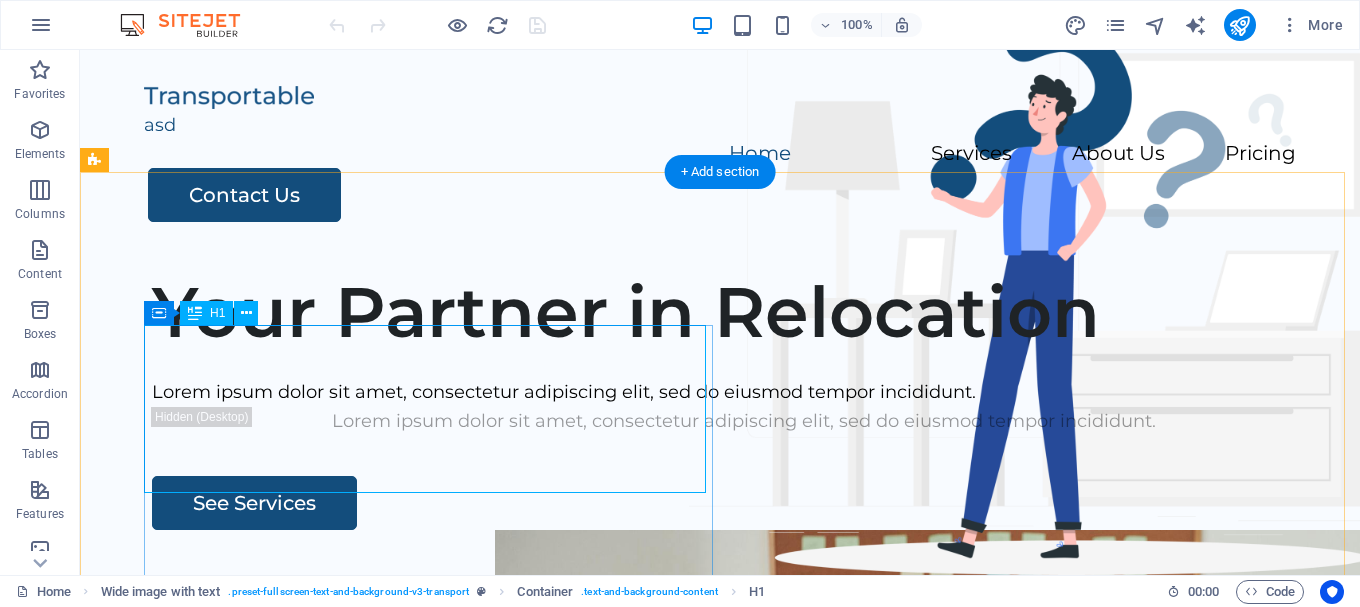 click on "Your Partner in Relocation" at bounding box center [744, 312] 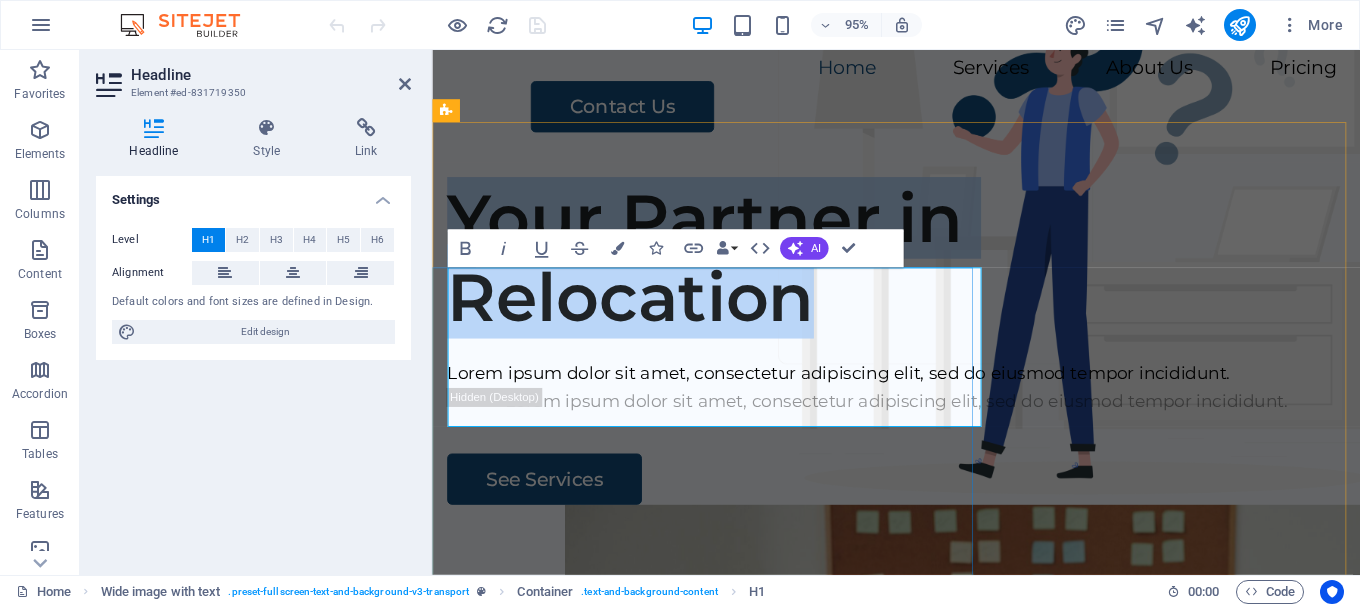 scroll, scrollTop: 100, scrollLeft: 0, axis: vertical 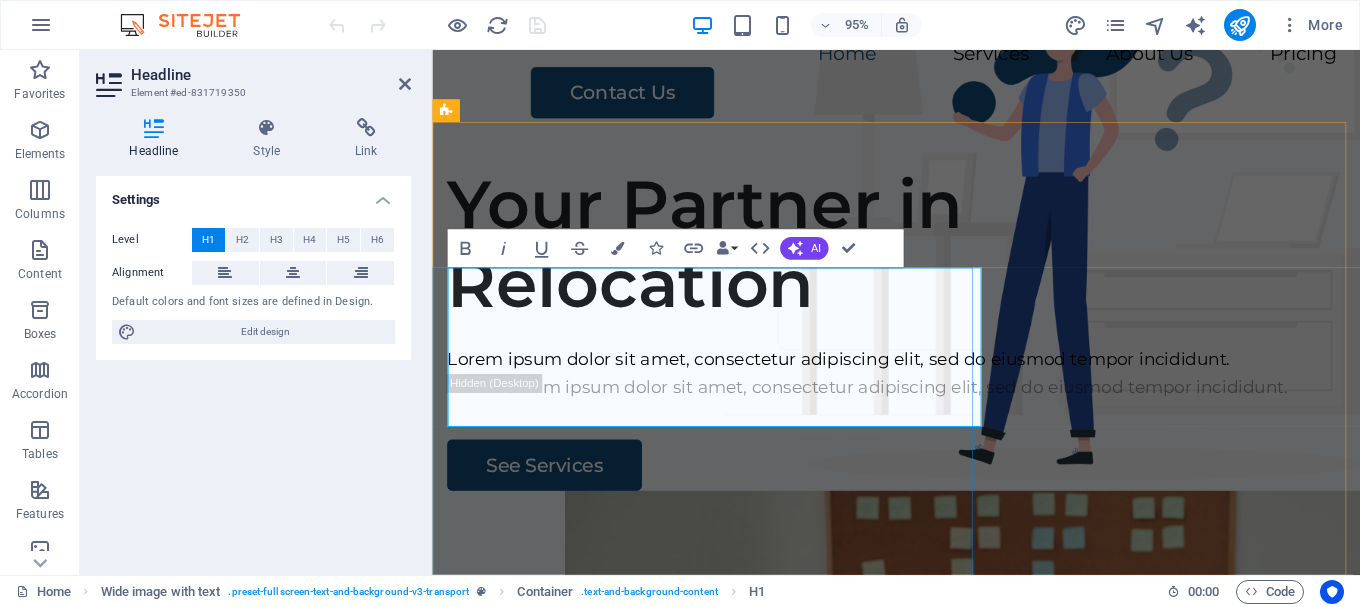 type 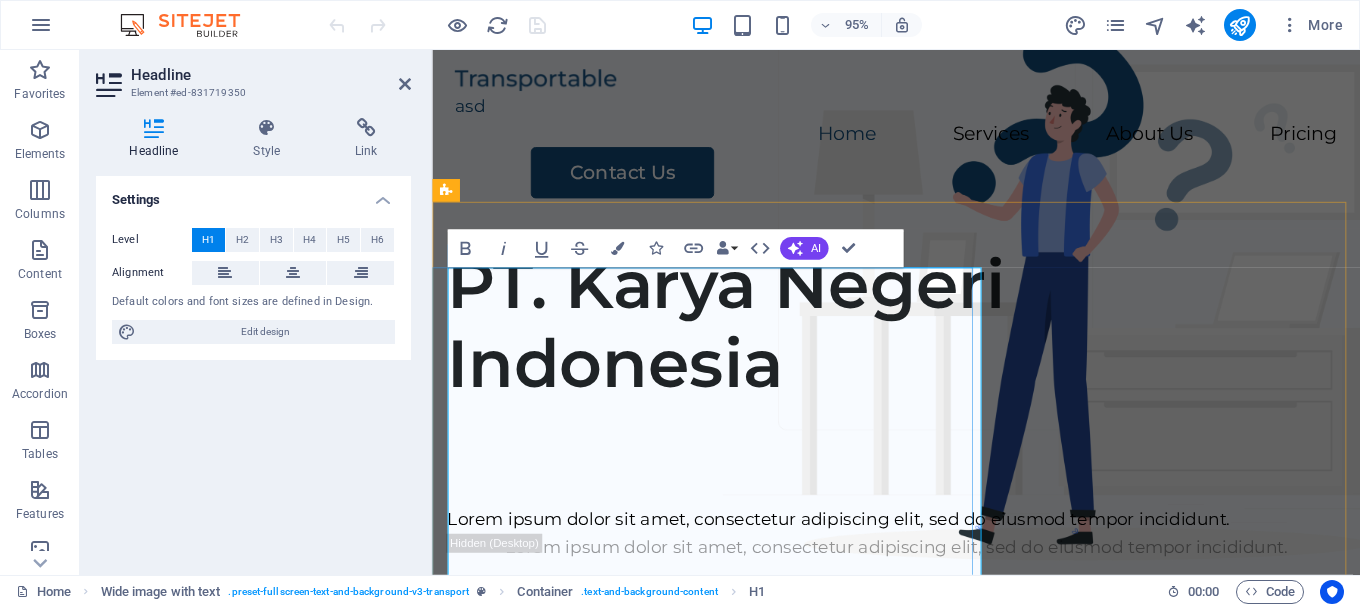 scroll, scrollTop: 58, scrollLeft: 0, axis: vertical 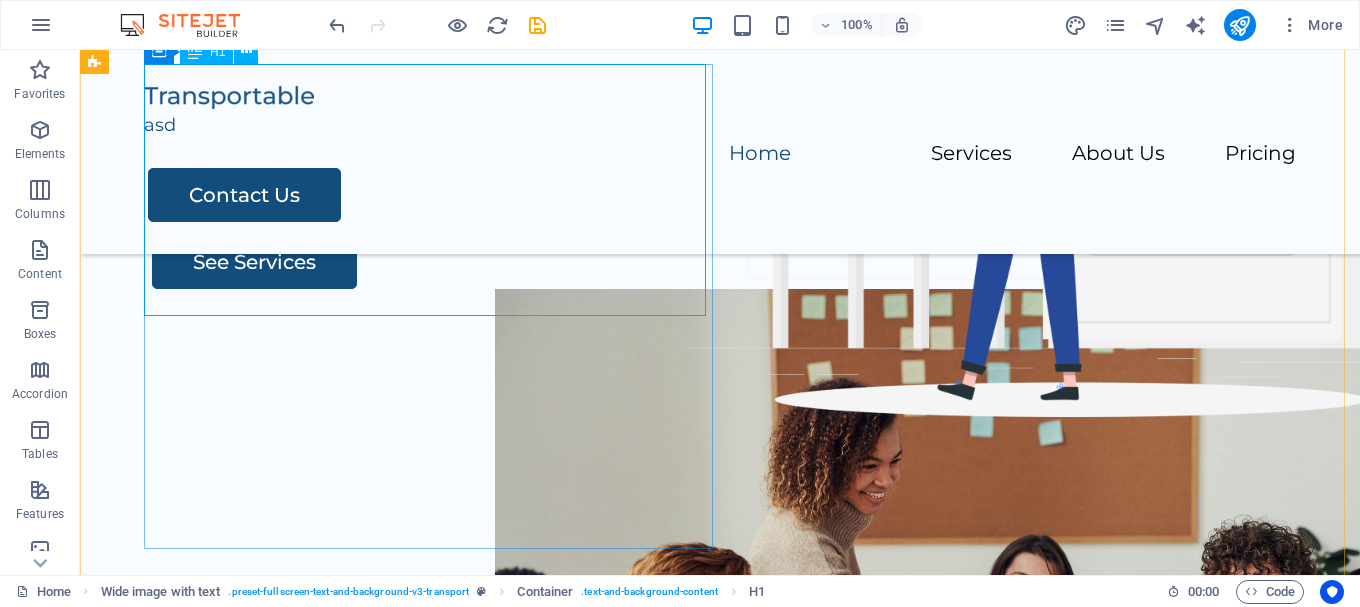 click on "PT. Karya Negeri Indonesia" at bounding box center [744, 72] 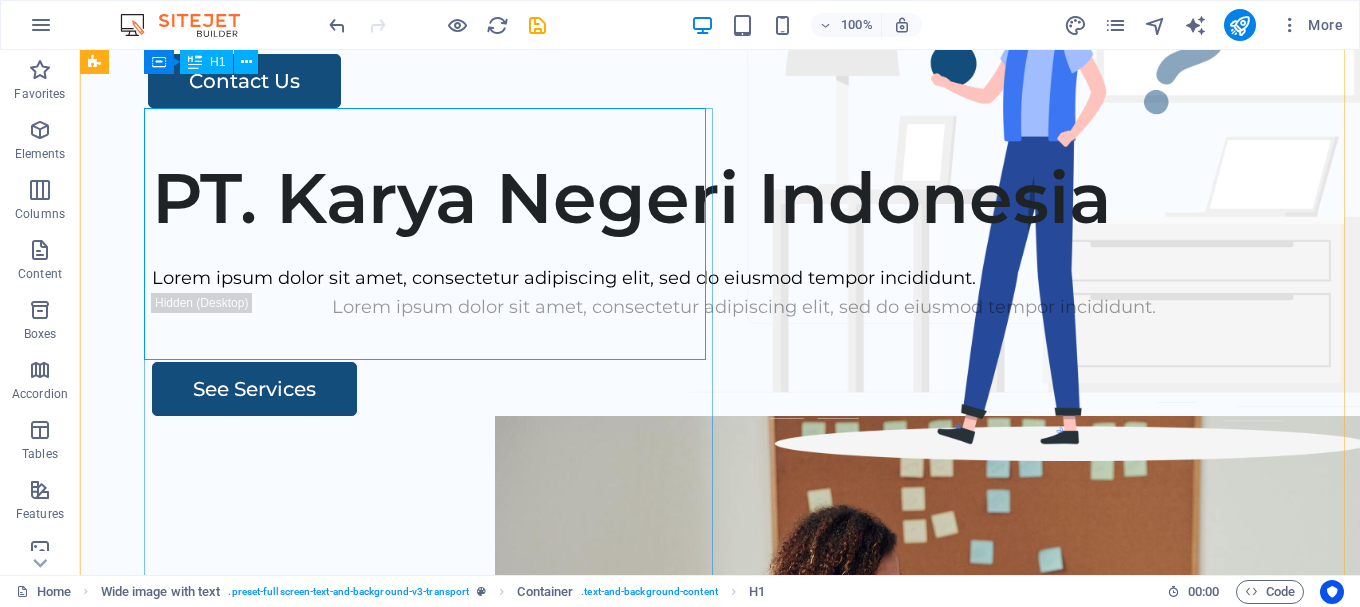 scroll, scrollTop: 0, scrollLeft: 0, axis: both 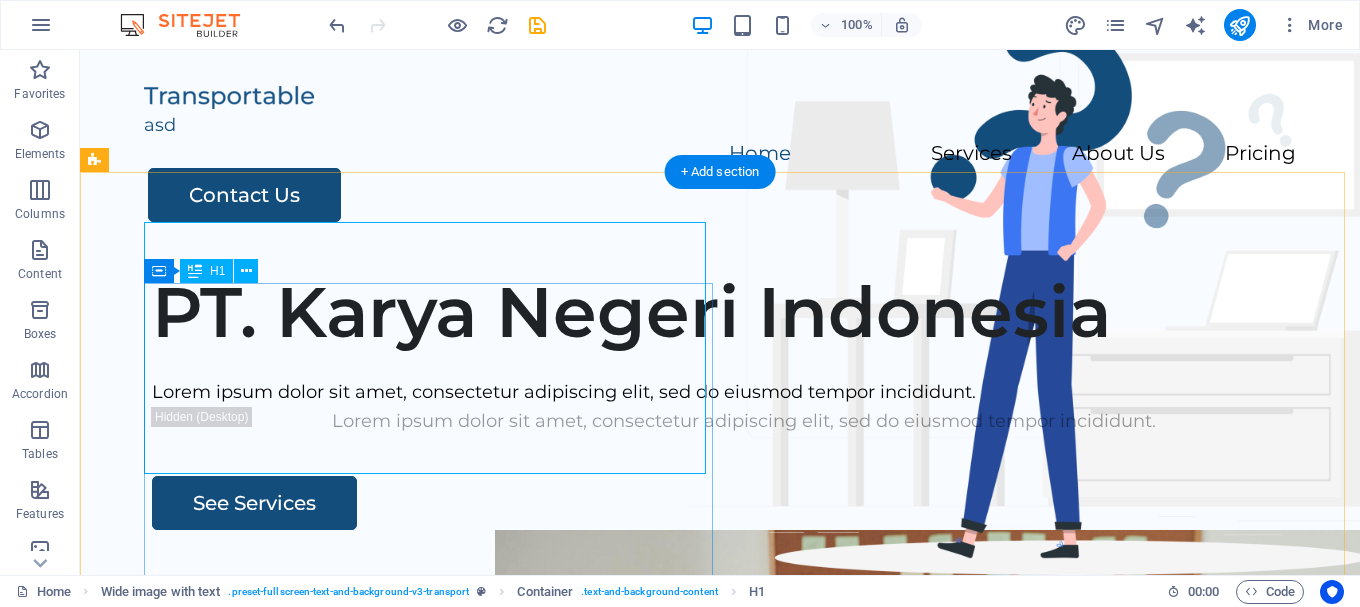 click on "PT. Karya Negeri Indonesia" at bounding box center [744, 312] 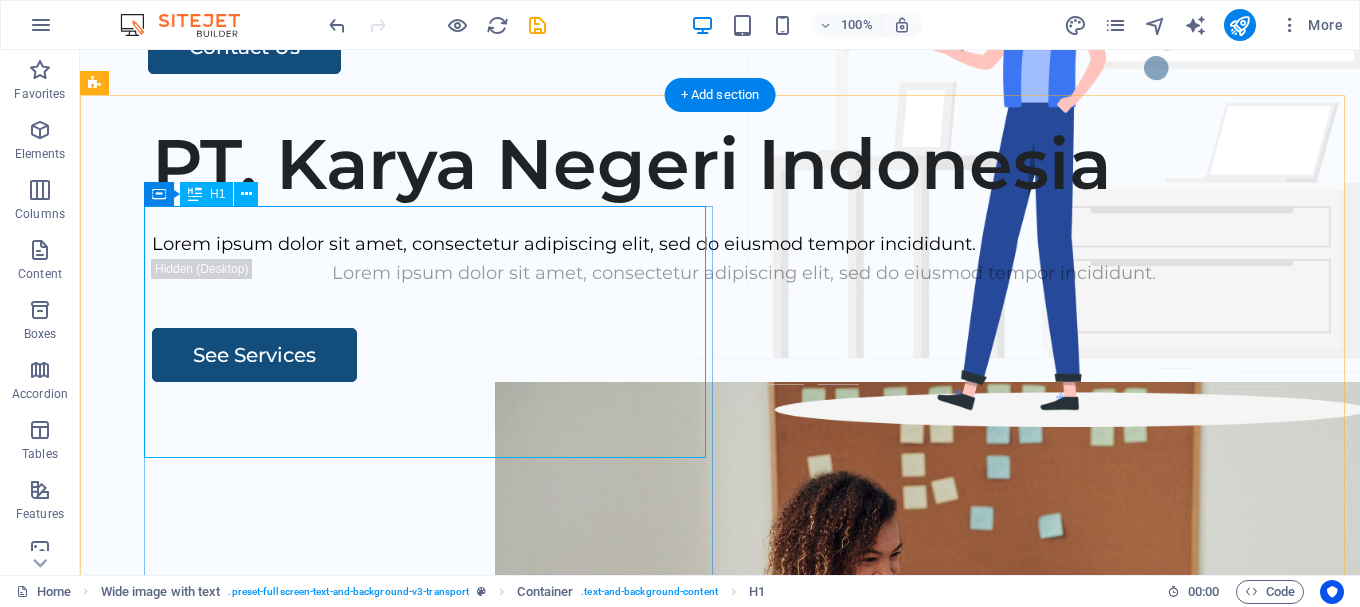 scroll, scrollTop: 200, scrollLeft: 0, axis: vertical 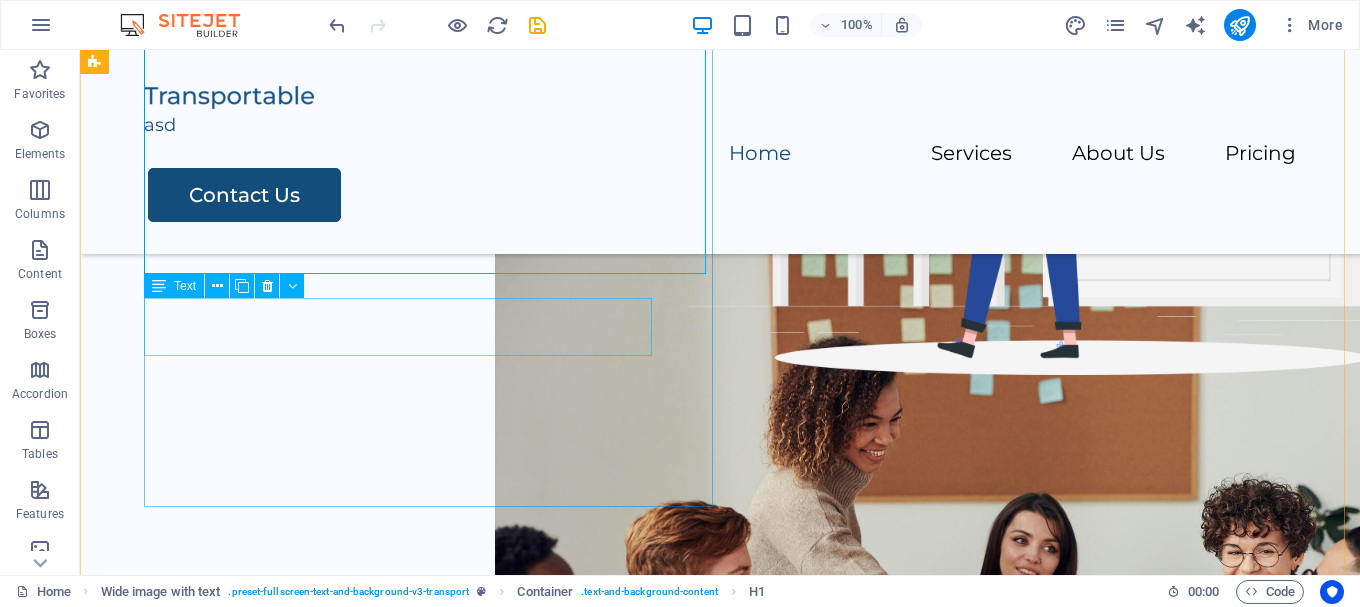 click on "Lorem ipsum dolor sit amet, consectetur adipiscing elit, sed do eiusmod tempor incididunt." at bounding box center (744, 110) 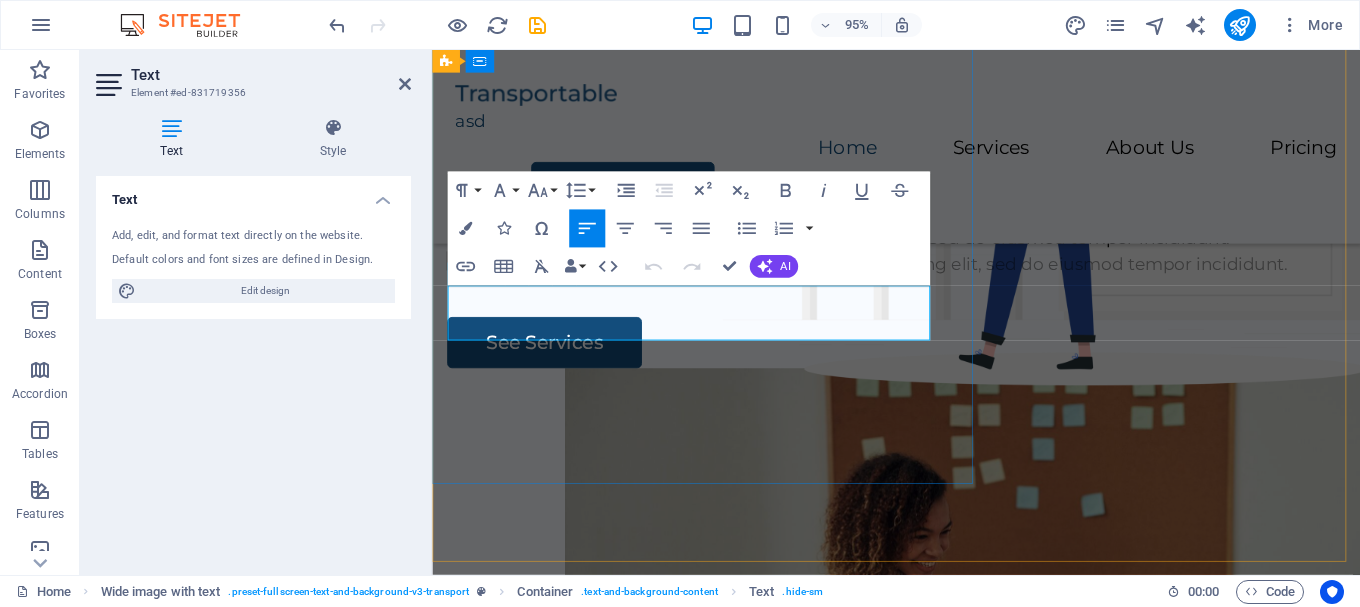 scroll, scrollTop: 227, scrollLeft: 0, axis: vertical 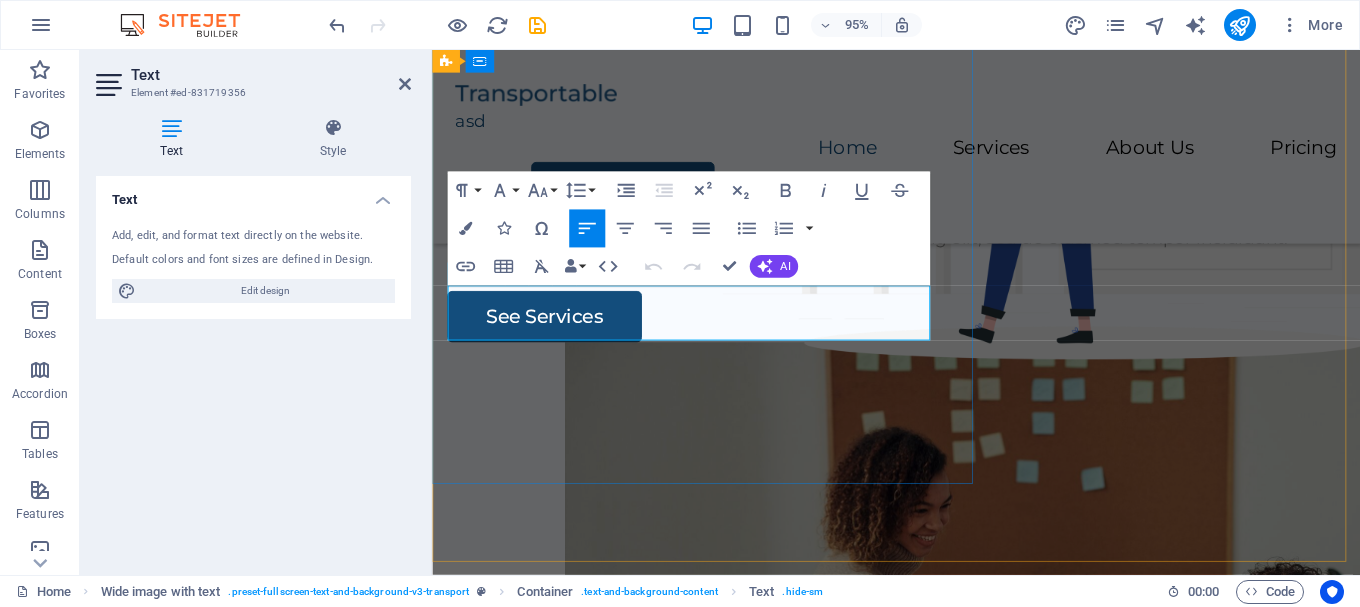 click on "Lorem ipsum dolor sit amet, consectetur adipiscing elit, sed do eiusmod tempor incididunt." at bounding box center [920, 221] 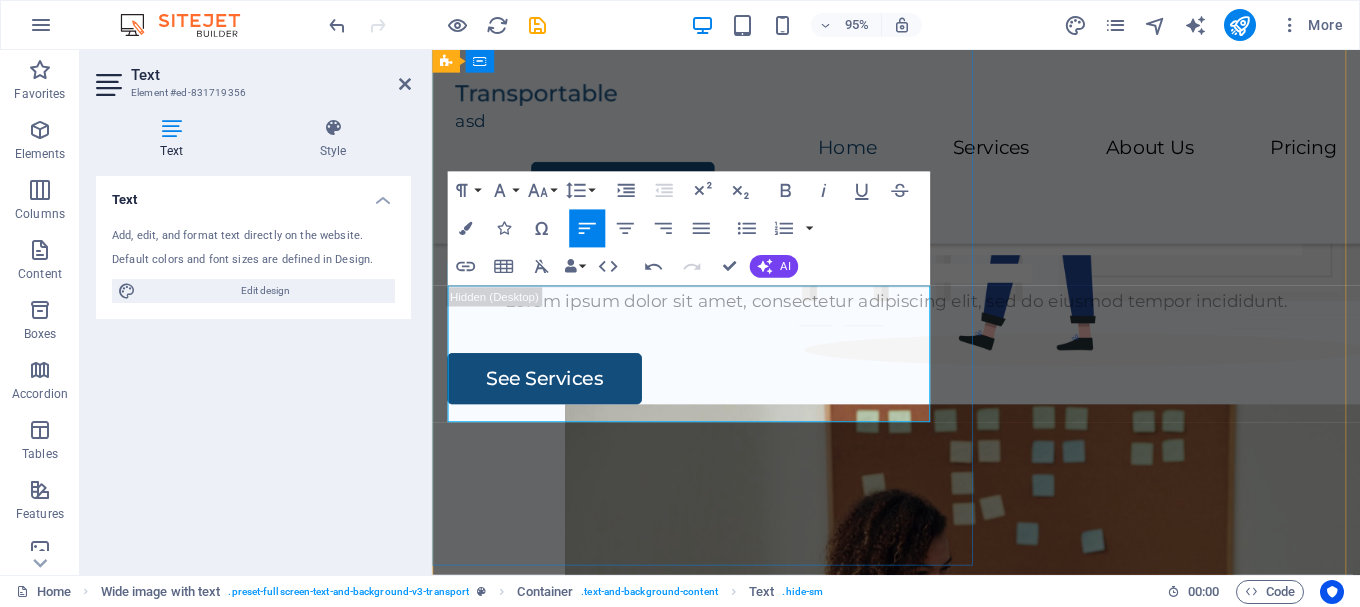 scroll, scrollTop: 227, scrollLeft: 0, axis: vertical 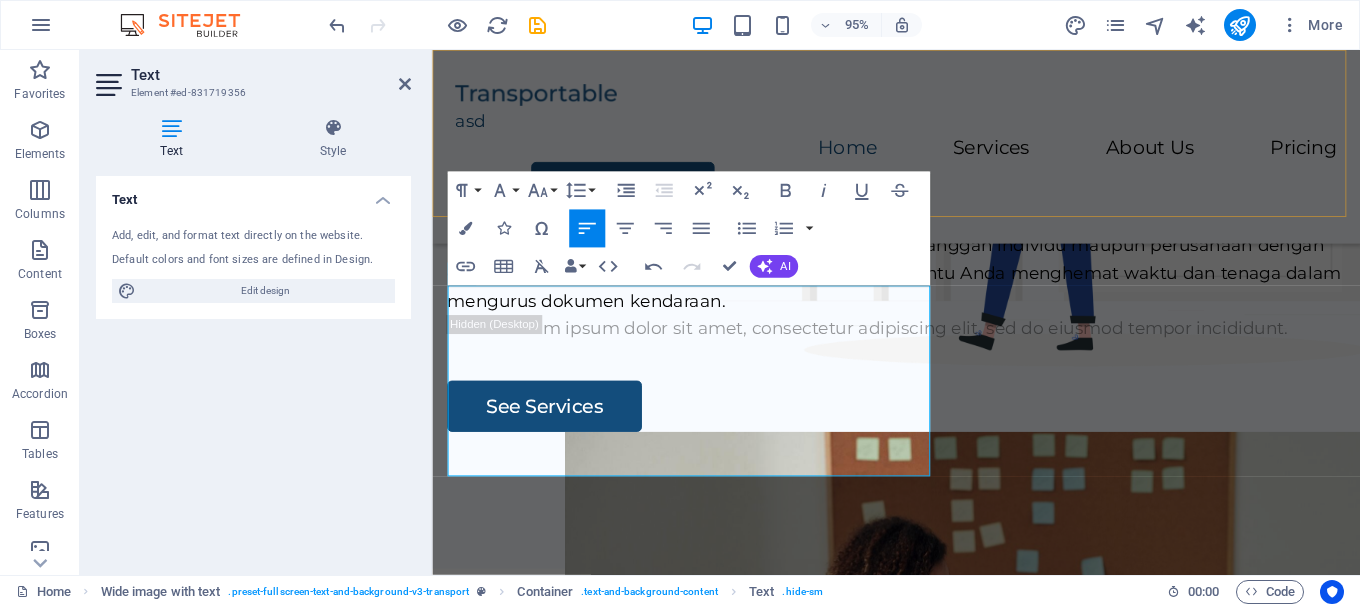 click on "asd Home Services About Us Pricing Contact Us" at bounding box center [920, 152] 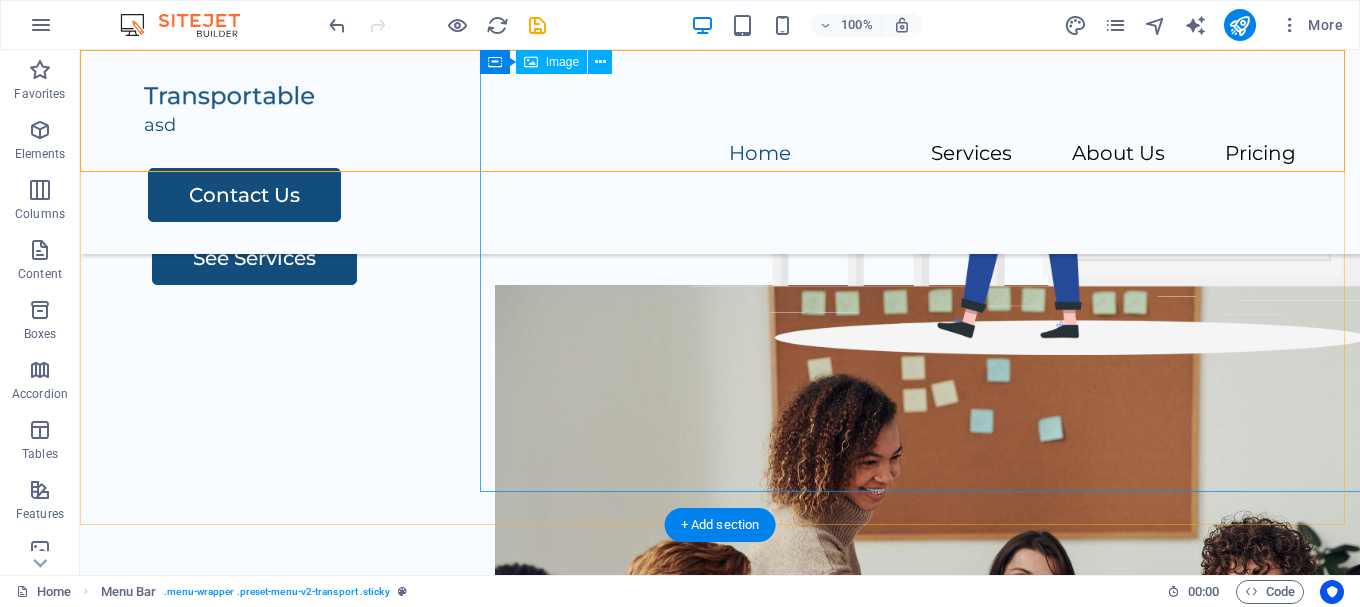 scroll, scrollTop: 366, scrollLeft: 0, axis: vertical 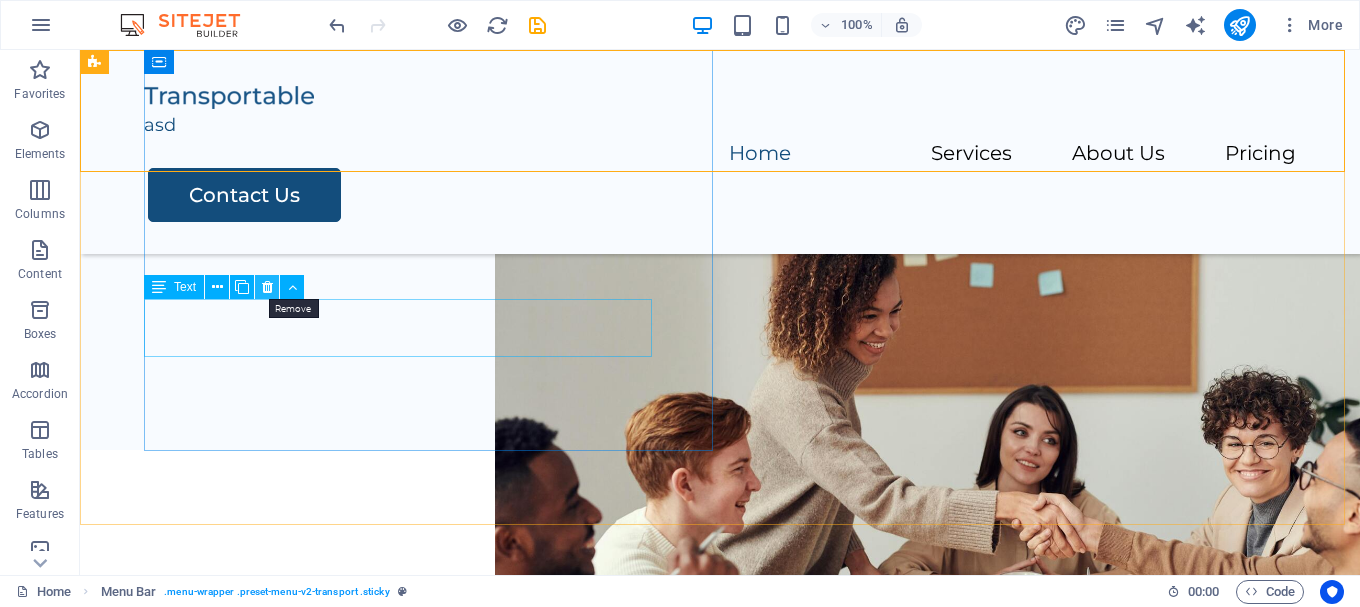 click at bounding box center [267, 287] 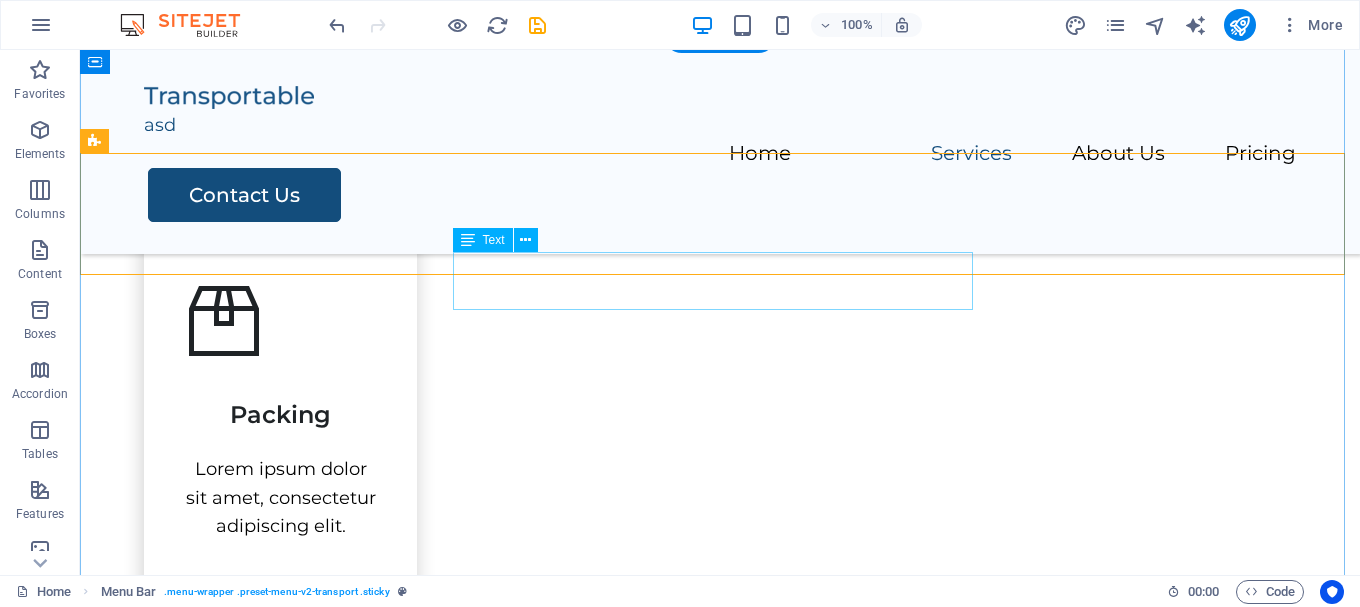 scroll, scrollTop: 700, scrollLeft: 0, axis: vertical 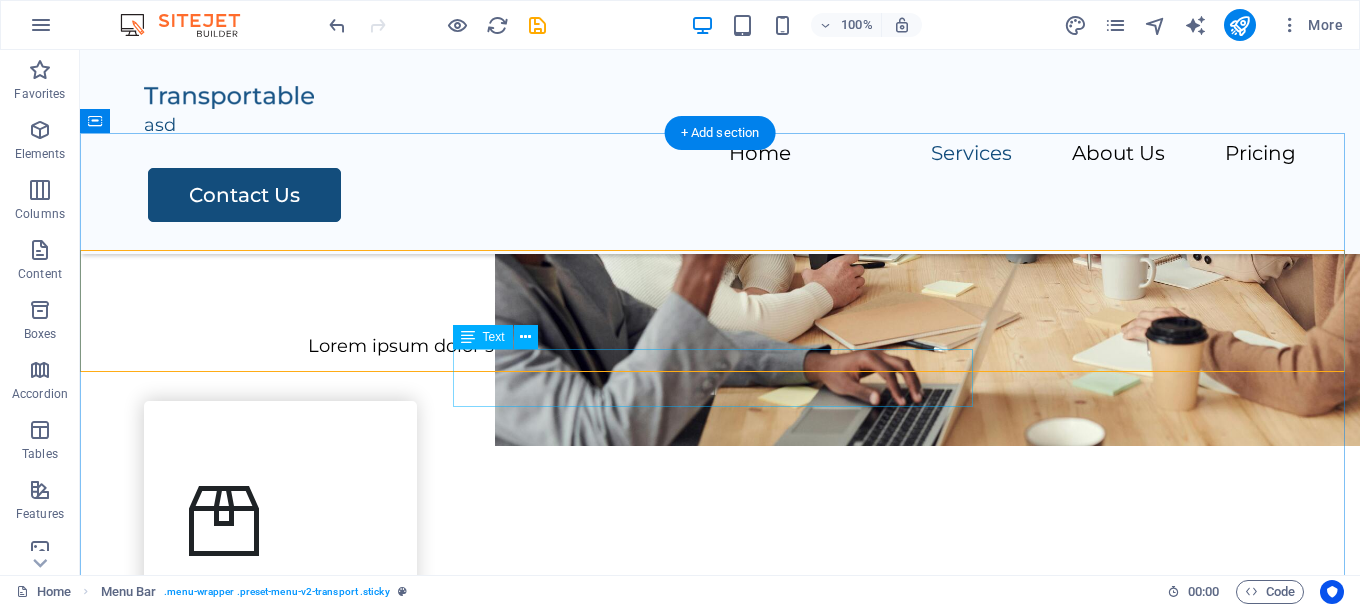 click on "Lorem ipsum dolor sit amet, consectetur adipiscing elit, sed do eiusmod tempor incididunt." at bounding box center (720, 346) 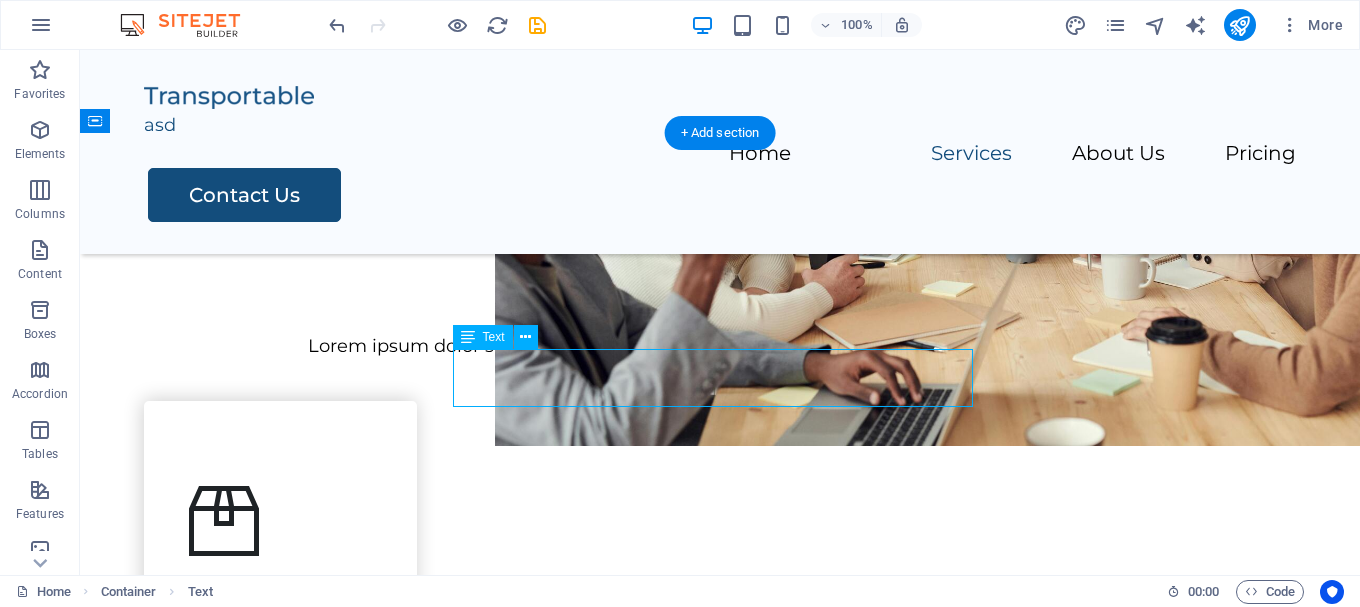 click on "Lorem ipsum dolor sit amet, consectetur adipiscing elit, sed do eiusmod tempor incididunt." at bounding box center (720, 346) 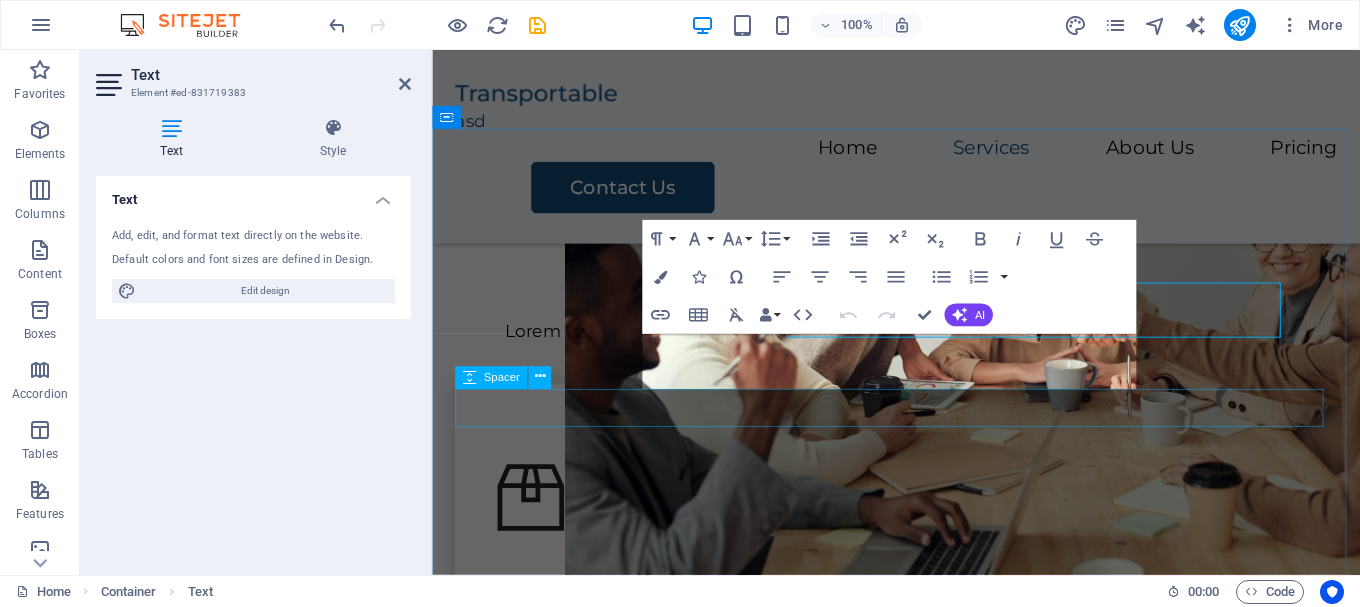 scroll, scrollTop: 754, scrollLeft: 0, axis: vertical 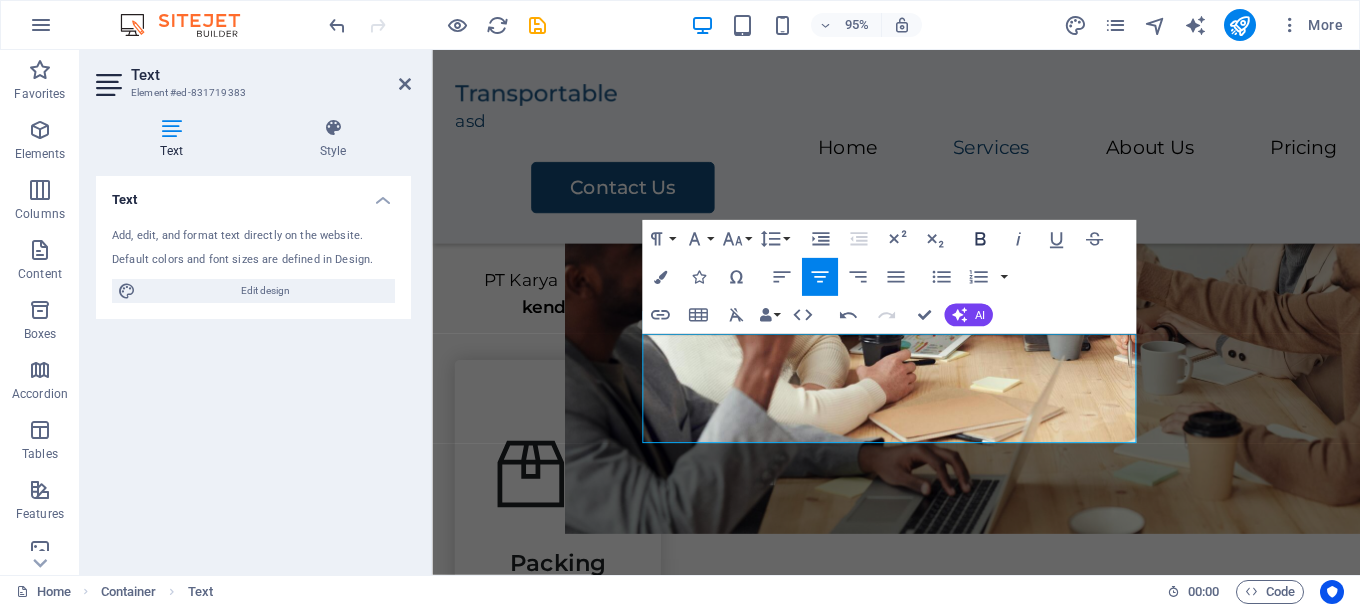 click 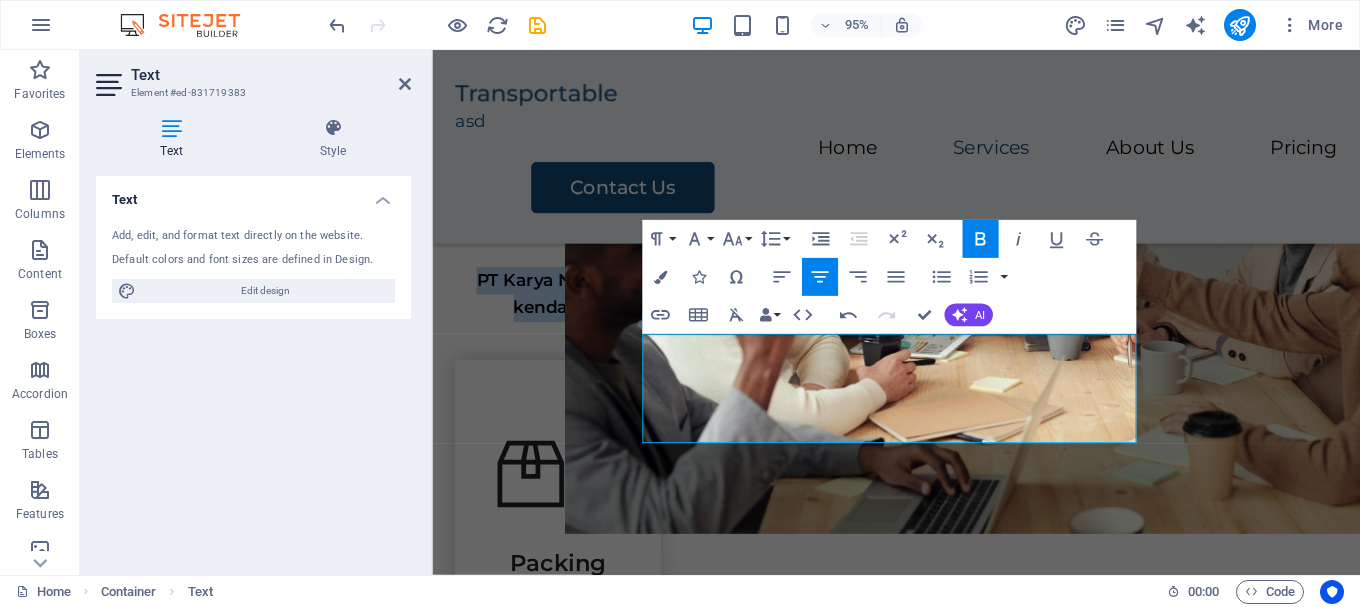 click 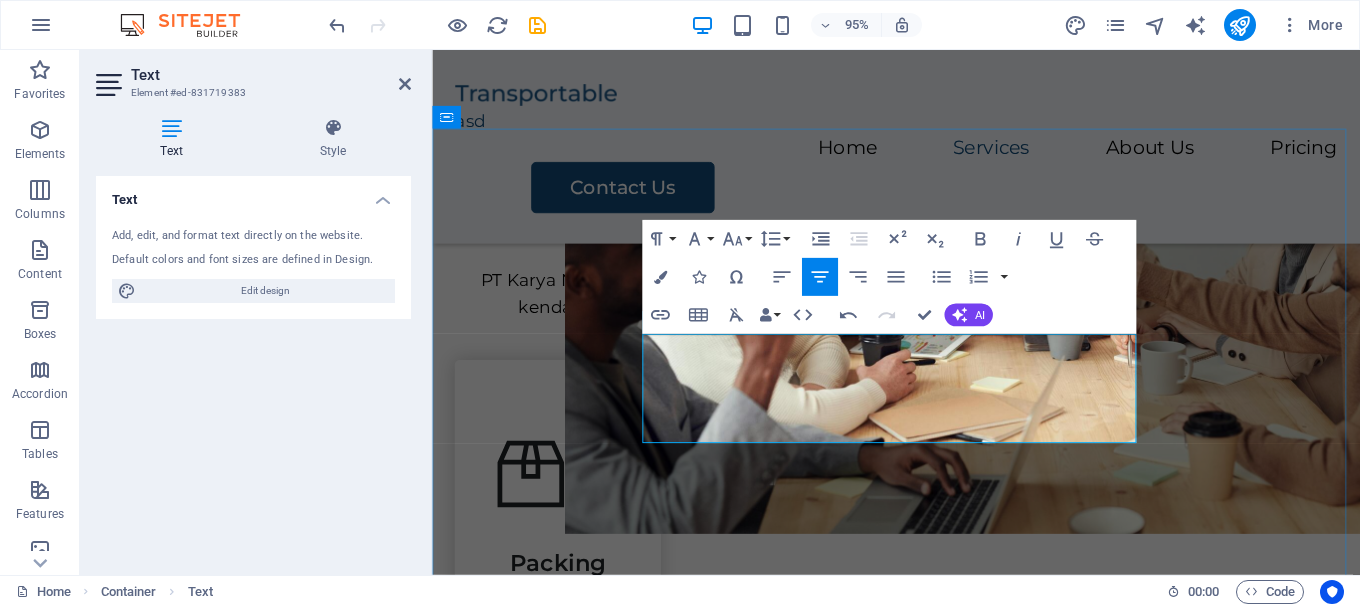 click on "PT Karya Negeri Indonesia melayani perpanjangan STNK tahunan dan lima tahunan, balik nama kendaraan, serta mutasi masuk dan keluar dengan proses cepat, aman, dan terpercaya." at bounding box center [920, 307] 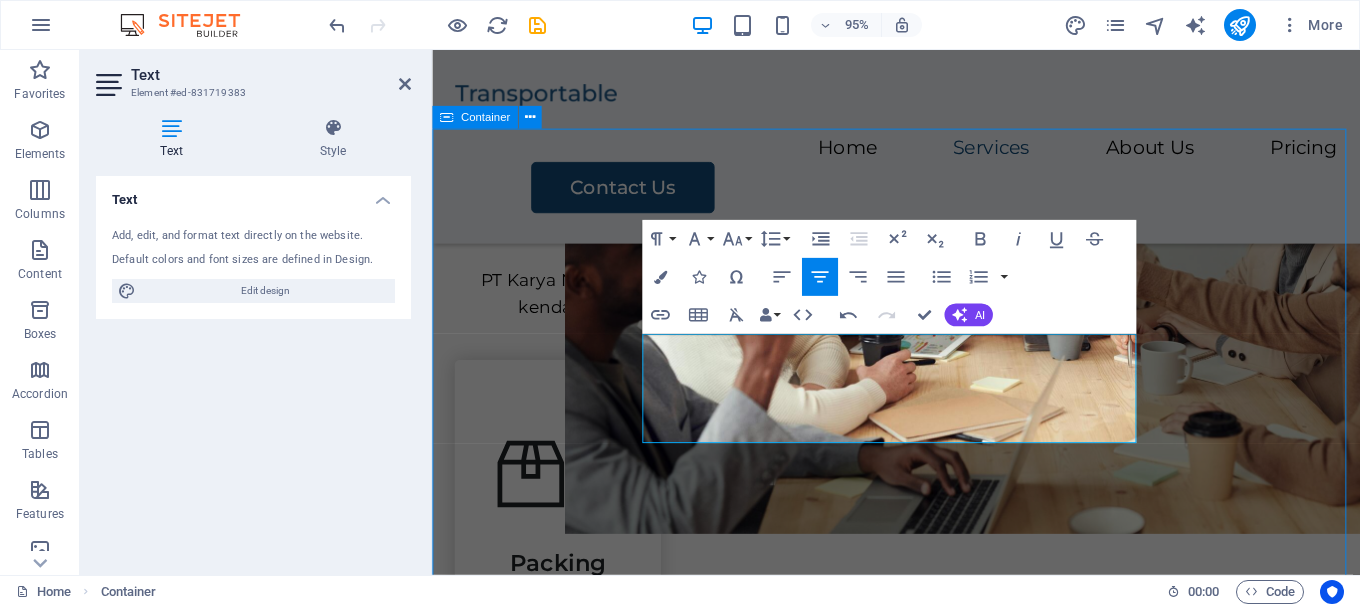 scroll, scrollTop: 700, scrollLeft: 0, axis: vertical 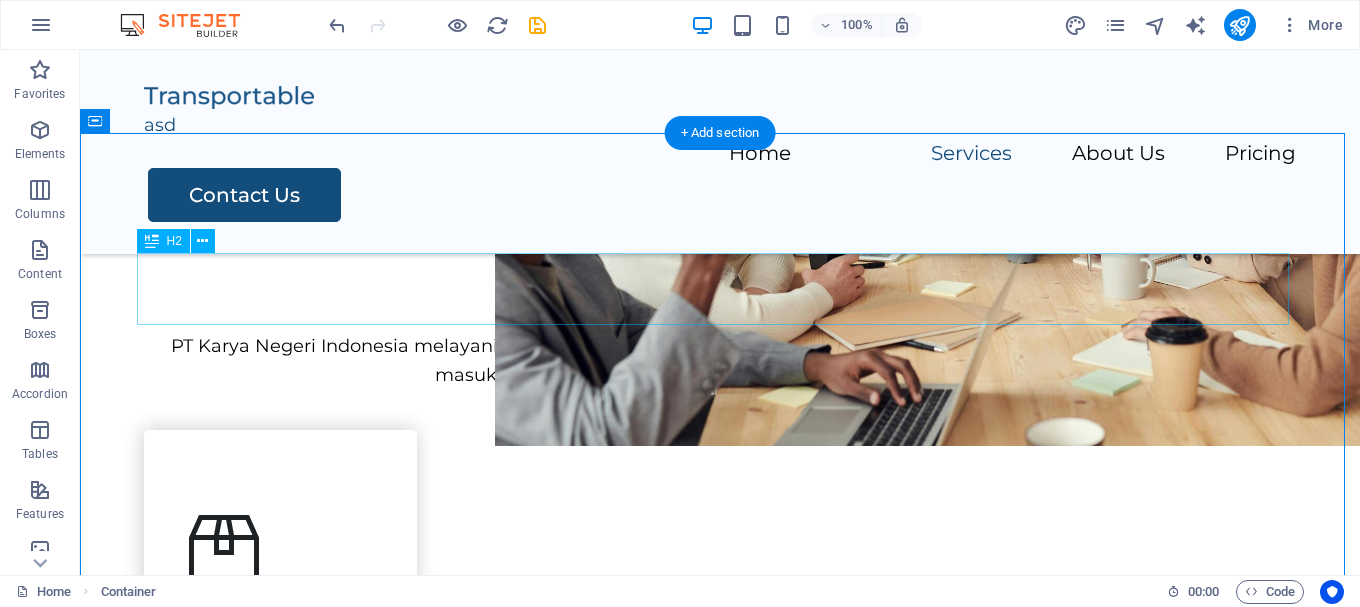click on "Our Services" at bounding box center [720, 272] 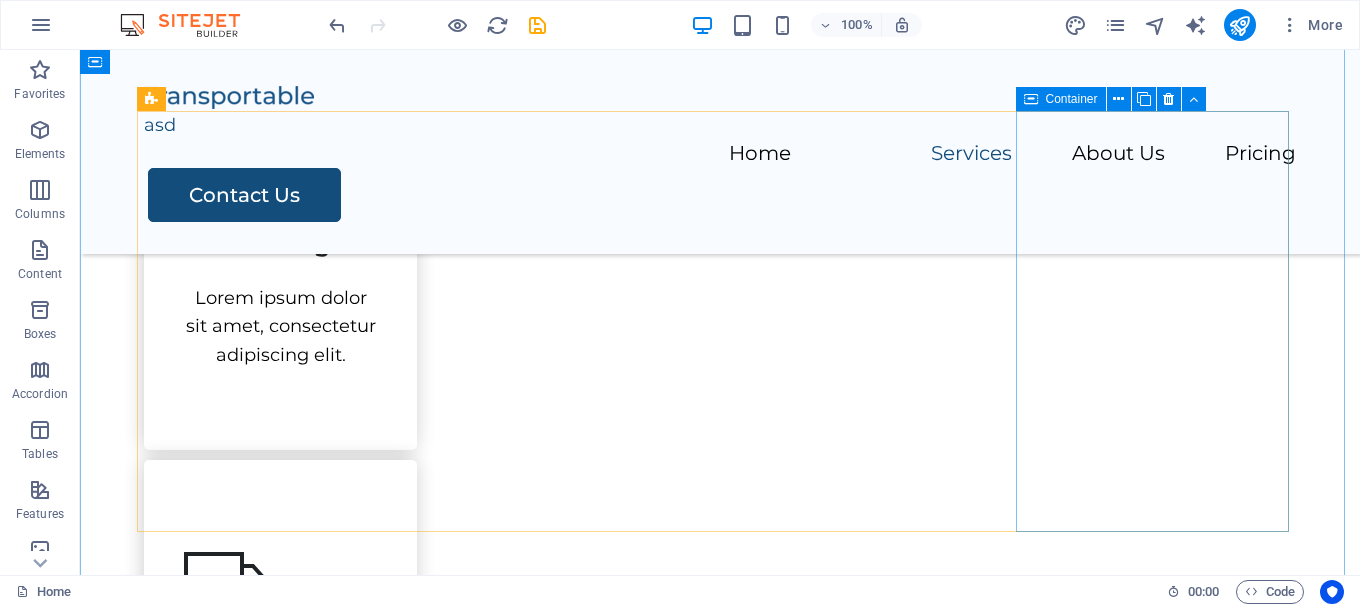scroll, scrollTop: 1000, scrollLeft: 0, axis: vertical 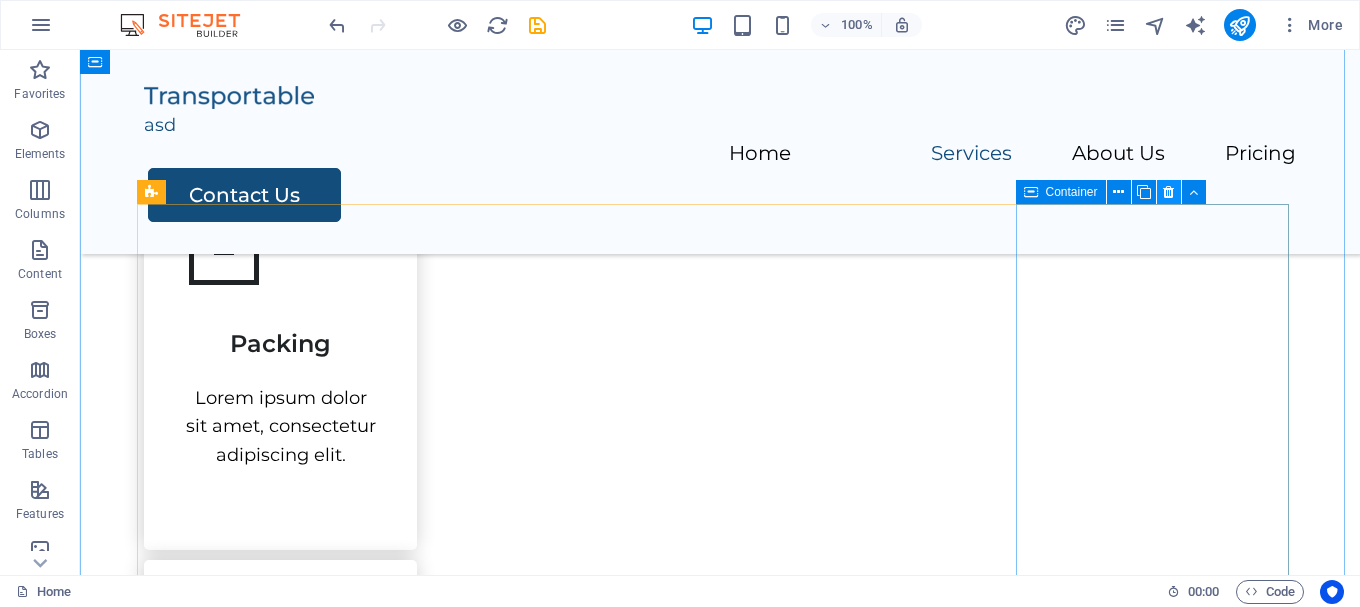 drag, startPoint x: 1173, startPoint y: 192, endPoint x: 1077, endPoint y: 167, distance: 99.20181 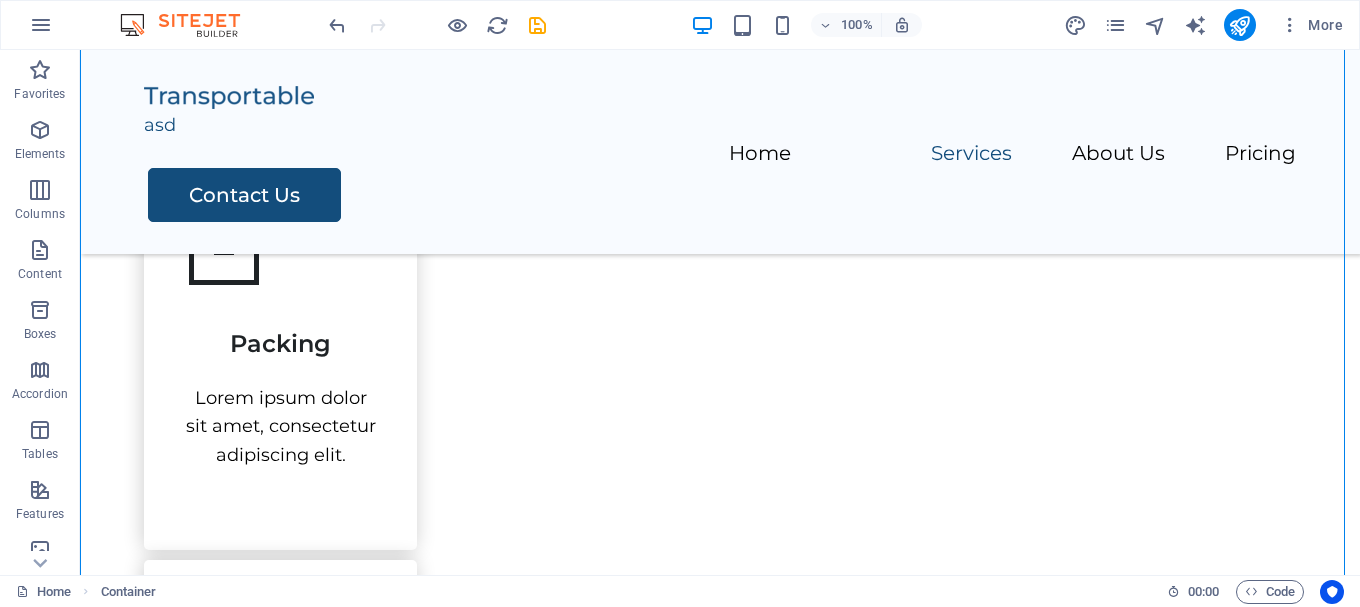 drag, startPoint x: 818, startPoint y: 265, endPoint x: 1095, endPoint y: 281, distance: 277.4617 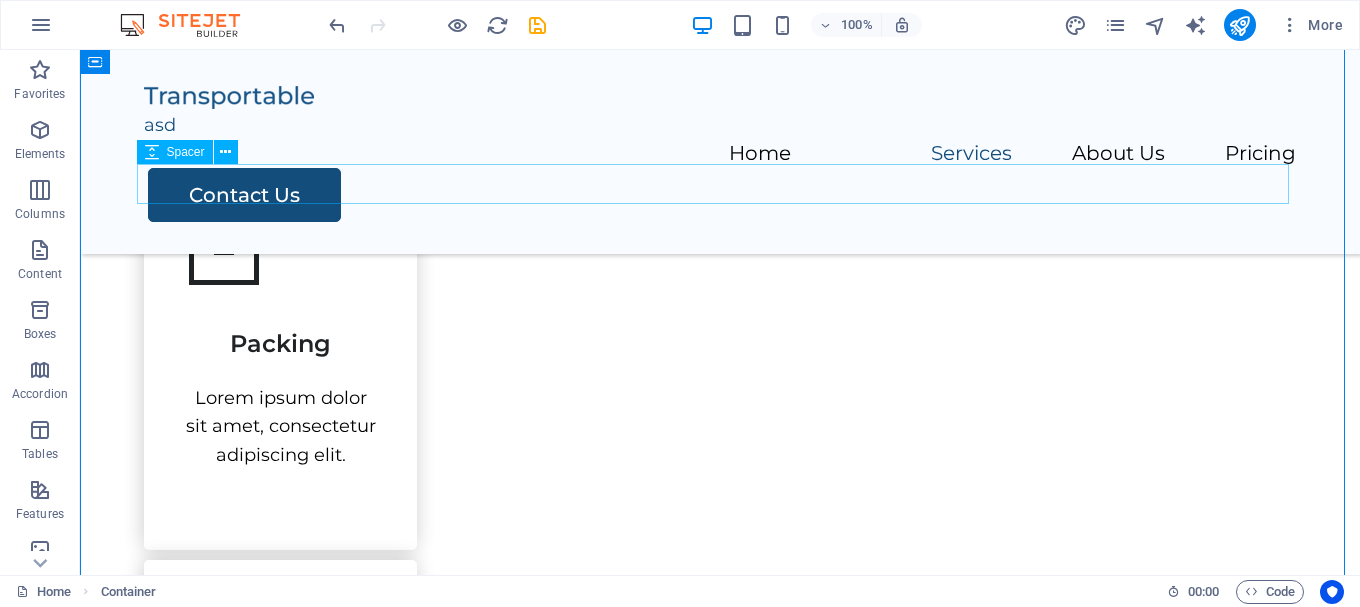 click at bounding box center [720, 110] 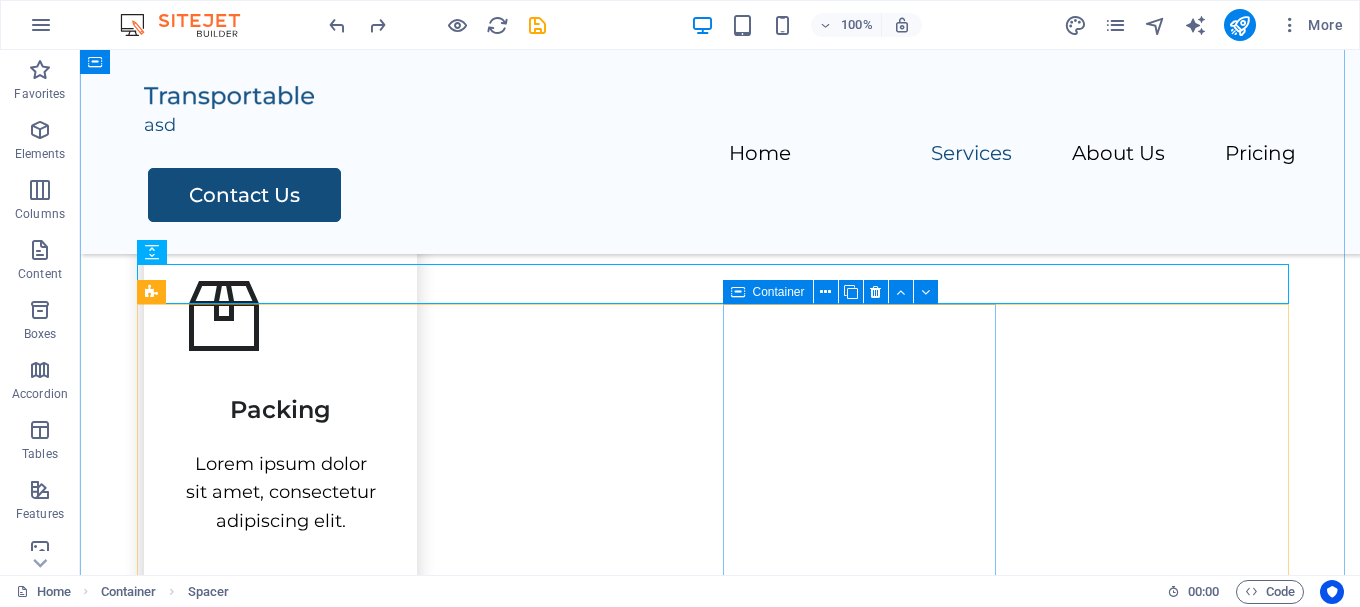 scroll, scrollTop: 900, scrollLeft: 0, axis: vertical 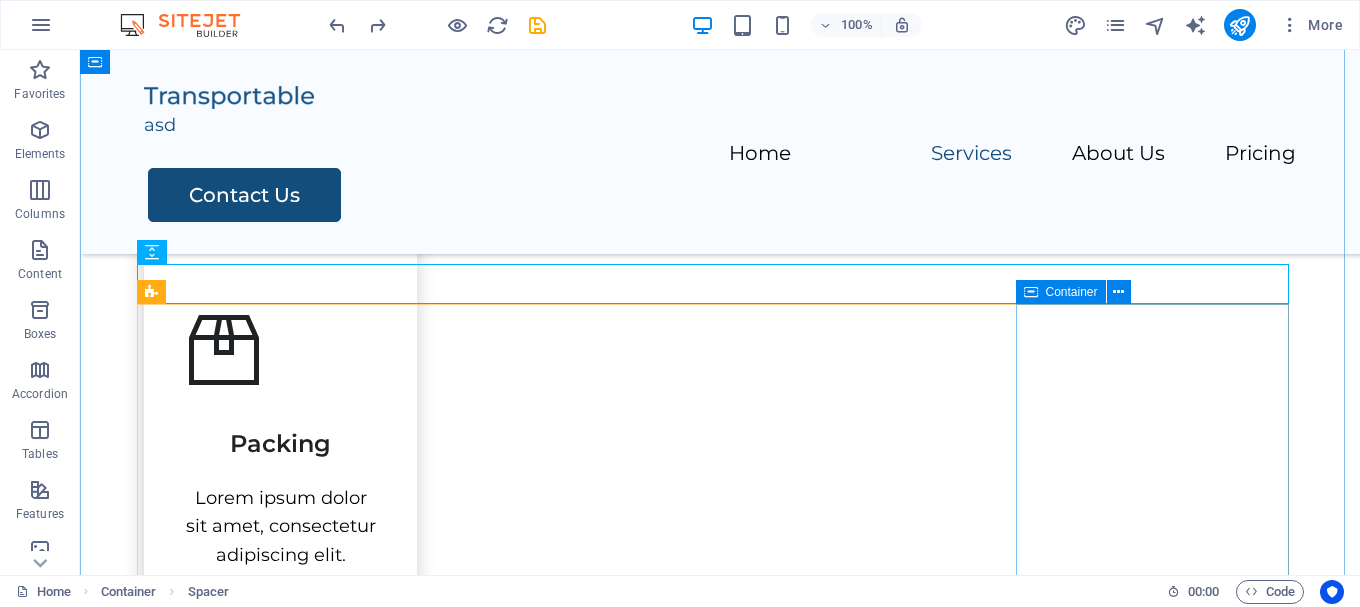 click on "Assembly Lorem ipsum dolor sit amet, consectetur adipiscing elit." at bounding box center (280, 1731) 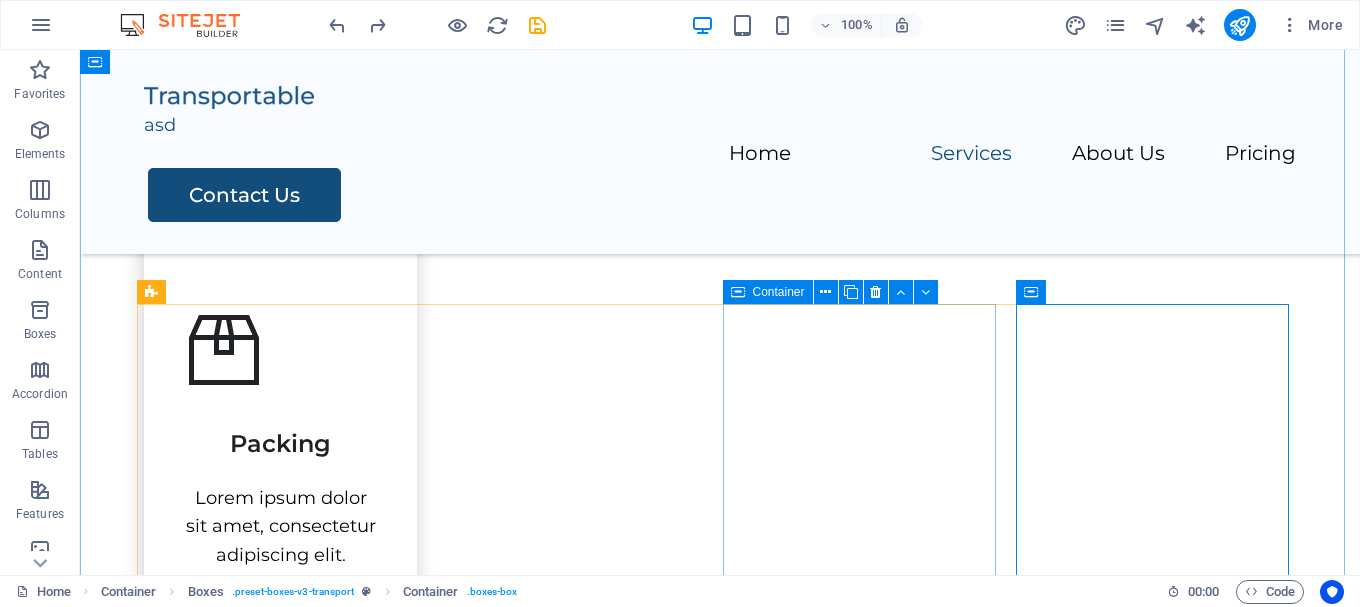 click on "Storage Lorem ipsum dolor sit amet, consectetur adipiscing elit." at bounding box center [280, 1300] 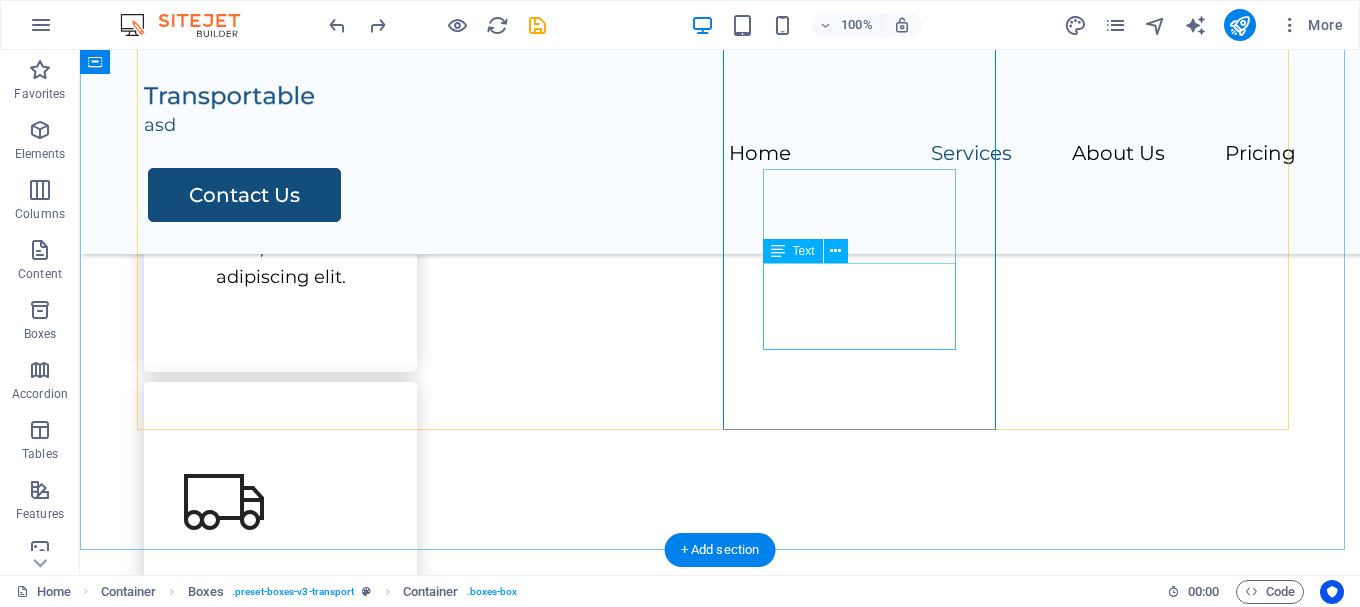 scroll, scrollTop: 1200, scrollLeft: 0, axis: vertical 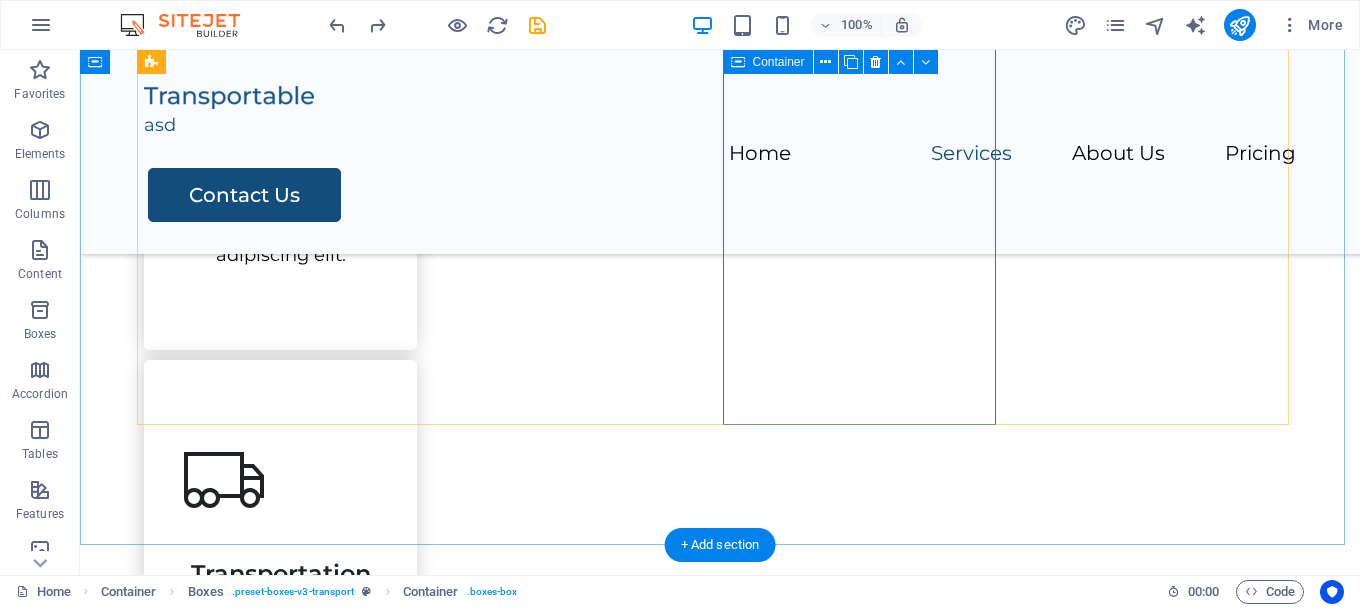 click on "Storage Lorem ipsum dolor sit amet, consectetur adipiscing elit." at bounding box center [280, 1000] 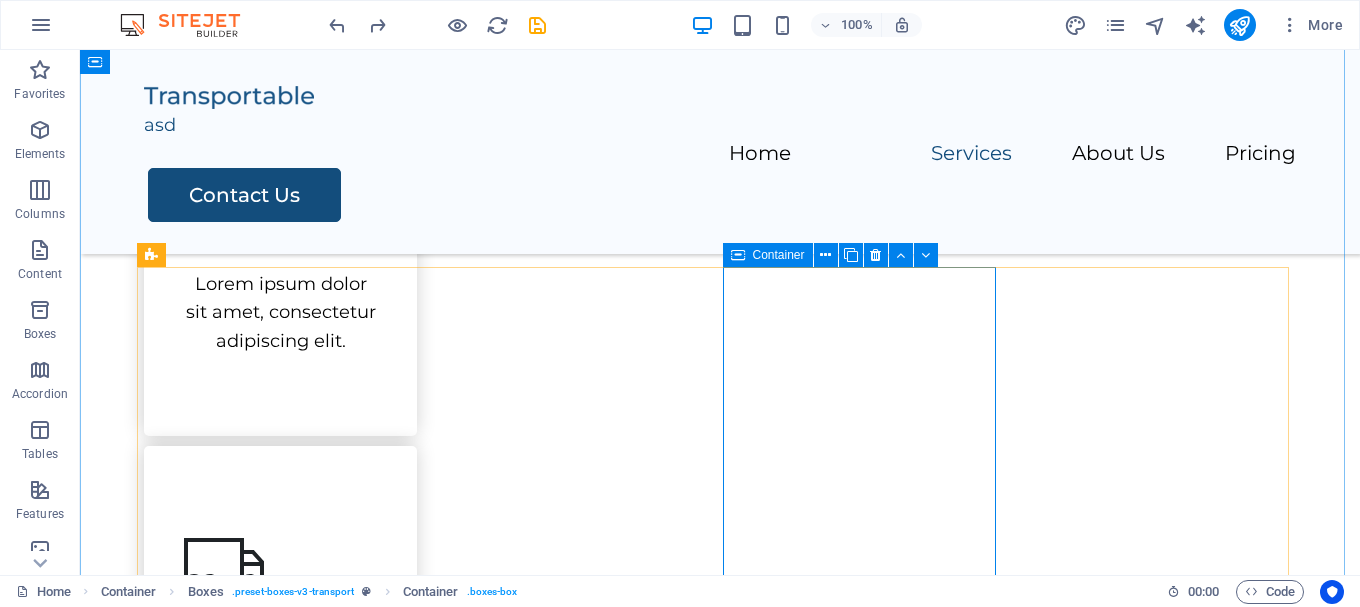 scroll, scrollTop: 900, scrollLeft: 0, axis: vertical 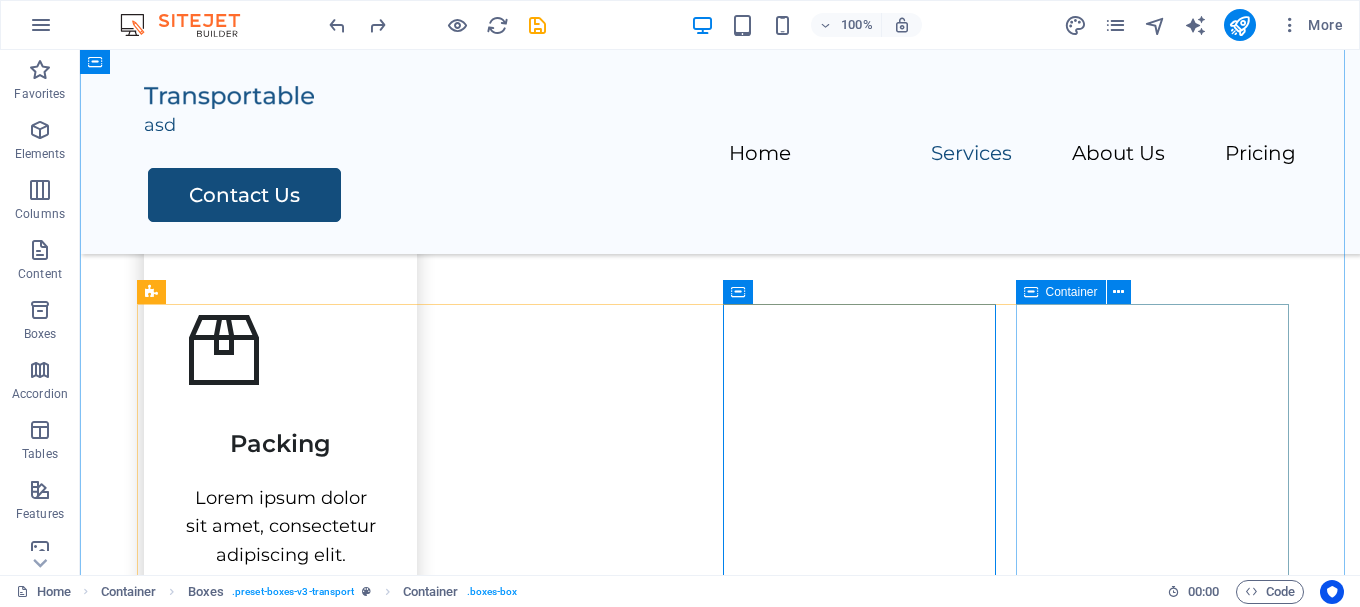 click on "Assembly Lorem ipsum dolor sit amet, consectetur adipiscing elit." at bounding box center [280, 1731] 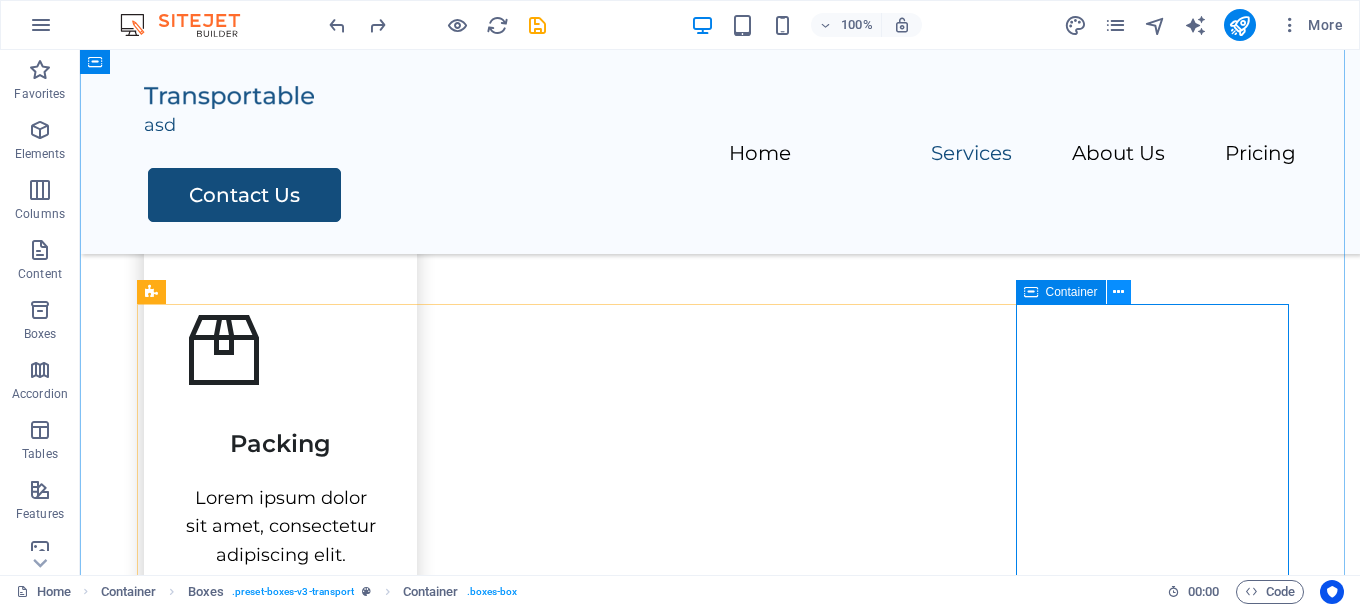 click at bounding box center (1118, 292) 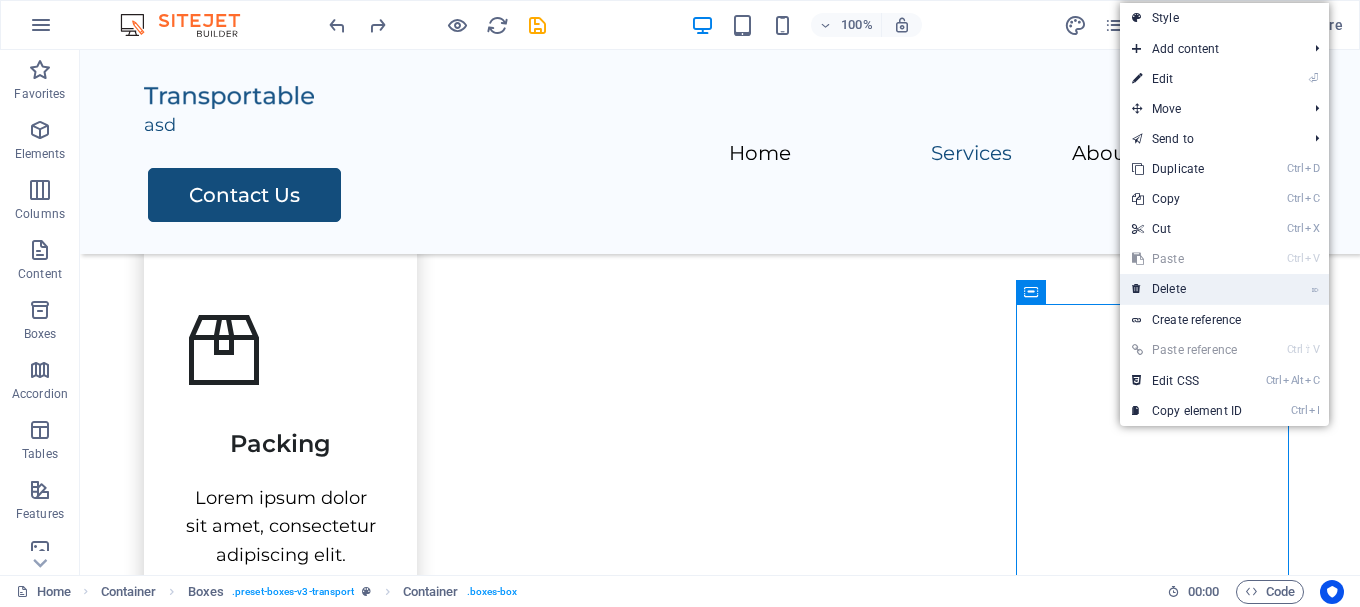 click on "⌦  Delete" at bounding box center [1187, 289] 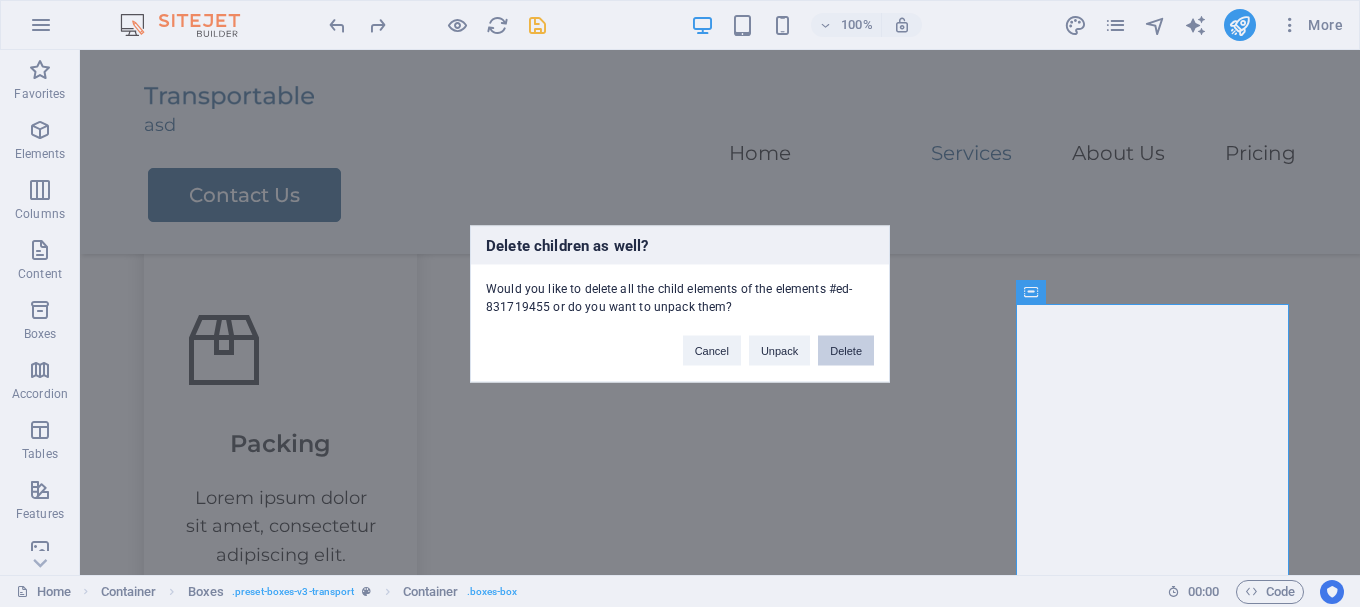 click on "Delete" at bounding box center (846, 350) 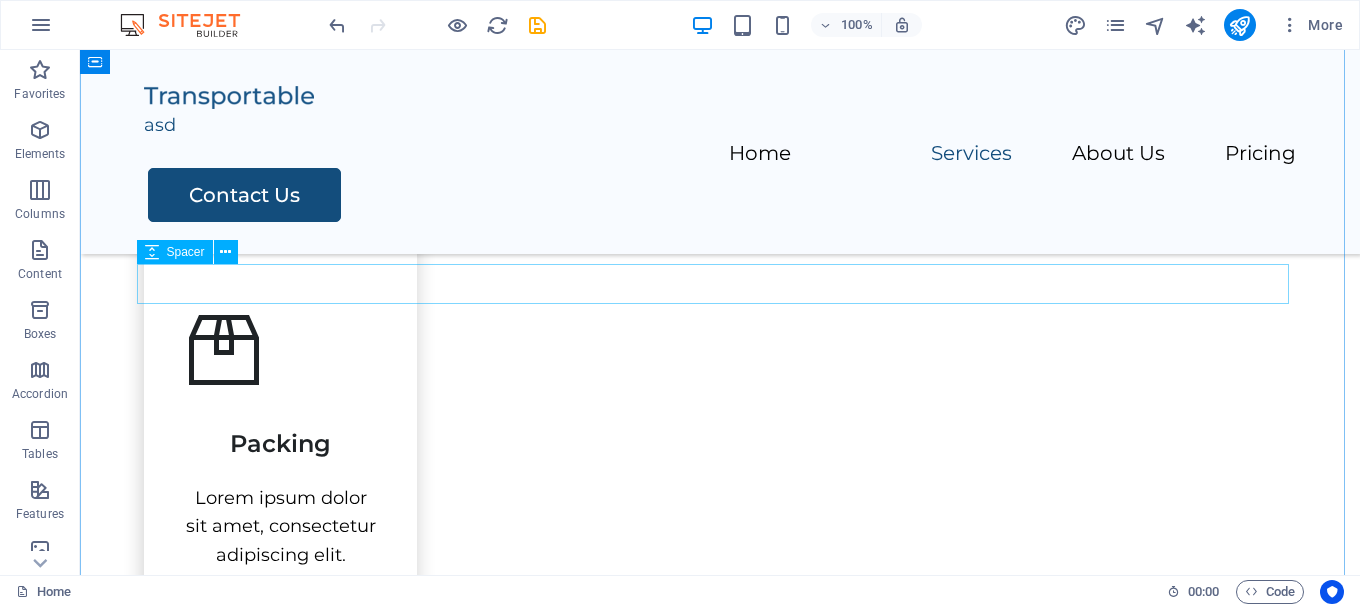 click at bounding box center [720, 210] 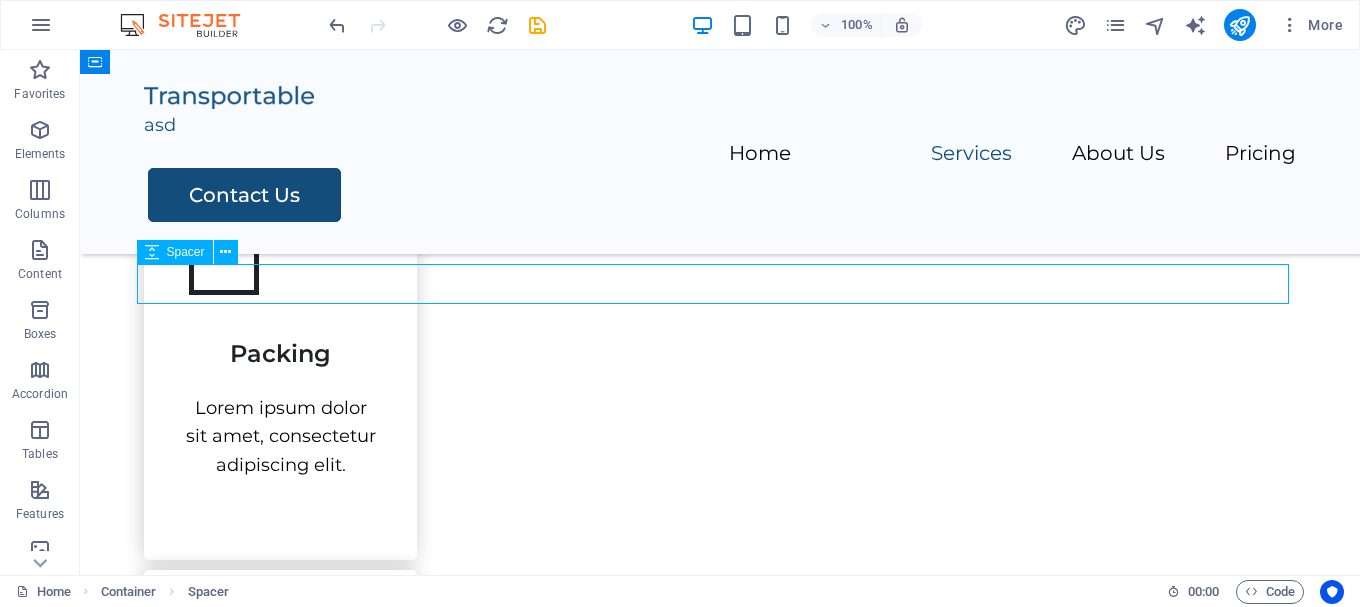 scroll, scrollTop: 1100, scrollLeft: 0, axis: vertical 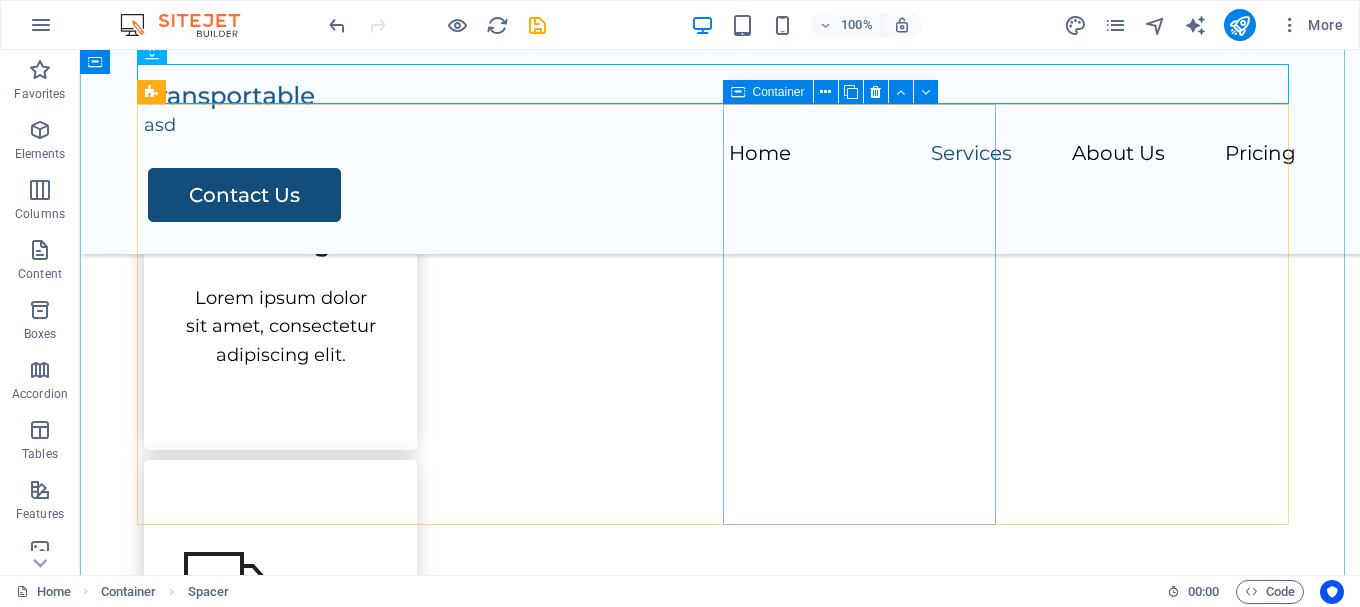 click on "Storage" at bounding box center (280, 1095) 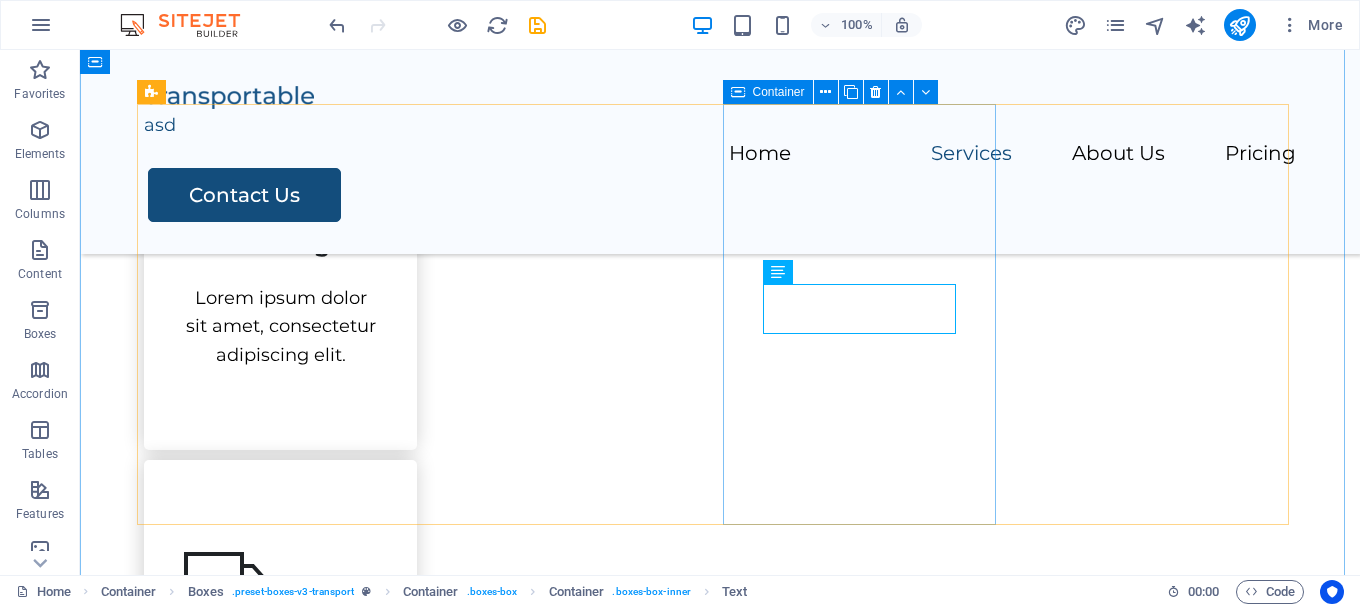 click on "Storage Lorem ipsum dolor sit amet, consectetur adipiscing elit." at bounding box center (280, 1100) 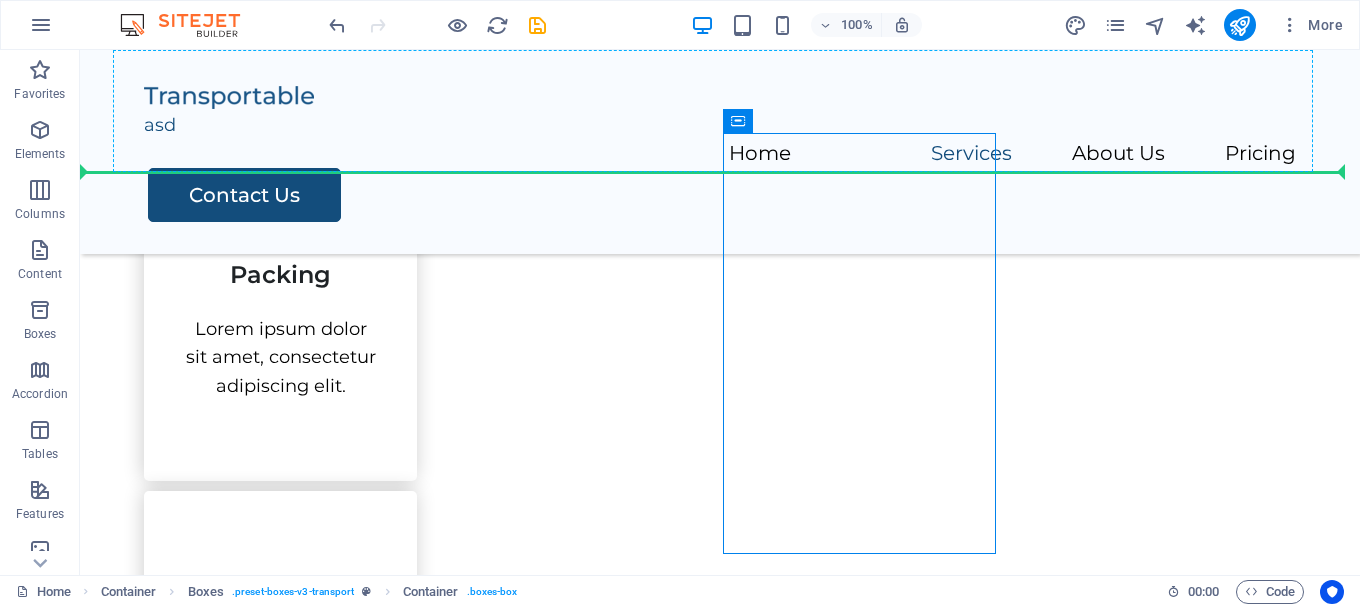 scroll, scrollTop: 1067, scrollLeft: 0, axis: vertical 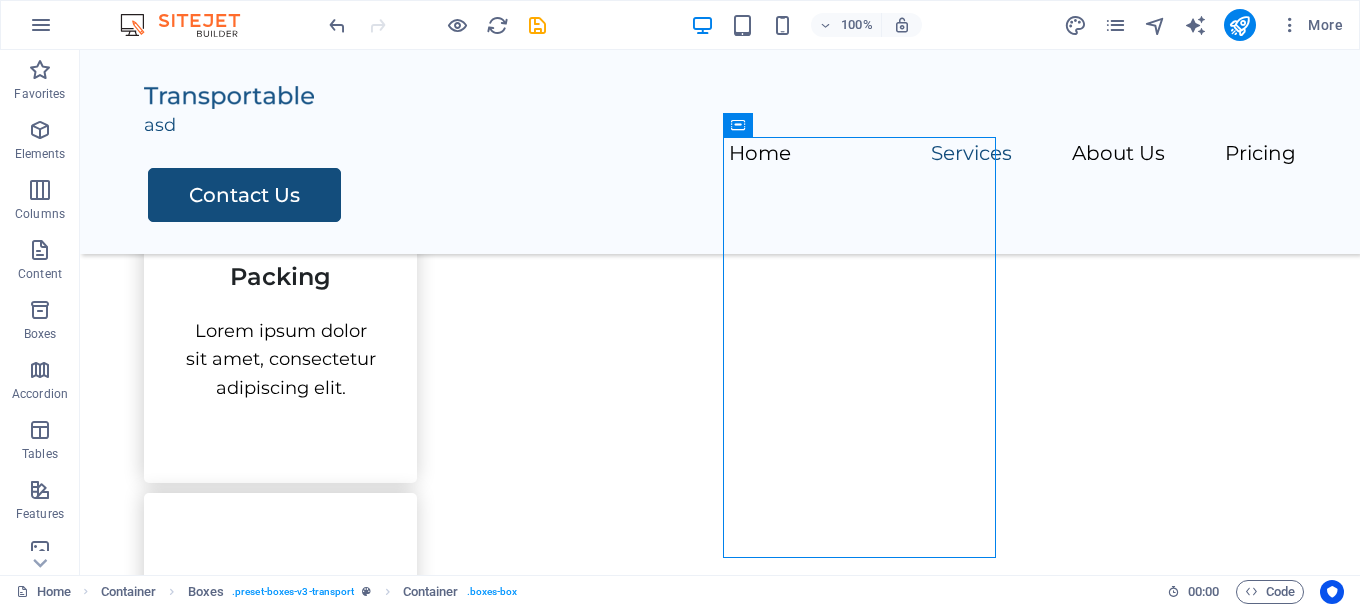 drag, startPoint x: 828, startPoint y: 143, endPoint x: 1034, endPoint y: 289, distance: 252.49158 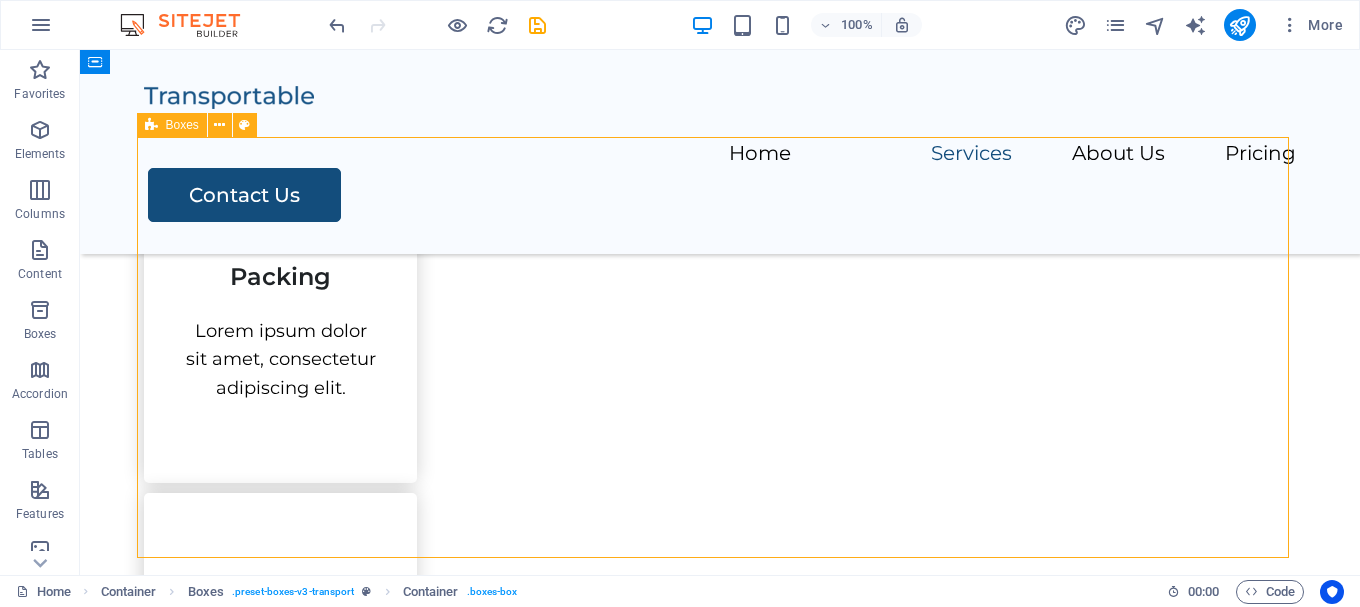 click on "Packing Lorem ipsum dolor sit amet, consectetur adipiscing elit. Transportation Lorem ipsum dolor sit amet, consectetur adipiscing elit. Storage Lorem ipsum dolor sit amet, consectetur adipiscing elit." at bounding box center (720, 703) 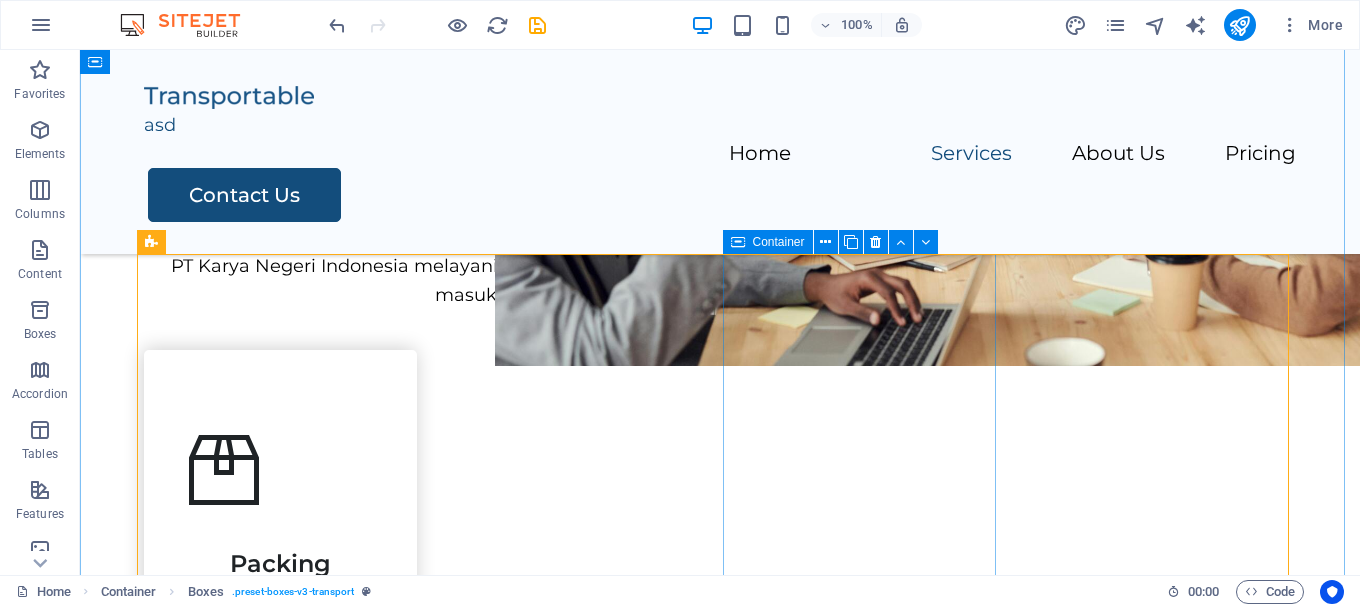 scroll, scrollTop: 967, scrollLeft: 0, axis: vertical 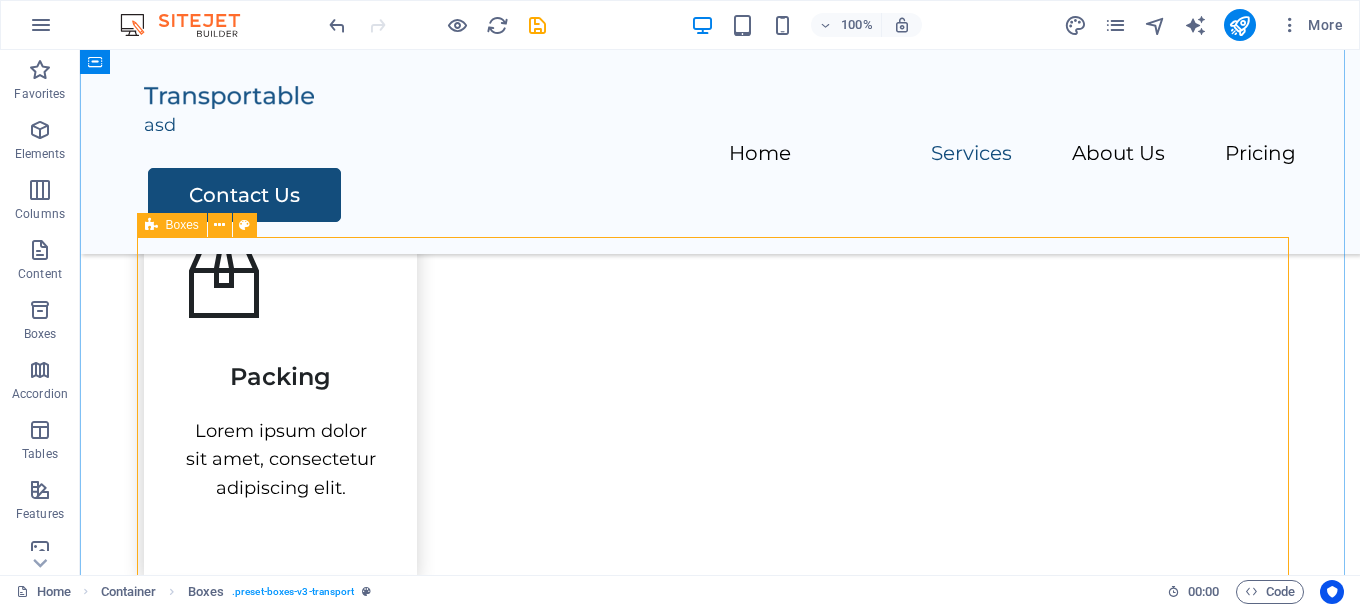 click on "Boxes" at bounding box center [182, 225] 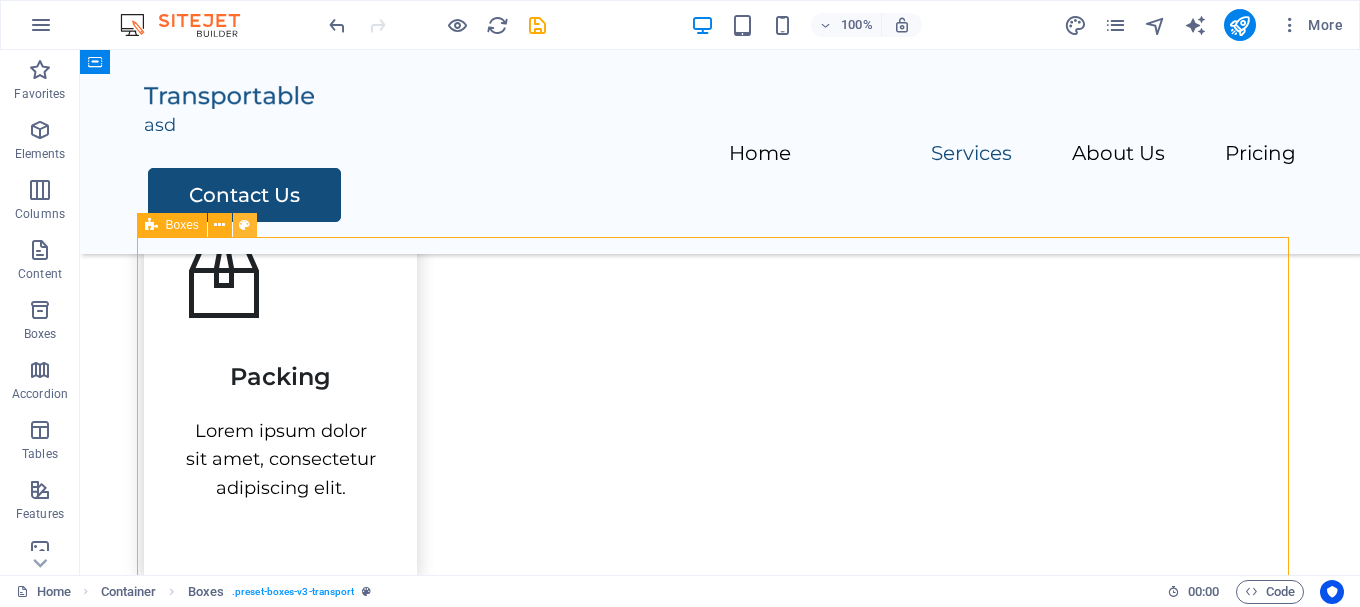 drag, startPoint x: 171, startPoint y: 226, endPoint x: 236, endPoint y: 223, distance: 65.06919 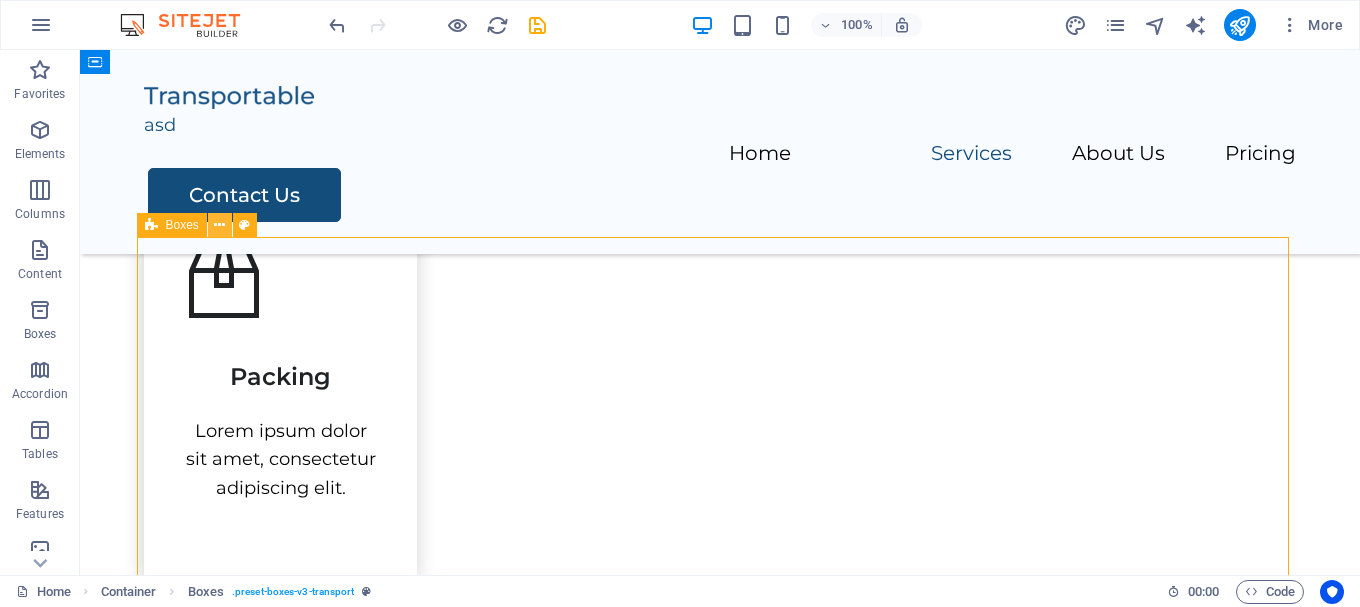 click at bounding box center [220, 225] 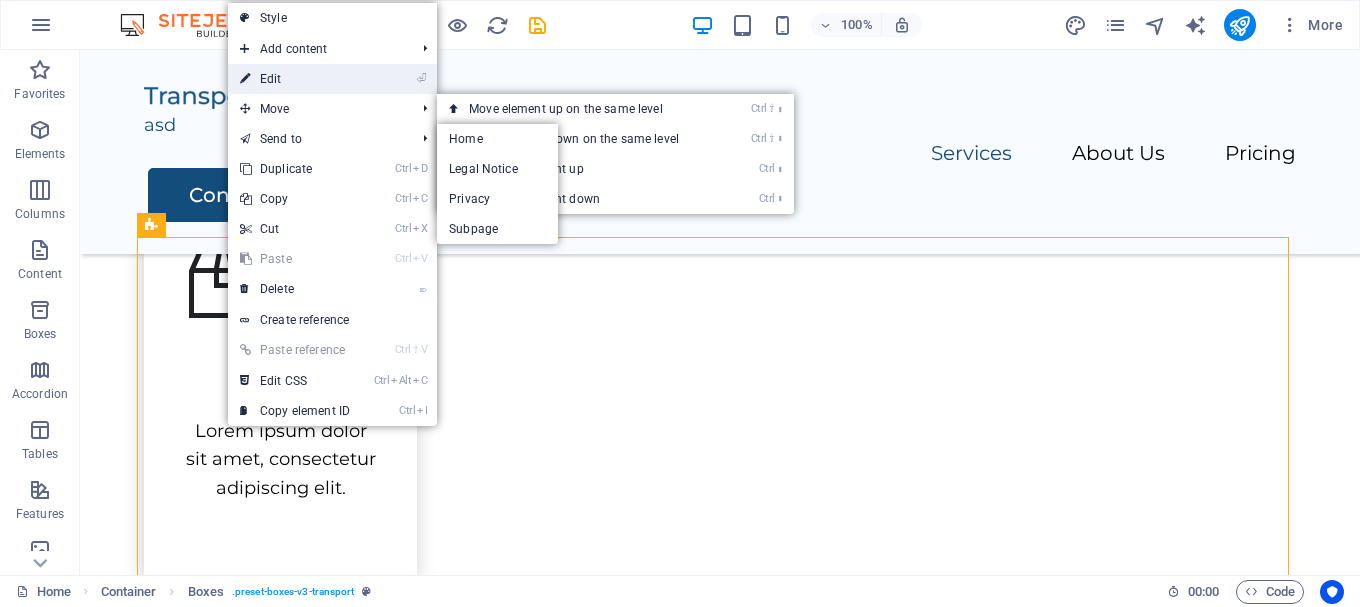 click on "⏎  Edit" at bounding box center (295, 79) 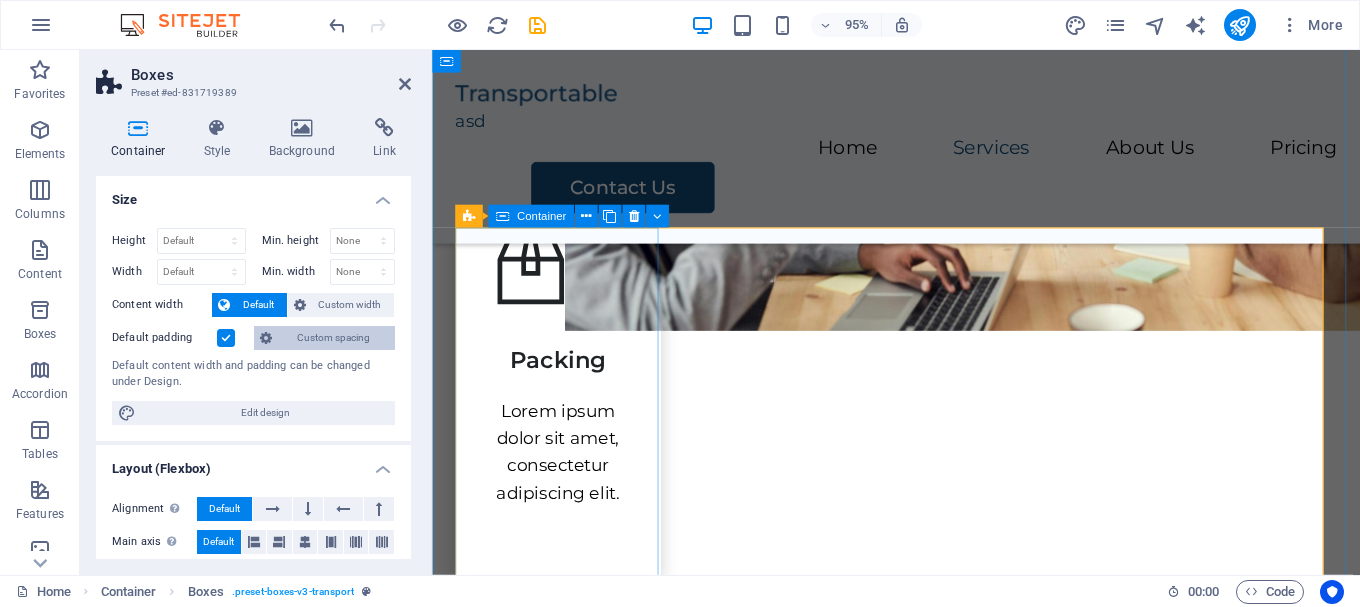 scroll, scrollTop: 1021, scrollLeft: 0, axis: vertical 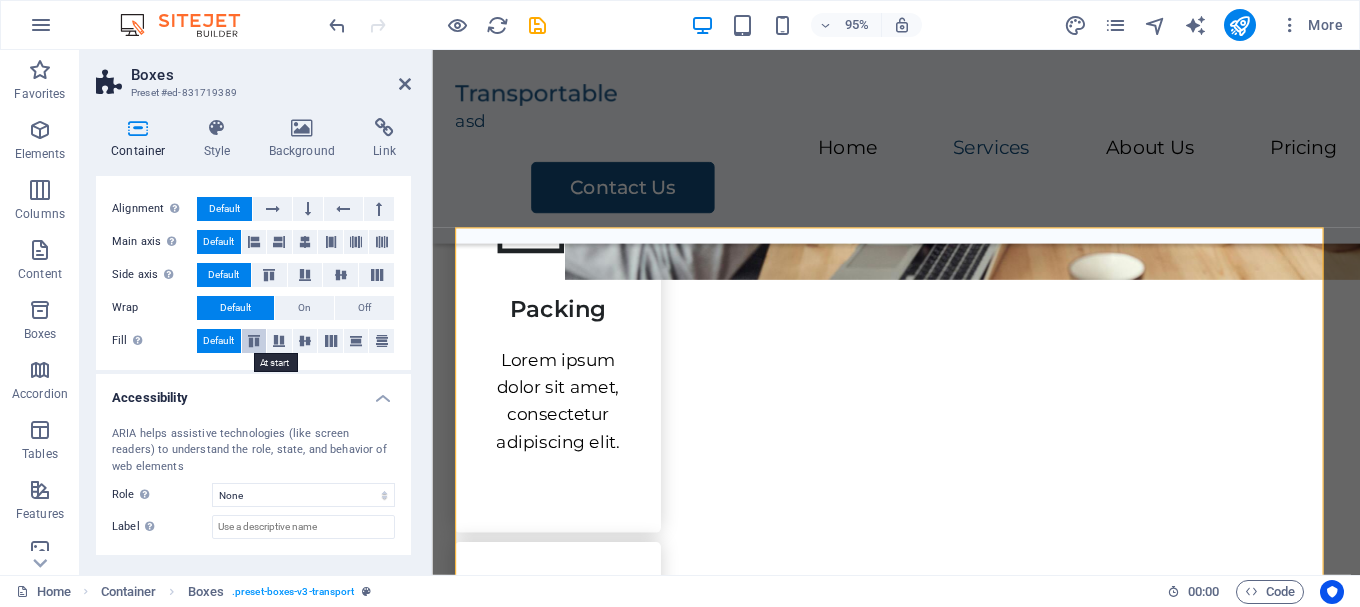 click at bounding box center [254, 341] 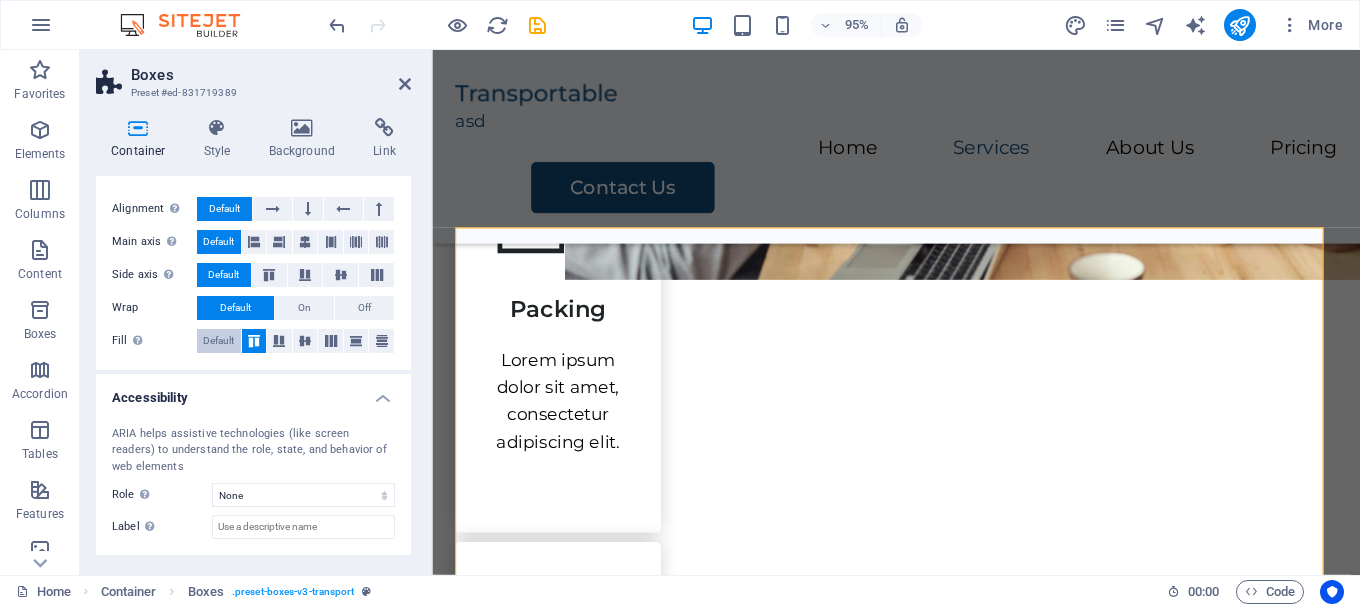 click on "Default" at bounding box center [218, 341] 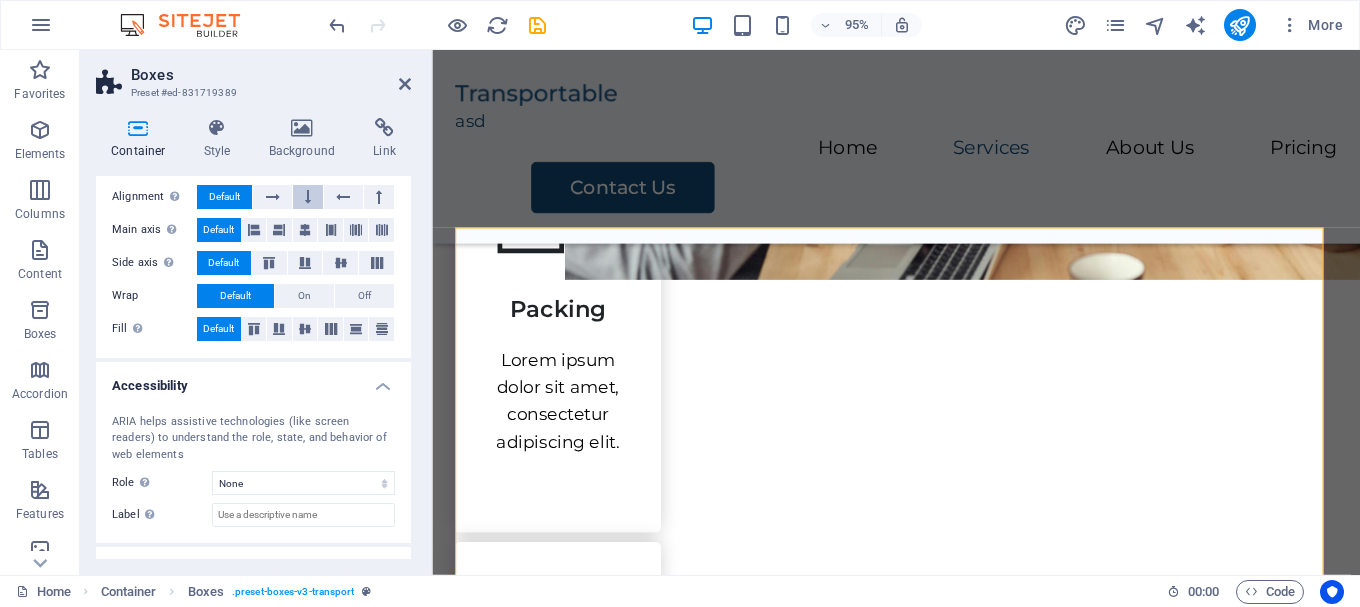 scroll, scrollTop: 192, scrollLeft: 0, axis: vertical 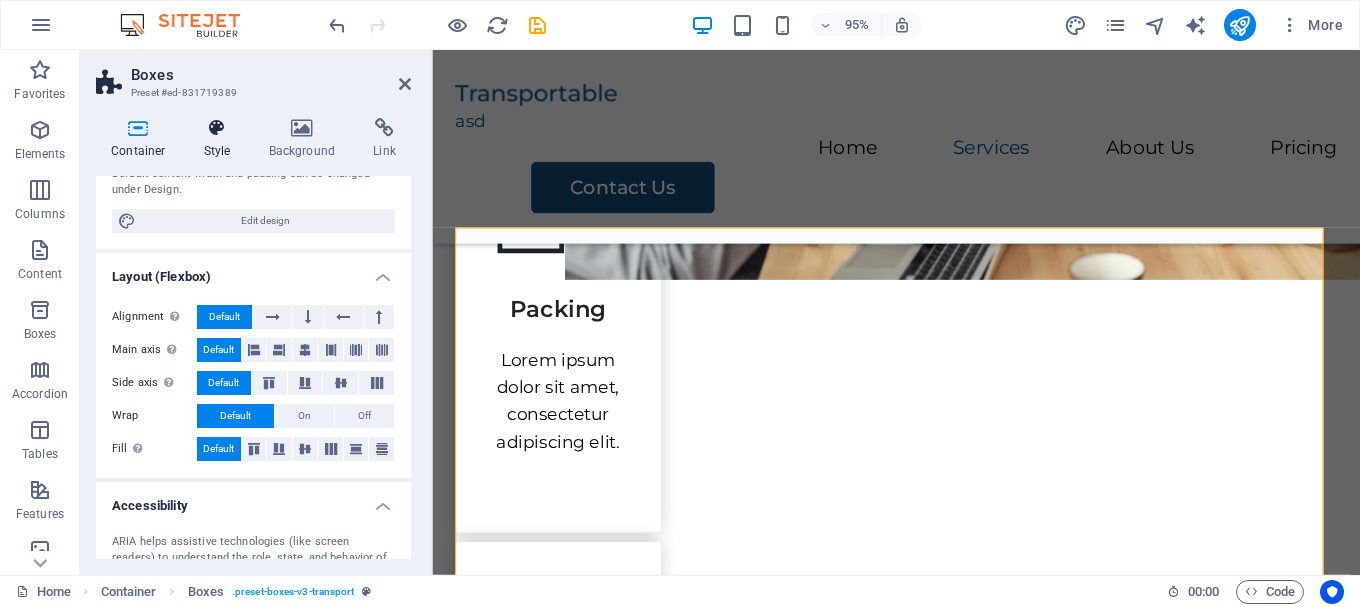 click on "Style" at bounding box center [221, 139] 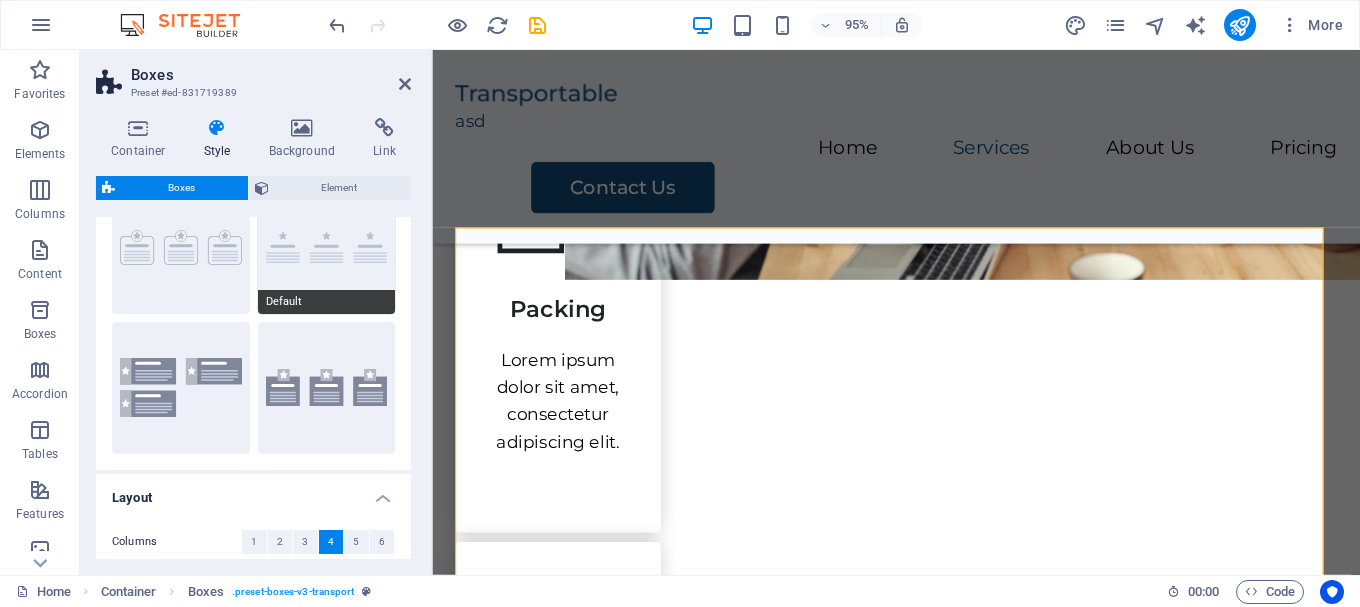 scroll, scrollTop: 0, scrollLeft: 0, axis: both 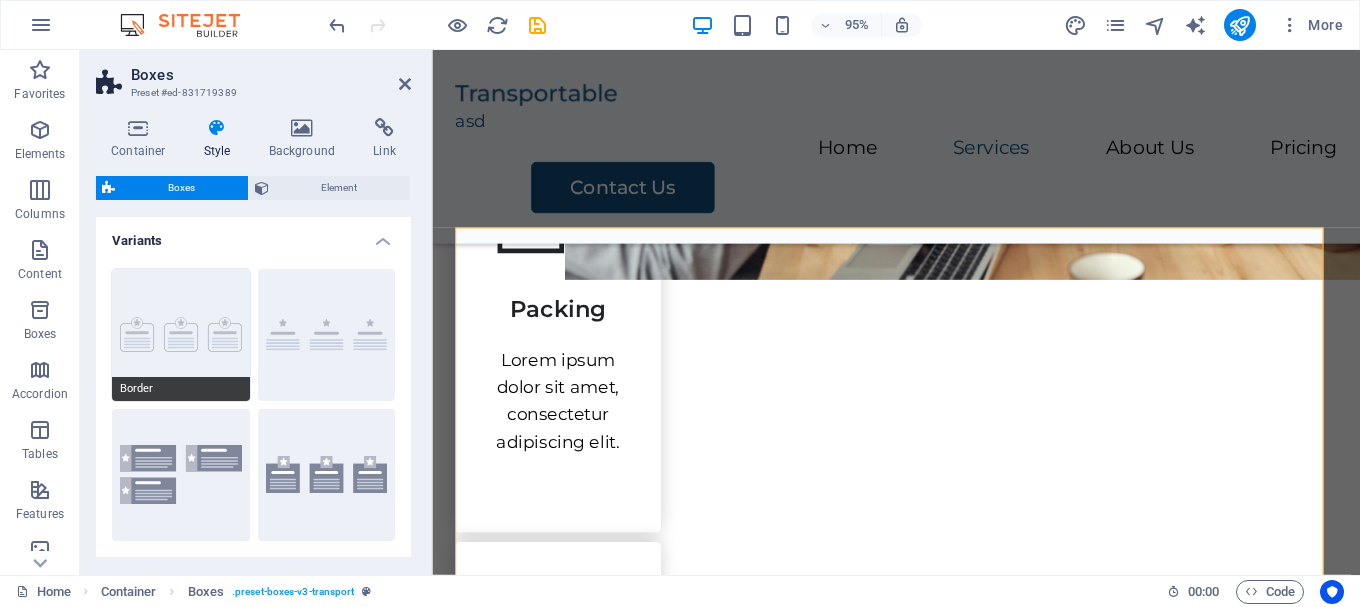 click on "Border" at bounding box center [181, 389] 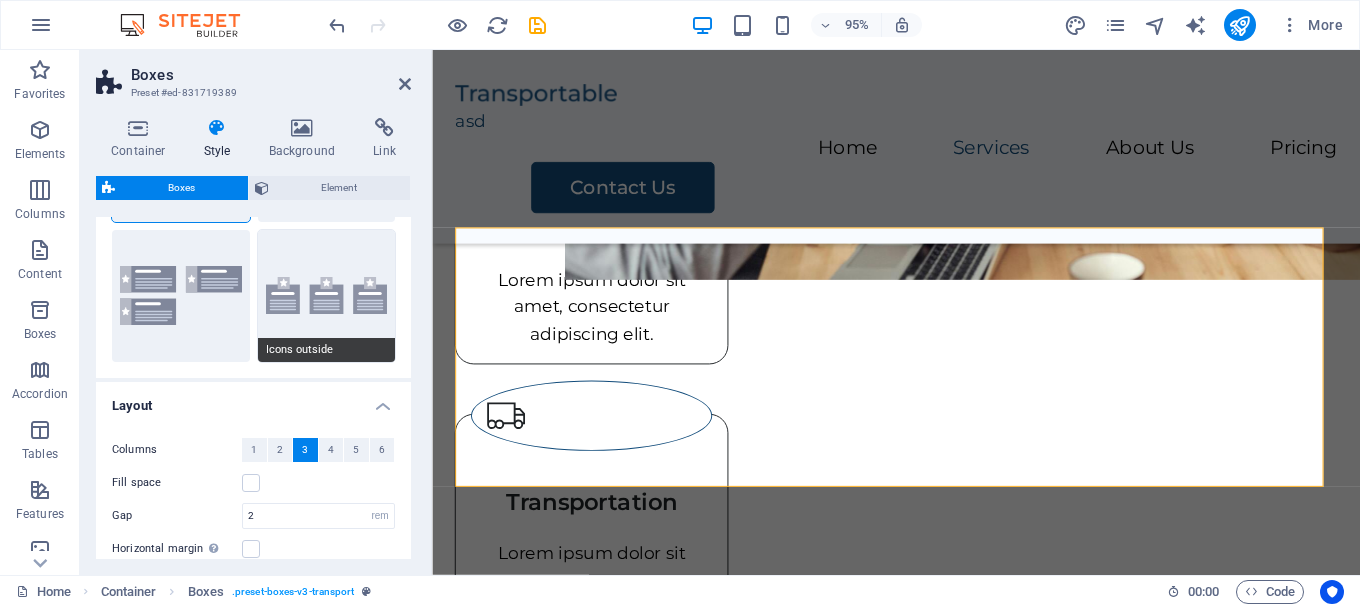 scroll, scrollTop: 100, scrollLeft: 0, axis: vertical 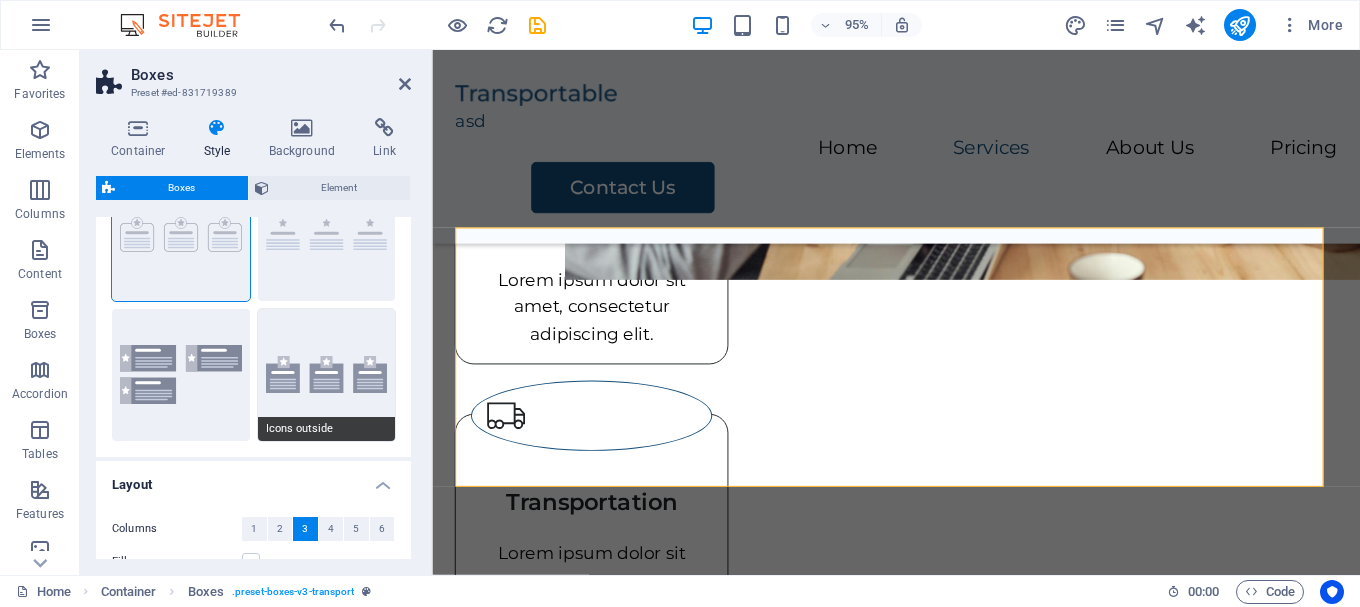 click on "Icons outside" at bounding box center (327, 375) 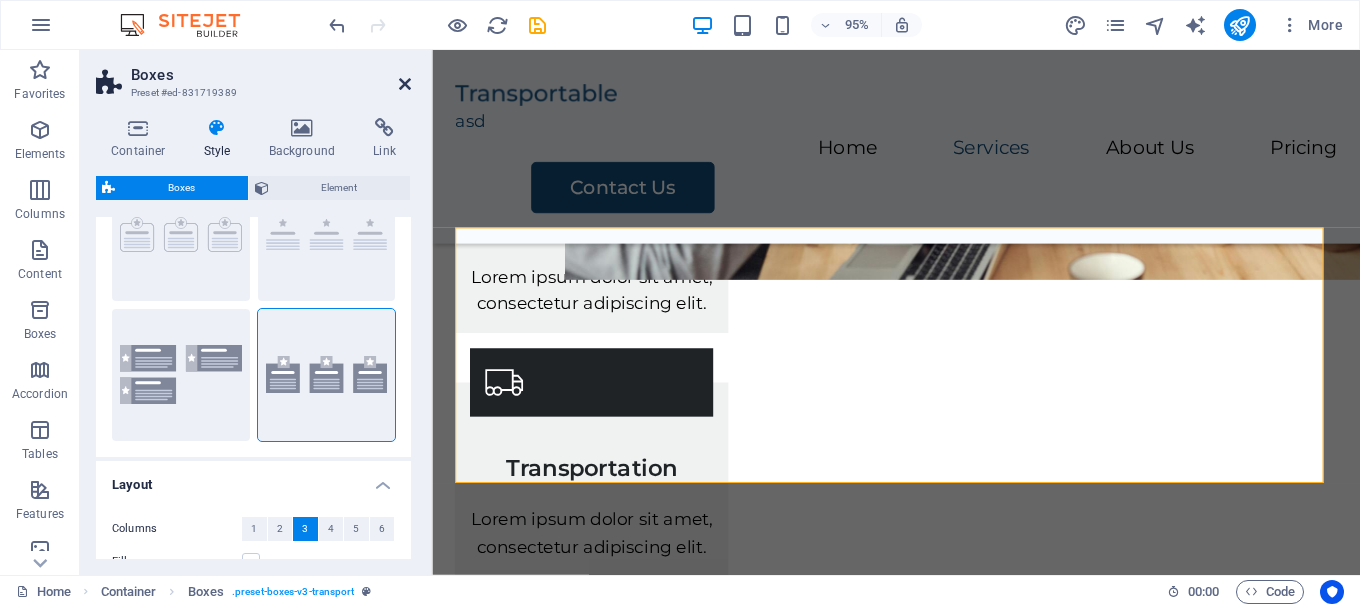 click at bounding box center (405, 84) 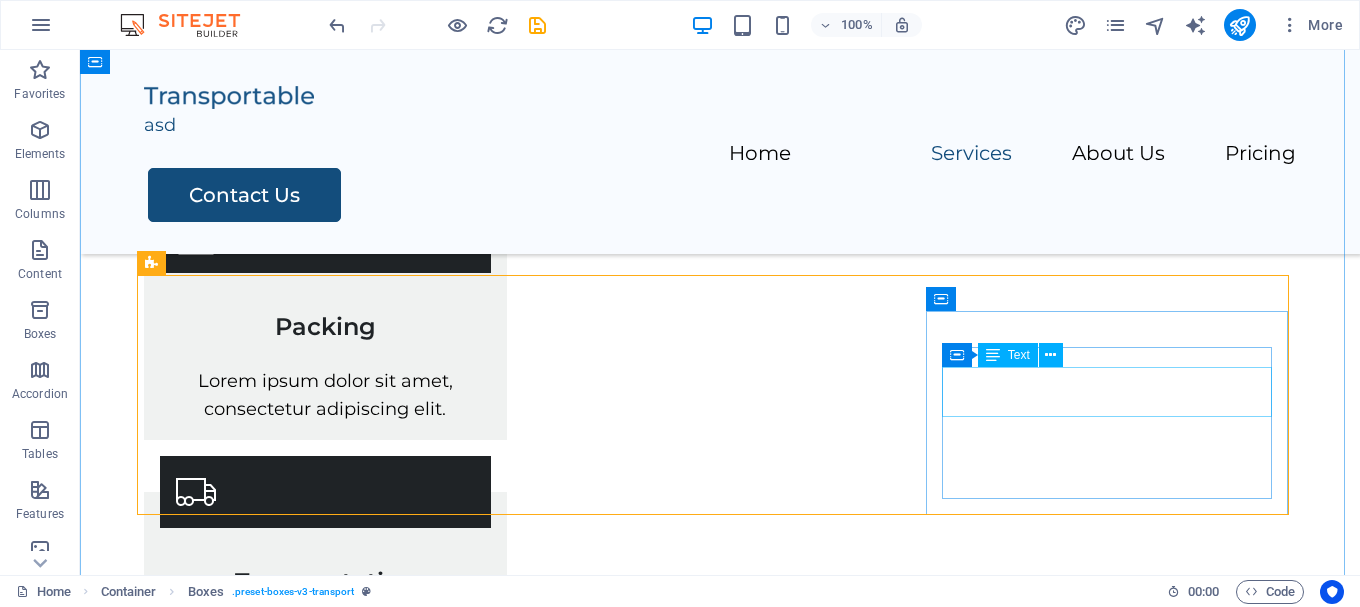 scroll, scrollTop: 967, scrollLeft: 0, axis: vertical 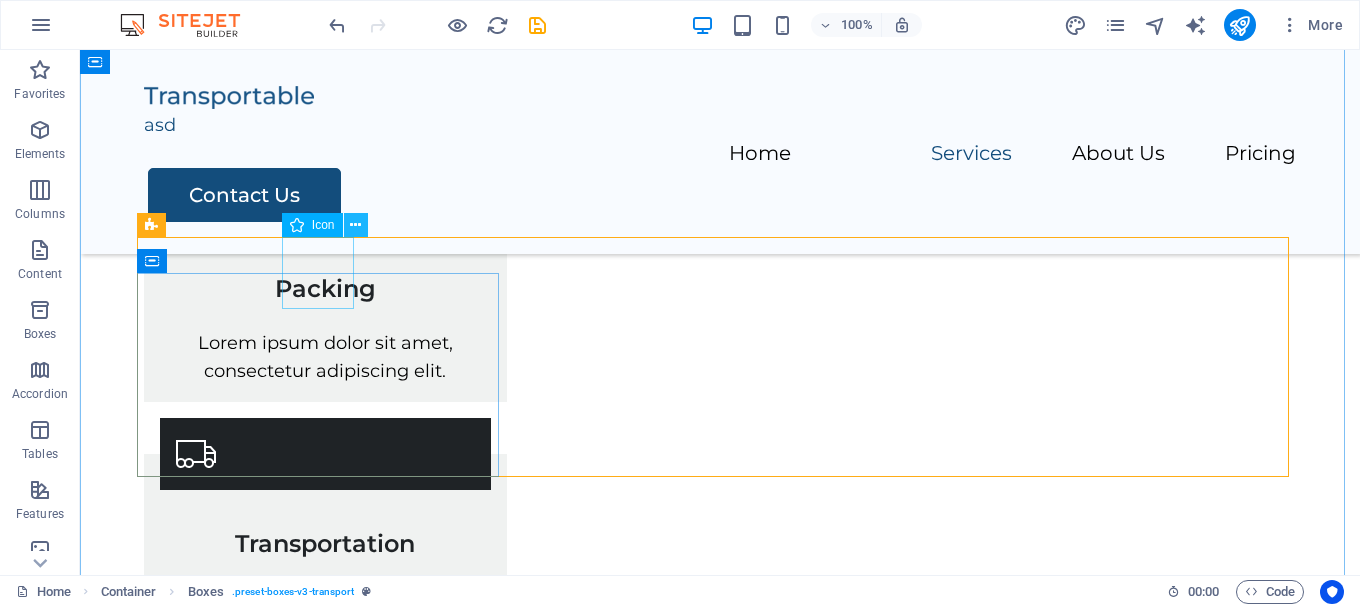 click at bounding box center (355, 225) 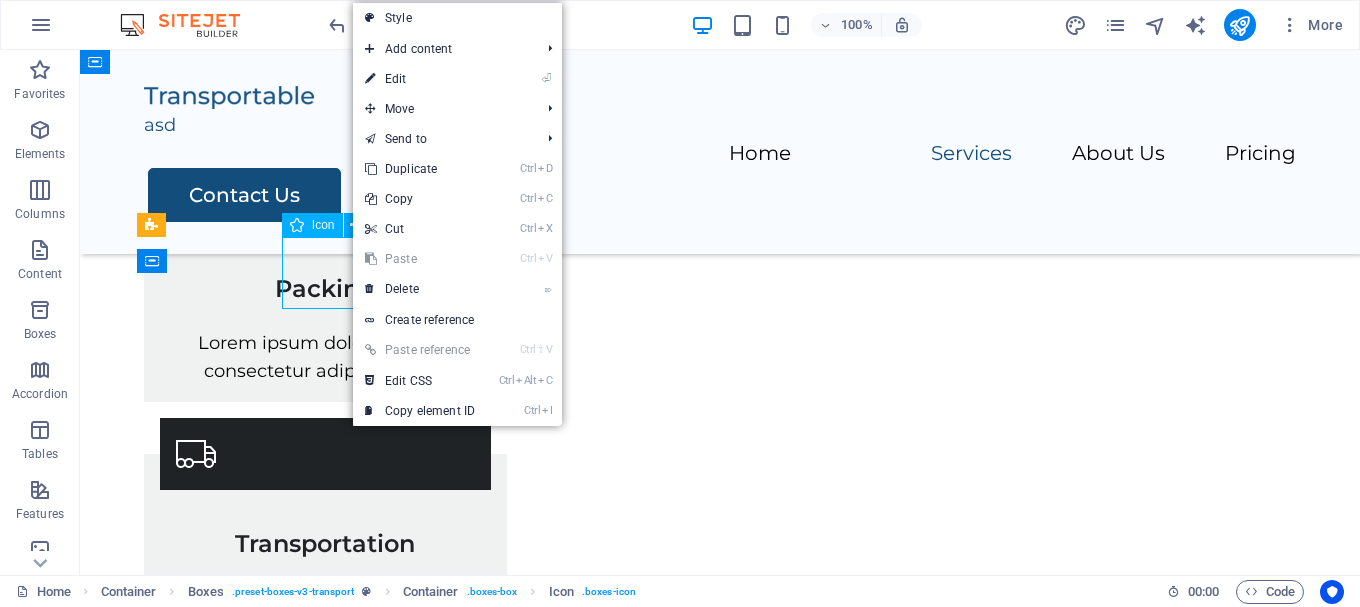 click on "Icon" at bounding box center [312, 225] 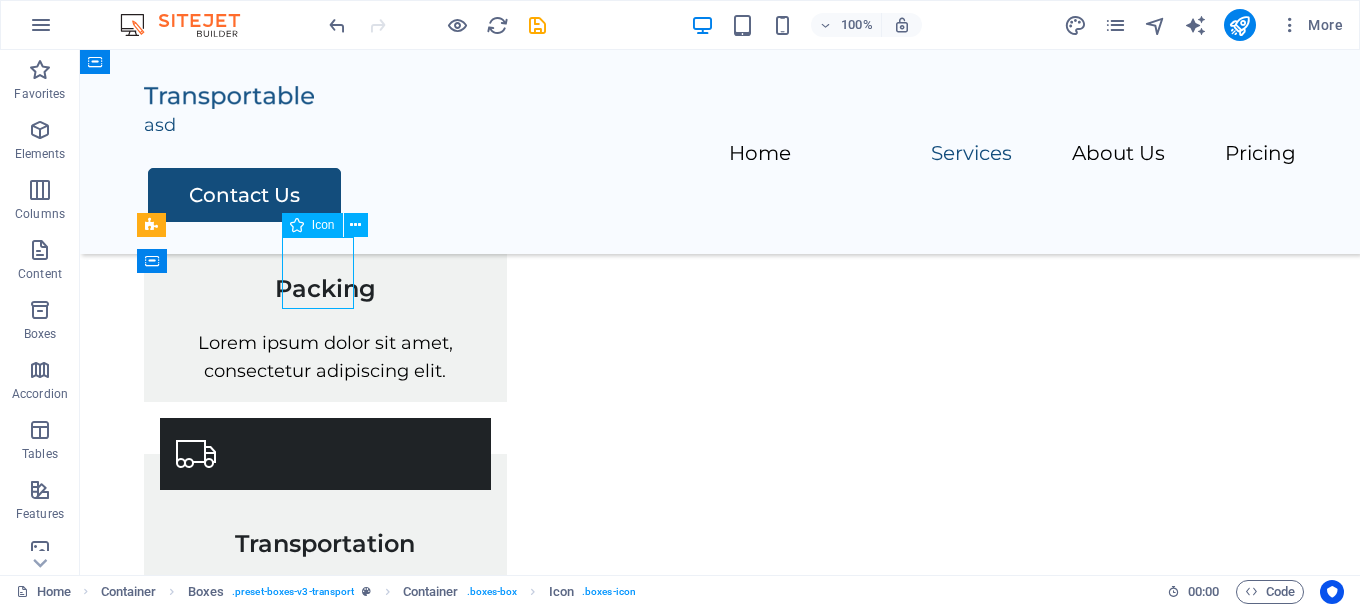 click on "Icon" at bounding box center [323, 225] 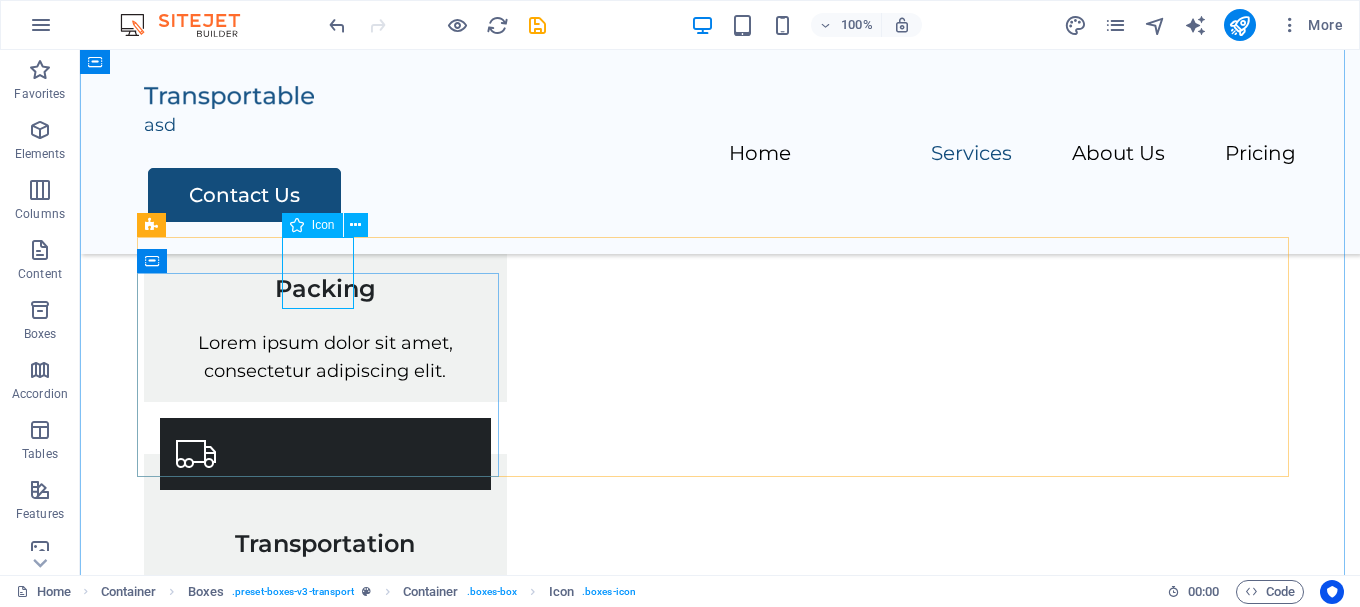 click at bounding box center [325, 199] 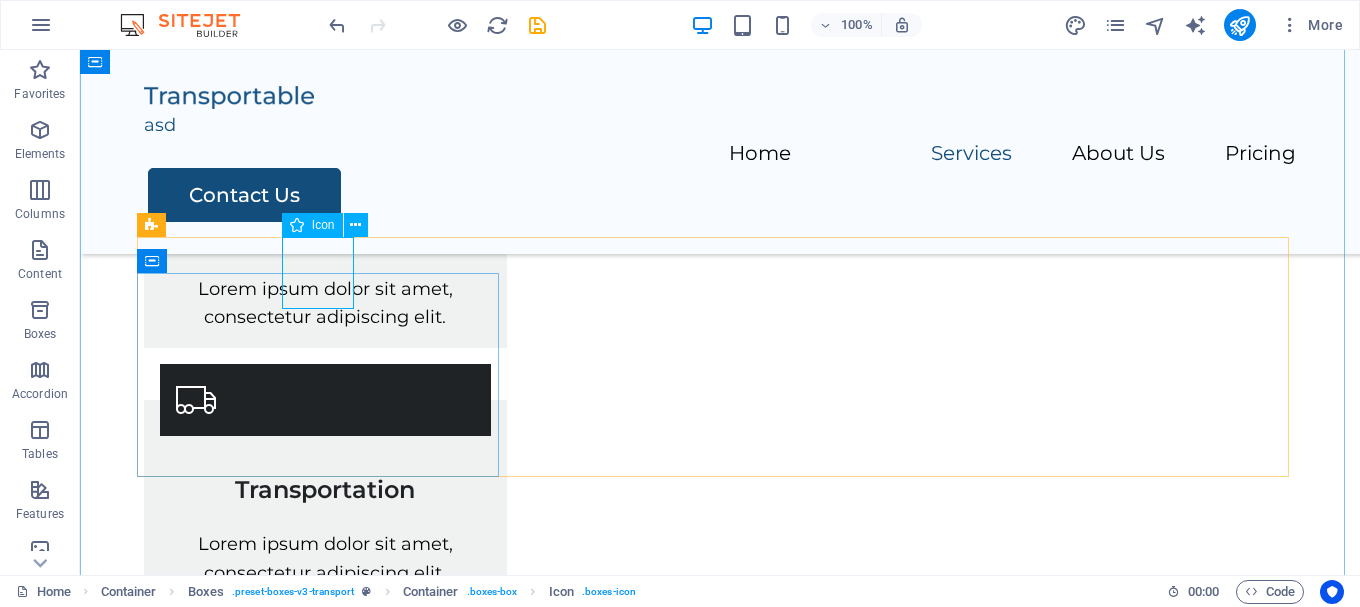 select on "xMidYMid" 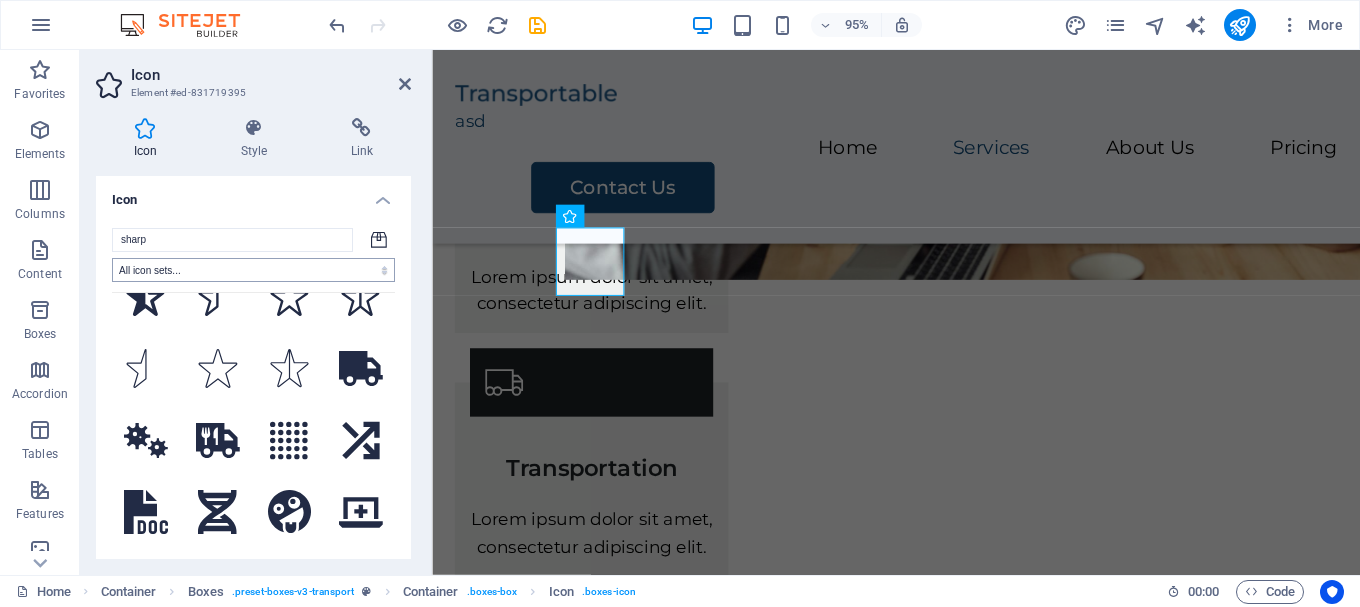 scroll, scrollTop: 200, scrollLeft: 0, axis: vertical 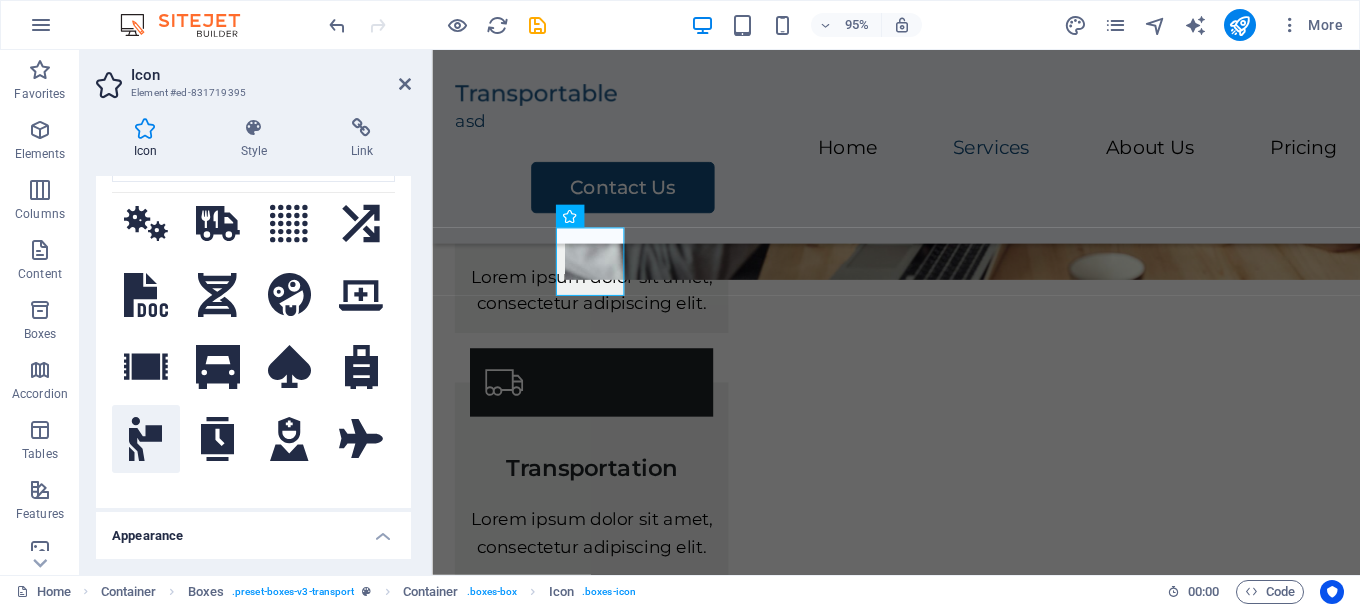 click 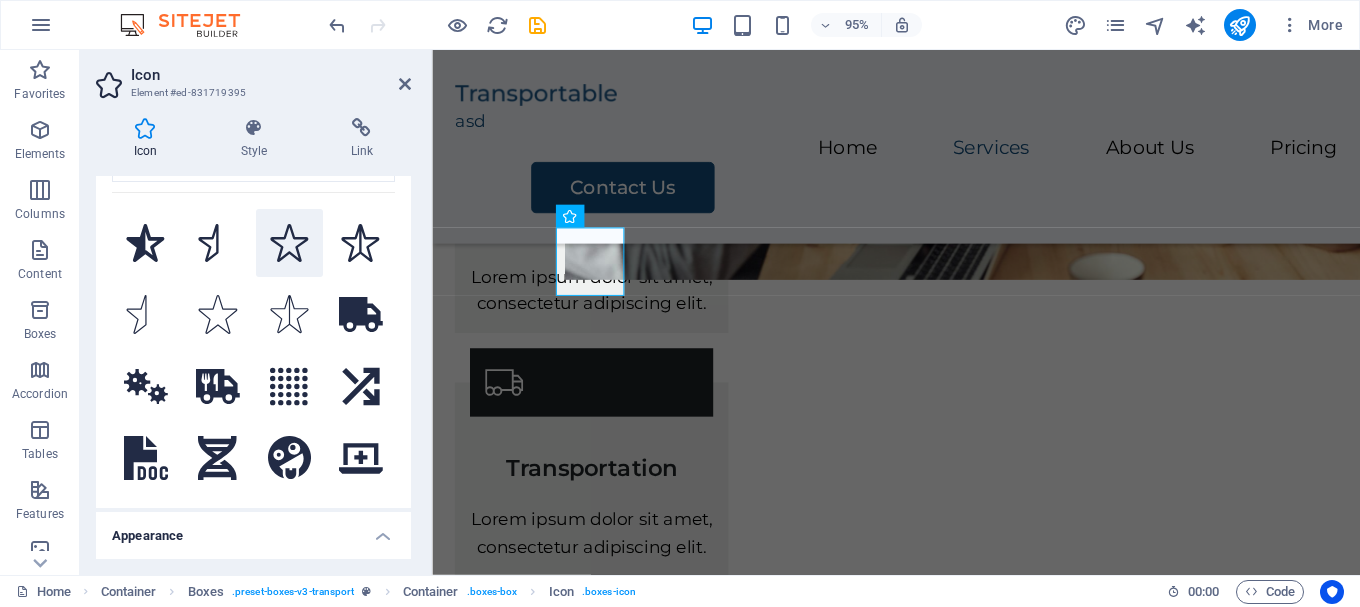 scroll, scrollTop: 0, scrollLeft: 0, axis: both 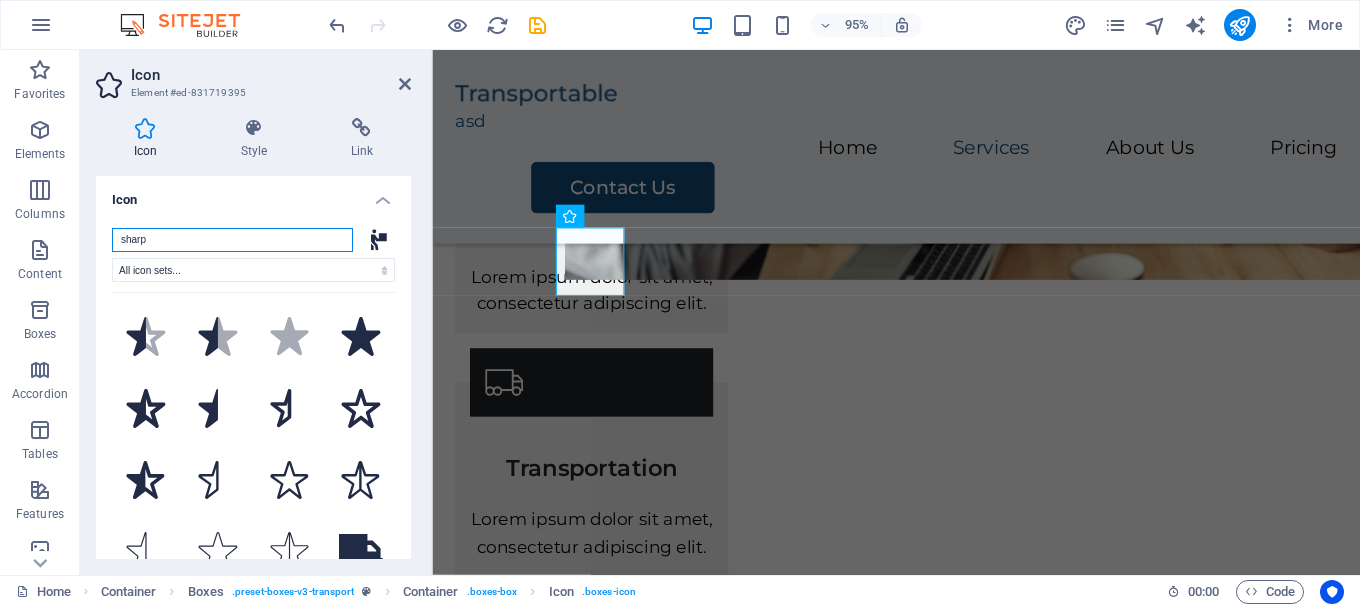 click on "sharp" at bounding box center [232, 240] 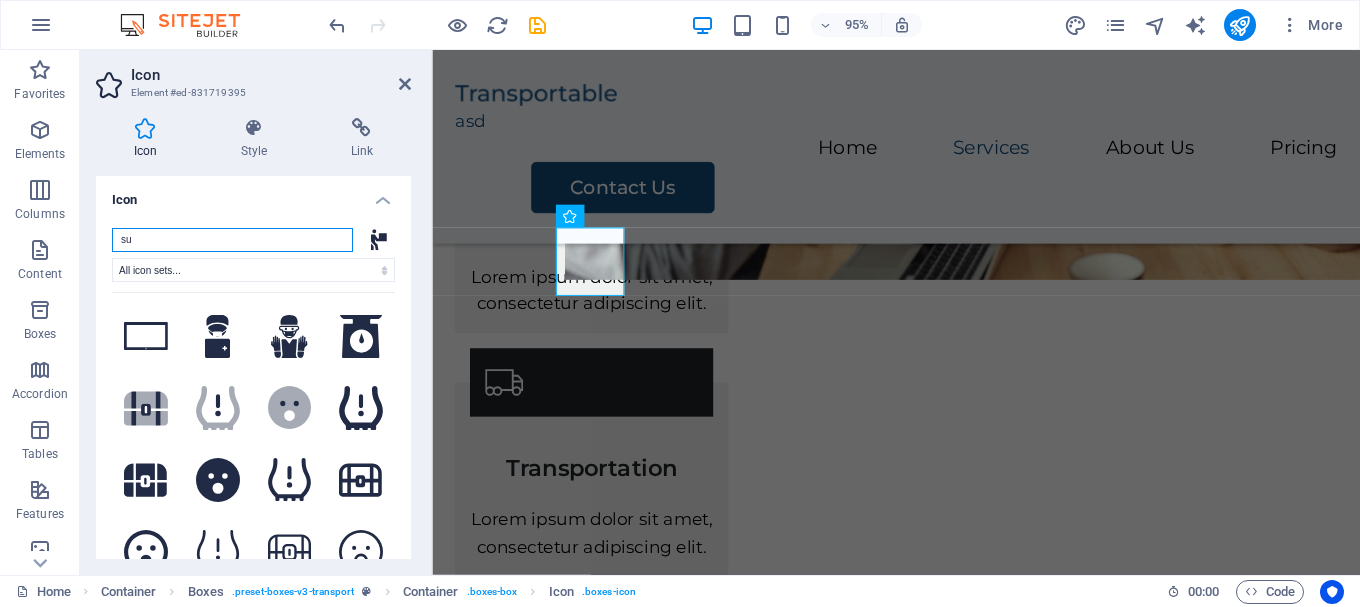 type on "s" 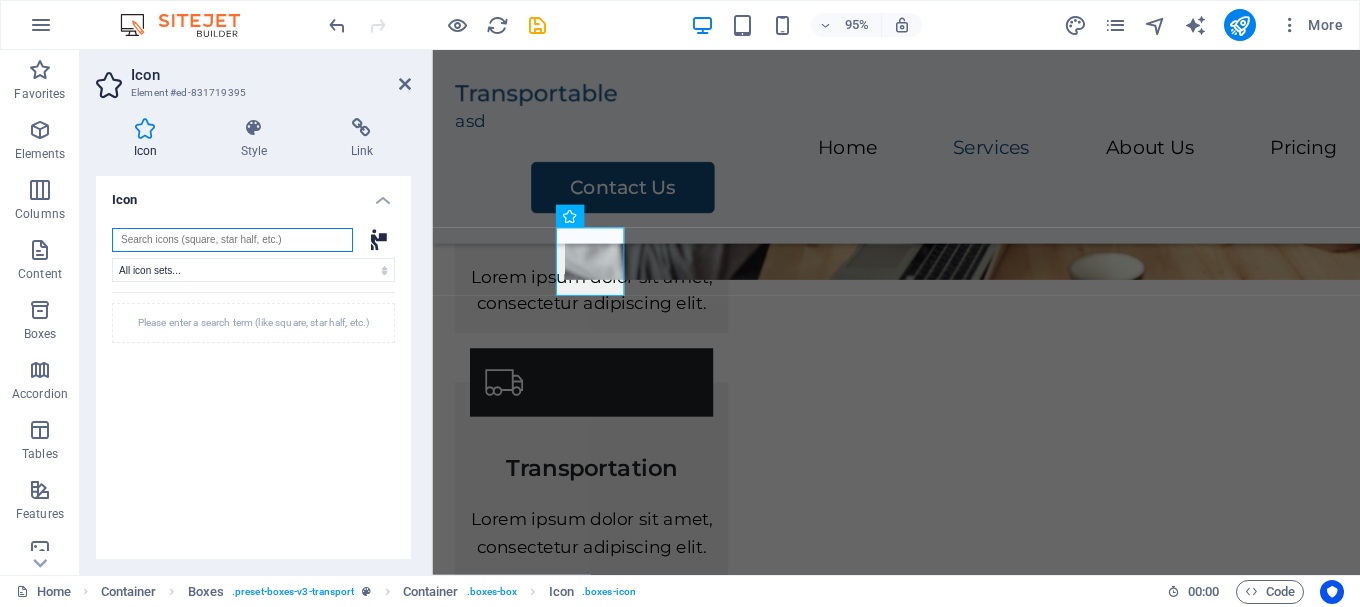 type on "s" 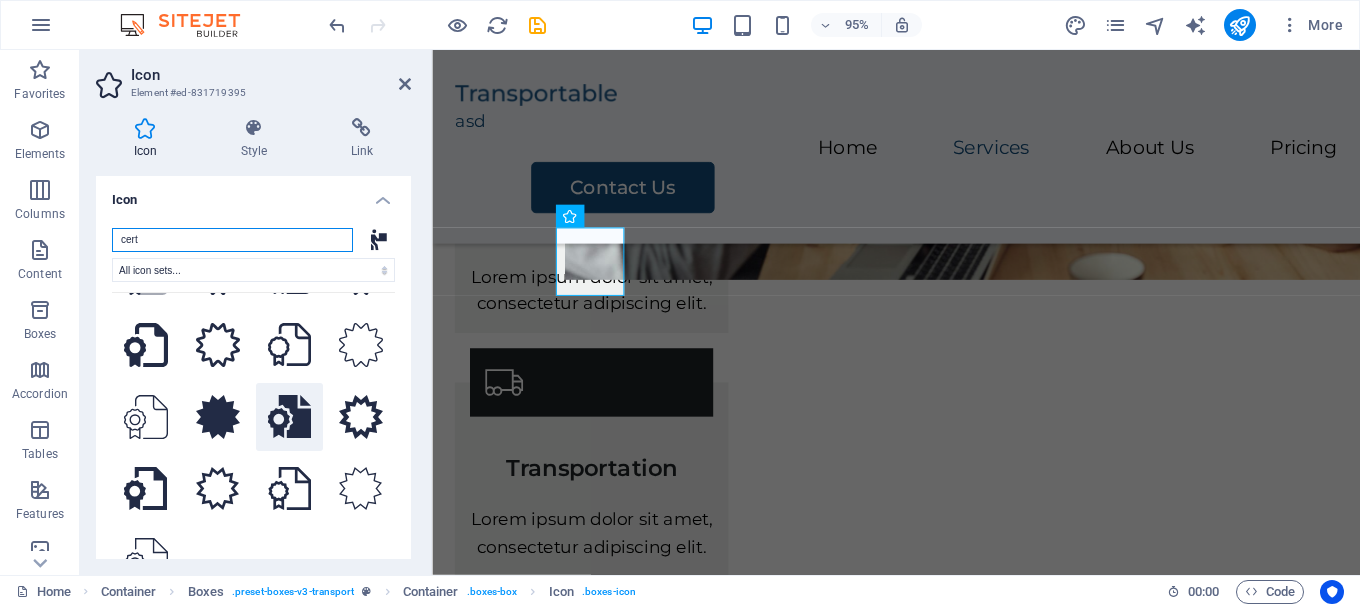 scroll, scrollTop: 35, scrollLeft: 0, axis: vertical 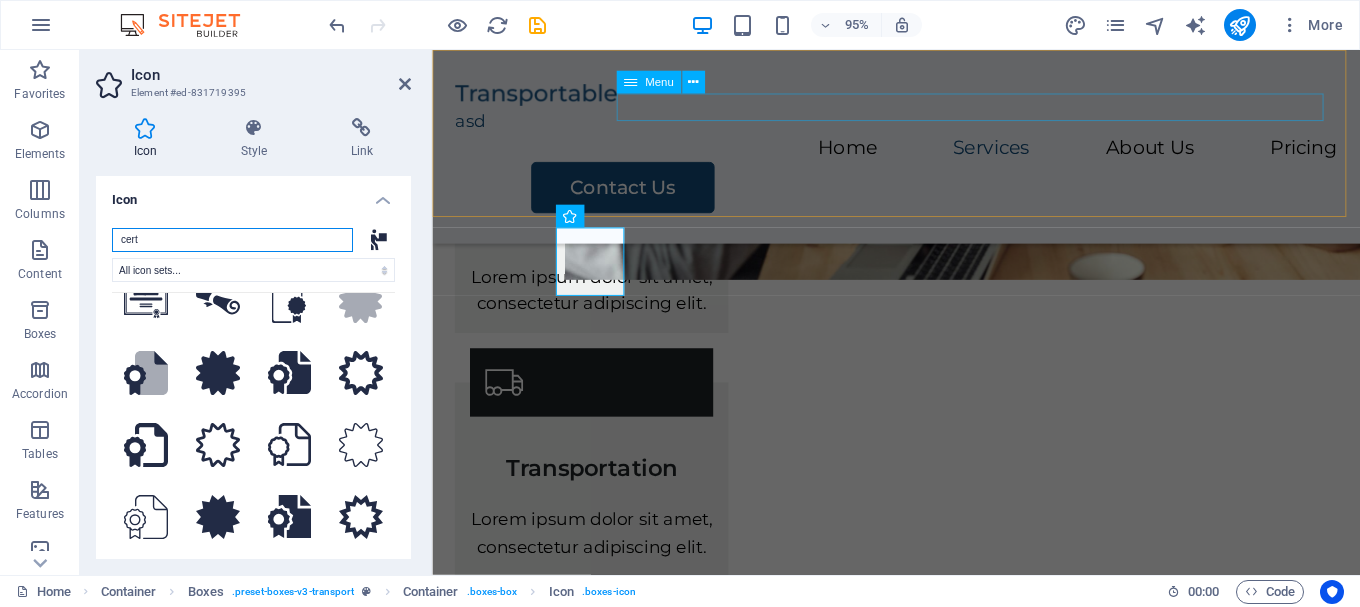 type on "cert" 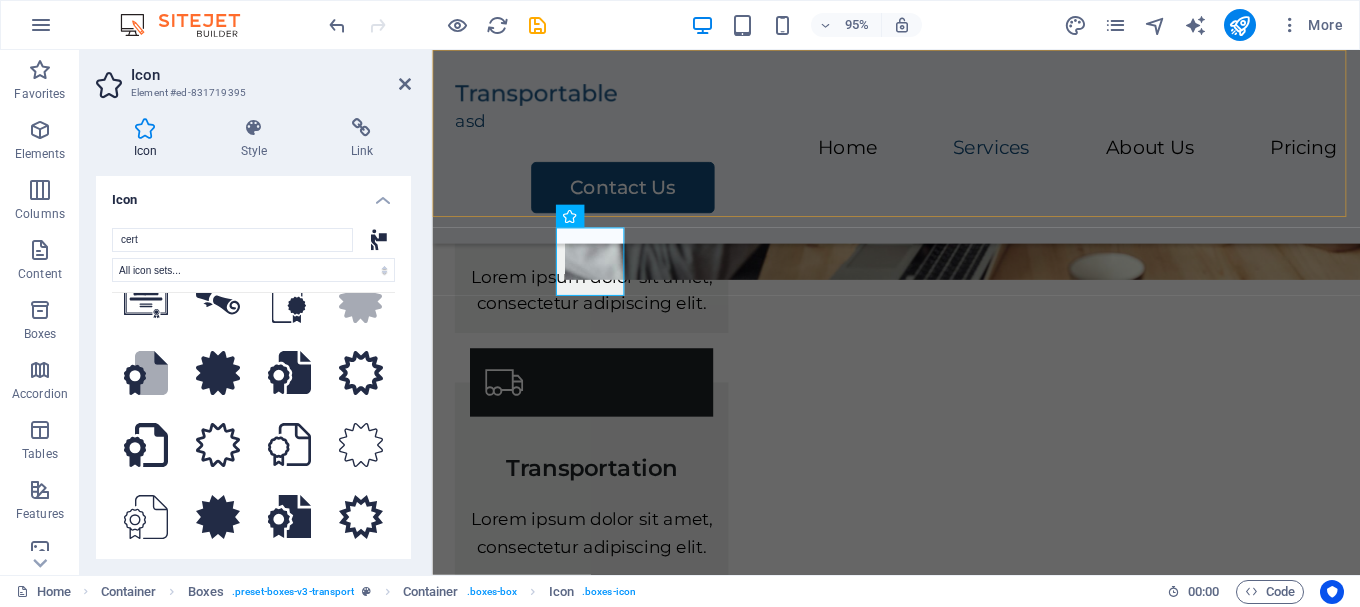 click on "asd Home Services About Us Pricing Contact Us" at bounding box center (920, 152) 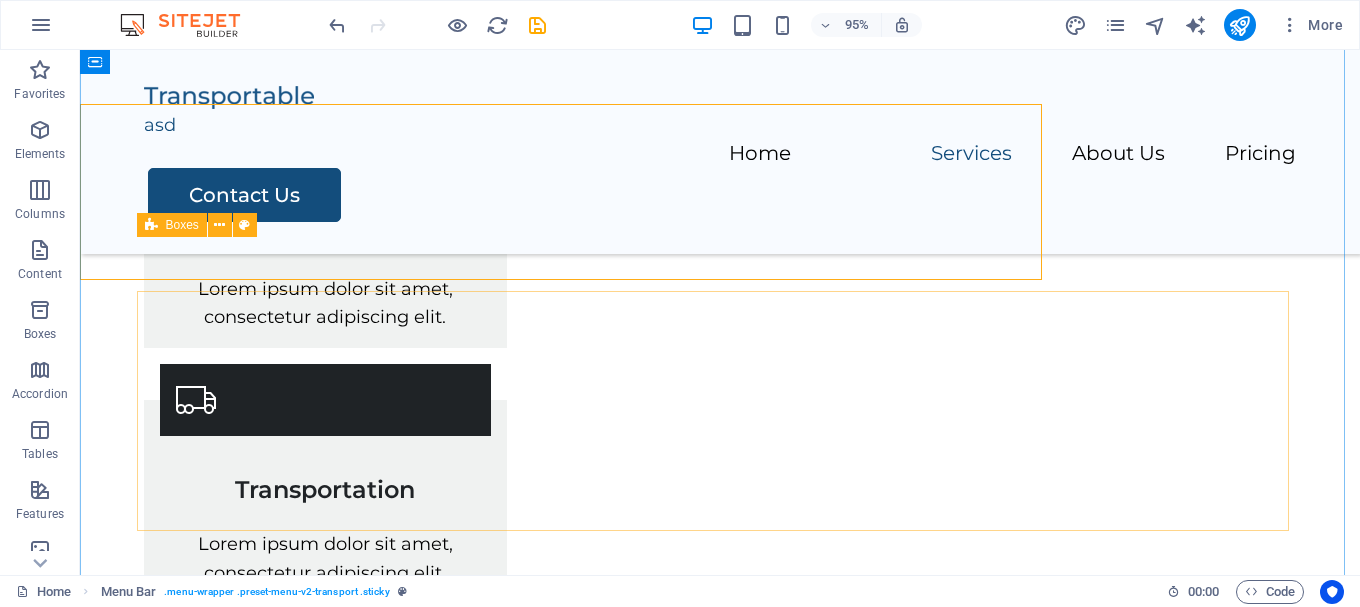 scroll, scrollTop: 967, scrollLeft: 0, axis: vertical 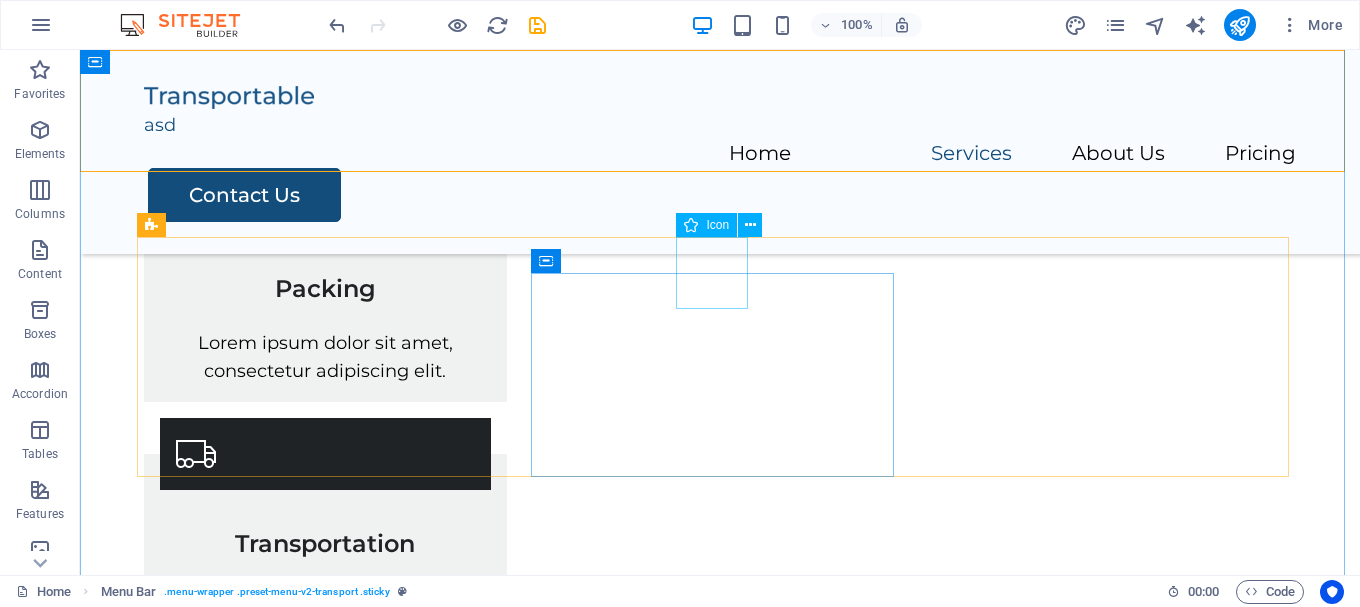 click at bounding box center (325, 454) 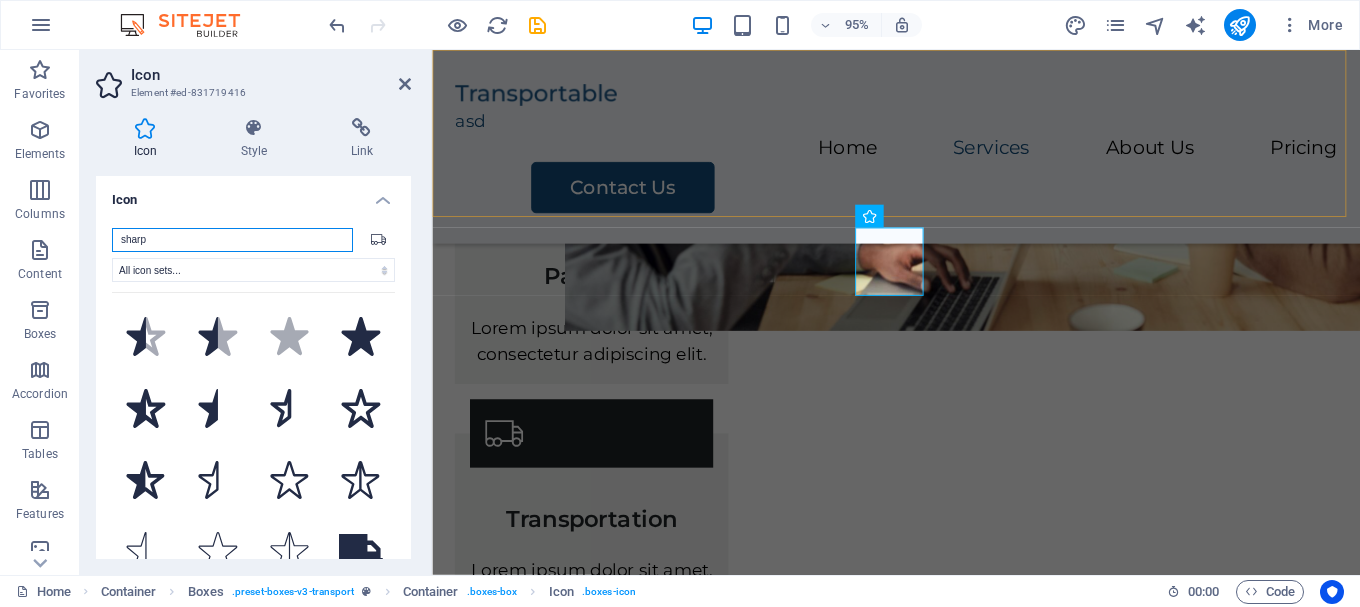 scroll, scrollTop: 1021, scrollLeft: 0, axis: vertical 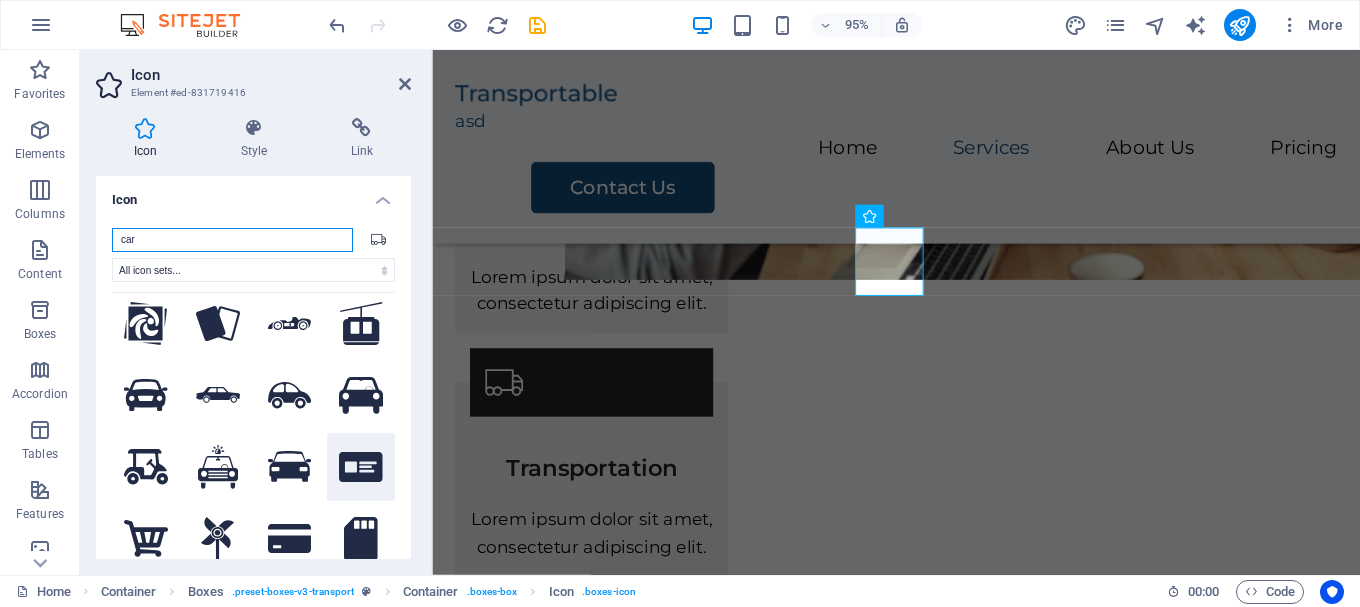 type on "car" 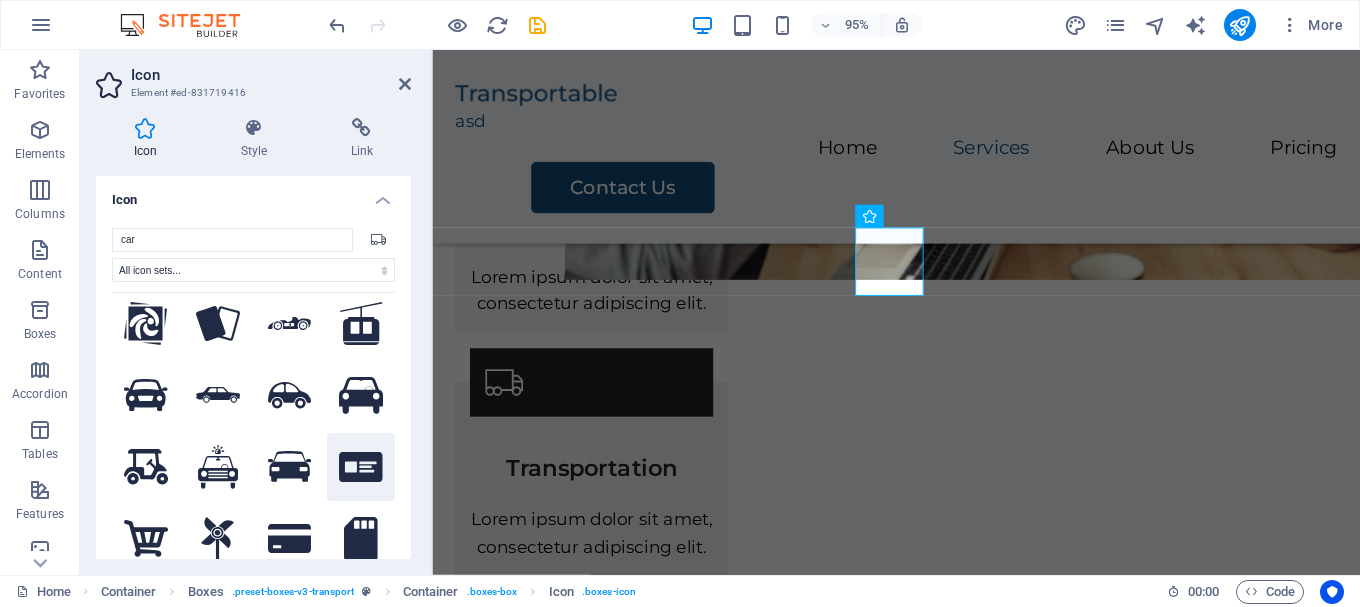 click 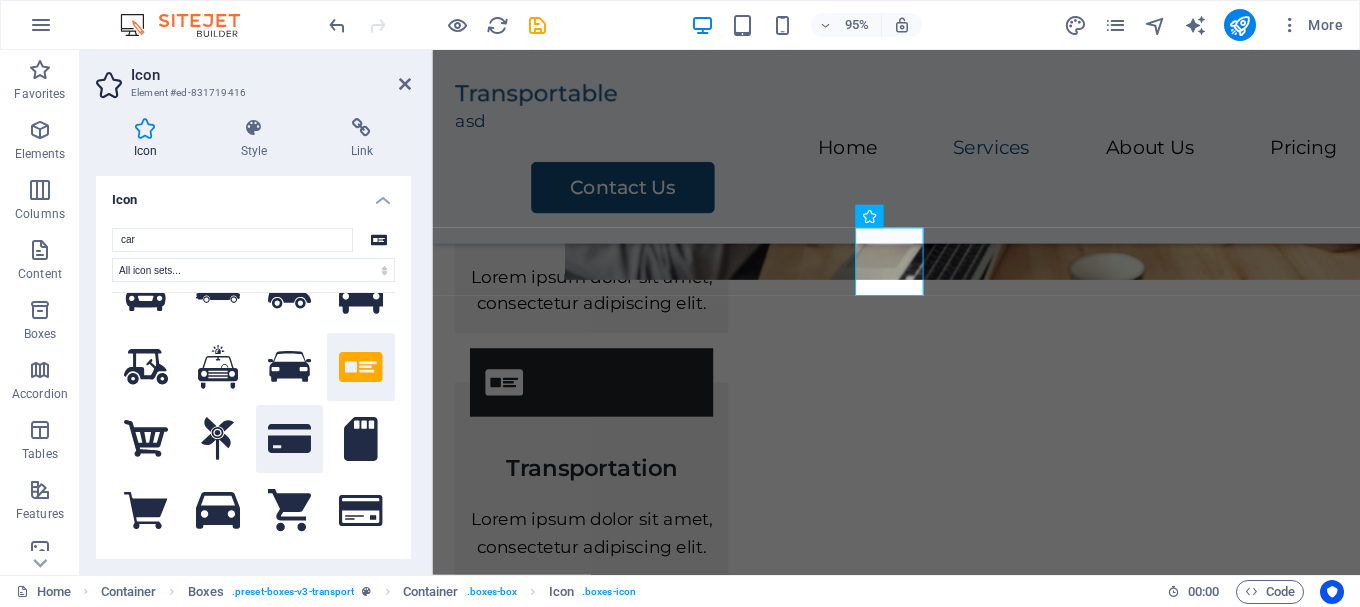 scroll, scrollTop: 500, scrollLeft: 0, axis: vertical 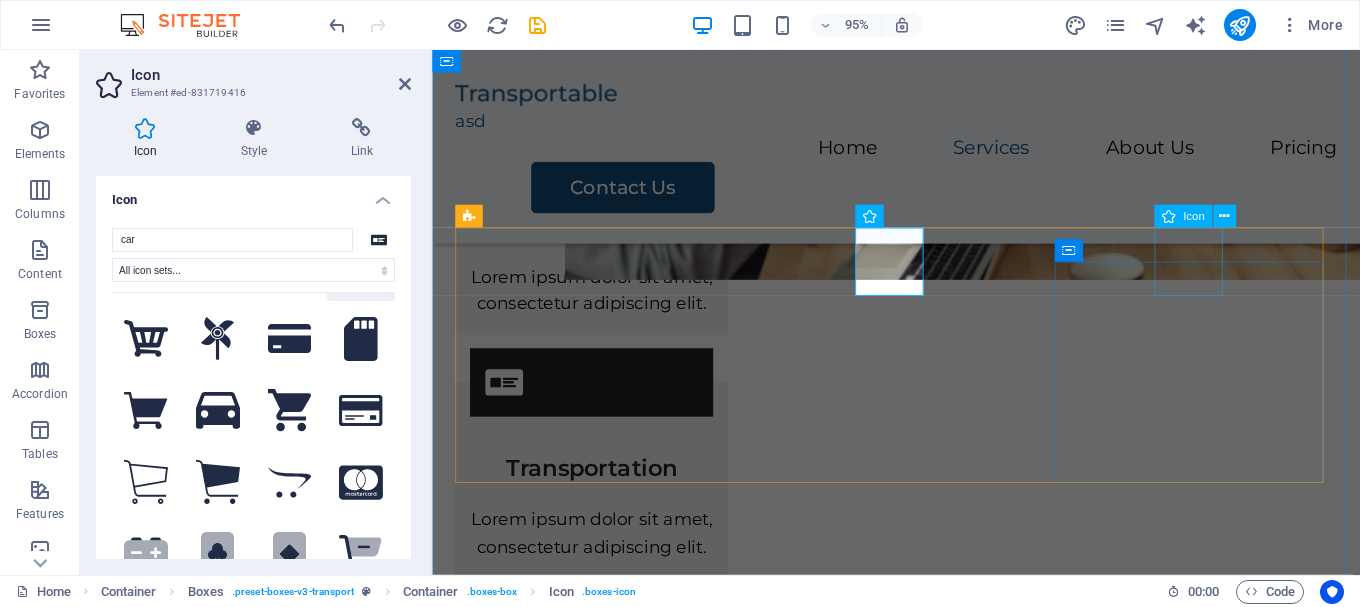click at bounding box center [600, 656] 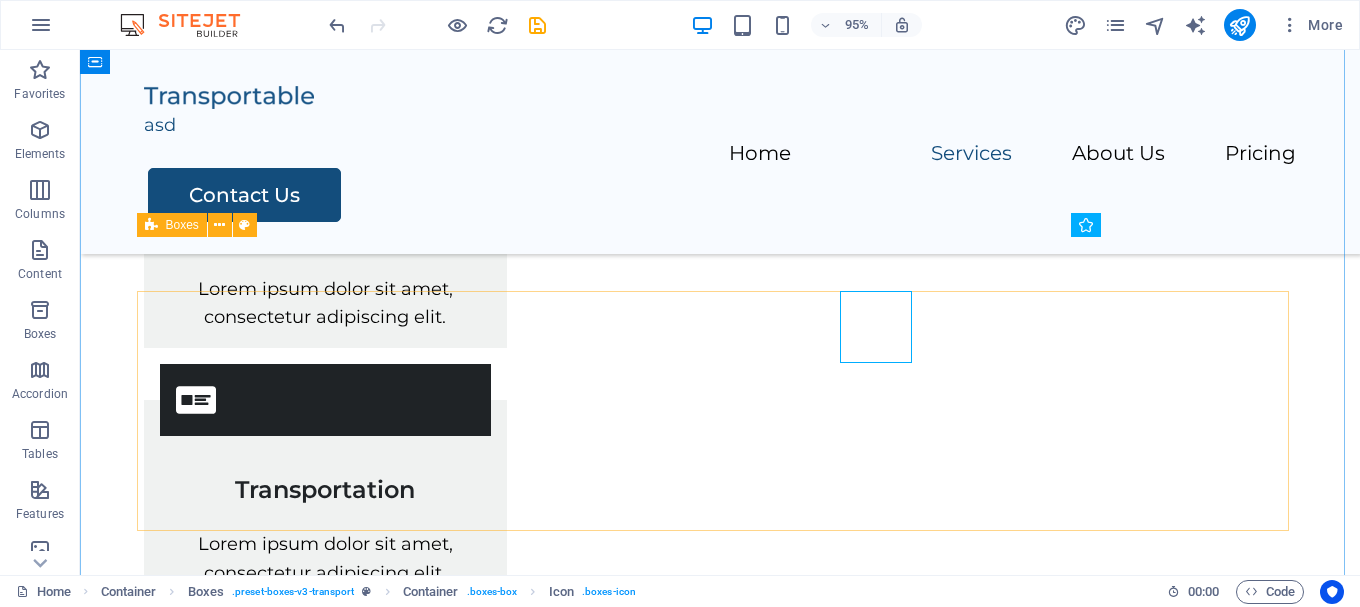 click on "Packing Lorem ipsum dolor sit amet, consectetur adipiscing elit. Transportation Lorem ipsum dolor sit amet, consectetur adipiscing elit. Storage Lorem ipsum dolor sit amet, consectetur adipiscing elit." at bounding box center (720, 484) 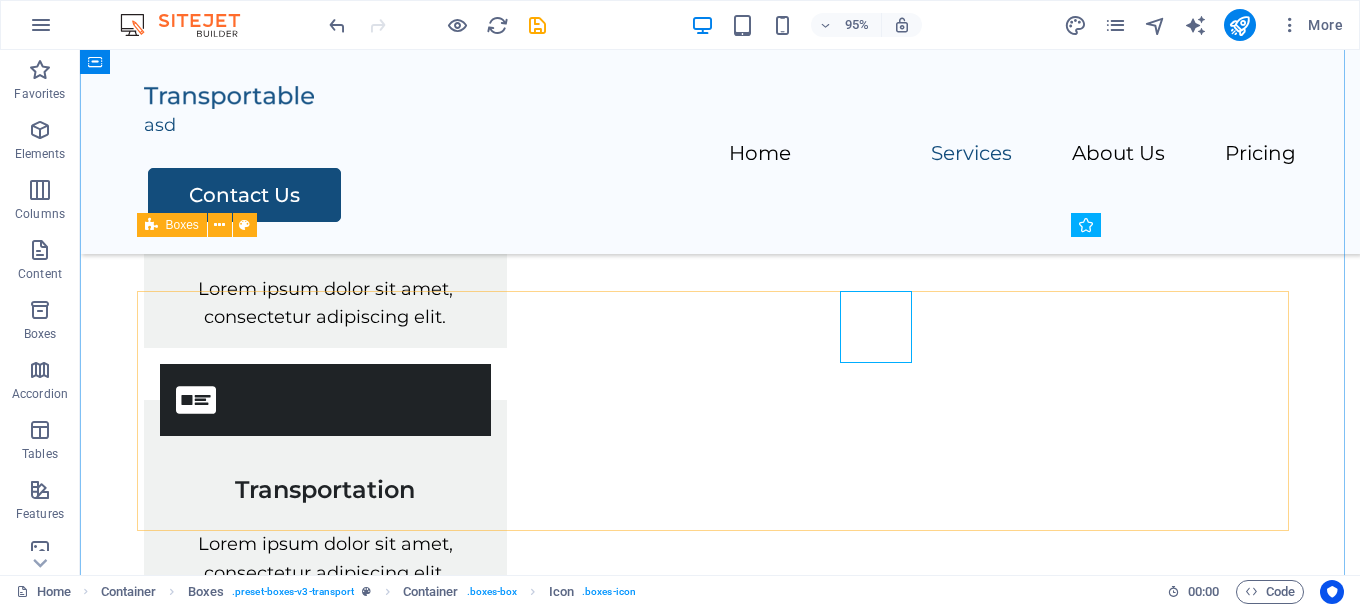select on "rem" 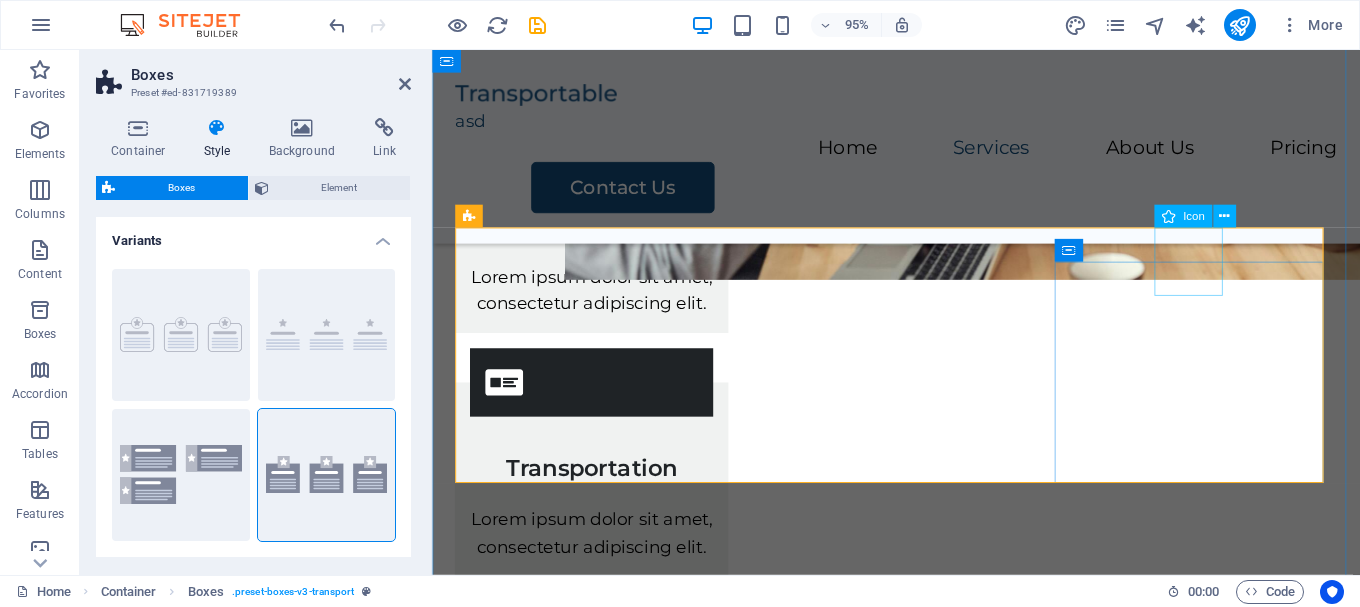 click at bounding box center (600, 656) 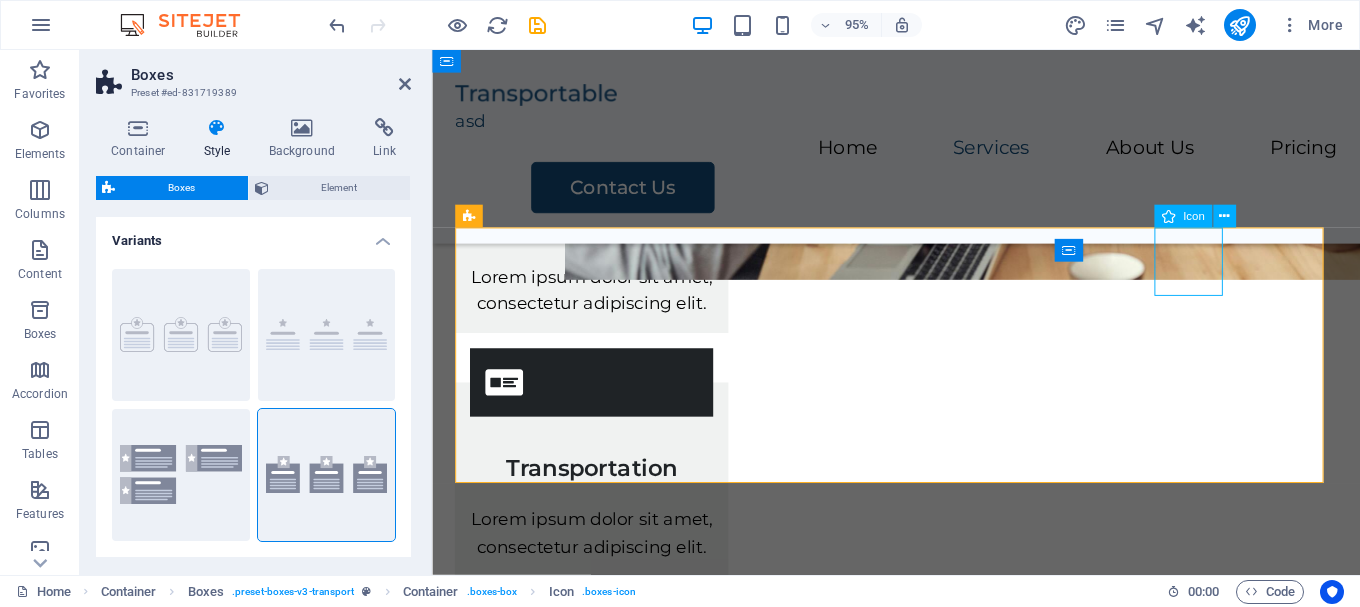 click at bounding box center [600, 656] 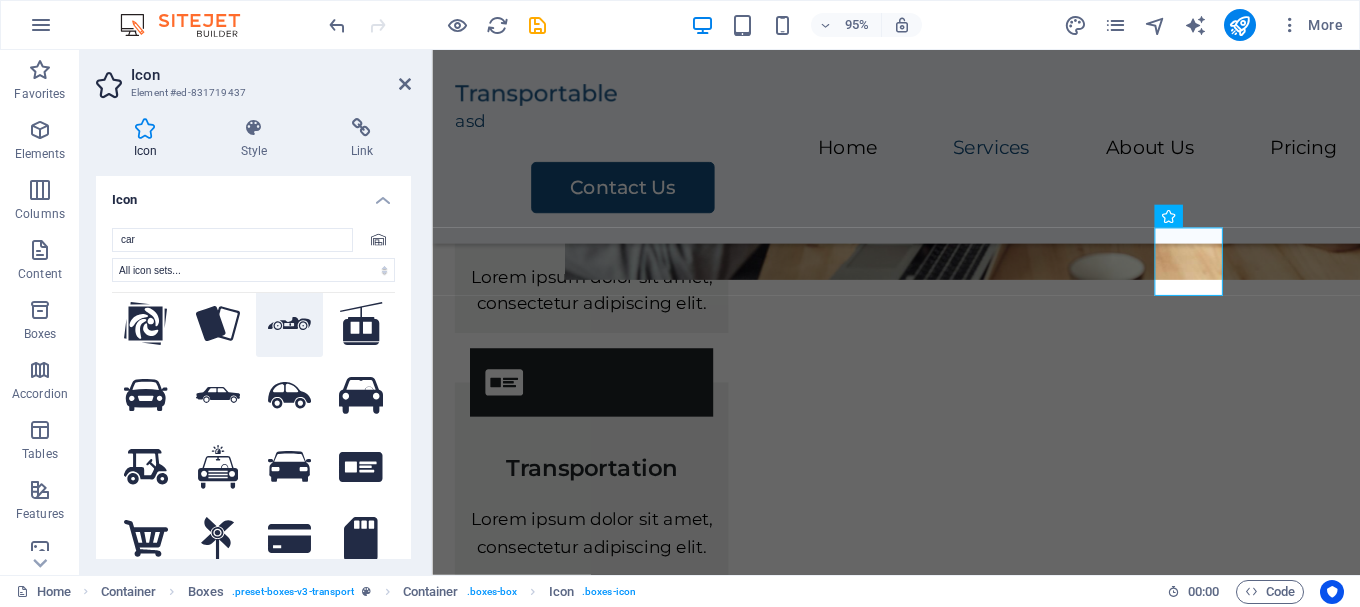 scroll, scrollTop: 400, scrollLeft: 0, axis: vertical 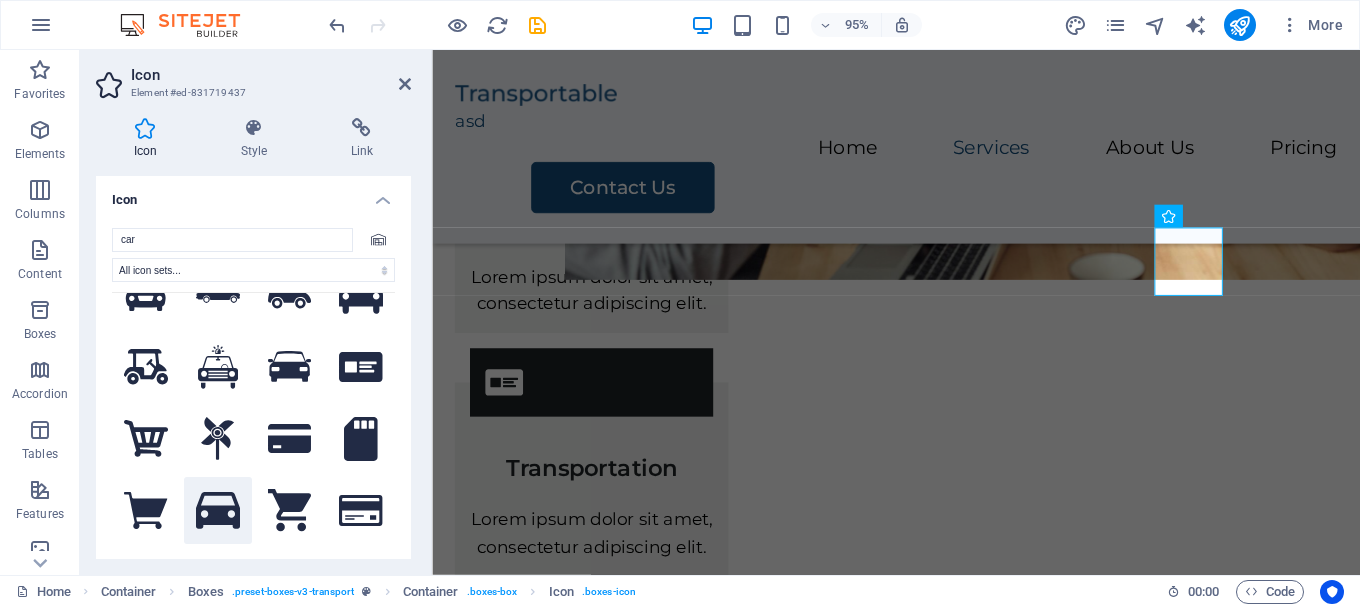 type on "car" 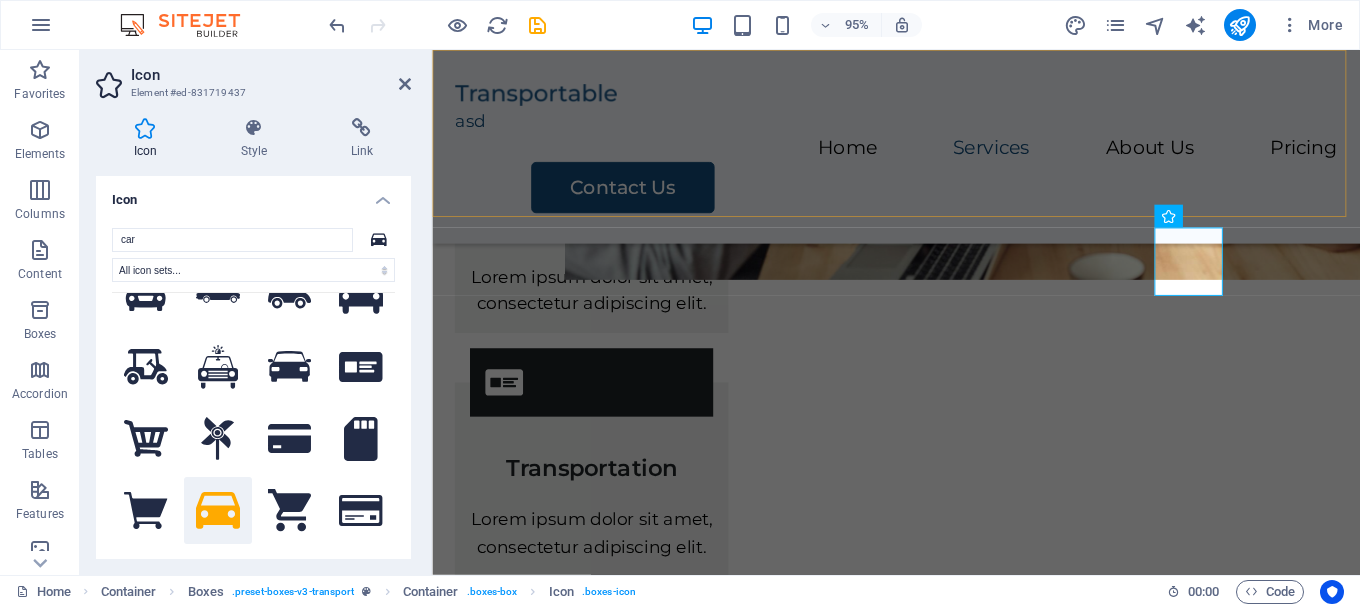 click on "asd Home Services About Us Pricing Contact Us" at bounding box center [920, 152] 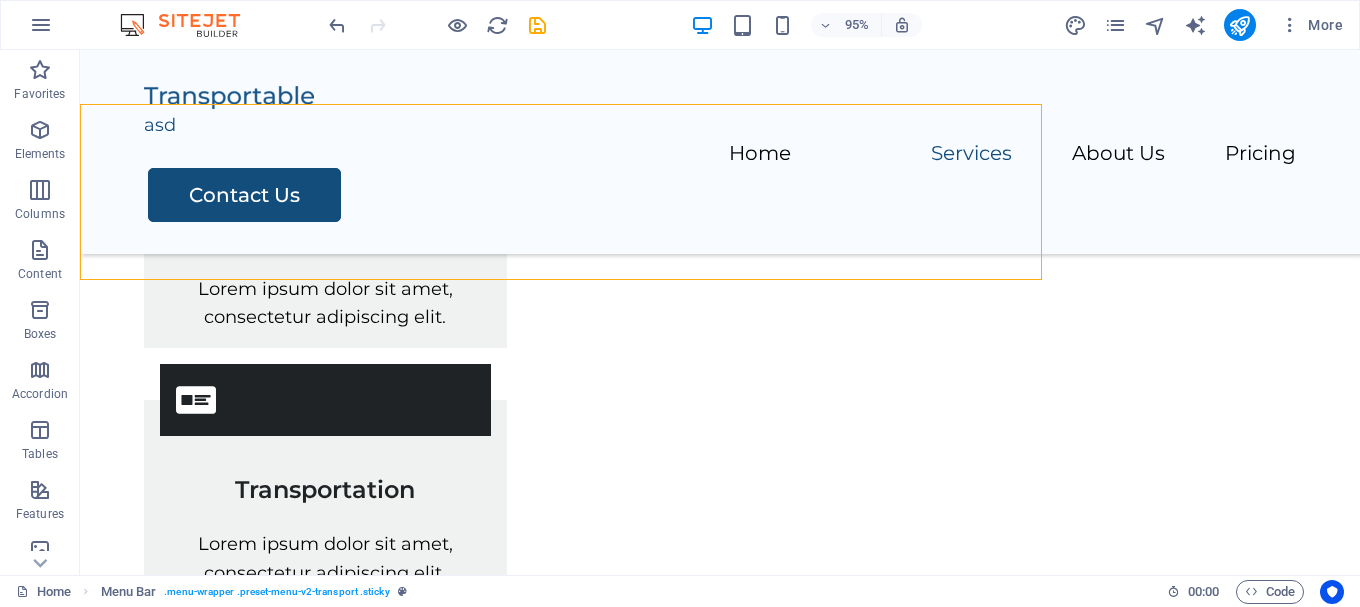 scroll, scrollTop: 967, scrollLeft: 0, axis: vertical 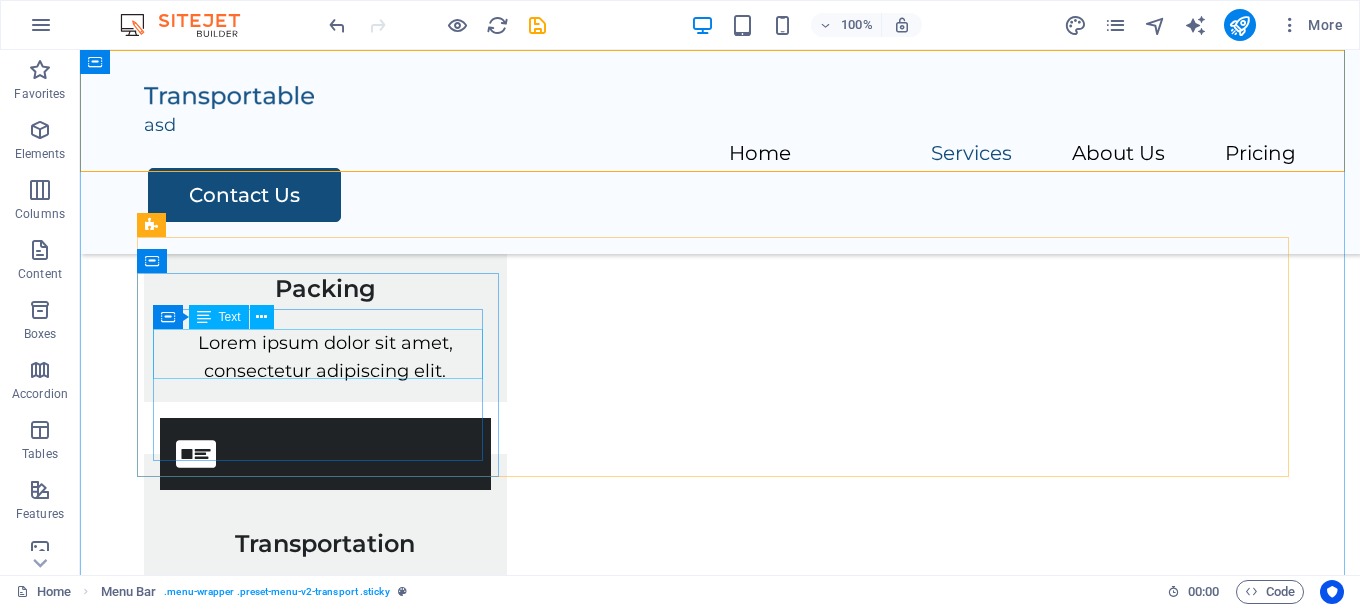 click on "Packing" at bounding box center (325, 280) 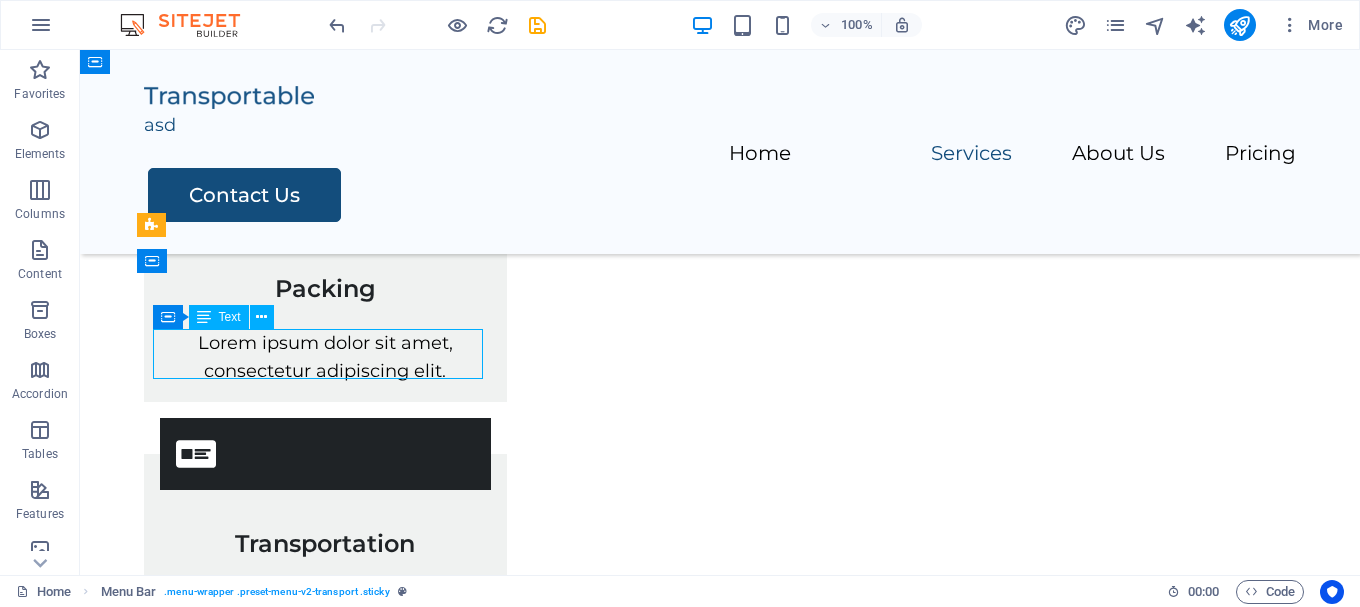 click on "Packing" at bounding box center [325, 280] 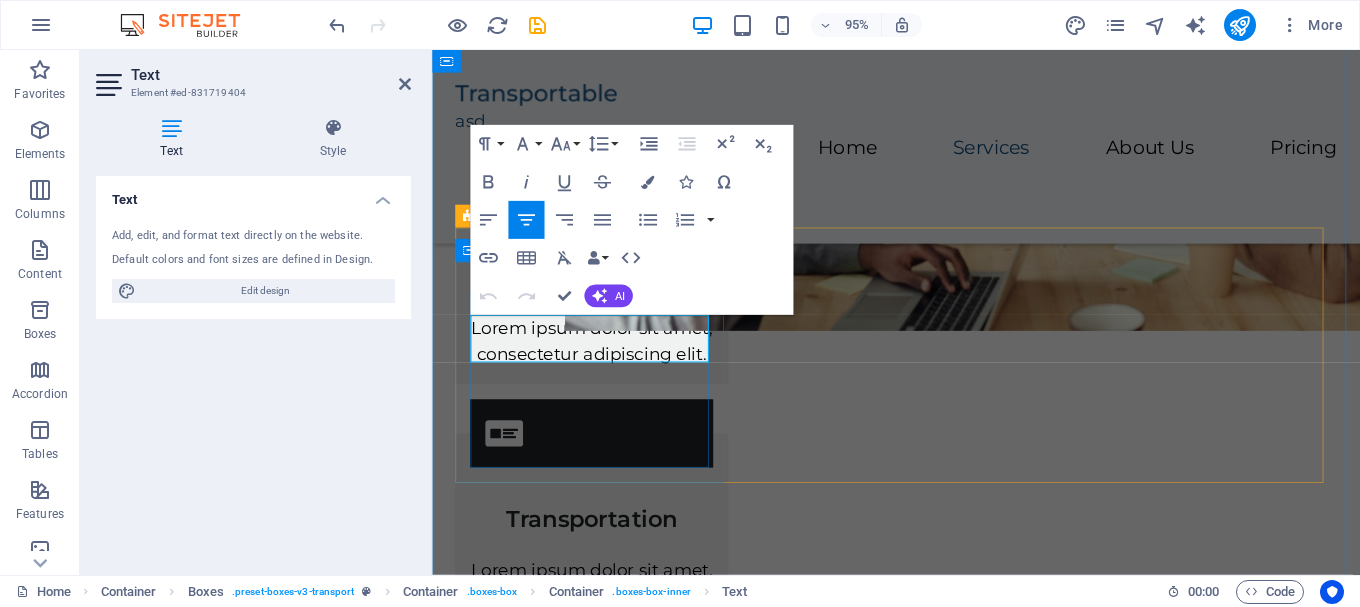 scroll, scrollTop: 1021, scrollLeft: 0, axis: vertical 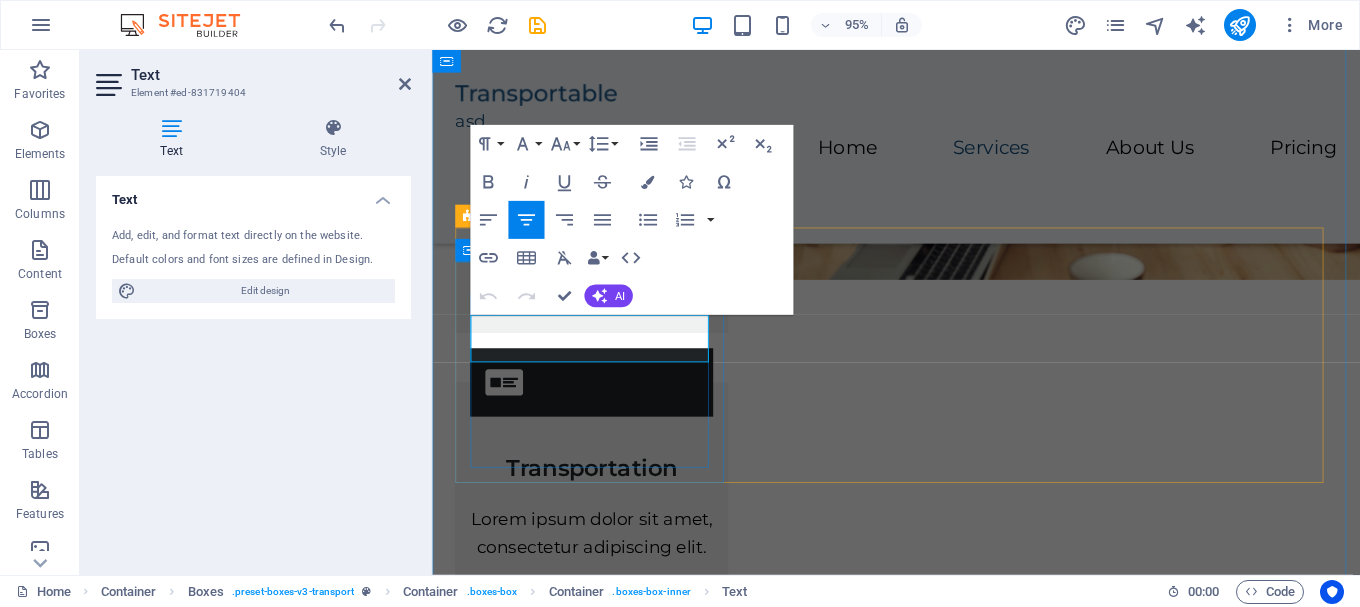 drag, startPoint x: 649, startPoint y: 361, endPoint x: 551, endPoint y: 357, distance: 98.0816 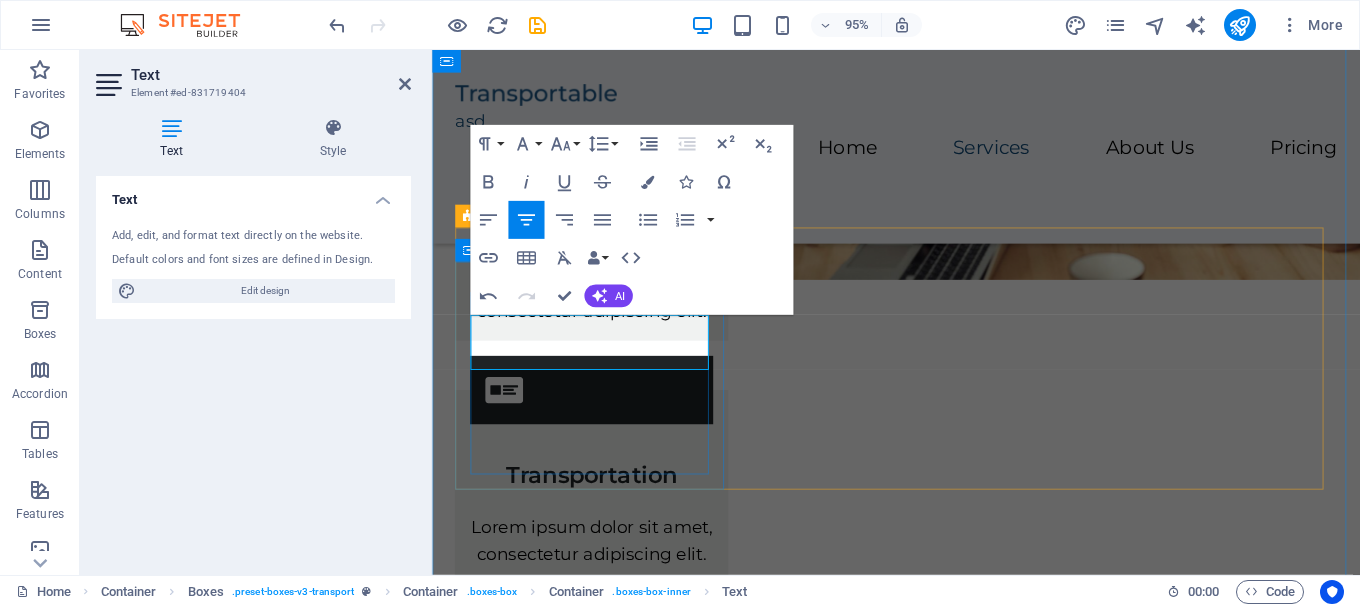 click on "​Perpanjangan STNK Tahunan & 5 Tahunan" at bounding box center (600, 230) 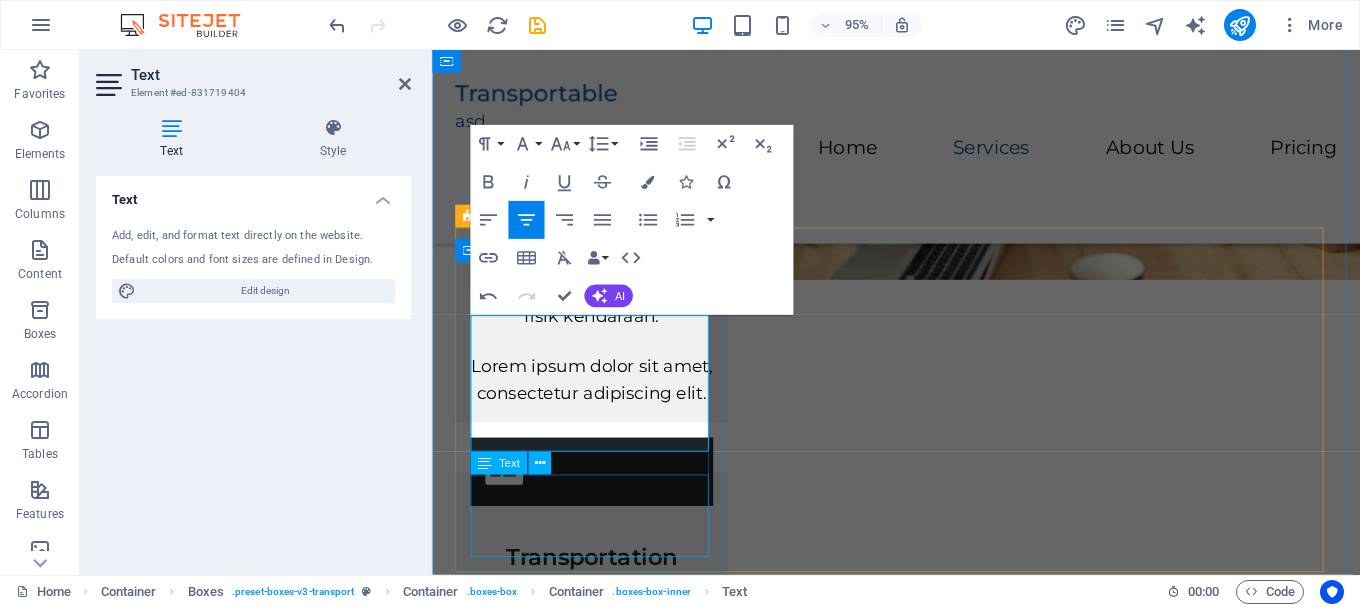 click on "Lorem ipsum dolor sit amet, consectetur adipiscing elit." at bounding box center [600, 398] 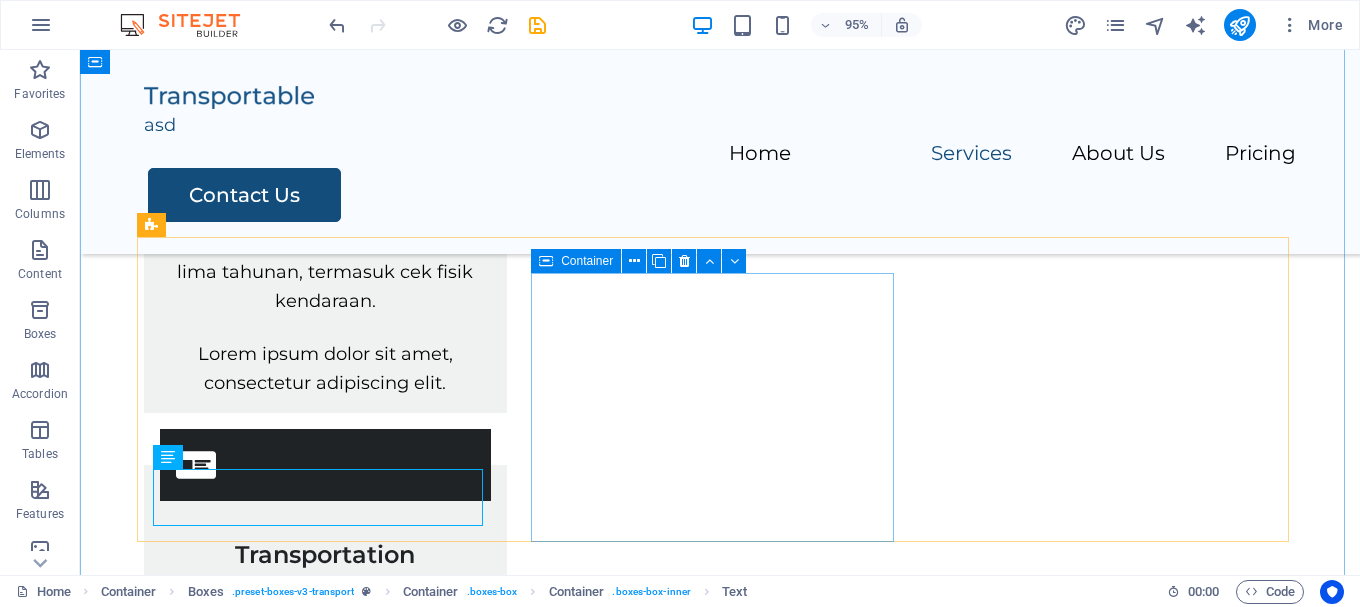 scroll, scrollTop: 967, scrollLeft: 0, axis: vertical 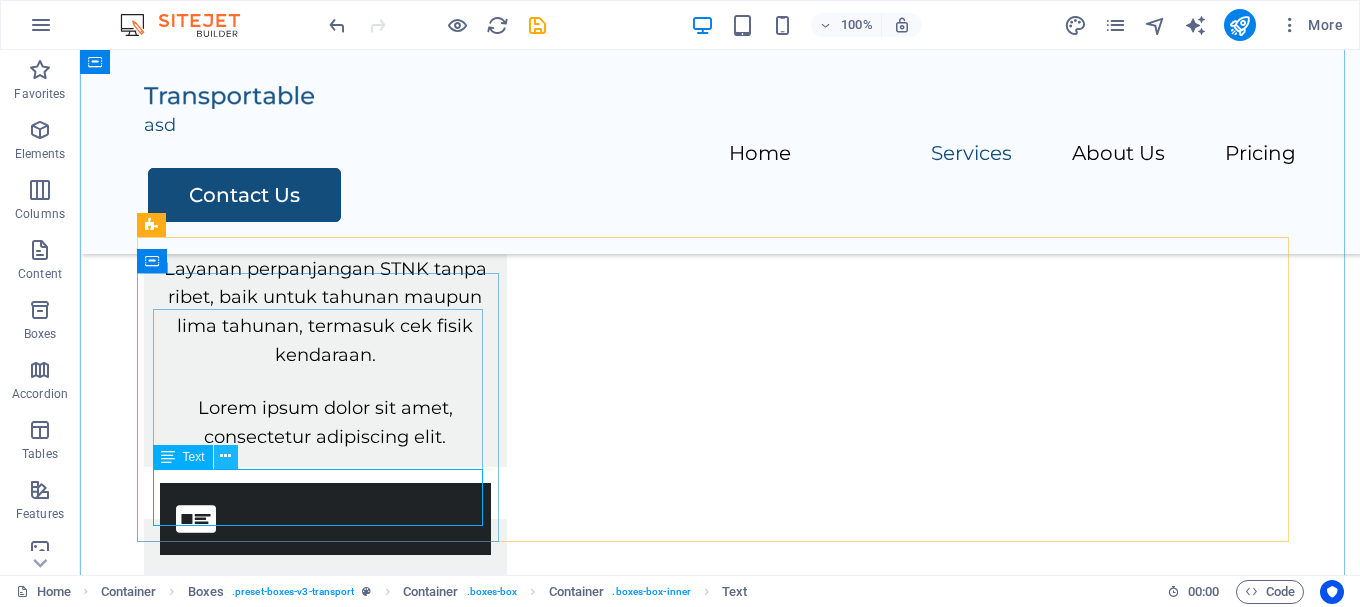 click at bounding box center [225, 456] 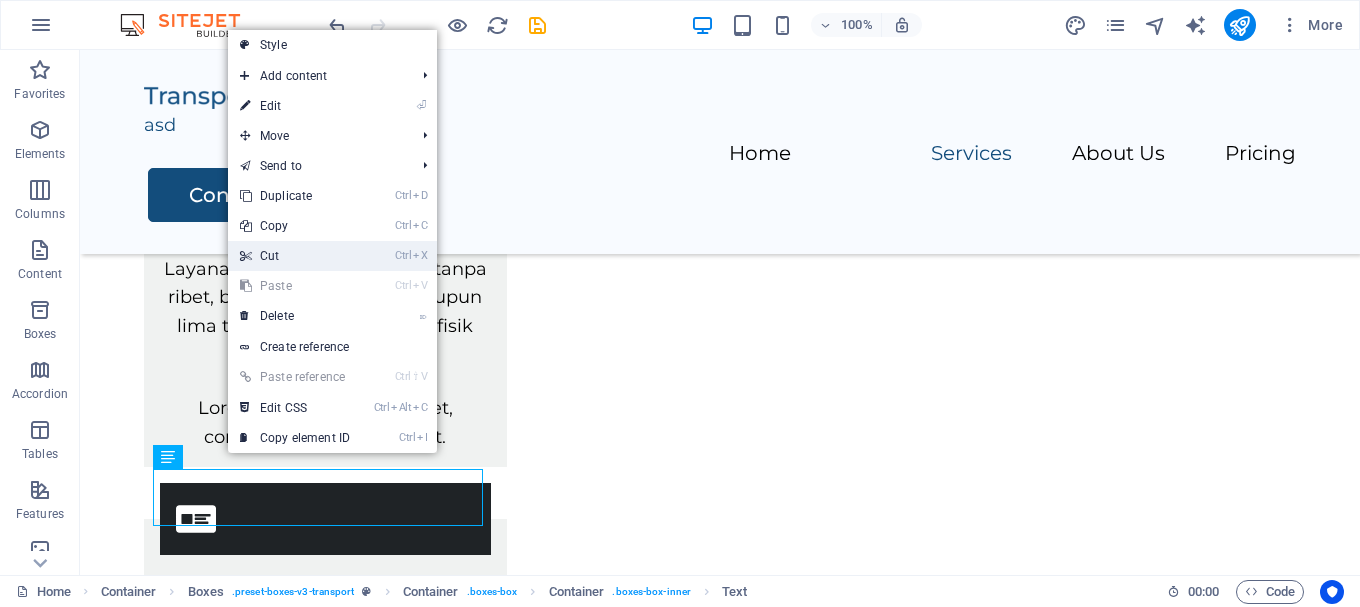 drag, startPoint x: 296, startPoint y: 255, endPoint x: 223, endPoint y: 213, distance: 84.21995 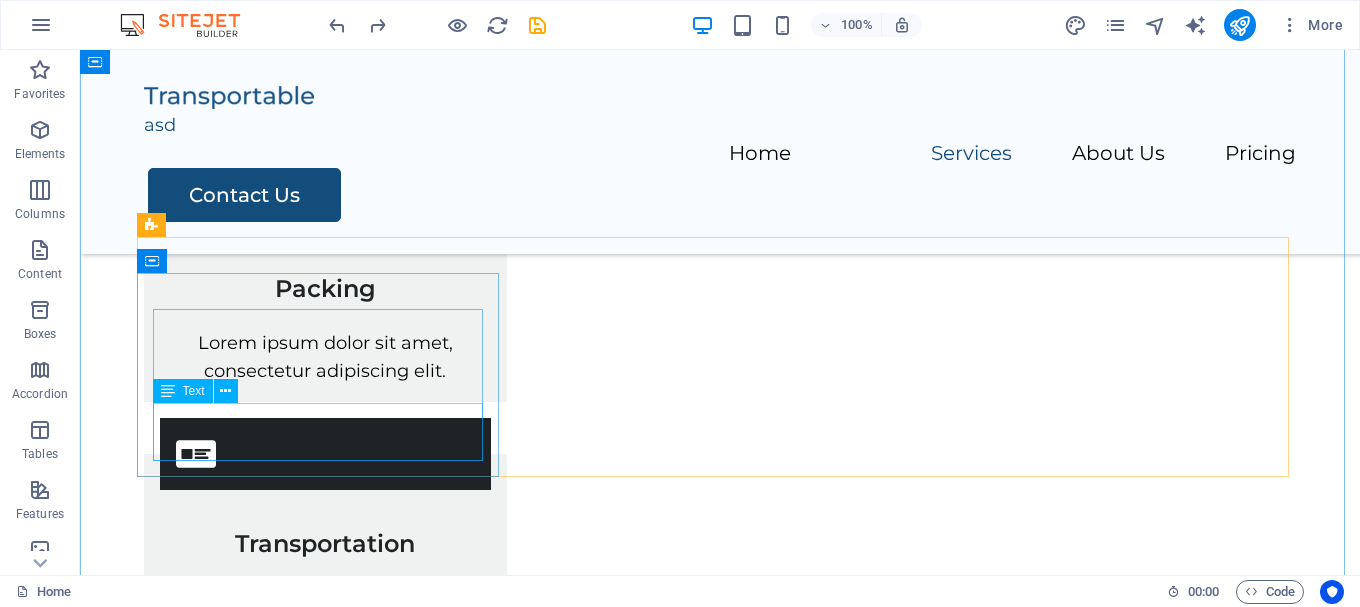 click on "Lorem ipsum dolor sit amet, consectetur adipiscing elit." at bounding box center [325, 358] 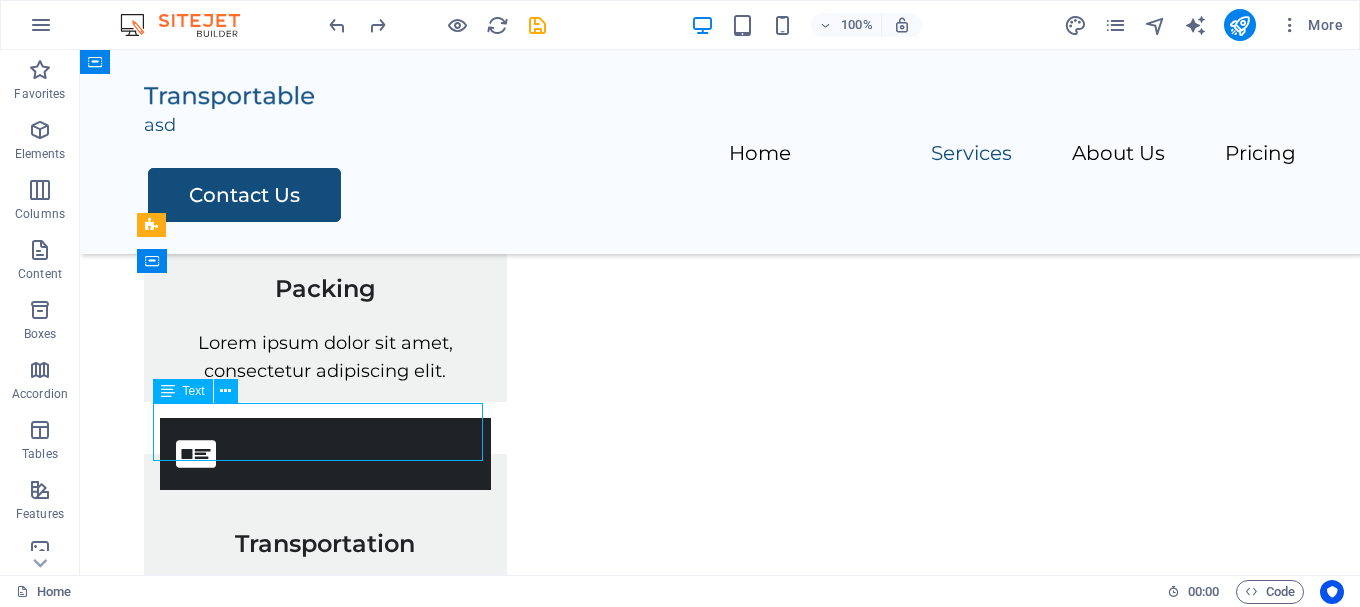 click on "Lorem ipsum dolor sit amet, consectetur adipiscing elit." at bounding box center (325, 358) 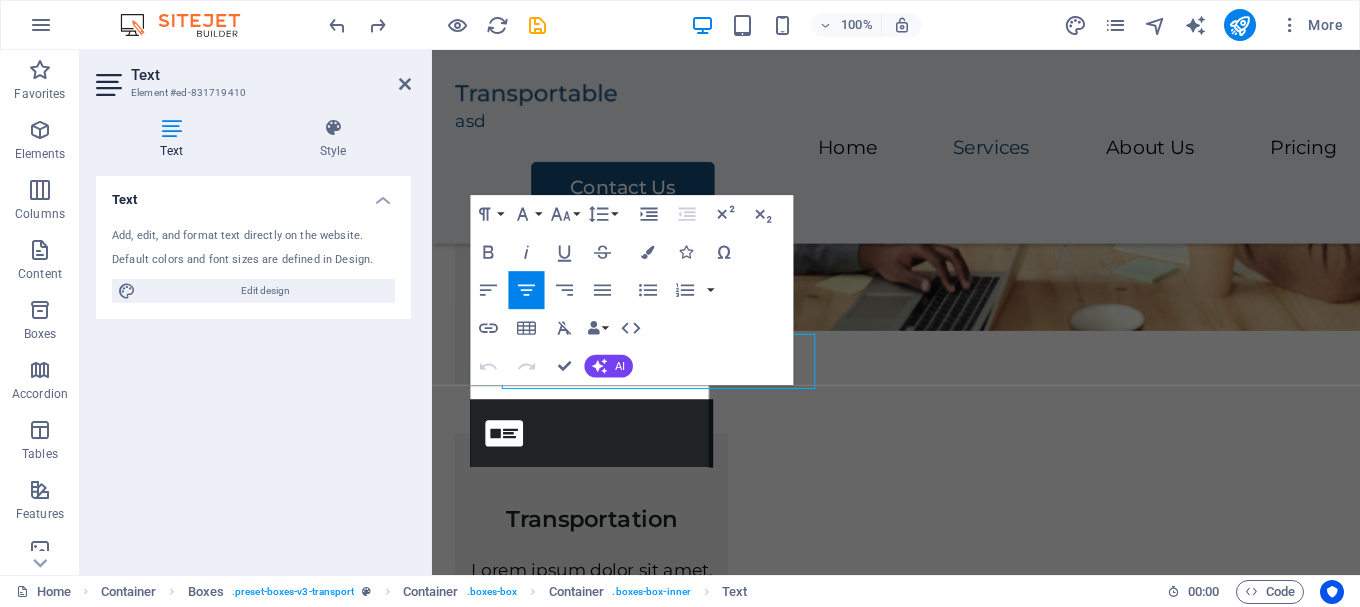 scroll, scrollTop: 1021, scrollLeft: 0, axis: vertical 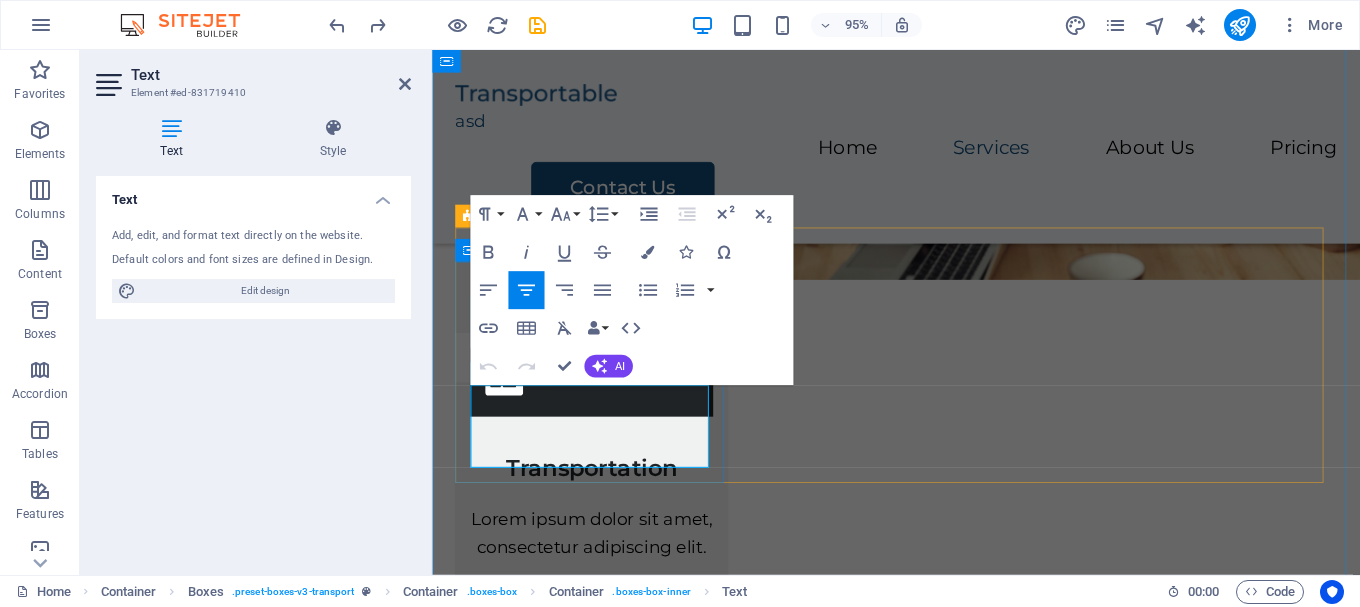 drag, startPoint x: 684, startPoint y: 480, endPoint x: 499, endPoint y: 424, distance: 193.28993 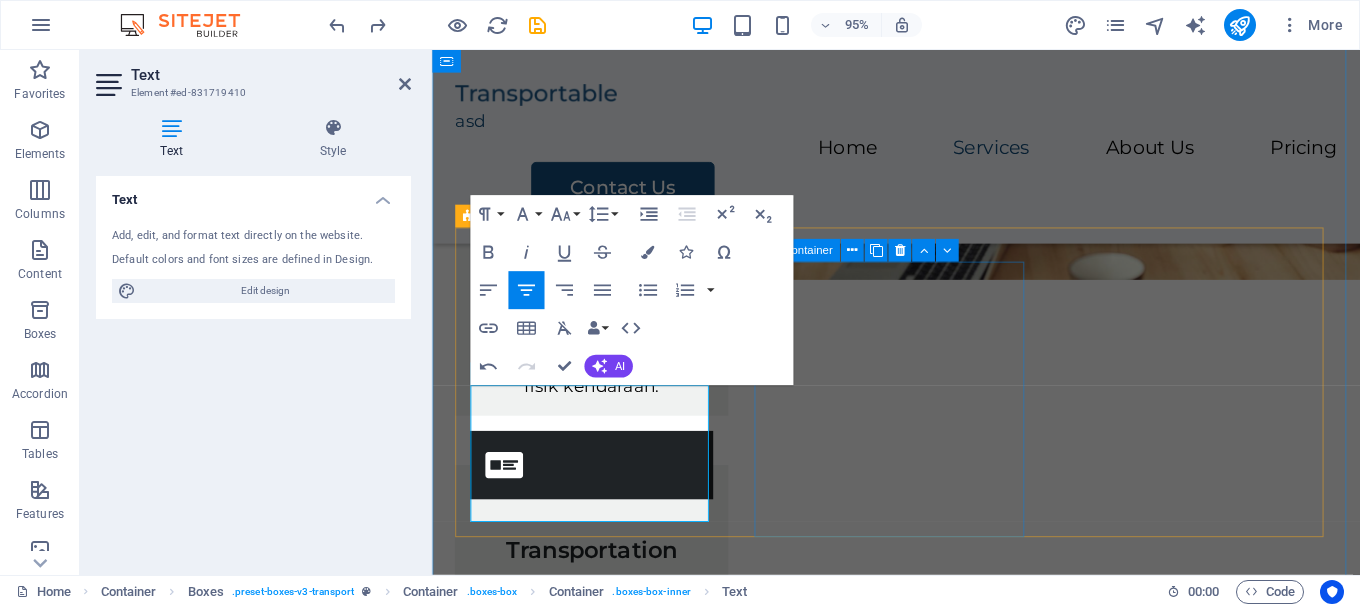 click on "Transportation Lorem ipsum dolor sit amet, consectetur adipiscing elit." at bounding box center [600, 589] 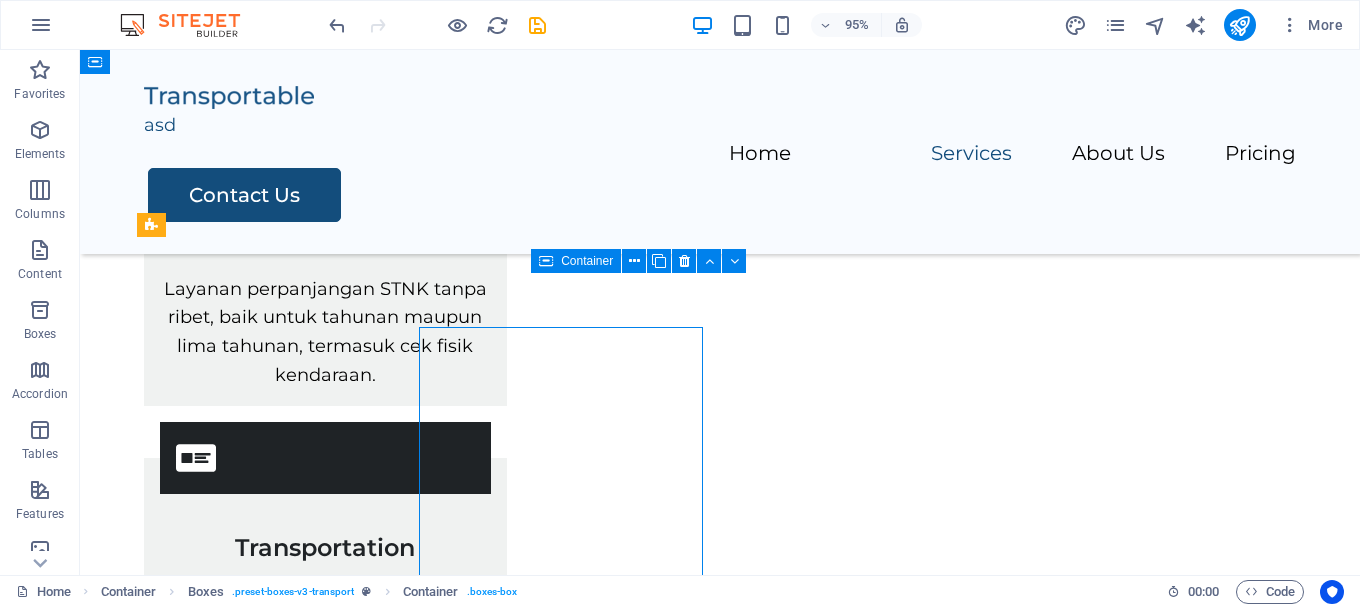 scroll, scrollTop: 967, scrollLeft: 0, axis: vertical 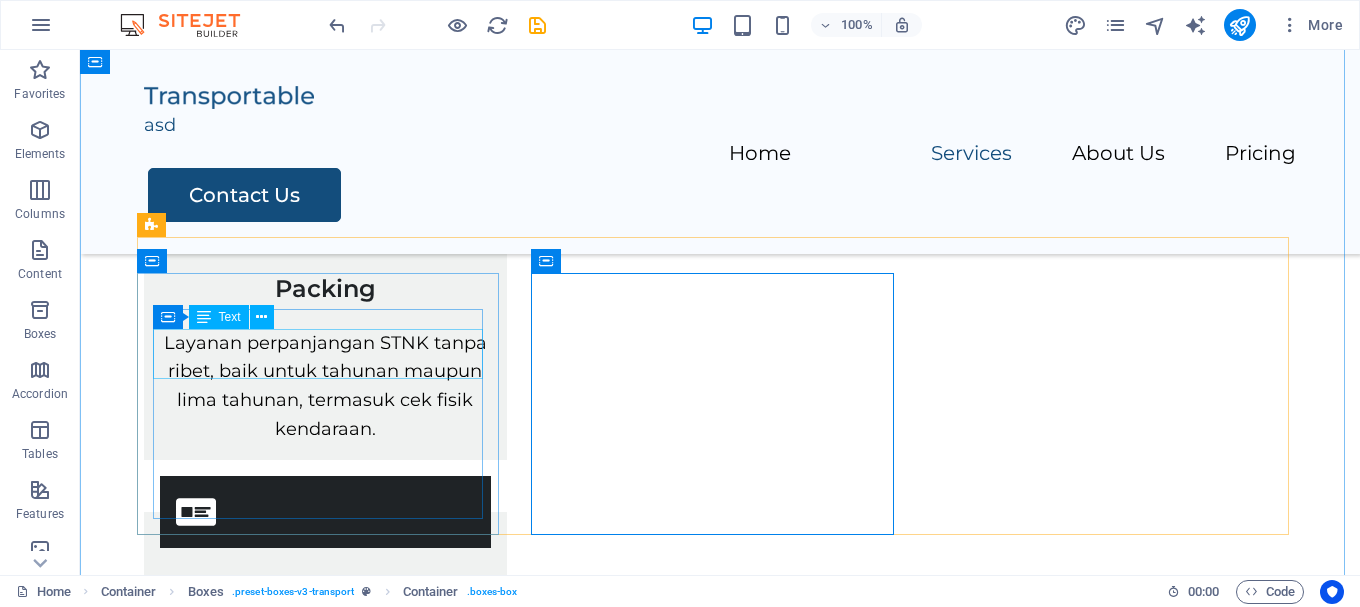 click on "Packing" at bounding box center (325, 280) 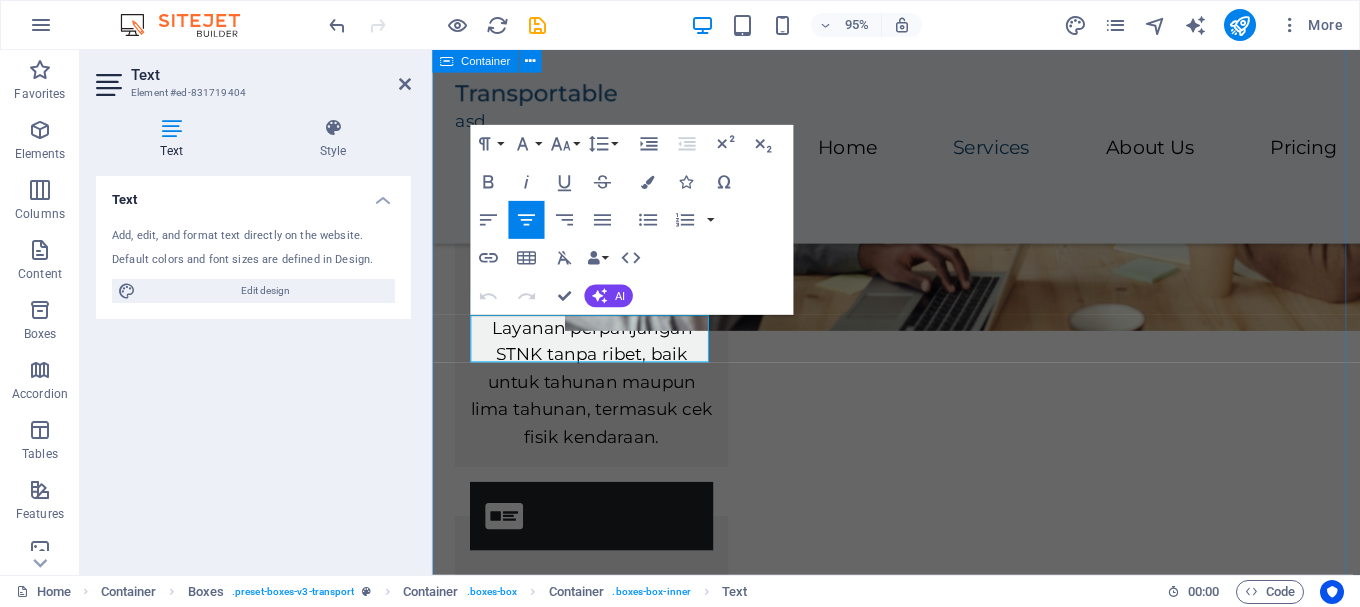 scroll, scrollTop: 1021, scrollLeft: 0, axis: vertical 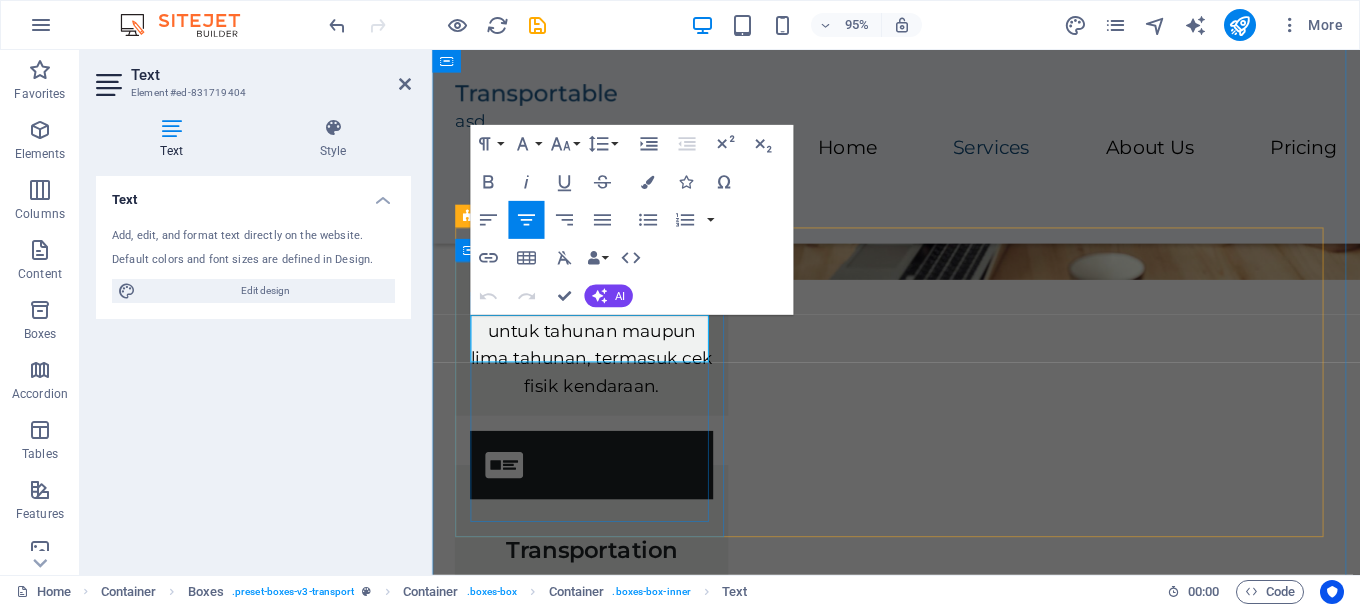drag, startPoint x: 631, startPoint y: 362, endPoint x: 550, endPoint y: 358, distance: 81.09871 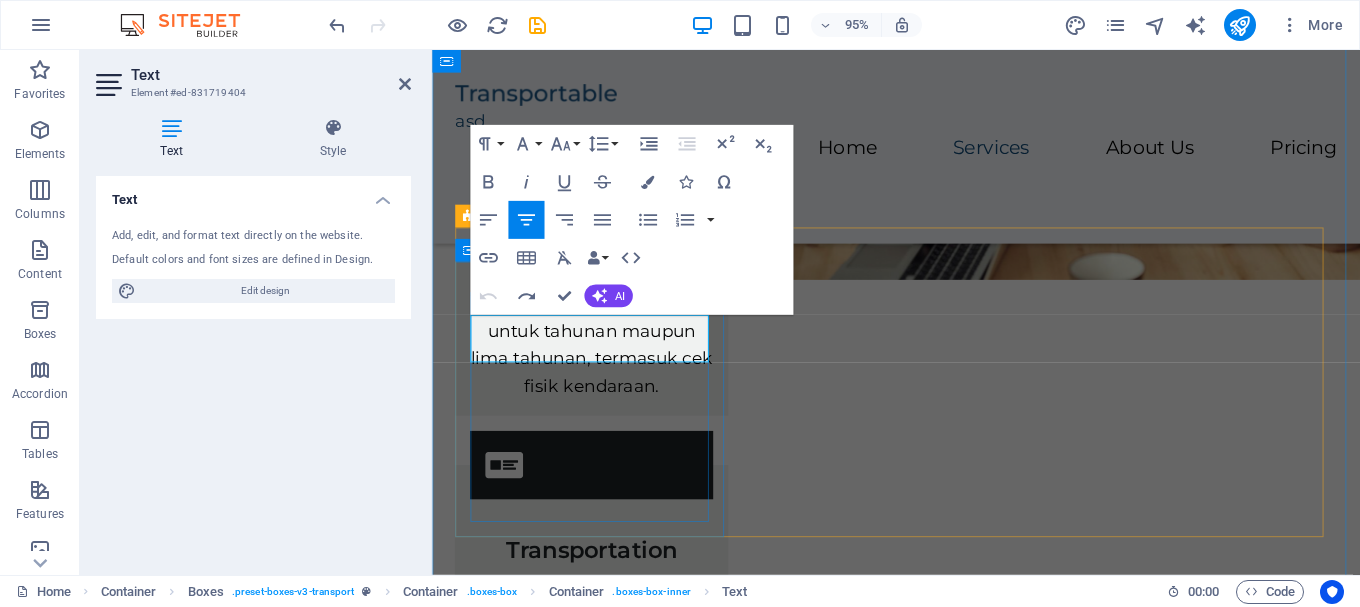 type 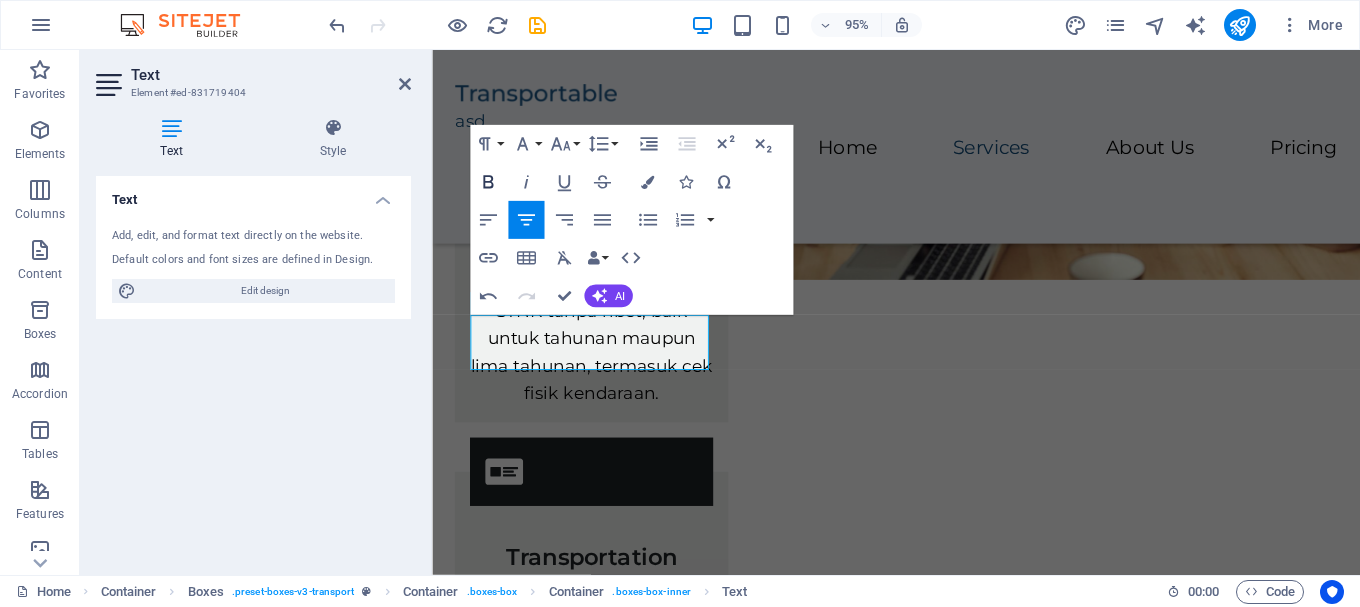 click 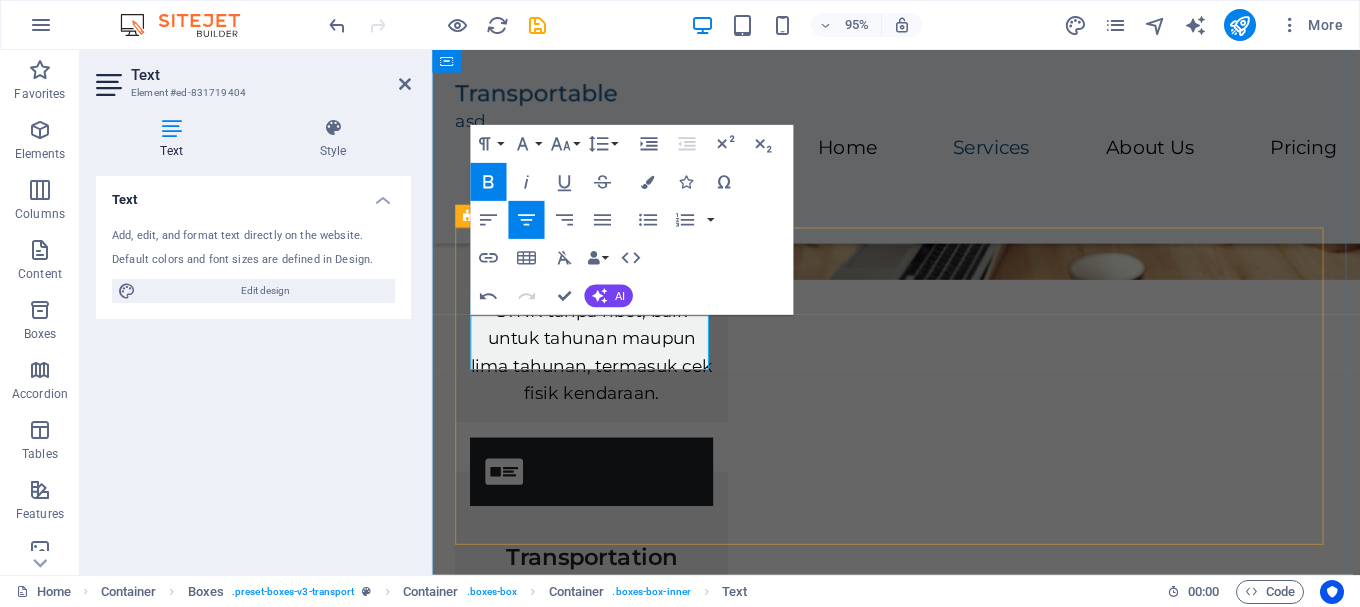 click on "Perpanjangan STNK Tahunan & 5 Tahunan Layanan perpanjangan STNK tanpa ribet, baik untuk tahunan maupun lima tahunan, termasuk cek fisik kendaraan. Transportation Lorem ipsum dolor sit amet, consectetur adipiscing elit. Storage Lorem ipsum dolor sit amet, consectetur adipiscing elit." at bounding box center (920, 531) 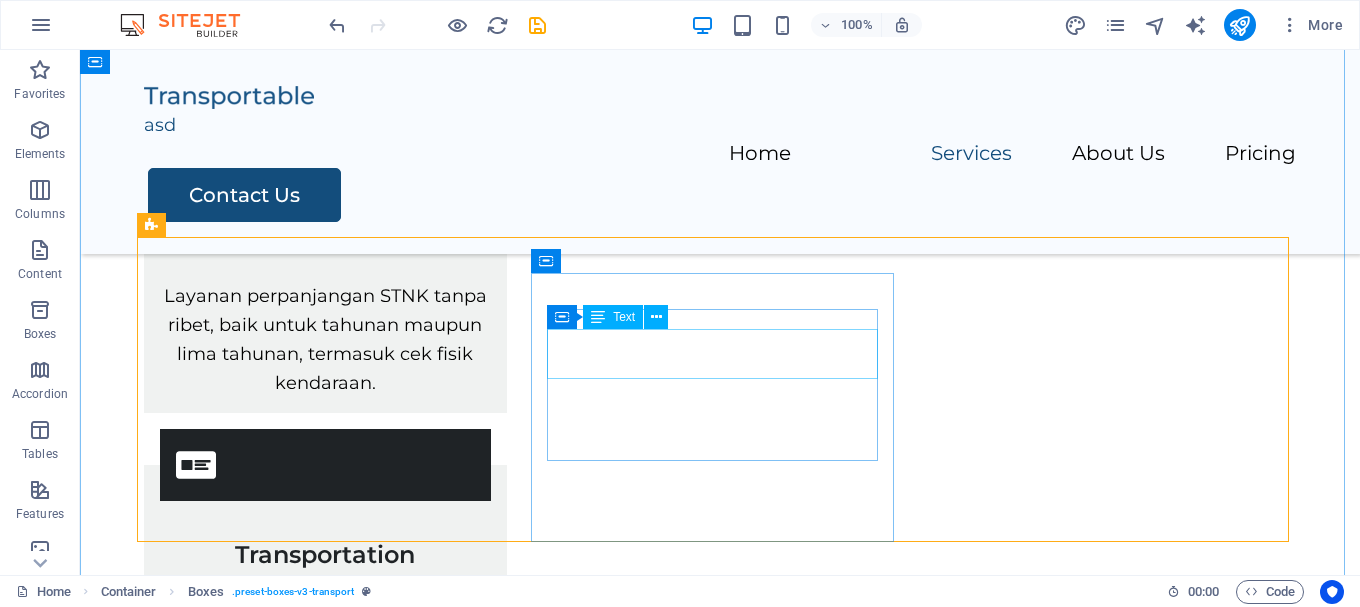 scroll, scrollTop: 967, scrollLeft: 0, axis: vertical 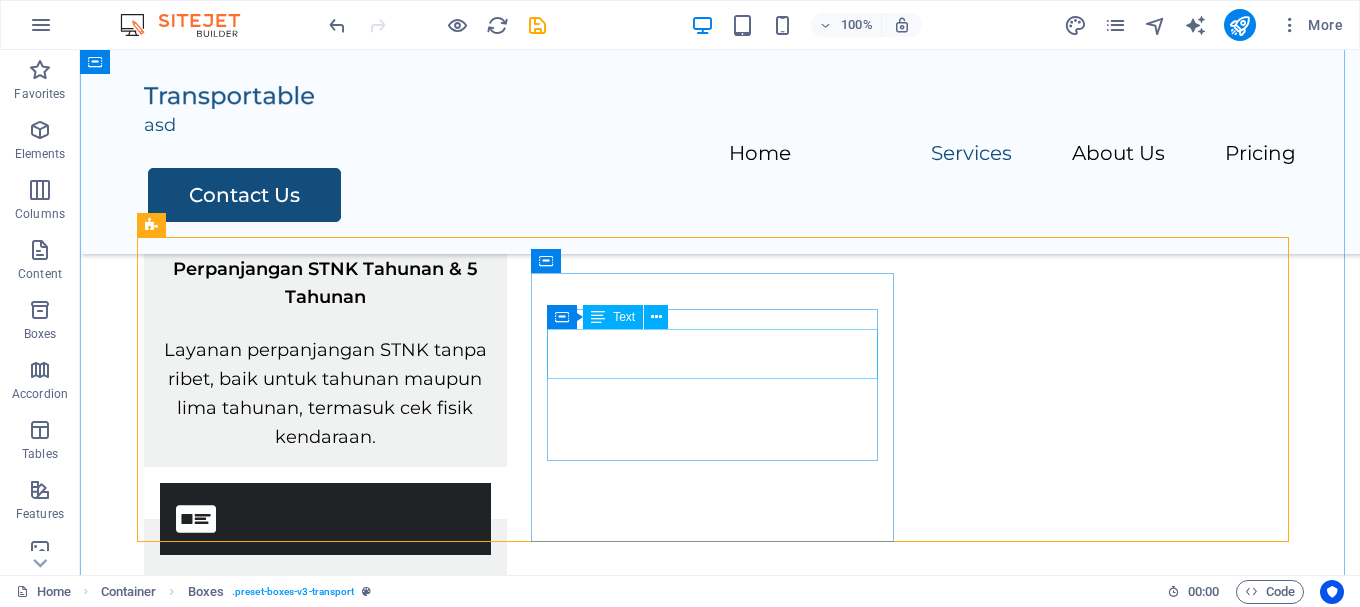 click on "Transportation" at bounding box center [325, 600] 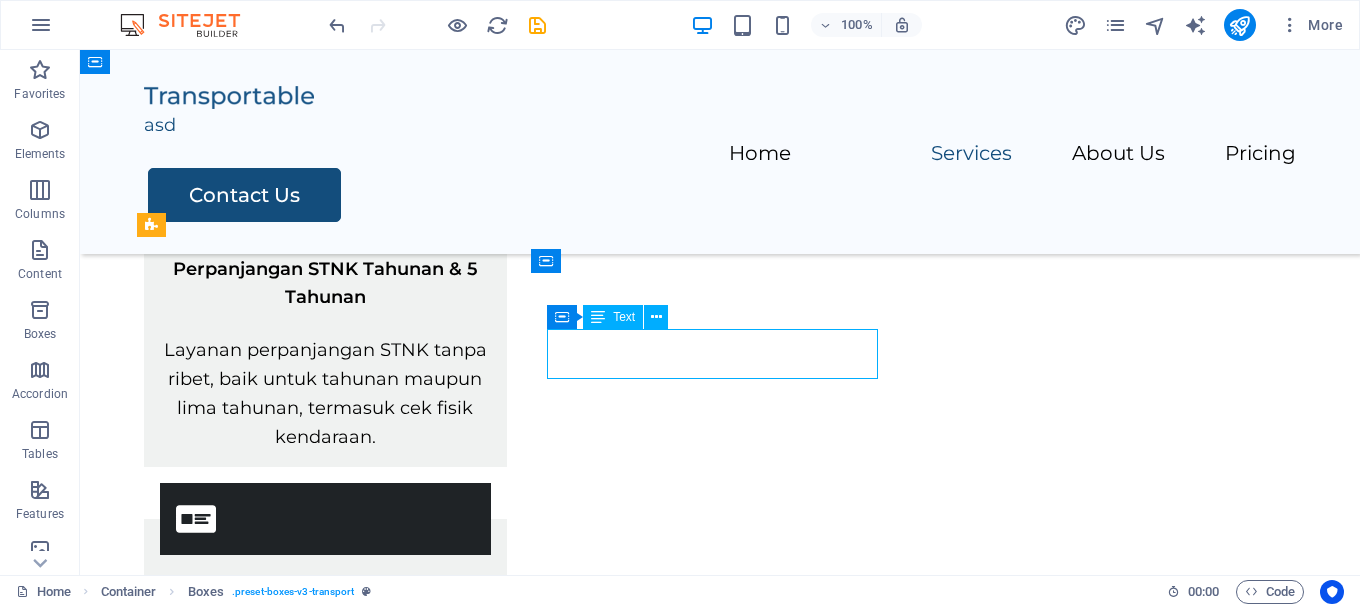 click on "Transportation" at bounding box center [325, 600] 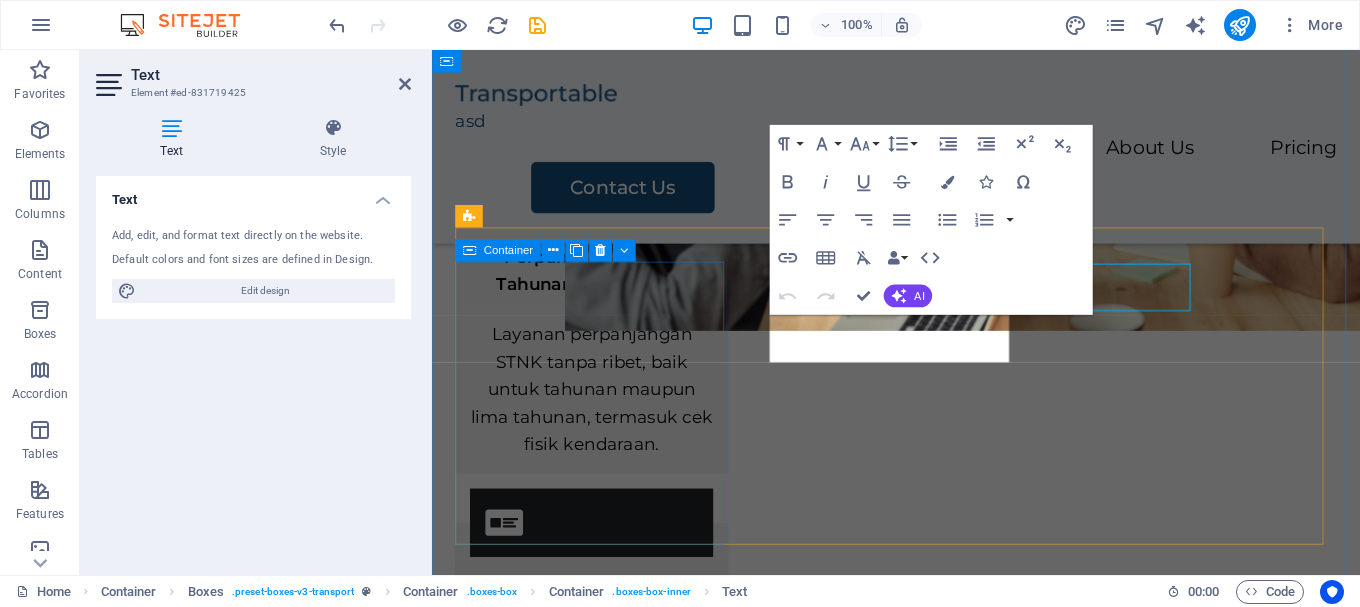 scroll, scrollTop: 1021, scrollLeft: 0, axis: vertical 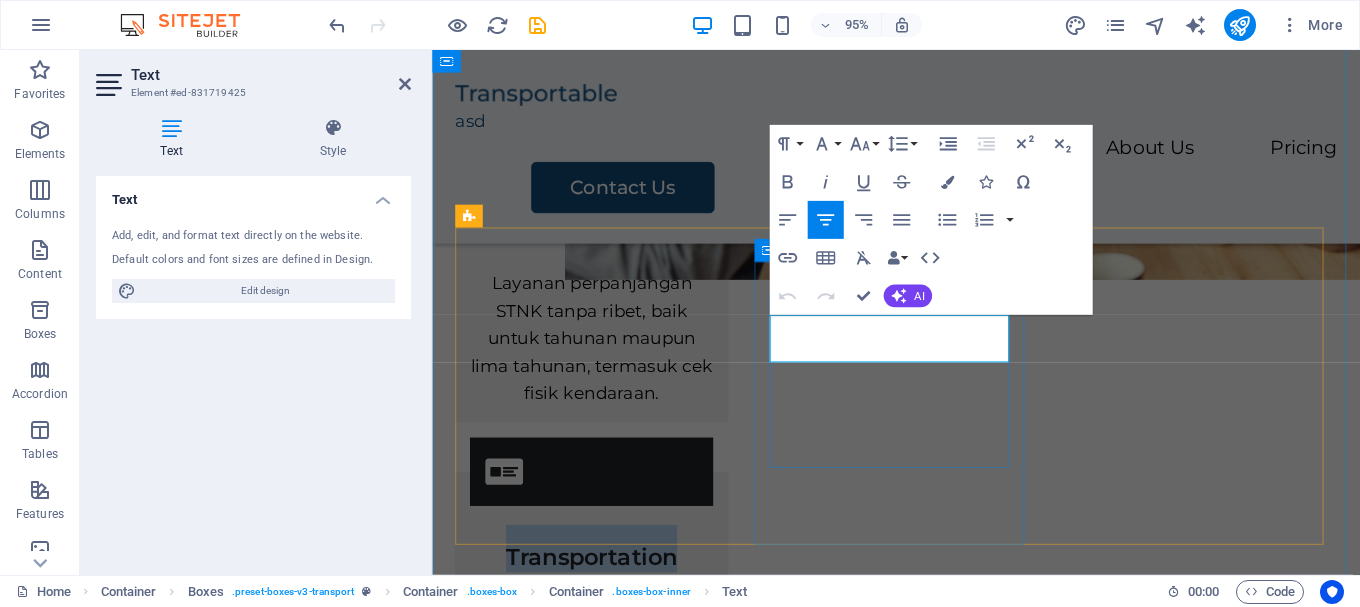 drag, startPoint x: 1002, startPoint y: 361, endPoint x: 810, endPoint y: 360, distance: 192.00261 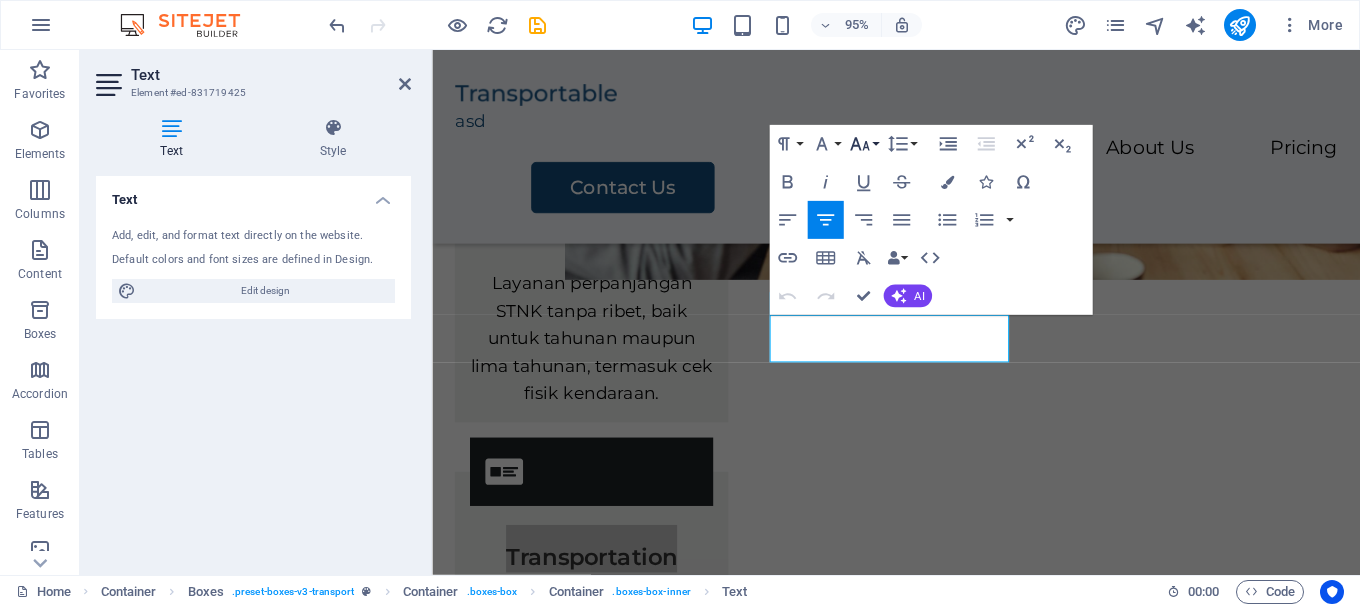 click 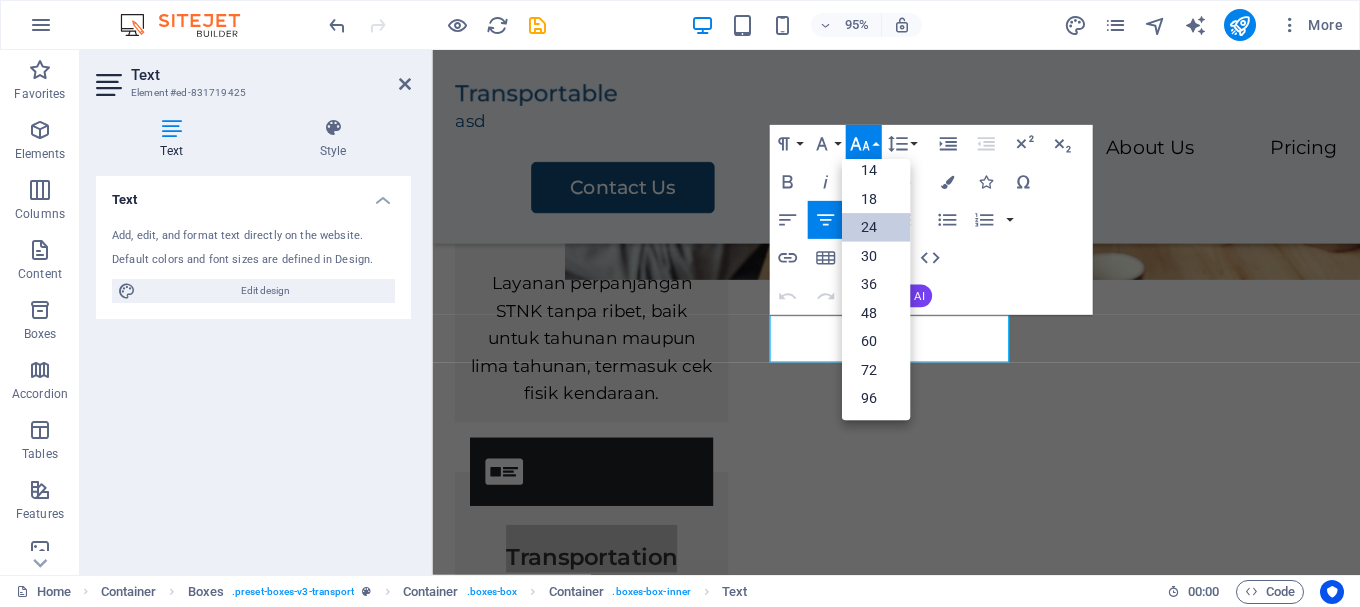 scroll, scrollTop: 161, scrollLeft: 0, axis: vertical 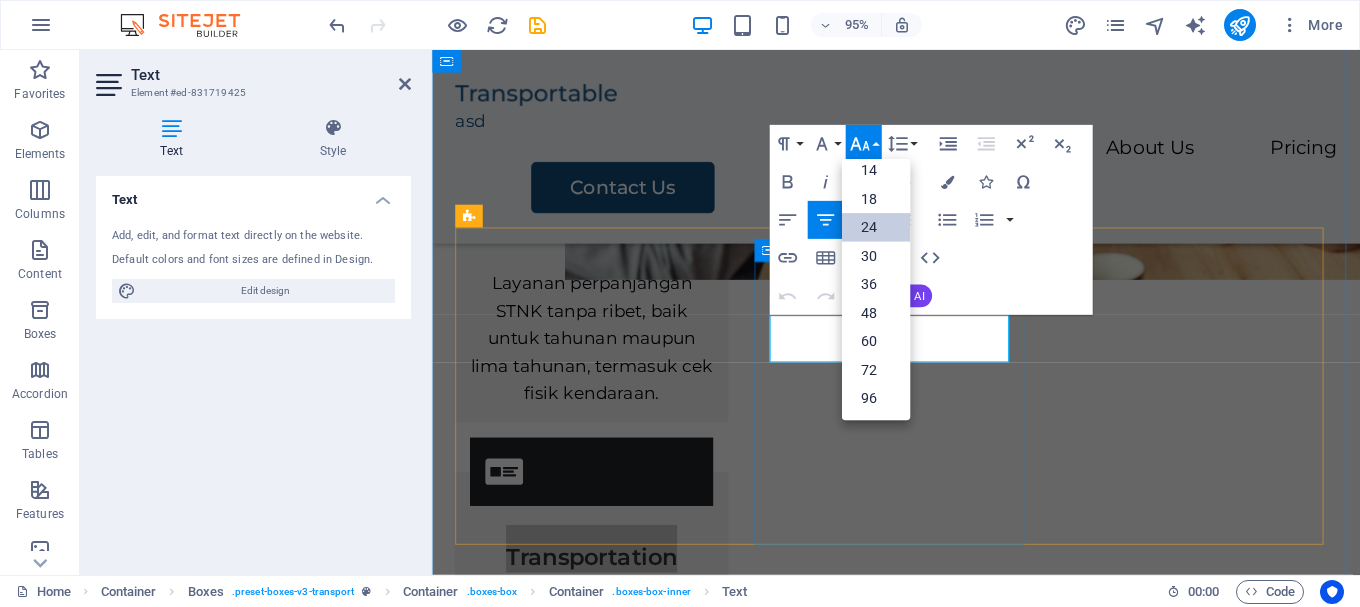 click on "Transportation Lorem ipsum dolor sit amet, consectetur adipiscing elit." at bounding box center (600, 596) 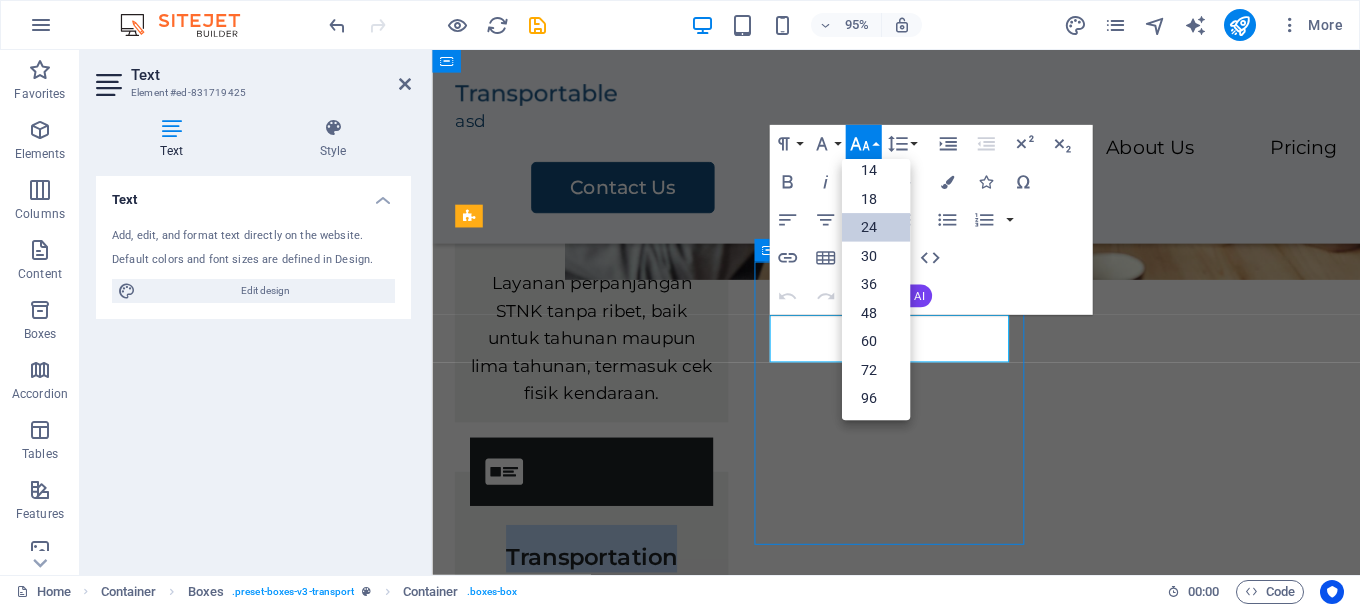 click on "Storage" at bounding box center (600, 831) 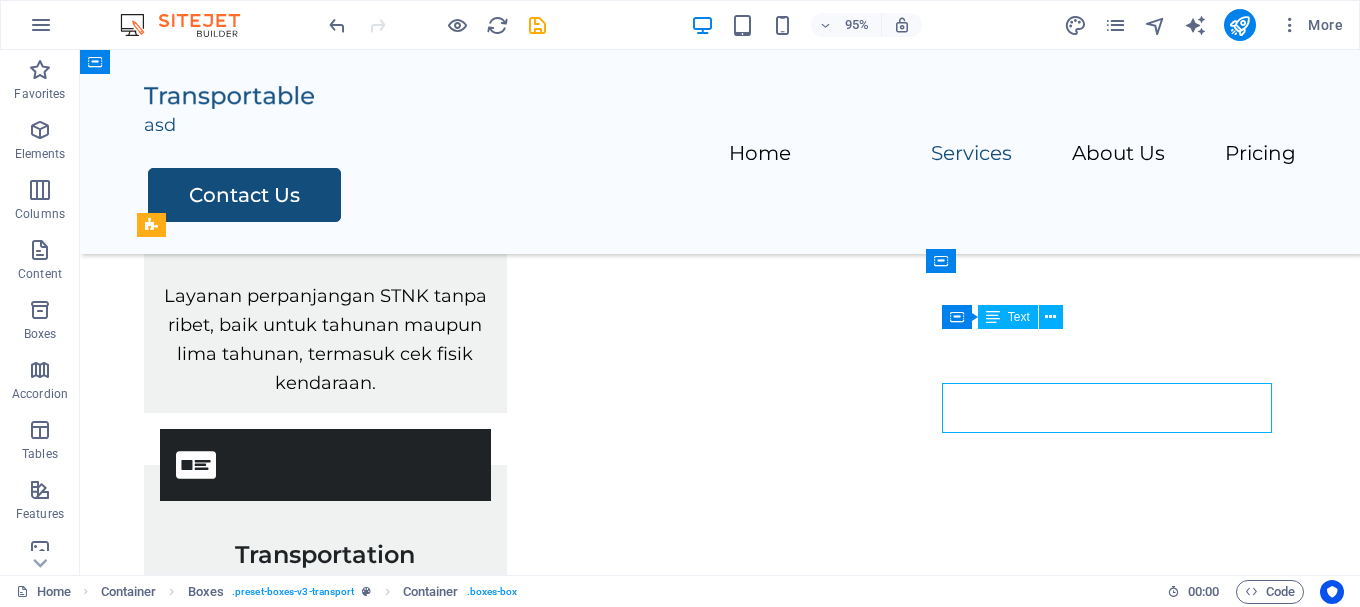 scroll, scrollTop: 967, scrollLeft: 0, axis: vertical 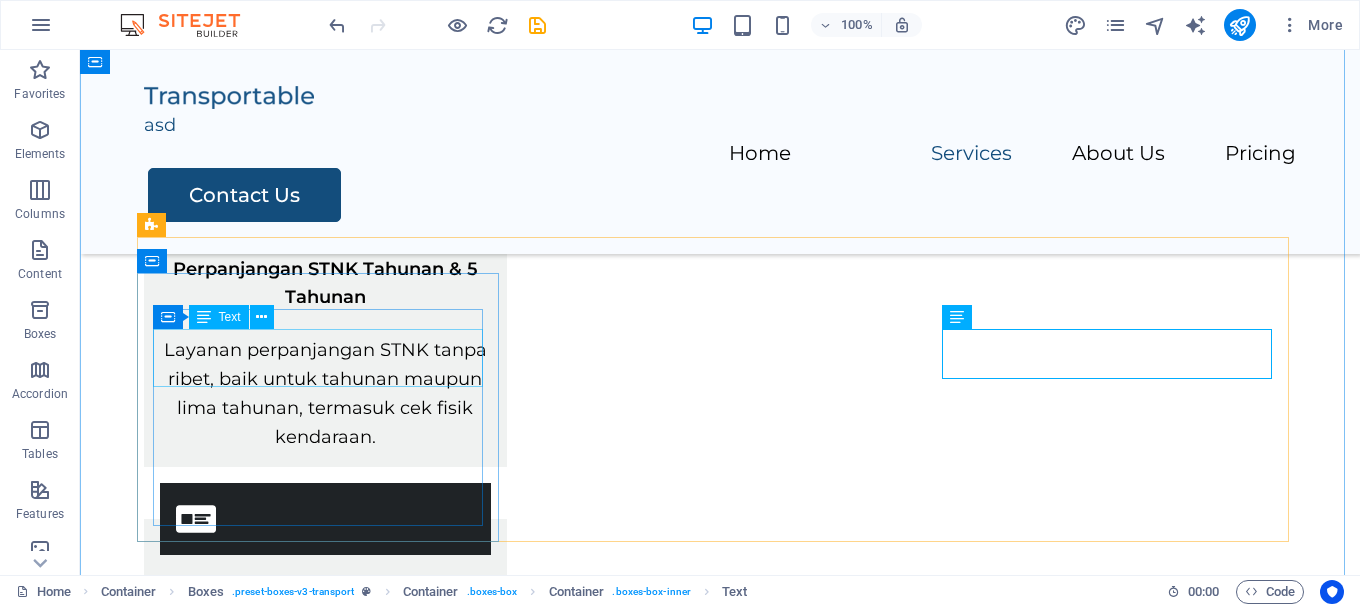 click on "Perpanjangan STNK Tahunan & 5 Tahunan" at bounding box center (325, 284) 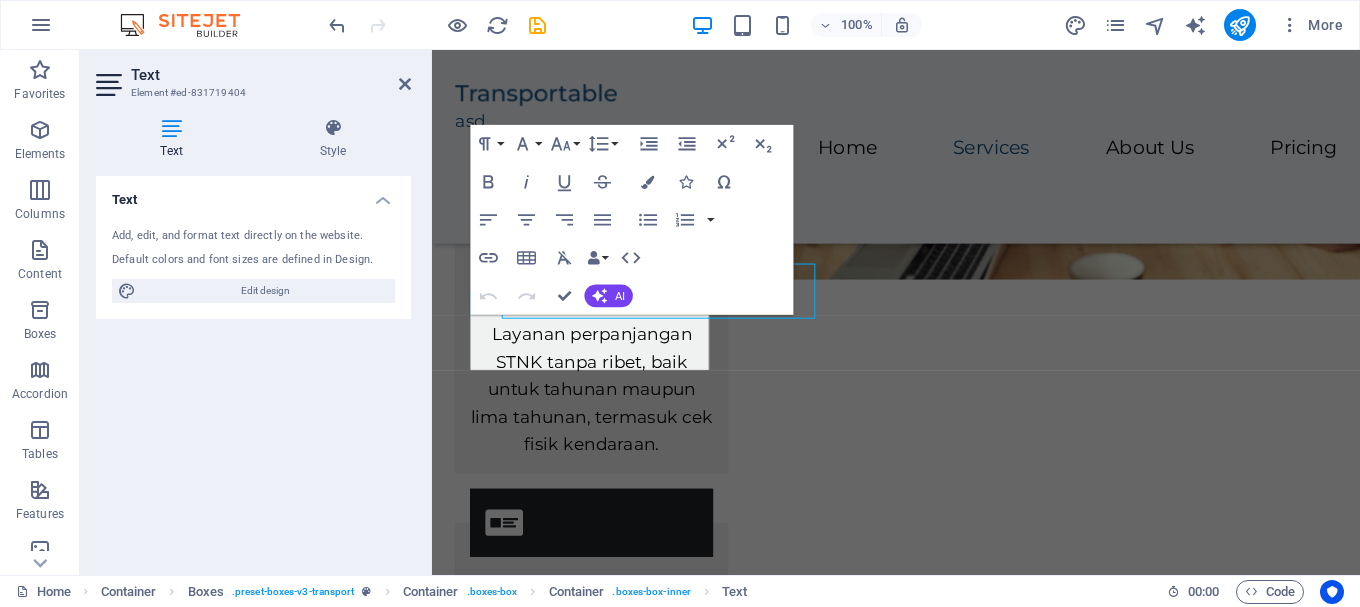 scroll, scrollTop: 1021, scrollLeft: 0, axis: vertical 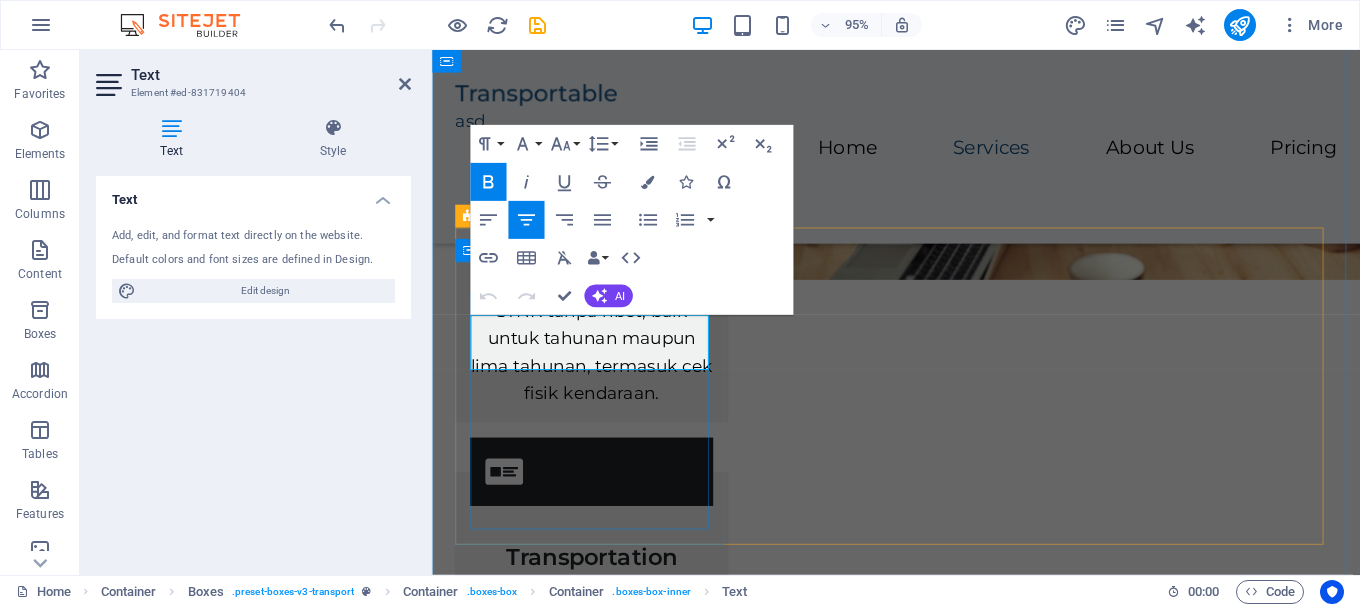 drag, startPoint x: 696, startPoint y: 377, endPoint x: 505, endPoint y: 335, distance: 195.5633 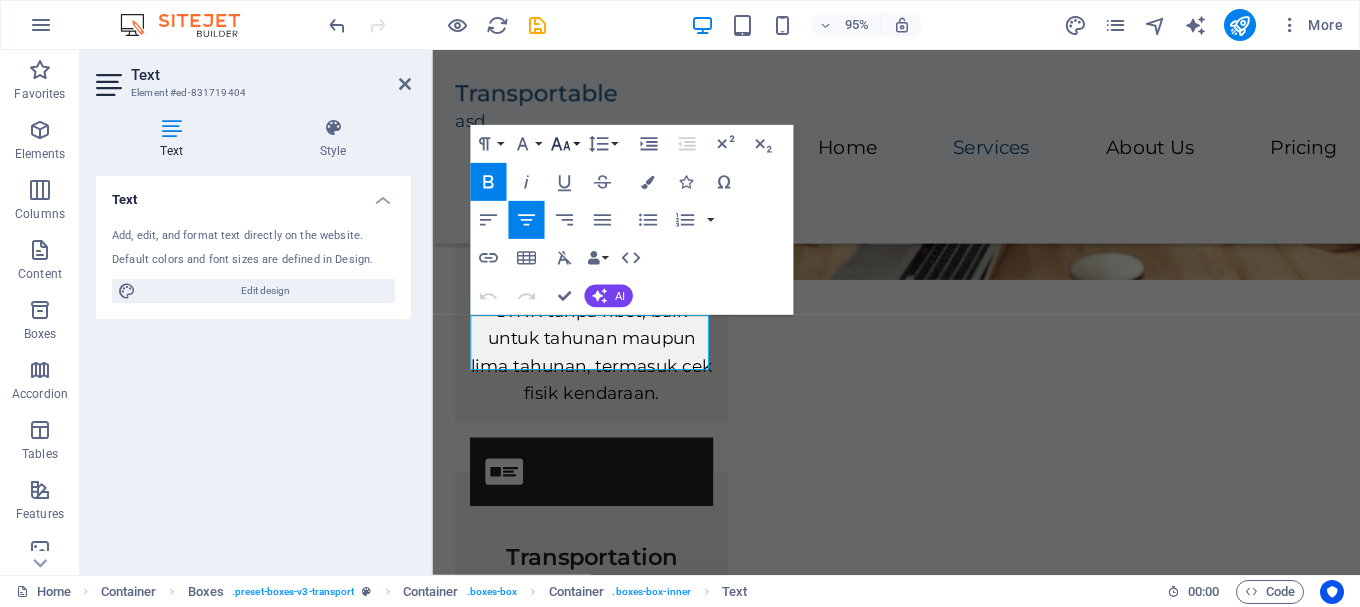 click on "Font Size" at bounding box center (564, 144) 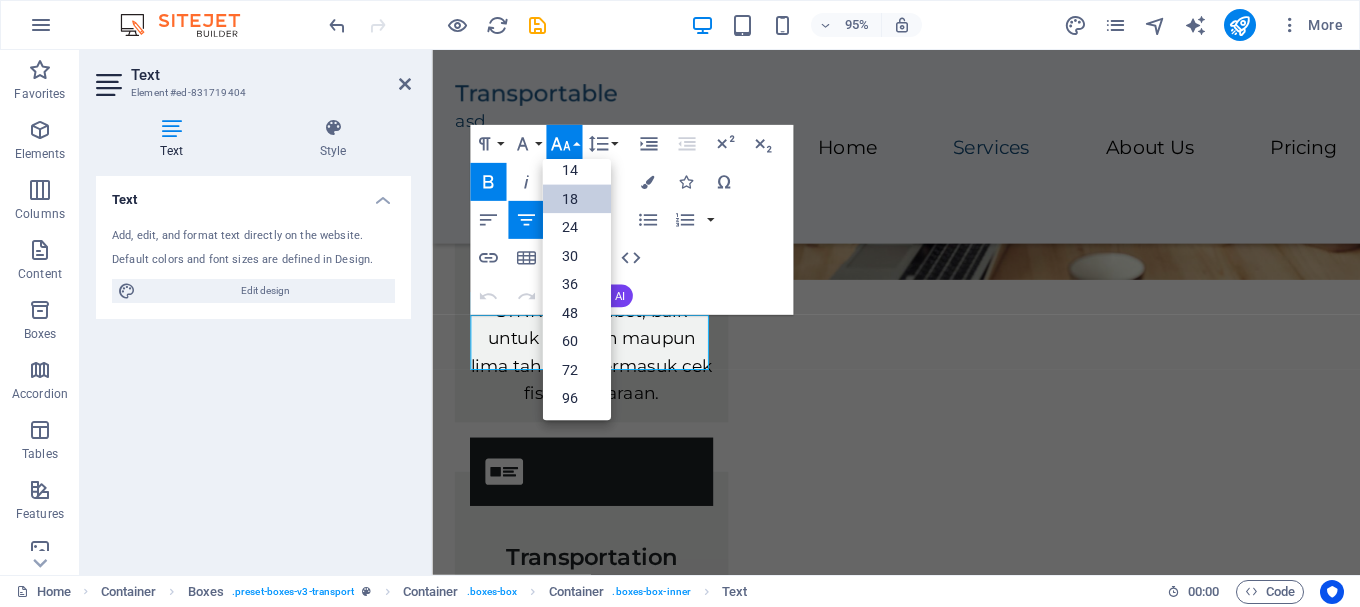 scroll, scrollTop: 161, scrollLeft: 0, axis: vertical 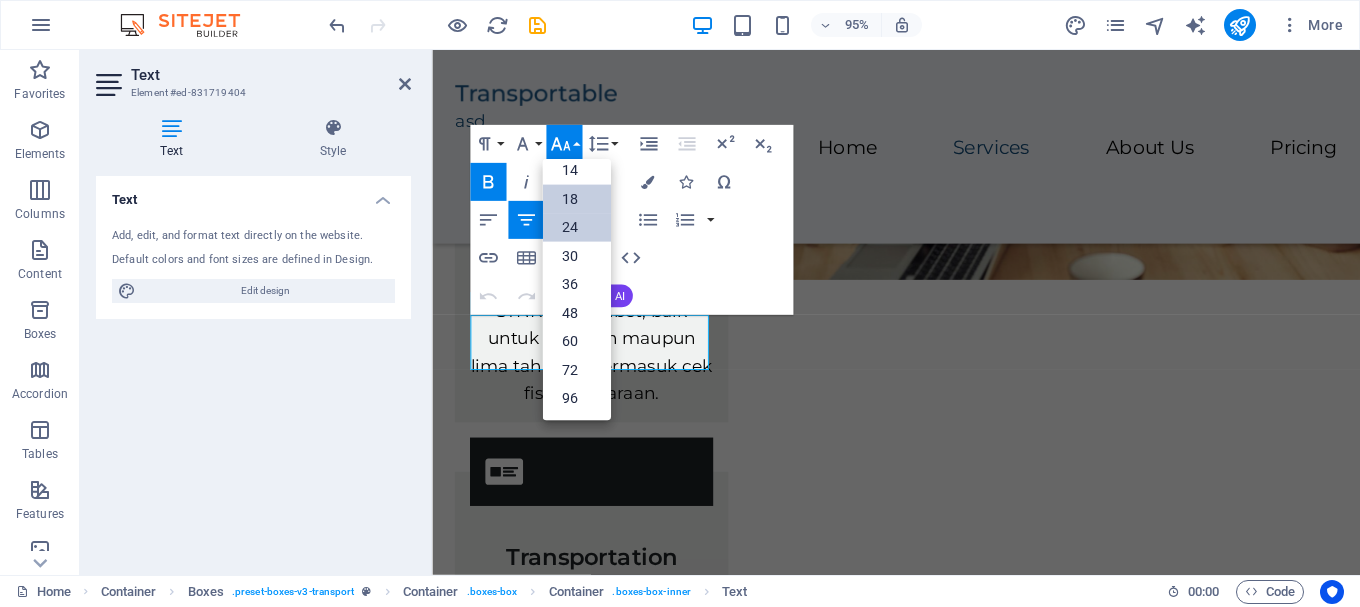 click on "24" at bounding box center (576, 228) 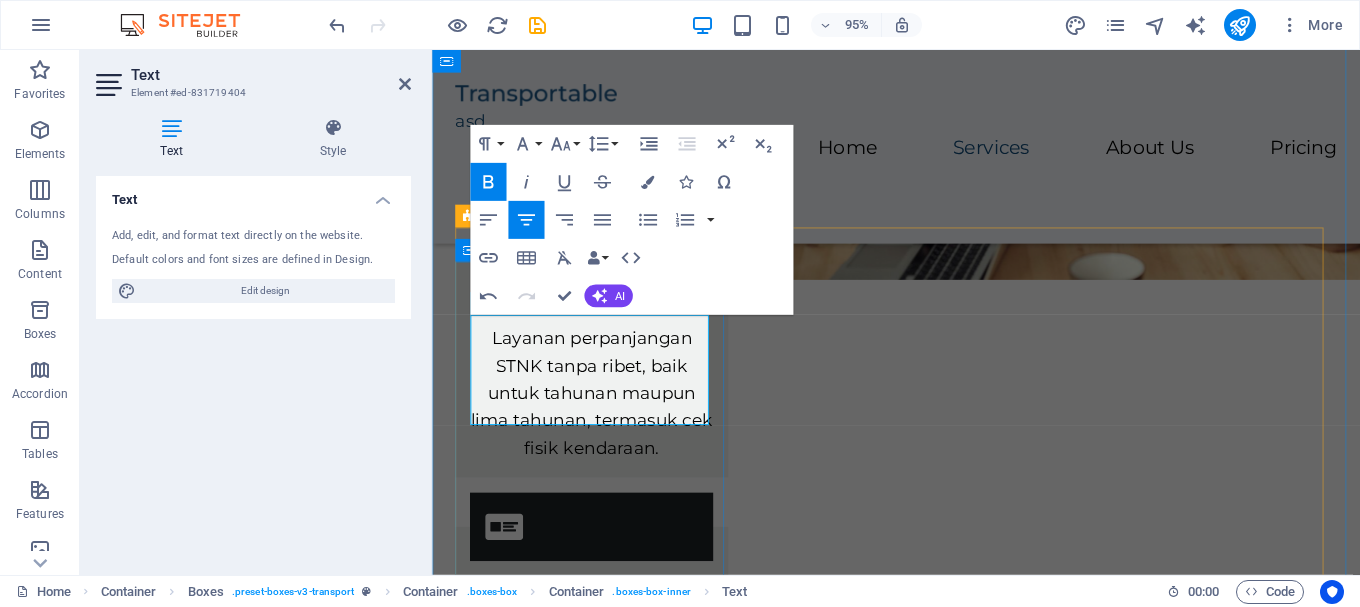 click on "Perpanjangan STNK Tahunan & 5 Tahunan Layanan perpanjangan STNK tanpa ribet, baik untuk tahunan maupun lima tahunan, termasuk cek fisik kendaraan." at bounding box center (600, 322) 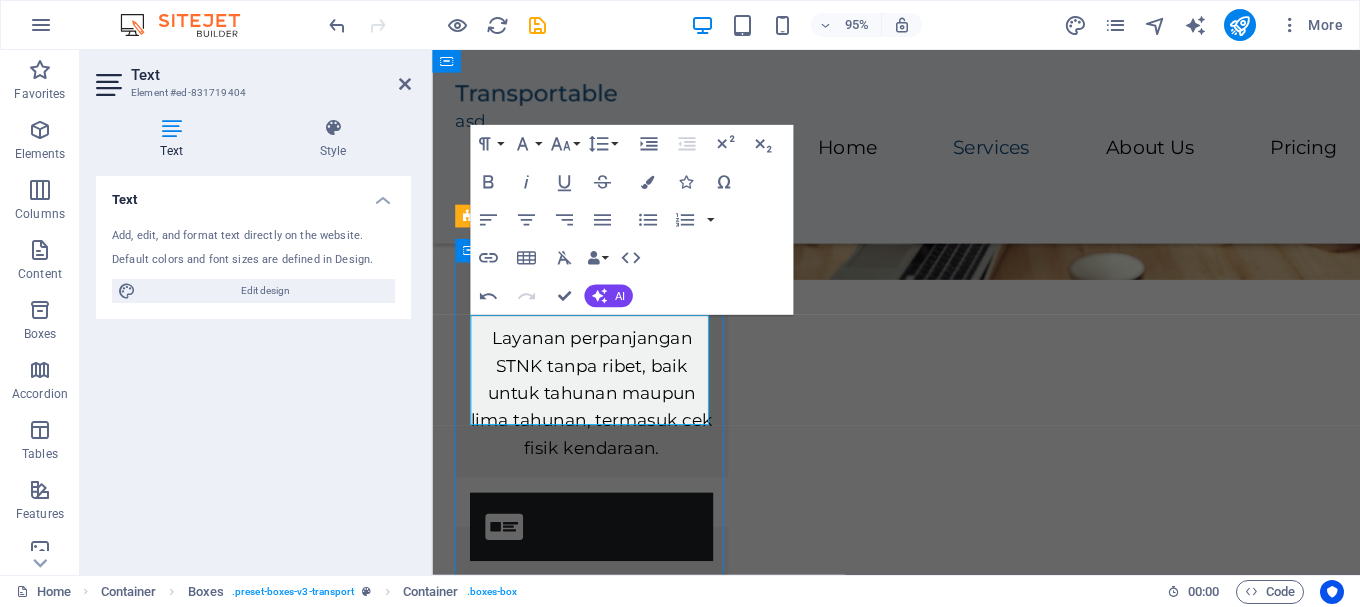 click on "Perpanjangan STNK Tahunan & 5 Tahunan Layanan perpanjangan STNK tanpa ribet, baik untuk tahunan maupun lima tahunan, termasuk cek fisik kendaraan." at bounding box center [600, 322] 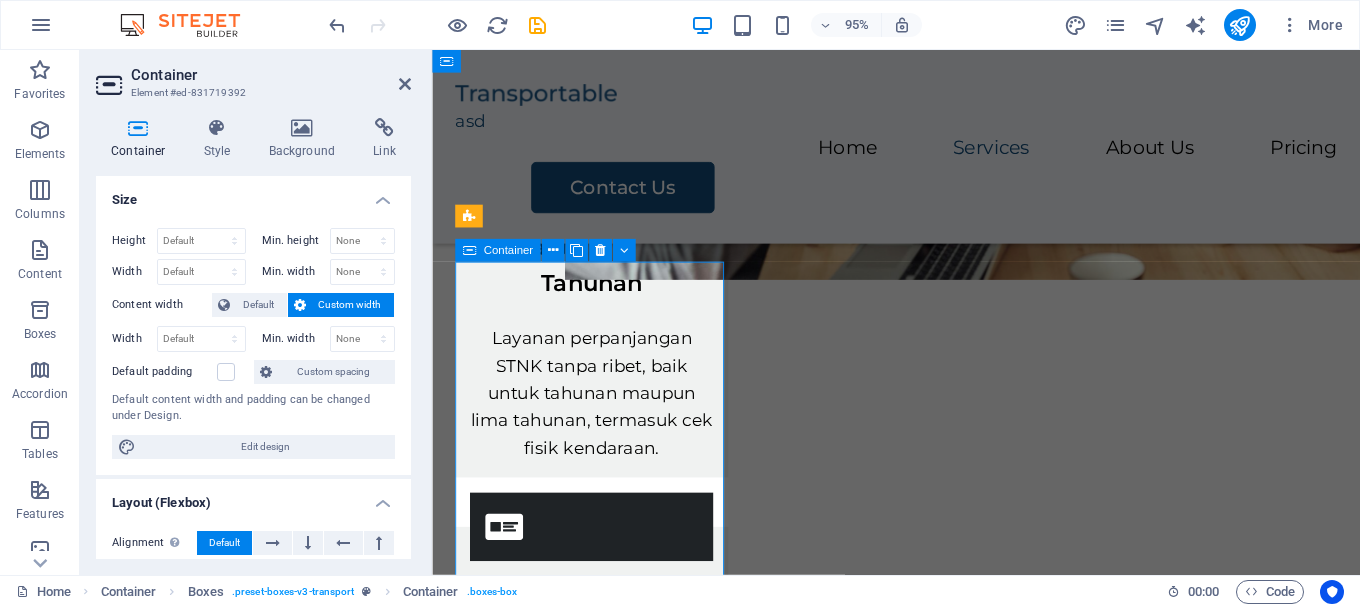 click on "asd Home Services About Us Pricing Contact Us" at bounding box center [920, 152] 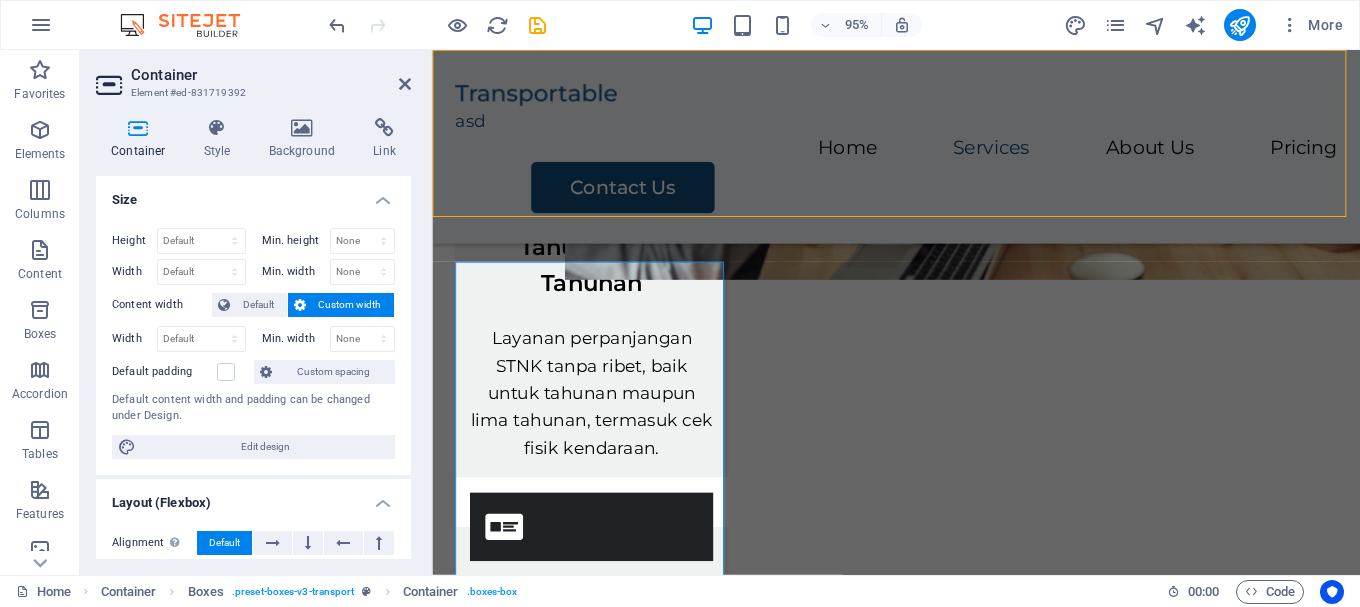 click on "asd Home Services About Us Pricing Contact Us" at bounding box center [920, 152] 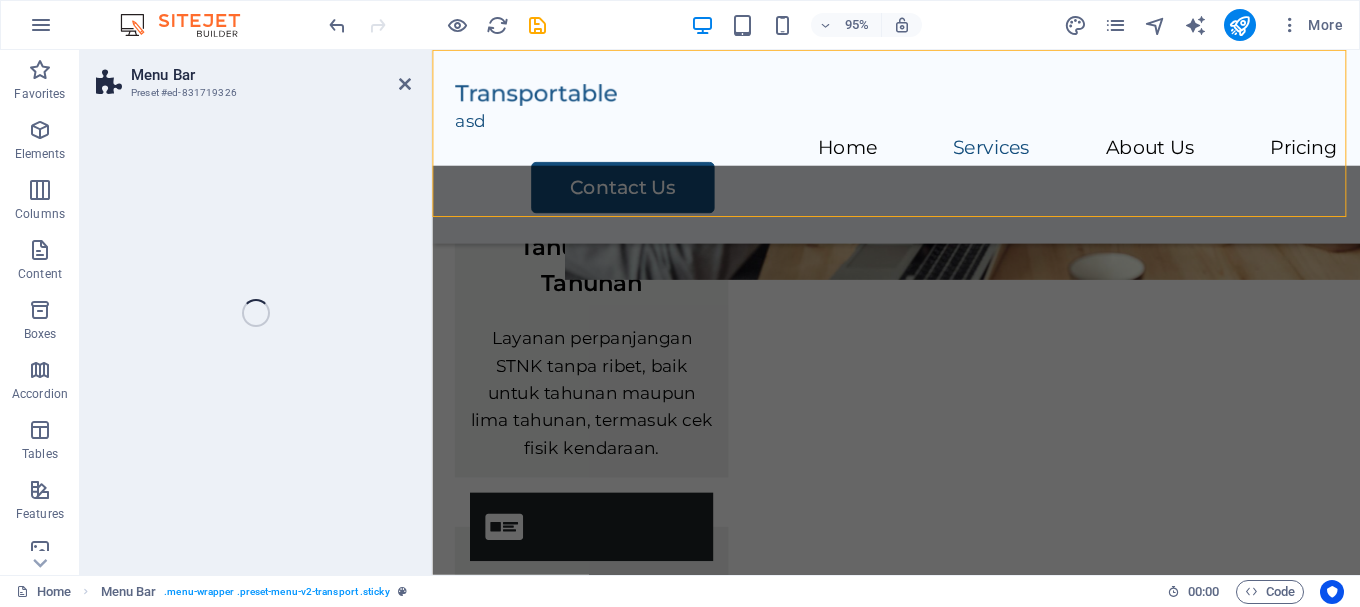 select on "header" 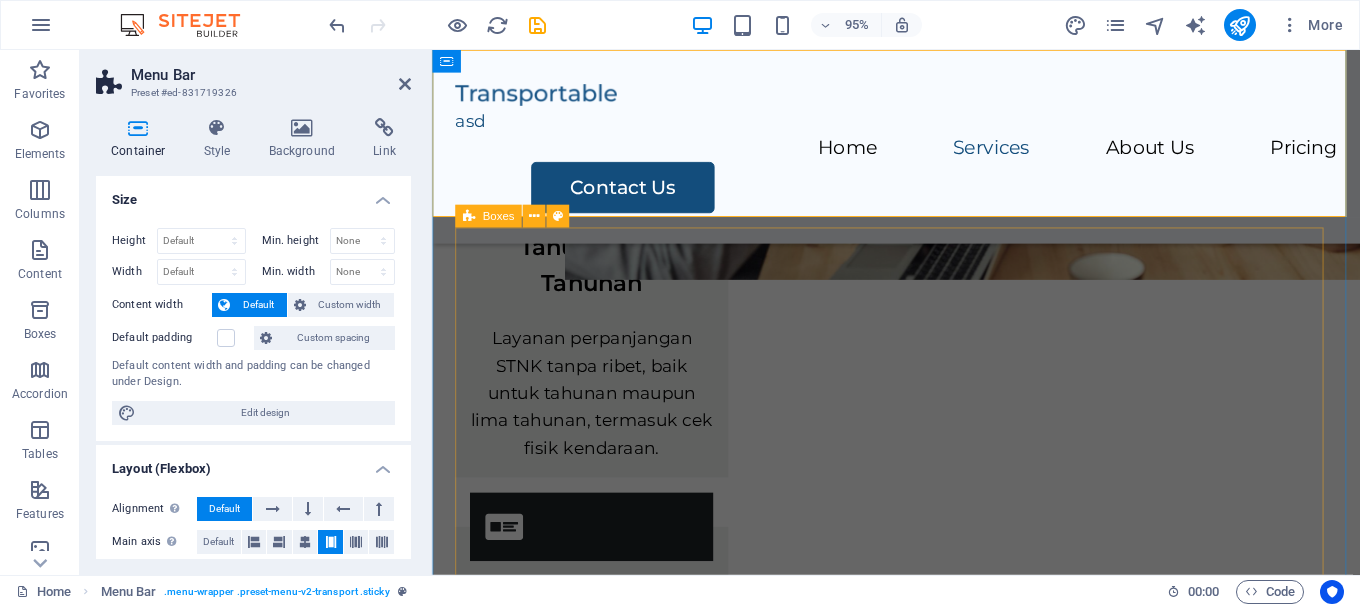 click on "Perpanjangan STNK Tahunan & 5 Tahunan Layanan perpanjangan STNK tanpa ribet, baik untuk tahunan maupun lima tahunan, termasuk cek fisik kendaraan. Transportation Lorem ipsum dolor sit amet, consectetur adipiscing elit. Storage Lorem ipsum dolor sit amet, consectetur adipiscing elit." at bounding box center (920, 560) 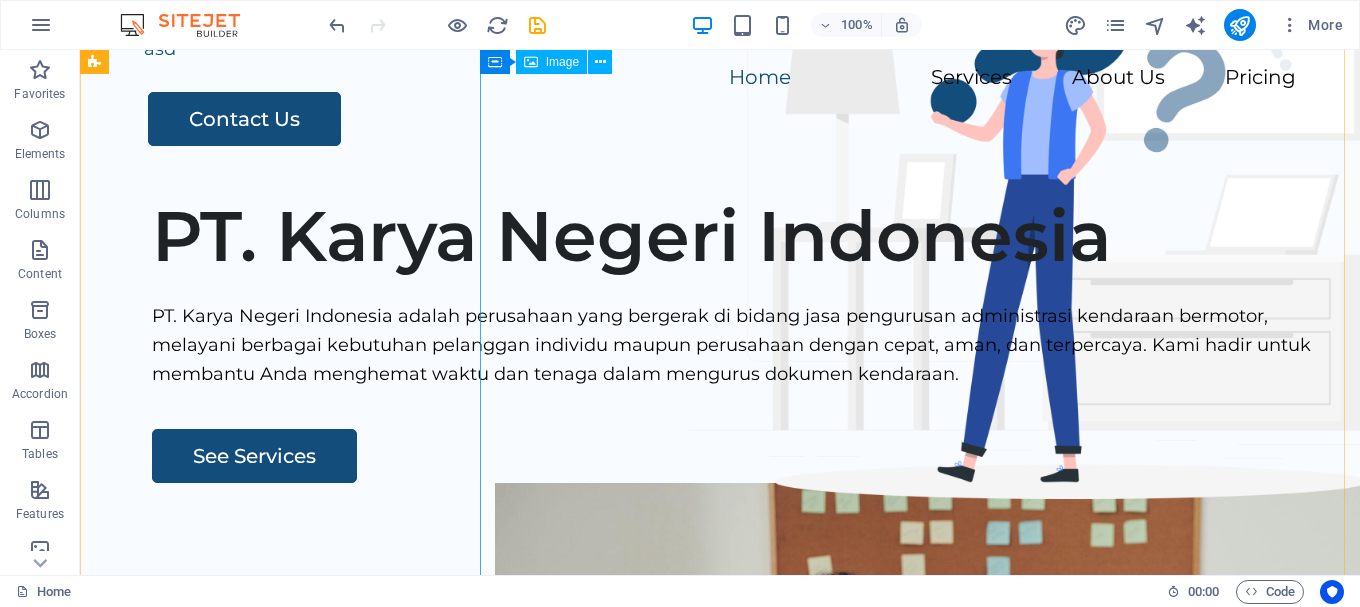 scroll, scrollTop: 0, scrollLeft: 0, axis: both 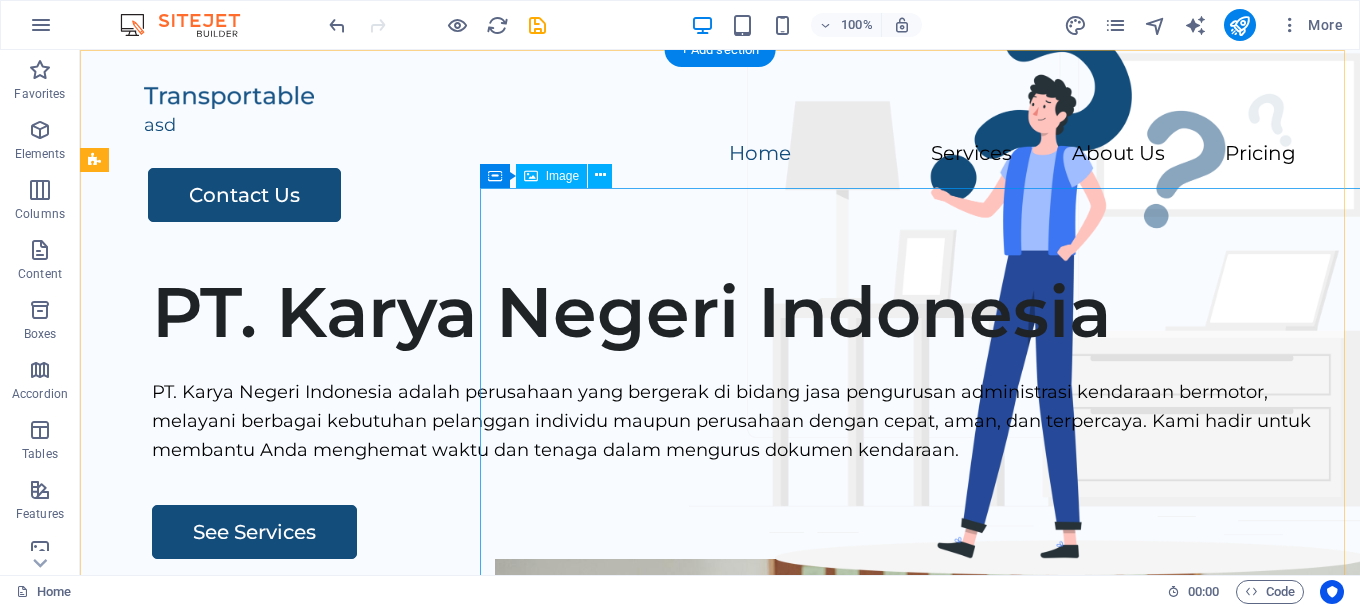 click at bounding box center (997, 894) 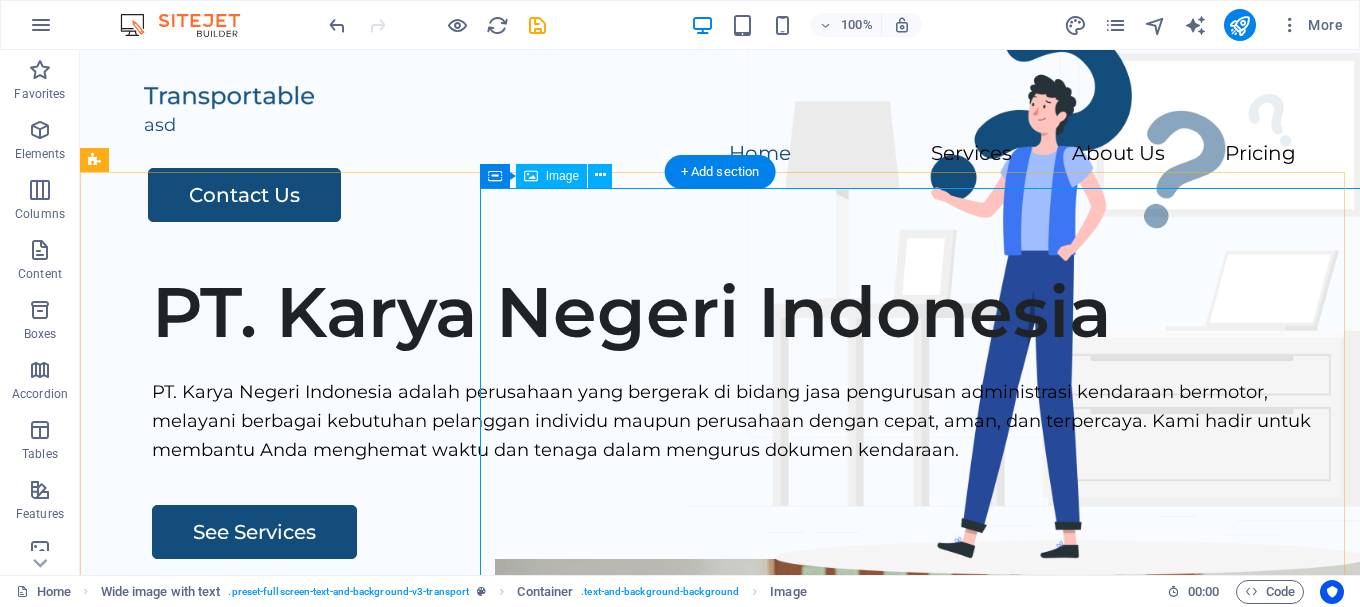 click at bounding box center [997, 894] 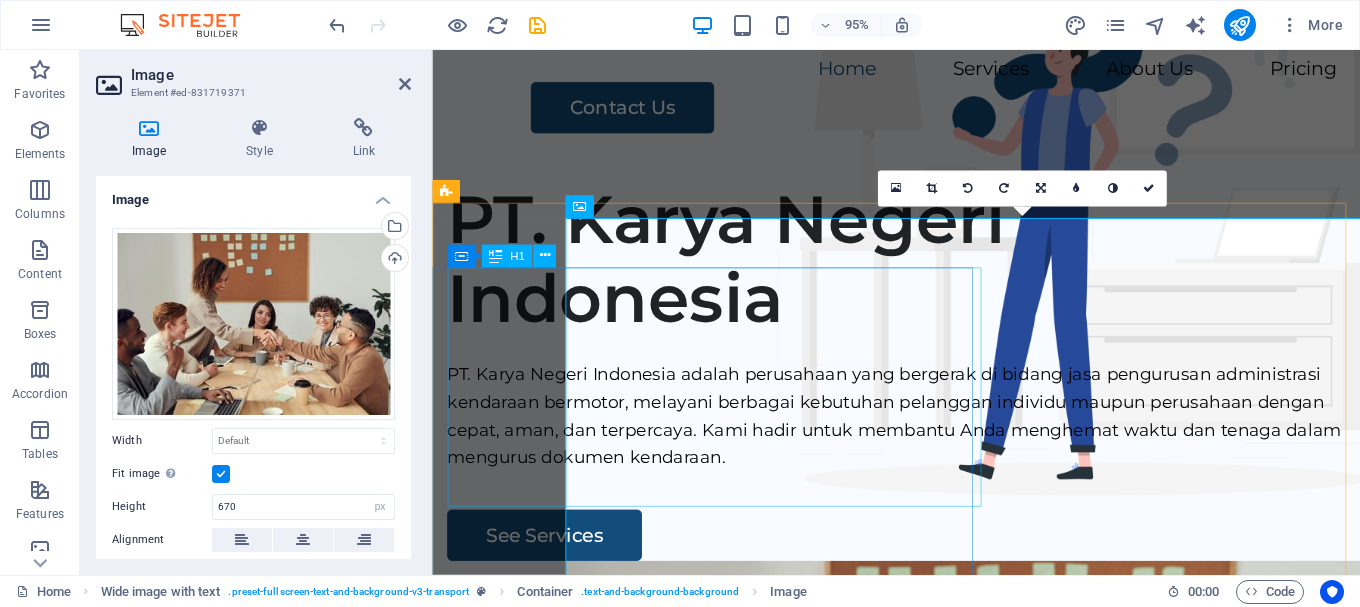 scroll, scrollTop: 100, scrollLeft: 0, axis: vertical 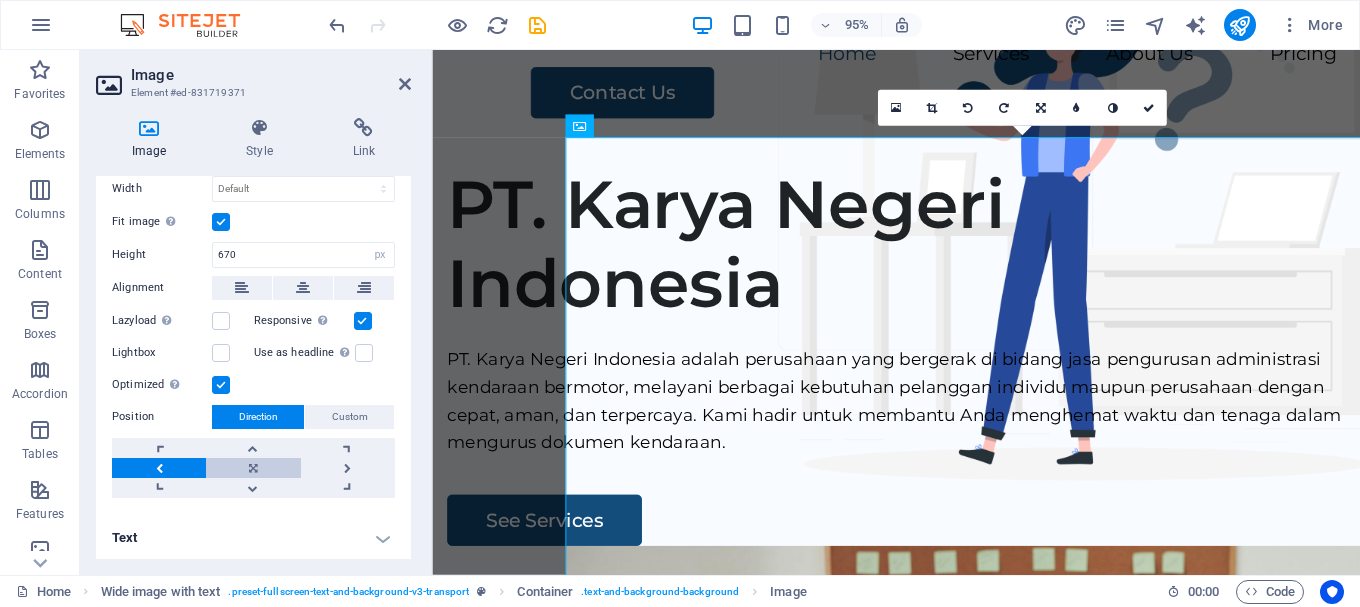 click at bounding box center (253, 468) 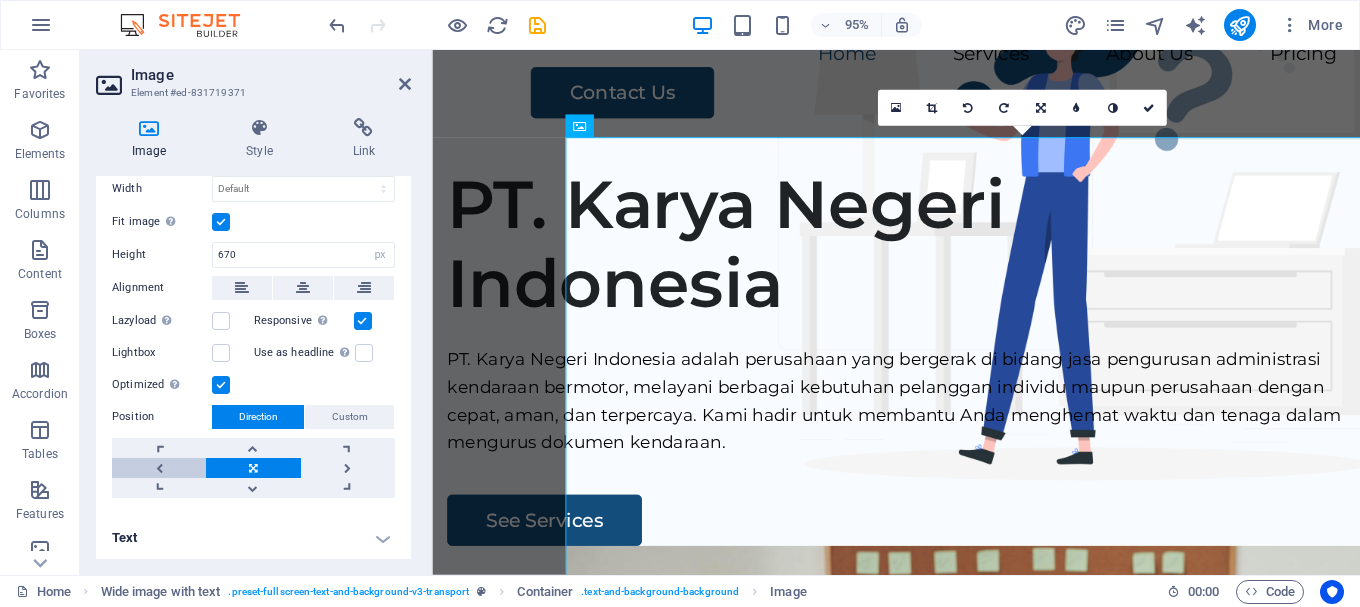 click at bounding box center [159, 468] 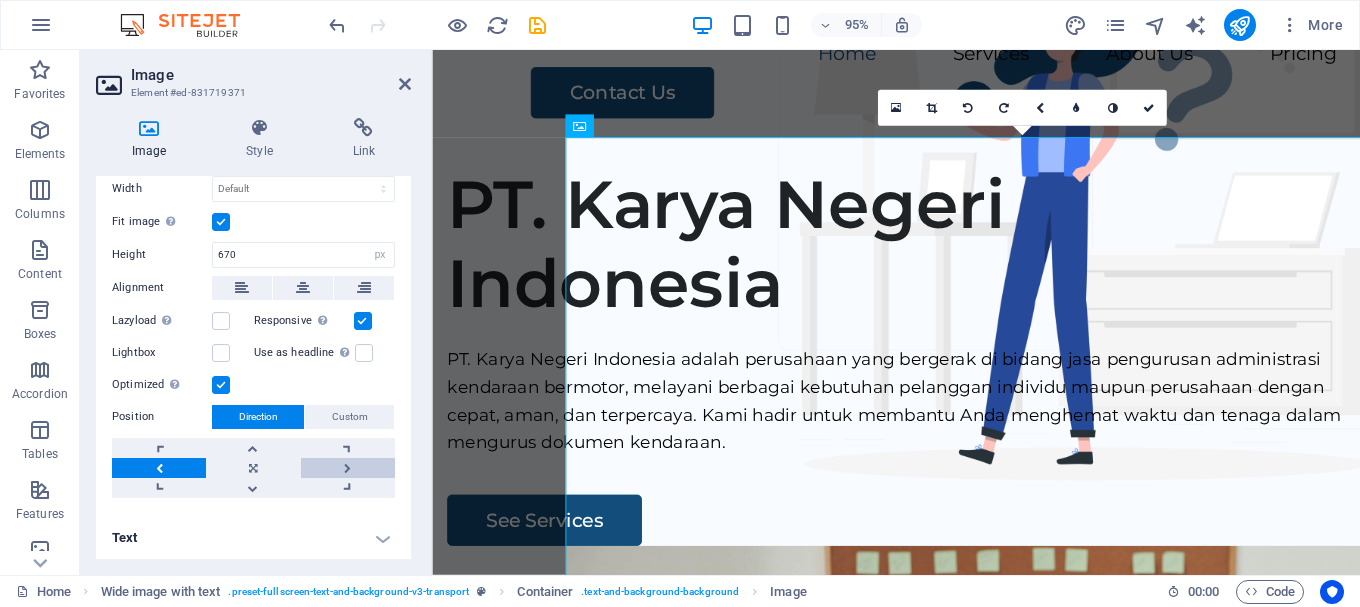 click at bounding box center (348, 468) 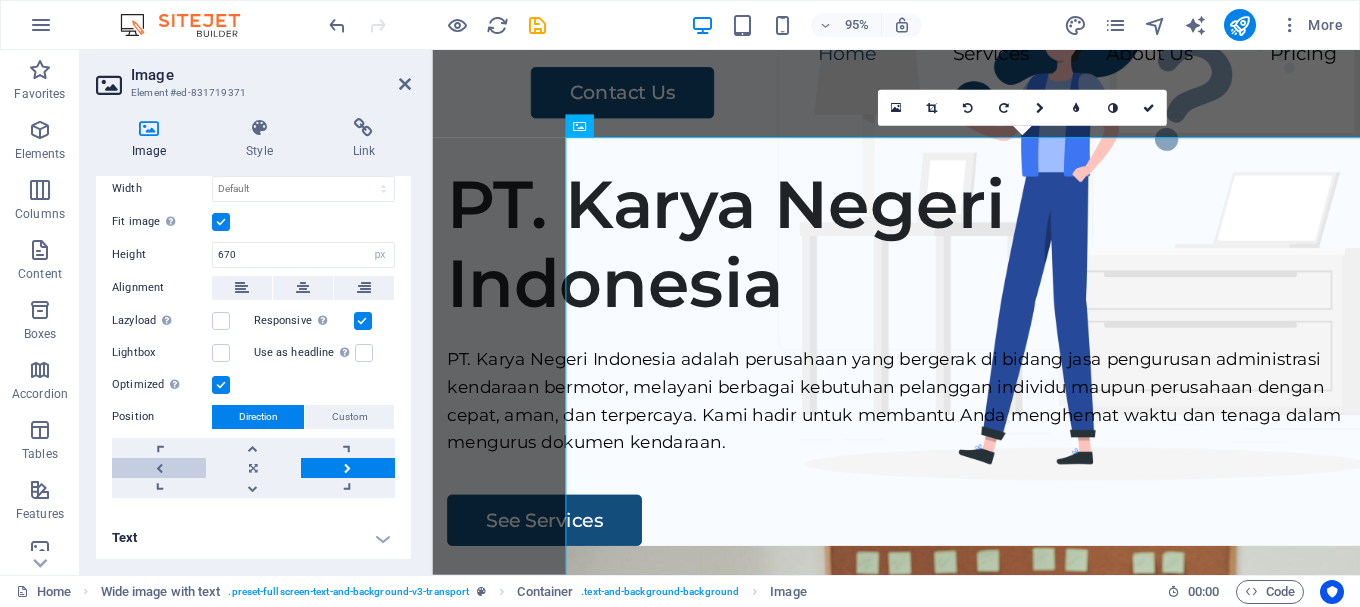 click at bounding box center (159, 468) 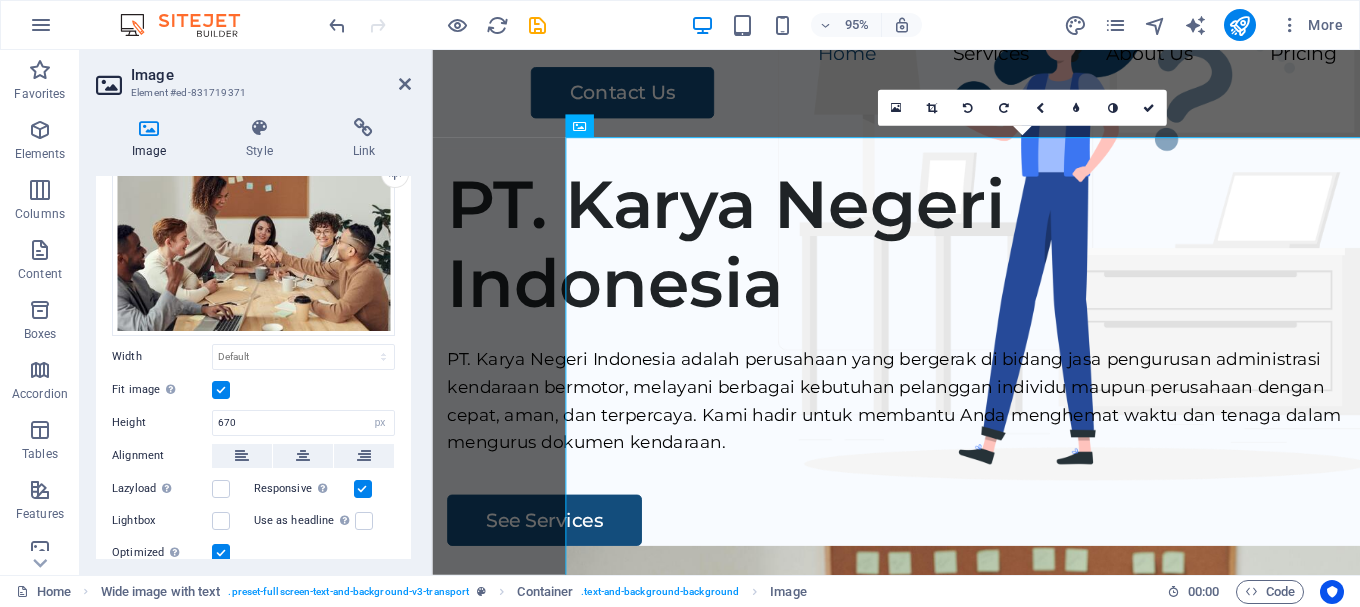 scroll, scrollTop: 52, scrollLeft: 0, axis: vertical 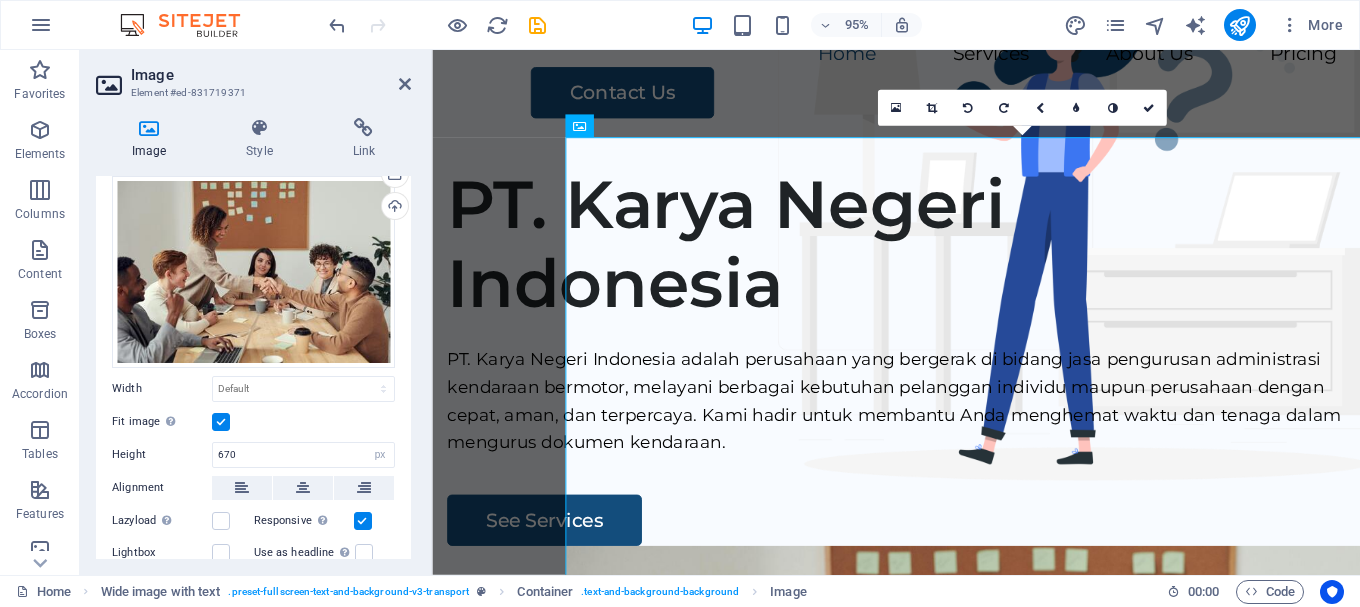 click at bounding box center (221, 422) 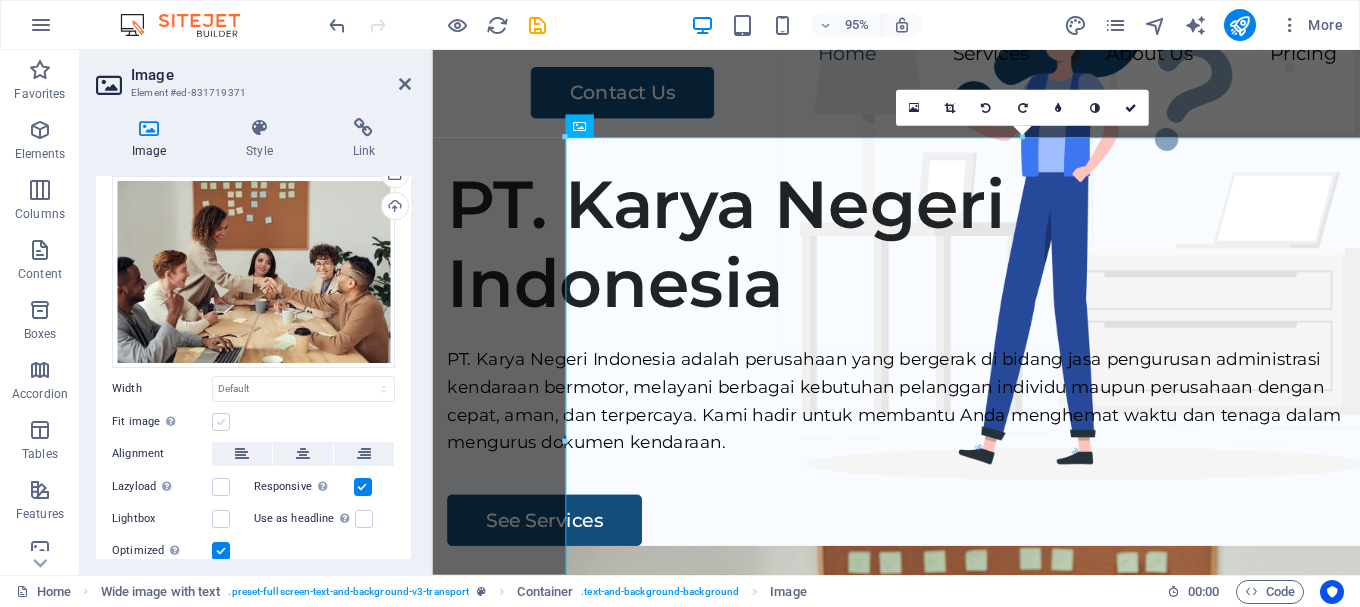 click at bounding box center (221, 422) 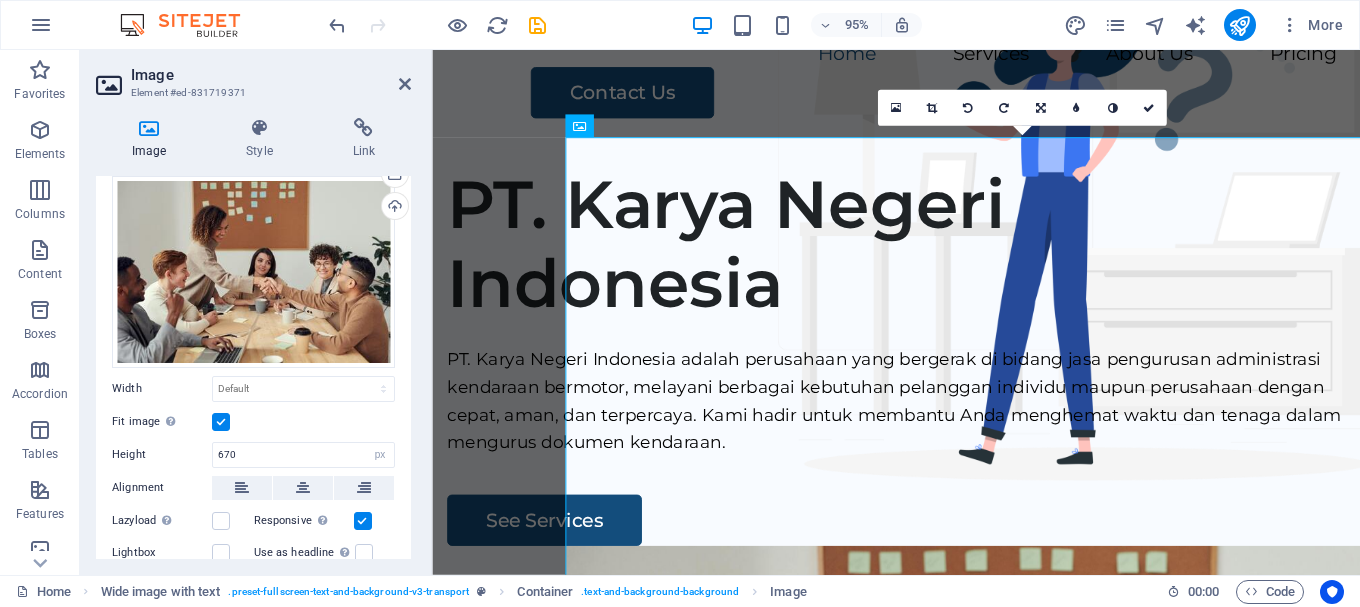 scroll, scrollTop: 152, scrollLeft: 0, axis: vertical 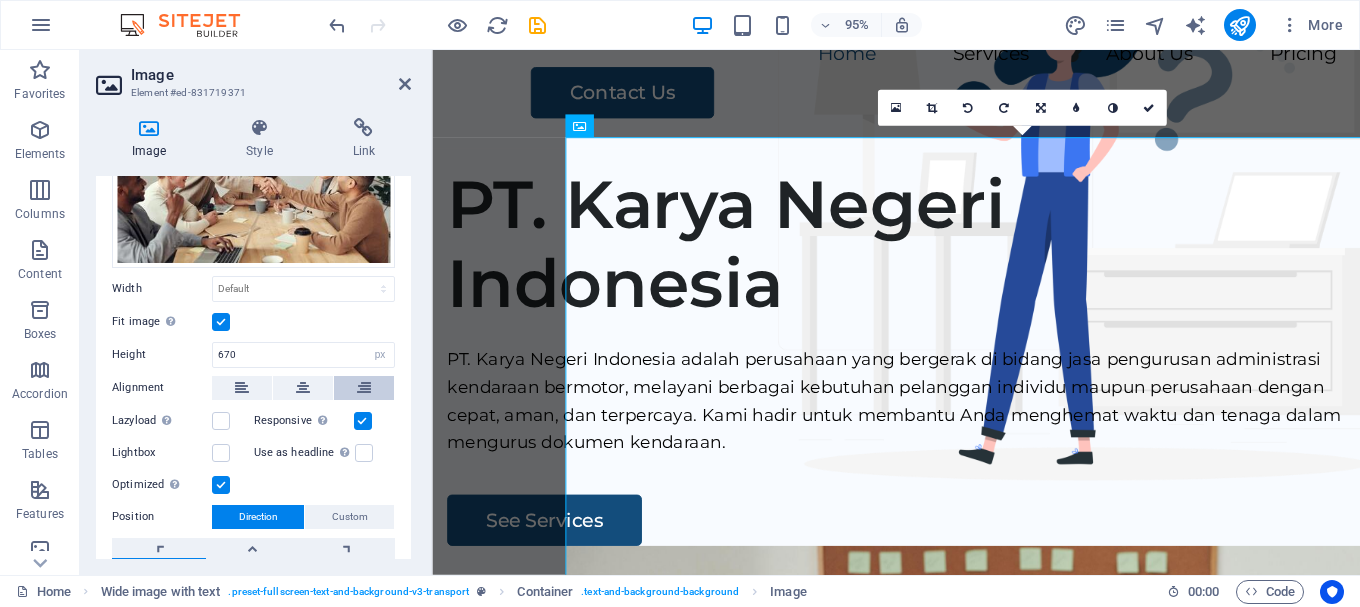 click at bounding box center [364, 388] 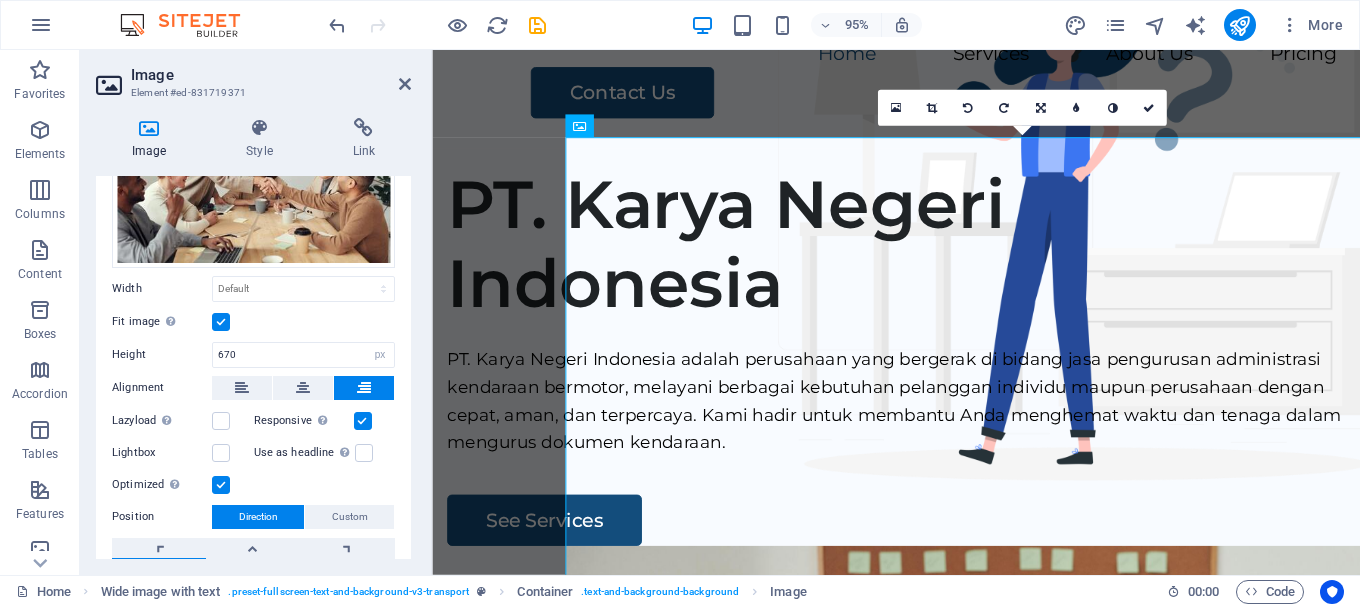 click at bounding box center [364, 388] 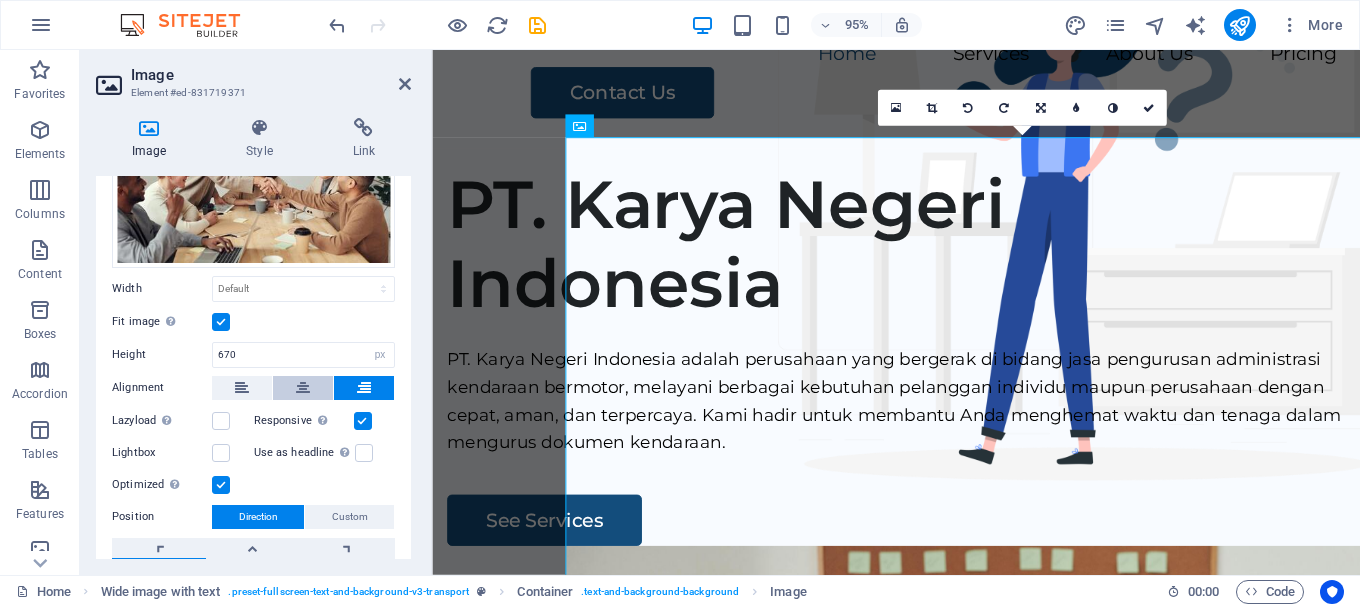 click at bounding box center (303, 388) 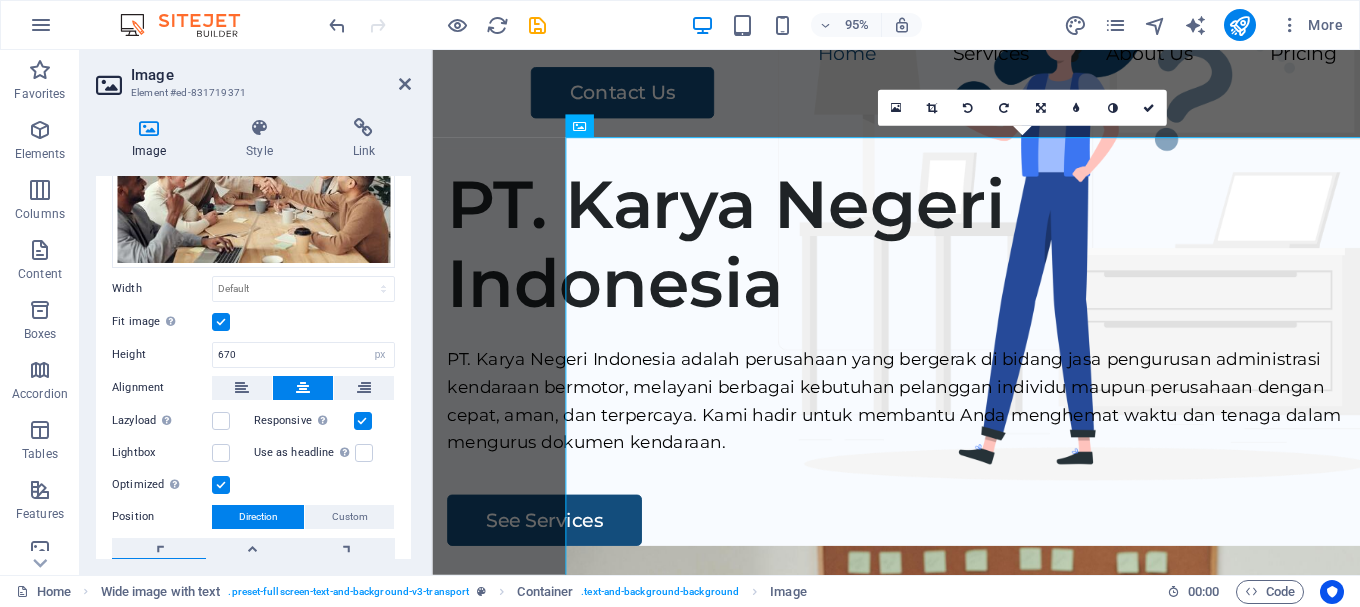click at bounding box center [303, 388] 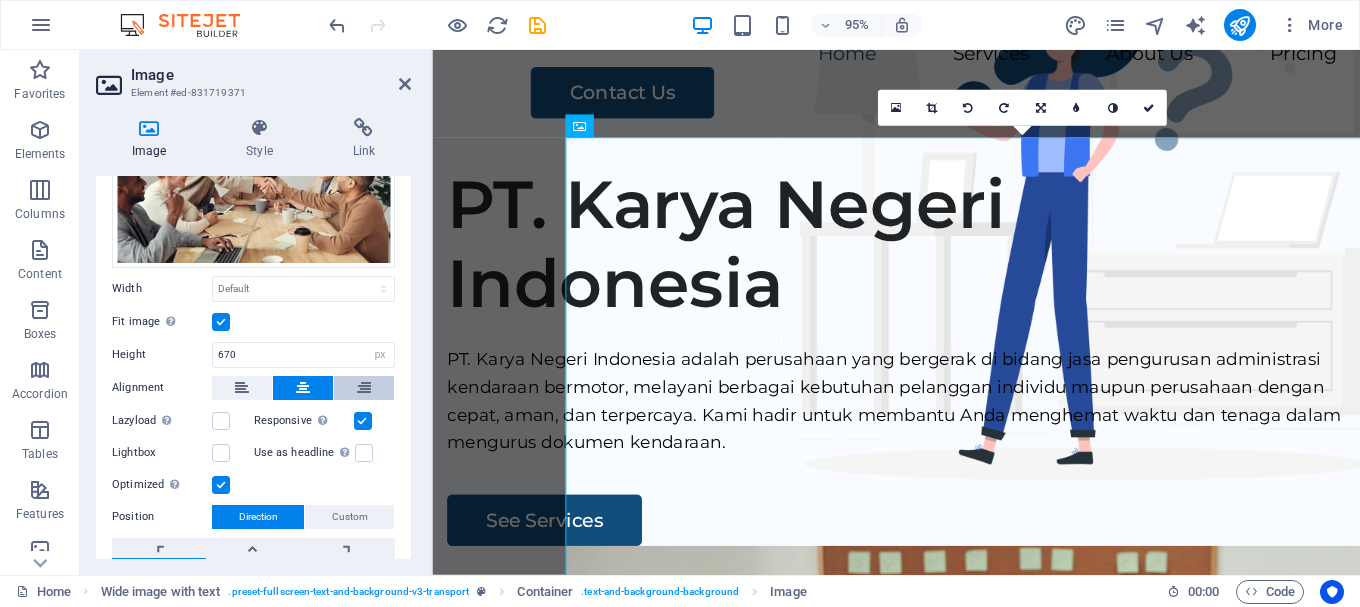 click at bounding box center (364, 388) 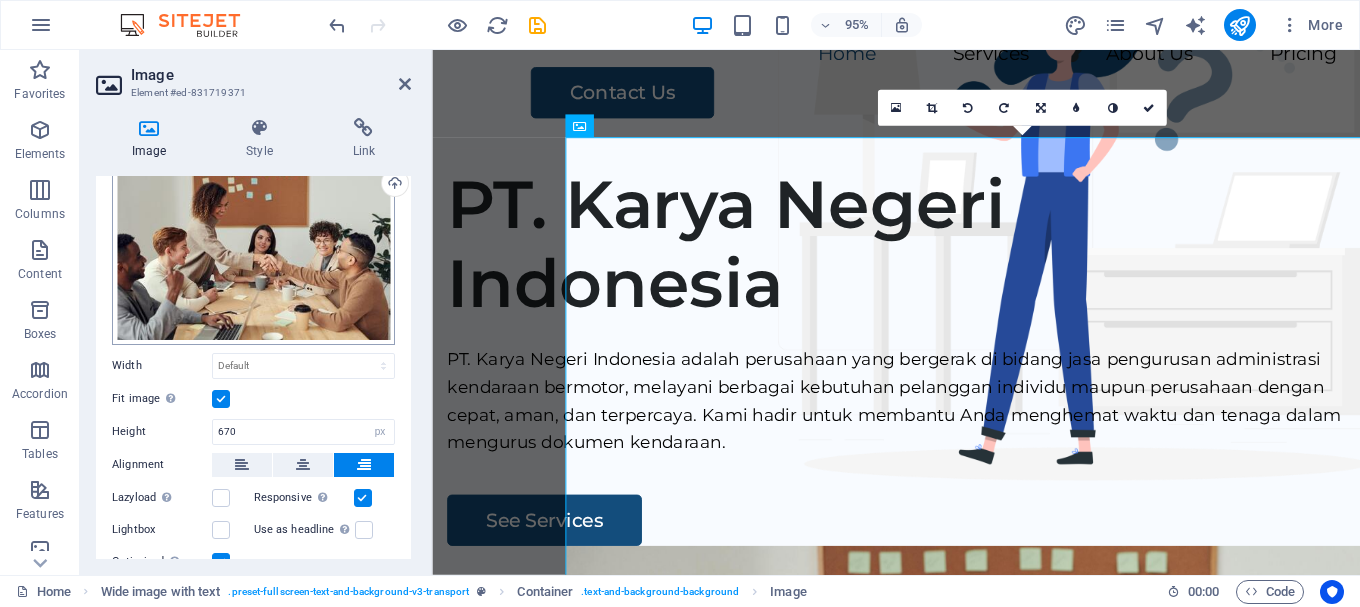scroll, scrollTop: 0, scrollLeft: 0, axis: both 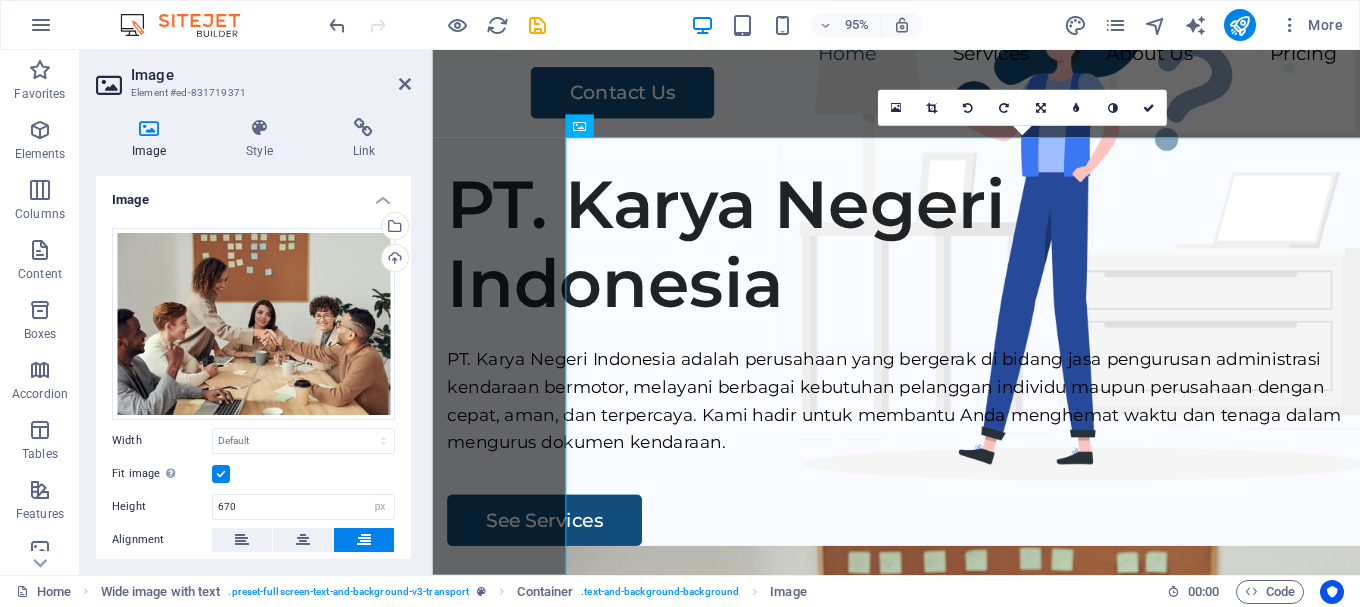 click on "Image" at bounding box center (253, 194) 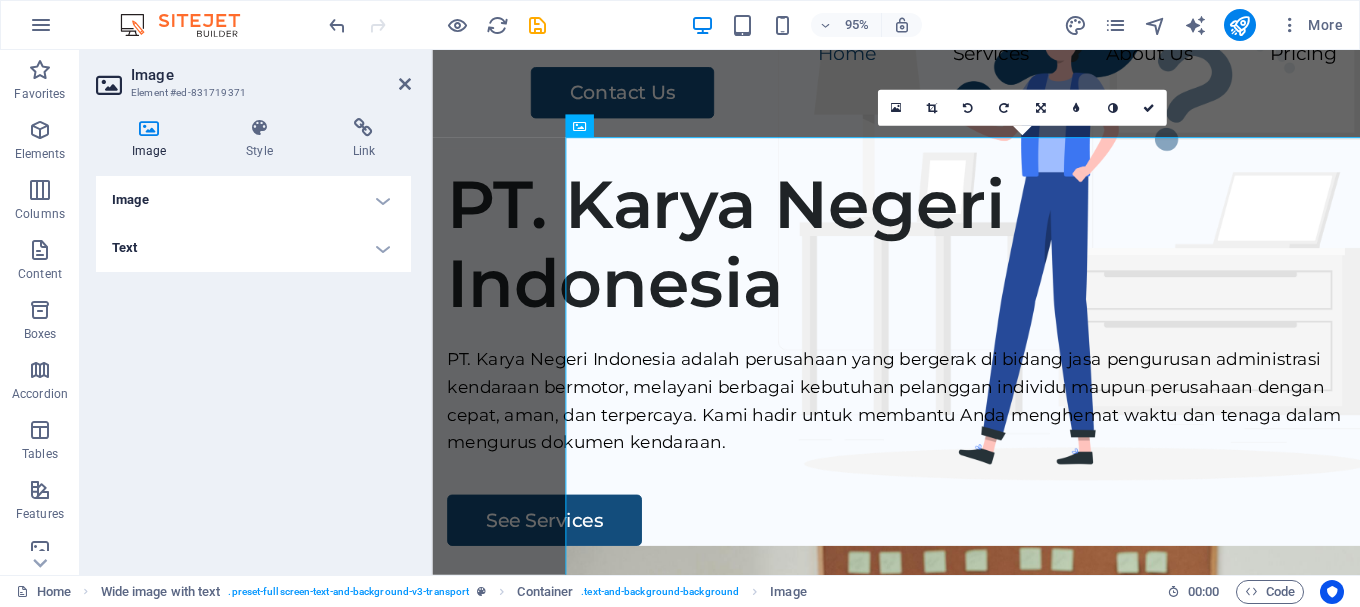 click on "Image Drag files here, click to choose files or select files from Files or our free stock photos & videos Select files from the file manager, stock photos, or upload file(s) Upload Width Default auto px rem % em vh vw Fit image Automatically fit image to a fixed width and height Height 670 Default auto px Alignment Lazyload Loading images after the page loads improves page speed. Responsive Automatically load retina image and smartphone optimized sizes. Lightbox Use as headline The image will be wrapped in an H1 headline tag. Useful for giving alternative text the weight of an H1 headline, e.g. for the logo. Leave unchecked if uncertain. Optimized Images are compressed to improve page speed. Position Direction Custom X offset 50 px rem % vh vw Y offset 50 px rem % vh vw Text Float No float Image left Image right Determine how text should behave around the image. Text Alternative text Image caption Paragraph Format Normal Heading 1 Heading 2 Heading 3 Heading 4 Heading 5 Heading 6 Code Font Family Arial Impact" at bounding box center [253, 367] 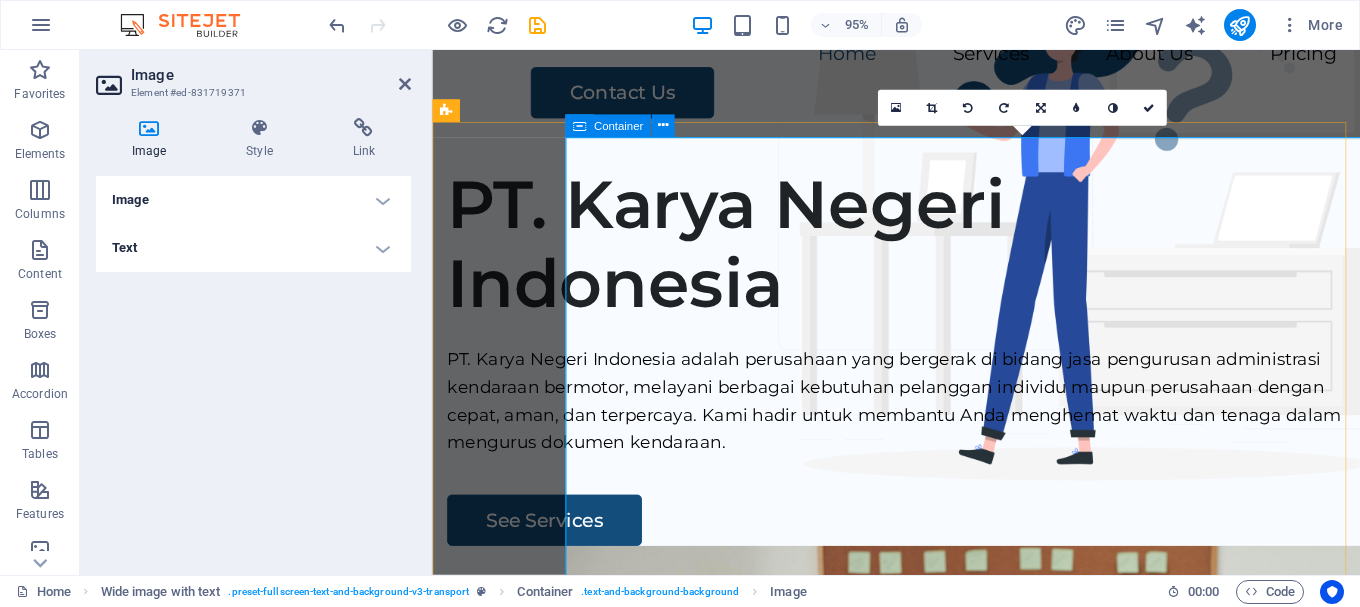 click at bounding box center (579, 125) 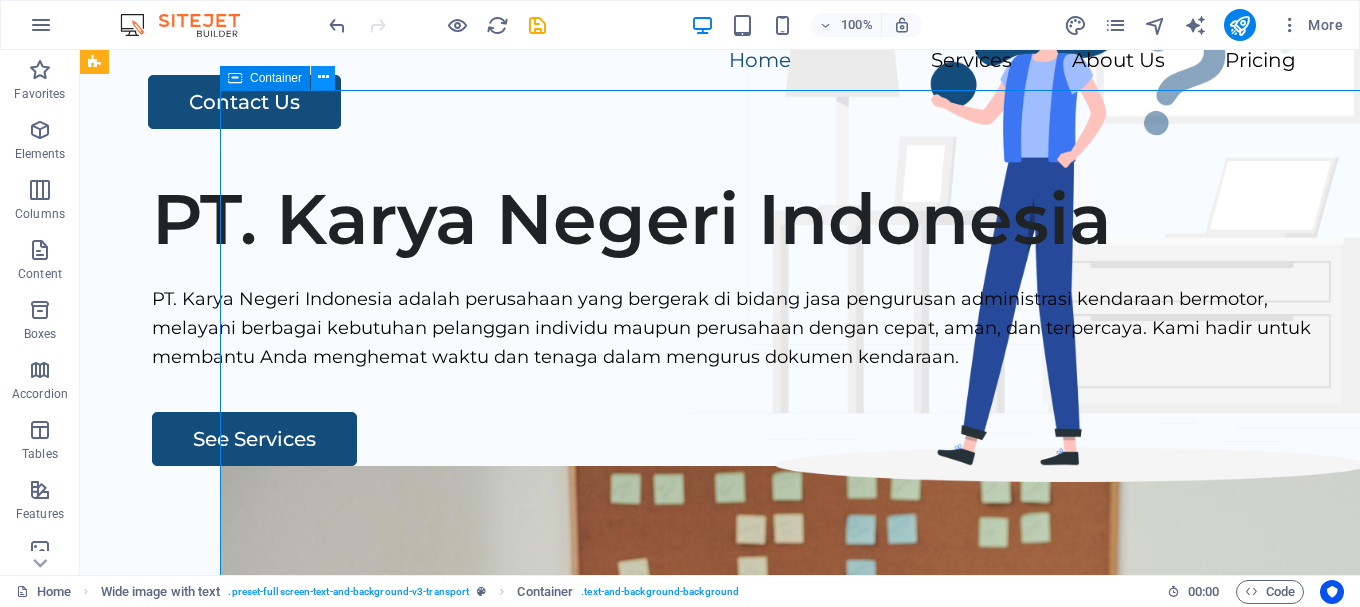 scroll, scrollTop: 86, scrollLeft: 0, axis: vertical 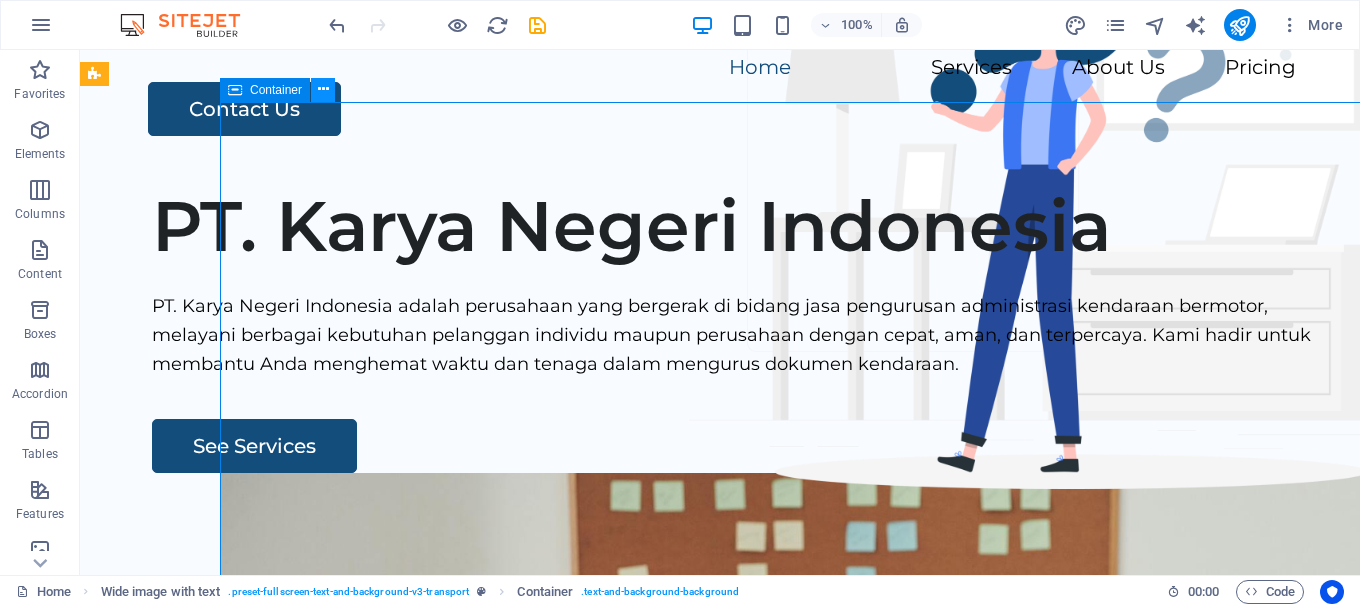 drag, startPoint x: 235, startPoint y: 74, endPoint x: 329, endPoint y: 86, distance: 94.76286 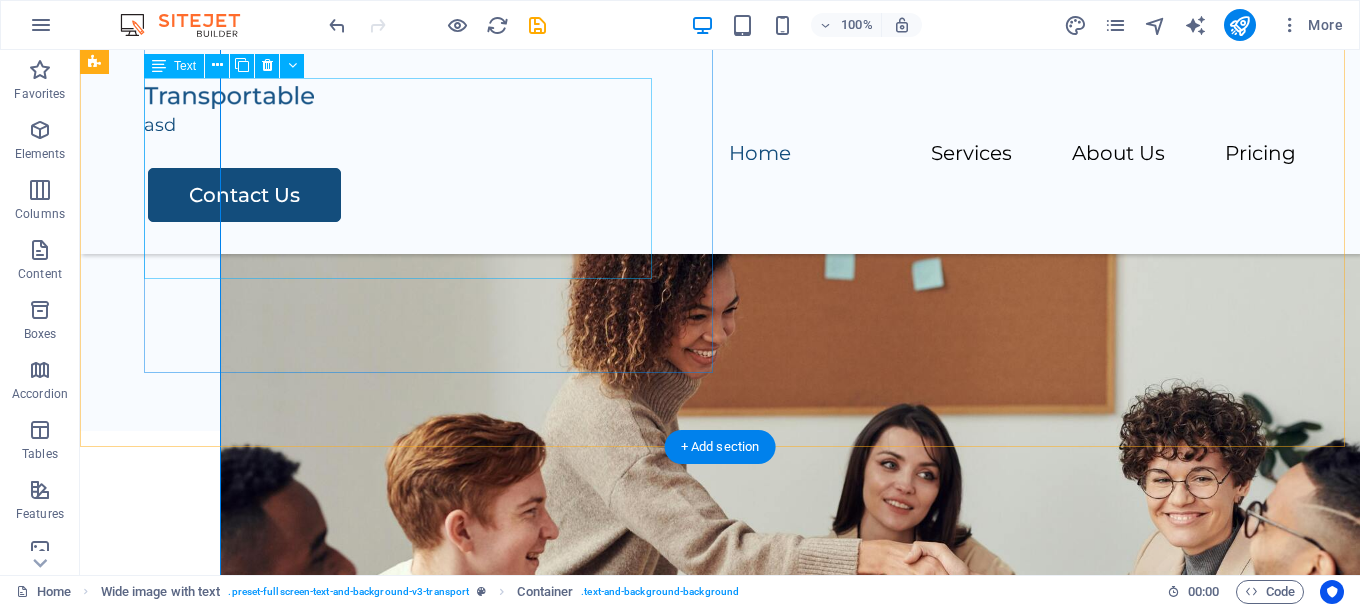scroll, scrollTop: 386, scrollLeft: 0, axis: vertical 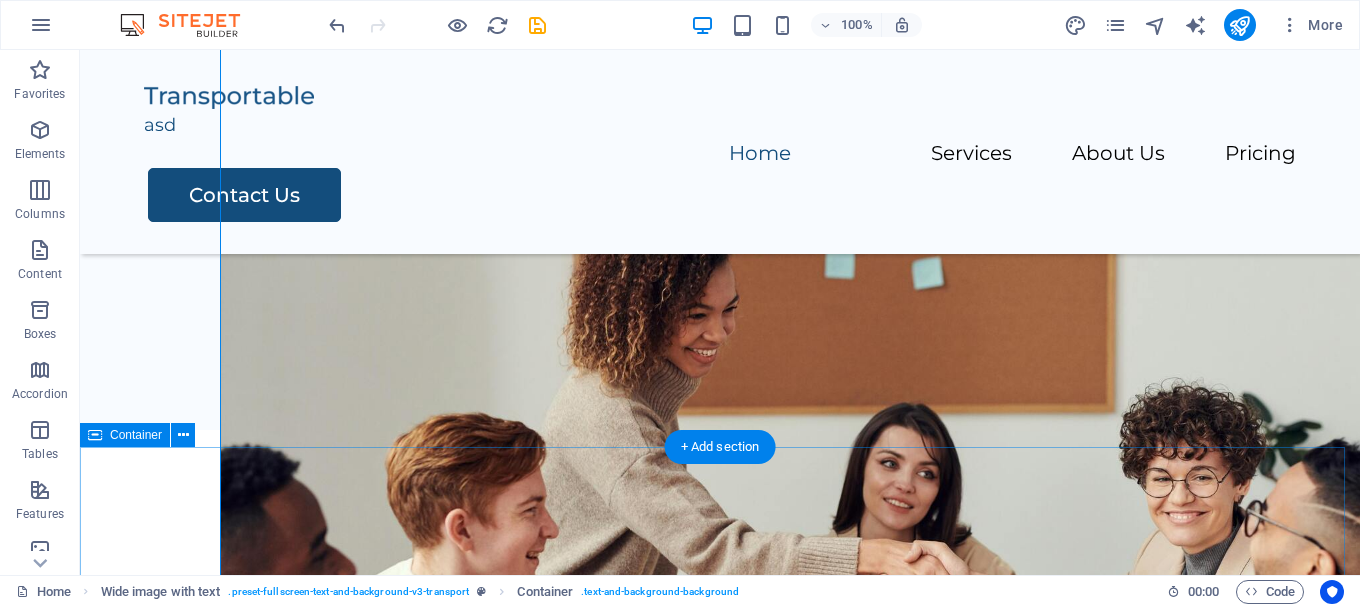 click on "Our Services PT Karya Negeri Indonesia melayani perpanjangan STNK tahunan dan lima tahunan, balik nama kendaraan, serta mutasi masuk dan keluar dengan proses cepat, aman, dan terpercaya. Perpanjangan STNK Tahunan & 5 Tahunan Layanan perpanjangan STNK tanpa ribet, baik untuk tahunan maupun lima tahunan, termasuk cek fisik kendaraan. Transportation Lorem ipsum dolor sit amet, consectetur adipiscing elit. Storage Lorem ipsum dolor sit amet, consectetur adipiscing elit." at bounding box center (720, 1064) 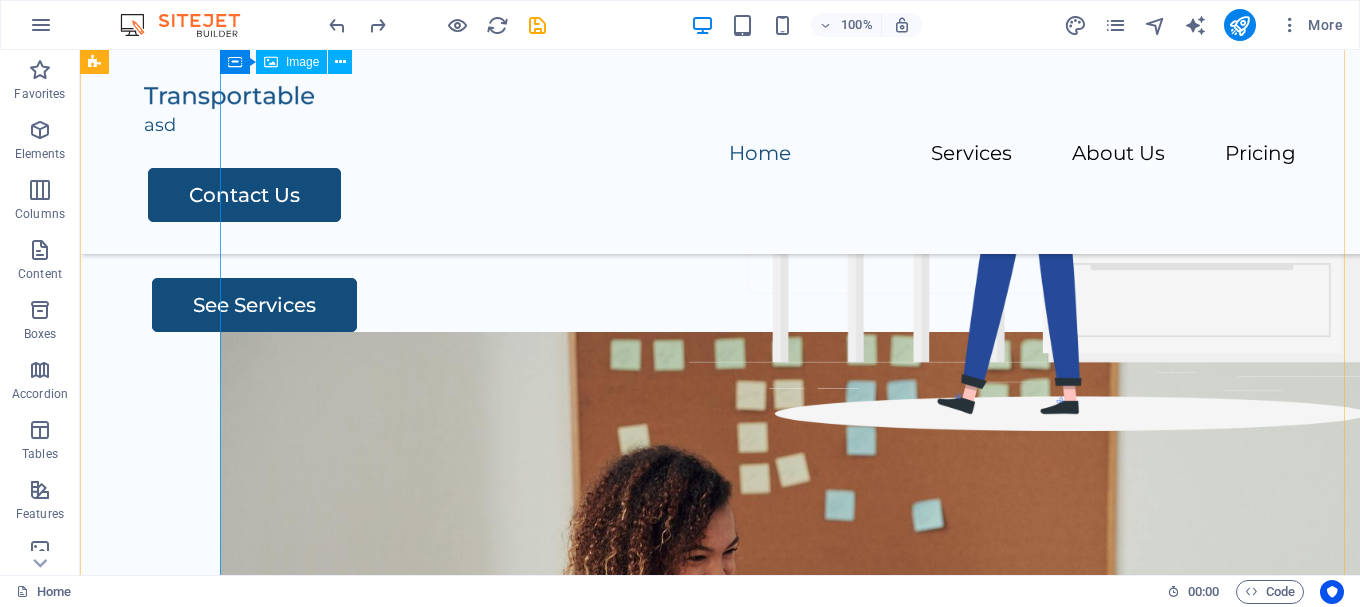 scroll, scrollTop: 0, scrollLeft: 0, axis: both 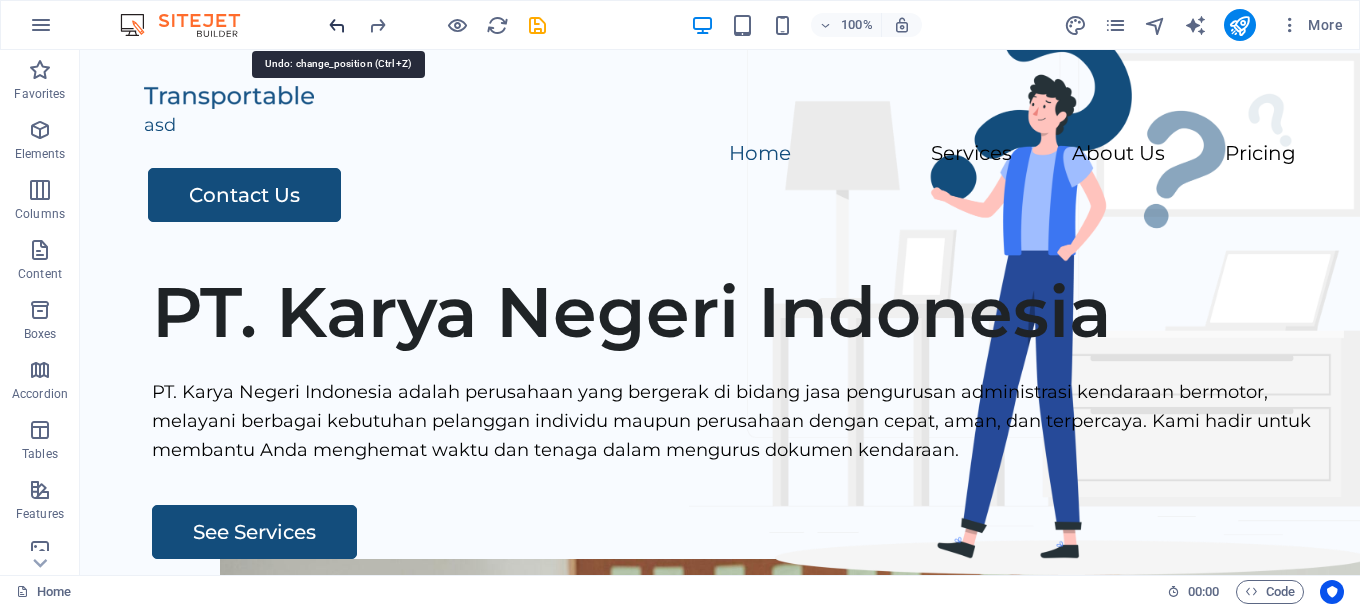 click at bounding box center [337, 25] 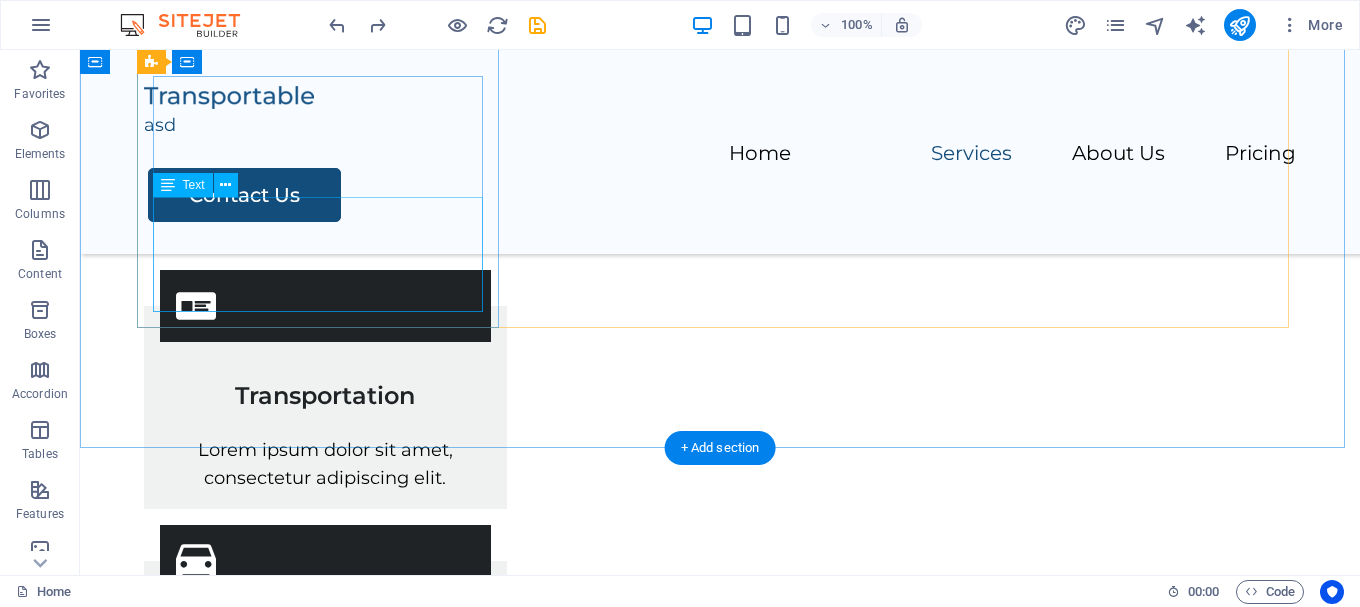 scroll, scrollTop: 900, scrollLeft: 0, axis: vertical 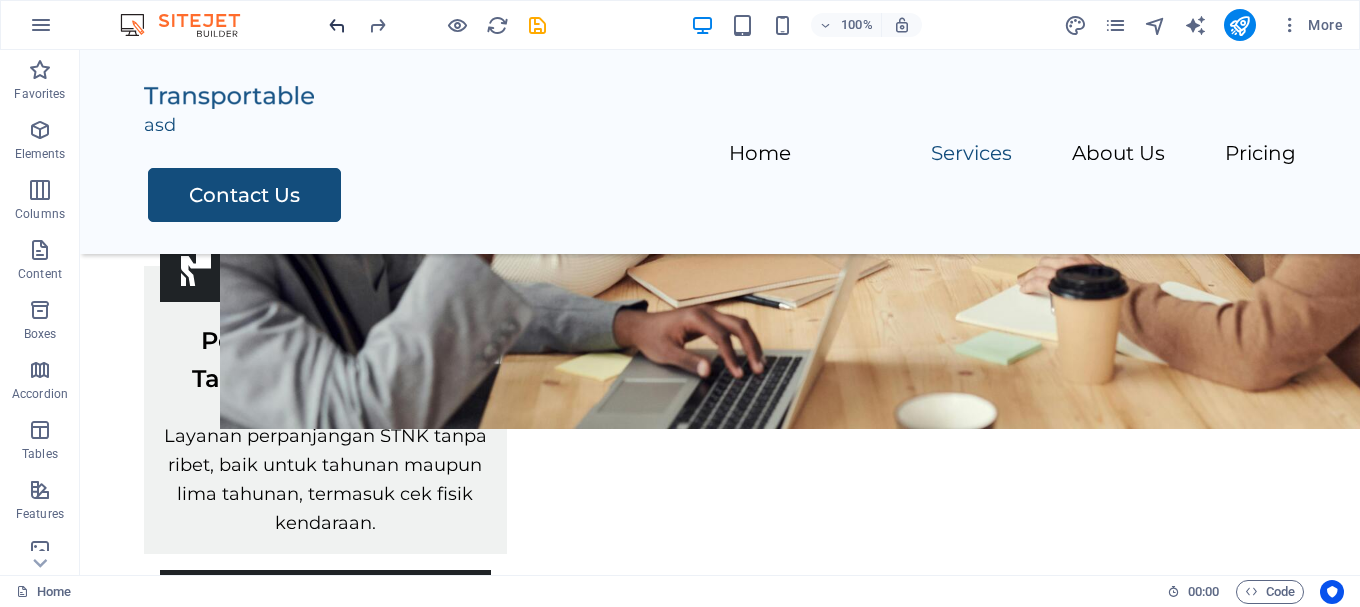click at bounding box center (437, 25) 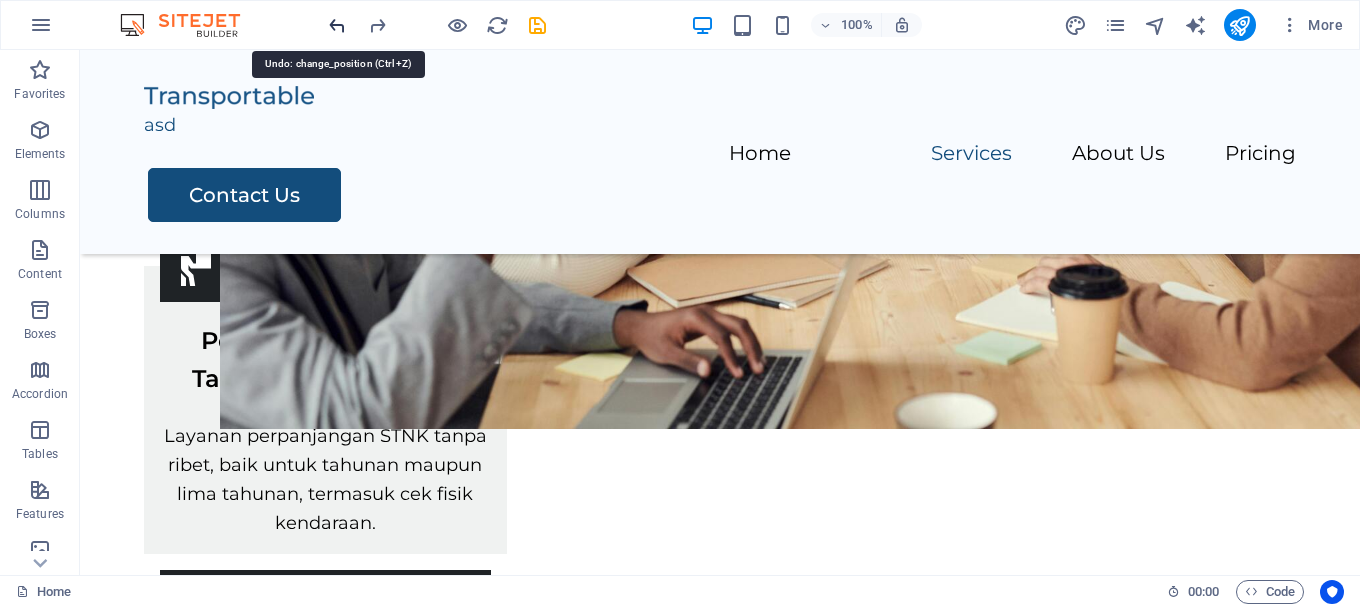 click at bounding box center [337, 25] 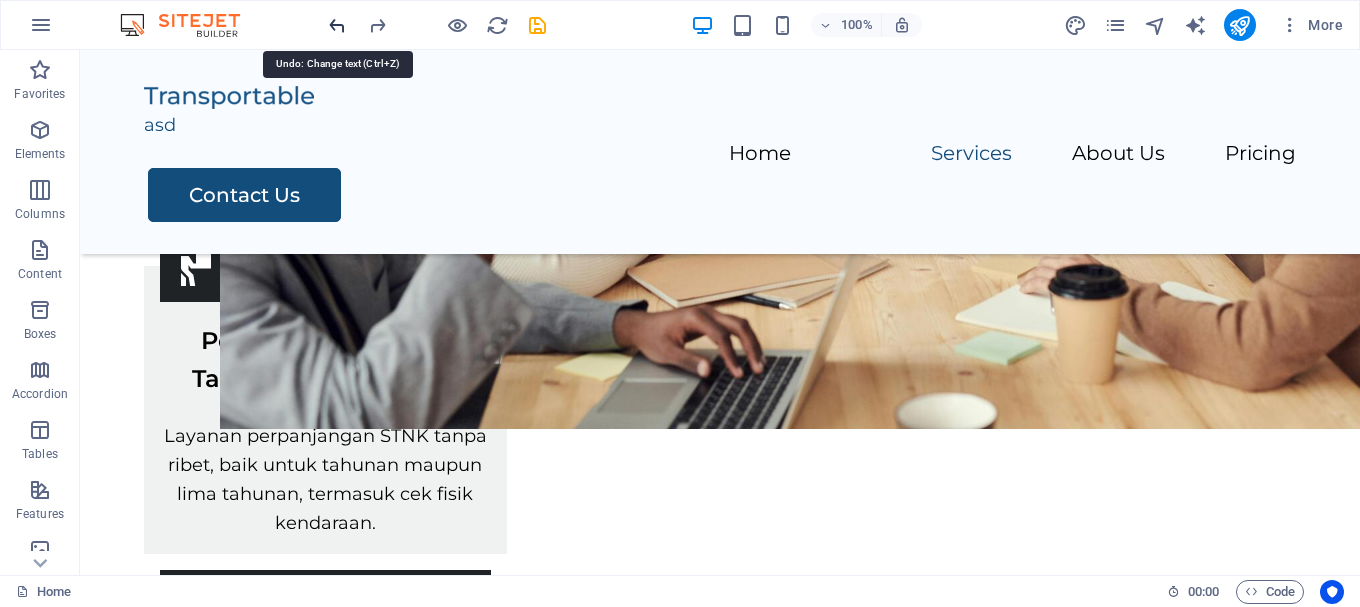 click at bounding box center [337, 25] 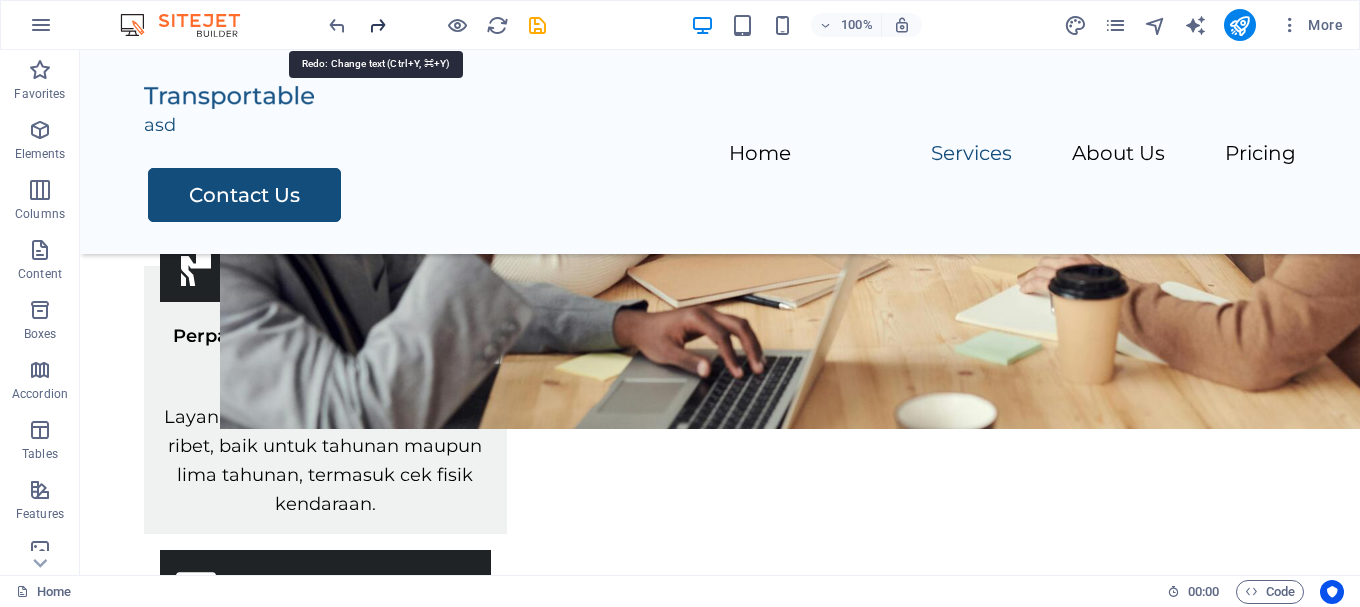 click at bounding box center (377, 25) 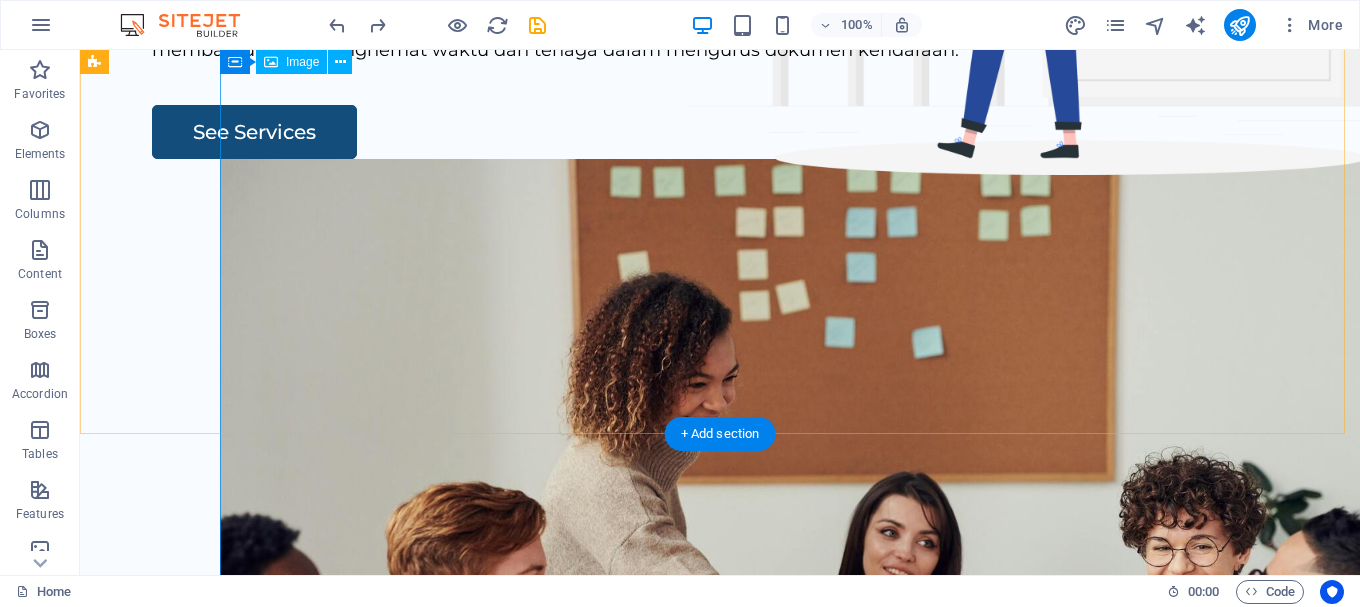 scroll, scrollTop: 0, scrollLeft: 0, axis: both 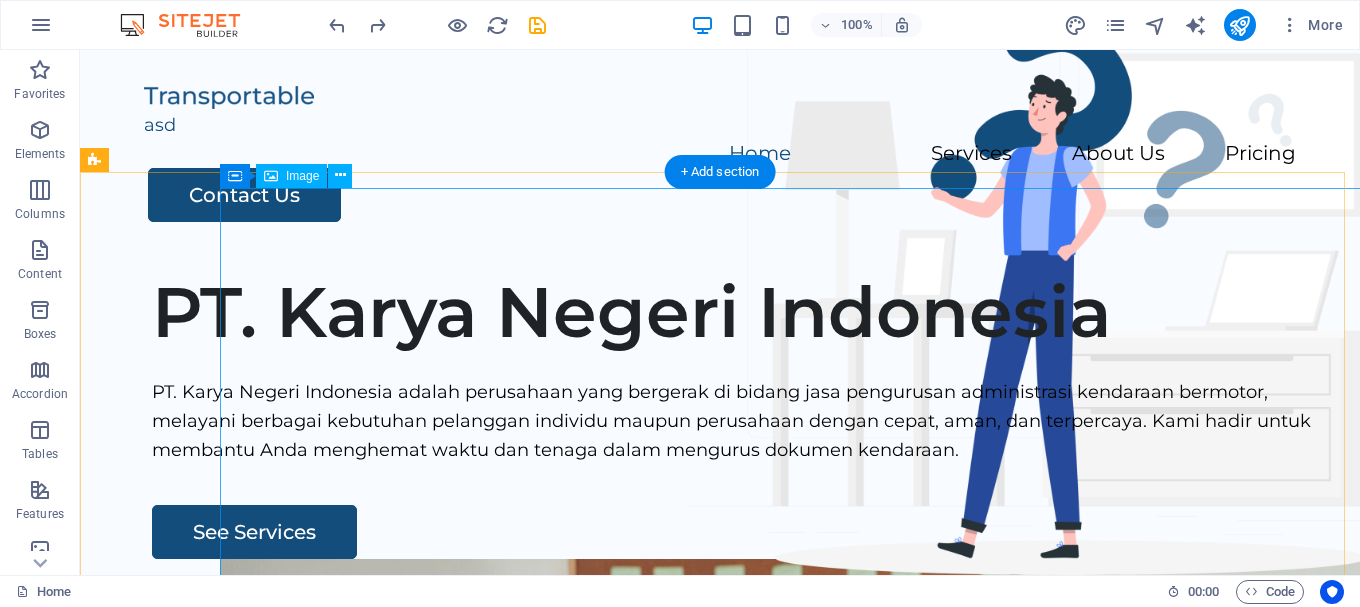 click at bounding box center (860, 985) 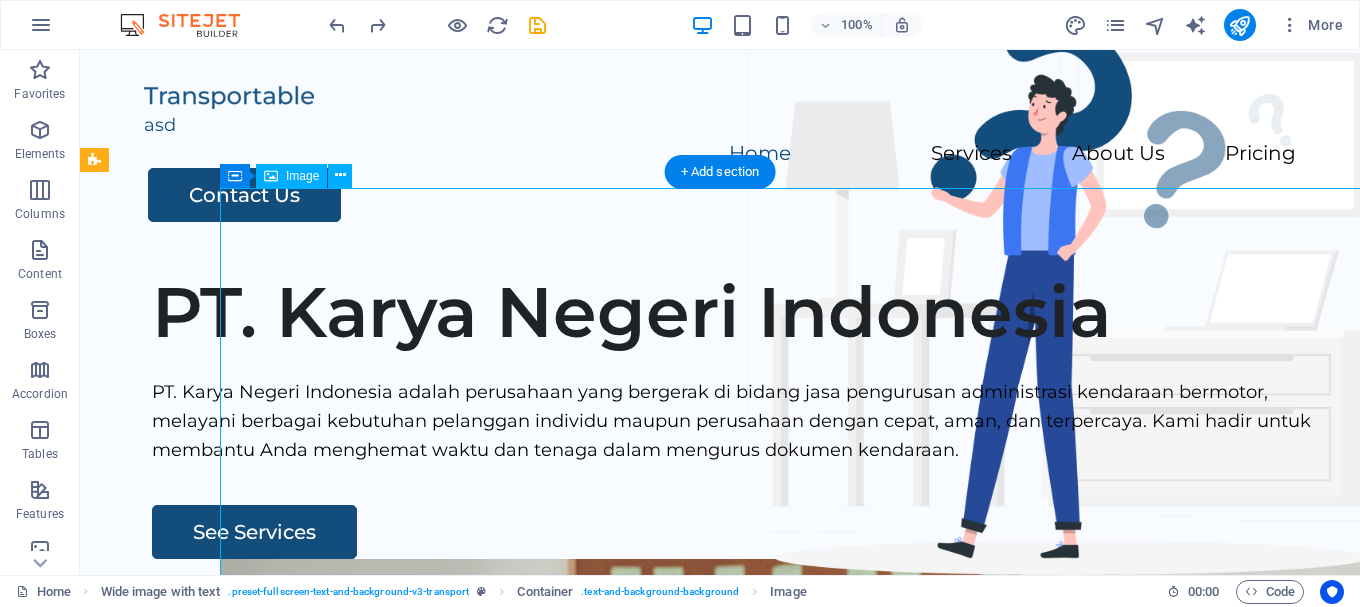 click at bounding box center [860, 985] 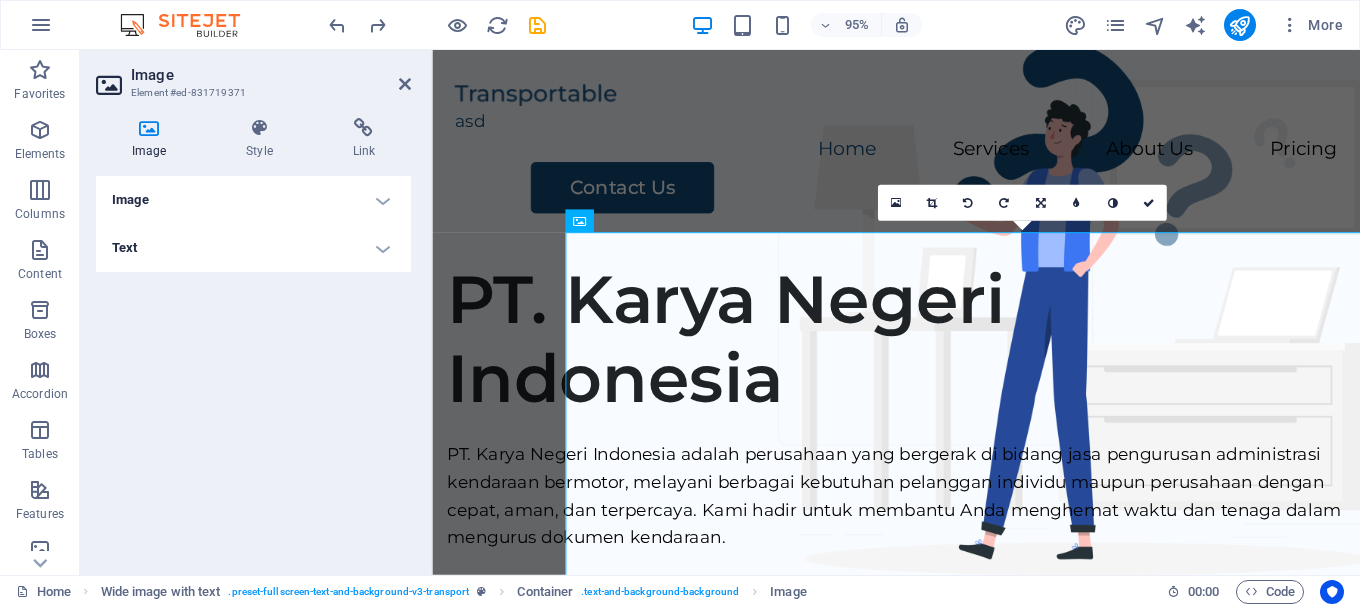 click on "Image" at bounding box center [253, 200] 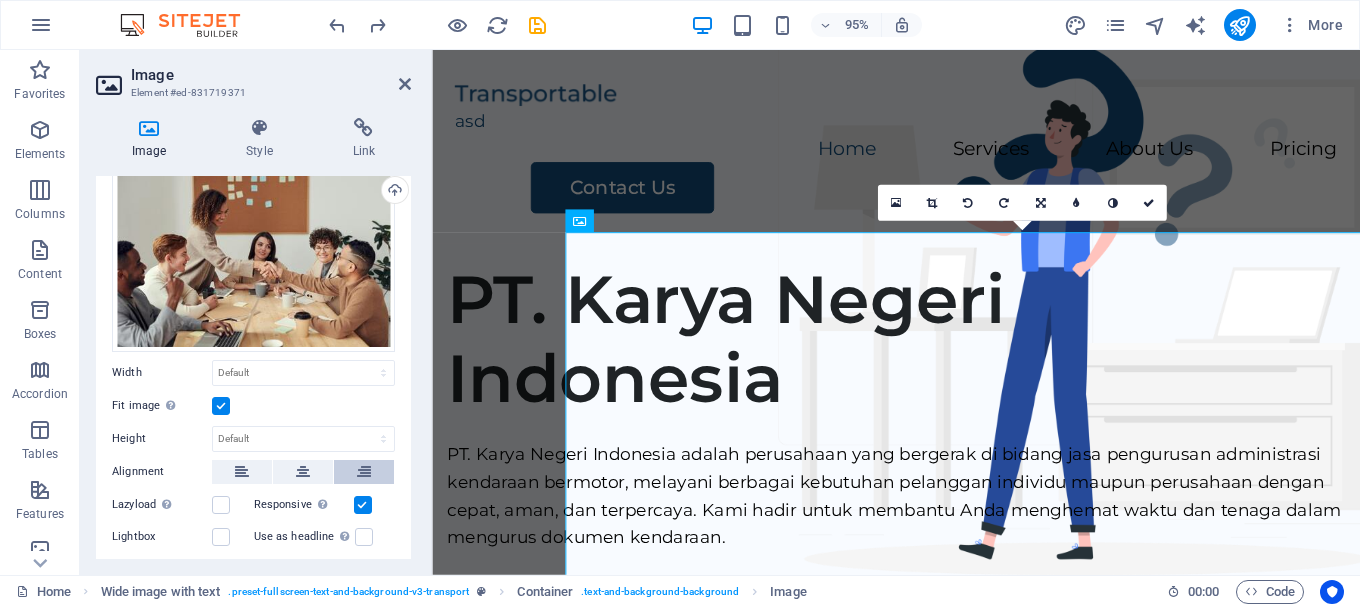 scroll, scrollTop: 100, scrollLeft: 0, axis: vertical 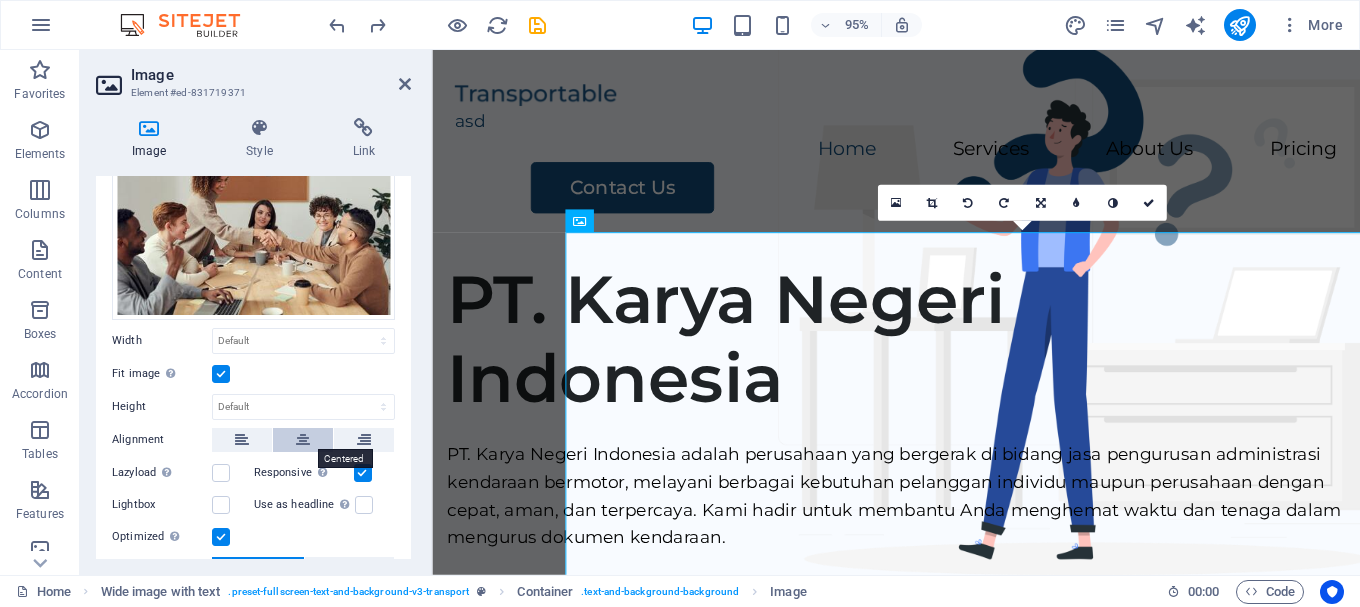 click at bounding box center [303, 440] 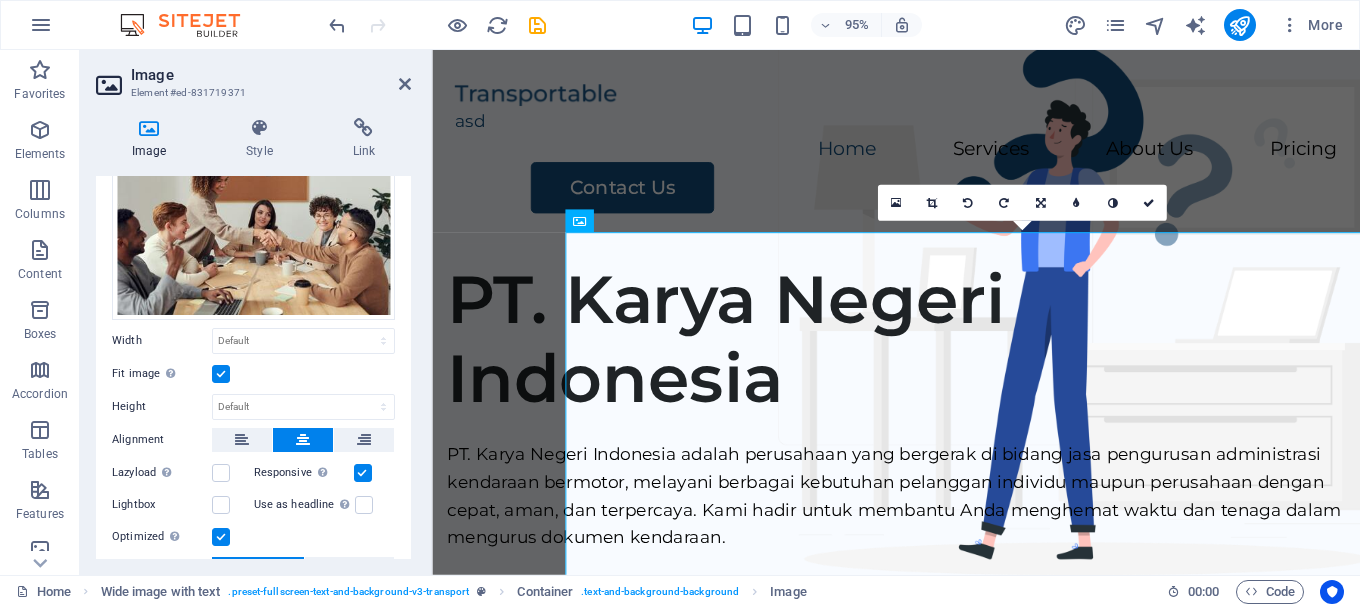 click at bounding box center (303, 440) 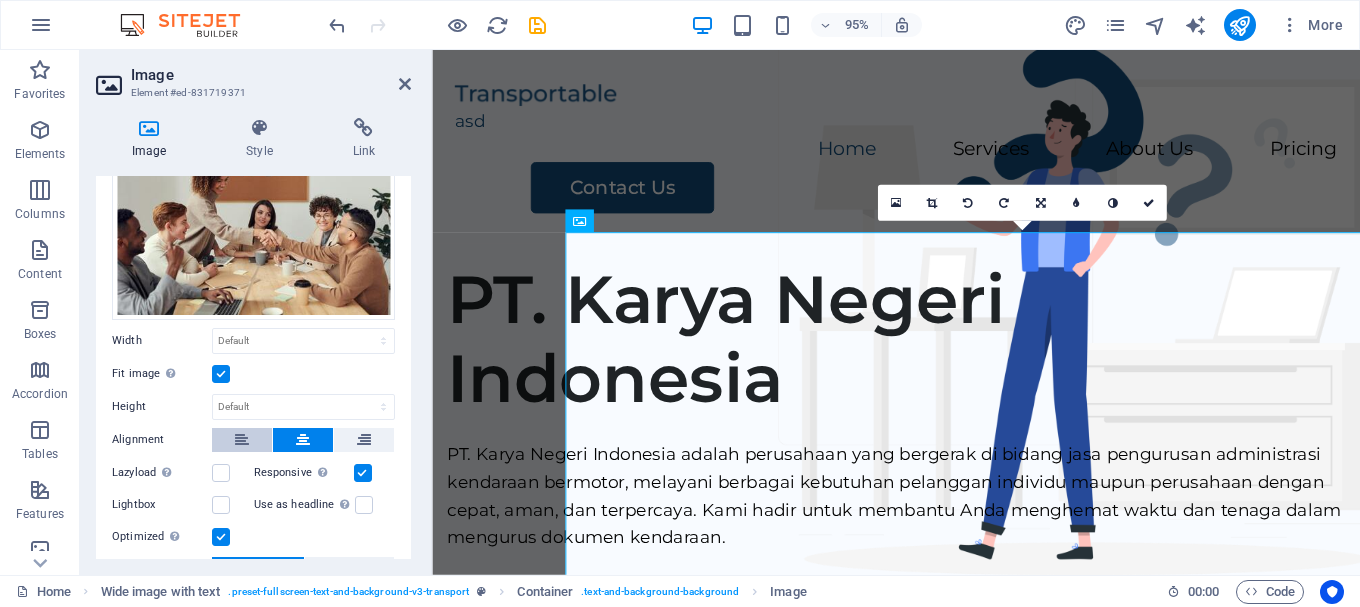 click at bounding box center [242, 440] 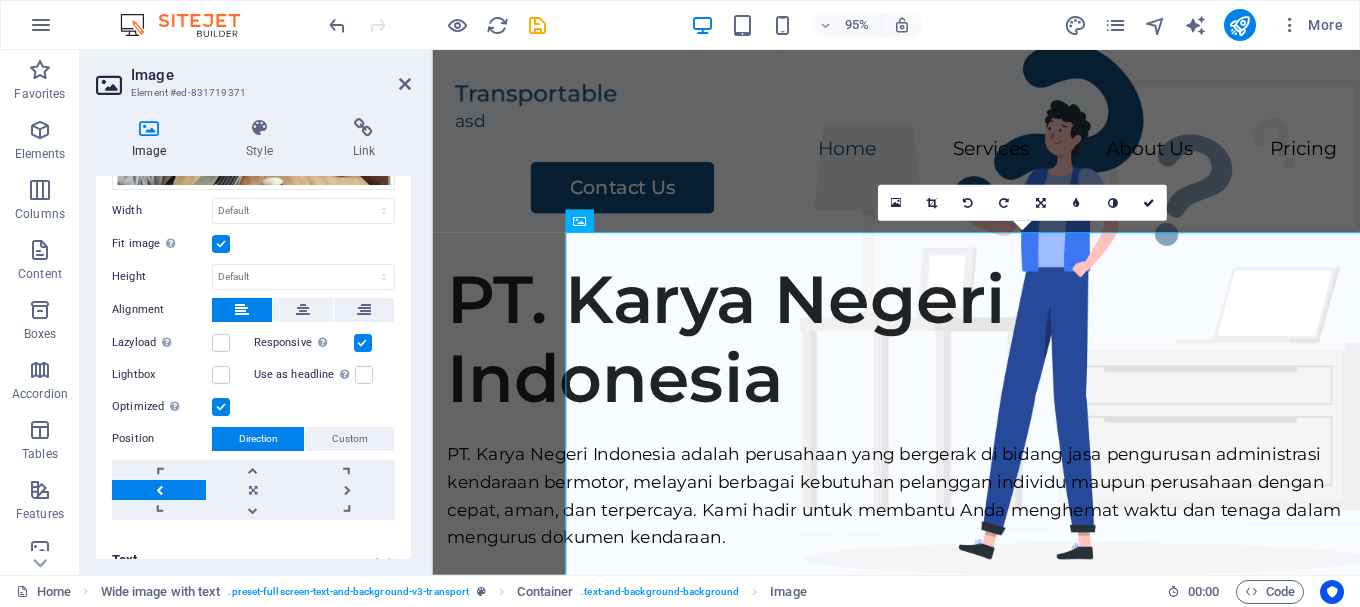 scroll, scrollTop: 252, scrollLeft: 0, axis: vertical 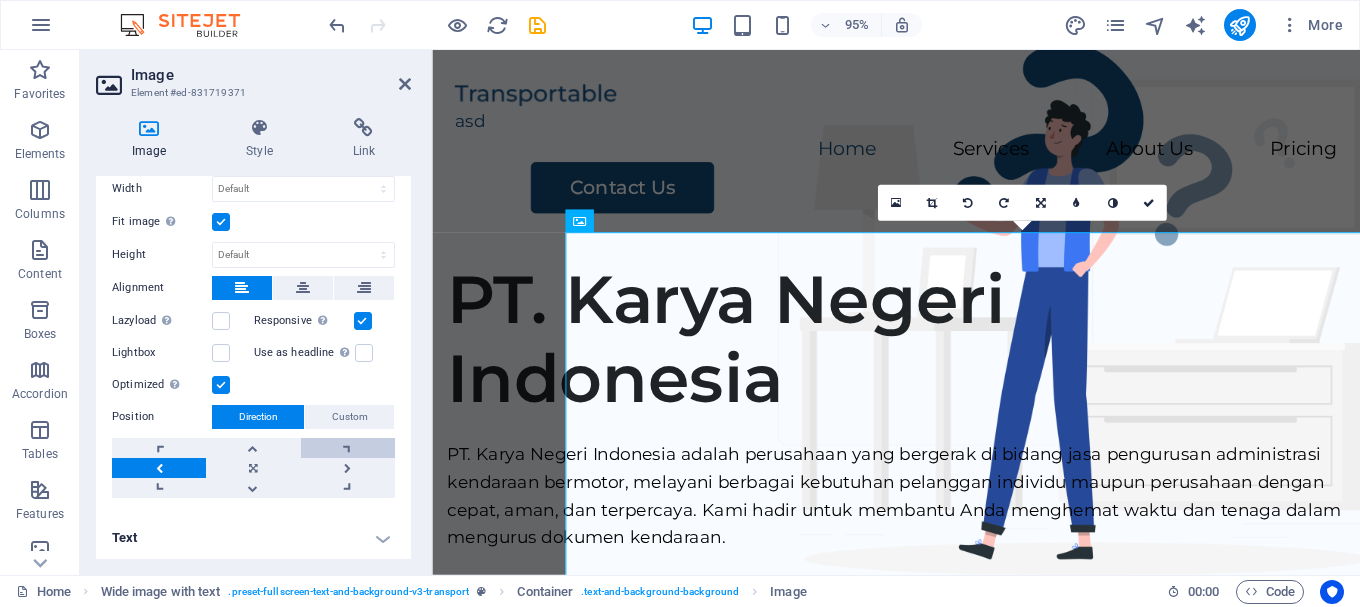 click at bounding box center (348, 448) 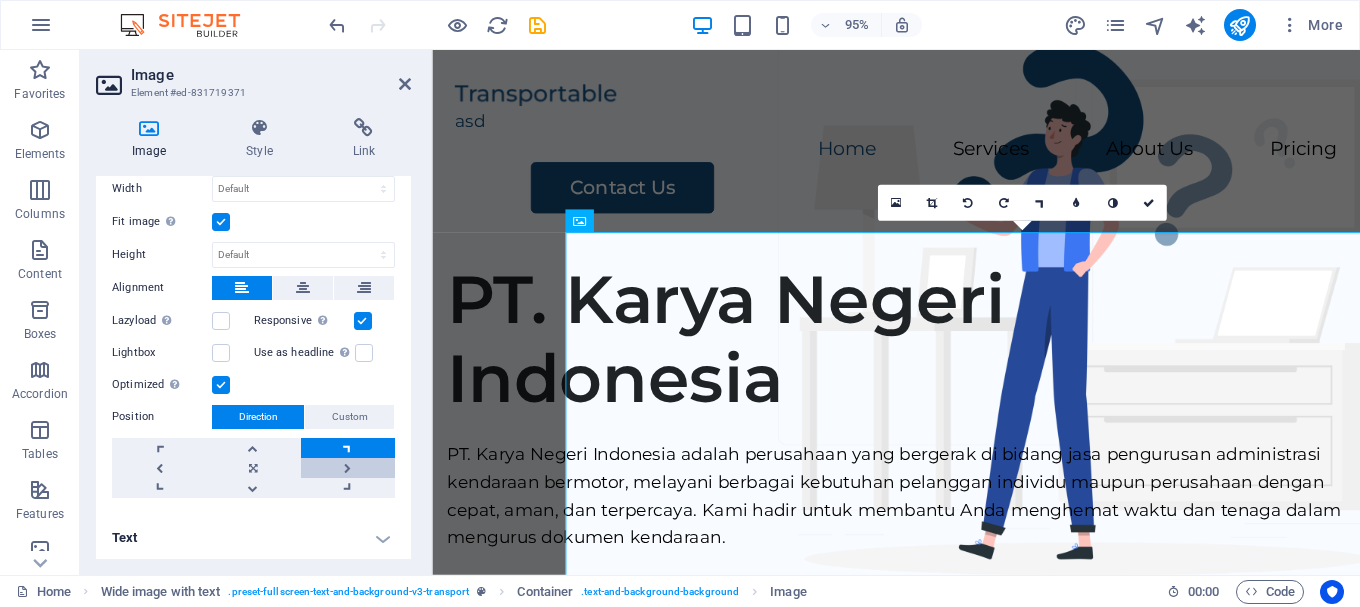 click at bounding box center [348, 468] 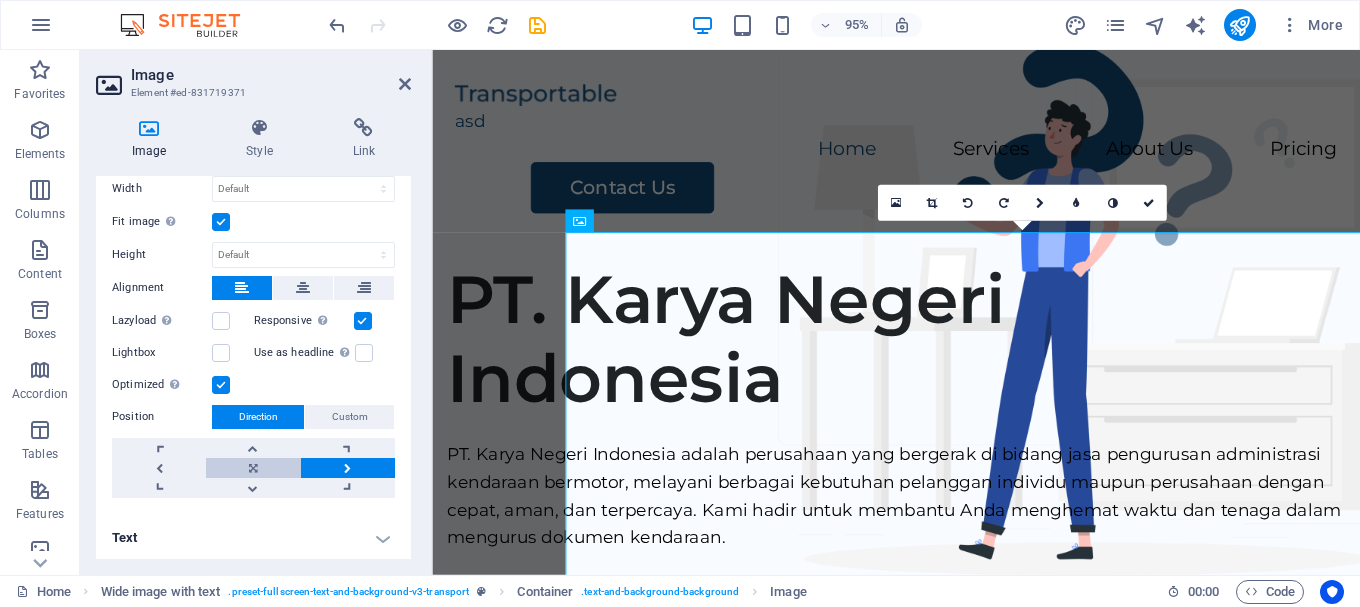 click at bounding box center [253, 468] 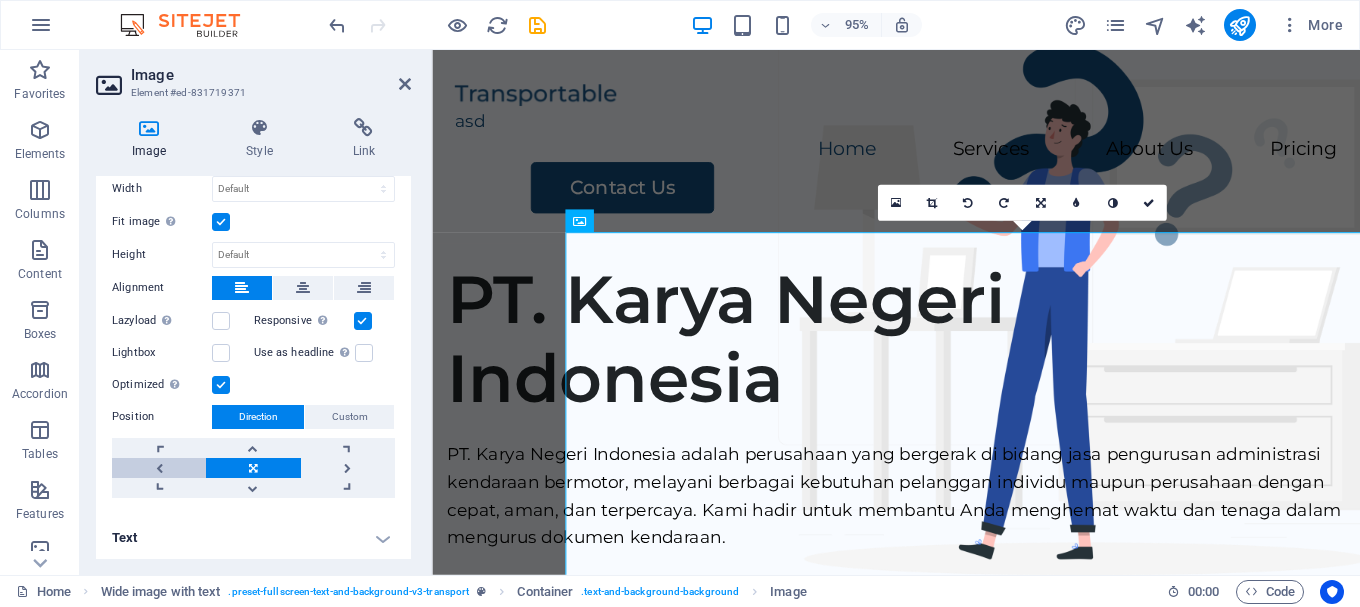 click at bounding box center (159, 468) 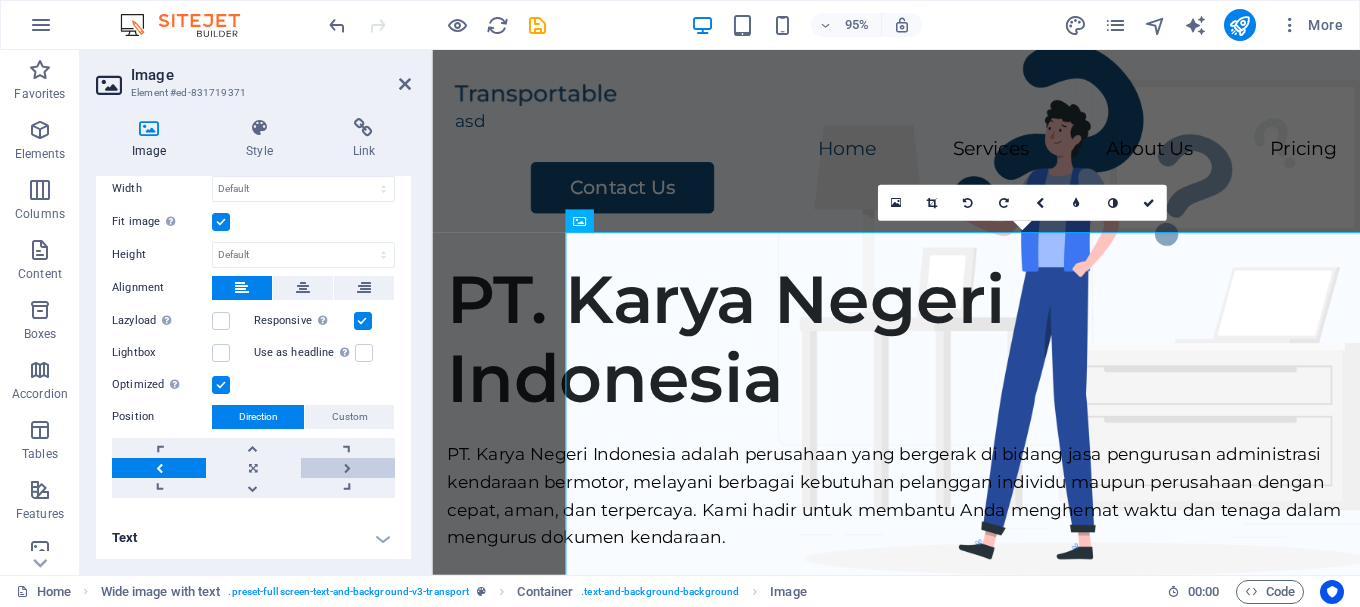 click at bounding box center (348, 468) 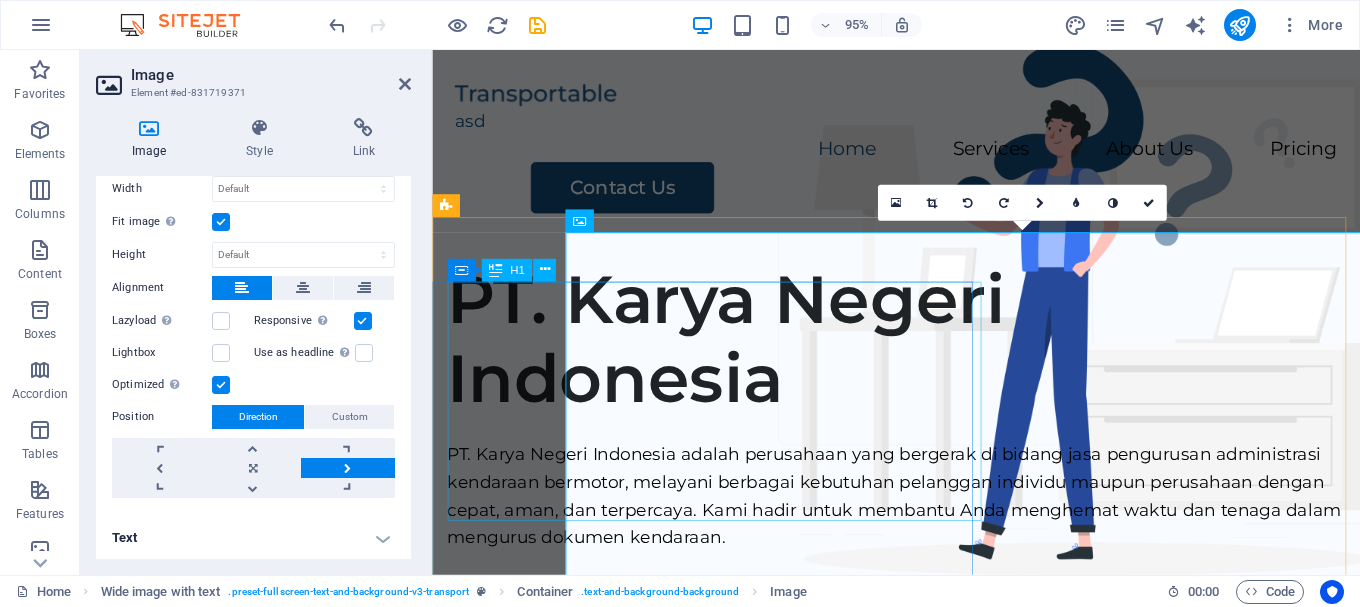 click on "Container" at bounding box center [0, 0] 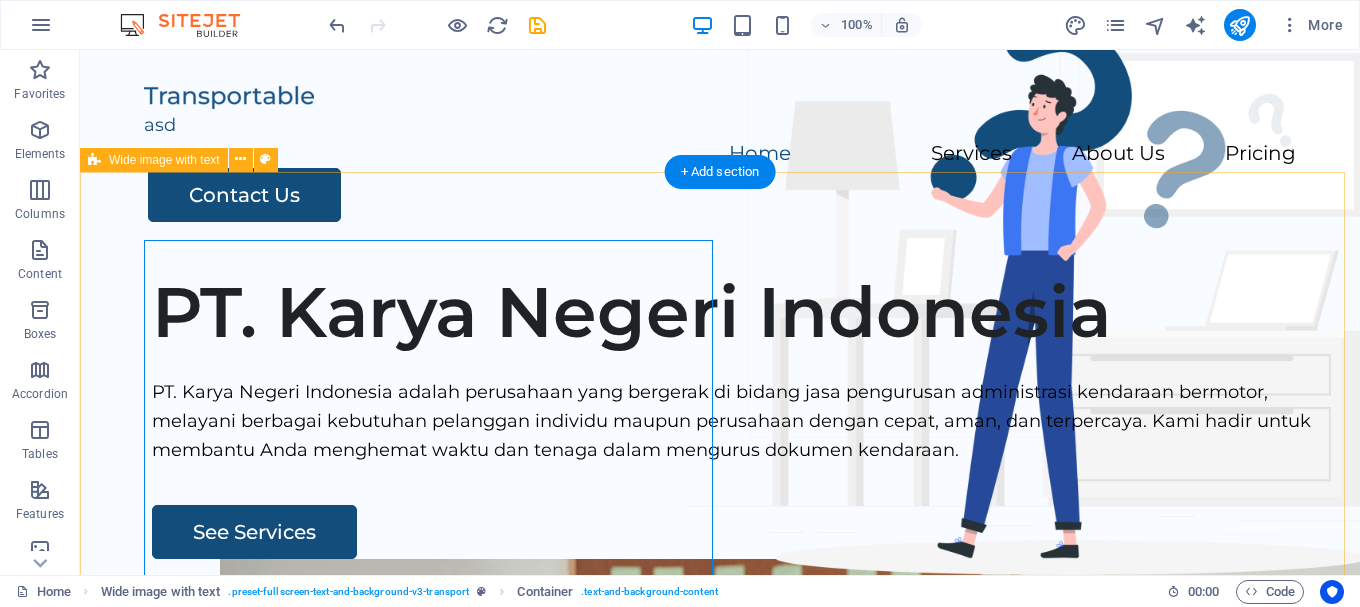 click on "PT. Karya Negeri Indonesia PT. Karya Negeri Indonesia adalah perusahaan yang bergerak di bidang jasa pengurusan administrasi kendaraan bermotor, melayani berbagai kebutuhan pelanggan individu maupun perusahaan dengan cepat, aman, dan terpercaya. Kami hadir untuk membantu Anda menghemat waktu dan tenaga dalam mengurus dokumen kendaraan. See Services" at bounding box center (720, 637) 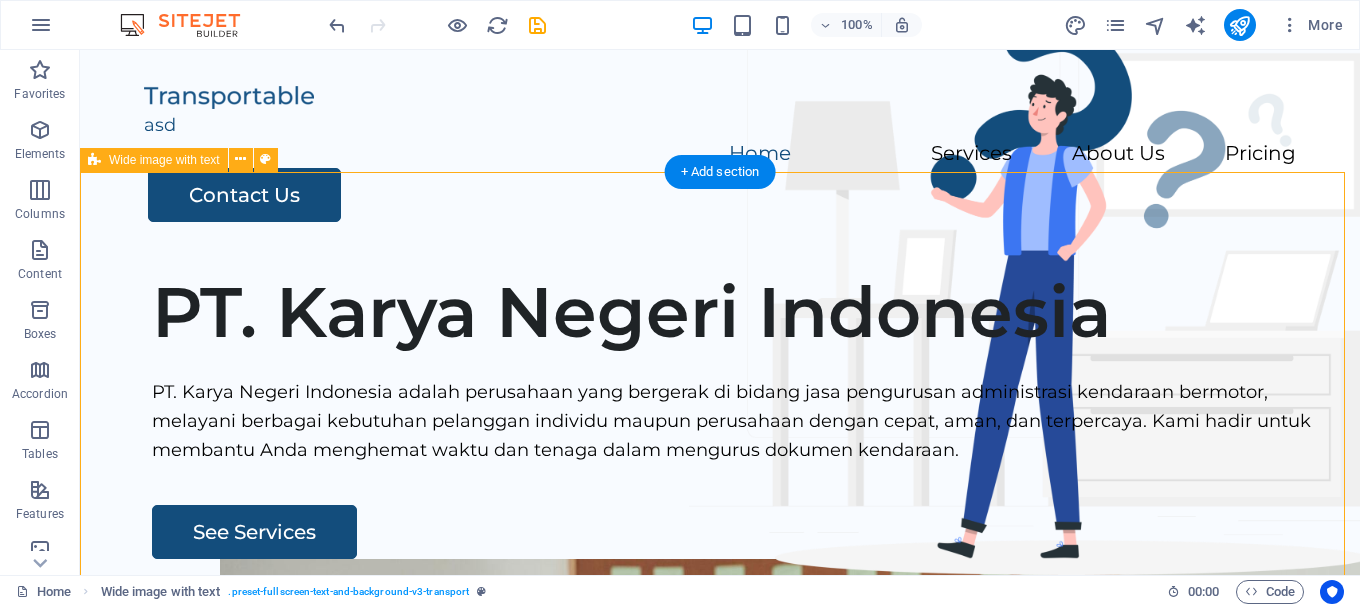 click on "PT. Karya Negeri Indonesia PT. Karya Negeri Indonesia adalah perusahaan yang bergerak di bidang jasa pengurusan administrasi kendaraan bermotor, melayani berbagai kebutuhan pelanggan individu maupun perusahaan dengan cepat, aman, dan terpercaya. Kami hadir untuk membantu Anda menghemat waktu dan tenaga dalam mengurus dokumen kendaraan. See Services" at bounding box center [720, 637] 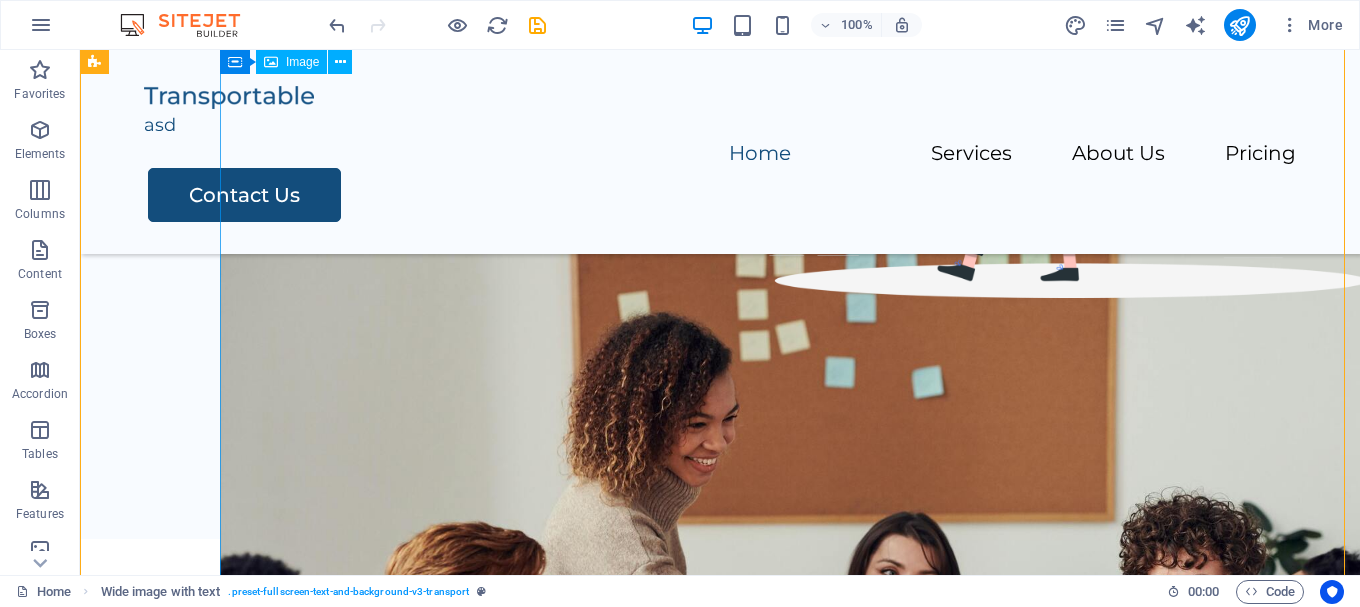 scroll, scrollTop: 0, scrollLeft: 0, axis: both 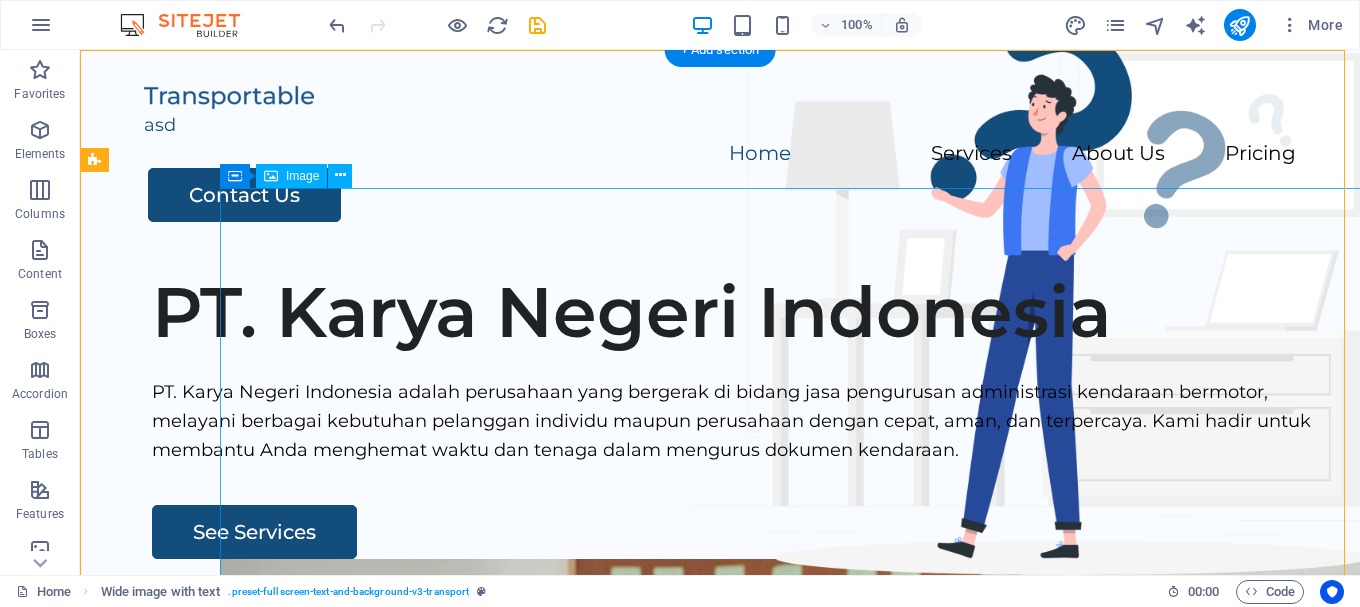 click at bounding box center [860, 985] 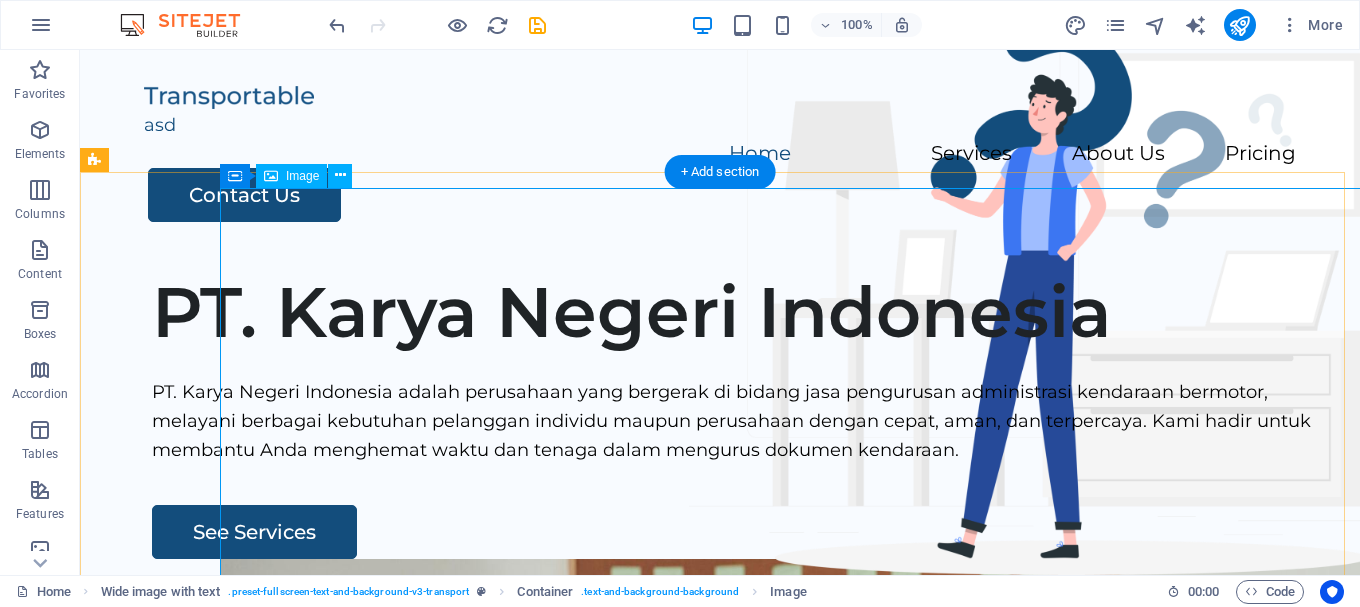 click at bounding box center [860, 985] 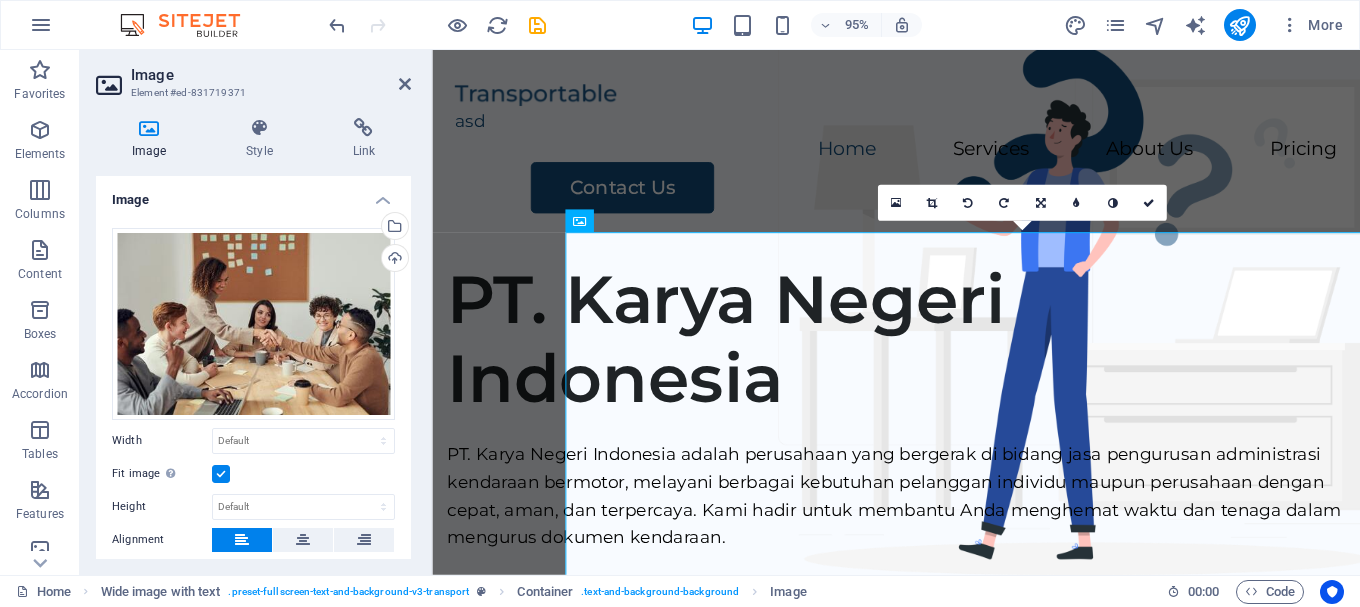 click on "Fit image Automatically fit image to a fixed width and height" at bounding box center [253, 474] 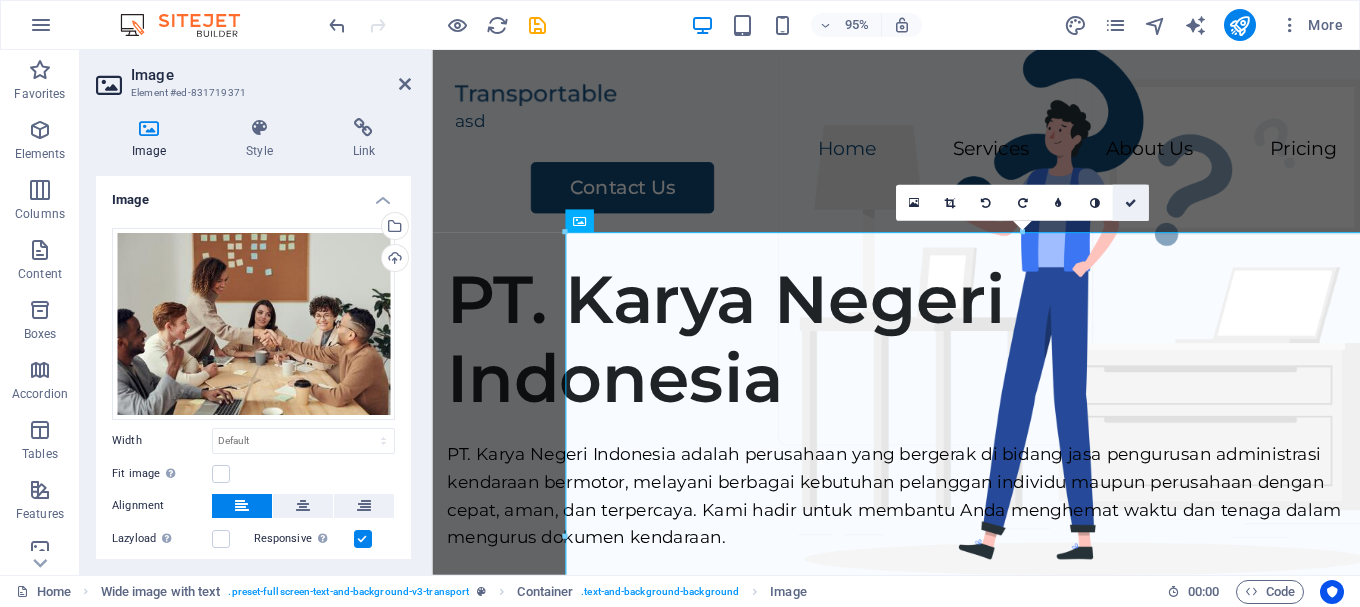 click at bounding box center (1130, 202) 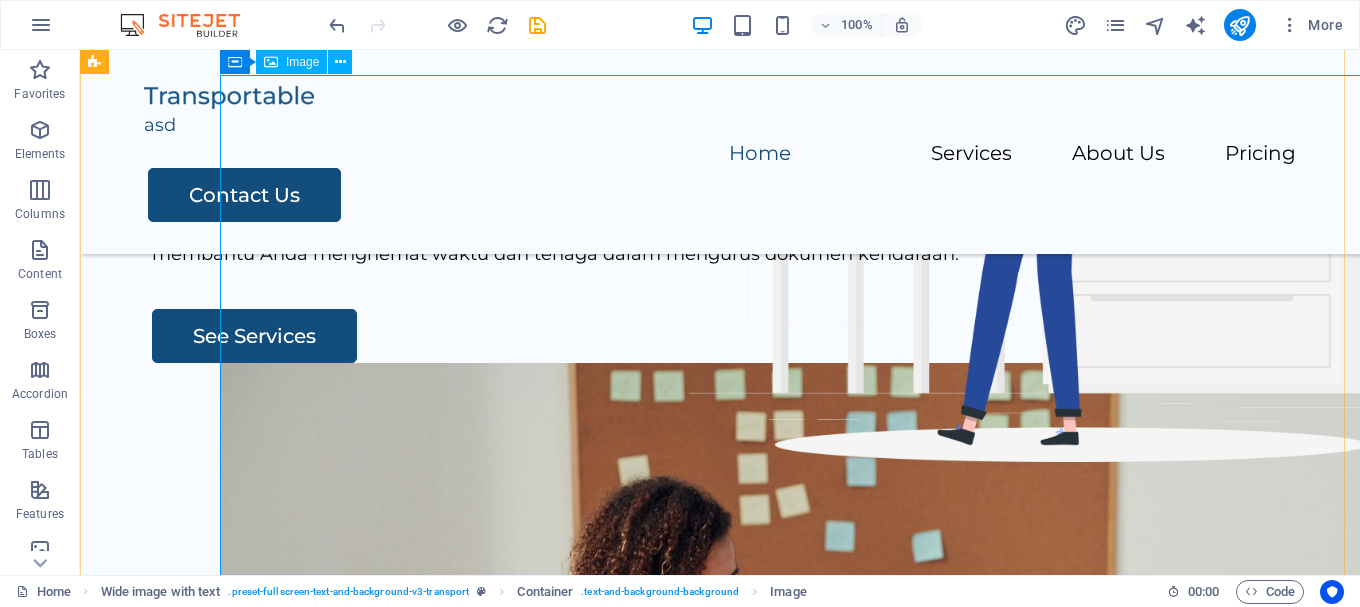 scroll, scrollTop: 106, scrollLeft: 0, axis: vertical 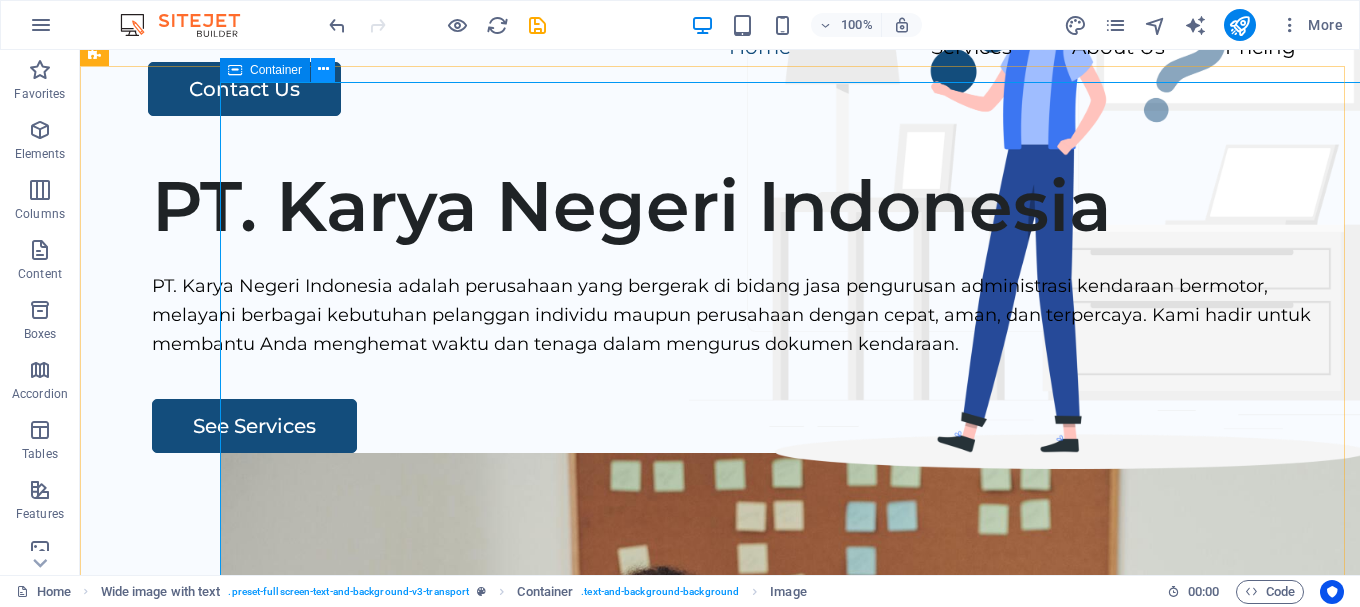 click at bounding box center [323, 69] 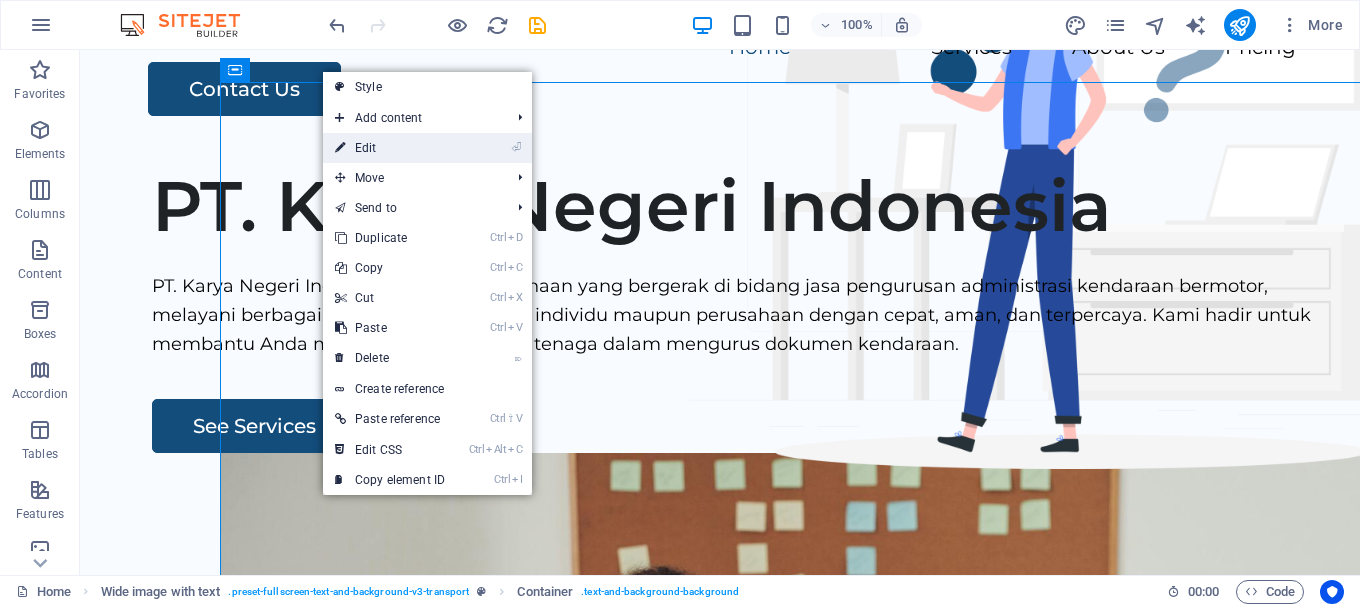 click on "⏎  Edit" at bounding box center [390, 148] 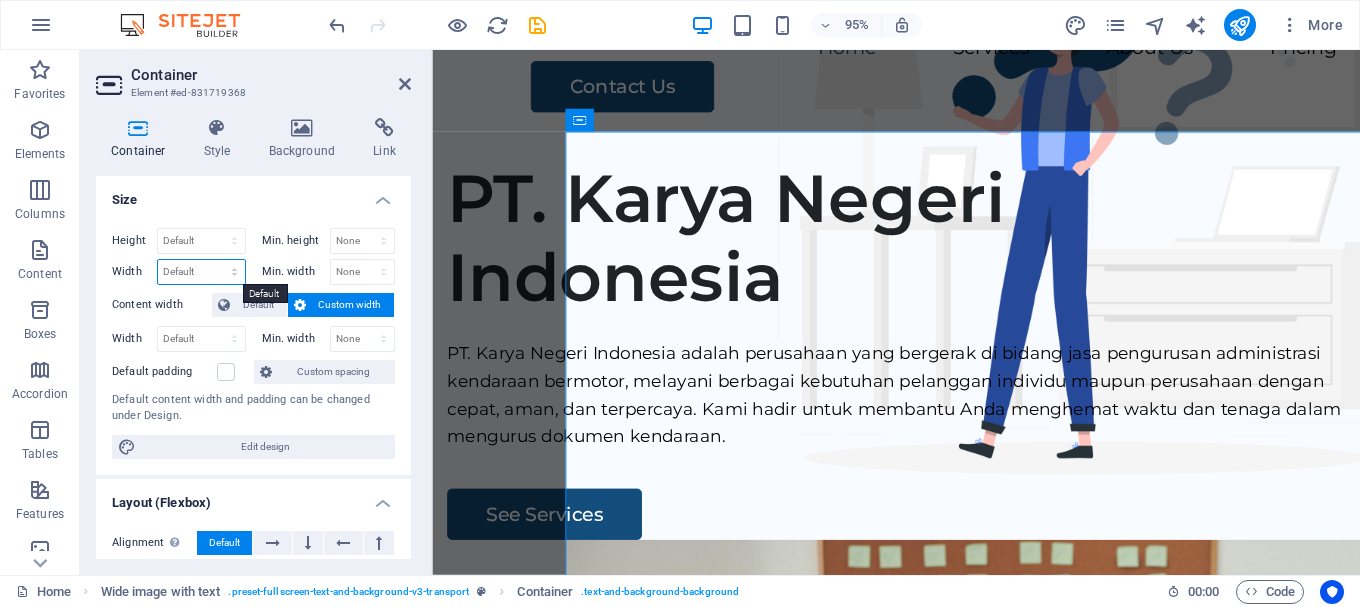 click on "Default px rem % em vh vw" at bounding box center (201, 272) 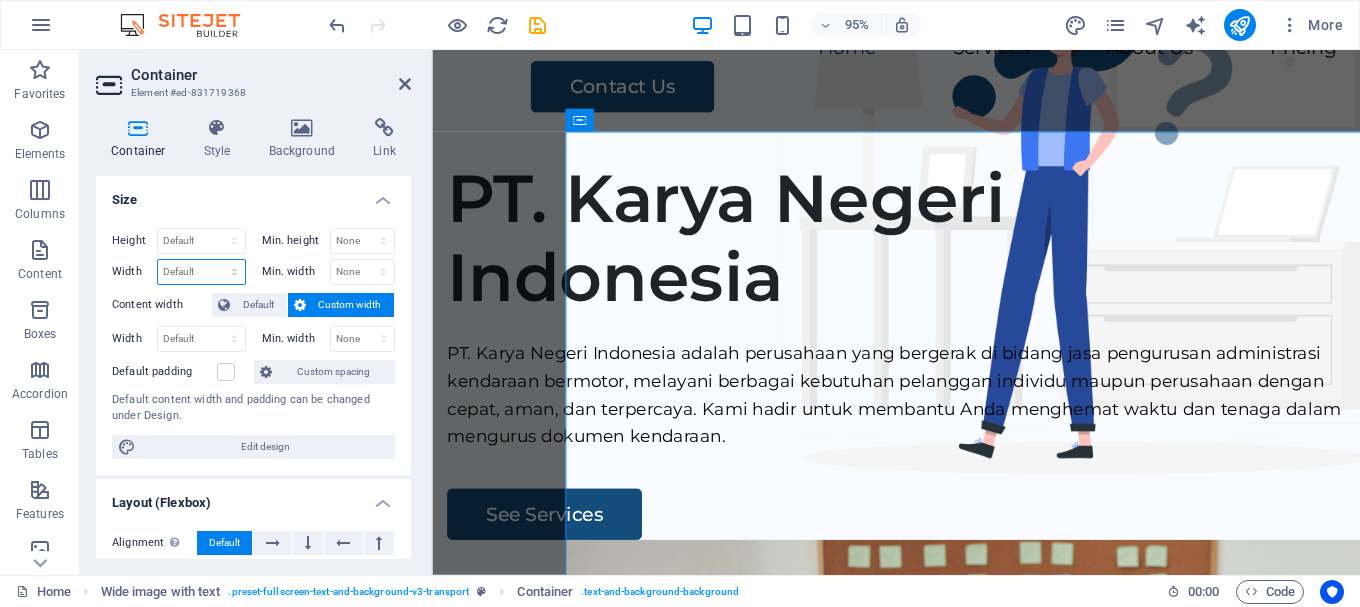 select on "px" 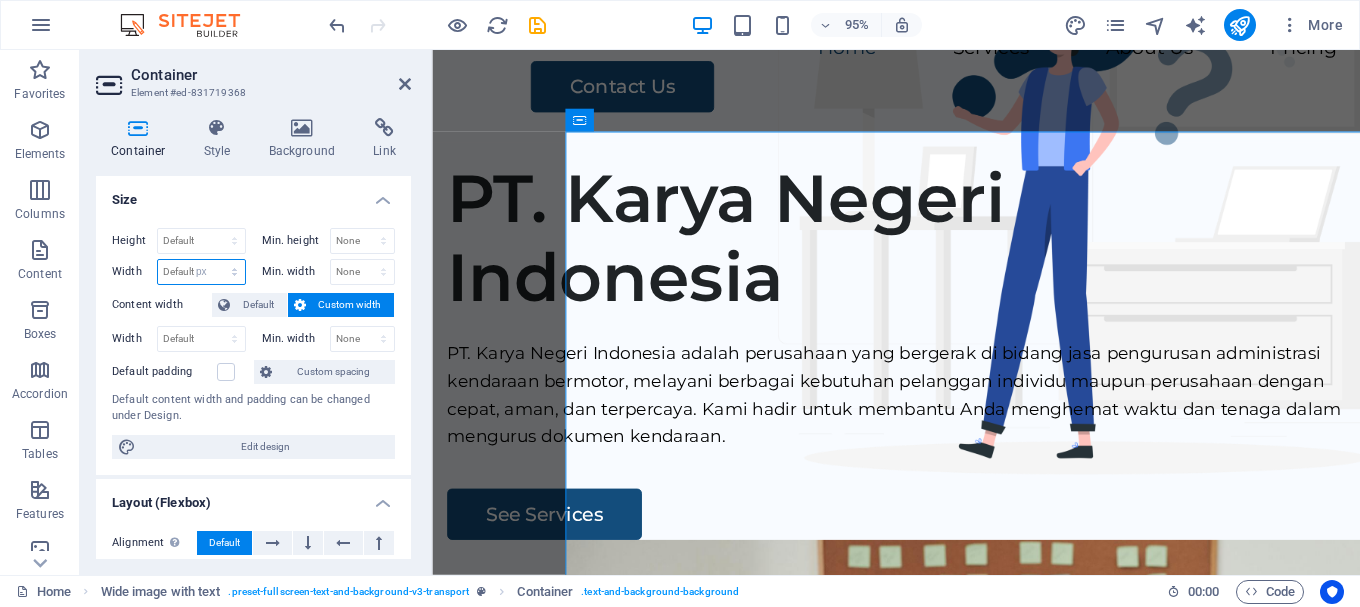 click on "Default px rem % em vh vw" at bounding box center (201, 272) 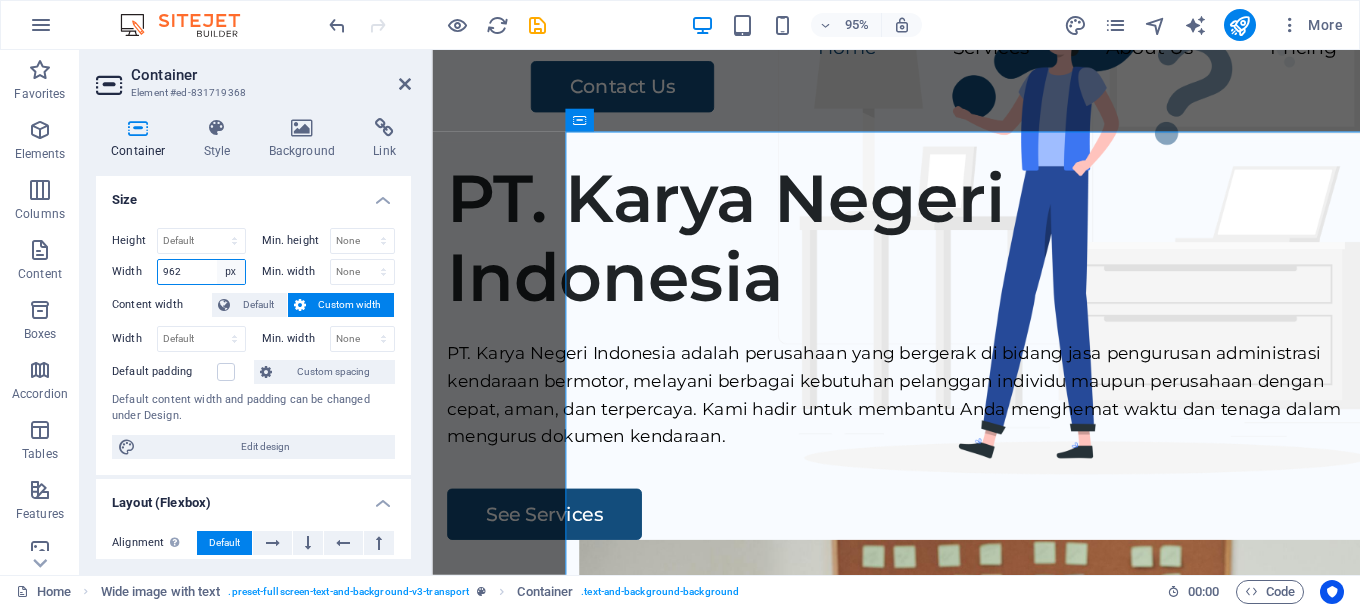 click on "Default px rem % em vh vw" at bounding box center [231, 272] 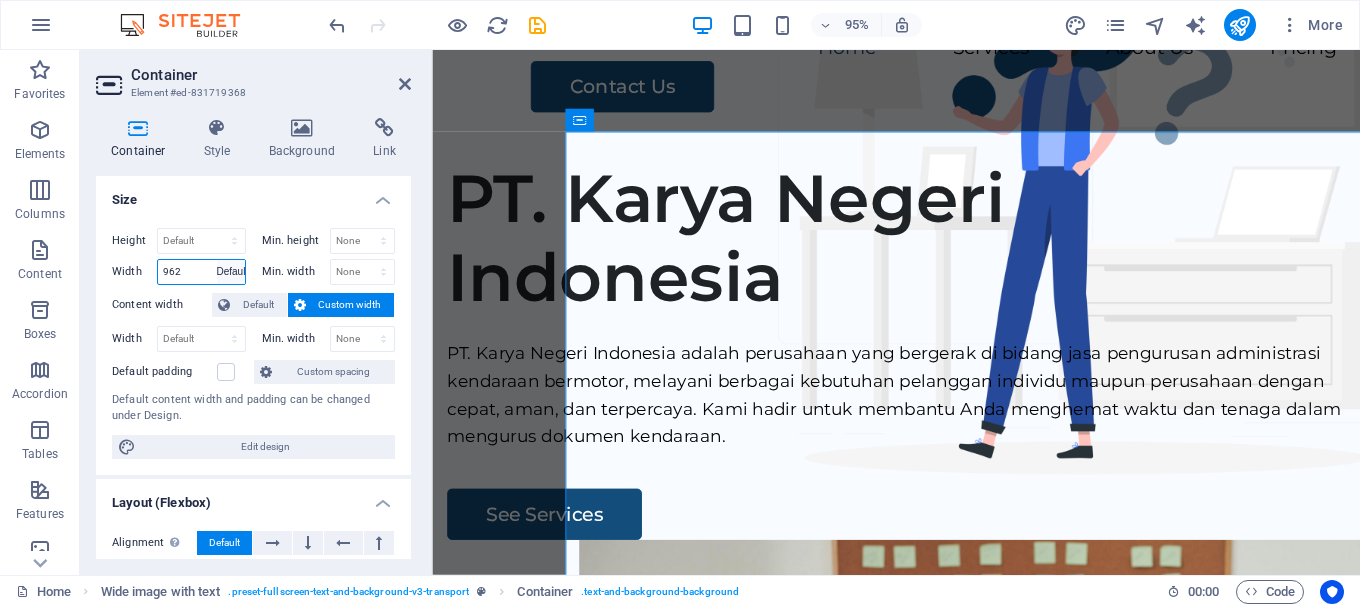 click on "Default px rem % em vh vw" at bounding box center (231, 272) 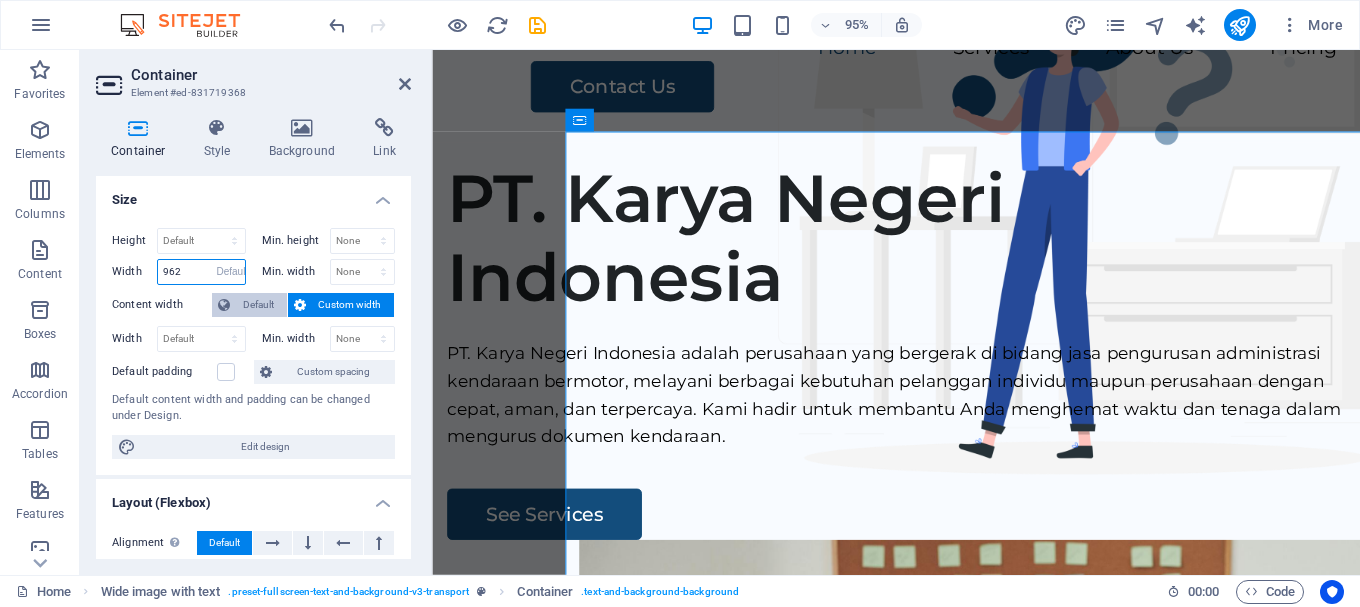 type 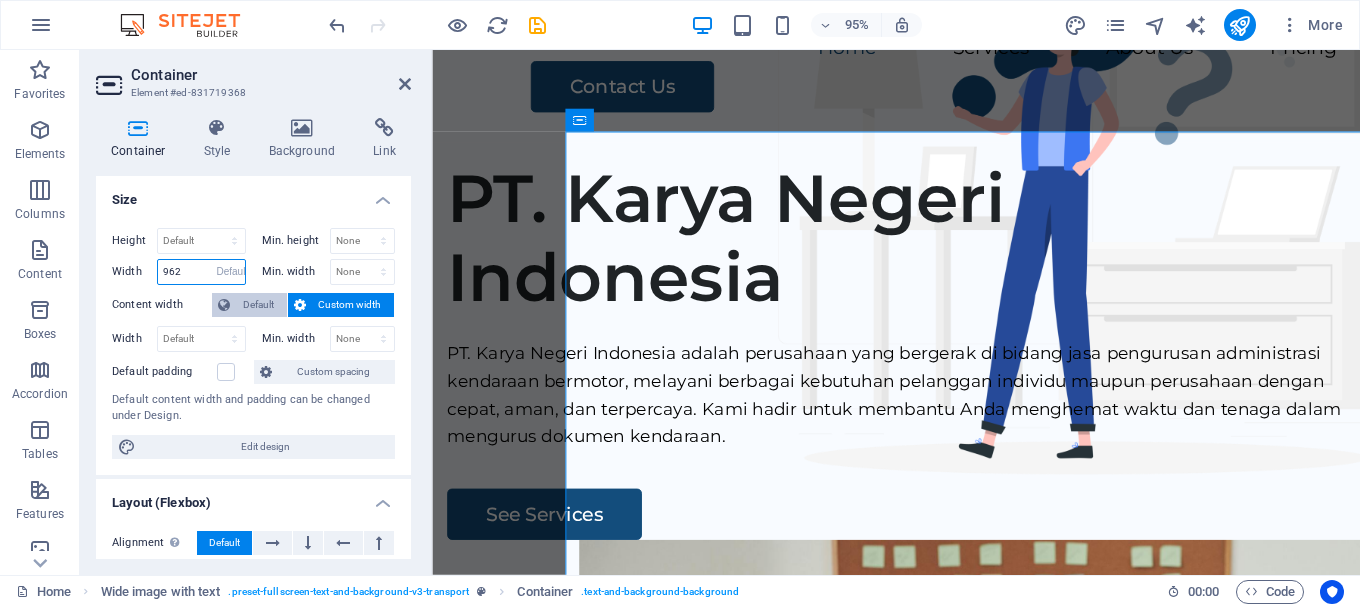 select on "DISABLED_OPTION_VALUE" 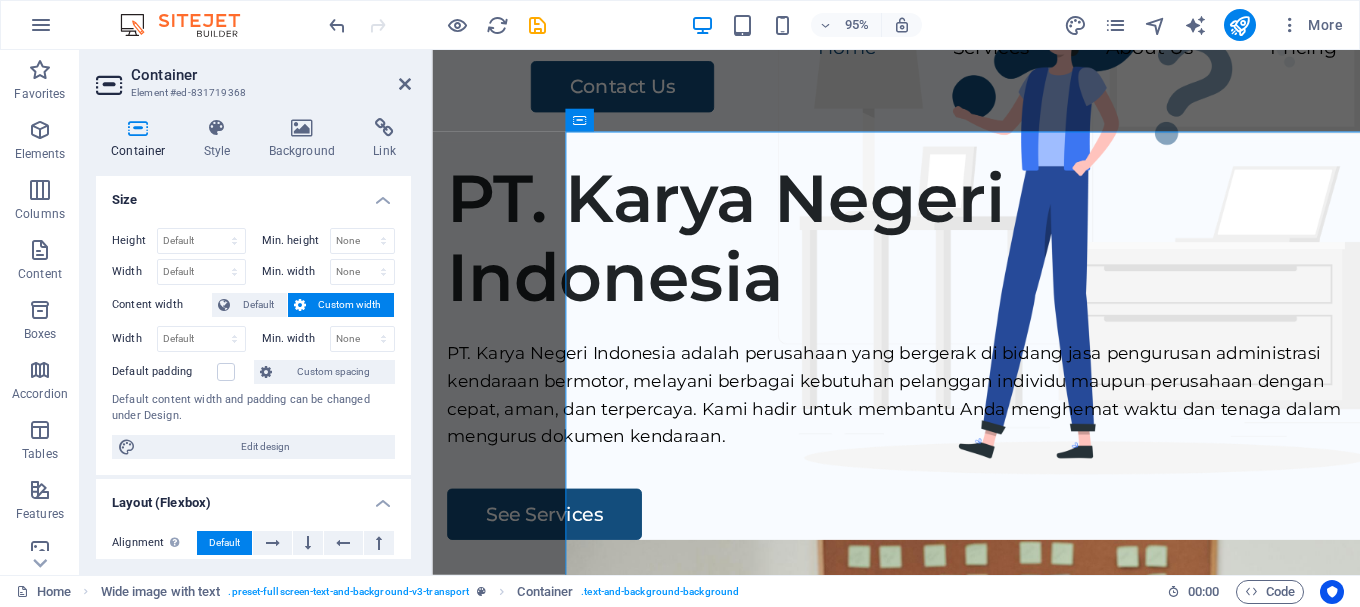 click on "Custom width" at bounding box center (350, 305) 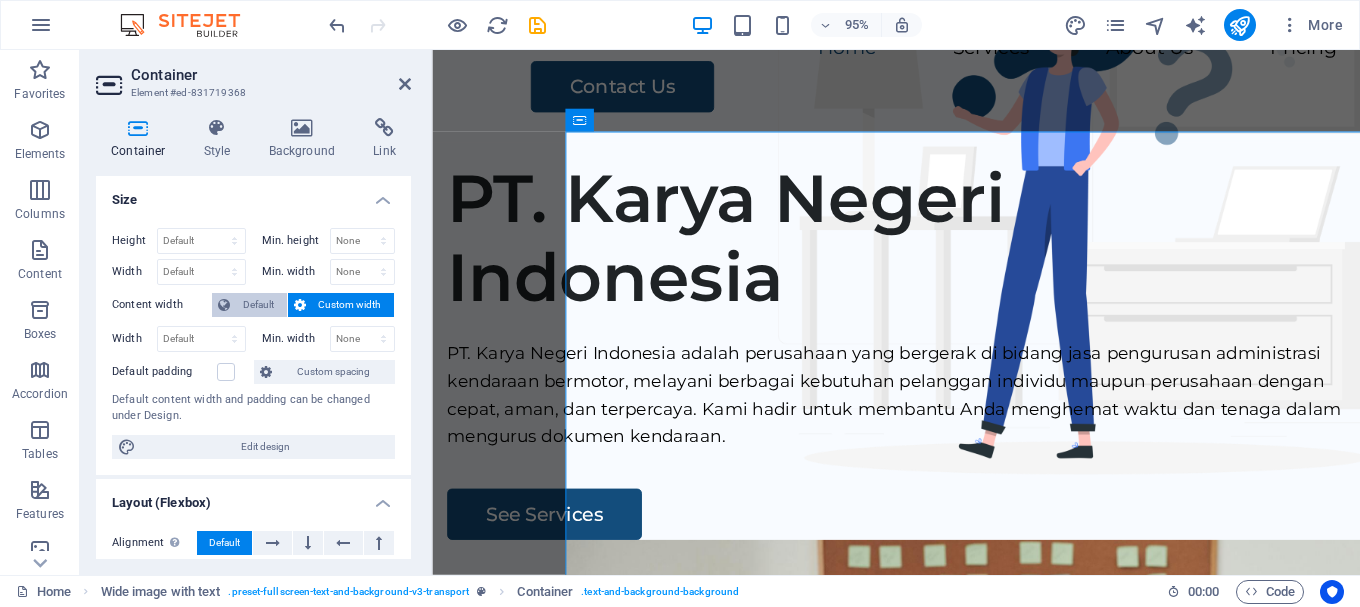 click on "Default" at bounding box center (258, 305) 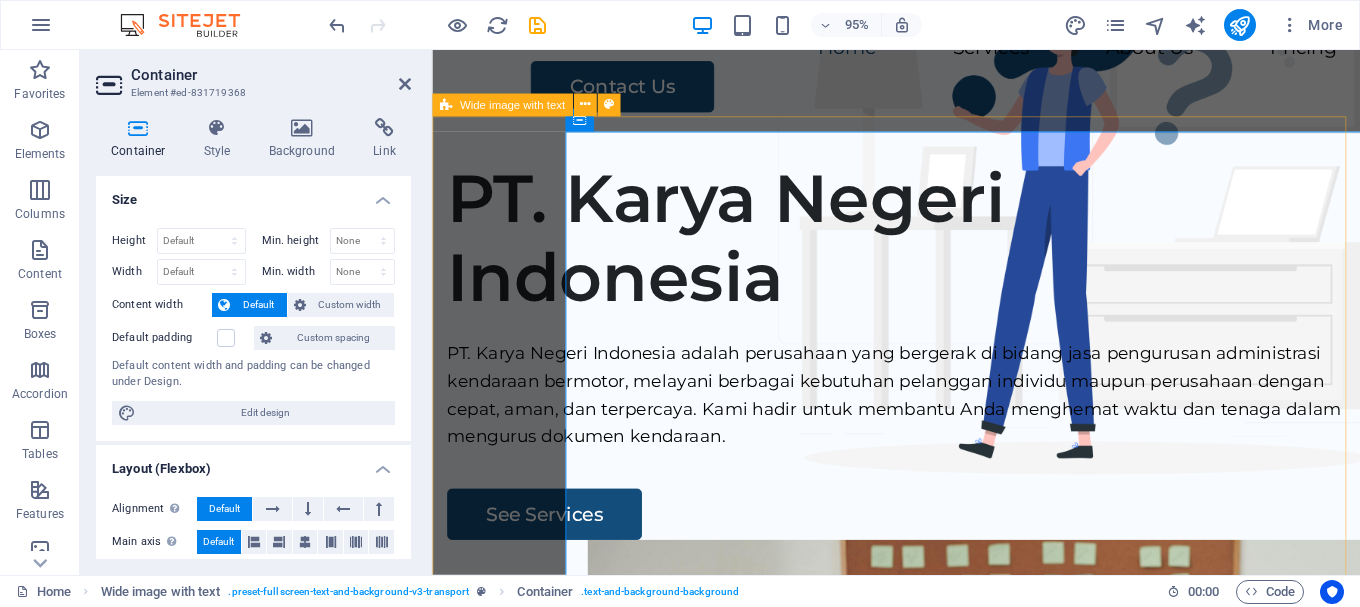 click on "Wide image with text" at bounding box center [512, 104] 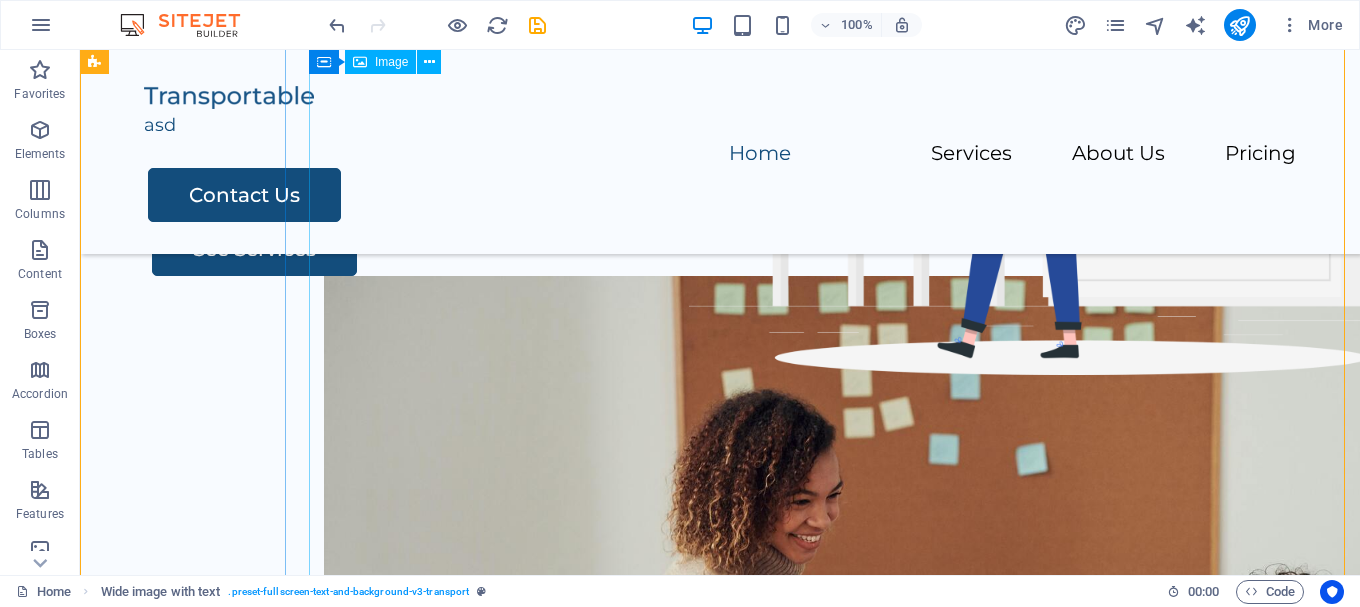 scroll, scrollTop: 500, scrollLeft: 0, axis: vertical 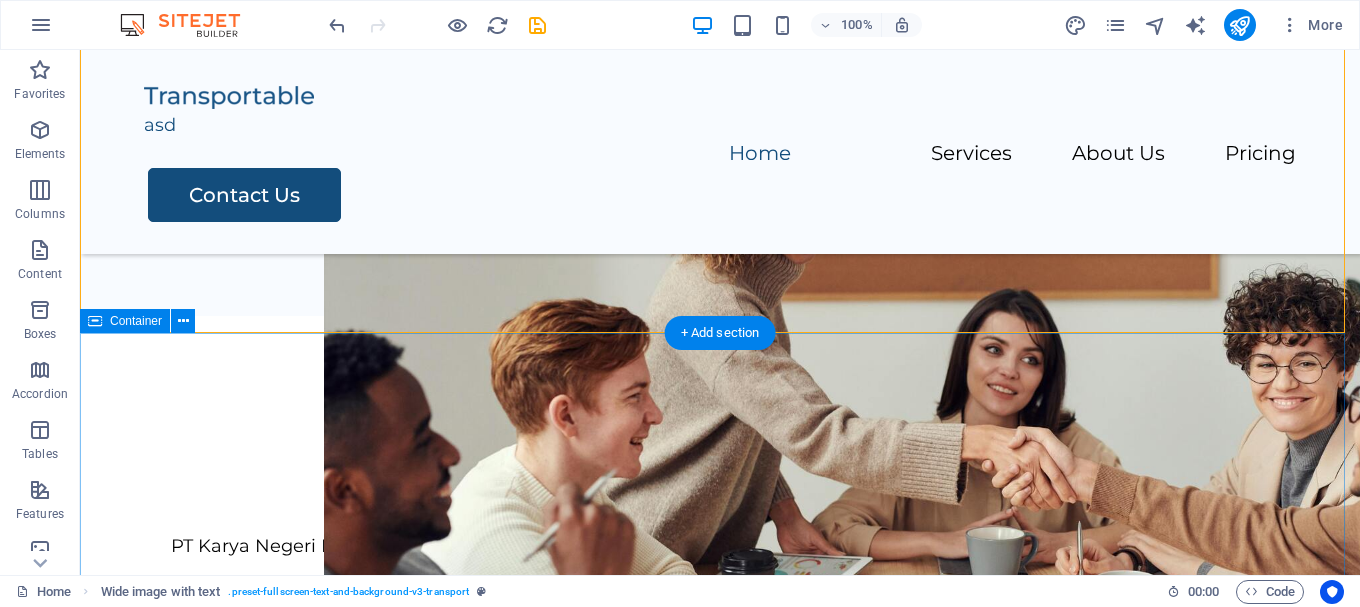 click on "Our Services PT Karya Negeri Indonesia melayani perpanjangan STNK tahunan dan lima tahunan, balik nama kendaraan, serta mutasi masuk dan keluar dengan proses cepat, aman, dan terpercaya. Perpanjangan STNK Tahunan & 5 Tahunan Layanan perpanjangan STNK tanpa ribet, baik untuk tahunan maupun lima tahunan, termasuk cek fisik kendaraan. Transportation Lorem ipsum dolor sit amet, consectetur adipiscing elit. Storage Lorem ipsum dolor sit amet, consectetur adipiscing elit." at bounding box center [720, 950] 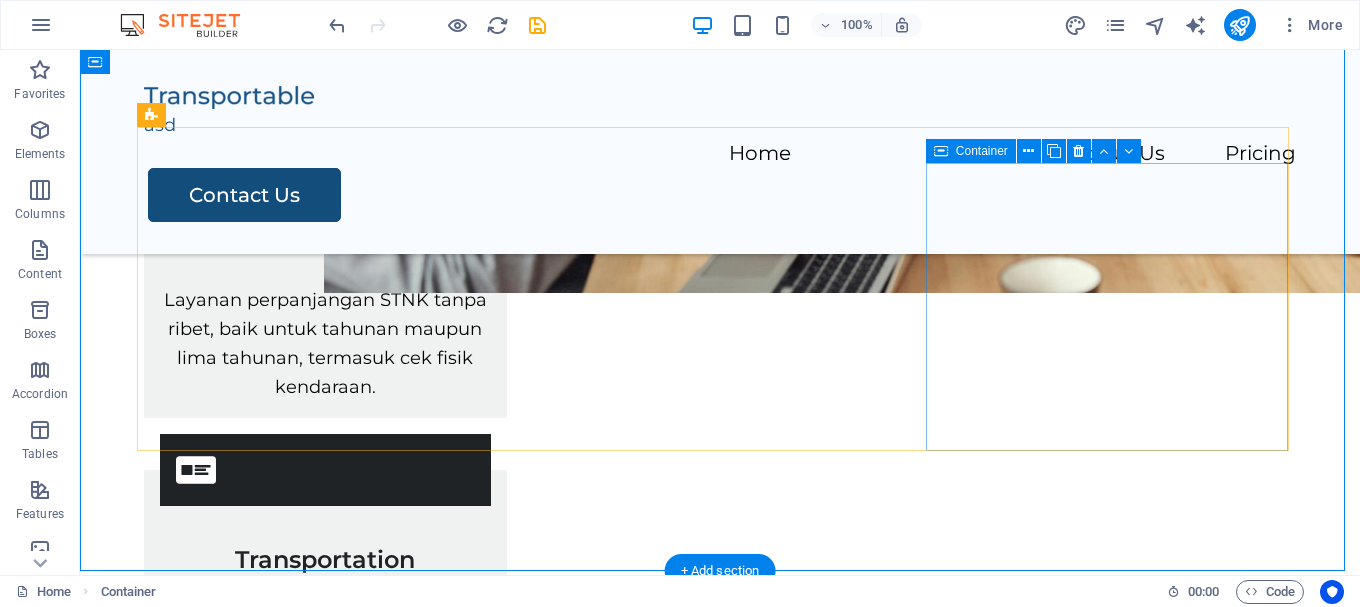 scroll, scrollTop: 1000, scrollLeft: 0, axis: vertical 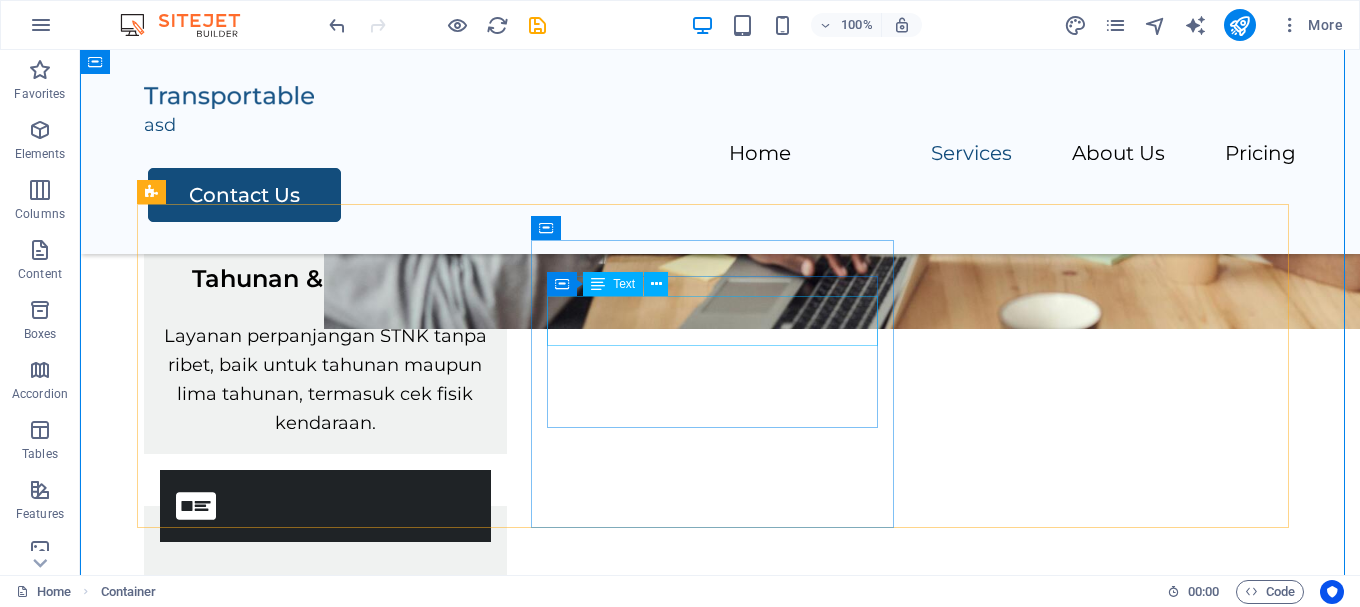 click on "Transportation" at bounding box center (325, 587) 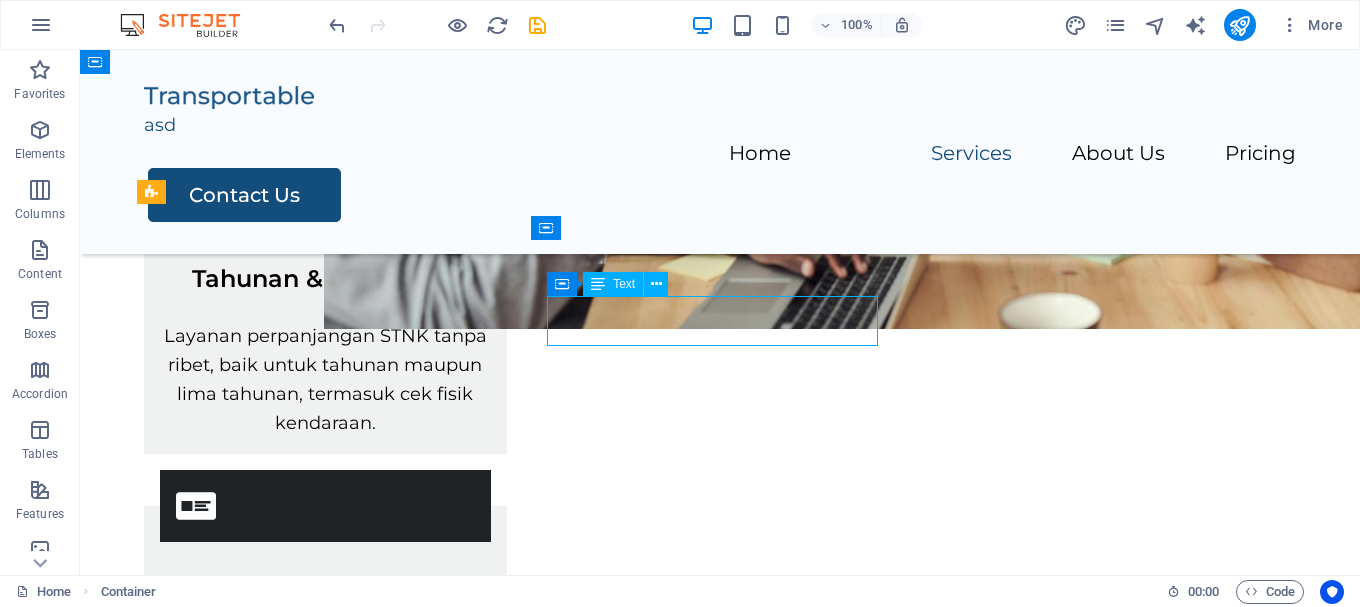 click on "Transportation" at bounding box center [325, 587] 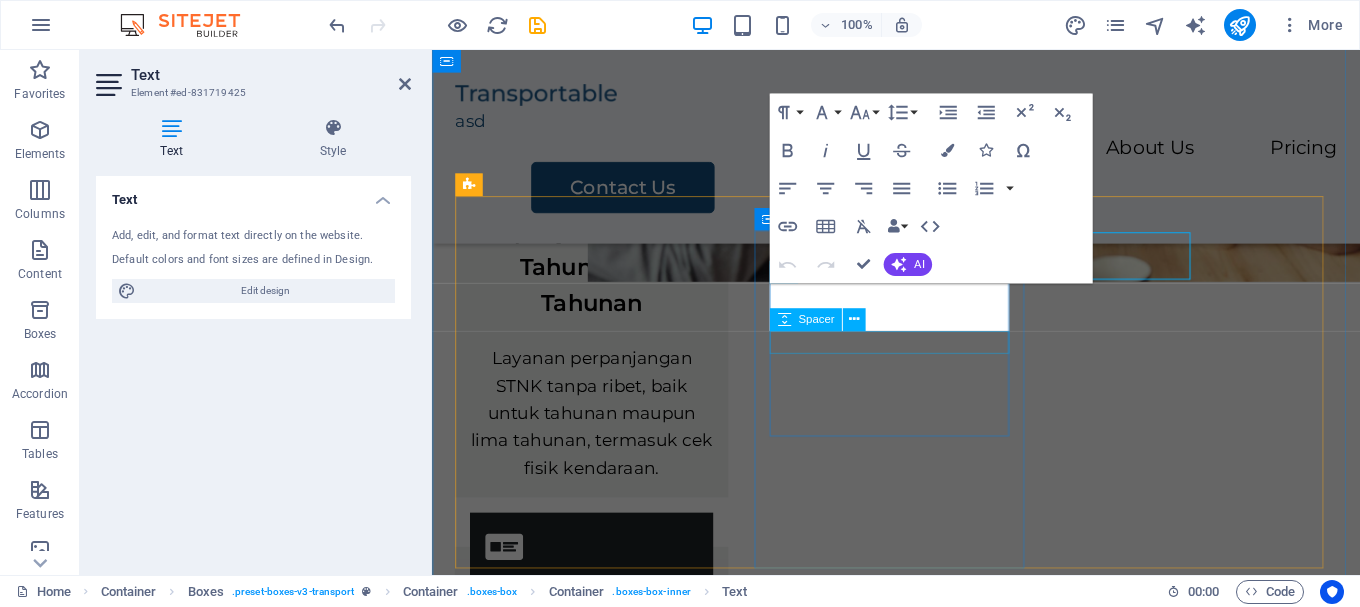 scroll, scrollTop: 1054, scrollLeft: 0, axis: vertical 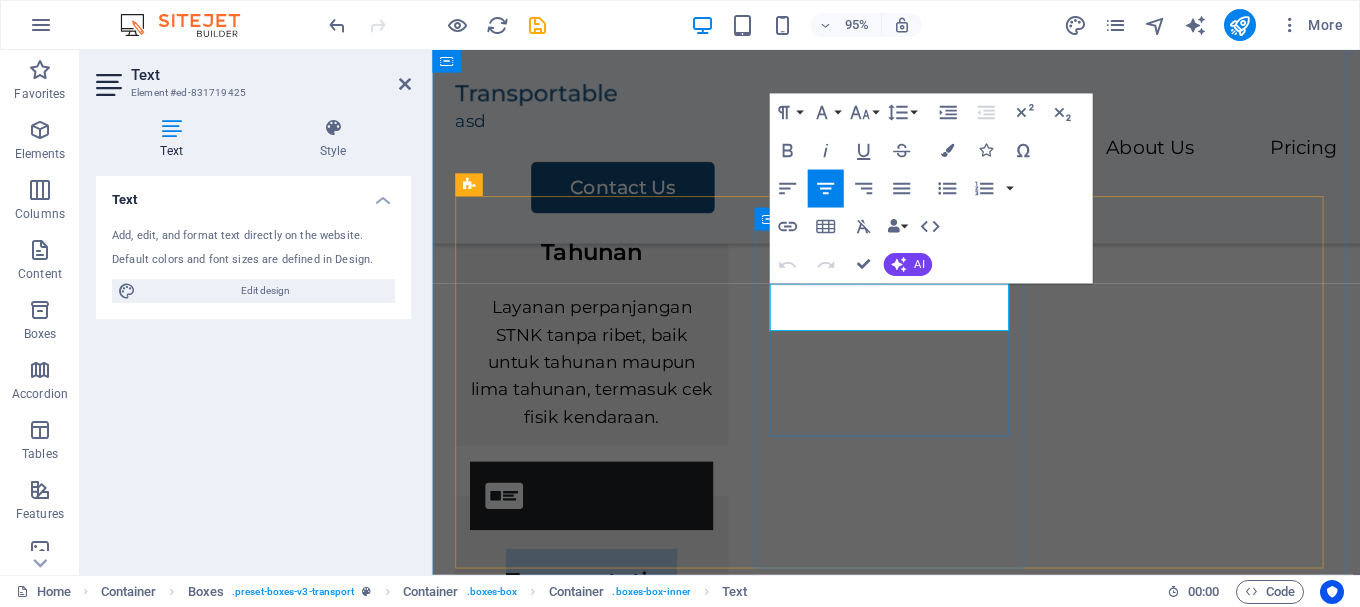 drag, startPoint x: 1004, startPoint y: 326, endPoint x: 816, endPoint y: 319, distance: 188.13028 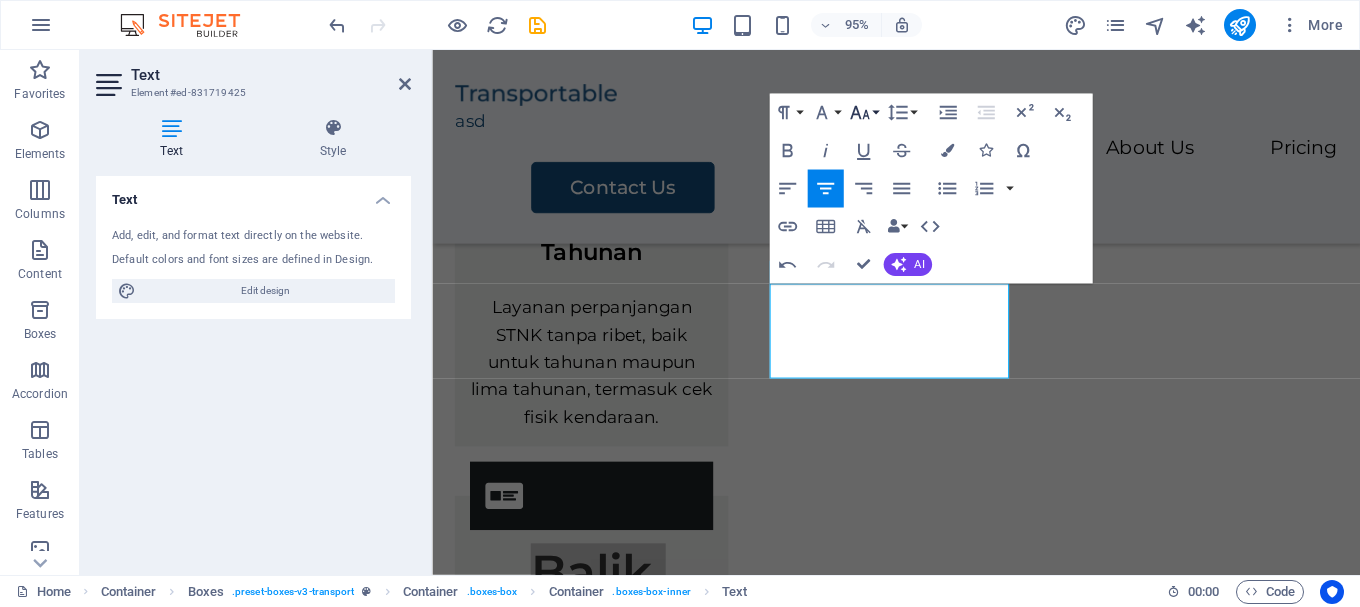 click 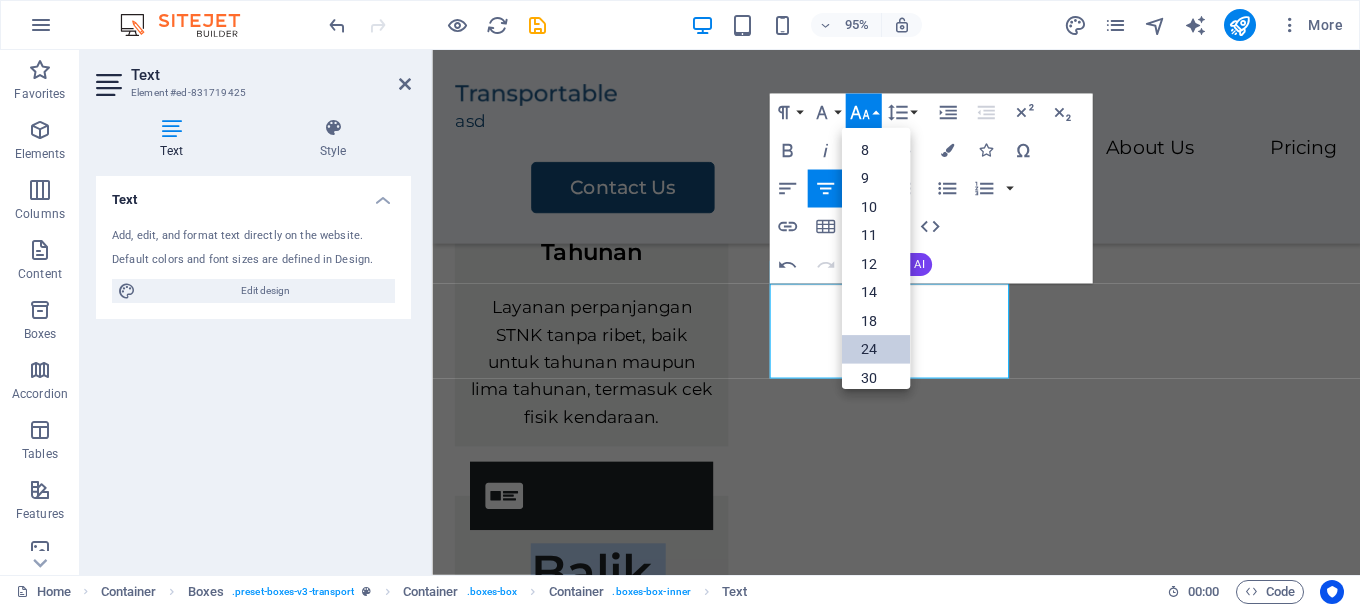 click on "24" at bounding box center [876, 349] 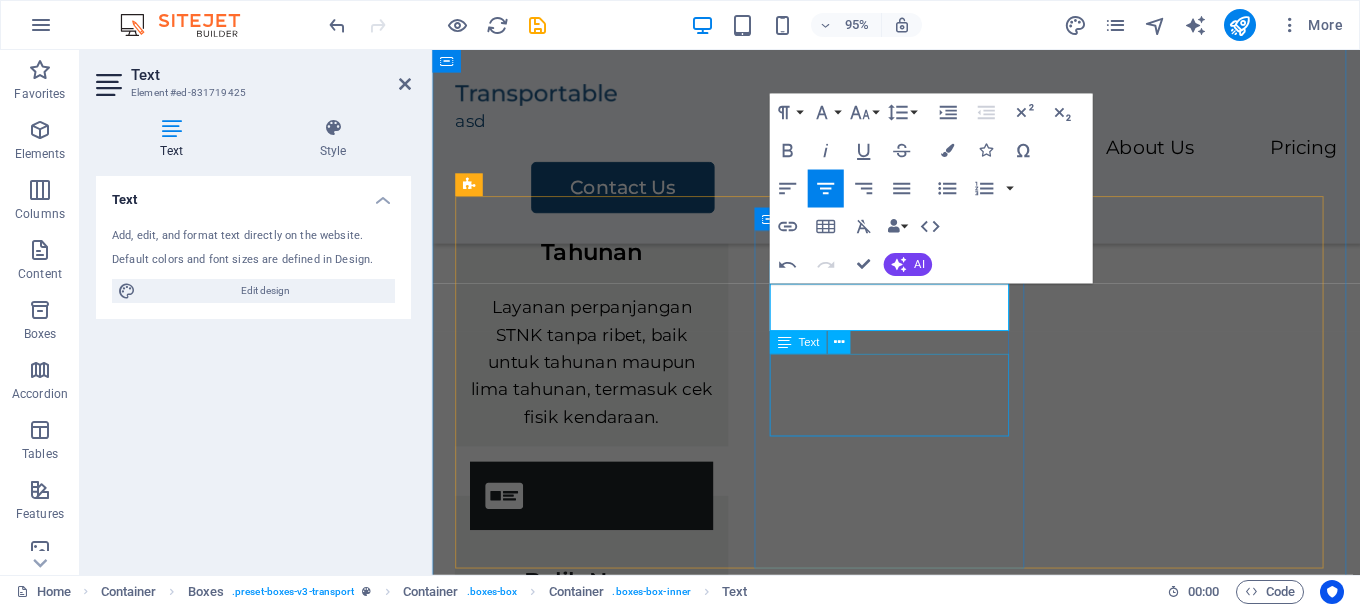 click on "Lorem ipsum dolor sit amet, consectetur adipiscing elit." at bounding box center [600, 678] 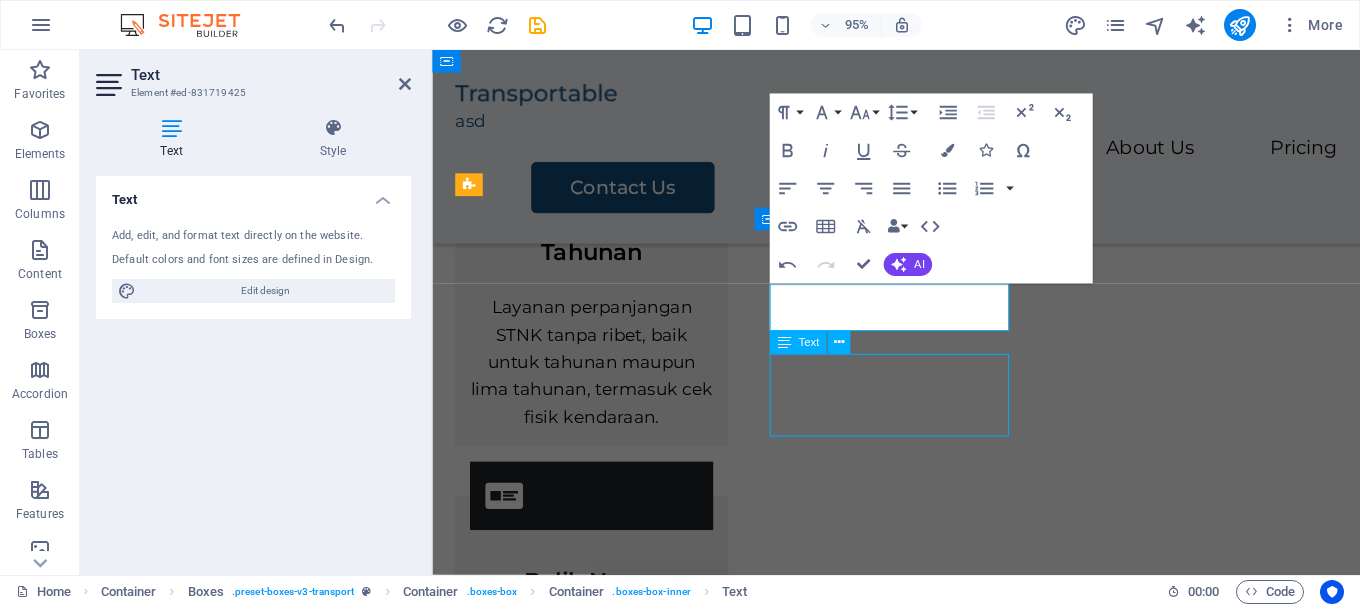 scroll, scrollTop: 1000, scrollLeft: 0, axis: vertical 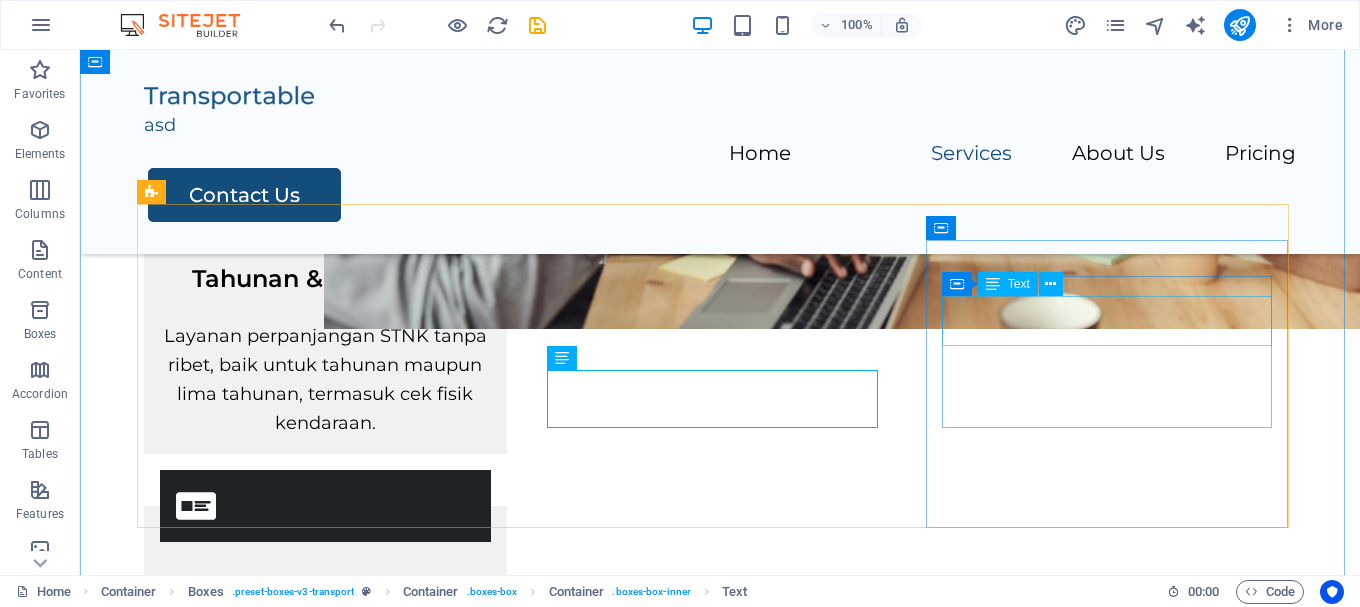 click on "Storage" at bounding box center (325, 842) 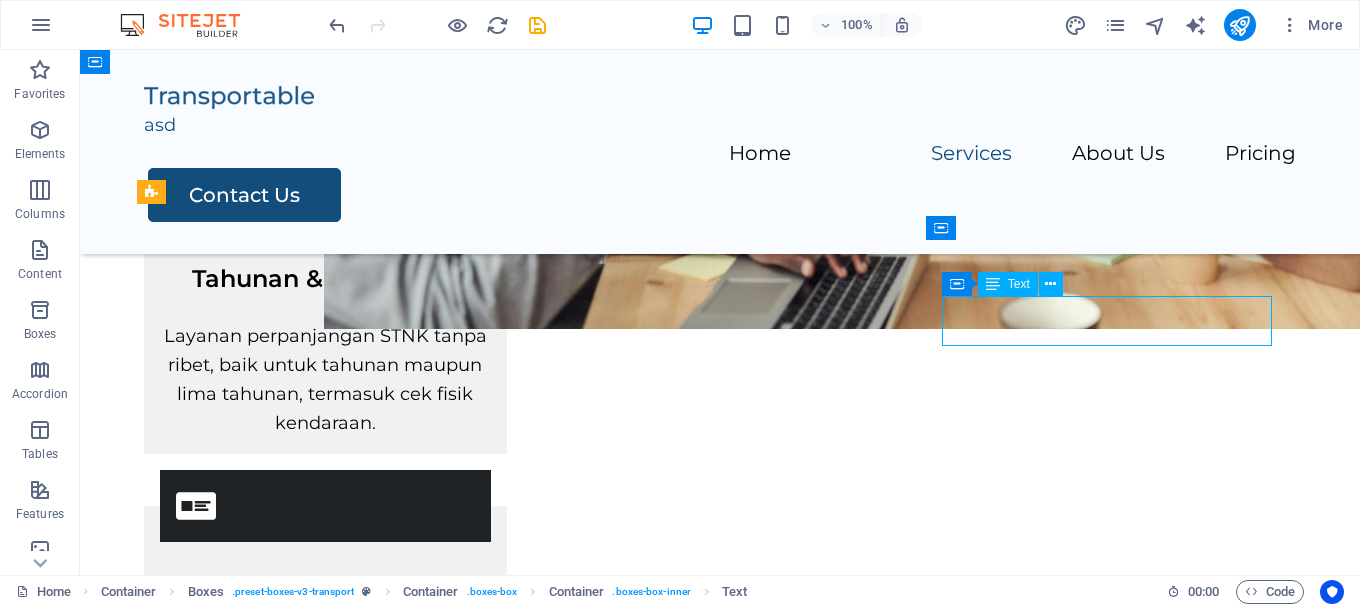 click on "Storage" at bounding box center (325, 842) 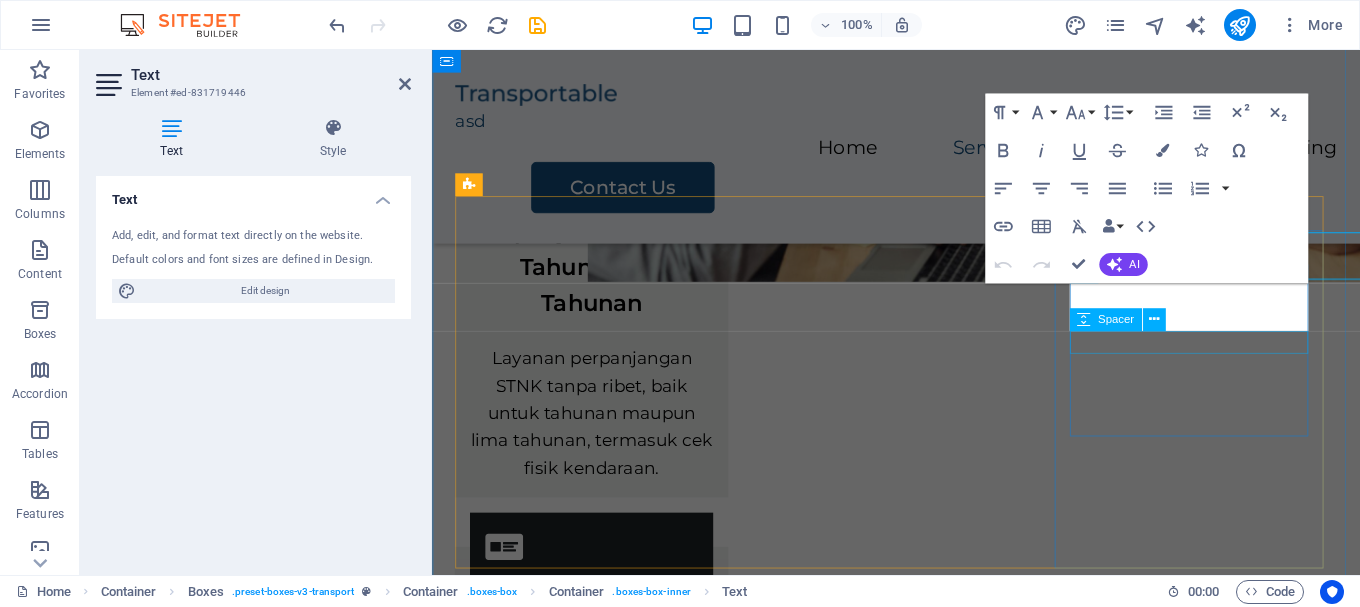 scroll, scrollTop: 1054, scrollLeft: 0, axis: vertical 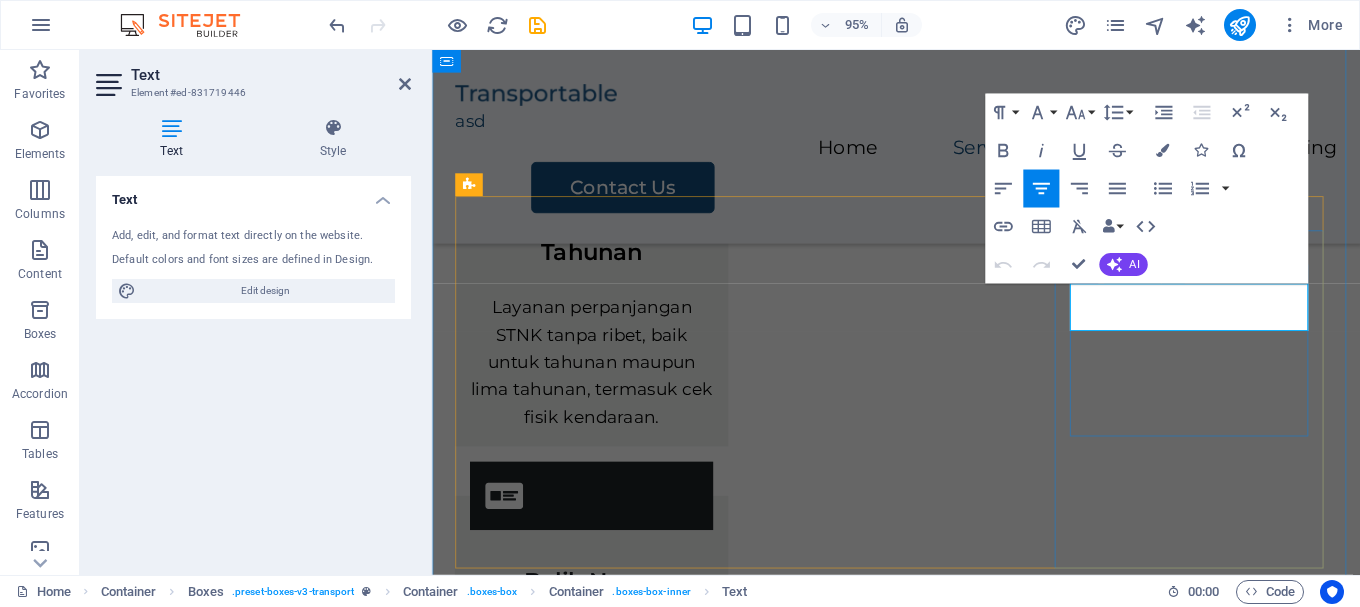 click on "Storage" at bounding box center [600, 863] 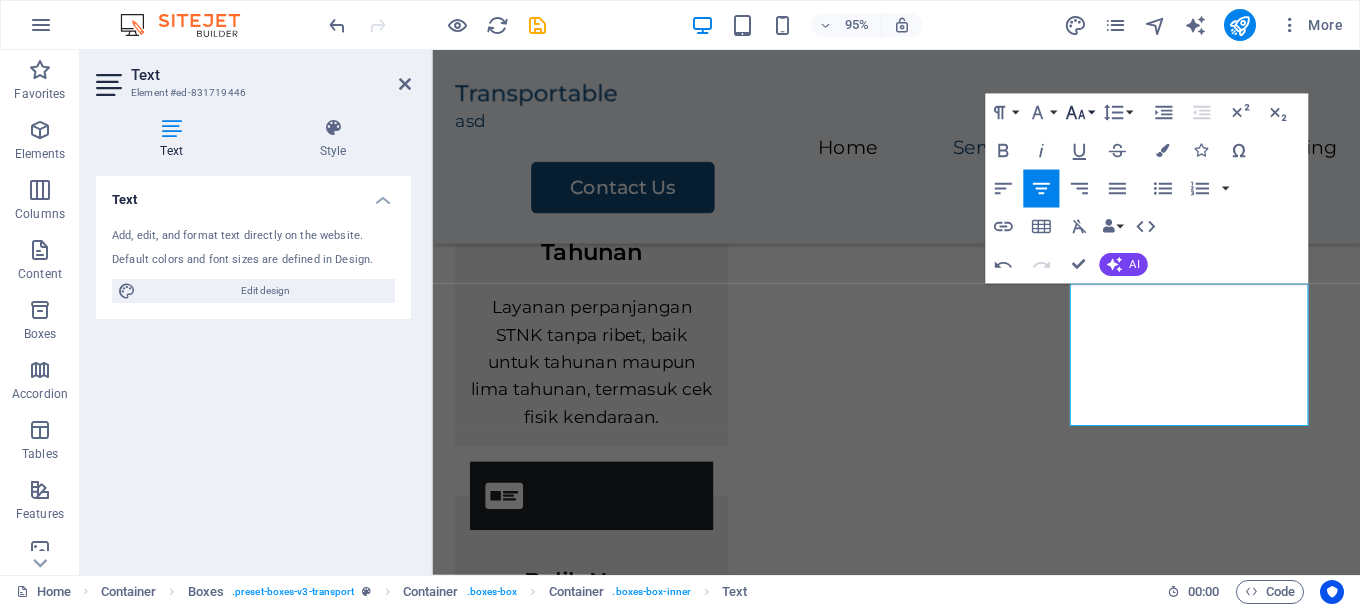 click 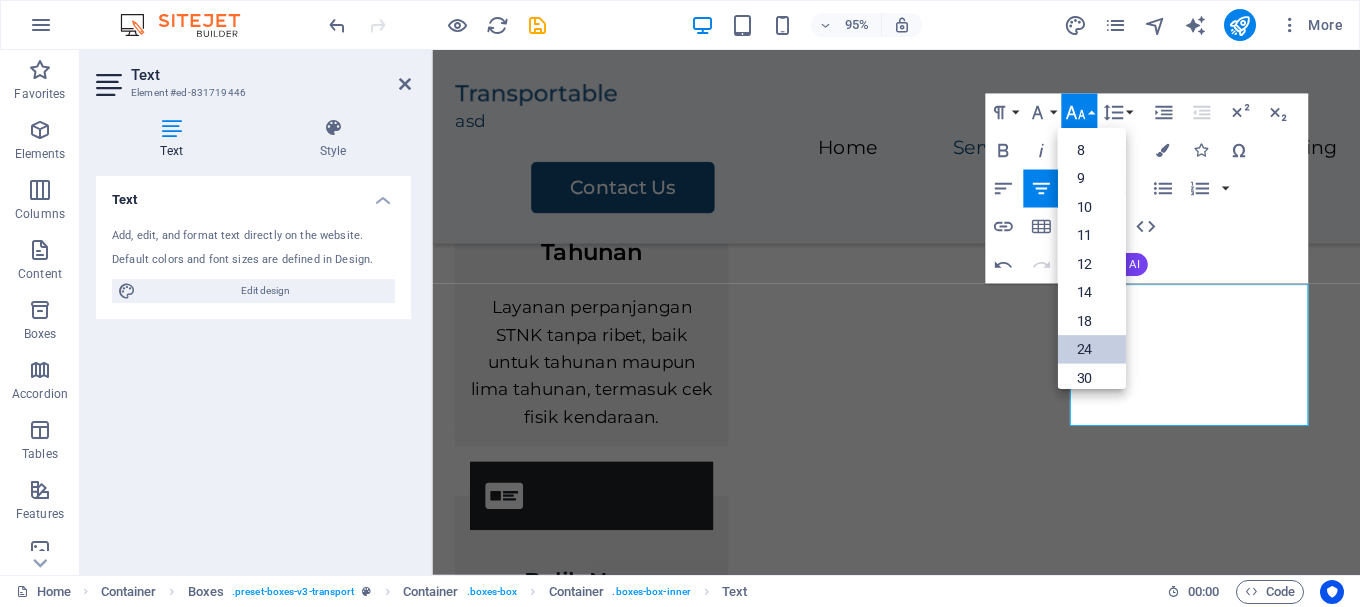 click on "24" at bounding box center [1091, 349] 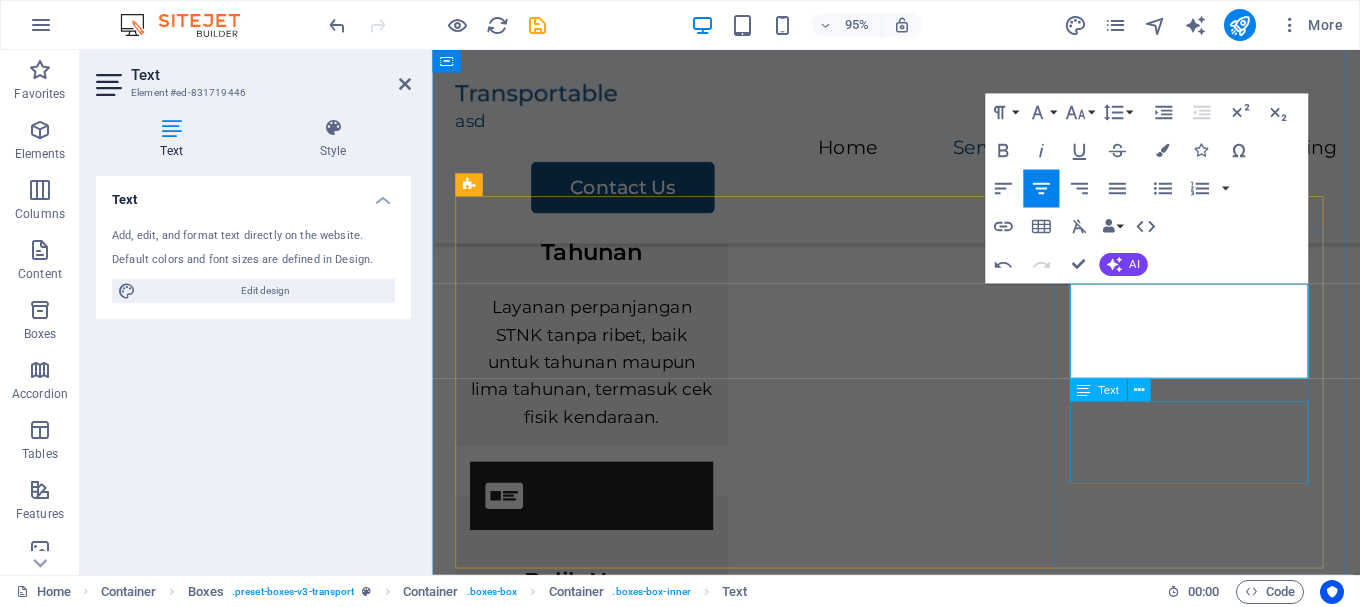 click on "Lorem ipsum dolor sit amet, consectetur adipiscing elit." at bounding box center [600, 983] 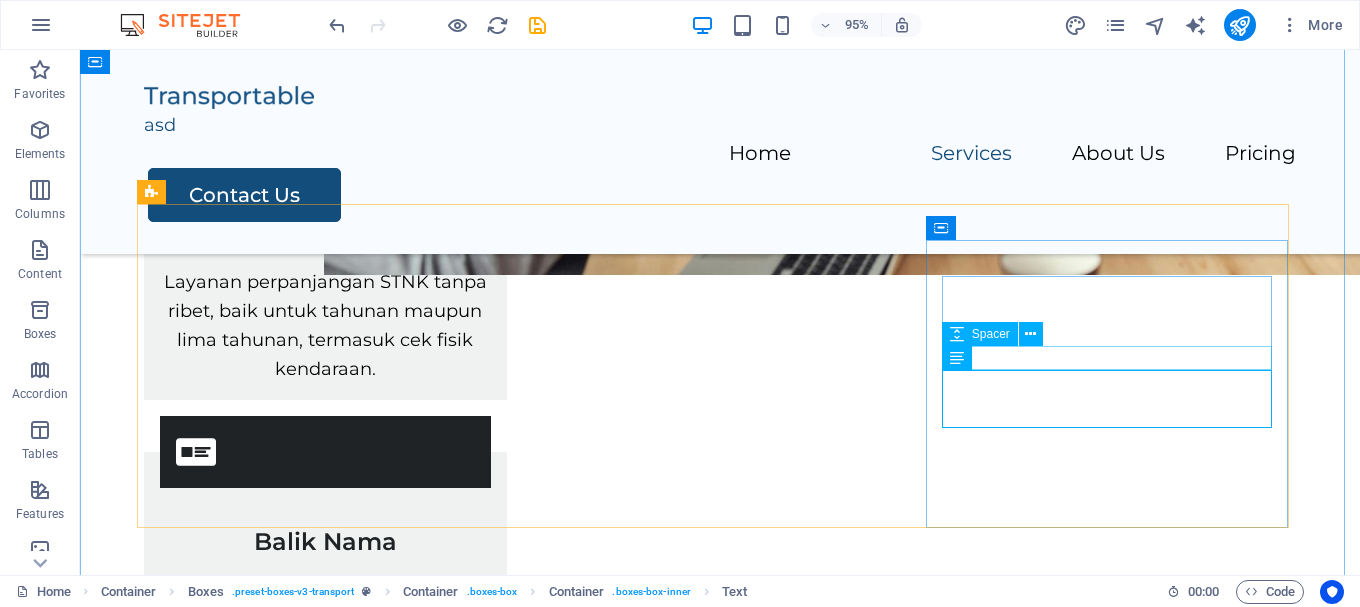 scroll, scrollTop: 1000, scrollLeft: 0, axis: vertical 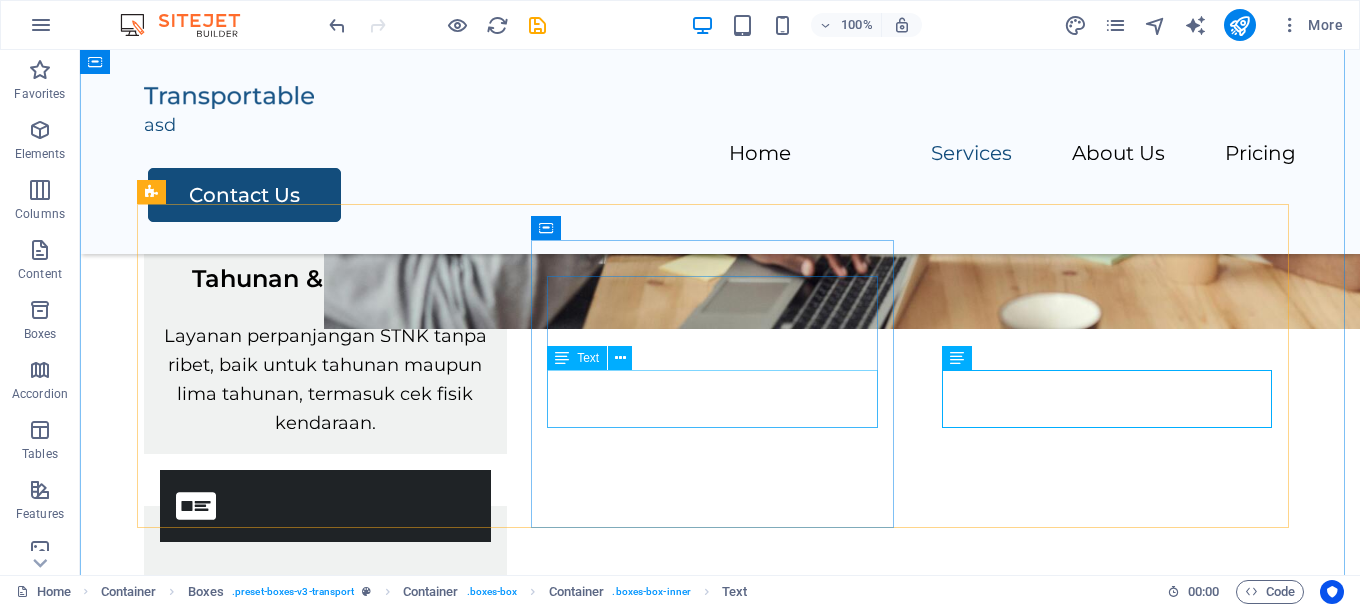 click on "Lorem ipsum dolor sit amet, consectetur adipiscing elit." at bounding box center [325, 665] 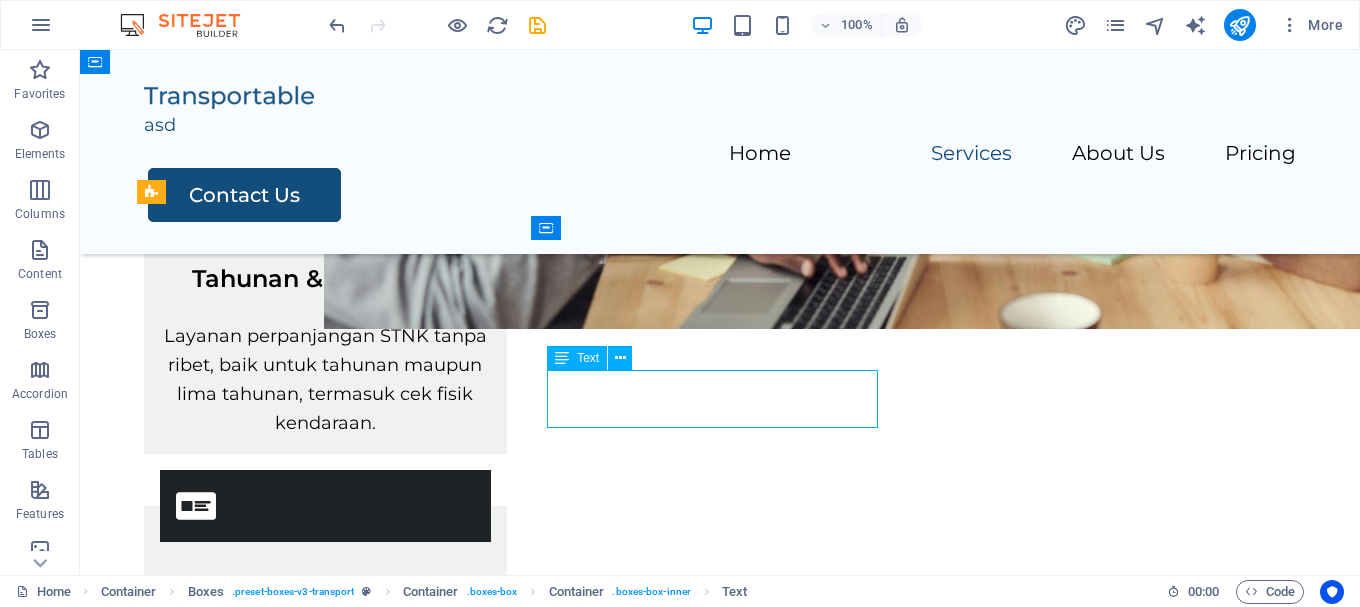 click on "Lorem ipsum dolor sit amet, consectetur adipiscing elit." at bounding box center [325, 665] 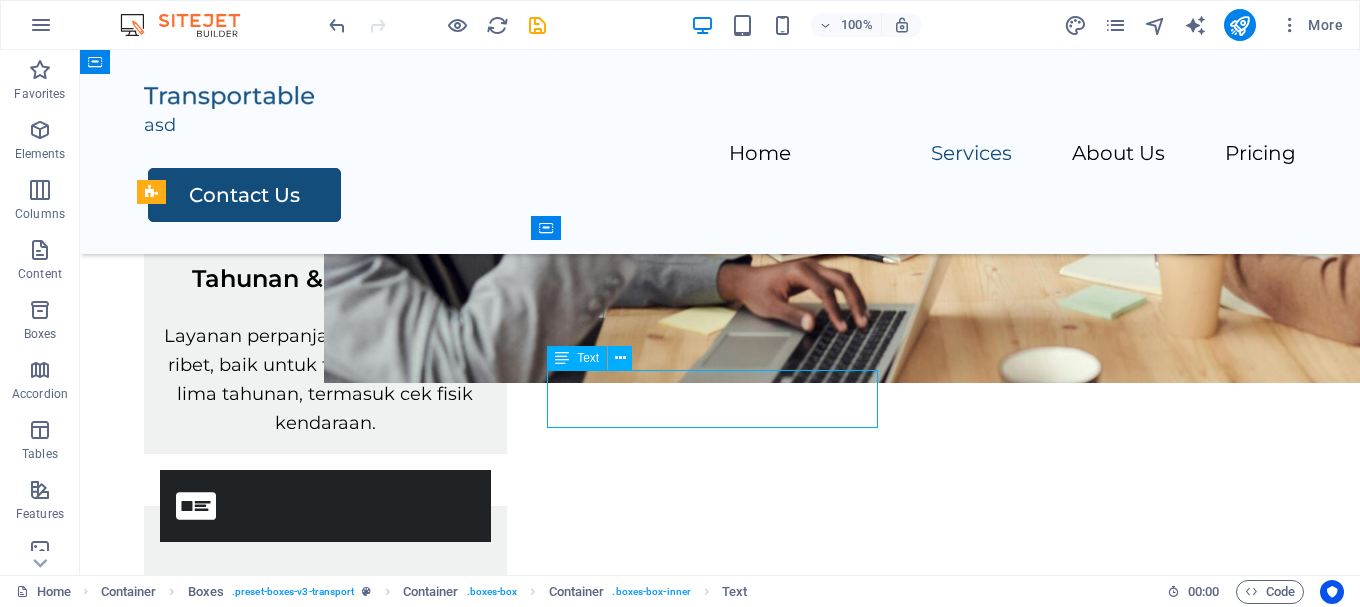 scroll, scrollTop: 1054, scrollLeft: 0, axis: vertical 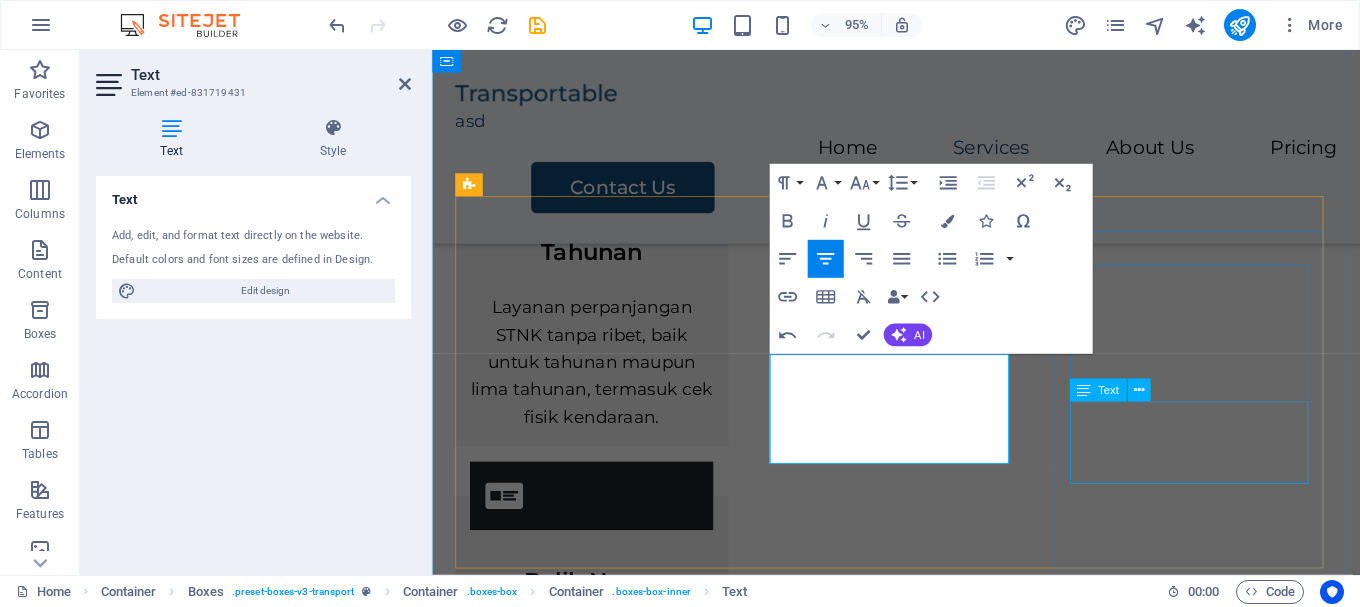 click on "Lorem ipsum dolor sit amet, consectetur adipiscing elit." at bounding box center (600, 1041) 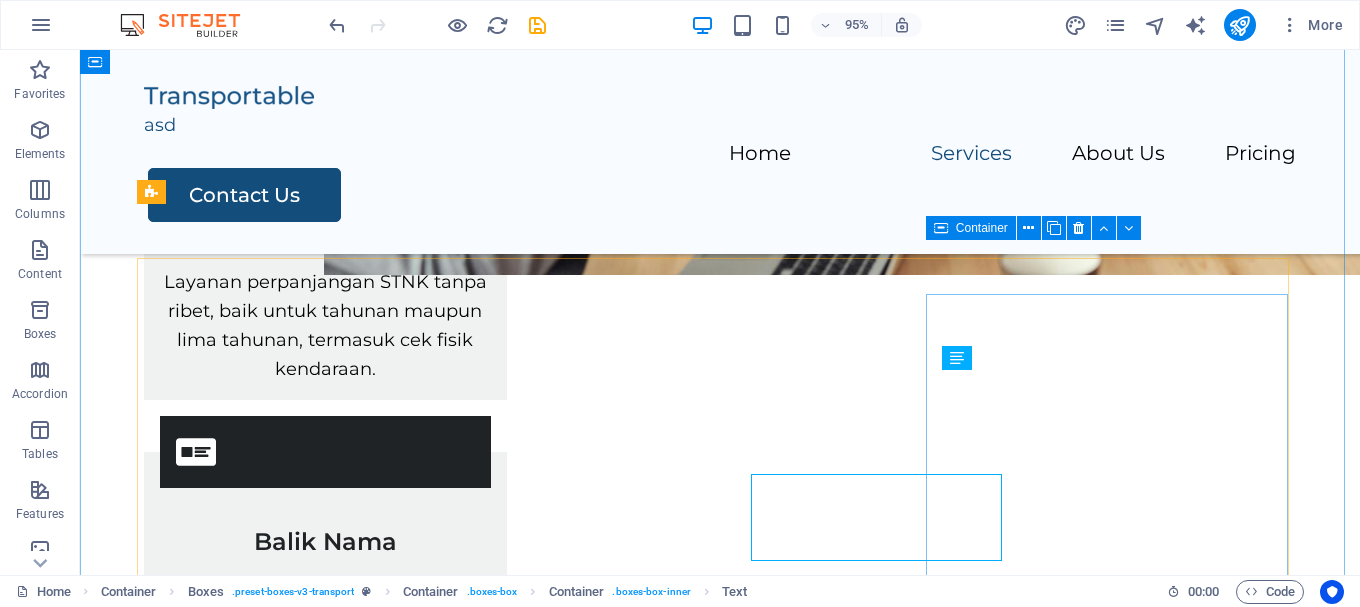 scroll, scrollTop: 1000, scrollLeft: 0, axis: vertical 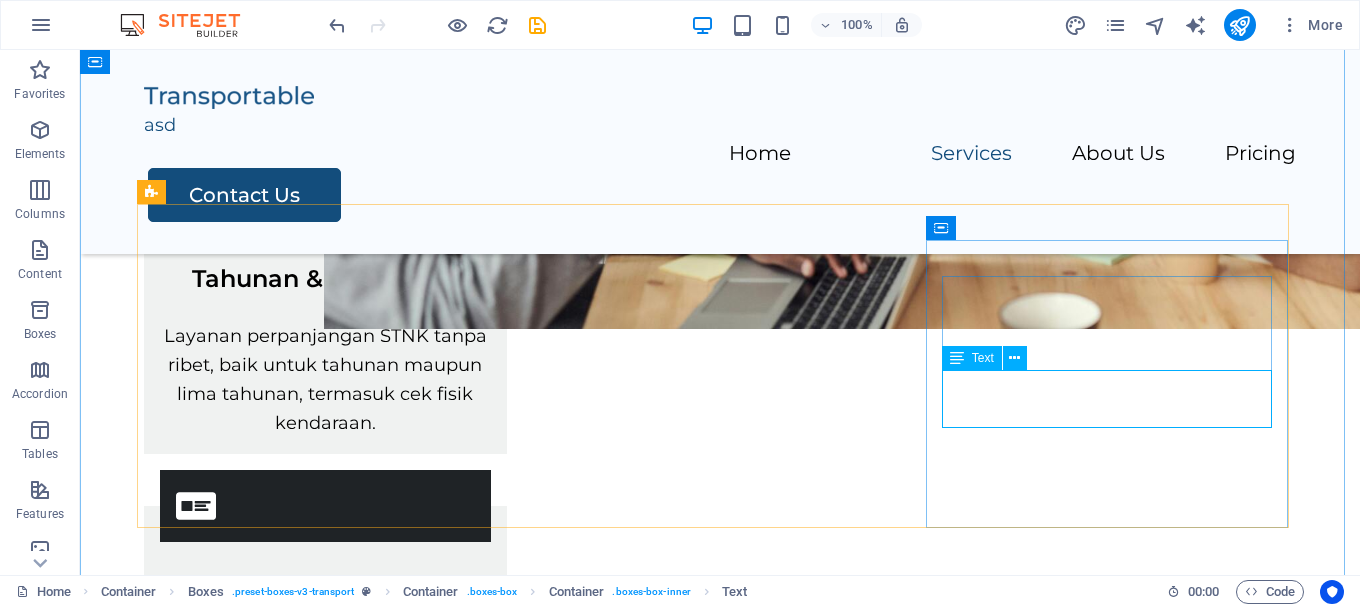 click on "Lorem ipsum dolor sit amet, consectetur adipiscing elit." at bounding box center (325, 978) 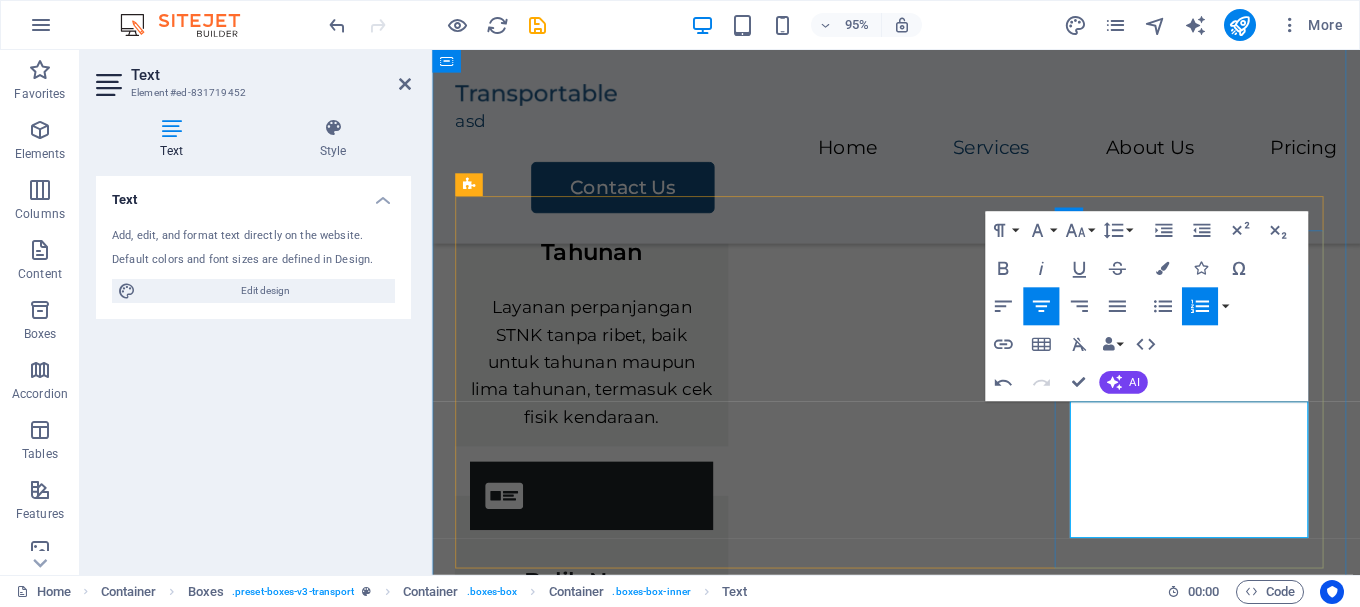 click on "Proses mutasi kendaraan antar daerah jadi cepat dan aman, tanpa perlu bolak-balik ke kantor Samsat." at bounding box center [600, 1098] 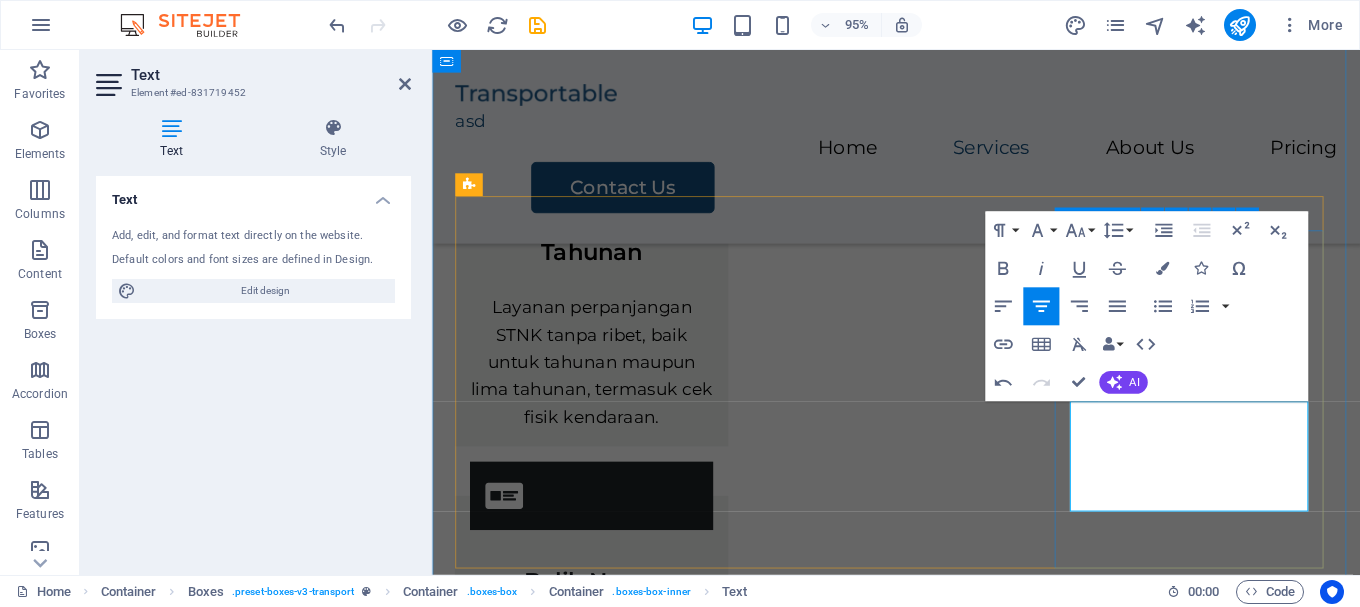 click on "Mutasi Masuk/Keluar Proses mutasi kendaraan antar daerah jadi cepat dan aman, tanpa perlu bolak-balik ke kantor Samsat." at bounding box center [600, 987] 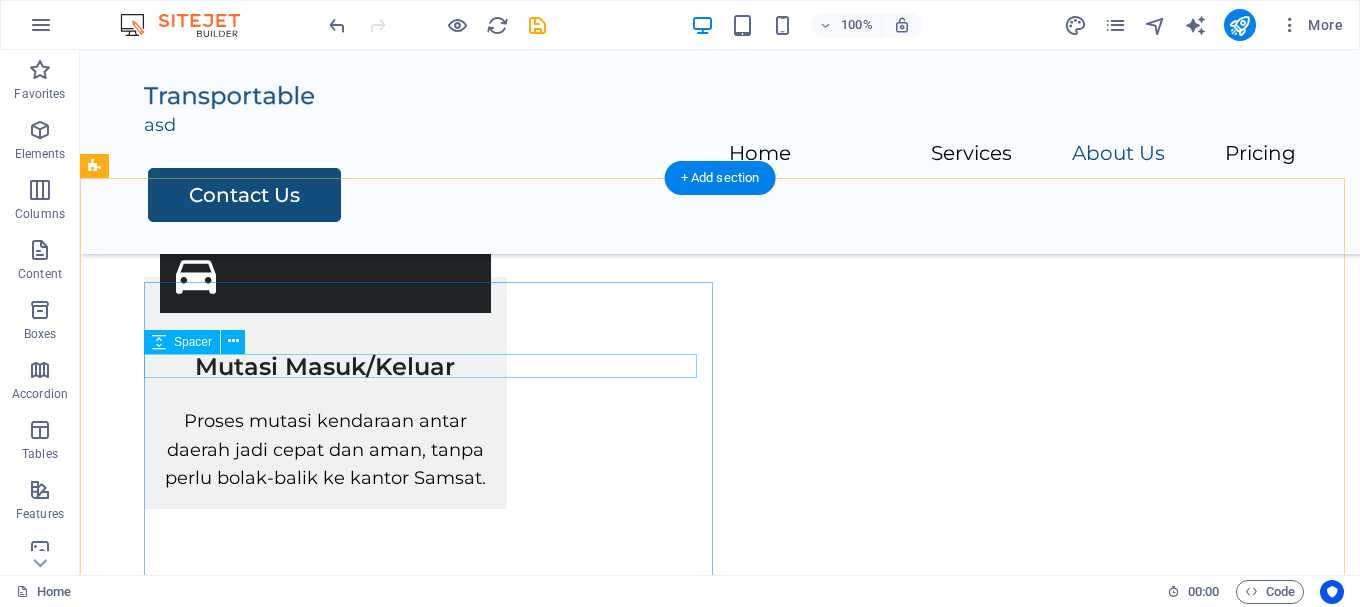 scroll, scrollTop: 1600, scrollLeft: 0, axis: vertical 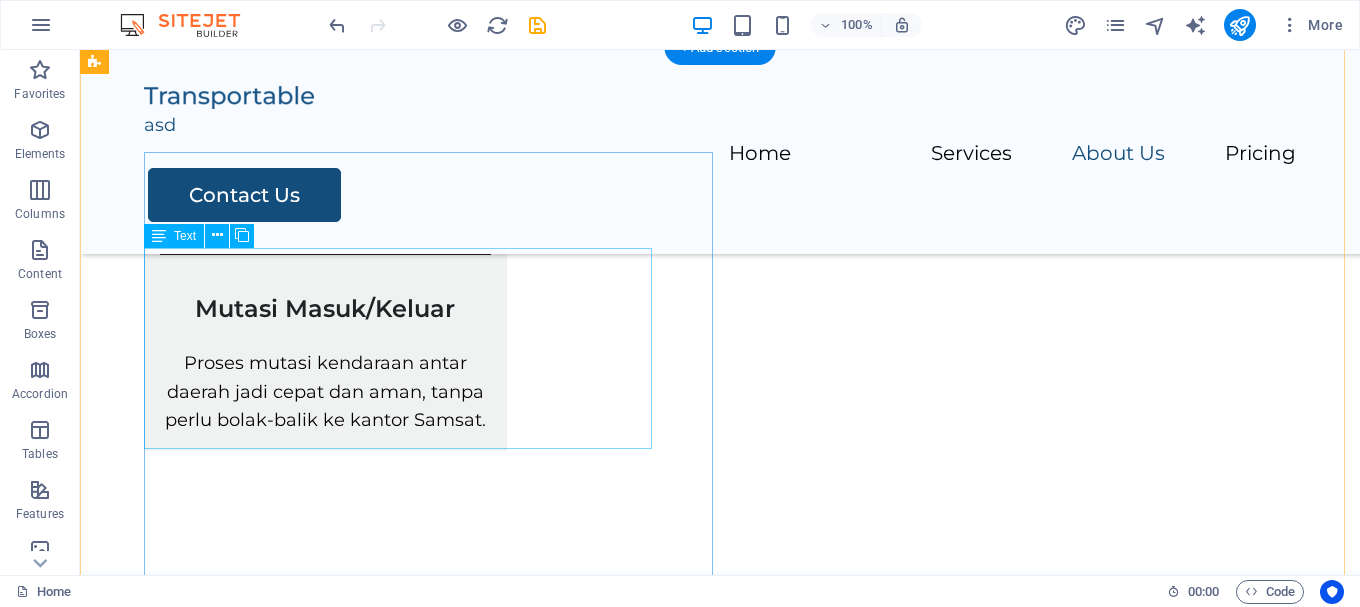 click on "Lorem ipsum dolor sit amet, consectetur adipiscing elit, sed do eiusmod tempor incididunt ut labore et dolore magna aliqua. Ut enim ad minim veniam, quis nostrud exercitation ullamco laboris nisi ut aliquip ex ea commodo consequat." at bounding box center (744, 790) 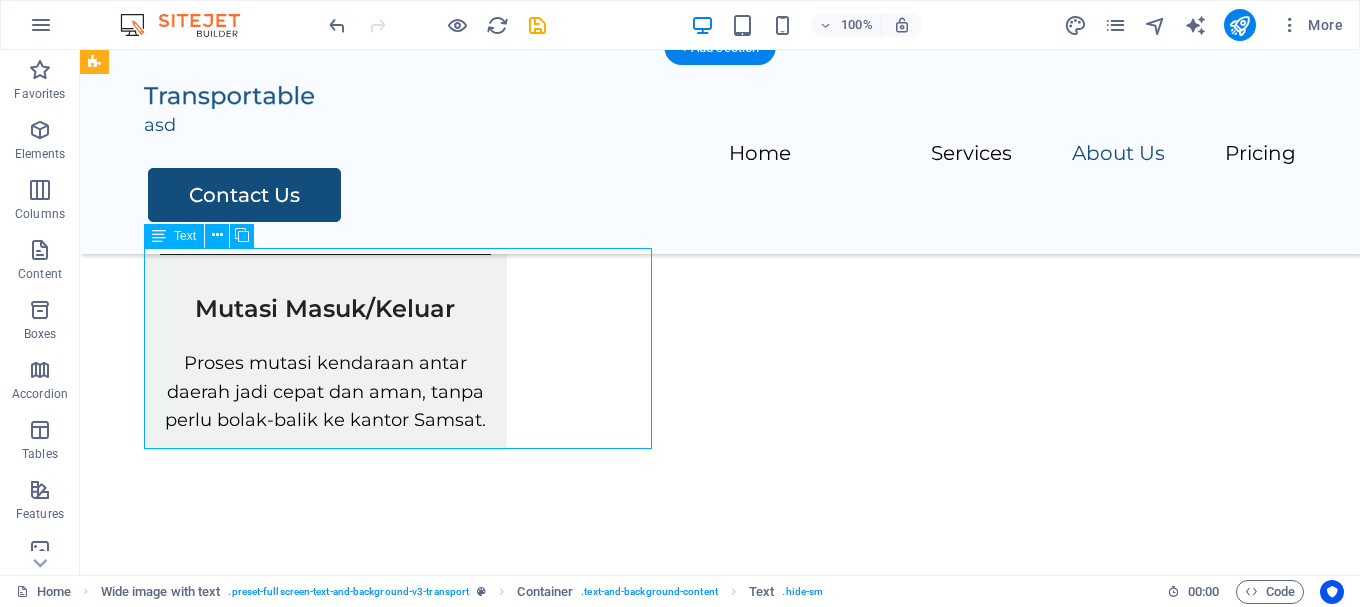 click on "Lorem ipsum dolor sit amet, consectetur adipiscing elit, sed do eiusmod tempor incididunt ut labore et dolore magna aliqua. Ut enim ad minim veniam, quis nostrud exercitation ullamco laboris nisi ut aliquip ex ea commodo consequat." at bounding box center [744, 790] 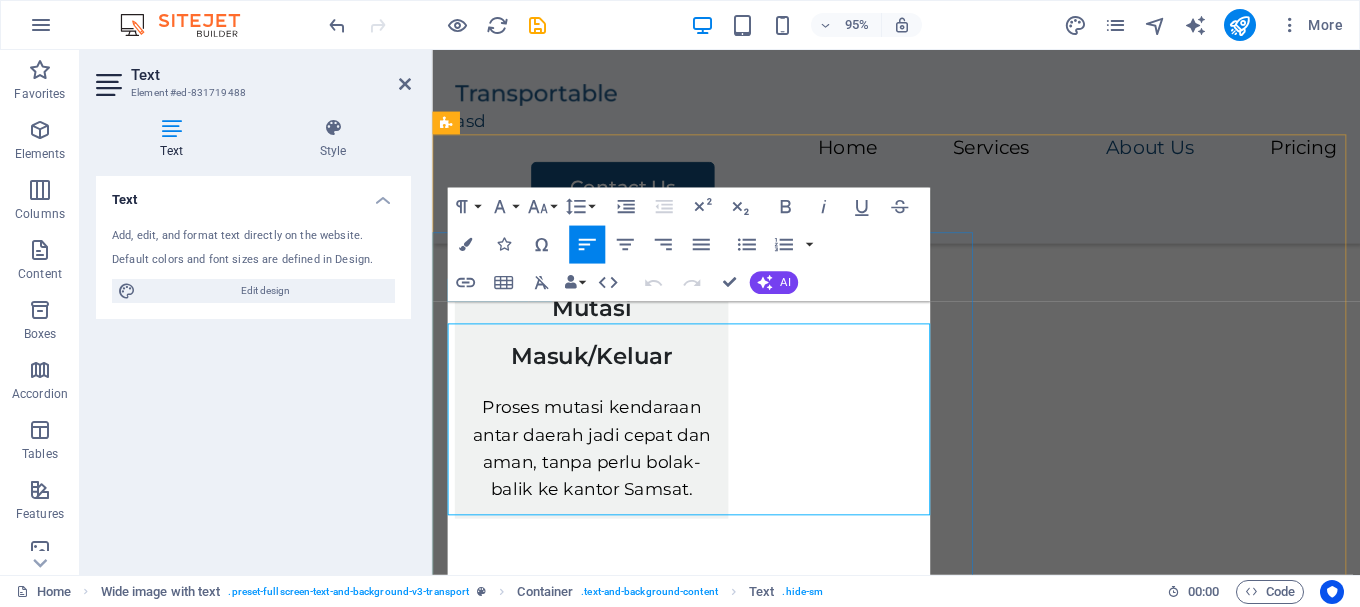 scroll, scrollTop: 1631, scrollLeft: 0, axis: vertical 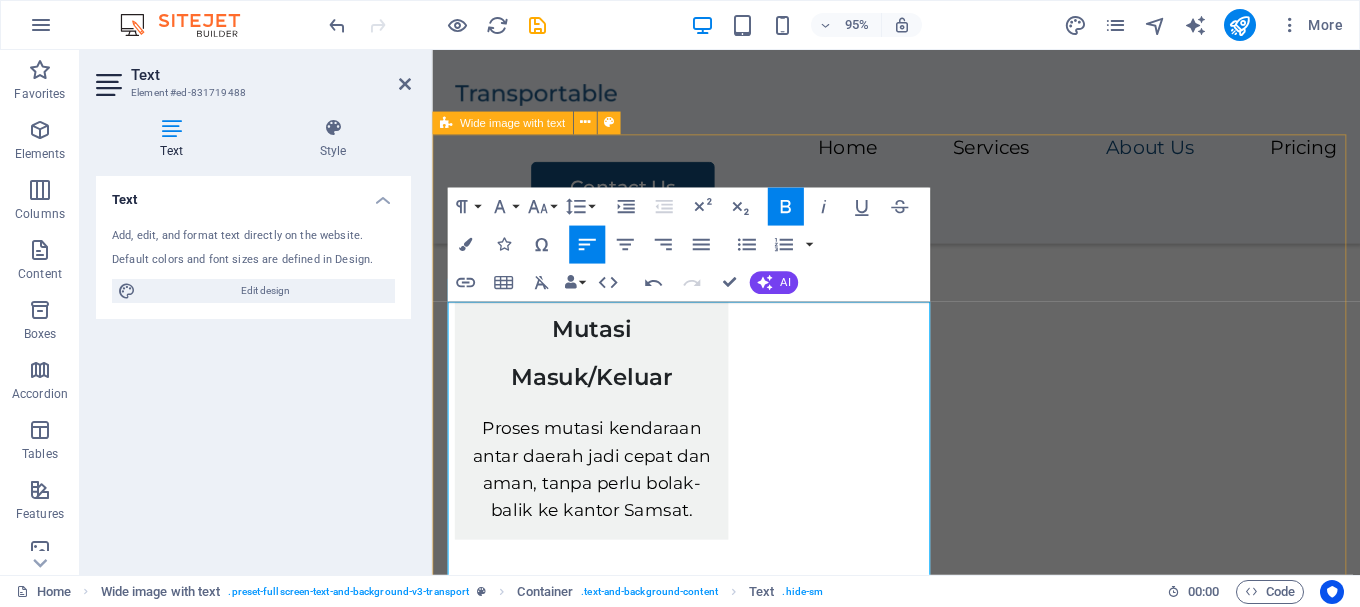 click on "About Us PT Karya Negeri Indonesia  adalah perusahaan yang bergerak di bidang layanan pengurusan administrasi kendaraan bermotor. Kami hadir untuk membantu masyarakat dalam menyelesaikan berbagai kebutuhan dokumen kendaraan, mulai dari  perpanjangan STNK tahunan & lima tahunan ,  balik nama kendaraan , hingga  mutasi masuk dan keluar daerah . Dengan tim yang profesional dan berpengalaman, kami berkomitmen memberikan pelayanan yang  cepat, aman, dan terpercaya . Kami memahami bahwa mengurus dokumen kendaraan sering kali merepotkan—karena itu, kami hadir sebagai solusi praktis agar Anda bisa fokus pada hal-hal yang lebih penting. Kami berlokasi di: Jl. Pembinaan Komplek Astek Blok A No. 36, Serpong, Tangerang Selatan. PT Karya Negeri Indonesia – Urusan kendaraan, jadi lebih mudah. Lorem ipsum dolor sit amet, consectetur adipiscing elit, sed do eiusmod tempor incididunt ut labore et dolore magna aliqua. Contact Us" at bounding box center (920, 1091) 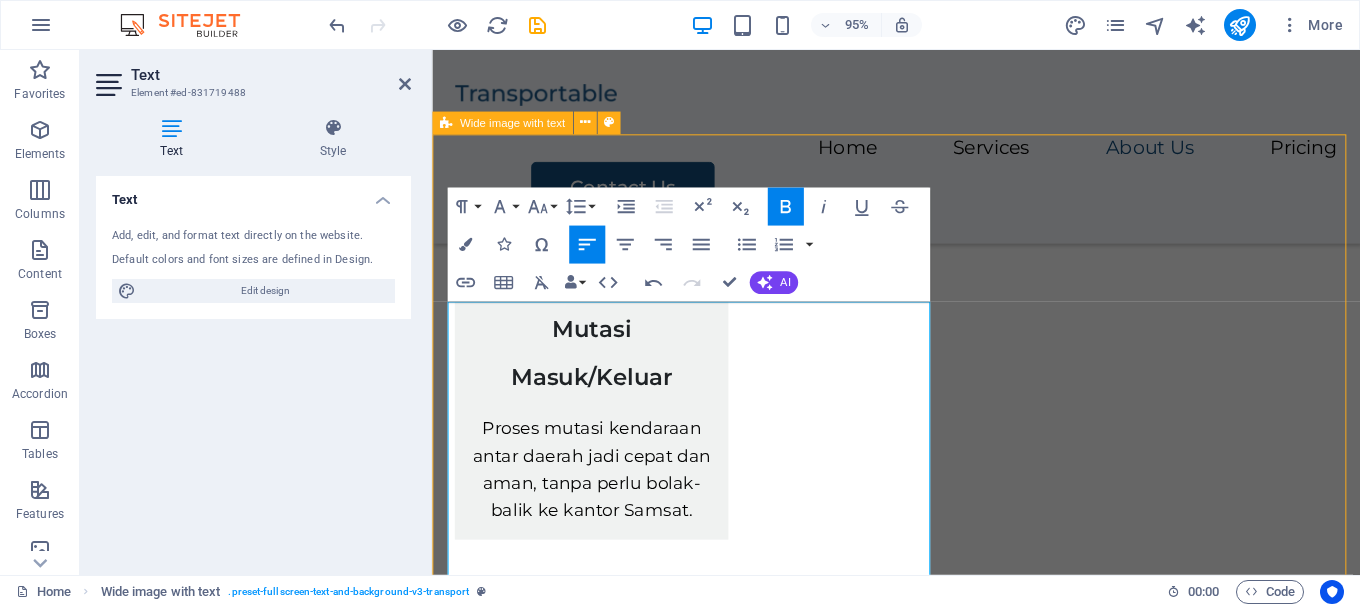 scroll, scrollTop: 1577, scrollLeft: 0, axis: vertical 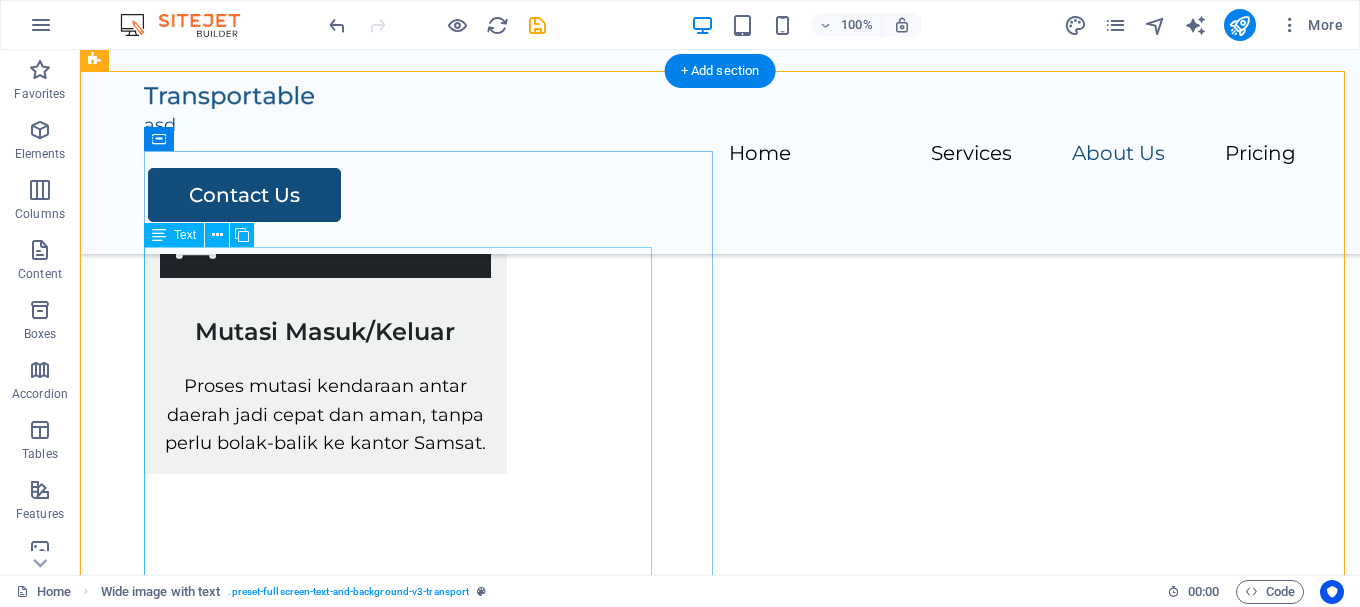 click on "PT Karya Negeri Indonesia  adalah perusahaan yang bergerak di bidang layanan pengurusan administrasi kendaraan bermotor. Kami hadir untuk membantu masyarakat dalam menyelesaikan berbagai kebutuhan dokumen kendaraan, mulai dari  perpanjangan STNK tahunan & lima tahunan ,  balik nama kendaraan , hingga  mutasi masuk dan keluar daerah . Dengan tim yang profesional dan berpengalaman, kami berkomitmen memberikan pelayanan yang  cepat, aman, dan terpercaya . Kami memahami bahwa mengurus dokumen kendaraan sering kali merepotkan—karena itu, kami hadir sebagai solusi praktis agar Anda bisa fokus pada hal-hal yang lebih penting. Kami berlokasi di: Jl. Pembinaan Komplek Astek Blok A No. 36, Serpong, Tangerang Selatan. PT Karya Negeri Indonesia – Urusan kendaraan, jadi lebih mudah." at bounding box center [744, 899] 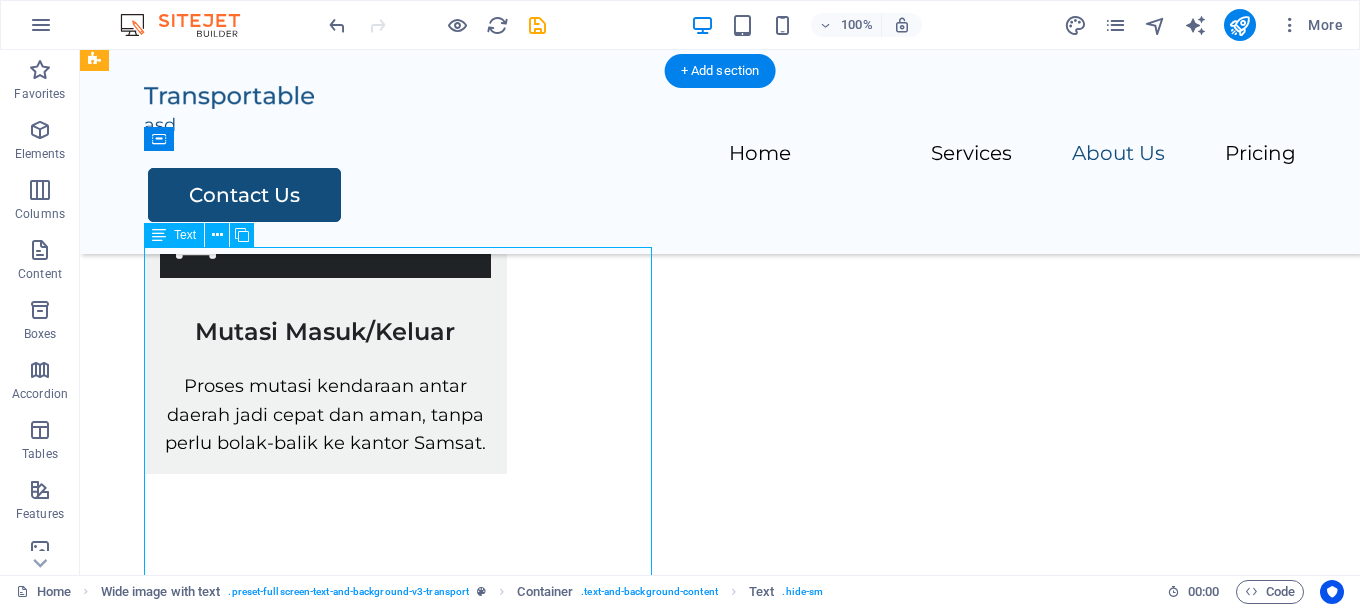 click on "PT Karya Negeri Indonesia  adalah perusahaan yang bergerak di bidang layanan pengurusan administrasi kendaraan bermotor. Kami hadir untuk membantu masyarakat dalam menyelesaikan berbagai kebutuhan dokumen kendaraan, mulai dari  perpanjangan STNK tahunan & lima tahunan ,  balik nama kendaraan , hingga  mutasi masuk dan keluar daerah . Dengan tim yang profesional dan berpengalaman, kami berkomitmen memberikan pelayanan yang  cepat, aman, dan terpercaya . Kami memahami bahwa mengurus dokumen kendaraan sering kali merepotkan—karena itu, kami hadir sebagai solusi praktis agar Anda bisa fokus pada hal-hal yang lebih penting. Kami berlokasi di: Jl. Pembinaan Komplek Astek Blok A No. 36, Serpong, Tangerang Selatan. PT Karya Negeri Indonesia – Urusan kendaraan, jadi lebih mudah." at bounding box center (744, 899) 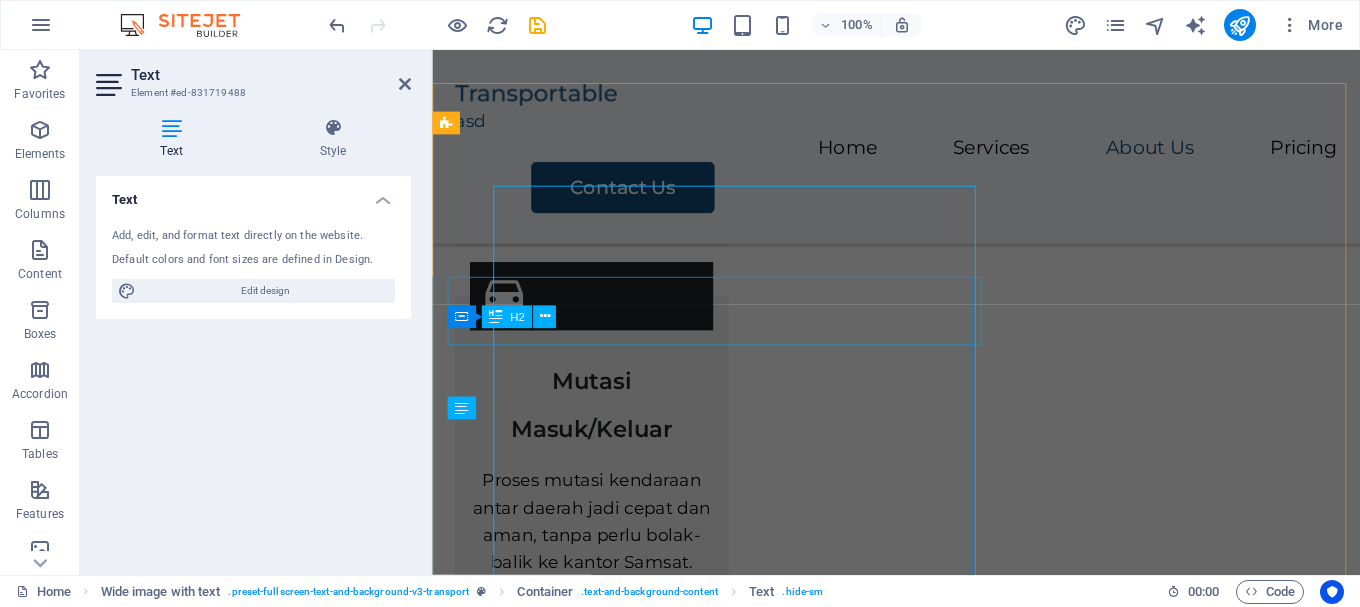scroll, scrollTop: 1631, scrollLeft: 0, axis: vertical 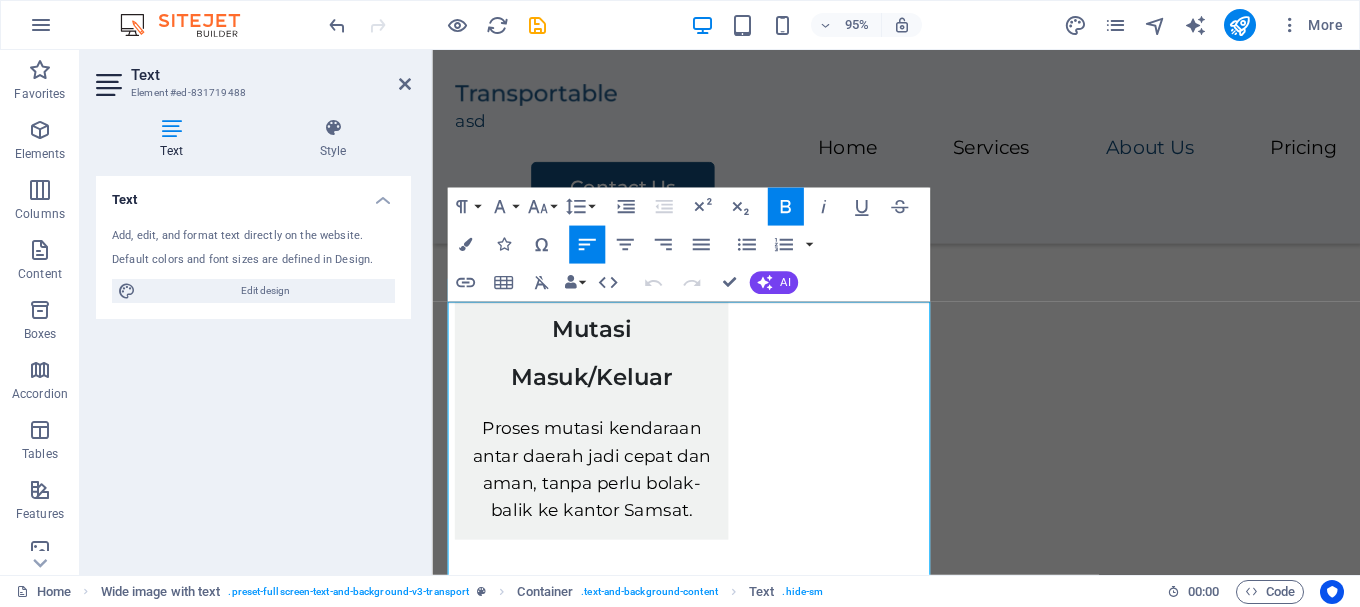 click 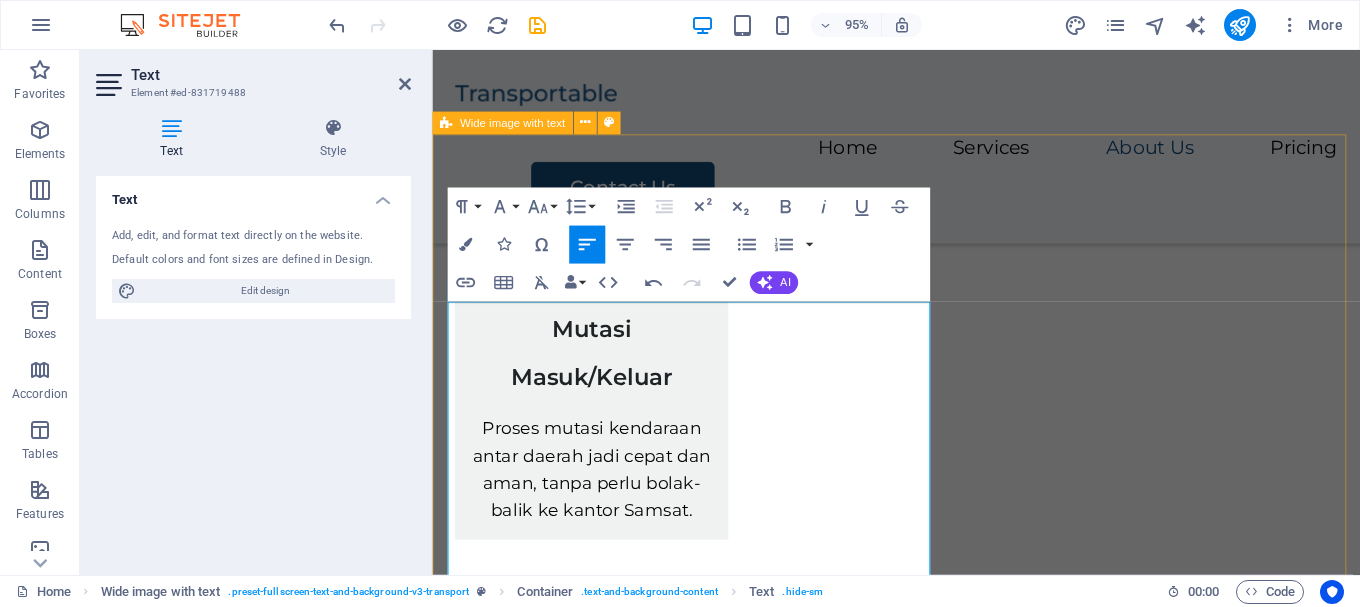 click on "About Us PT Karya Negeri Indonesia adalah perusahaan yang bergerak di bidang layanan pengurusan administrasi kendaraan bermotor. Kami hadir untuk membantu masyarakat dalam menyelesaikan berbagai kebutuhan dokumen kendaraan, mulai dari perpanjangan STNK tahunan & lima tahunan, balik nama kendaraan, hingga mutasi masuk dan keluar daerah. Dengan tim yang profesional dan berpengalaman, kami berkomitmen memberikan pelayanan yang cepat, aman, dan terpercaya. Kami memahami bahwa mengurus dokumen kendaraan sering kali merepotkan—karena itu, kami hadir sebagai solusi praktis agar Anda bisa fokus pada hal-hal yang lebih penting. Kami berlokasi di: Jl. Pembinaan Komplek Astek Blok A No. 36, Serpong, Tangerang Selatan. PT Karya Negeri Indonesia – Urusan kendaraan, jadi lebih mudah. Lorem ipsum dolor sit amet, consectetur adipiscing elit, sed do eiusmod tempor incididunt ut labore et dolore magna aliqua. Ut enim ad minim veniam, quis nostrud exercitation ullamco laboris nisi ut aliquip ex ea commodo consequat." at bounding box center (920, 1091) 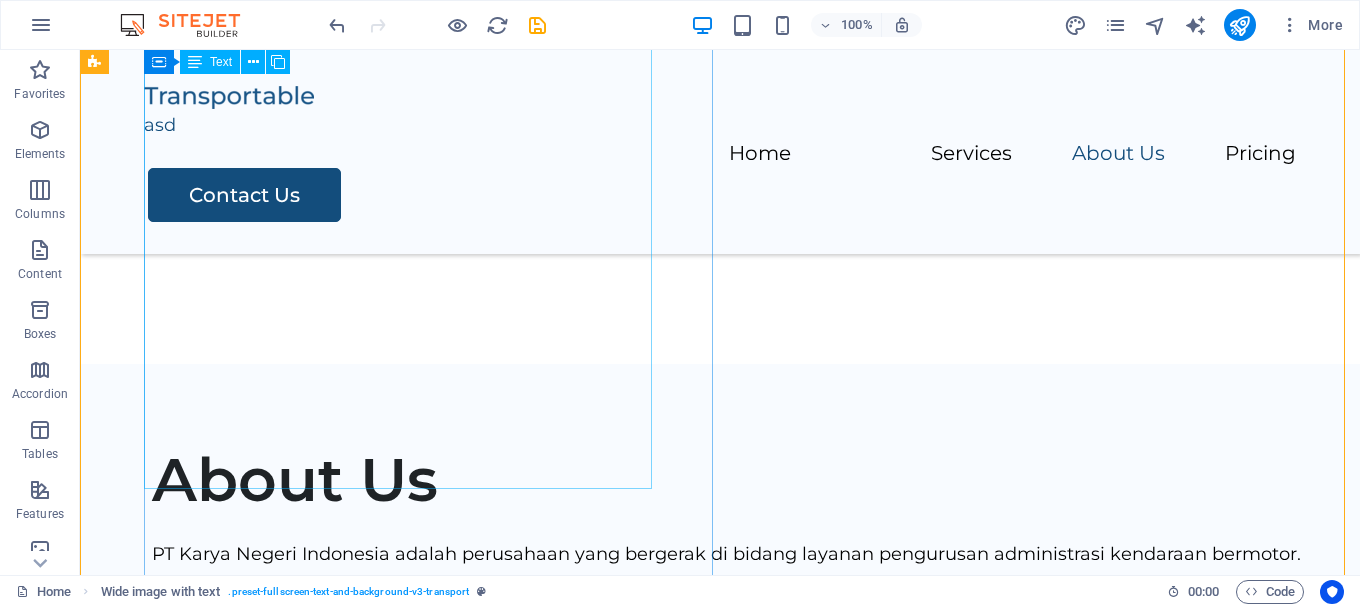 scroll, scrollTop: 1877, scrollLeft: 0, axis: vertical 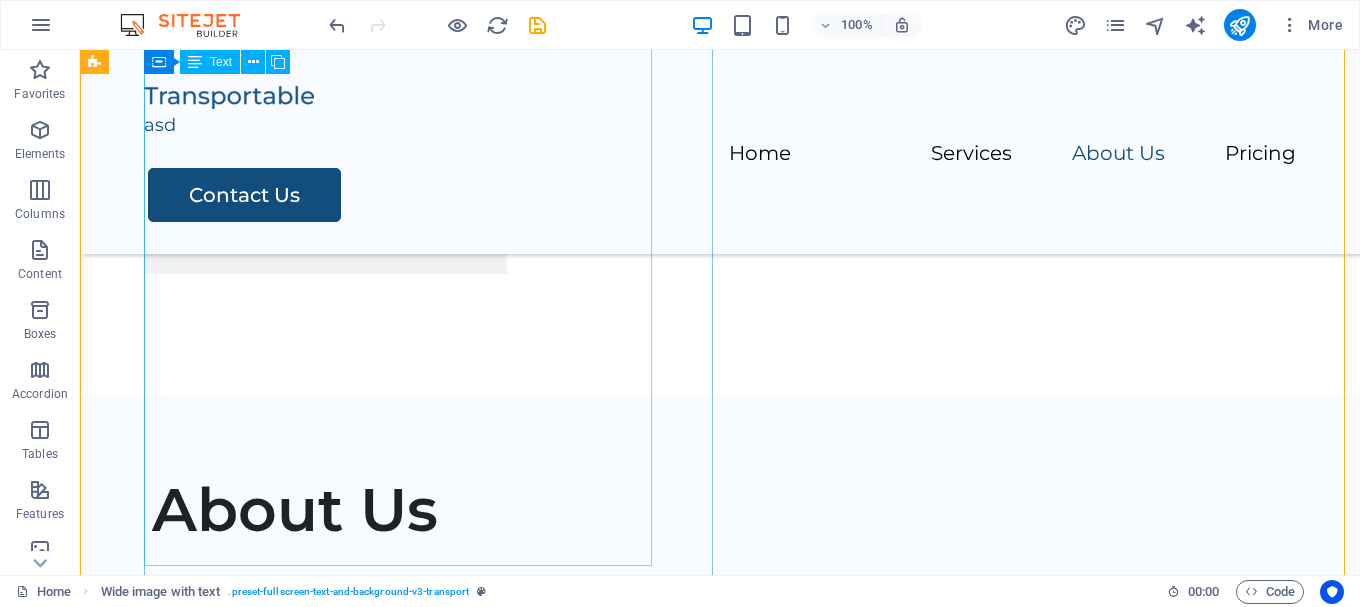 click on "PT Karya Negeri Indonesia adalah perusahaan yang bergerak di bidang layanan pengurusan administrasi kendaraan bermotor. Kami hadir untuk membantu masyarakat dalam menyelesaikan berbagai kebutuhan dokumen kendaraan, mulai dari perpanjangan STNK tahunan & lima tahunan, balik nama kendaraan, hingga mutasi masuk dan keluar daerah. Dengan tim yang profesional dan berpengalaman, kami berkomitmen memberikan pelayanan yang cepat, aman, dan terpercaya. Kami memahami bahwa mengurus dokumen kendaraan sering kali merepotkan—karena itu, kami hadir sebagai solusi praktis agar Anda bisa fokus pada hal-hal yang lebih penting. Kami berlokasi di: Jl. Pembinaan Komplek Astek Blok A No. 36, Serpong, Tangerang Selatan. PT Karya Negeri Indonesia – Urusan kendaraan, jadi lebih mudah." at bounding box center [744, 699] 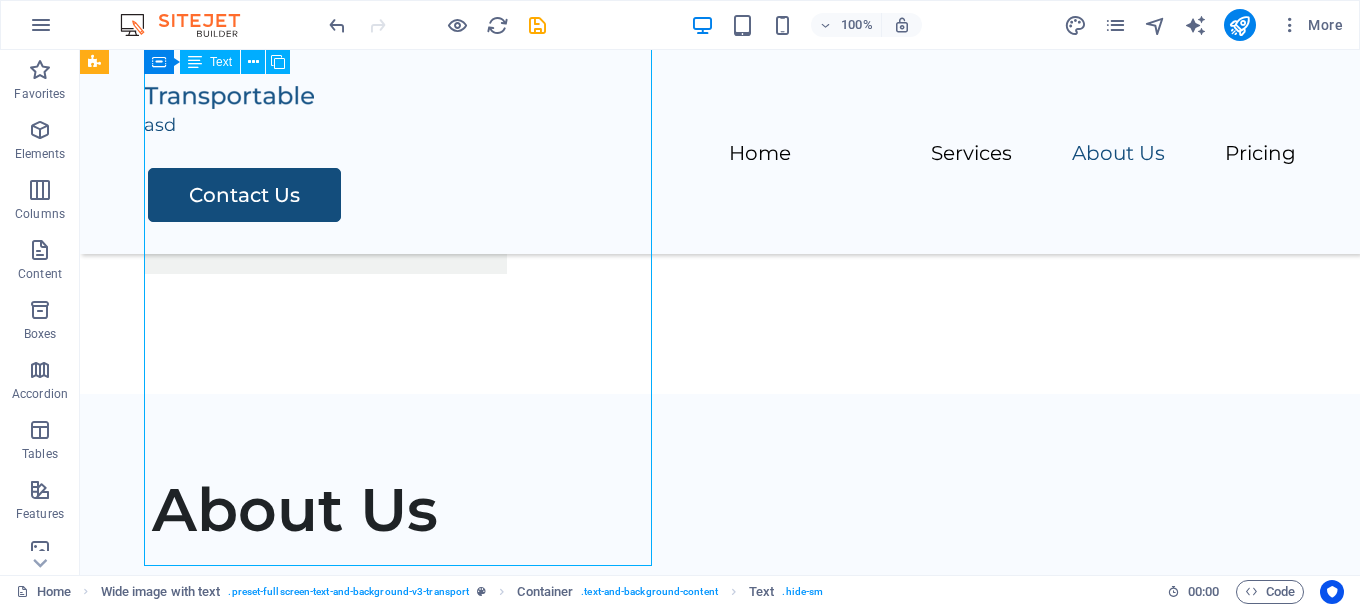 click on "PT Karya Negeri Indonesia adalah perusahaan yang bergerak di bidang layanan pengurusan administrasi kendaraan bermotor. Kami hadir untuk membantu masyarakat dalam menyelesaikan berbagai kebutuhan dokumen kendaraan, mulai dari perpanjangan STNK tahunan & lima tahunan, balik nama kendaraan, hingga mutasi masuk dan keluar daerah. Dengan tim yang profesional dan berpengalaman, kami berkomitmen memberikan pelayanan yang cepat, aman, dan terpercaya. Kami memahami bahwa mengurus dokumen kendaraan sering kali merepotkan—karena itu, kami hadir sebagai solusi praktis agar Anda bisa fokus pada hal-hal yang lebih penting. Kami berlokasi di: Jl. Pembinaan Komplek Astek Blok A No. 36, Serpong, Tangerang Selatan. PT Karya Negeri Indonesia – Urusan kendaraan, jadi lebih mudah." at bounding box center [744, 699] 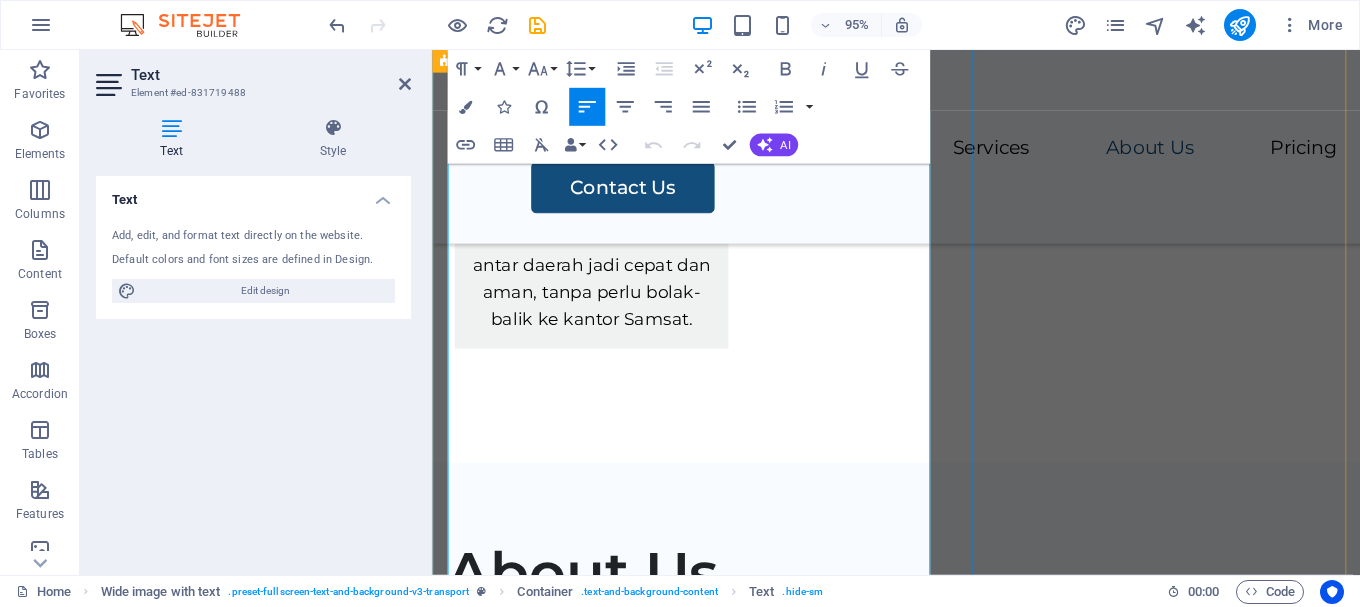 click on "PT Karya Negeri Indonesia adalah perusahaan yang bergerak di bidang layanan pengurusan administrasi kendaraan bermotor. Kami hadir untuk membantu masyarakat dalam menyelesaikan berbagai kebutuhan dokumen kendaraan, mulai dari perpanjangan STNK tahunan & lima tahunan, balik nama kendaraan, hingga mutasi masuk dan keluar daerah." at bounding box center [920, 718] 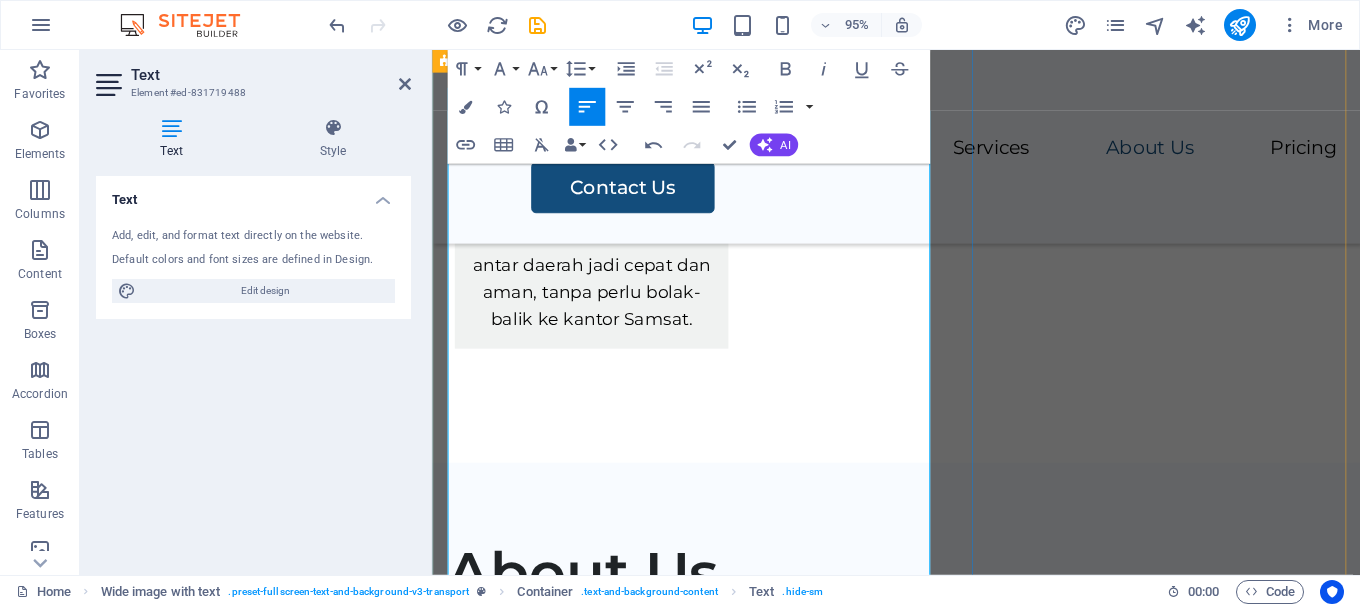 click on "Dengan tim yang profesional dan berpengalaman, kami berkomitmen memberikan pelayanan yang cepat, aman, dan terpercaya. Kami memahami bahwa mengurus dokumen kendaraan sering kali merepotkan—karena itu, kami hadir sebagai solusi praktis agar Anda bisa fokus pada hal-hal yang lebih penting." at bounding box center (920, 862) 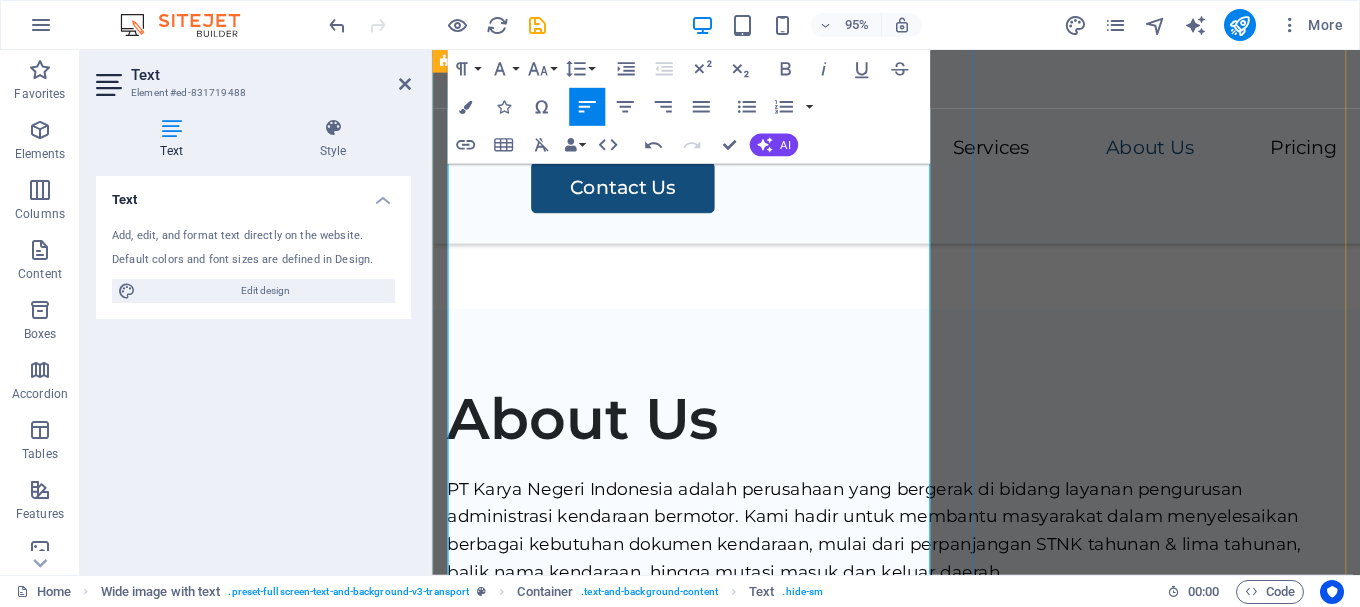 scroll, scrollTop: 2032, scrollLeft: 0, axis: vertical 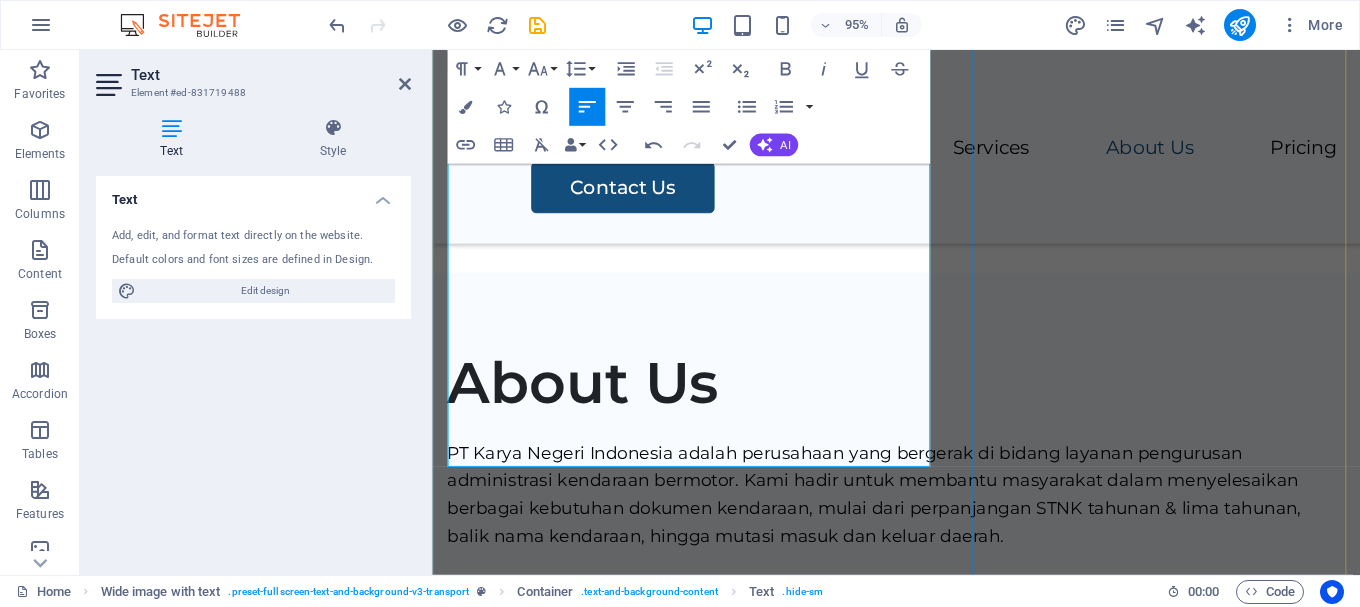 click on "Kami berlokasi di: Jl. Pembinaan Komplek Astek Blok A No. 36, Serpong, Tangerang Selatan." at bounding box center [920, 778] 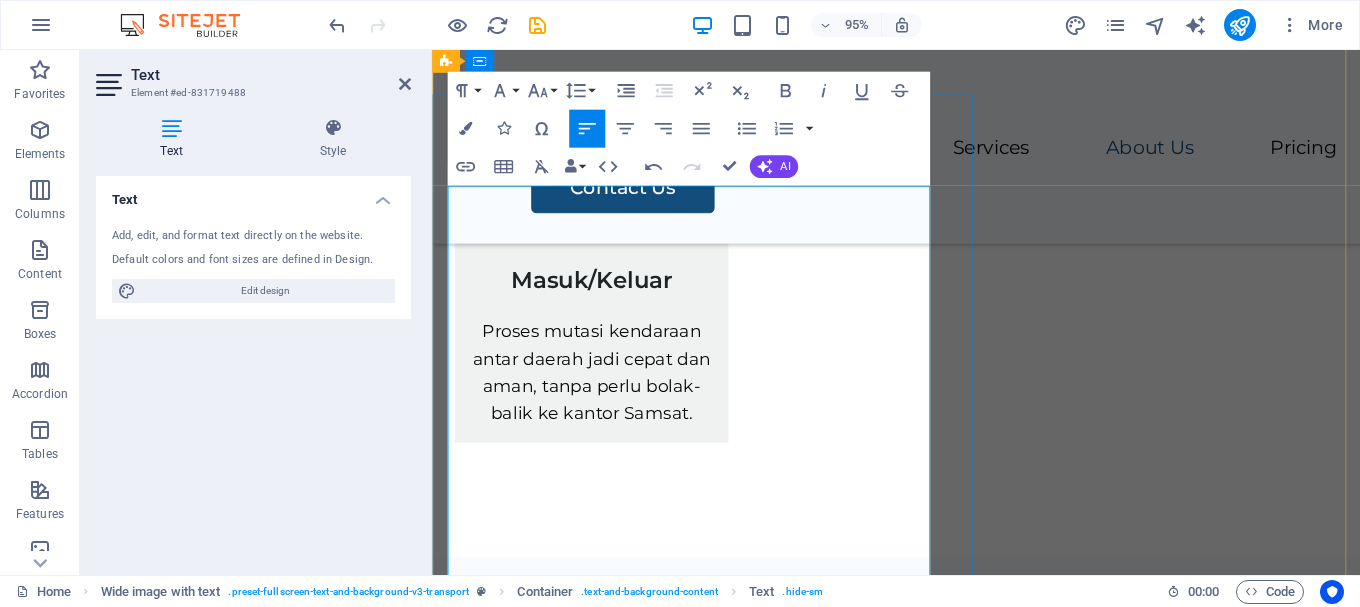 scroll, scrollTop: 1732, scrollLeft: 0, axis: vertical 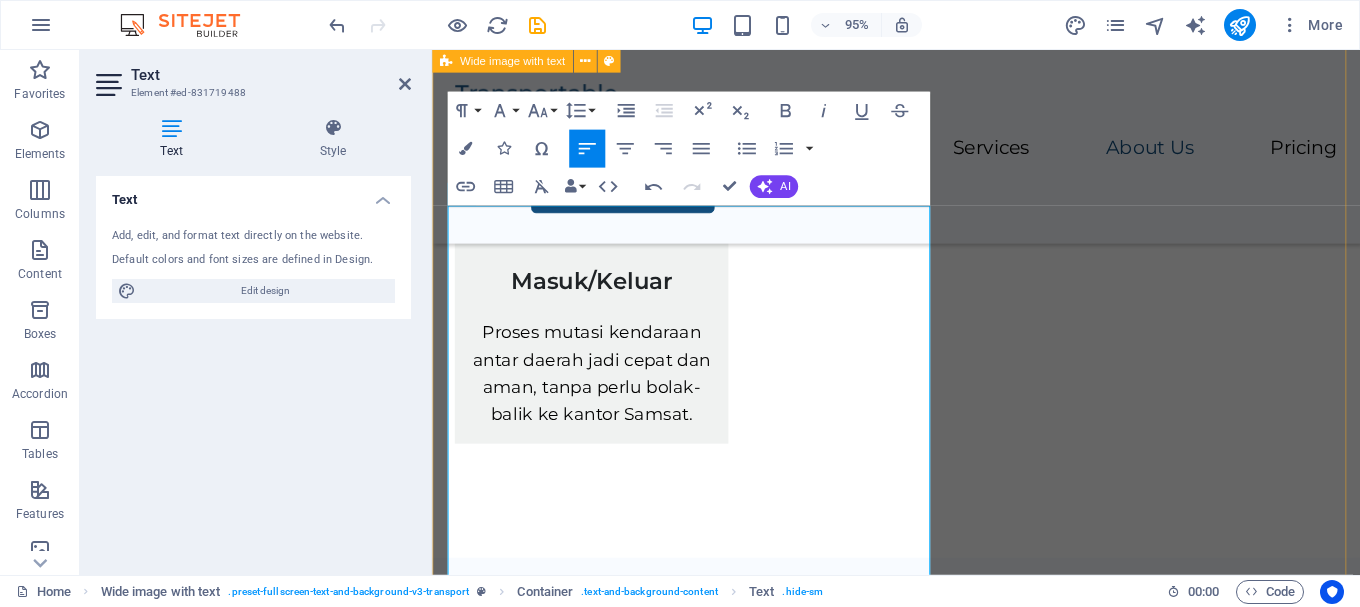 click on "About Us PT Karya Negeri Indonesia adalah perusahaan yang bergerak di bidang layanan pengurusan administrasi kendaraan bermotor. Kami hadir untuk membantu masyarakat dalam menyelesaikan berbagai kebutuhan dokumen kendaraan, mulai dari perpanjangan STNK tahunan & lima tahunan, balik nama kendaraan, hingga mutasi masuk dan keluar daerah. Dengan tim yang profesional dan berpengalaman, kami berkomitmen memberikan pelayanan yang cepat, aman, dan terpercaya. Kami memahami bahwa mengurus dokumen kendaraan sering kali merepotkan karena itu, kami hadir sebagai solusi praktis agar Anda bisa fokus pada hal-hal yang lebih penting. Kami berlokasi di: Jl. Pembinaan Komplek Astek Blok A No. 36, Serpong, Tangerang Selatan. PT Karya Negeri Indonesia – Urusan kendaraan, jadi lebih mudah. Lorem ipsum dolor sit amet, consectetur adipiscing elit, sed do eiusmod tempor incididunt ut labore et dolore magna aliqua. Ut enim ad minim veniam, quis nostrud exercitation ullamco laboris nisi ut aliquip ex ea commodo consequat." at bounding box center (920, 1033) 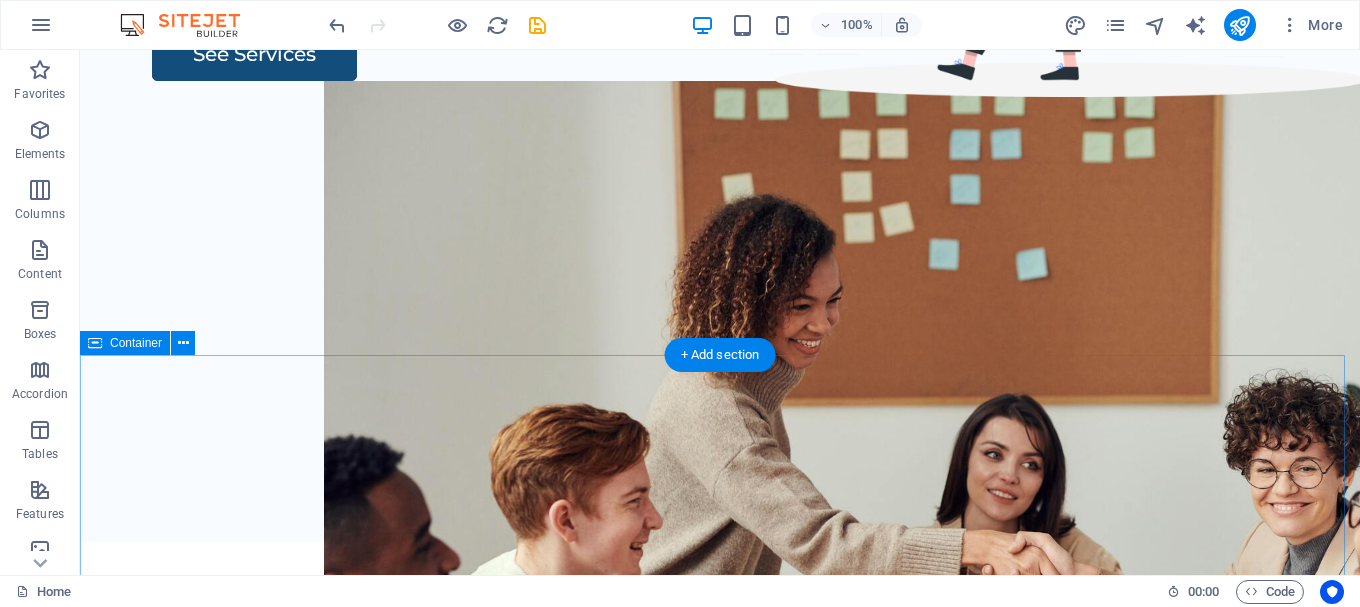 scroll, scrollTop: 0, scrollLeft: 0, axis: both 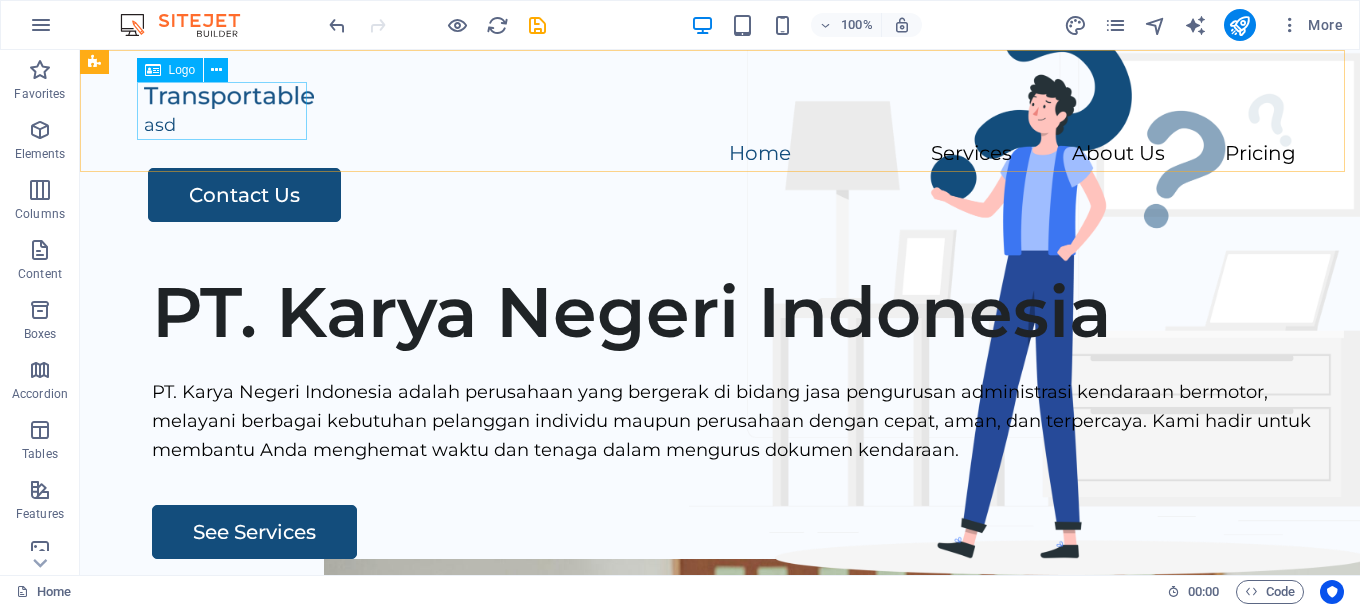 click on "Logo" at bounding box center (182, 70) 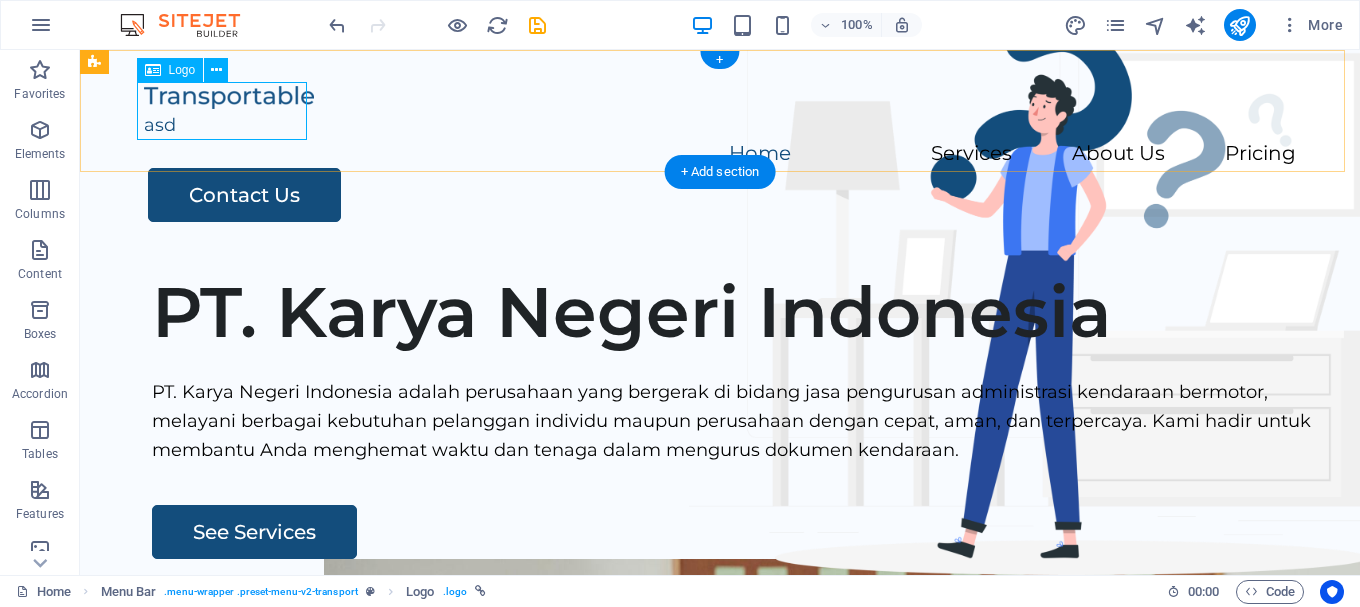 click on "asd" at bounding box center (720, 111) 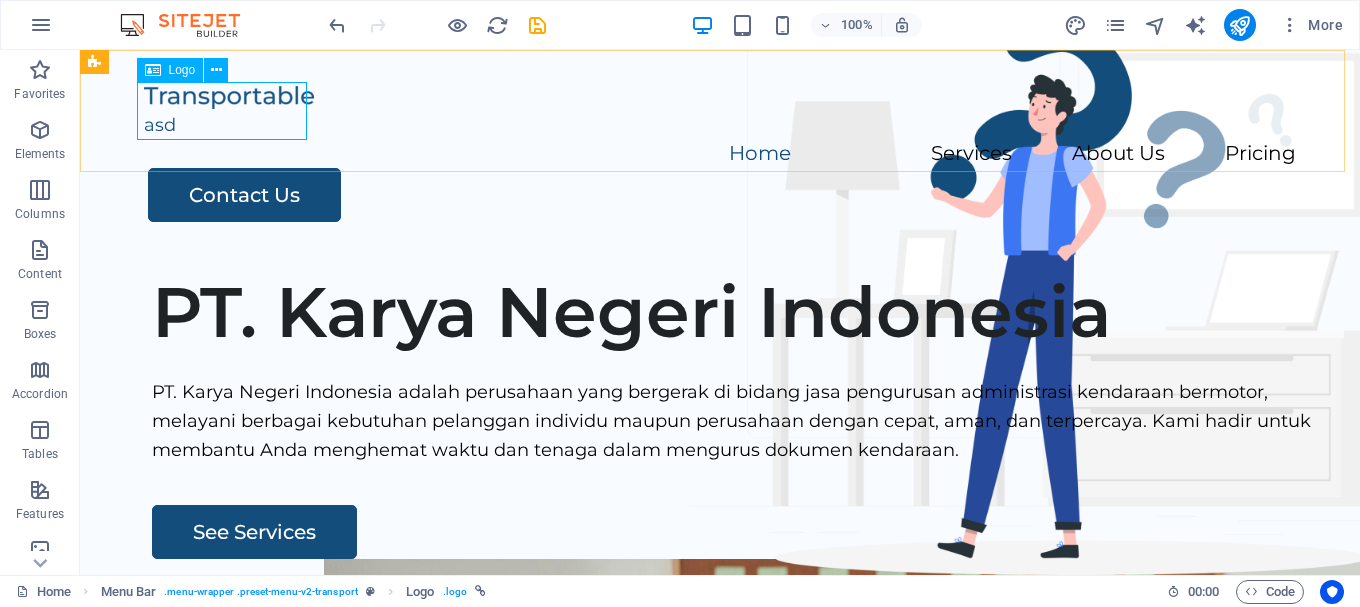 click on "Logo" at bounding box center [182, 70] 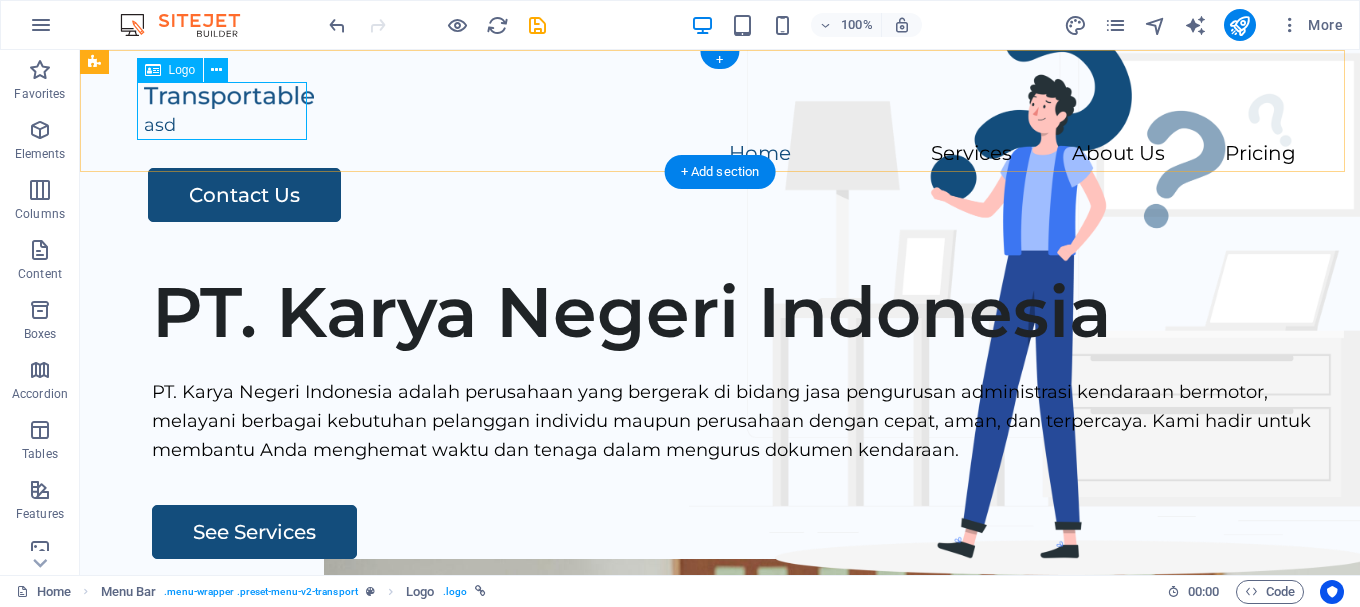 click on "asd" at bounding box center (720, 111) 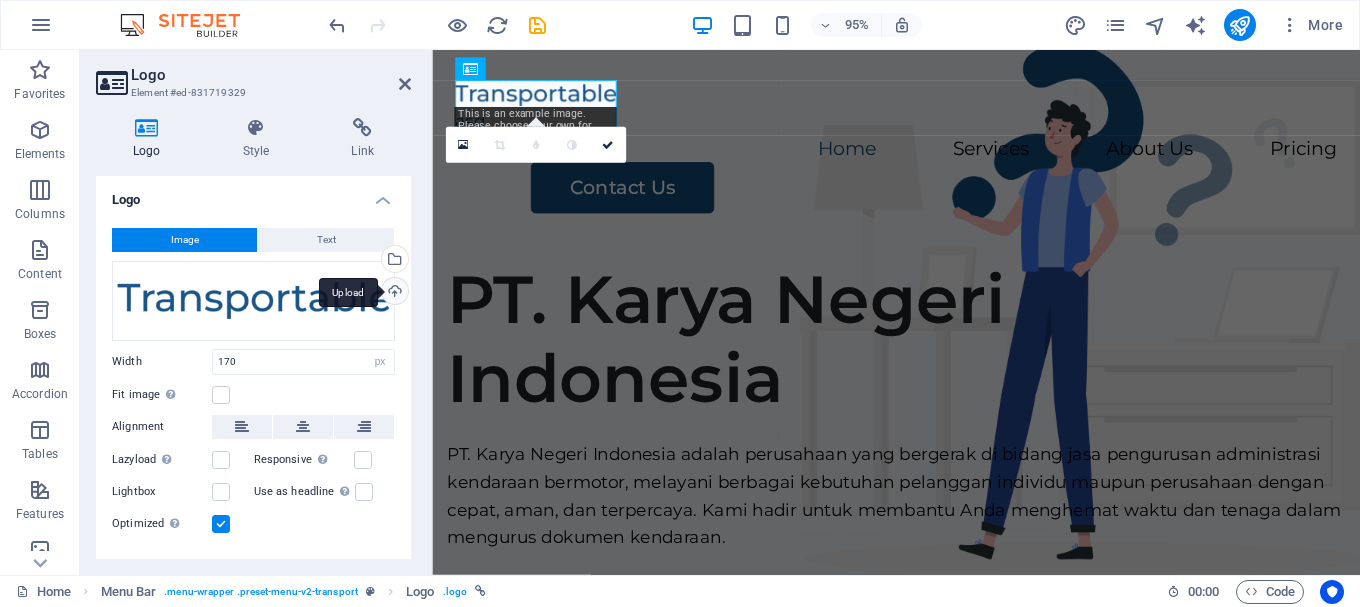 click on "Upload" at bounding box center [393, 293] 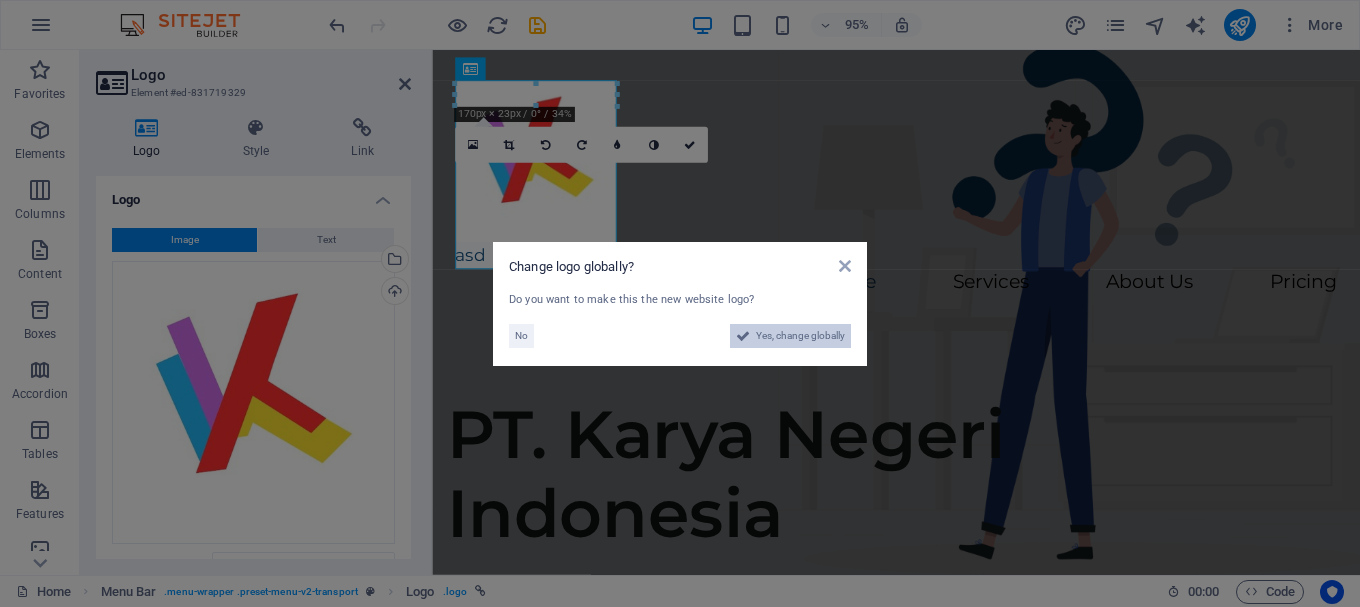 click on "Yes, change globally" at bounding box center [800, 336] 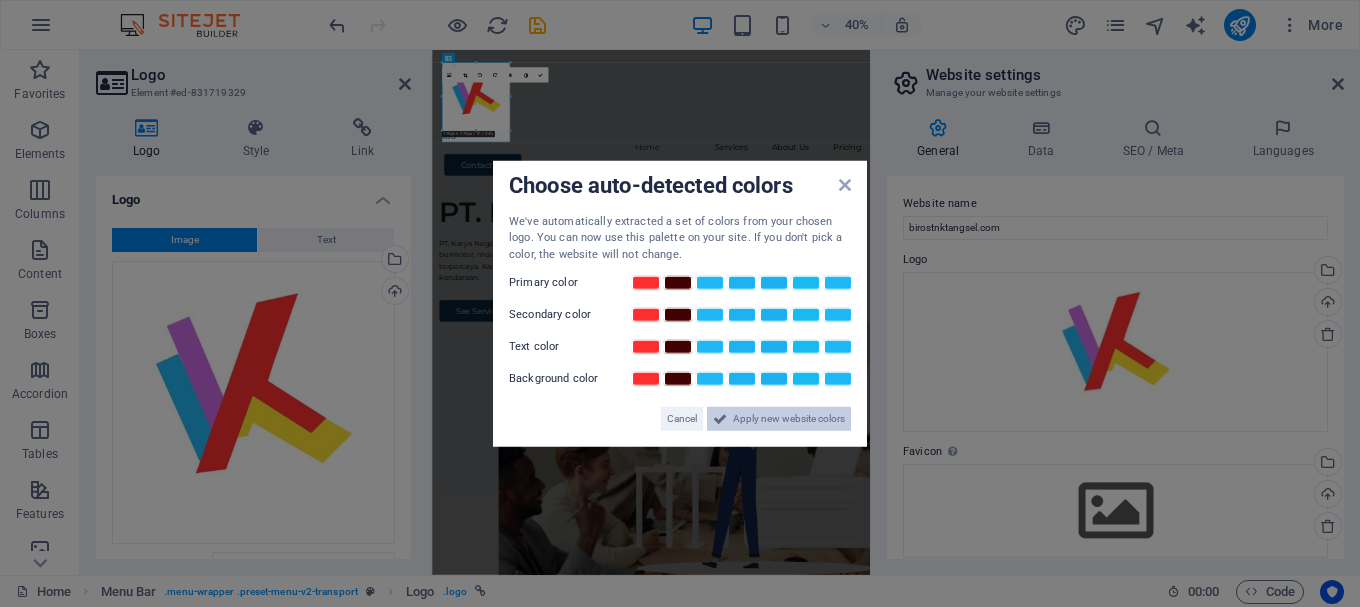 click on "Apply new website colors" at bounding box center [789, 419] 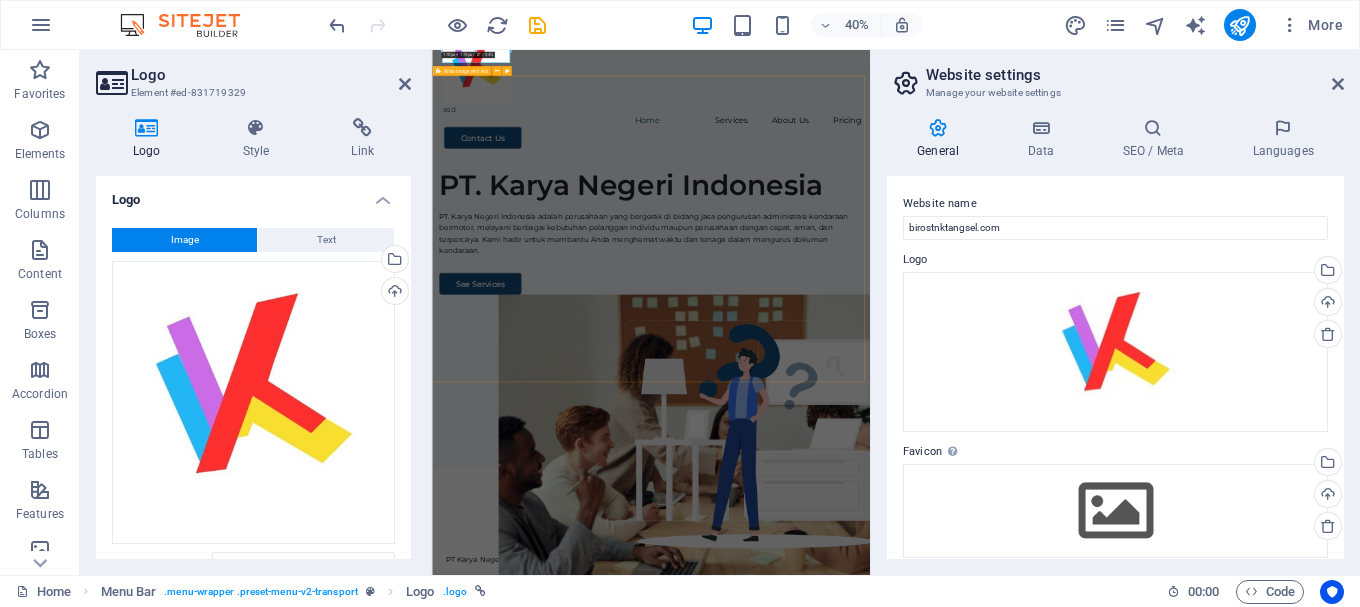 scroll, scrollTop: 0, scrollLeft: 0, axis: both 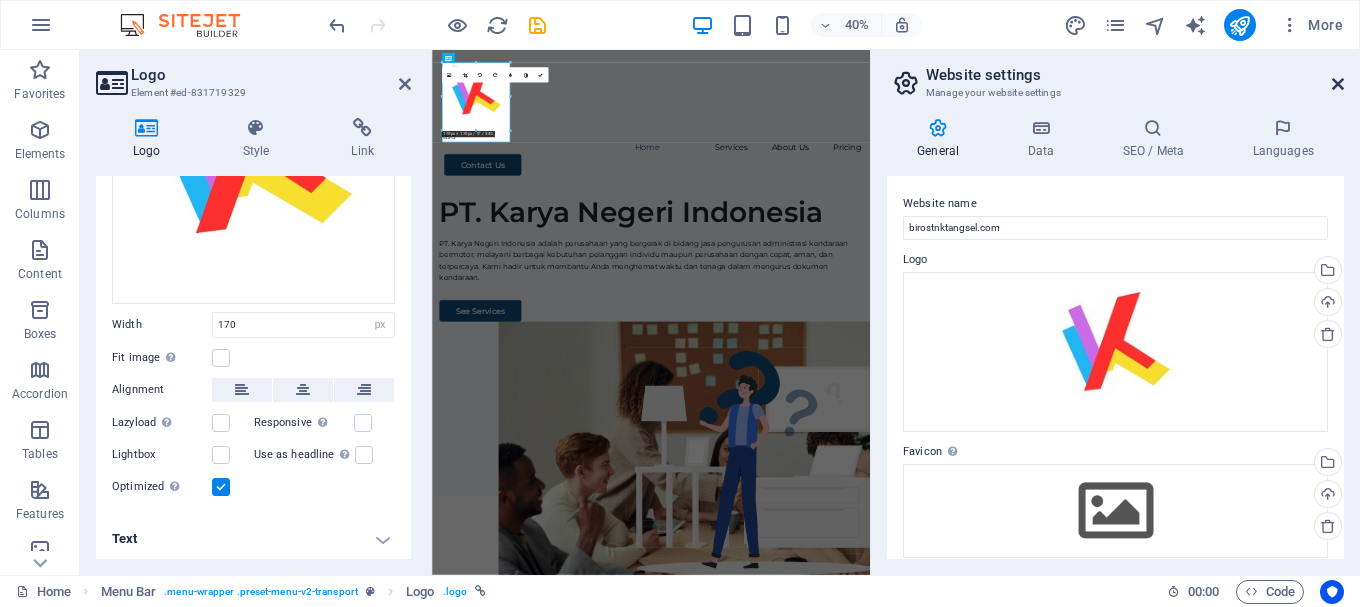 click at bounding box center [1338, 84] 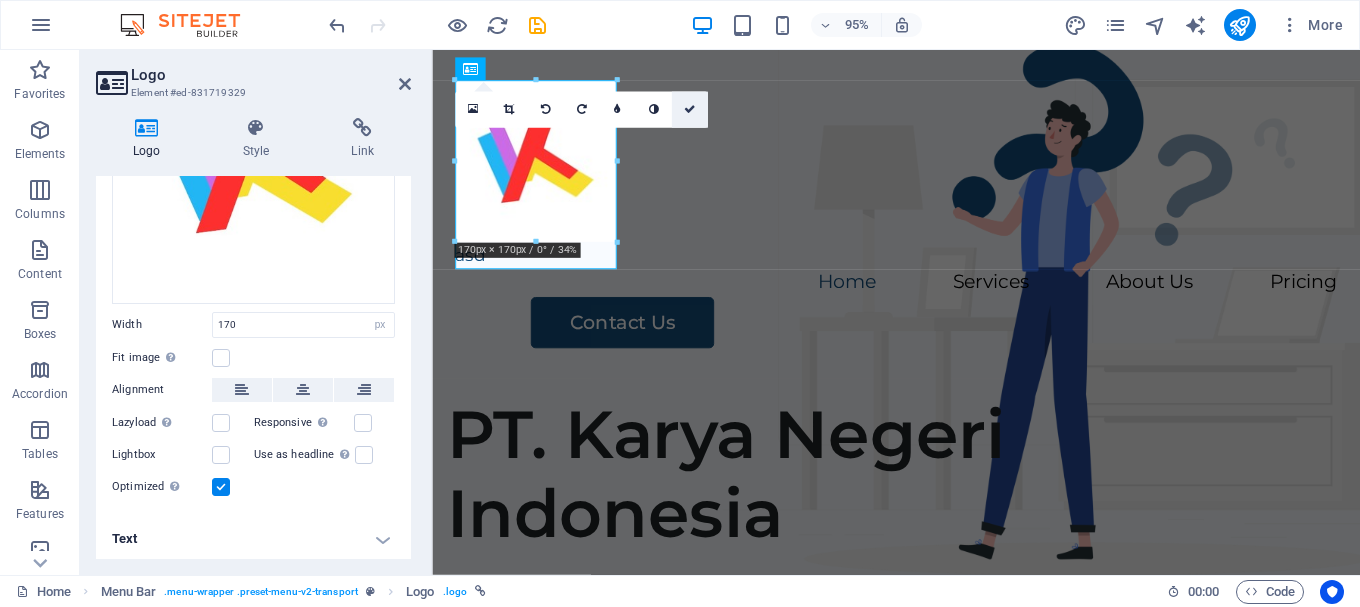 click at bounding box center [690, 109] 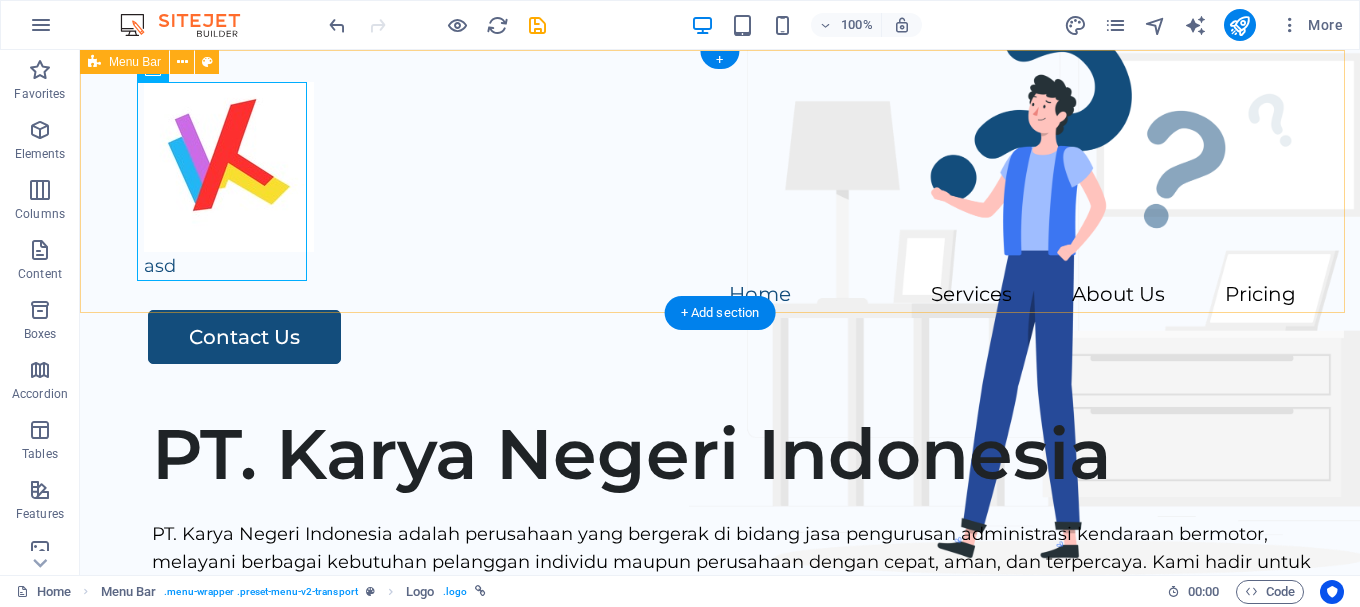 click on "asd Home Services About Us Pricing Contact Us" at bounding box center (720, 223) 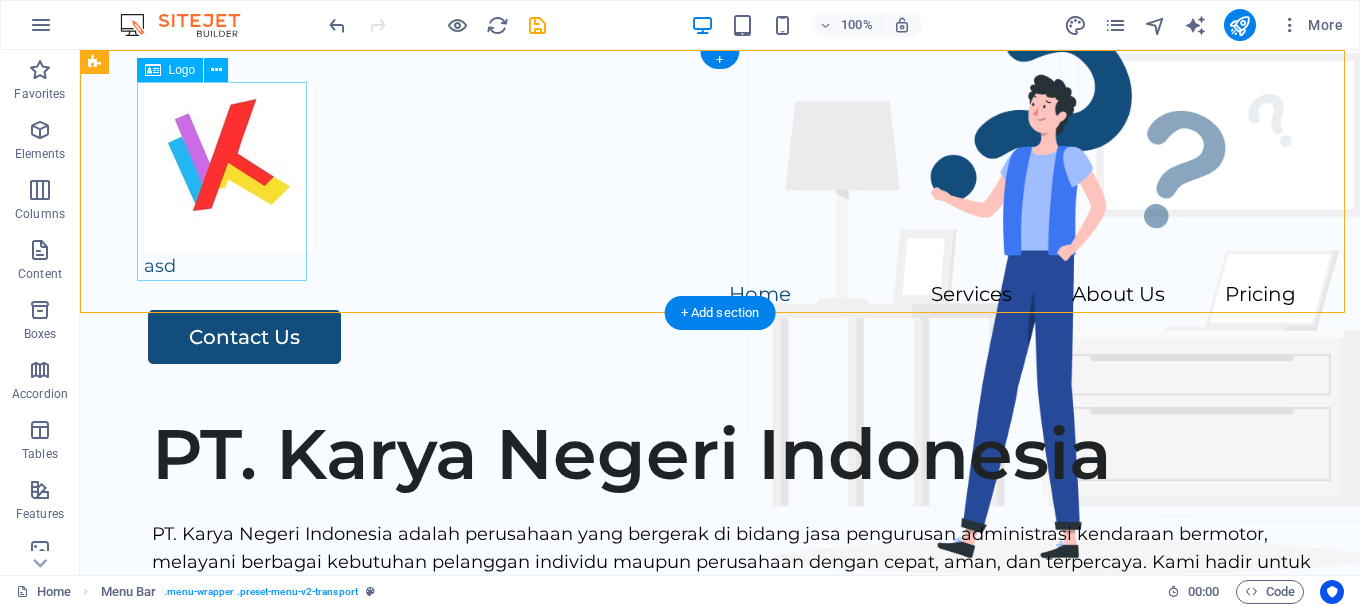 click on "asd" at bounding box center (720, 181) 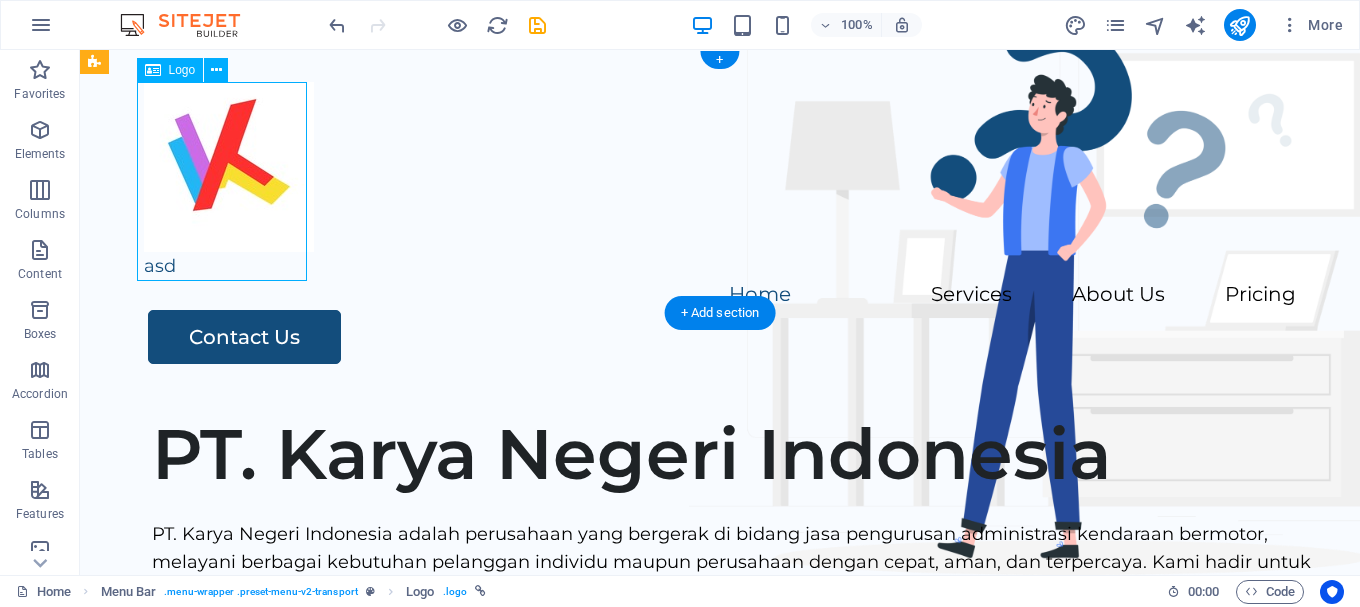 click on "asd" at bounding box center [720, 181] 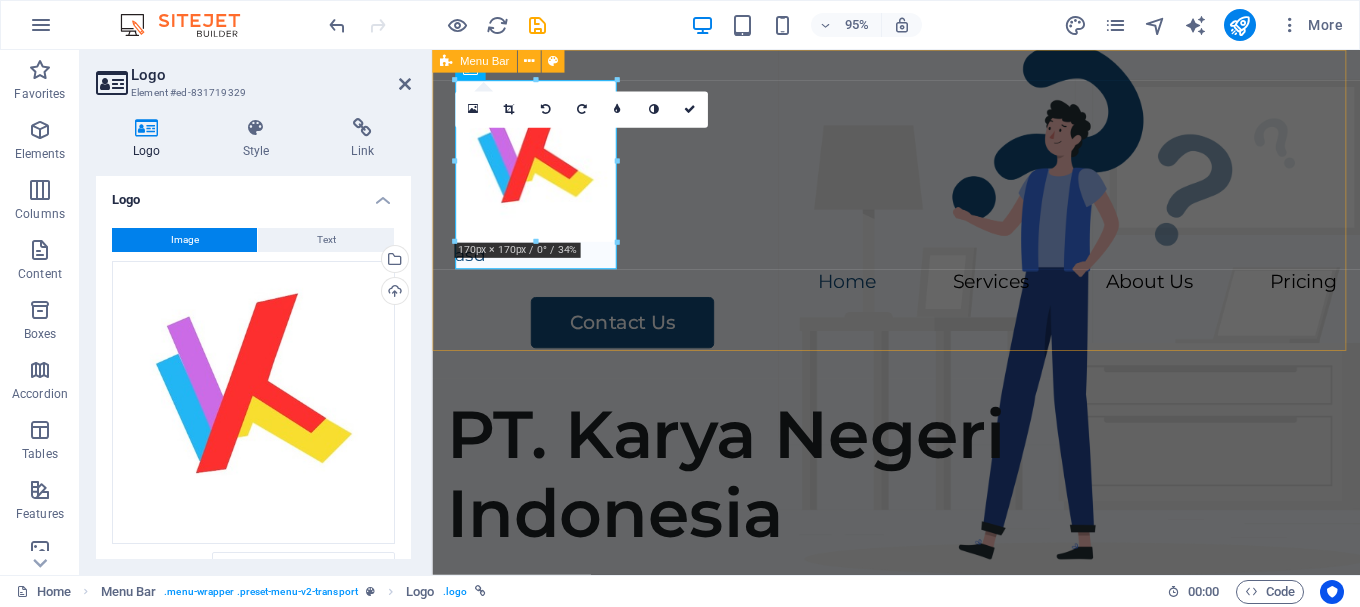 click on "asd Home Services About Us Pricing Contact Us" at bounding box center (920, 223) 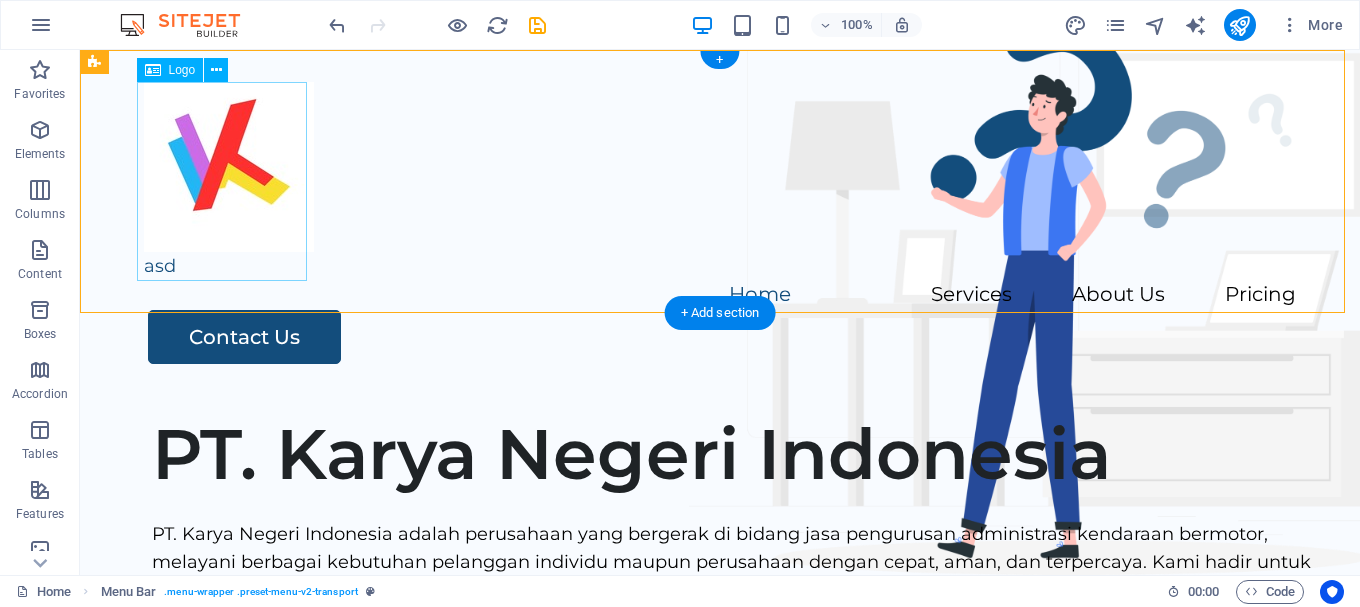 click on "asd" at bounding box center (720, 181) 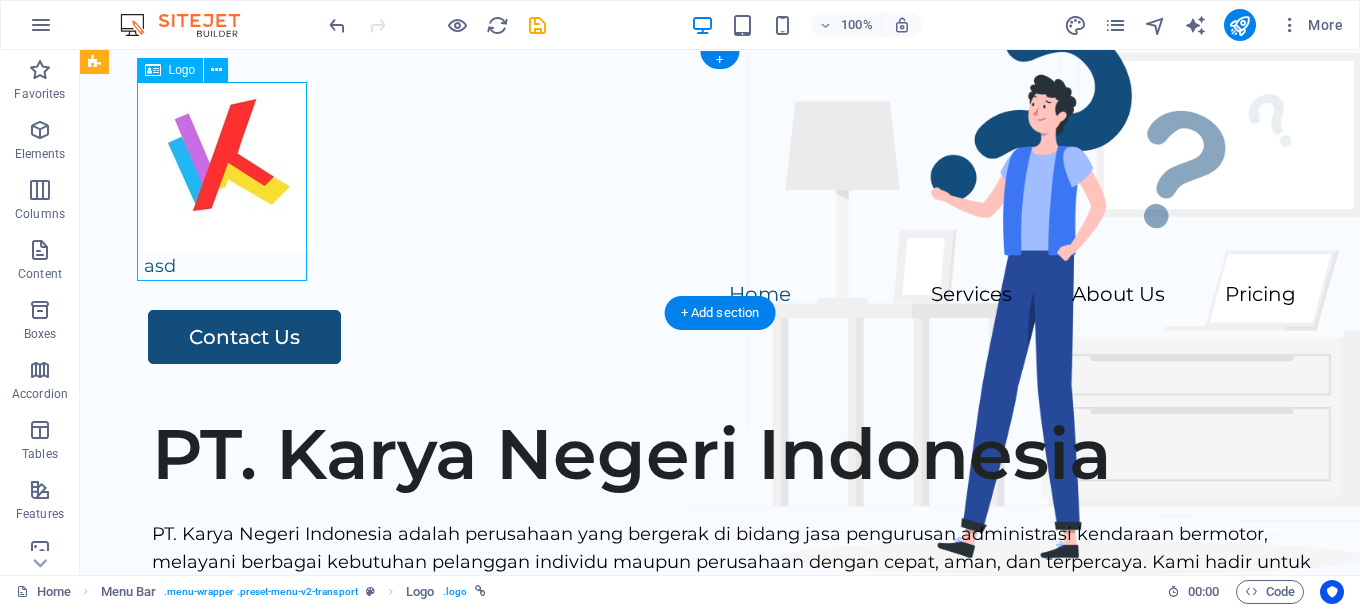 click on "asd" at bounding box center (720, 181) 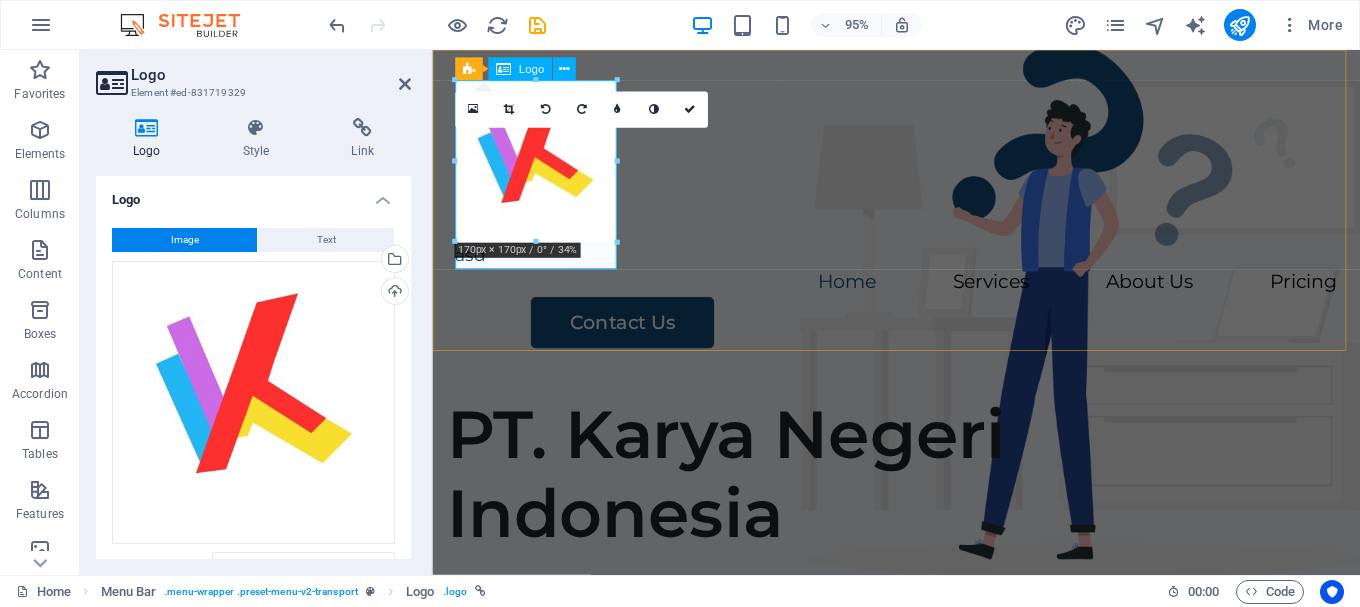 click on "asd" at bounding box center (920, 181) 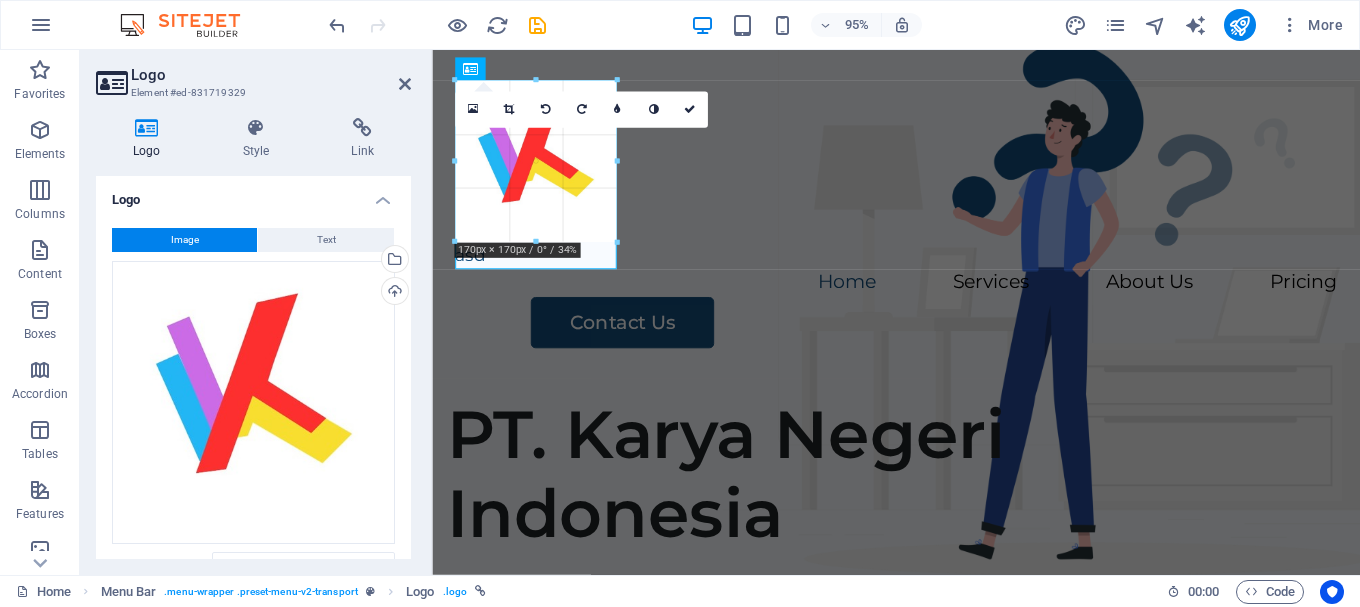 drag, startPoint x: 493, startPoint y: 245, endPoint x: 463, endPoint y: 242, distance: 30.149628 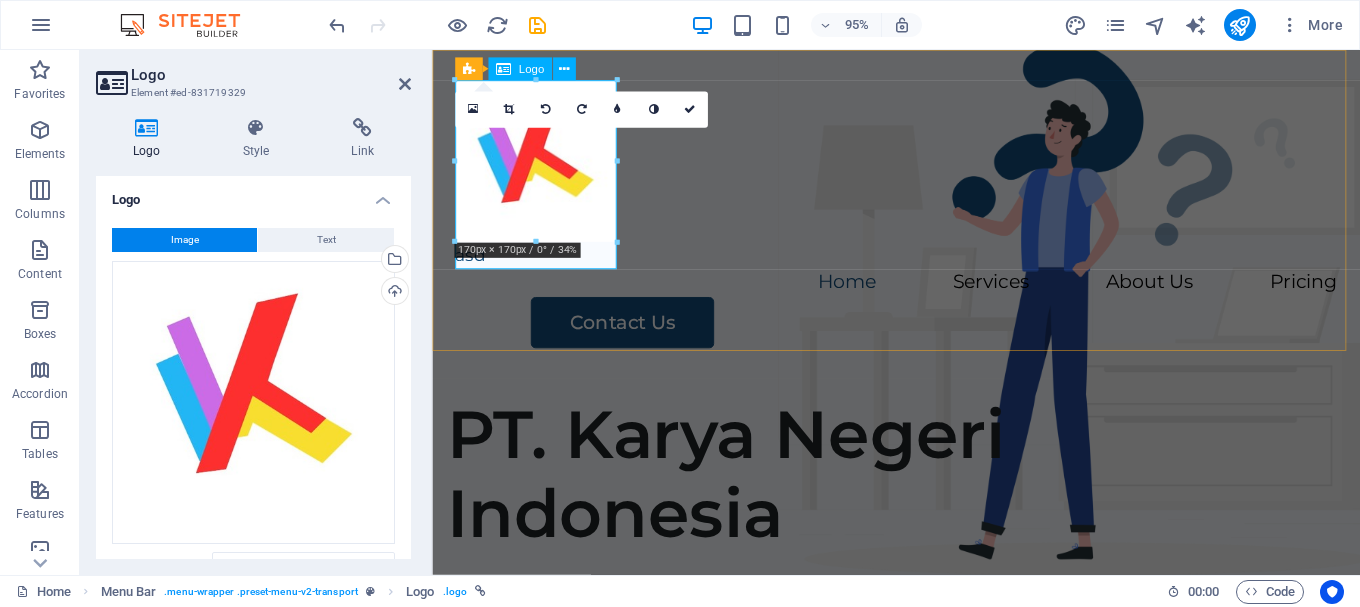 click on "asd" at bounding box center [920, 181] 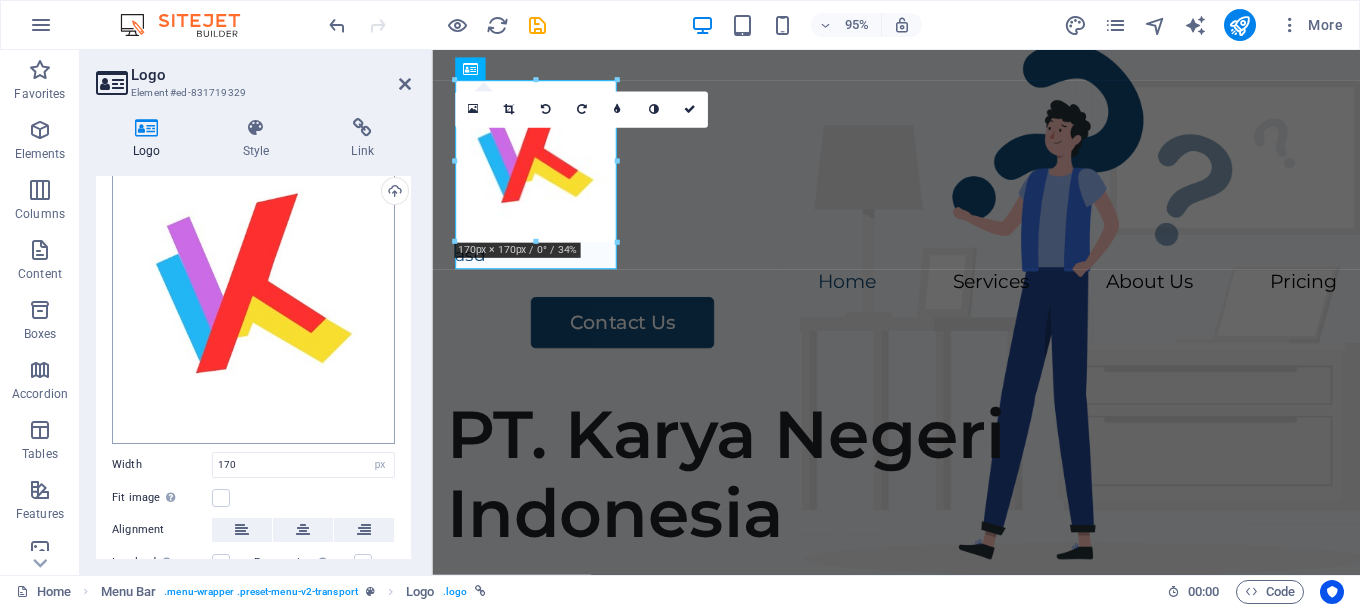 scroll, scrollTop: 0, scrollLeft: 0, axis: both 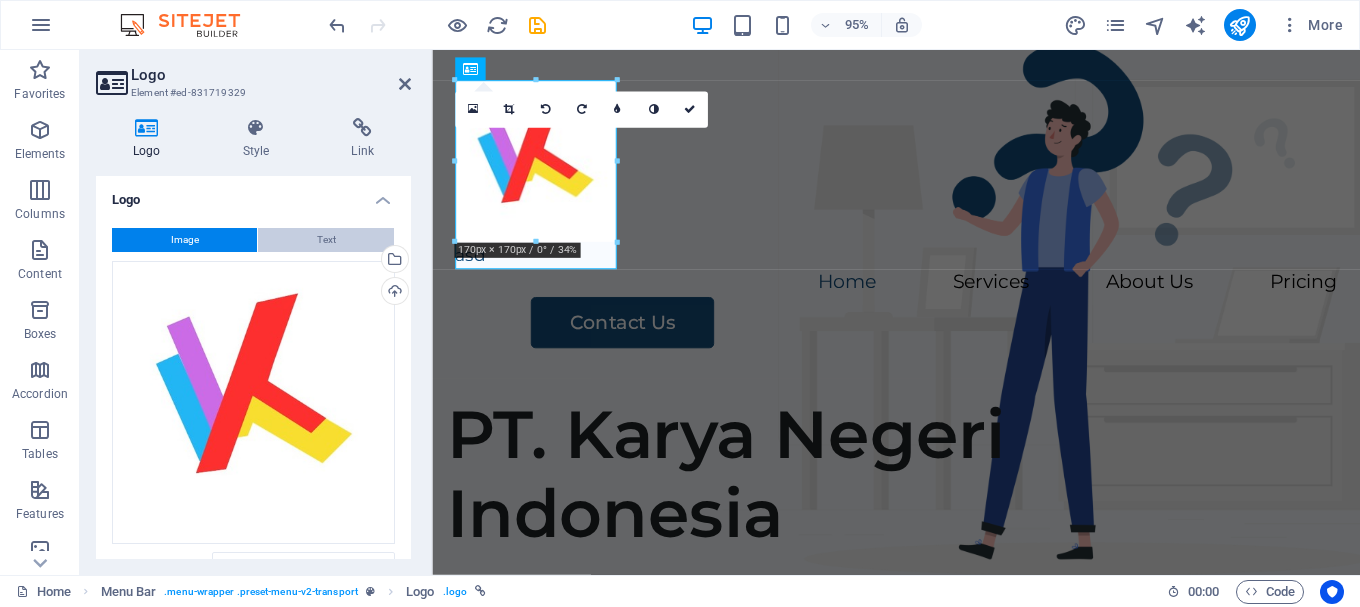 click on "Text" at bounding box center (326, 240) 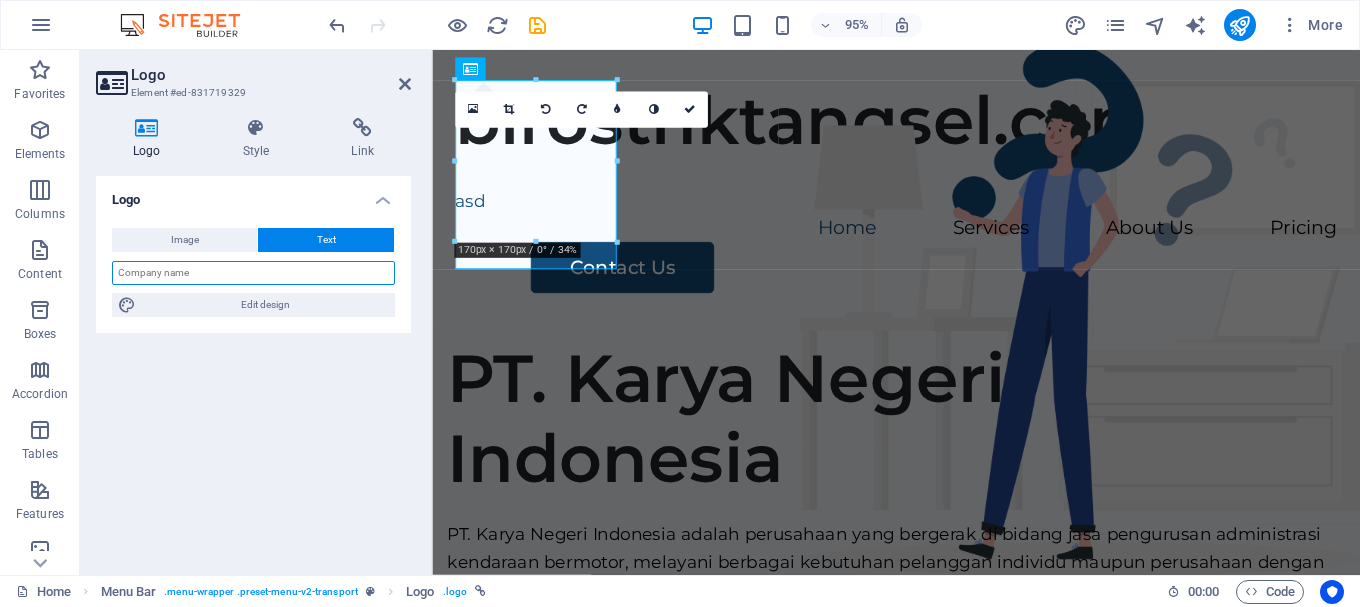 click at bounding box center (253, 273) 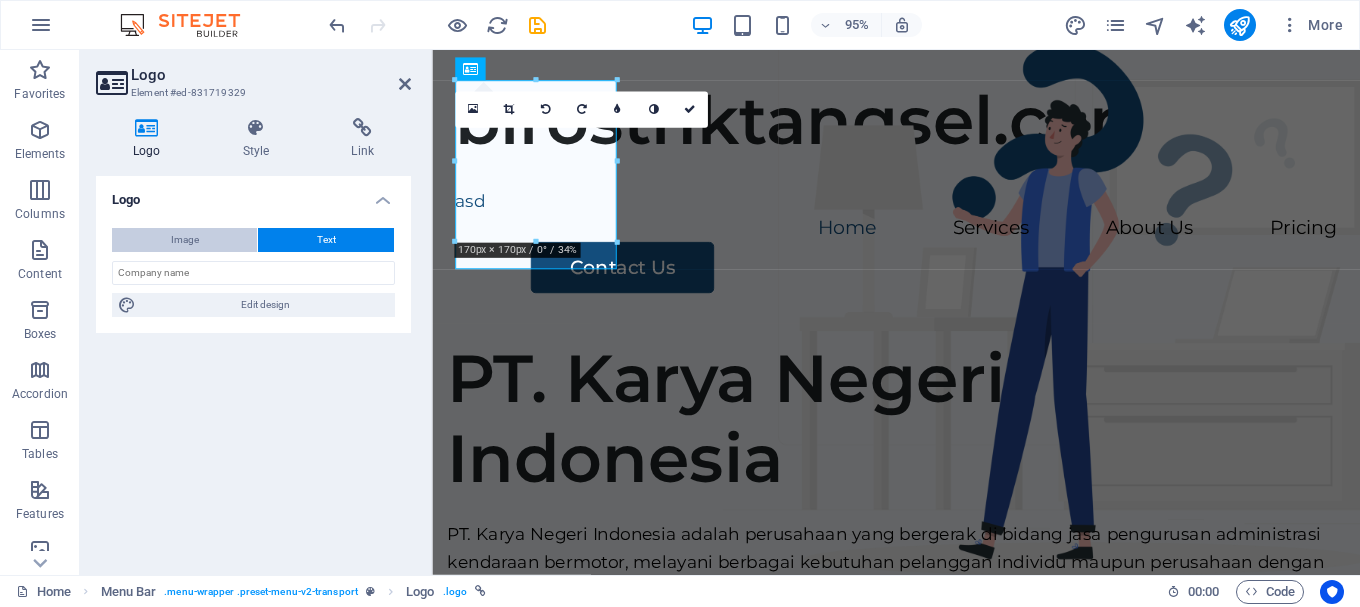 click on "Image" at bounding box center [184, 240] 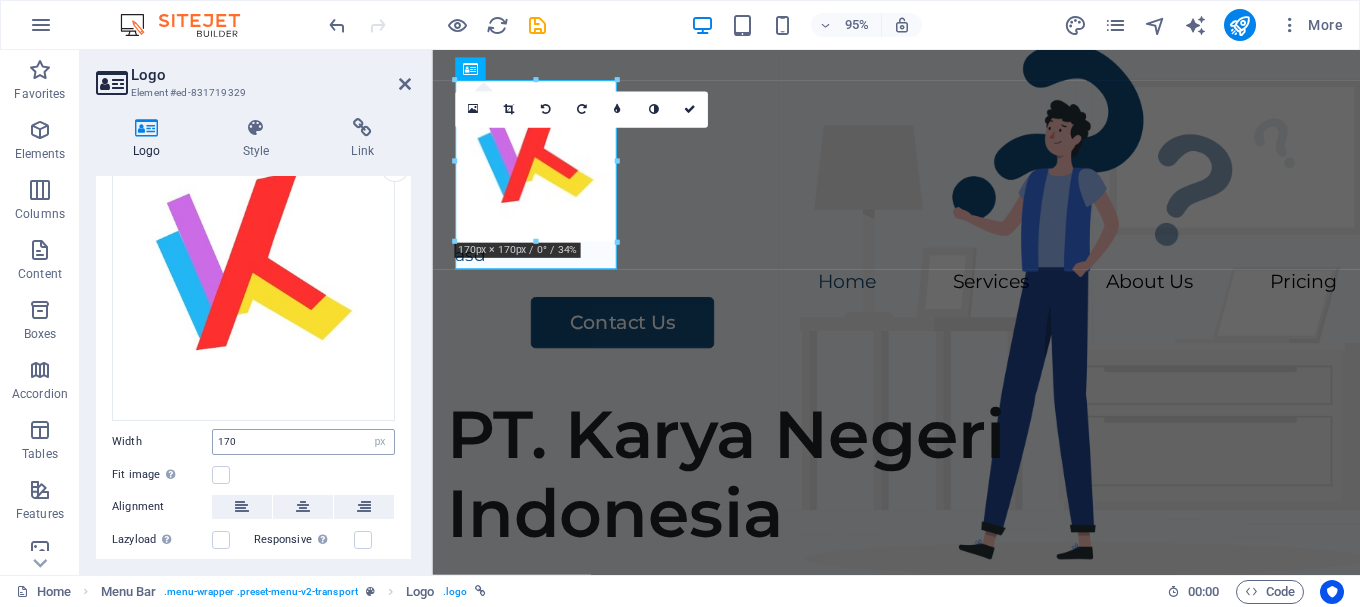scroll, scrollTop: 240, scrollLeft: 0, axis: vertical 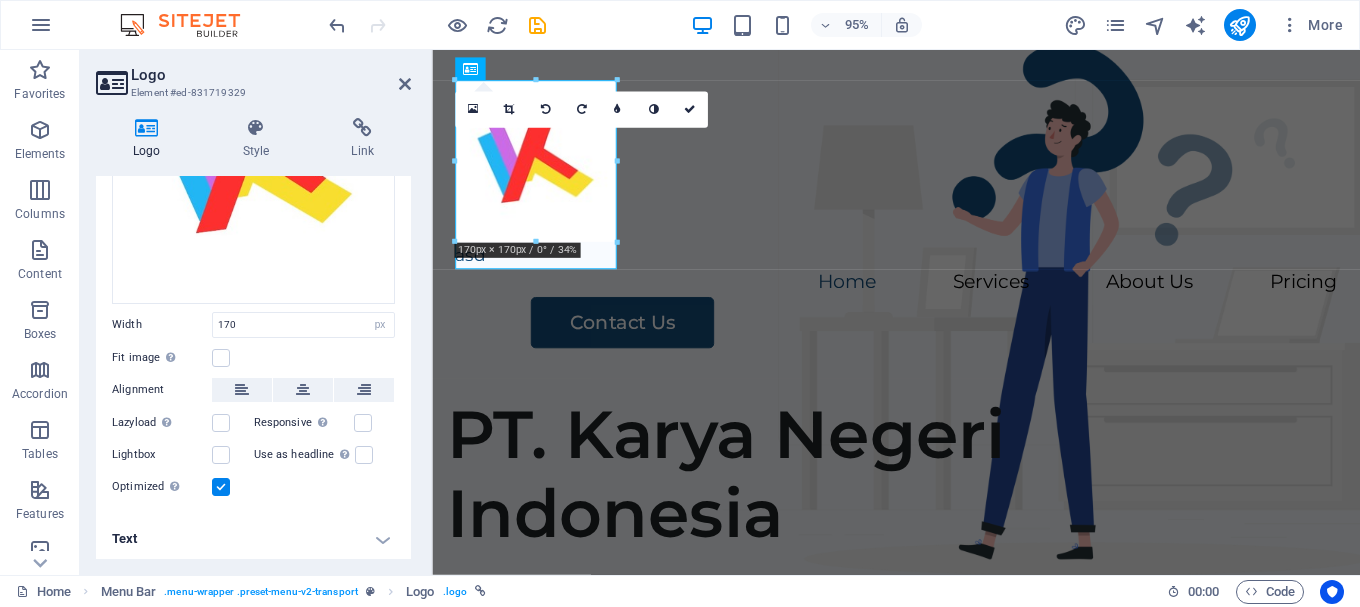 click on "Text" at bounding box center [253, 539] 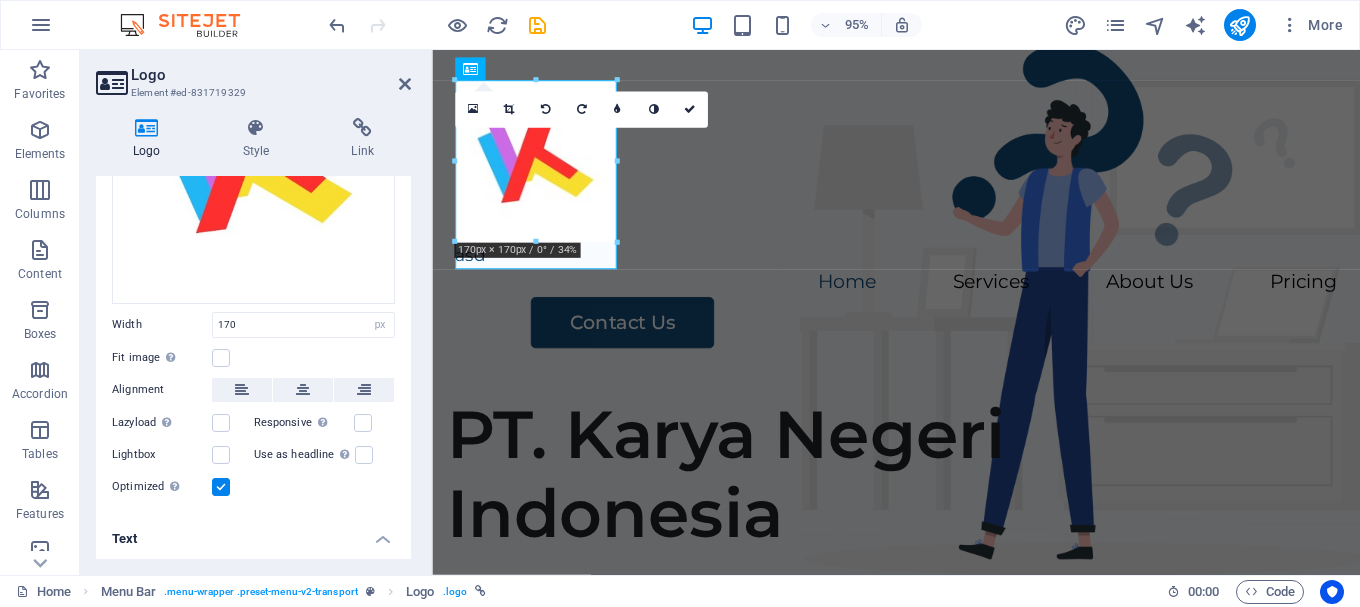 click on "Text" at bounding box center [253, 533] 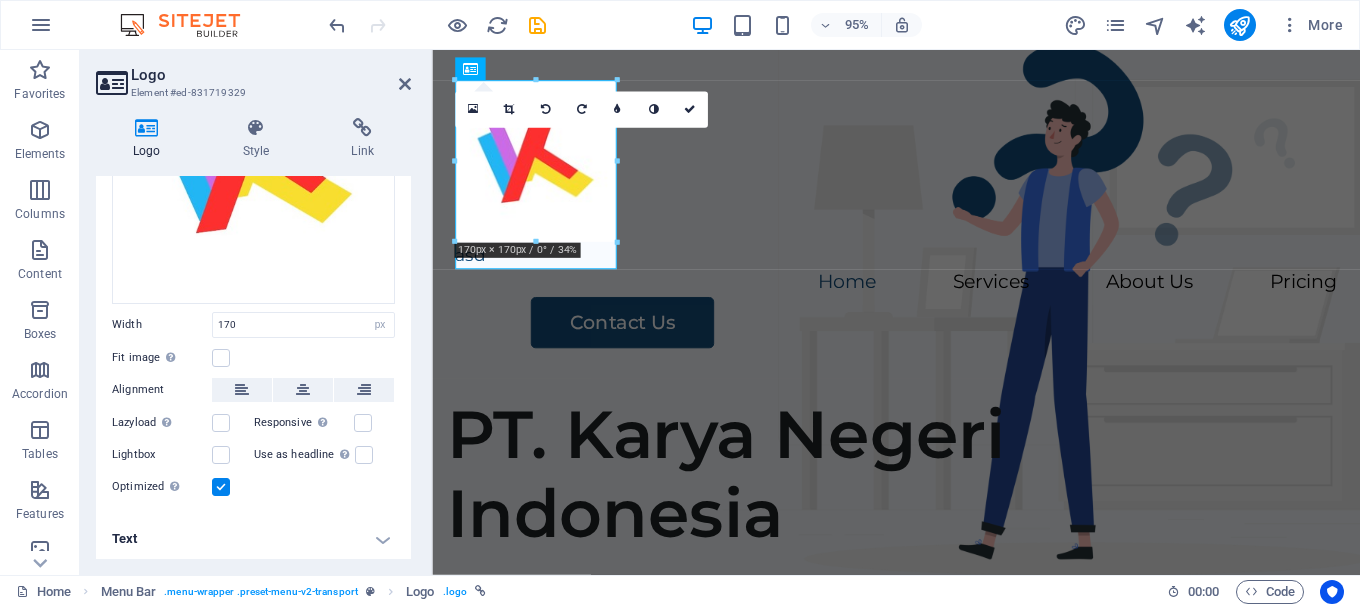 click on "Text" at bounding box center [253, 539] 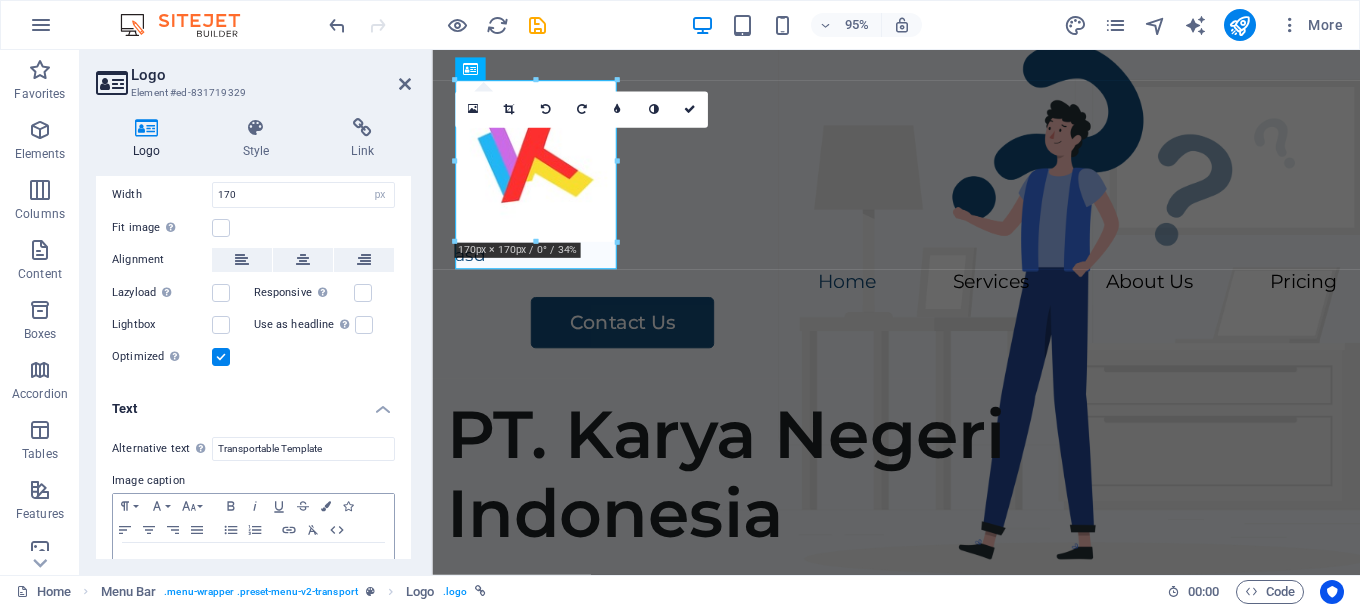 scroll, scrollTop: 428, scrollLeft: 0, axis: vertical 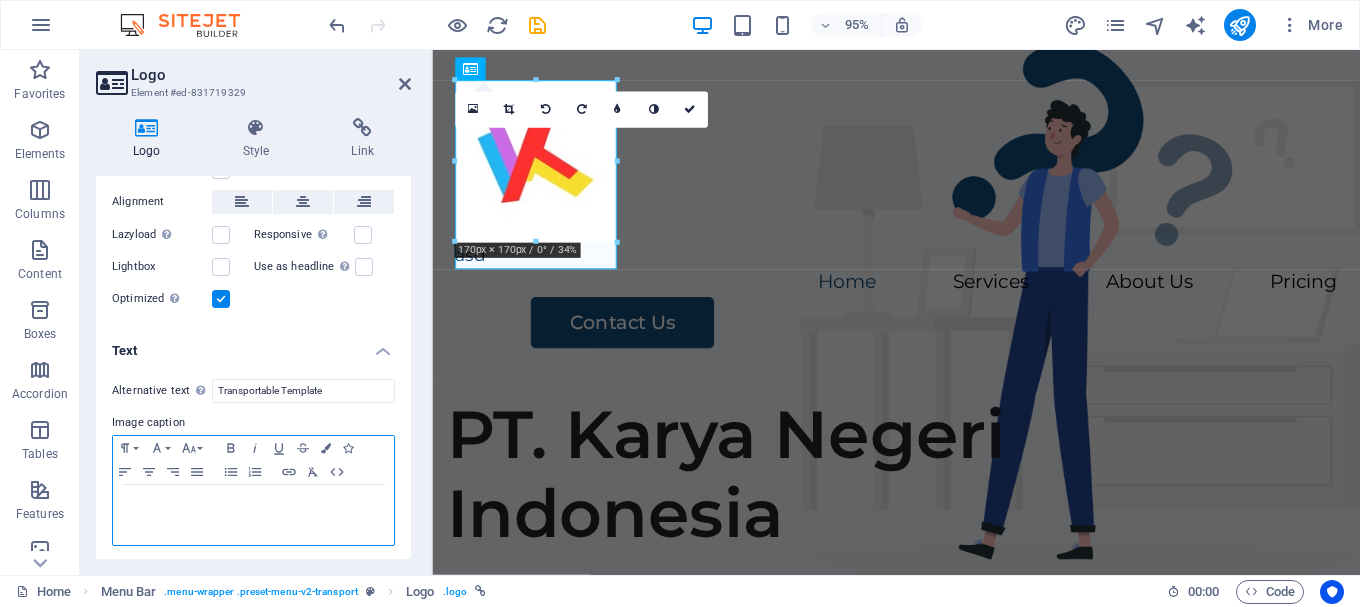 click at bounding box center [253, 515] 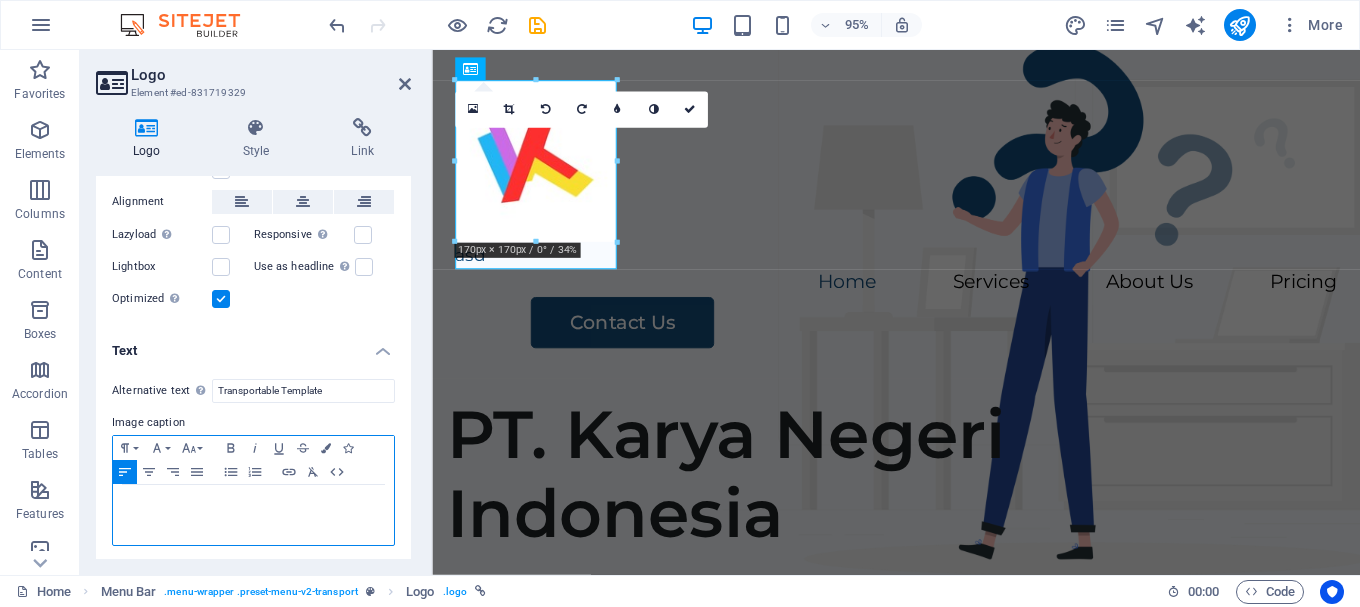 type 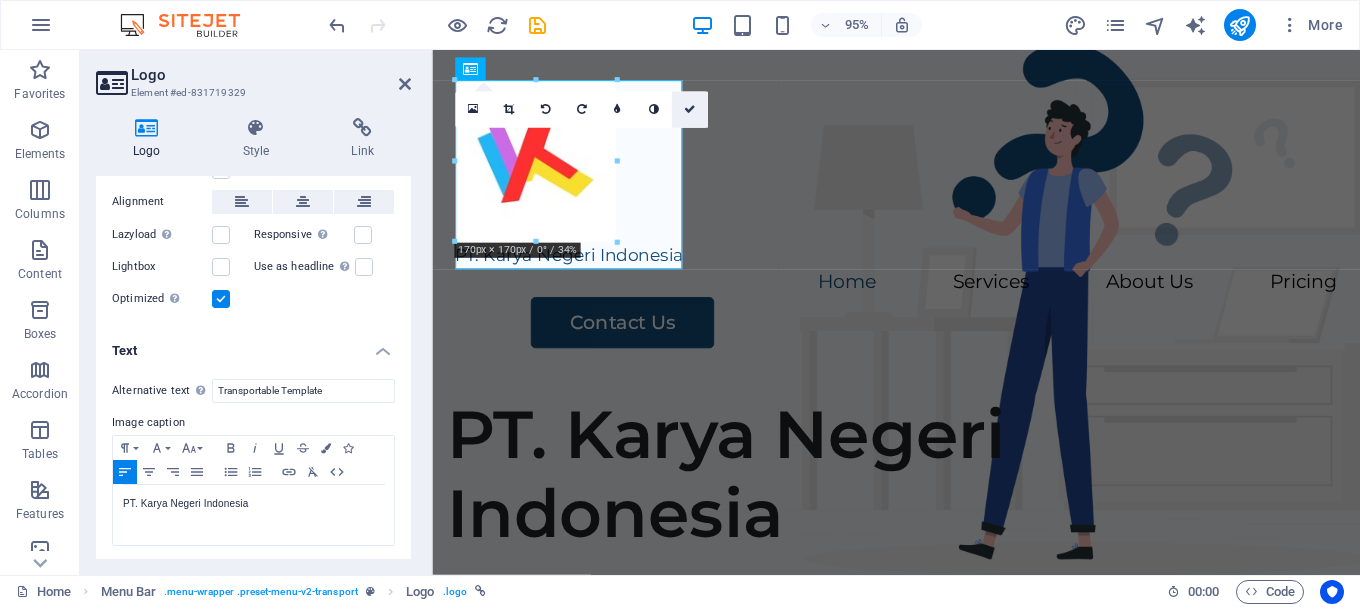 click at bounding box center [689, 110] 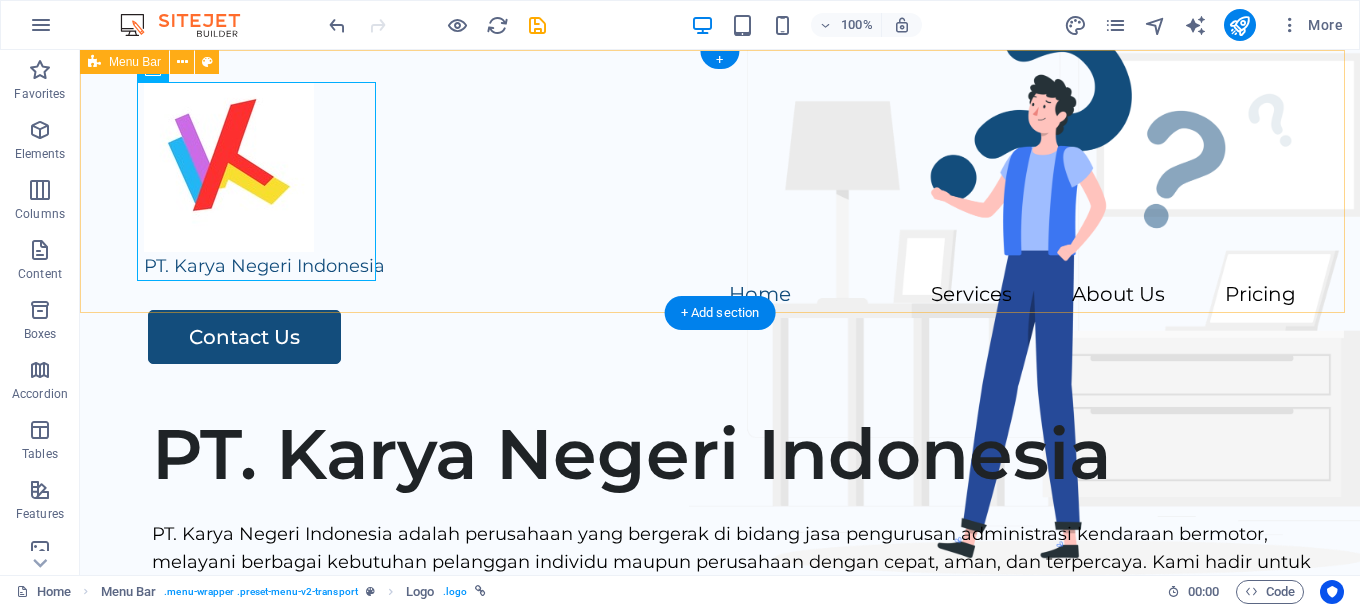 click on "PT. Karya Negeri Indonesia Home Services About Us Pricing Contact Us" at bounding box center [720, 223] 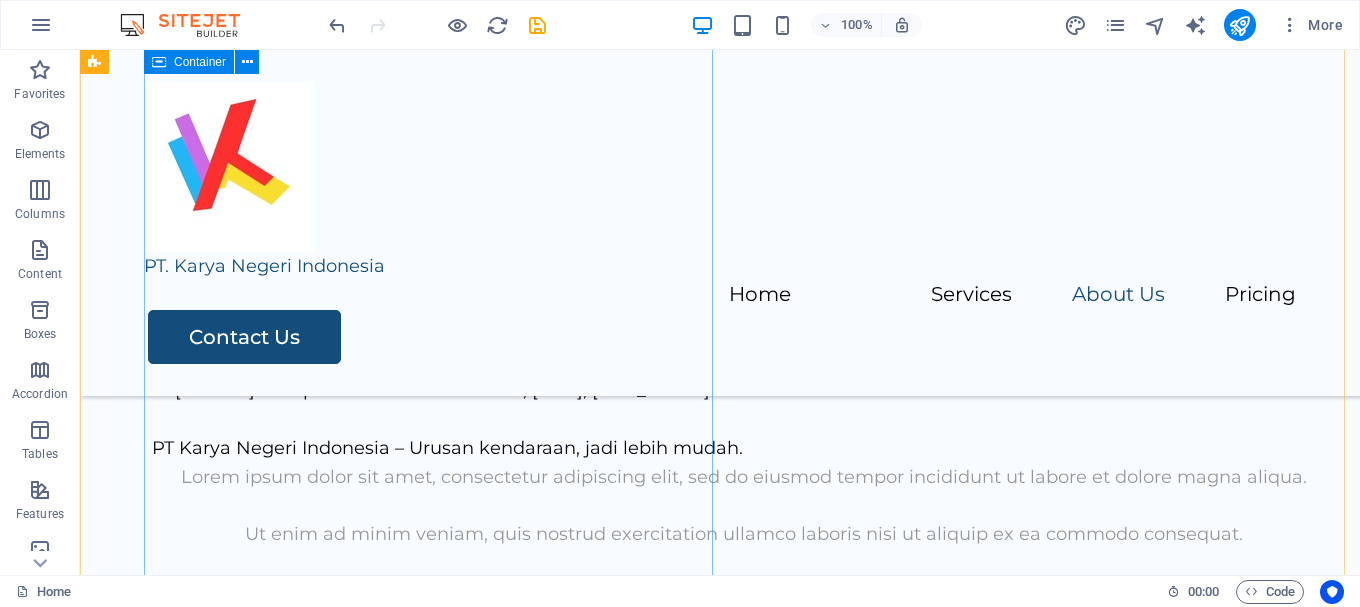 scroll, scrollTop: 2300, scrollLeft: 0, axis: vertical 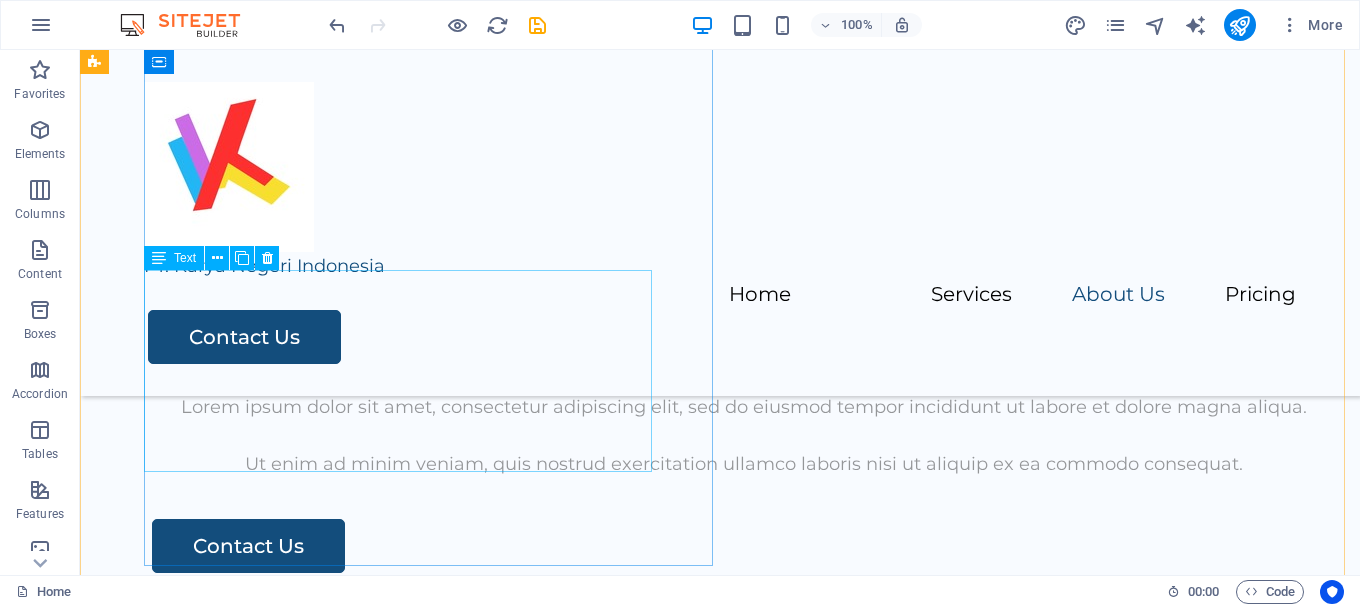 click on "Lorem ipsum dolor sit amet, consectetur adipiscing elit, sed do eiusmod tempor incididunt ut labore et dolore magna aliqua. Ut enim ad minim veniam, quis nostrud exercitation ullamco laboris nisi ut aliquip ex ea commodo consequat." at bounding box center (744, 436) 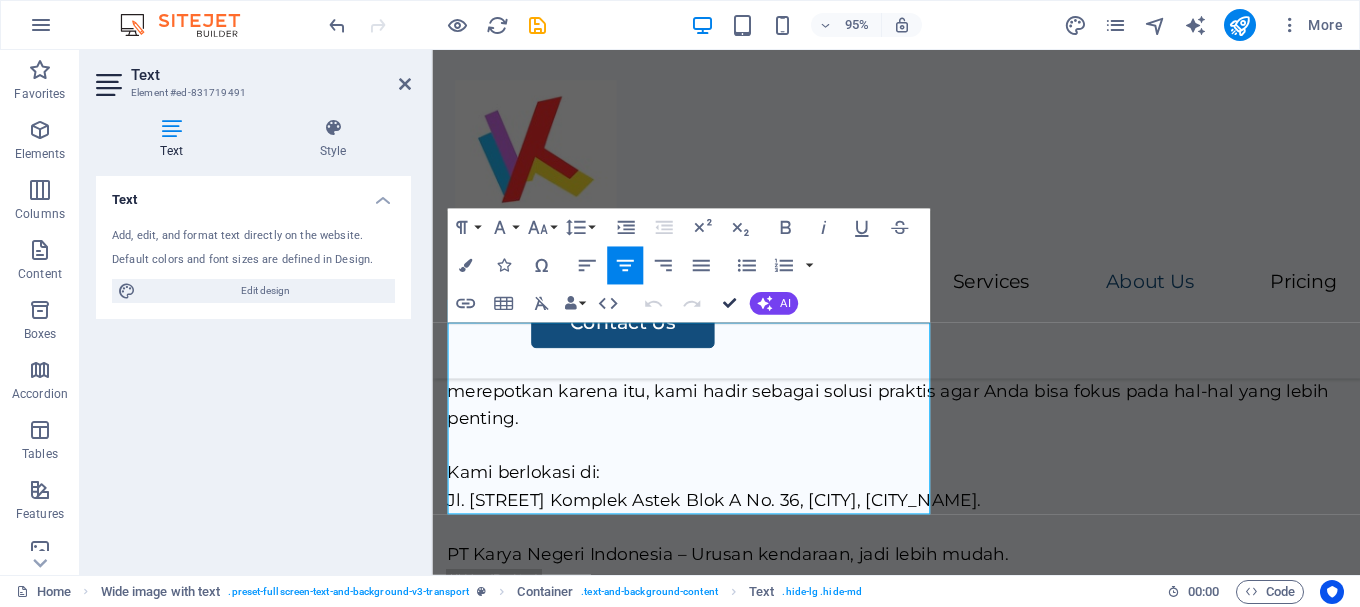 scroll, scrollTop: 2354, scrollLeft: 0, axis: vertical 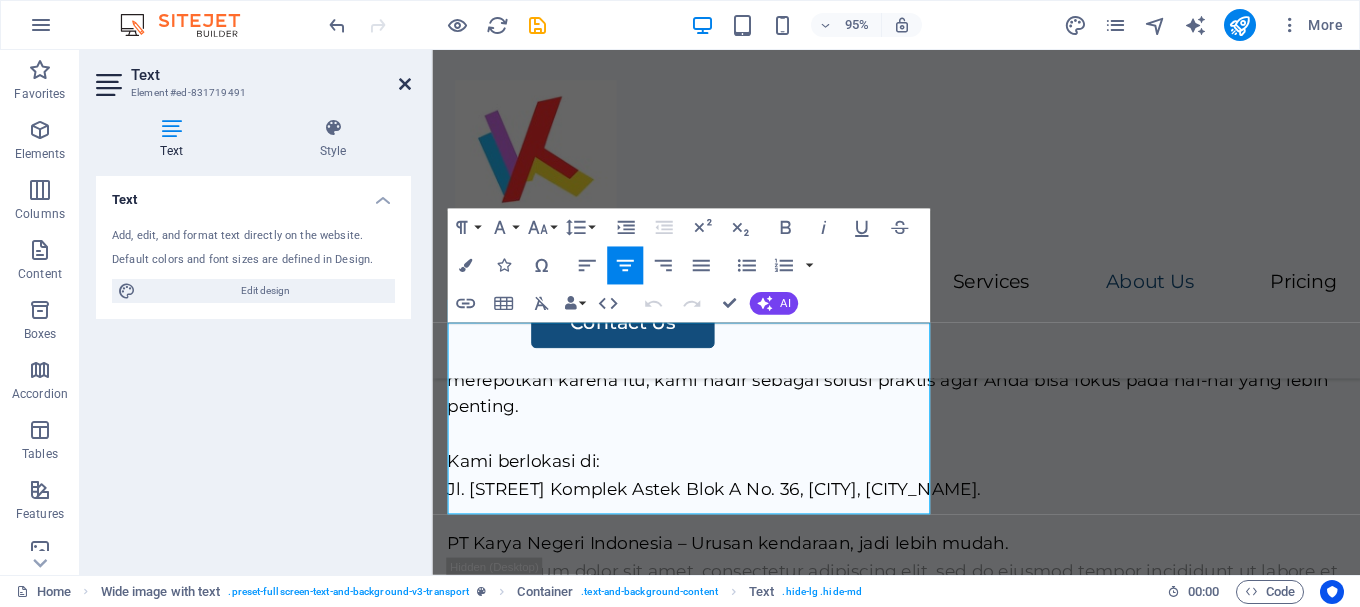 click at bounding box center [405, 84] 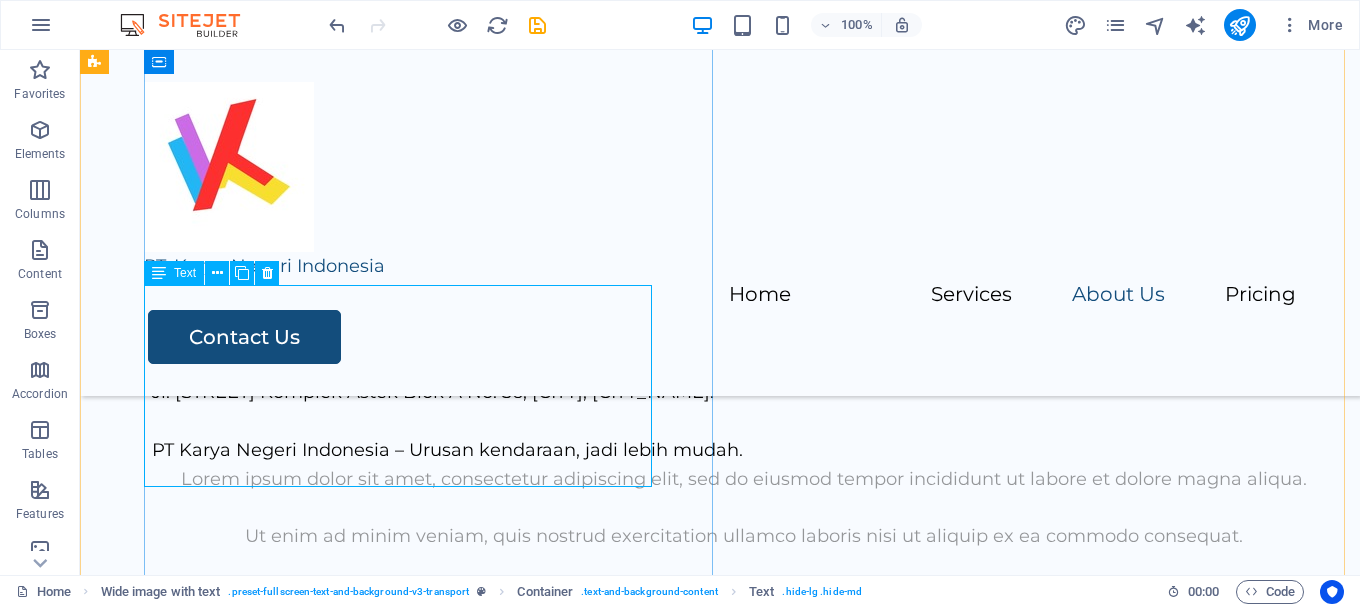 scroll, scrollTop: 2200, scrollLeft: 0, axis: vertical 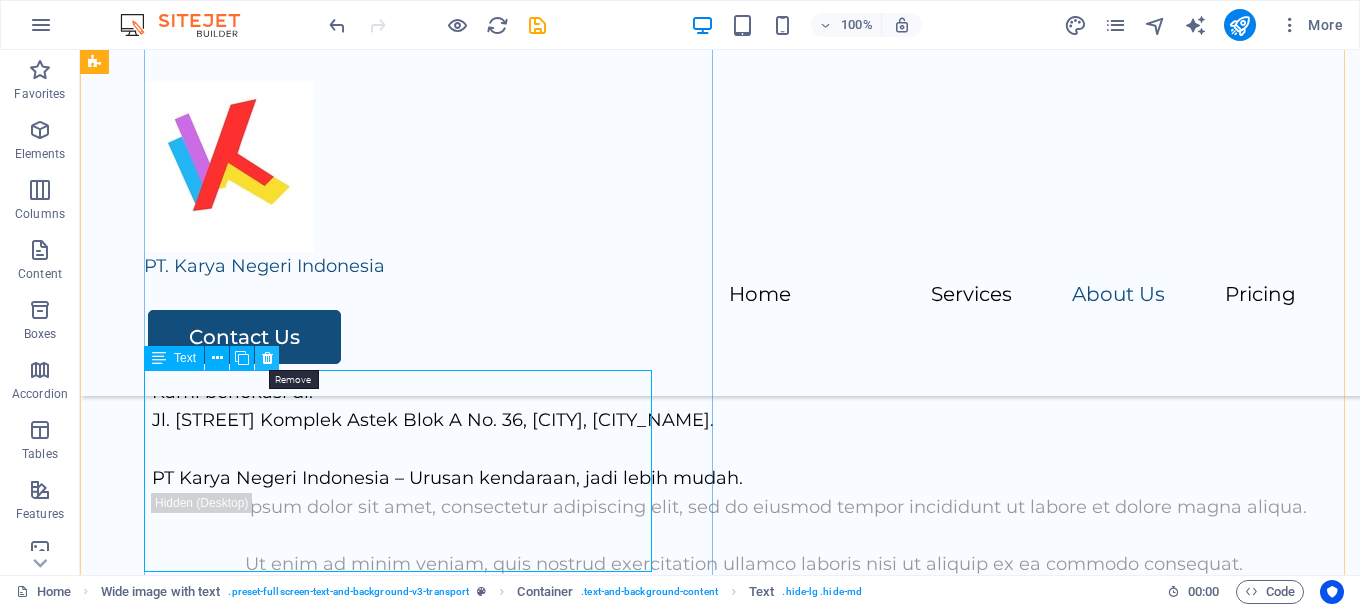 click at bounding box center (267, 358) 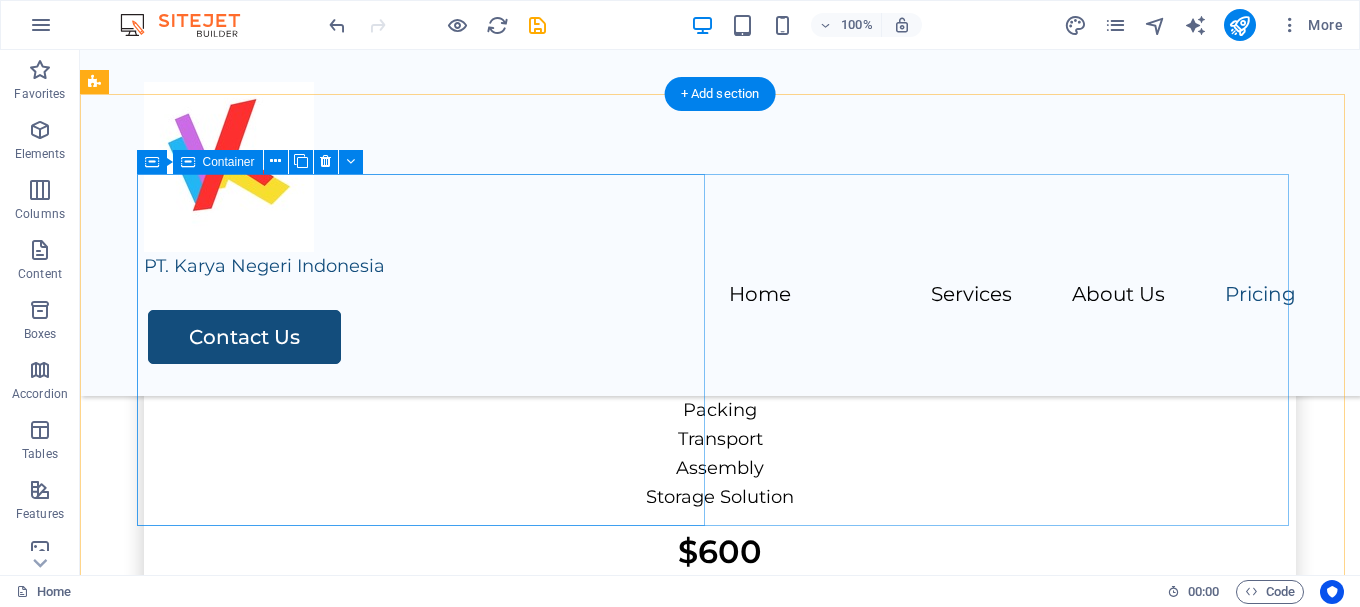 scroll, scrollTop: 4261, scrollLeft: 0, axis: vertical 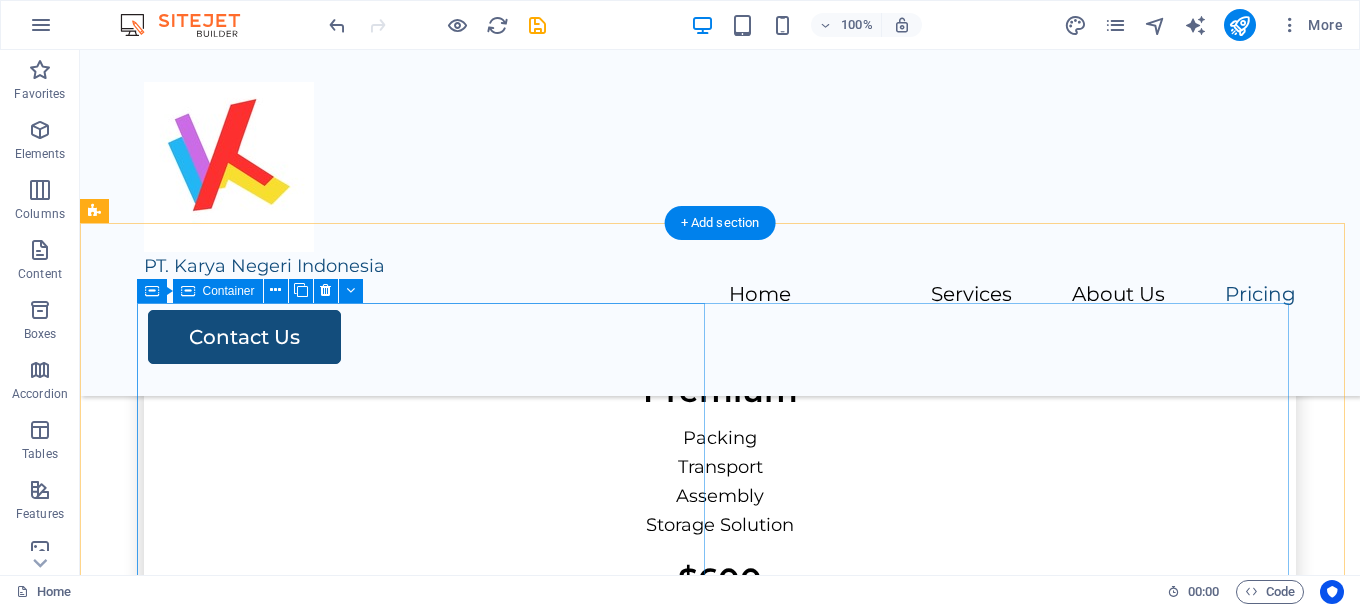 click on "Street ,  Berlin ,  12345
0123 - 456789
7f145fc1f201020c14ff5d192b1648@cpanel.local" at bounding box center (428, 2027) 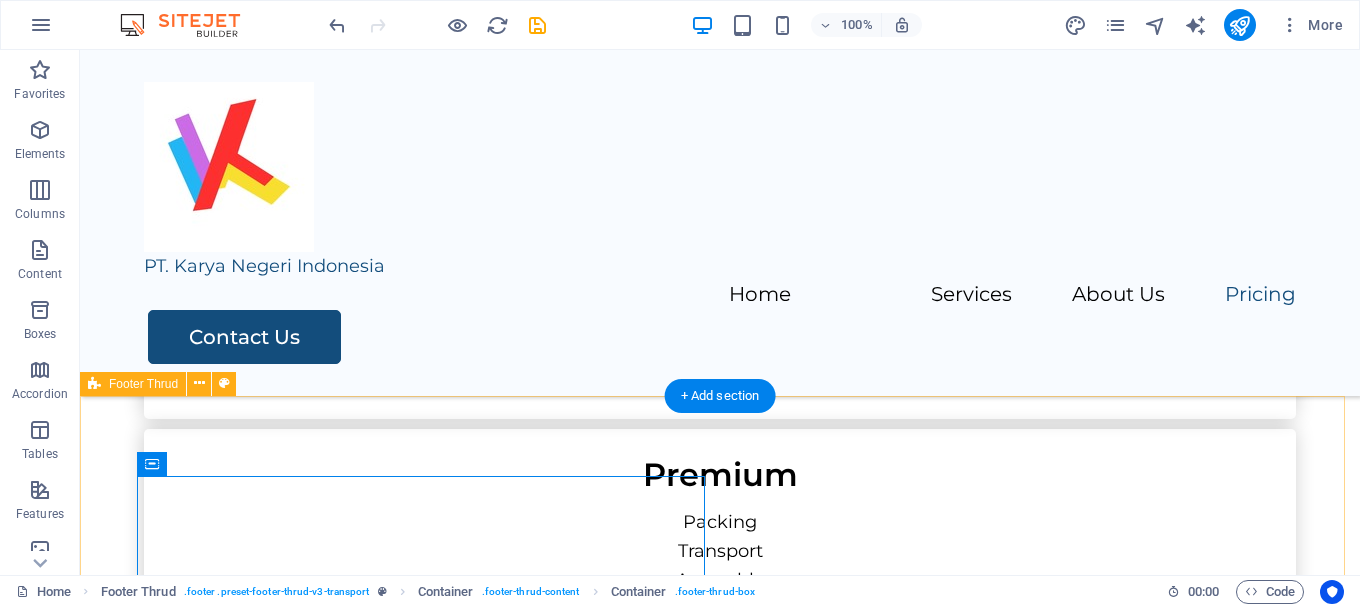 scroll, scrollTop: 4061, scrollLeft: 0, axis: vertical 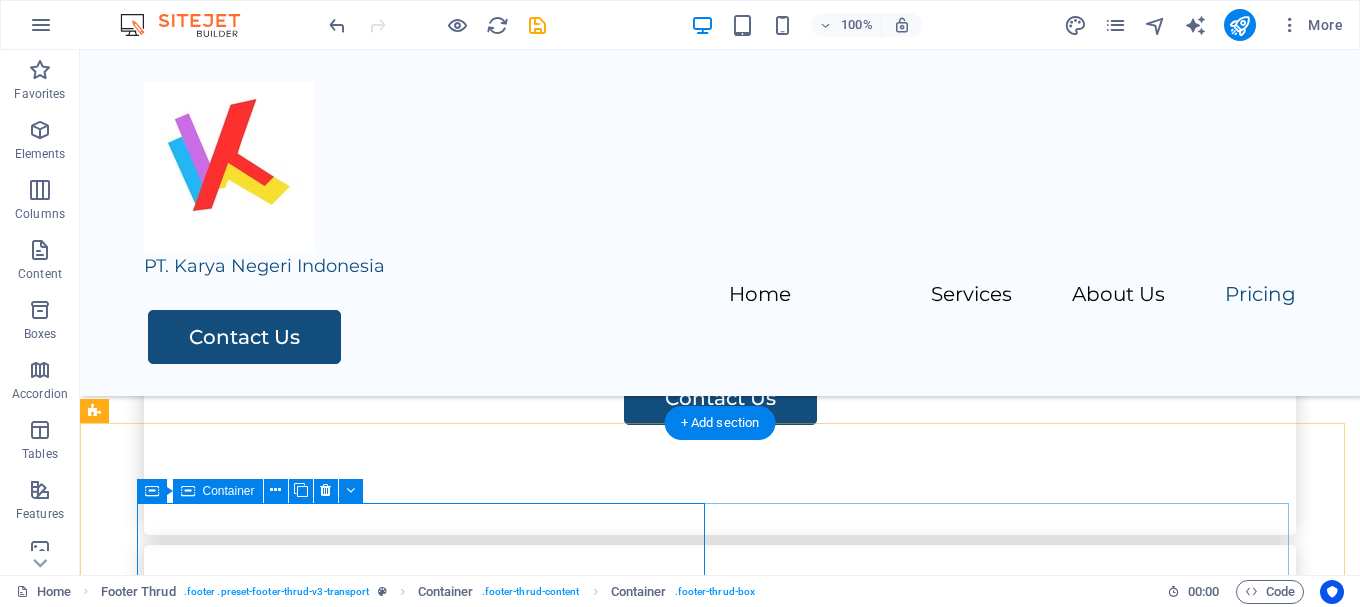 click on "Street ,  Berlin ,  12345
0123 - 456789
7f145fc1f201020c14ff5d192b1648@cpanel.local" at bounding box center (428, 2227) 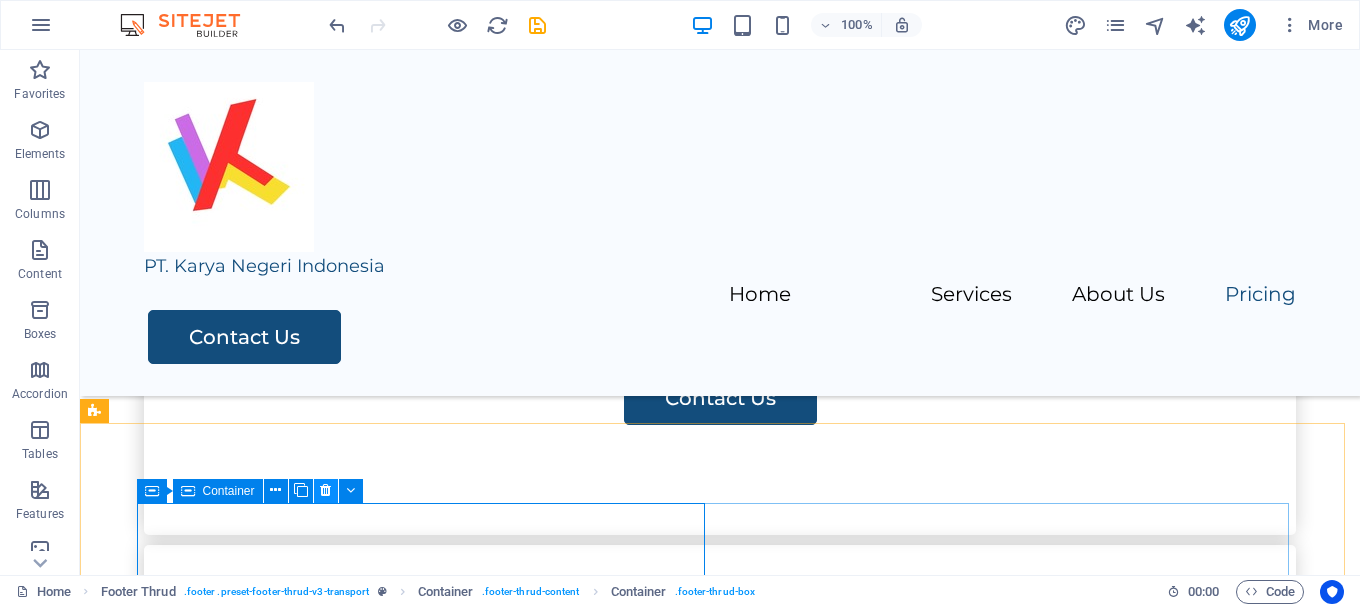 click at bounding box center (325, 490) 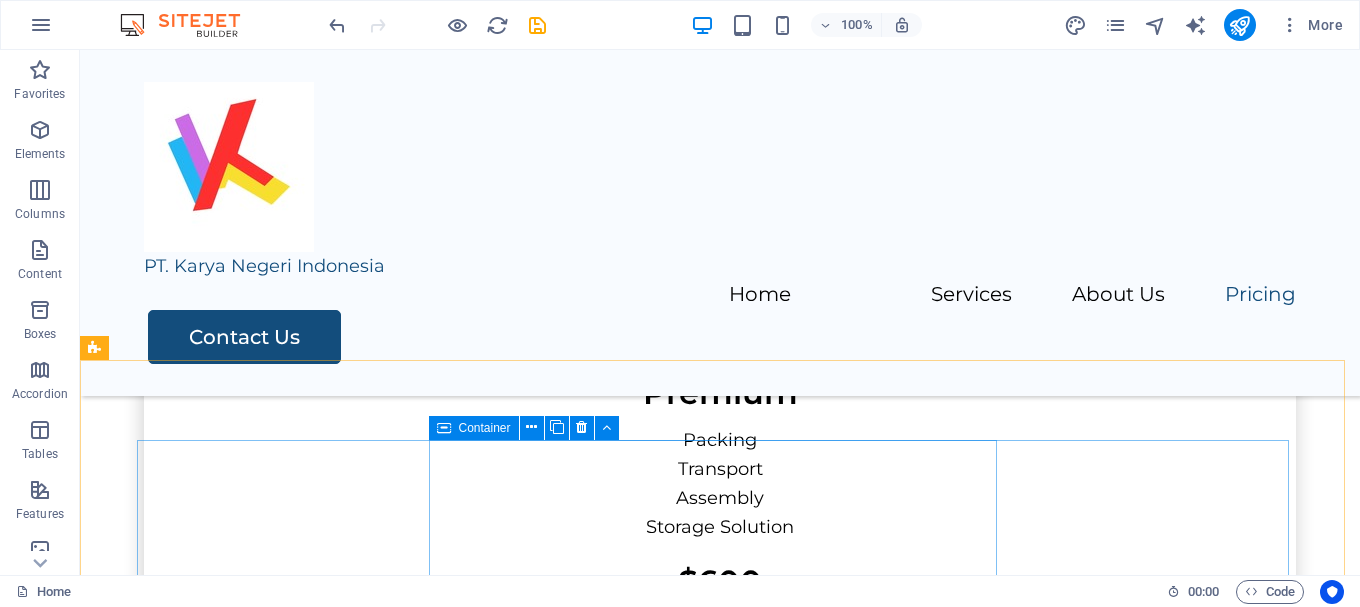 scroll, scrollTop: 4261, scrollLeft: 0, axis: vertical 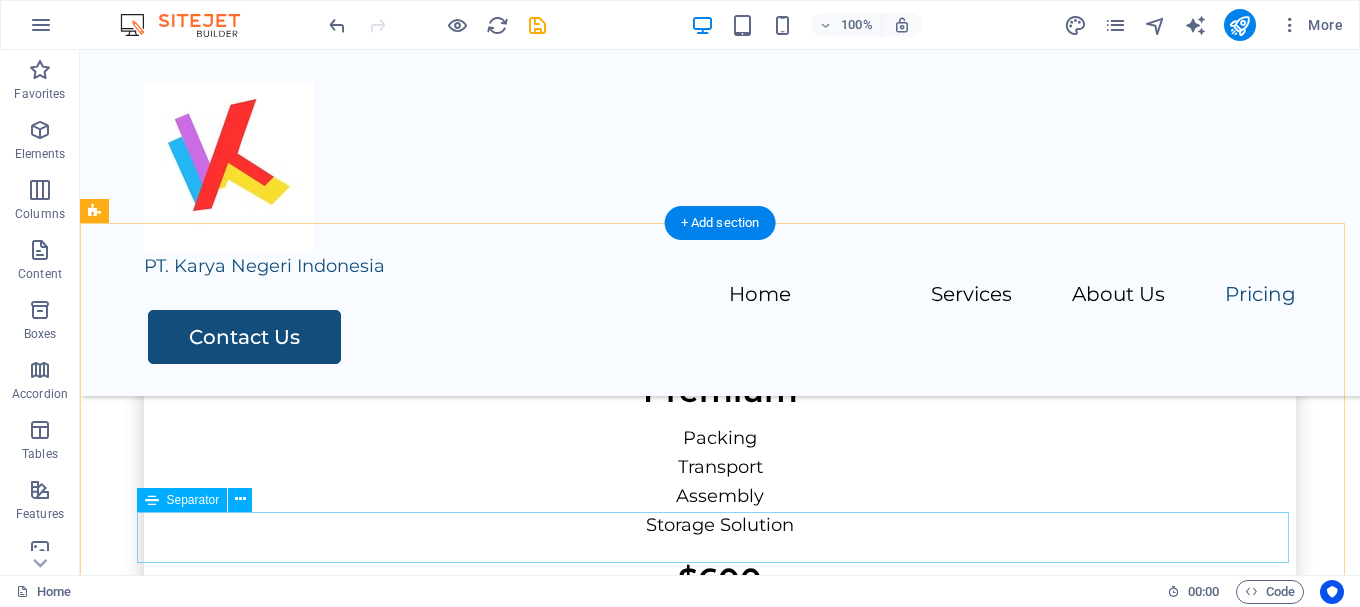 click at bounding box center (720, 2085) 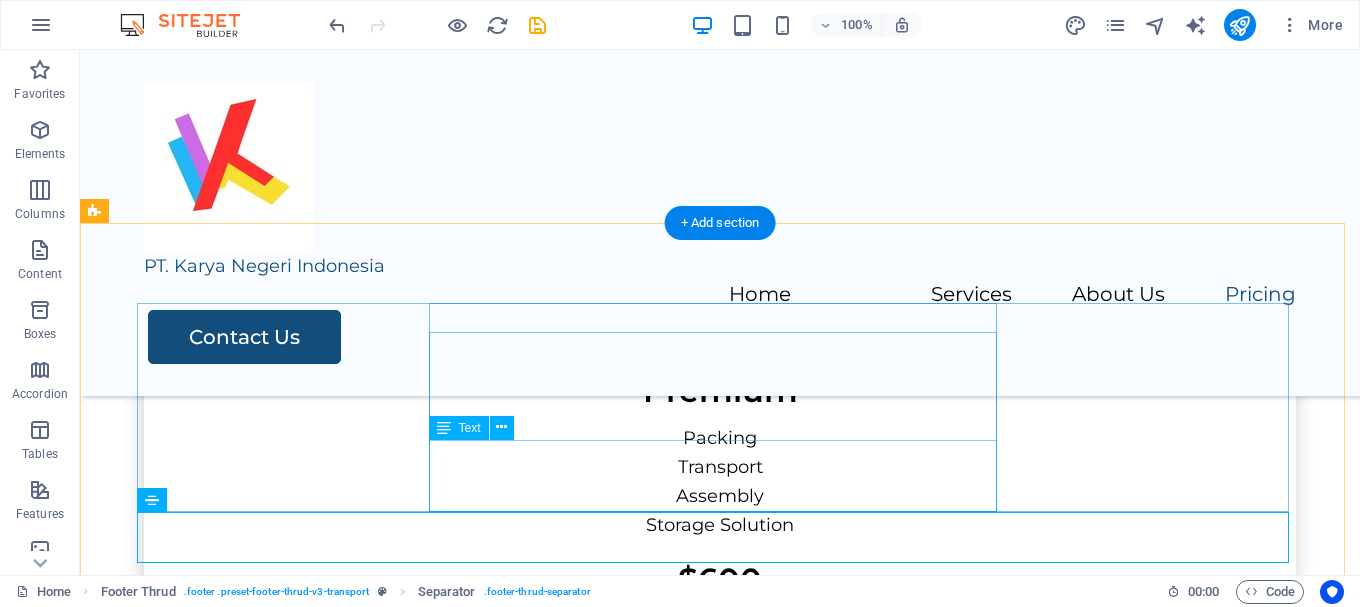 click on "PRICING CONTACT US" at bounding box center [428, 2024] 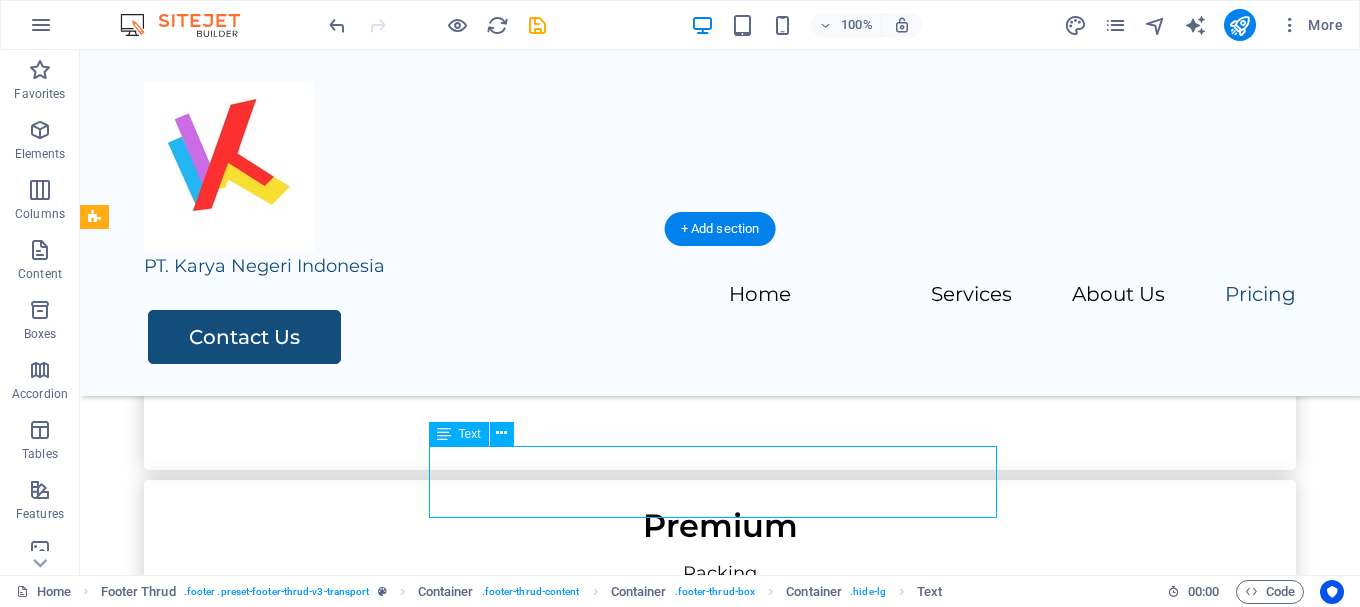 scroll, scrollTop: 4061, scrollLeft: 0, axis: vertical 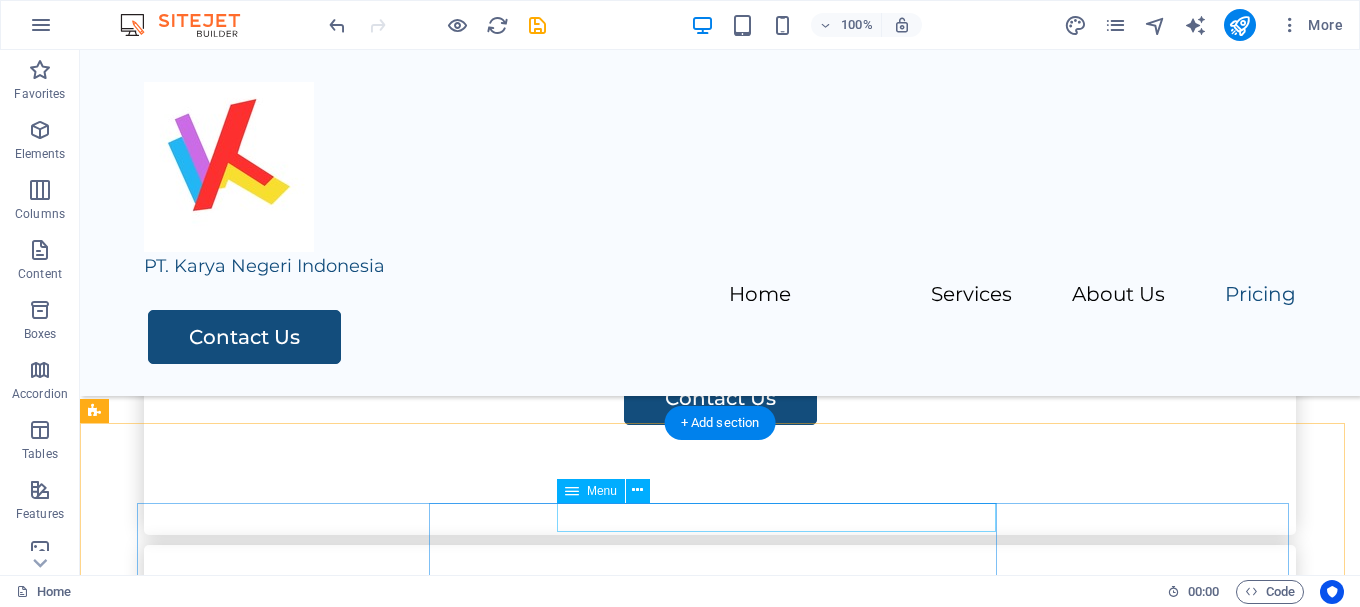 click on "Home Services About Us Pricing Contact Us" at bounding box center [428, 2065] 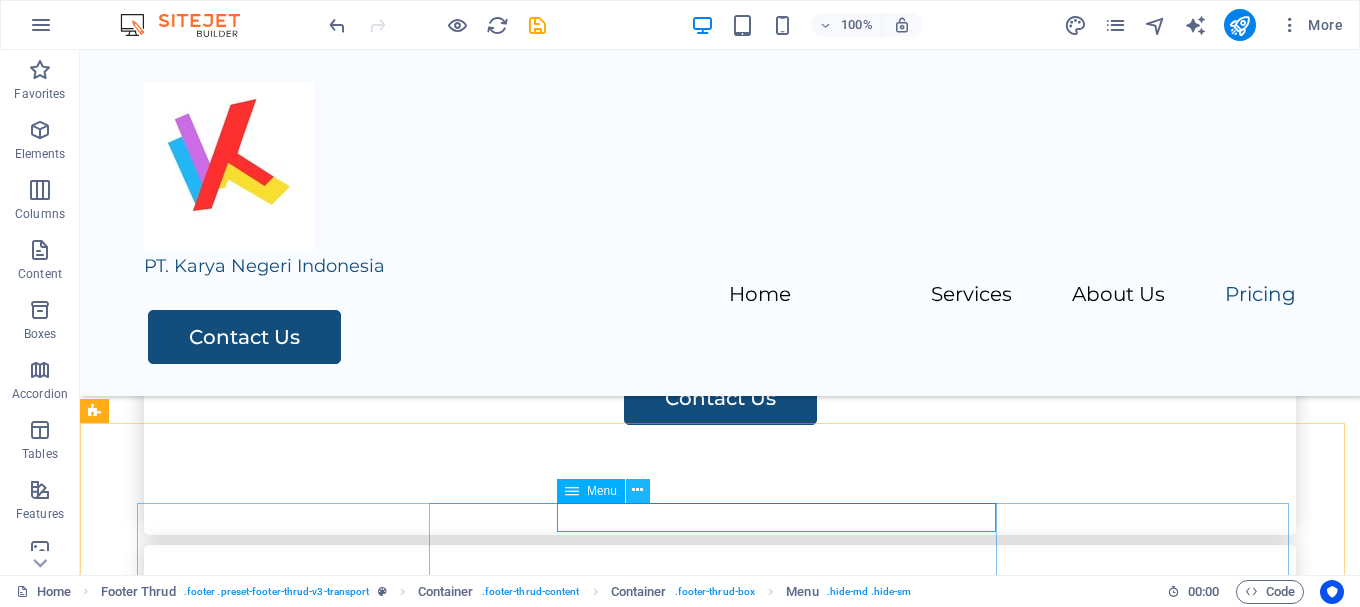 click at bounding box center (637, 490) 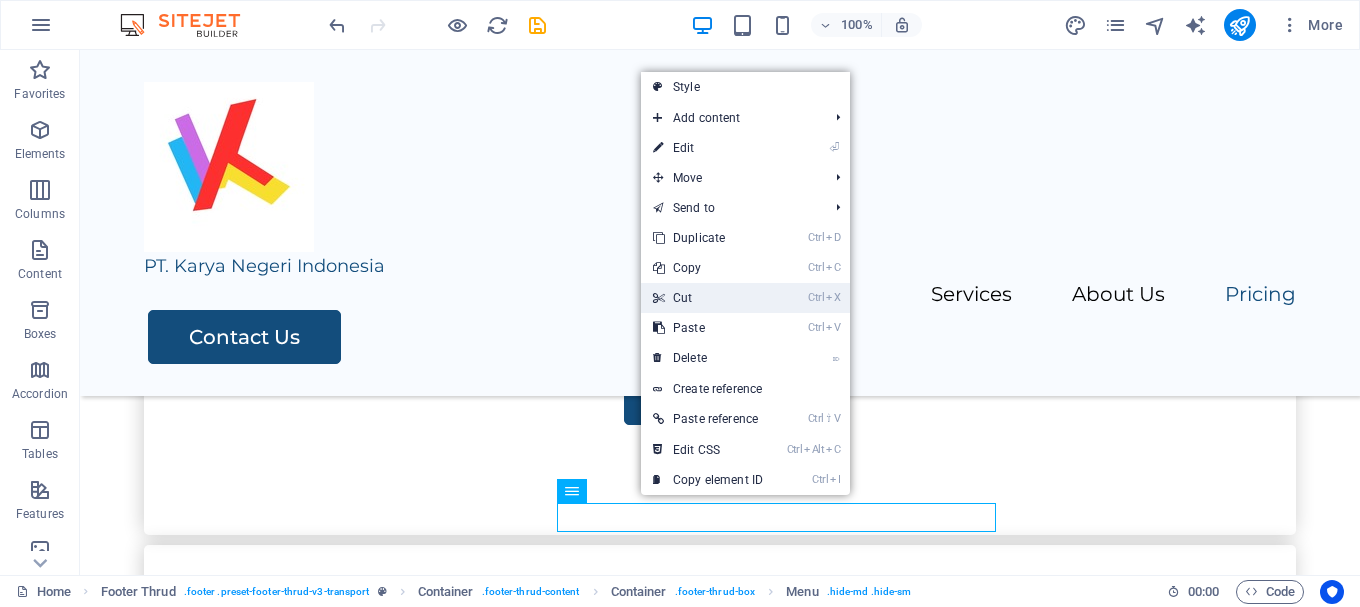 click on "Ctrl X  Cut" at bounding box center (708, 298) 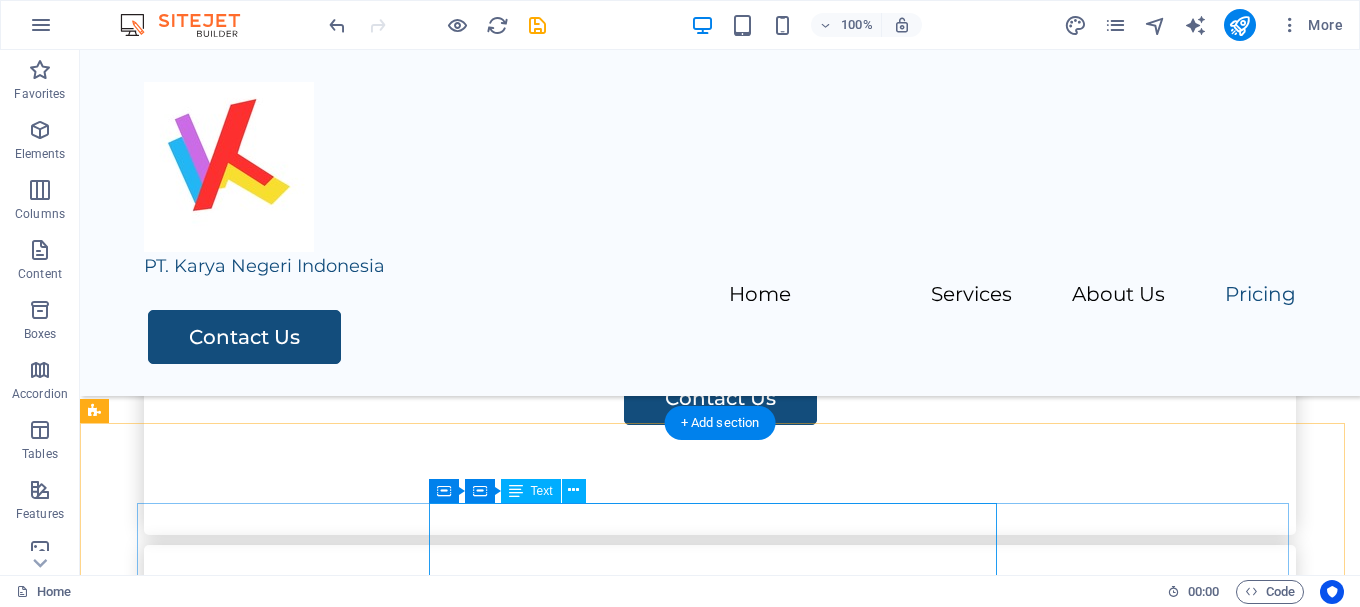 click on "HOME SERVICES ABOUT US" at bounding box center (428, 2105) 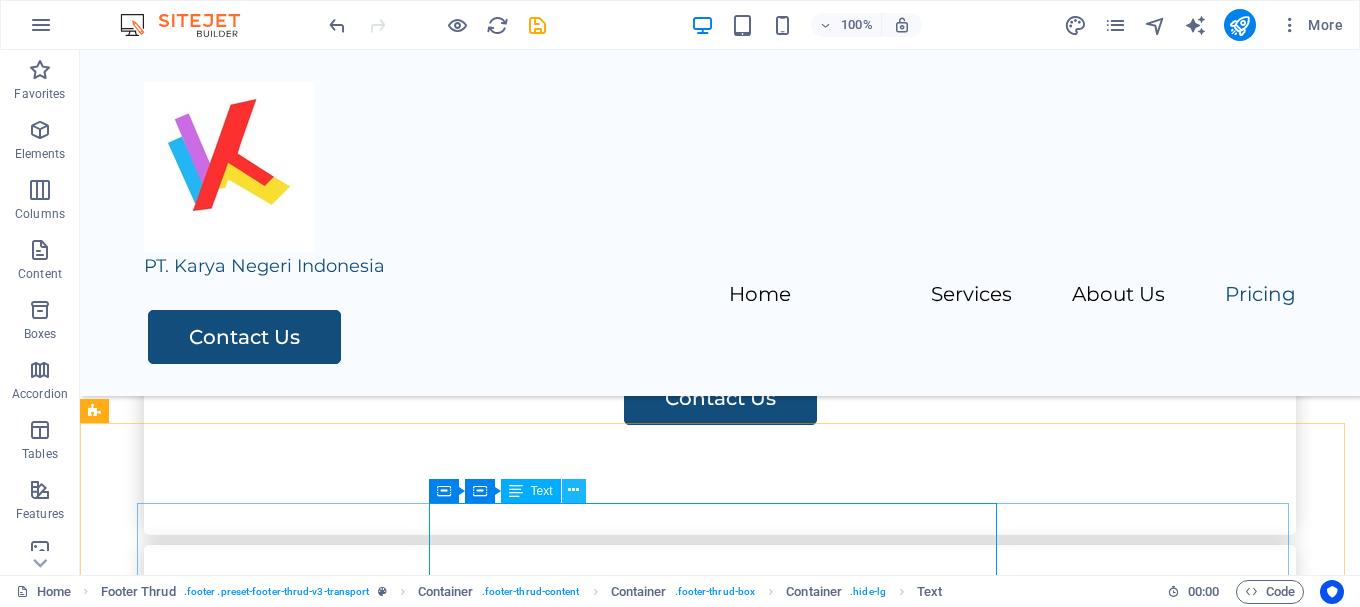 click at bounding box center (573, 490) 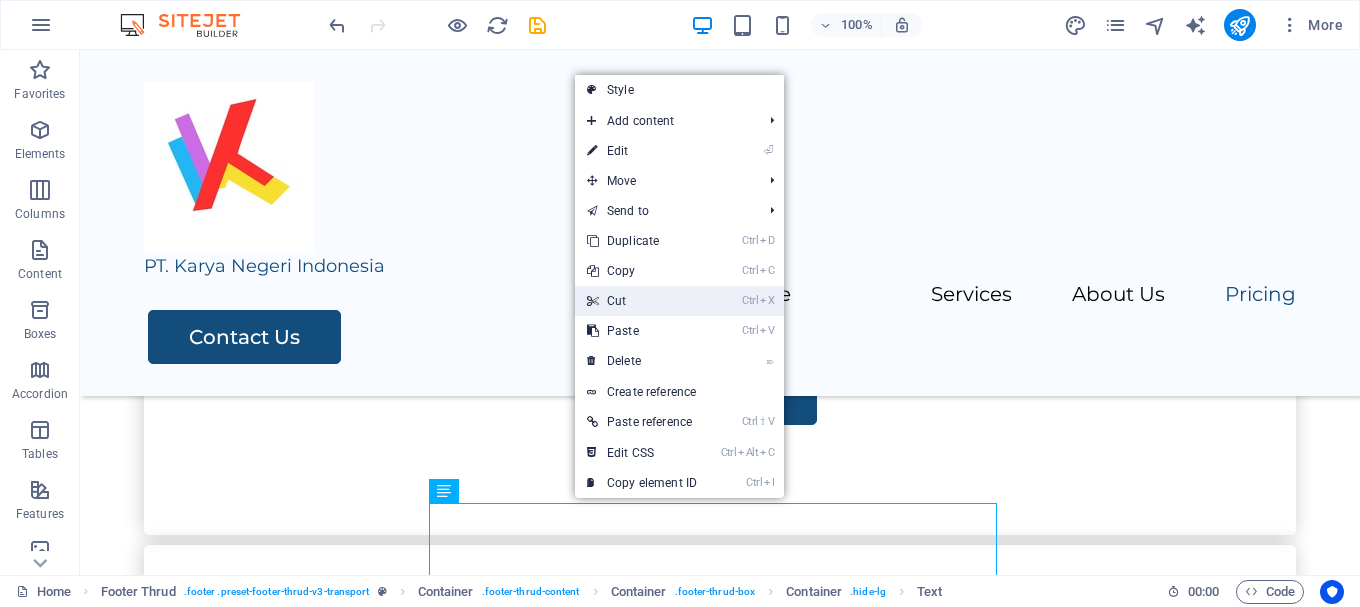 click on "Ctrl X  Cut" at bounding box center (642, 301) 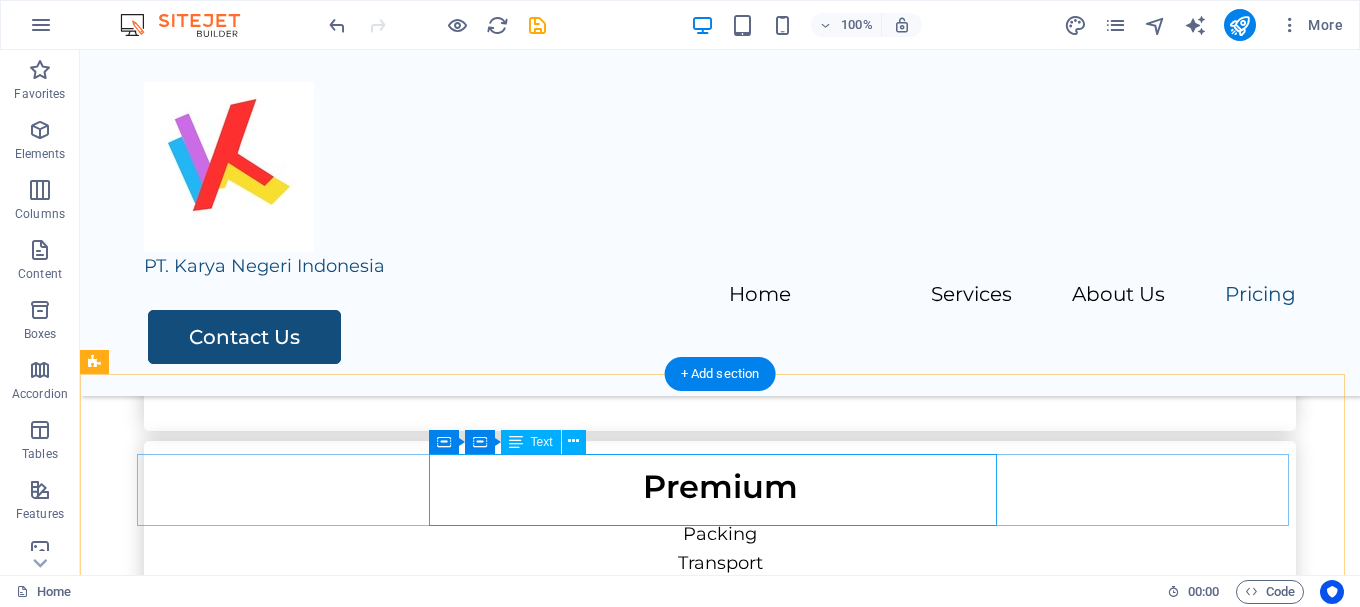 scroll, scrollTop: 4181, scrollLeft: 0, axis: vertical 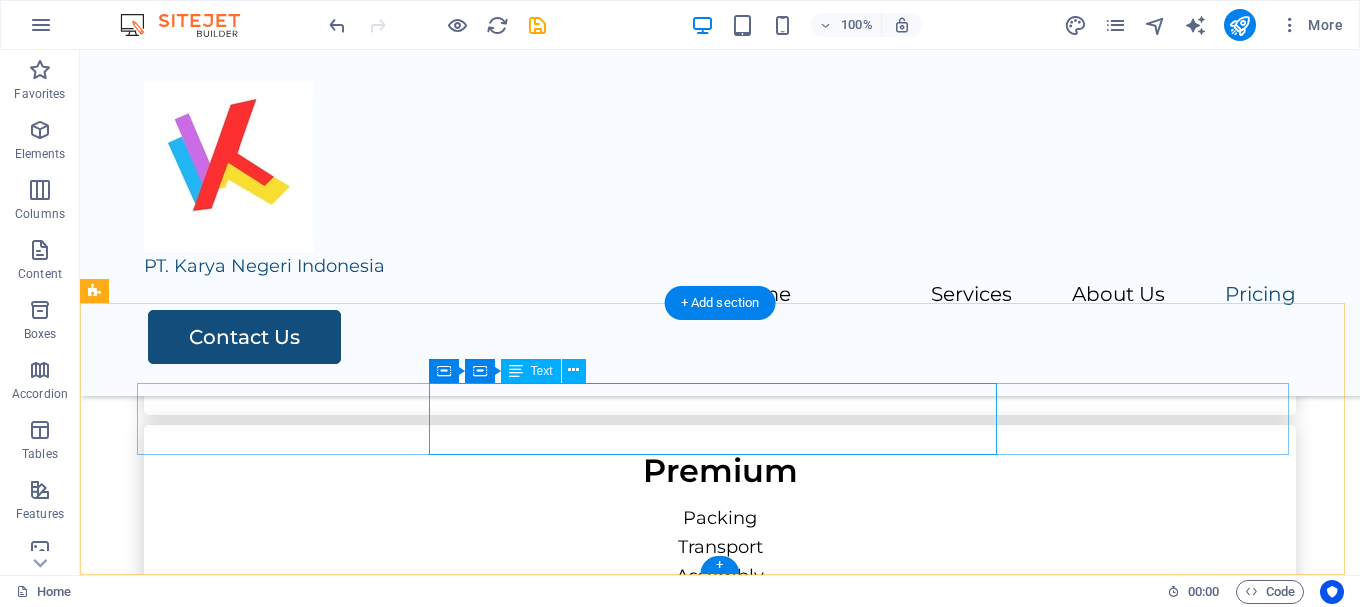 click on "PRICING CONTACT US" at bounding box center [428, 1967] 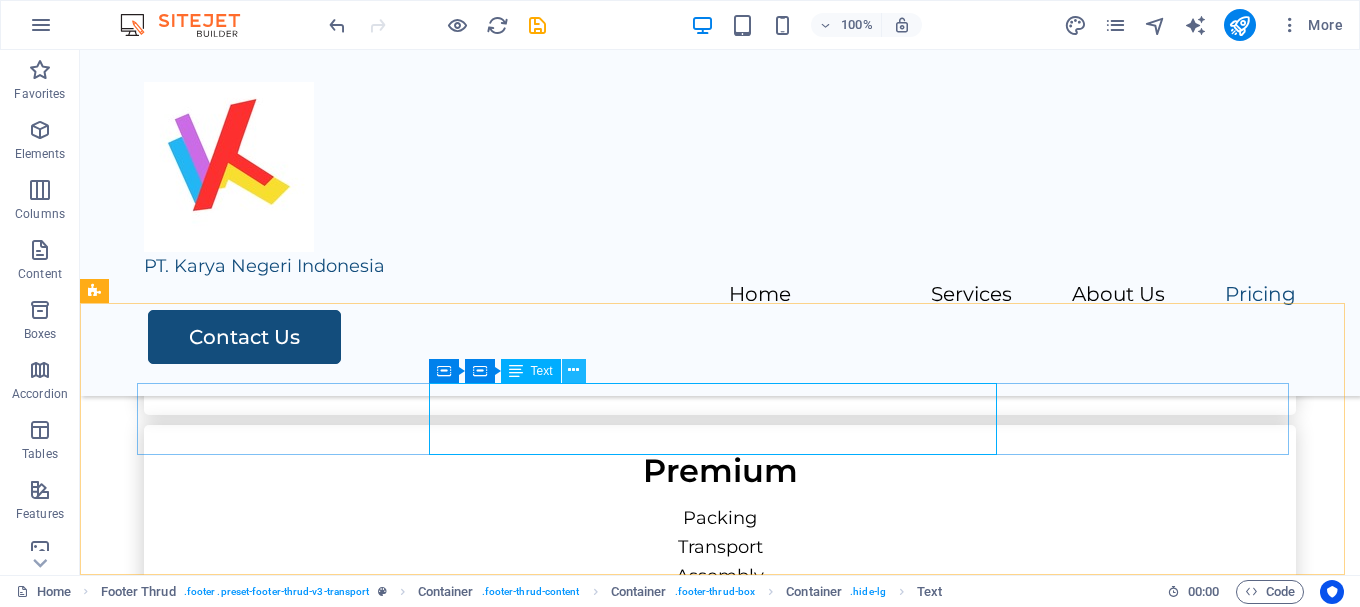 click at bounding box center (573, 370) 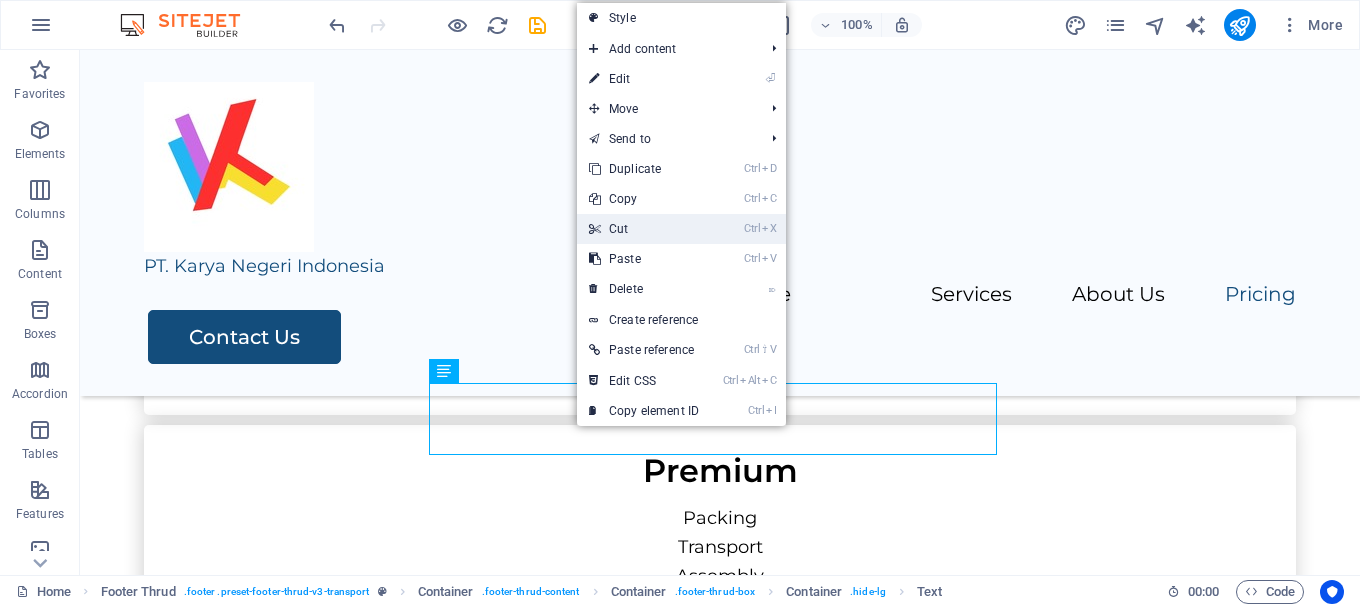 click on "Ctrl X  Cut" at bounding box center (644, 229) 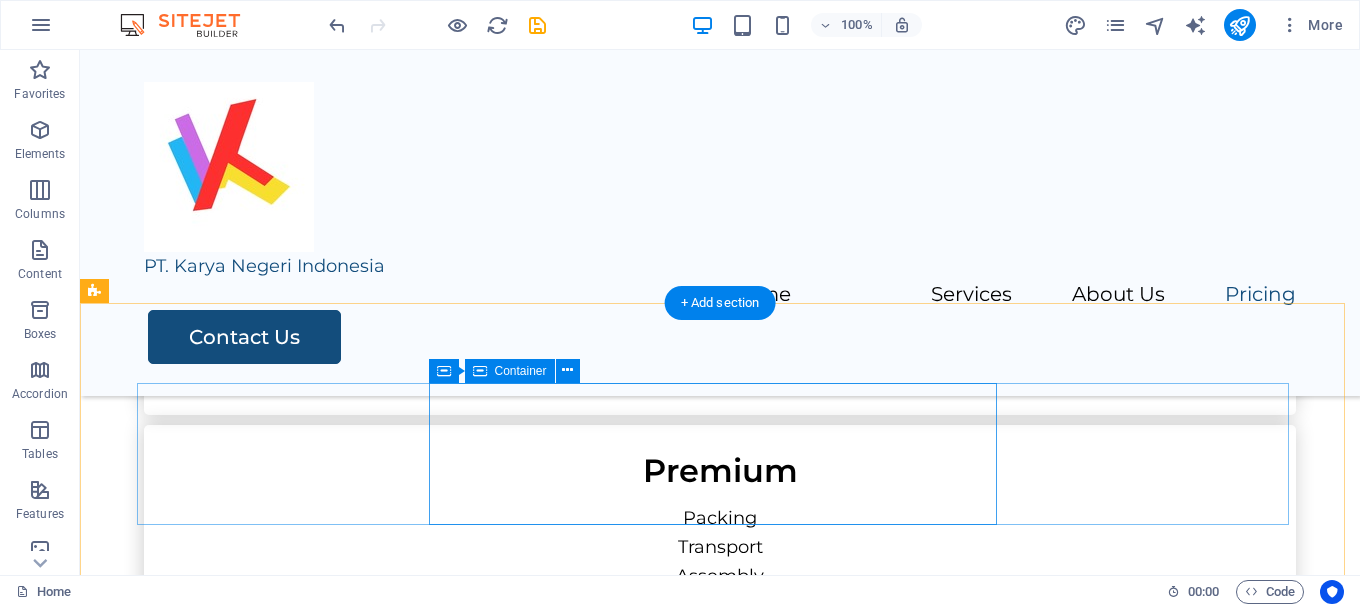 click on "Drop content here or  Add elements  Paste clipboard" at bounding box center (428, 2002) 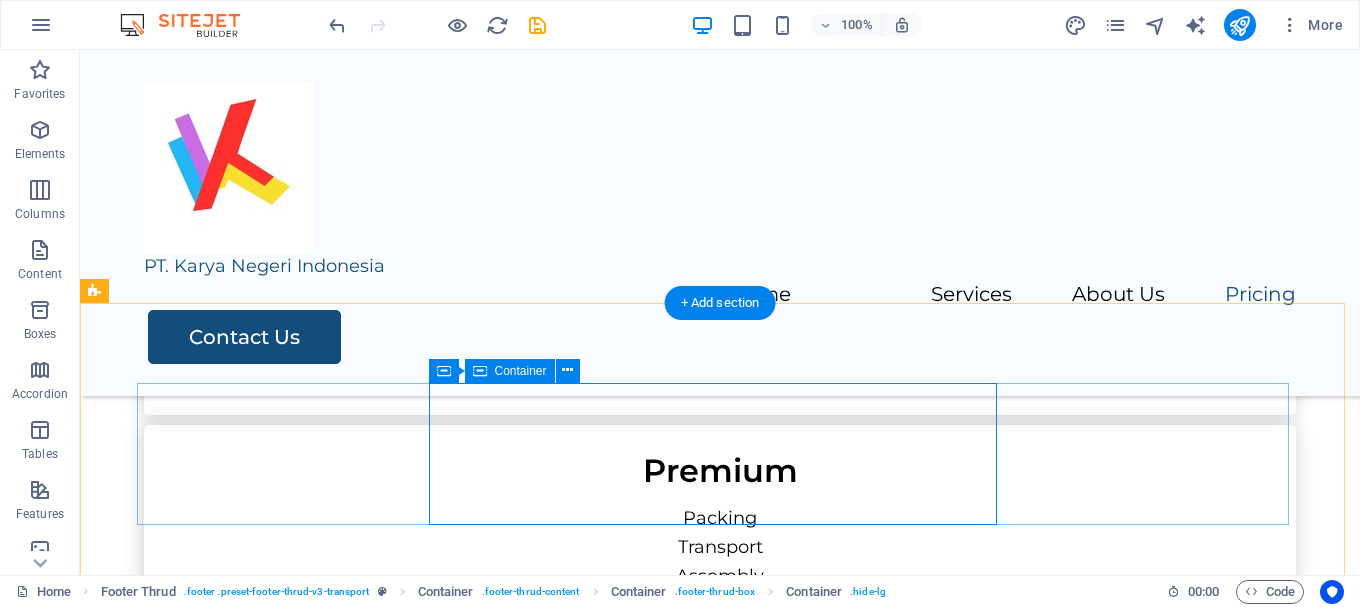 click on "Drop content here or  Add elements  Paste clipboard" at bounding box center [428, 2002] 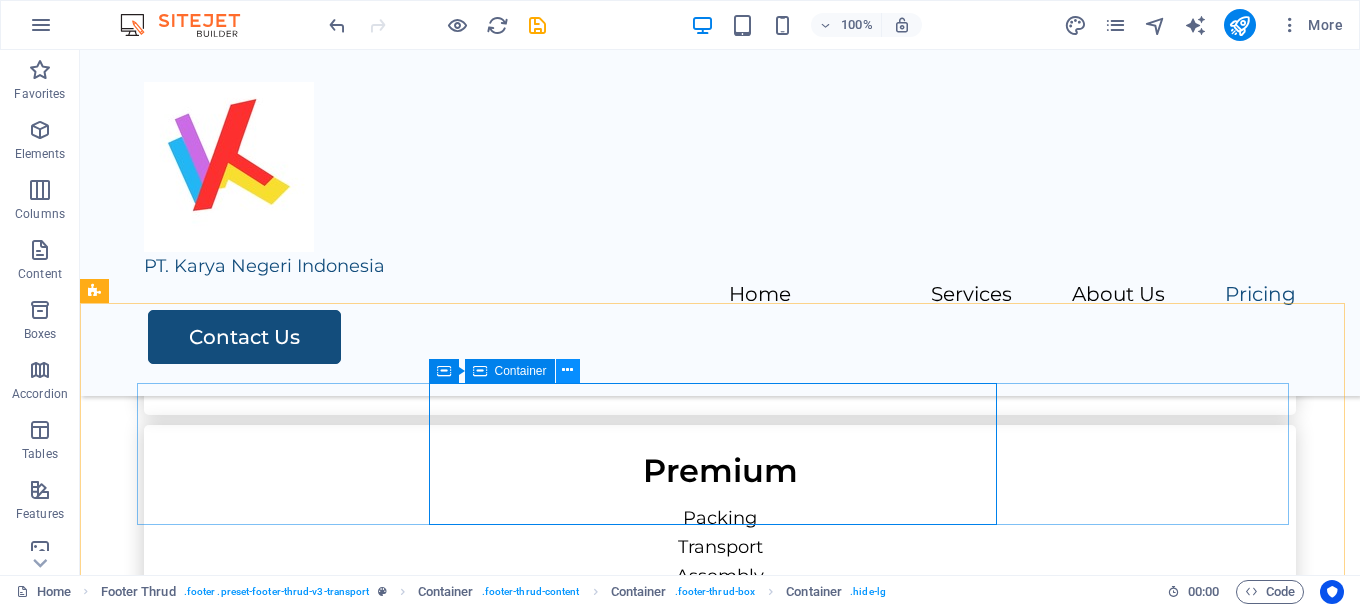 click at bounding box center (567, 370) 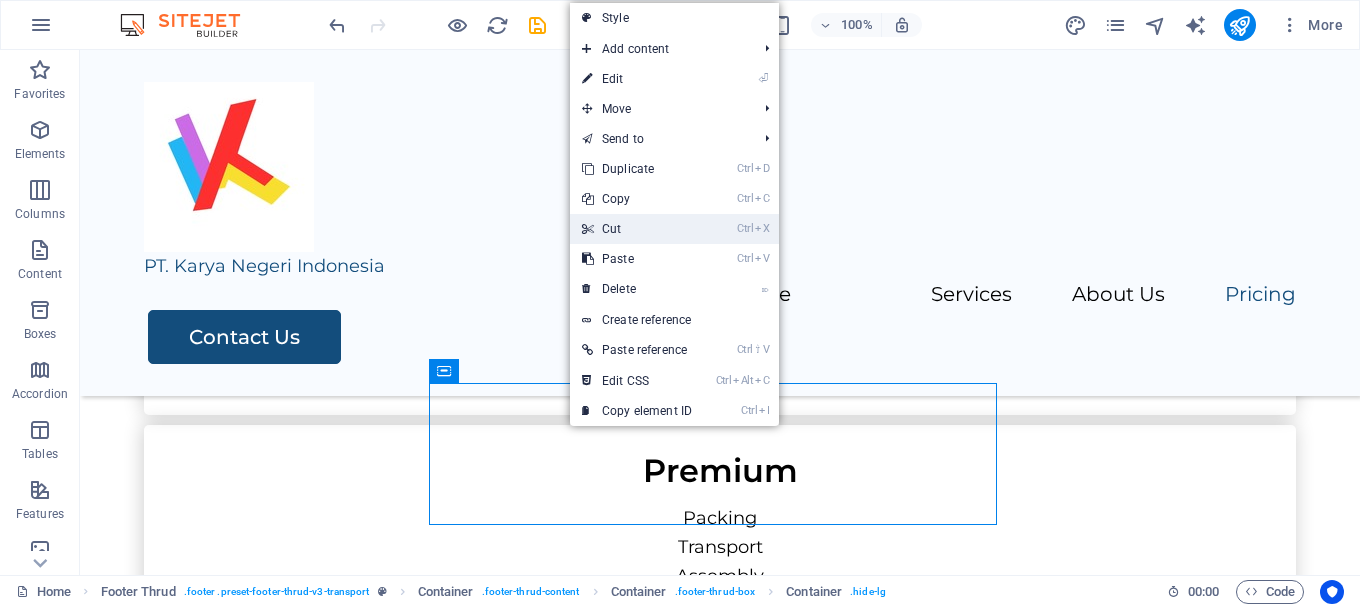 click on "Ctrl X  Cut" at bounding box center [637, 229] 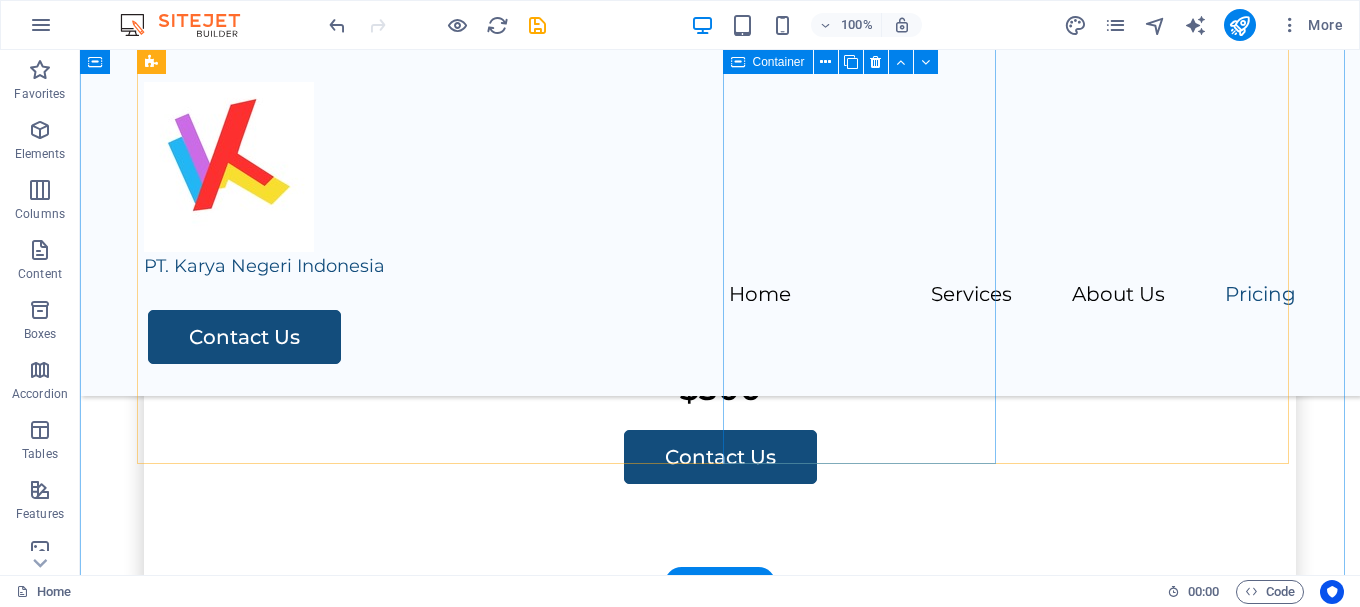 scroll, scrollTop: 2881, scrollLeft: 0, axis: vertical 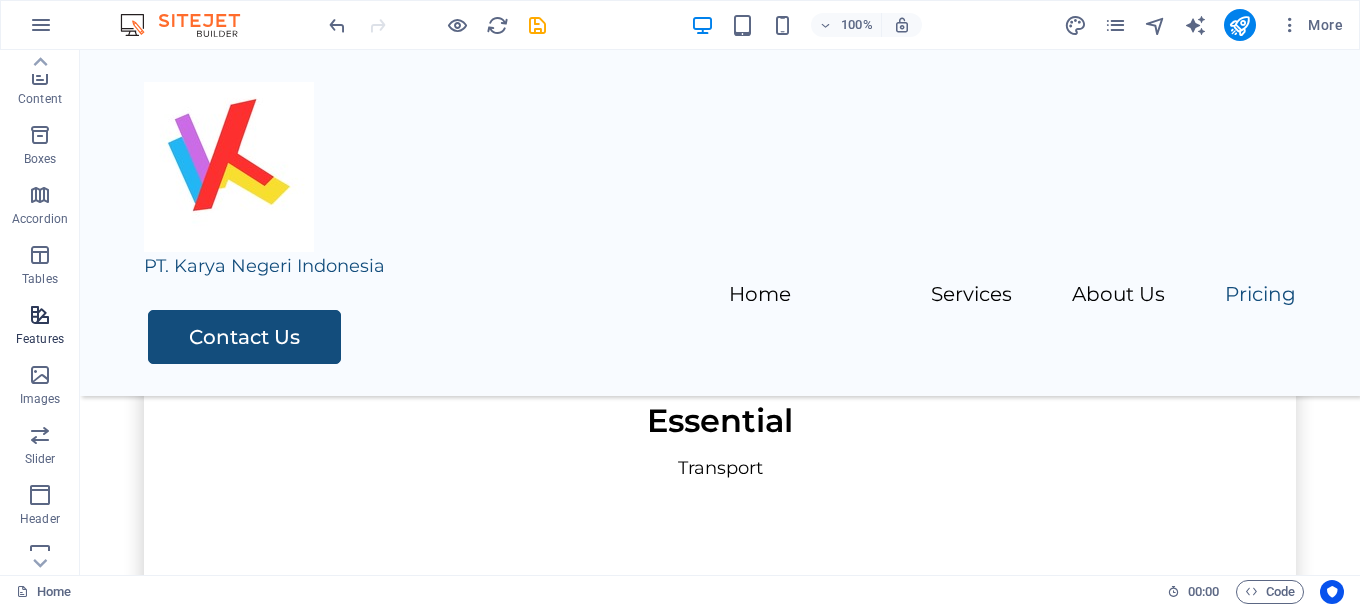 click at bounding box center [40, 315] 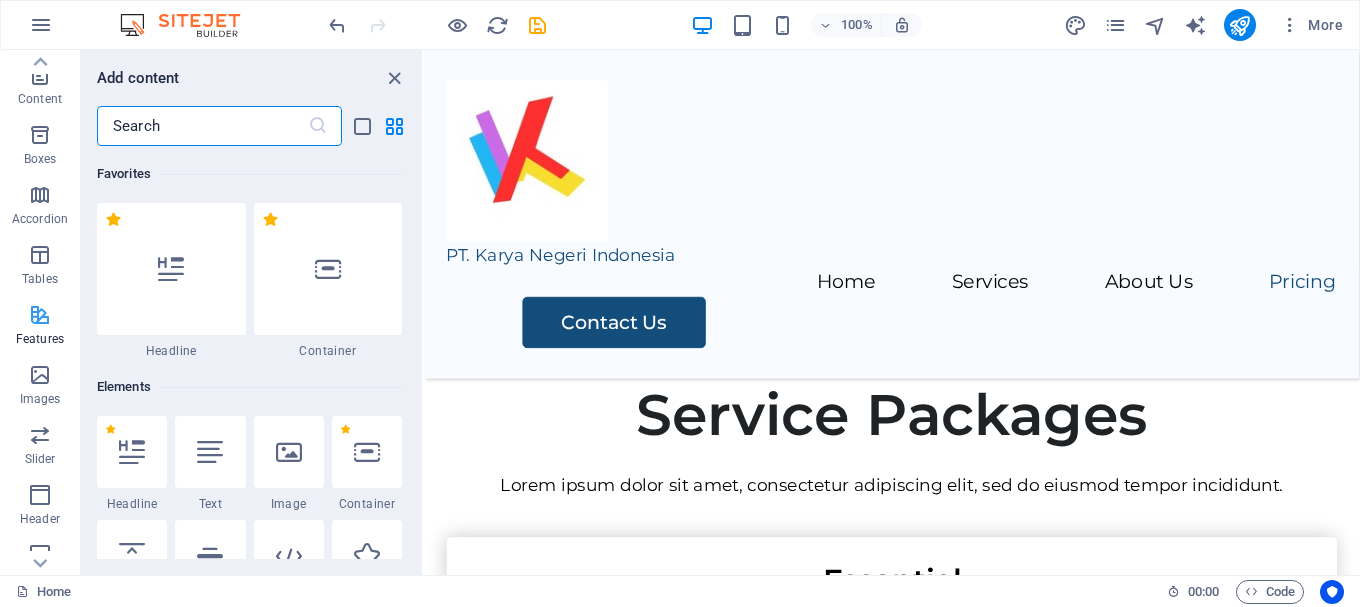 scroll, scrollTop: 3002, scrollLeft: 0, axis: vertical 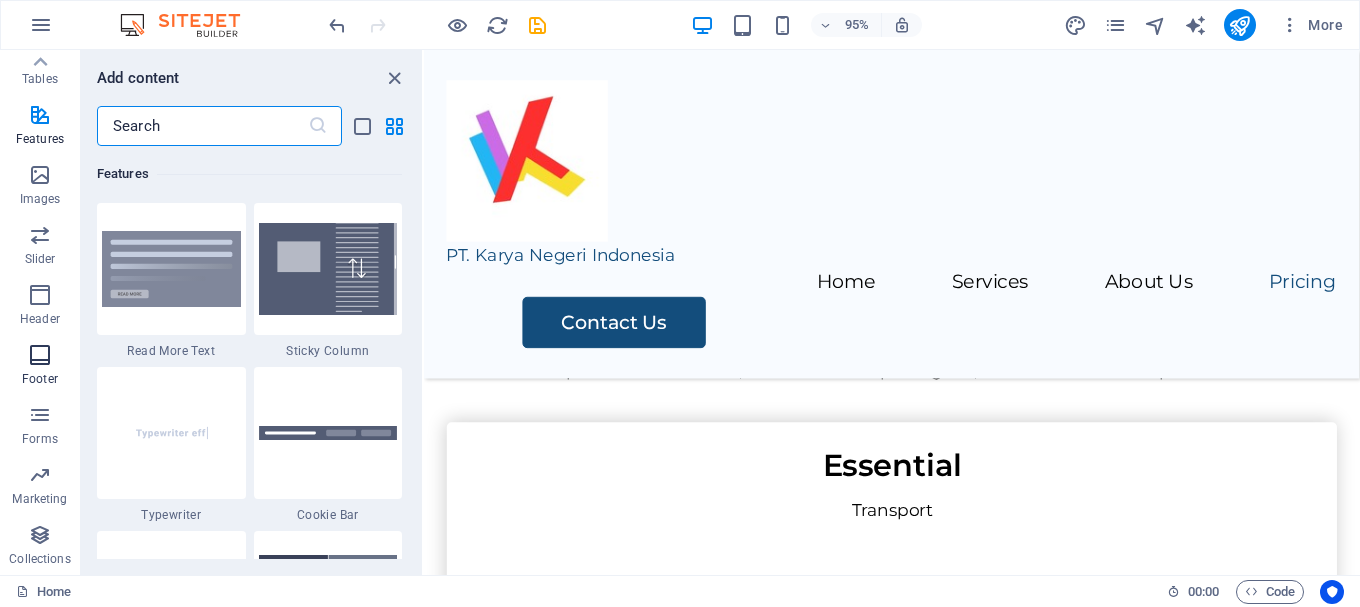 click on "Footer" at bounding box center [40, 367] 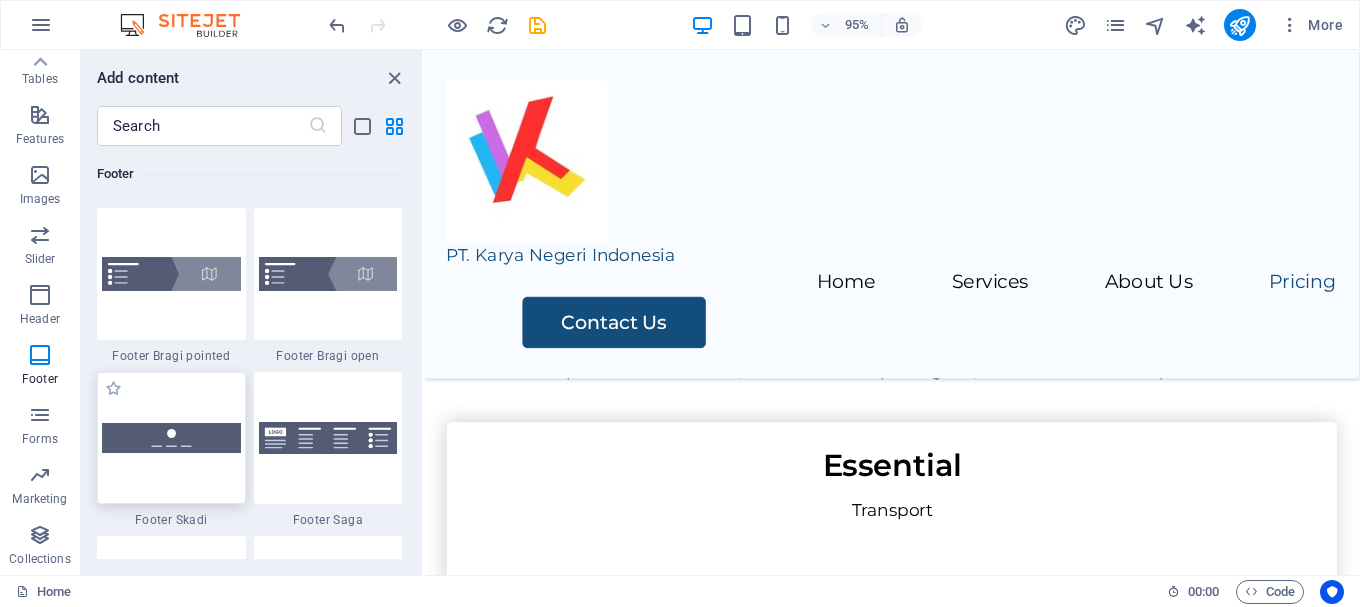 scroll, scrollTop: 13939, scrollLeft: 0, axis: vertical 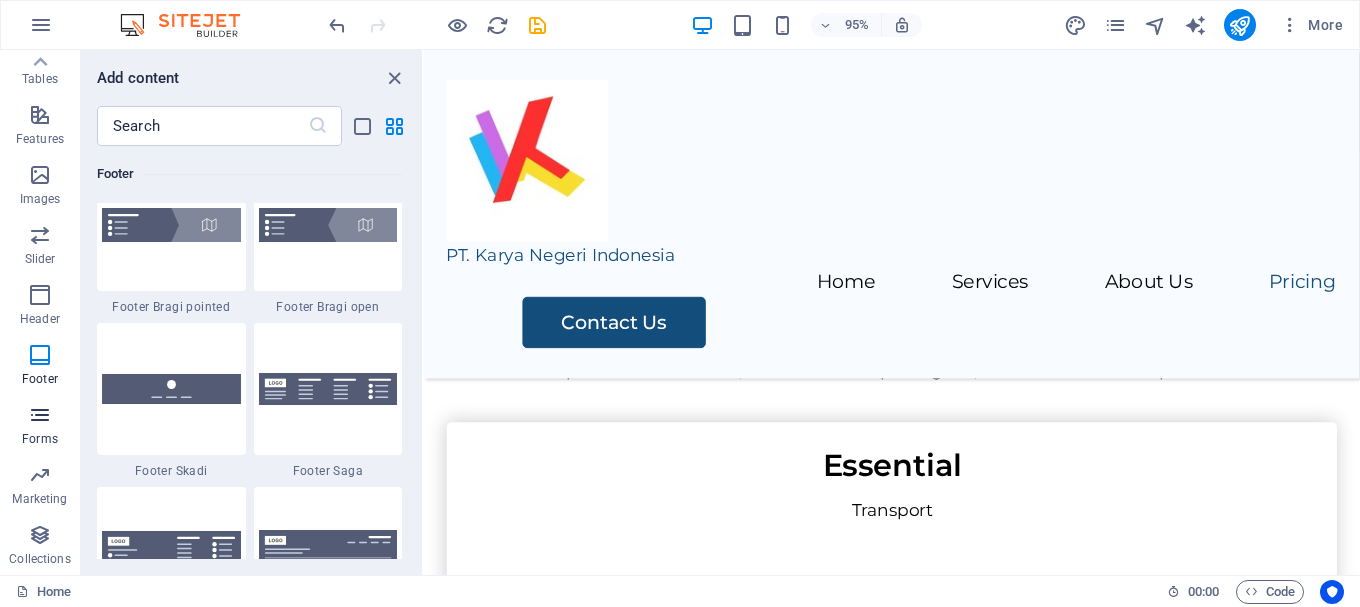 click on "Forms" at bounding box center [40, 427] 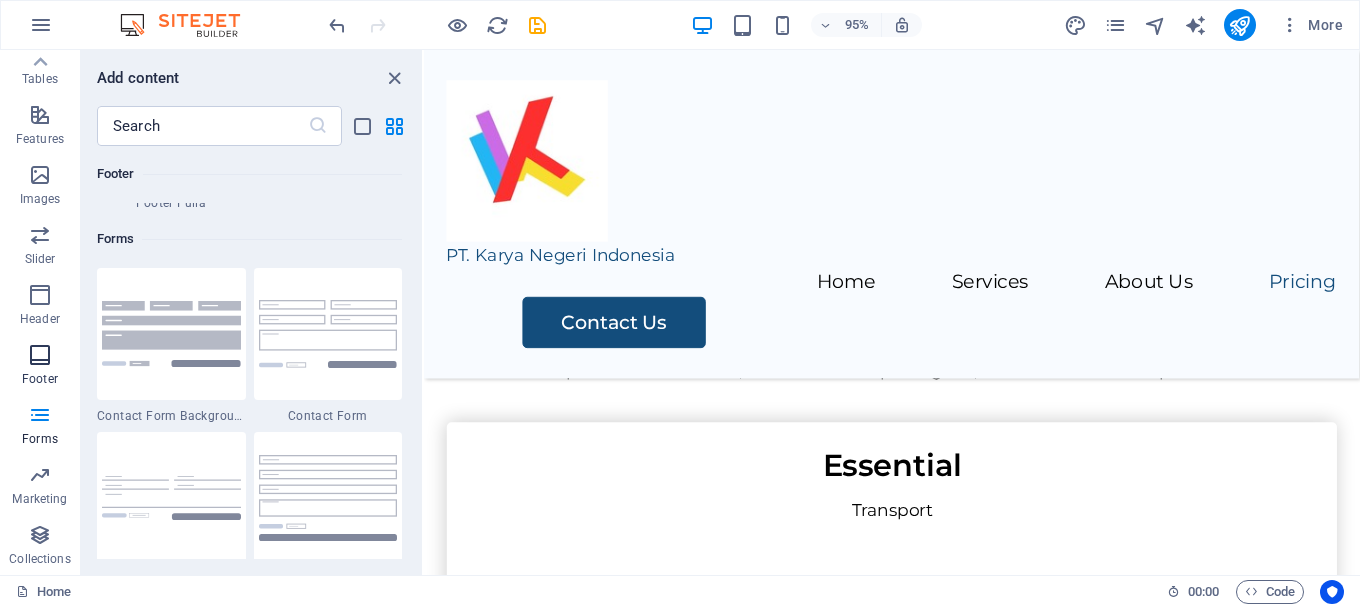 scroll, scrollTop: 14600, scrollLeft: 0, axis: vertical 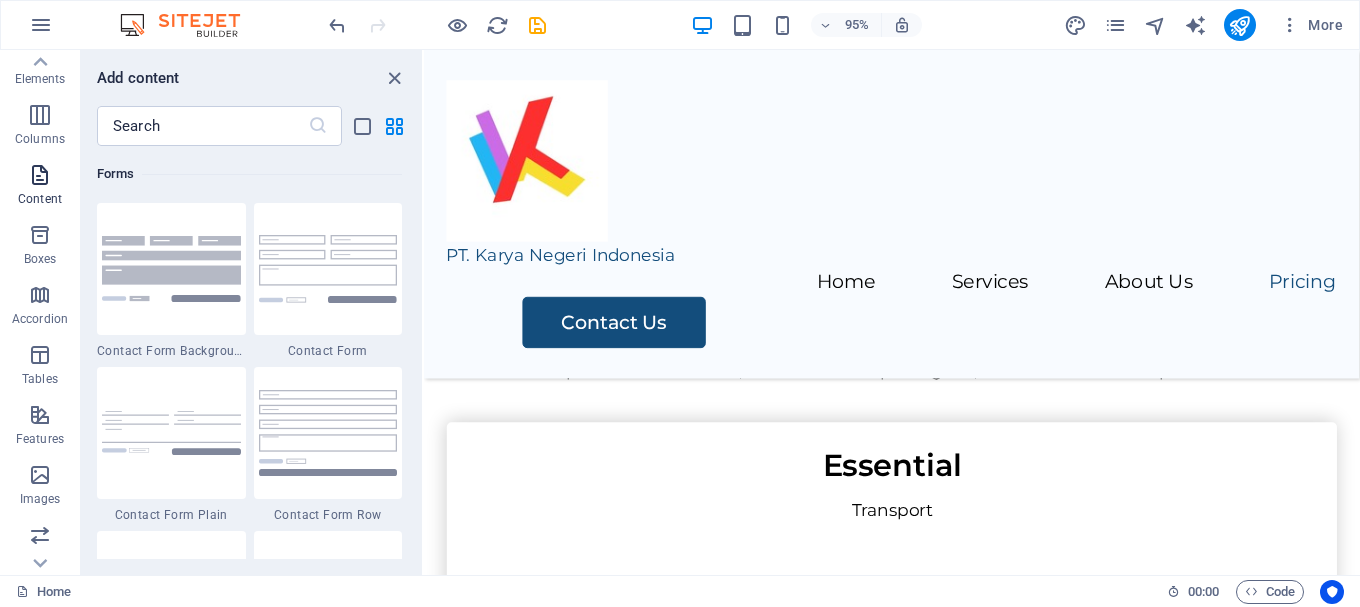 click on "Content" at bounding box center [40, 199] 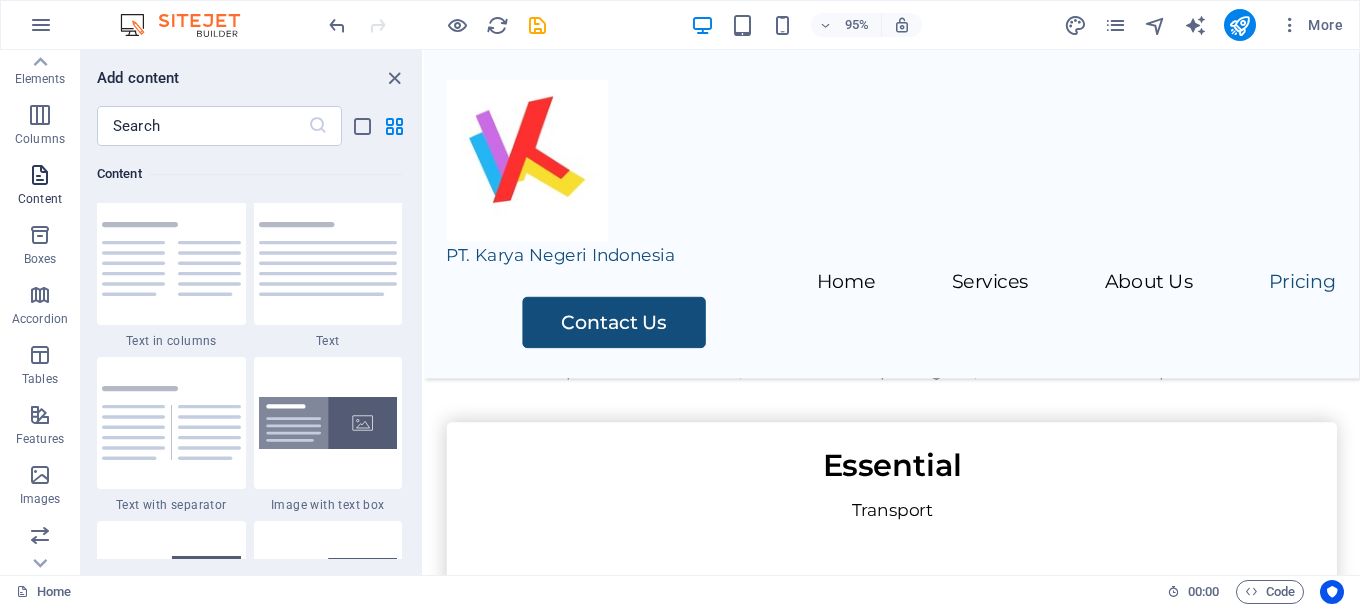 scroll, scrollTop: 3499, scrollLeft: 0, axis: vertical 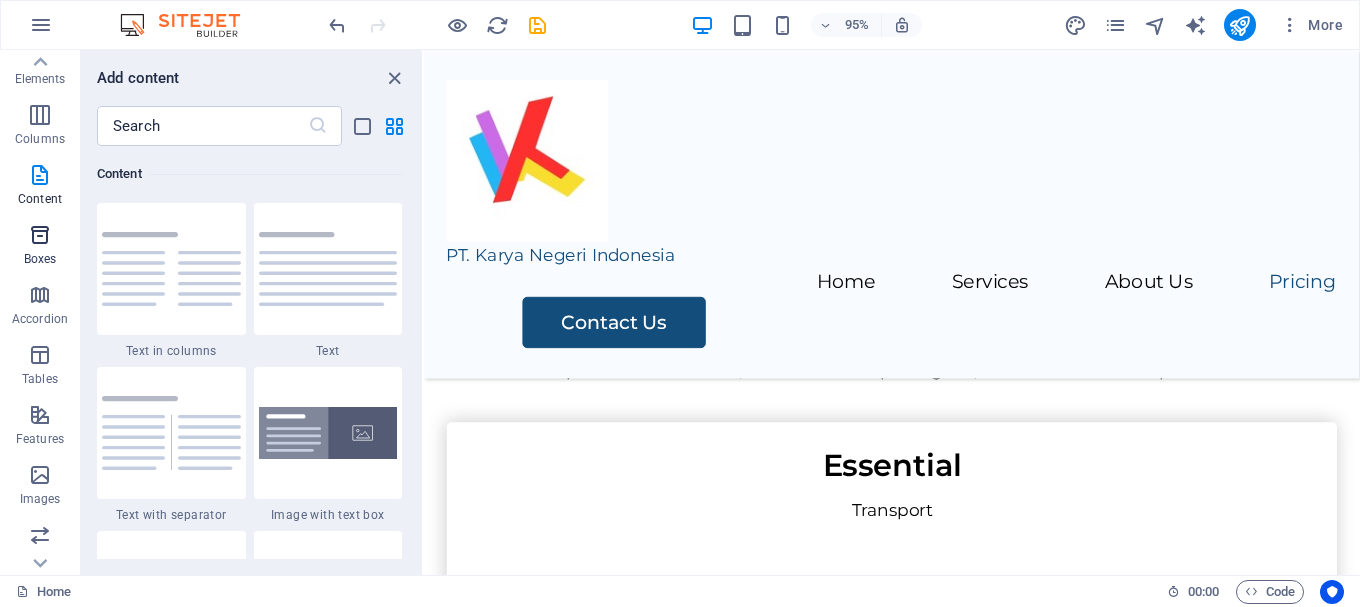 click on "Boxes" at bounding box center [40, 259] 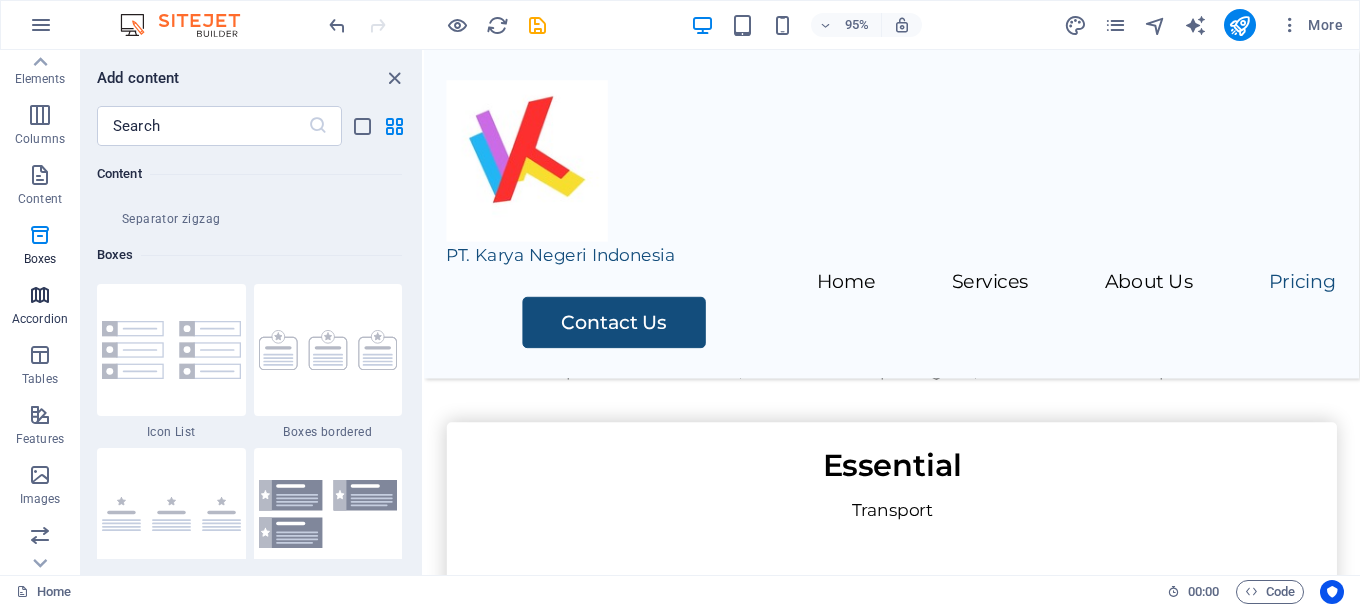 scroll, scrollTop: 5516, scrollLeft: 0, axis: vertical 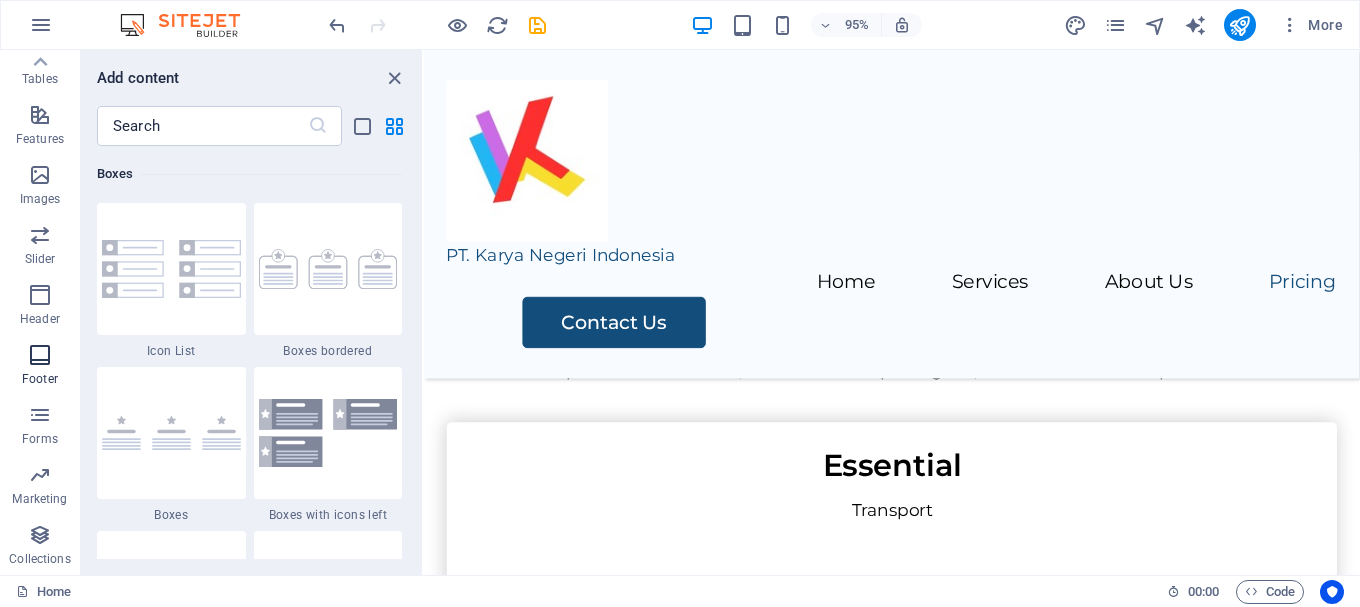 click on "Footer" at bounding box center [40, 379] 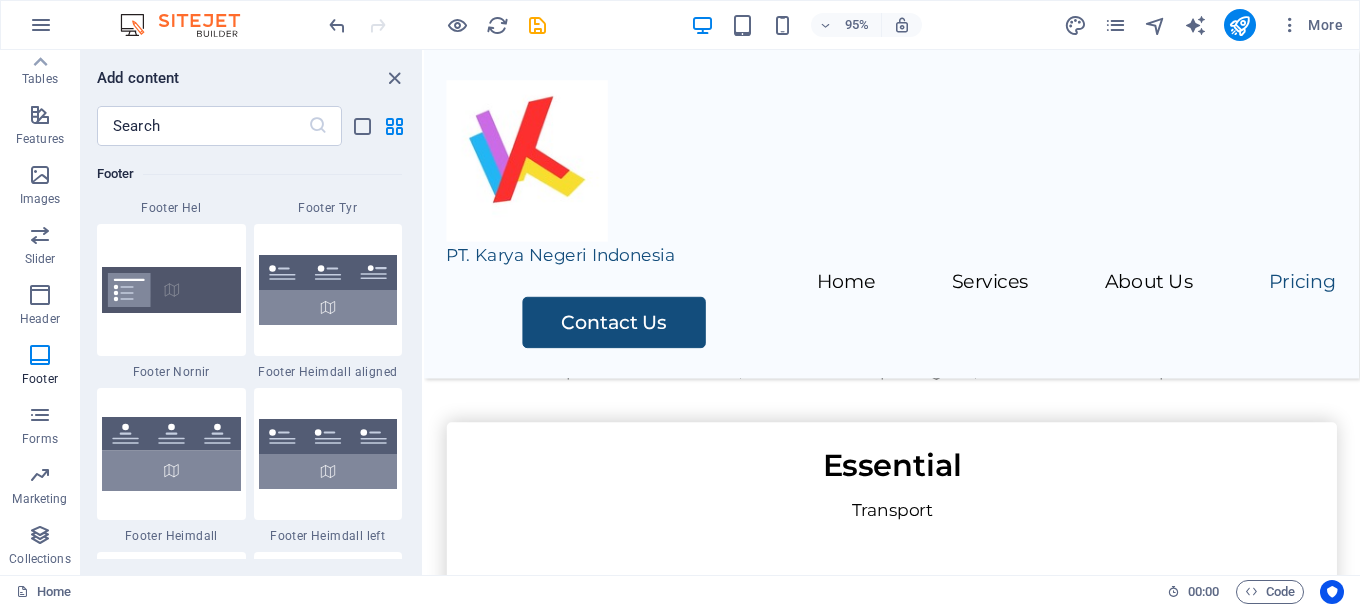 scroll, scrollTop: 13439, scrollLeft: 0, axis: vertical 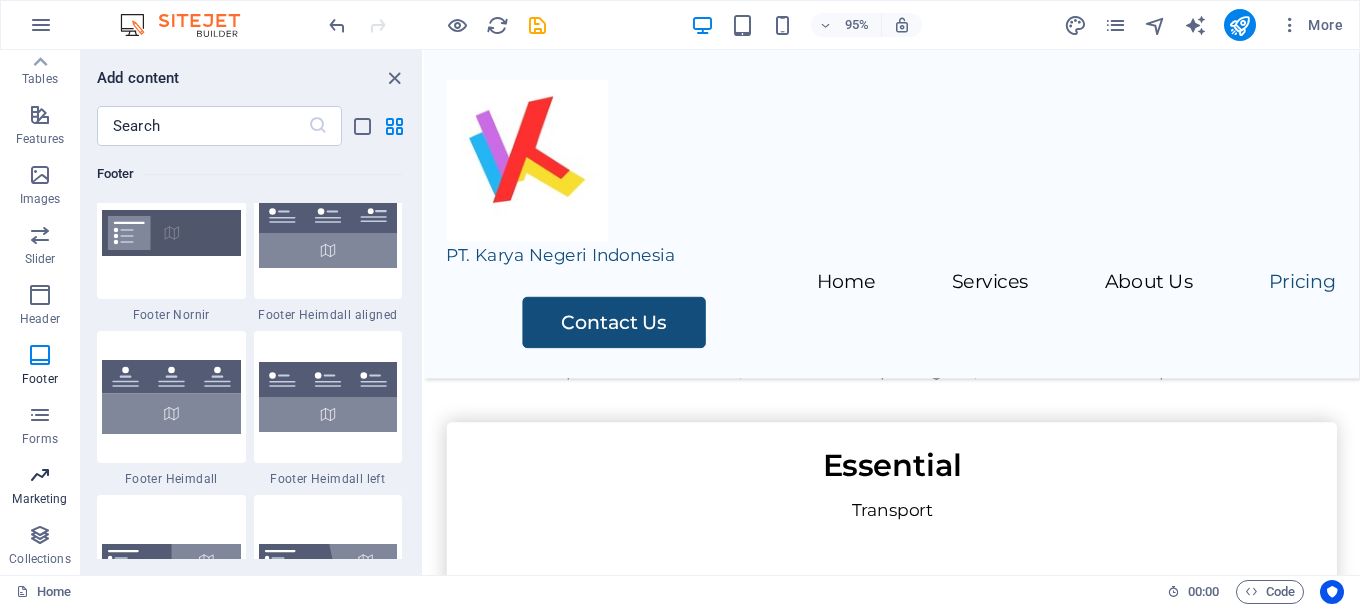 click on "Marketing" at bounding box center [39, 499] 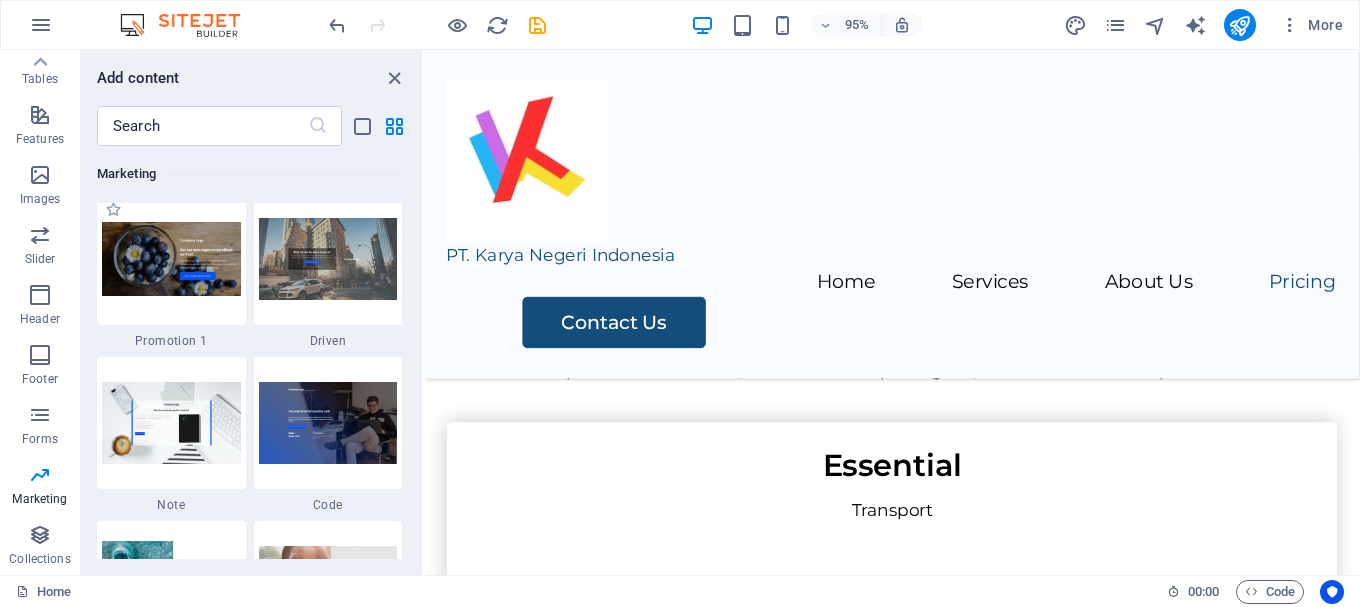 scroll, scrollTop: 17389, scrollLeft: 0, axis: vertical 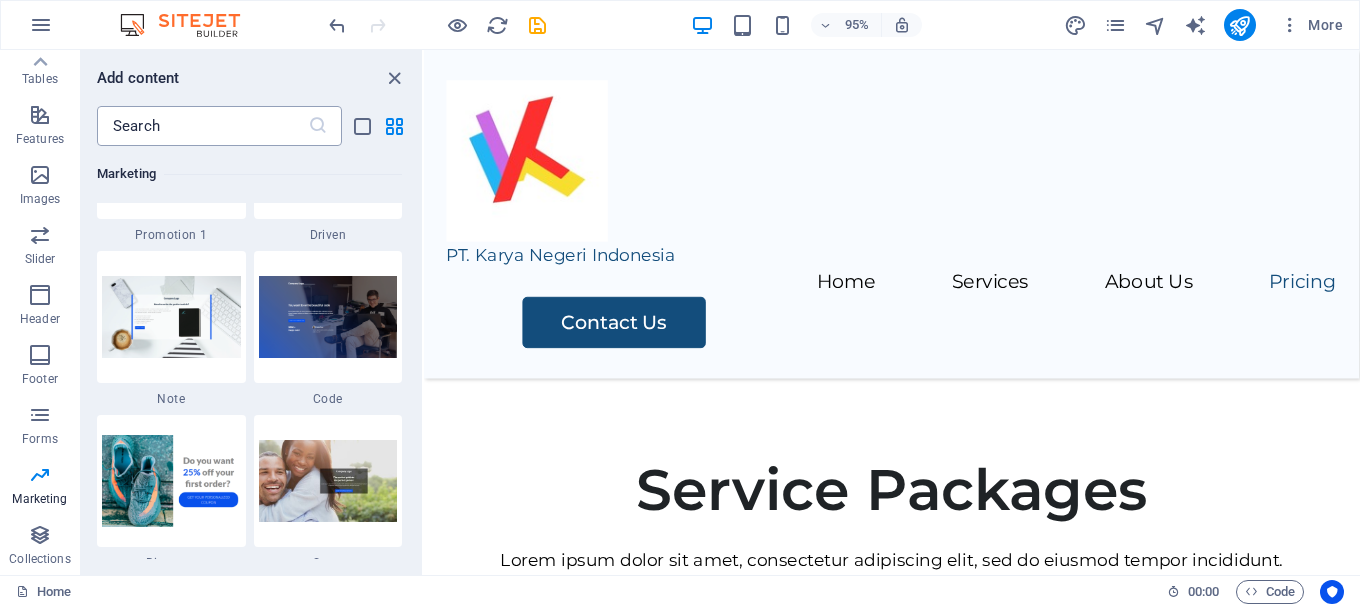 click at bounding box center (202, 126) 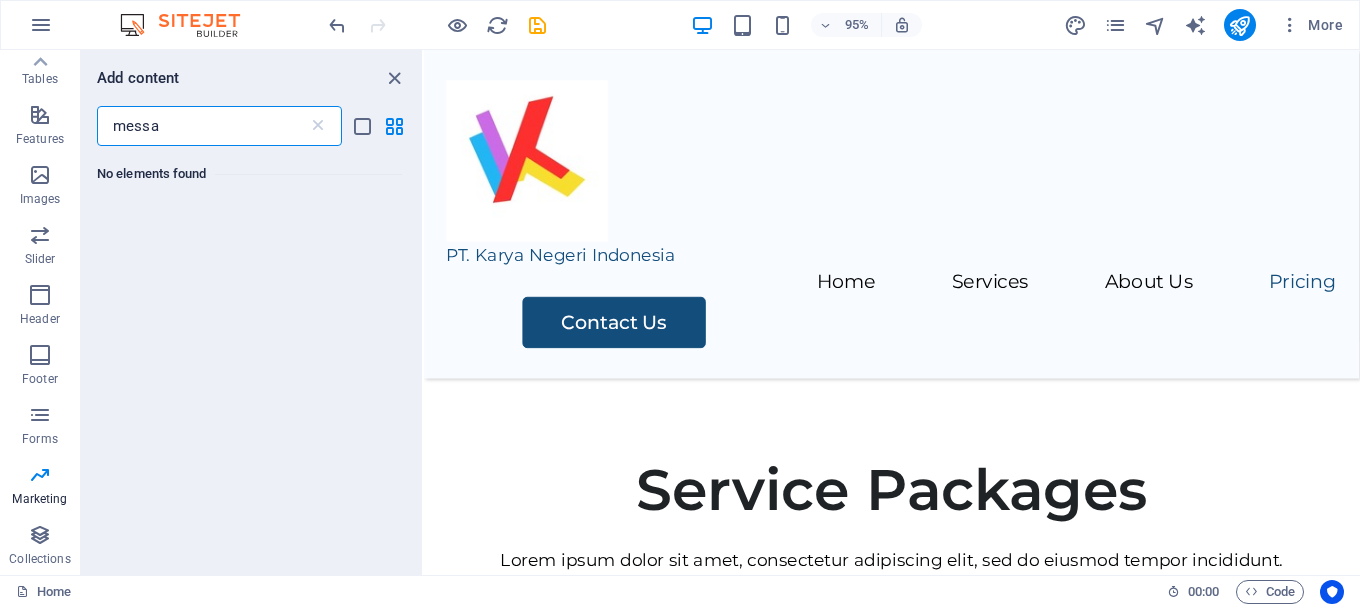 scroll, scrollTop: 0, scrollLeft: 0, axis: both 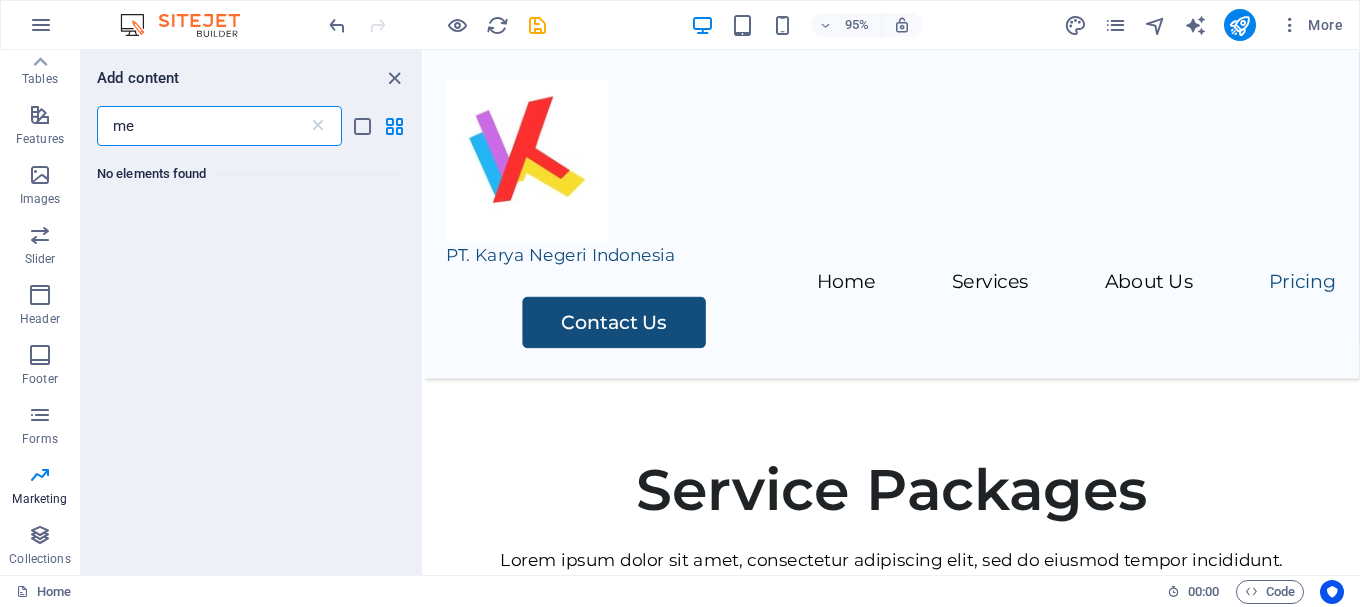 type on "m" 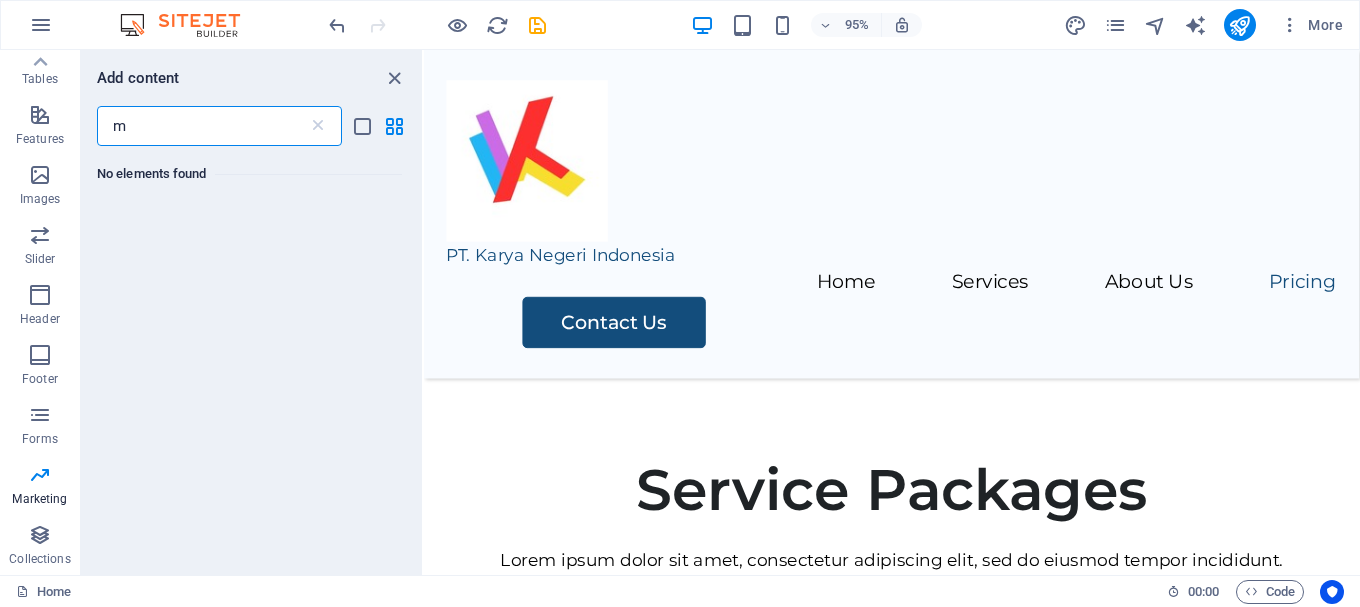 type 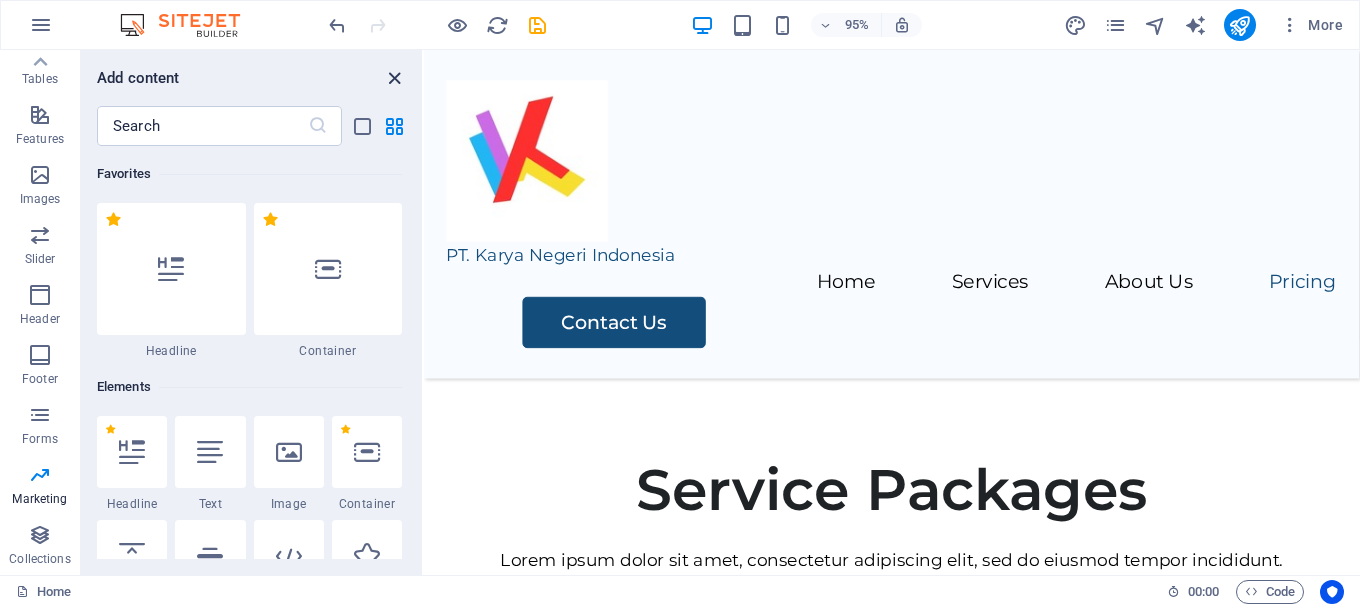 drag, startPoint x: 392, startPoint y: 77, endPoint x: 574, endPoint y: 226, distance: 235.21268 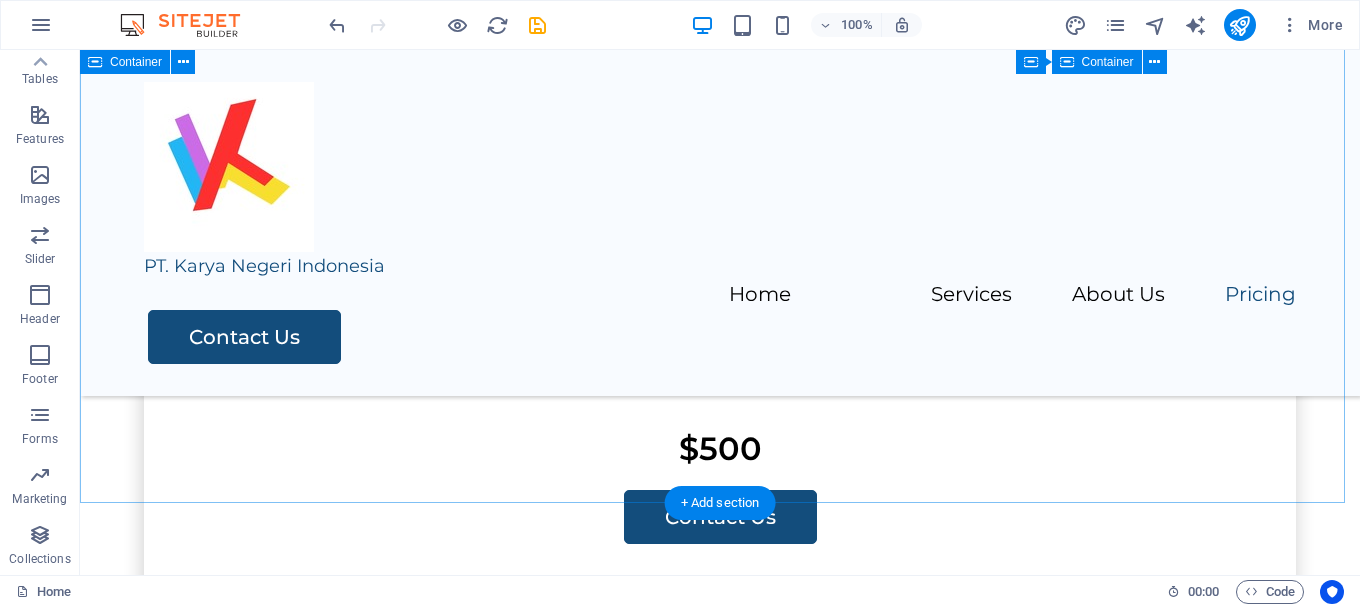 scroll, scrollTop: 3981, scrollLeft: 0, axis: vertical 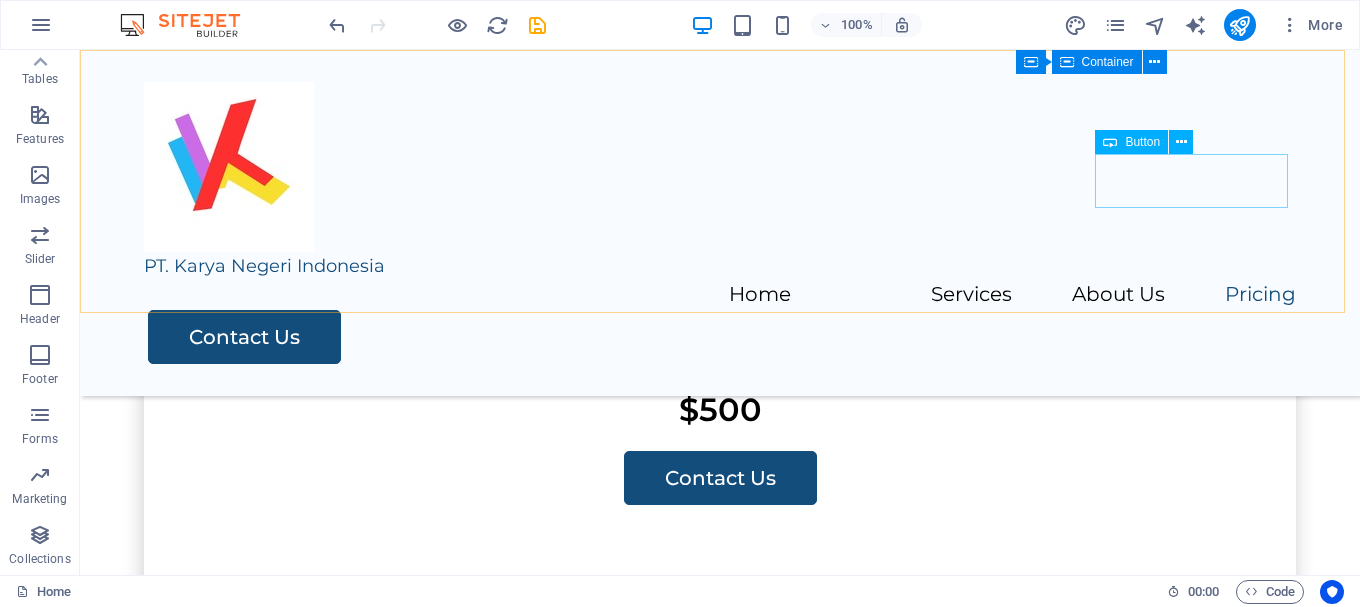click on "Contact Us" at bounding box center [722, 337] 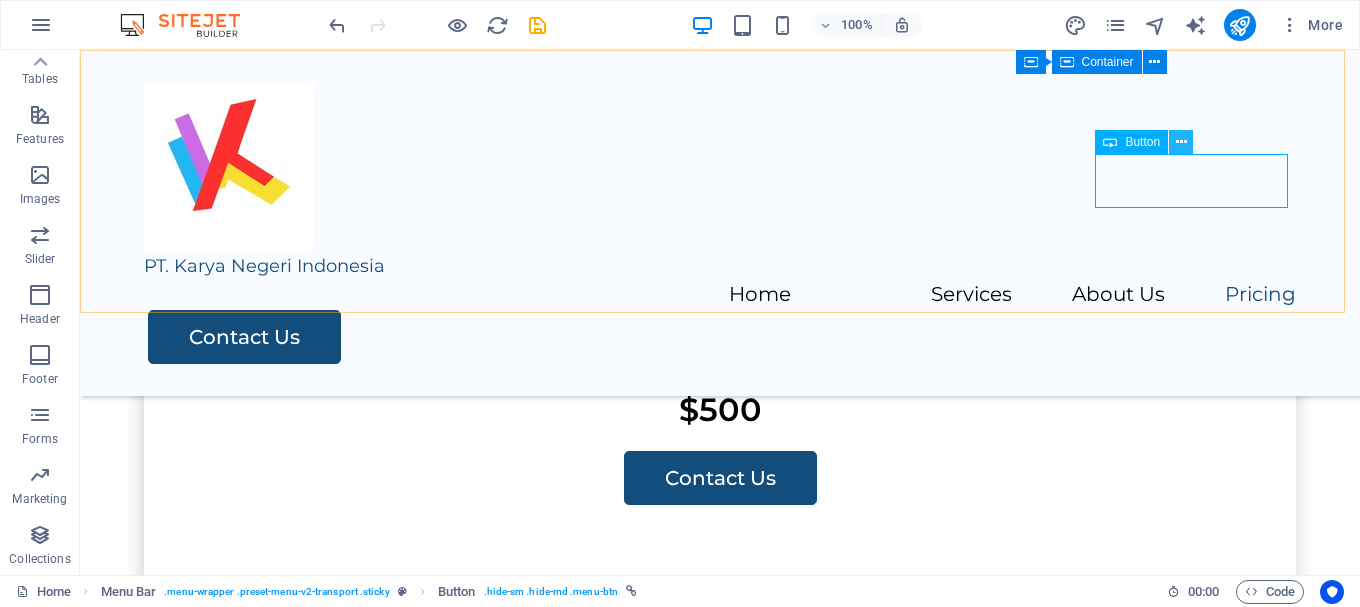 click at bounding box center (1181, 142) 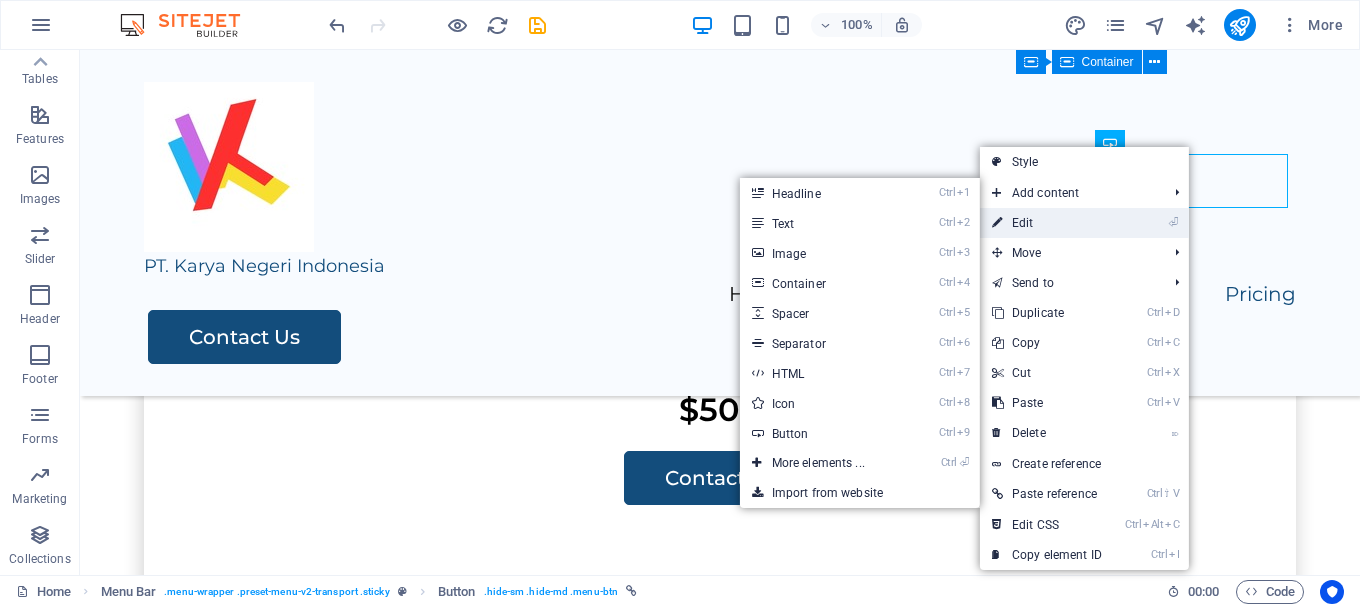 click on "⏎  Edit" at bounding box center [1084, 223] 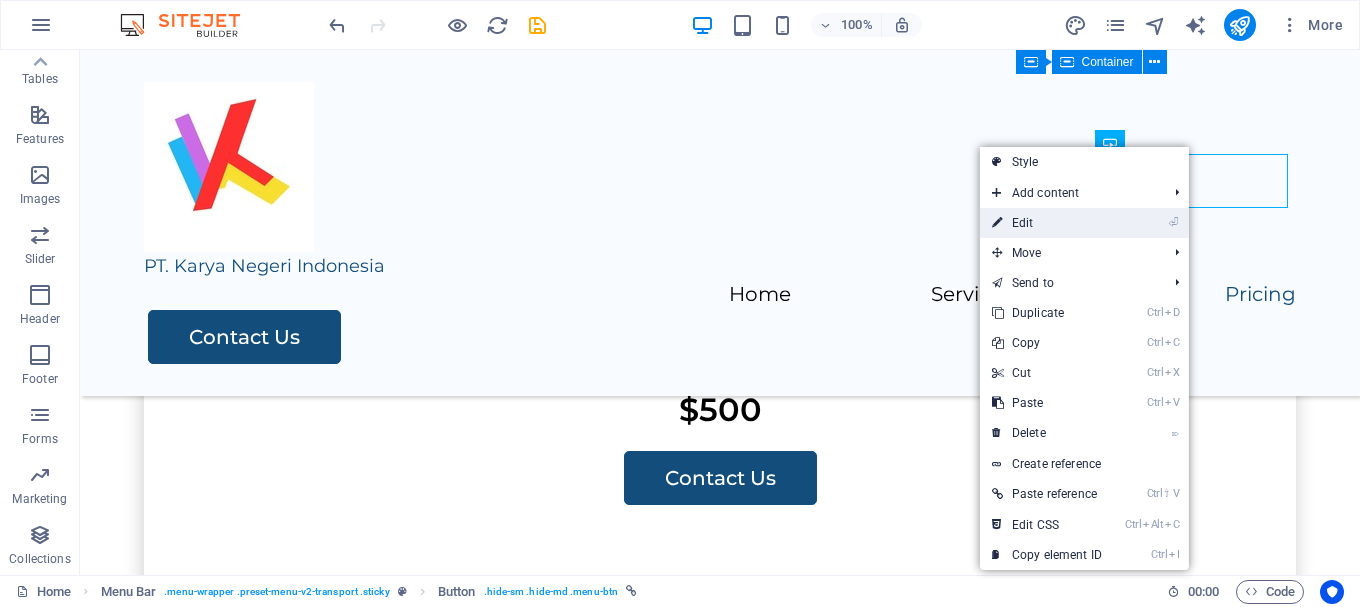 click on "⏎  Edit" at bounding box center (1084, 223) 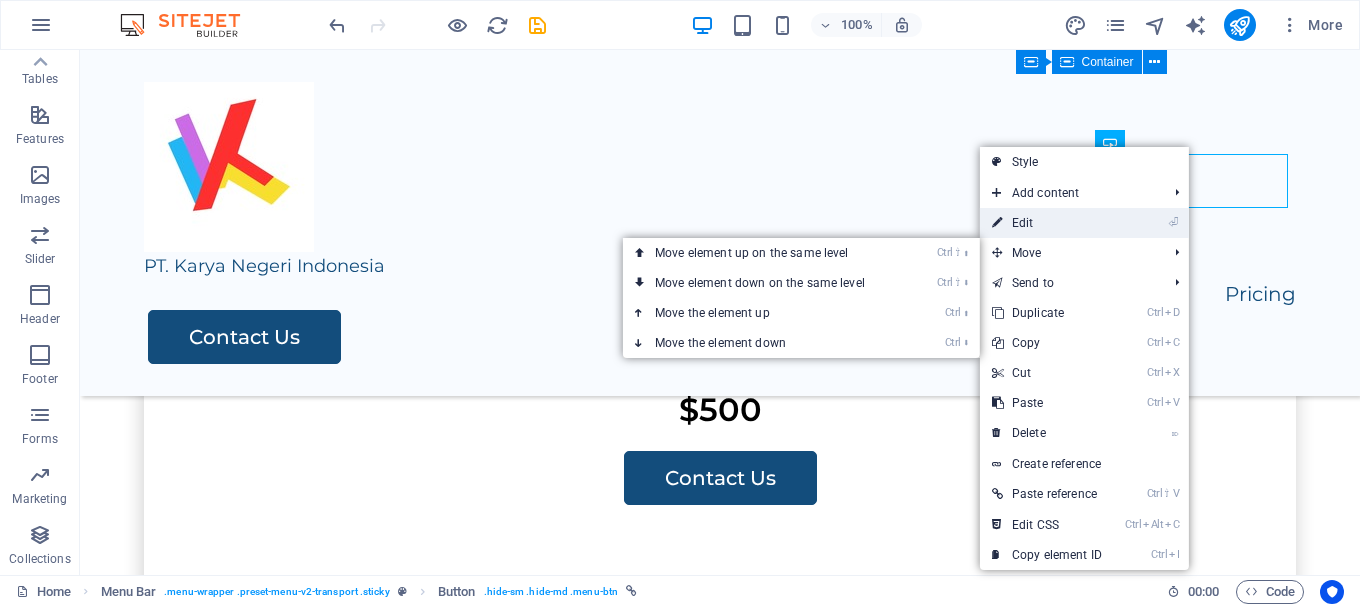 click at bounding box center [997, 223] 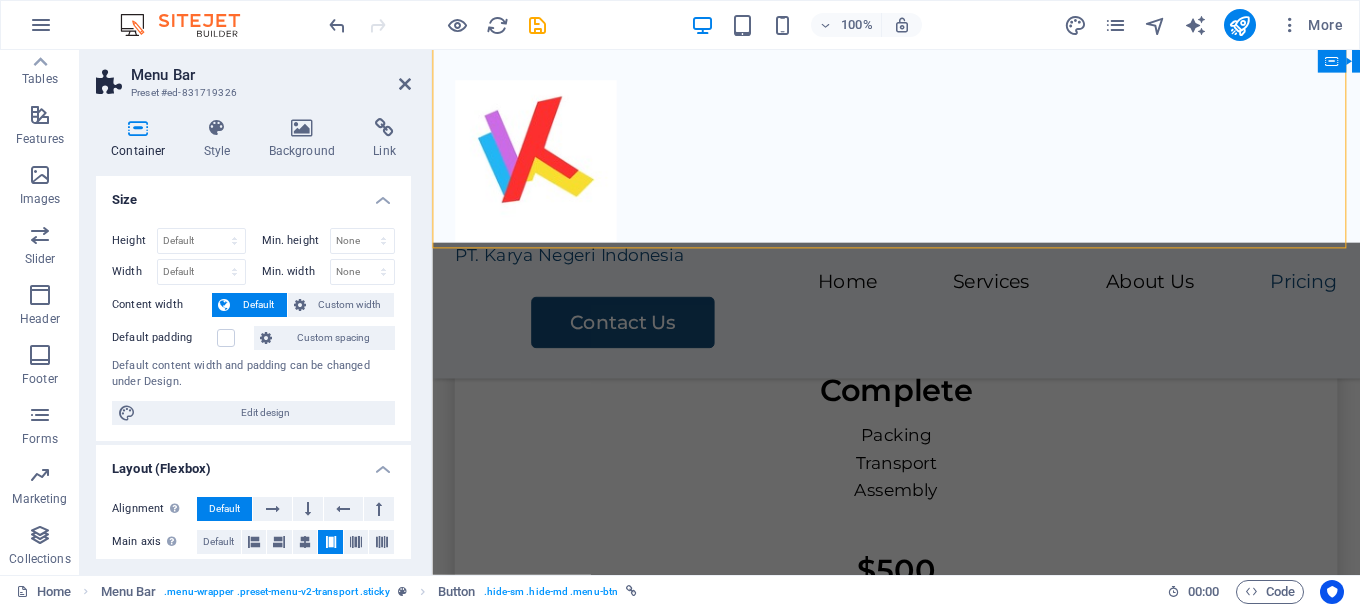 scroll, scrollTop: 4095, scrollLeft: 0, axis: vertical 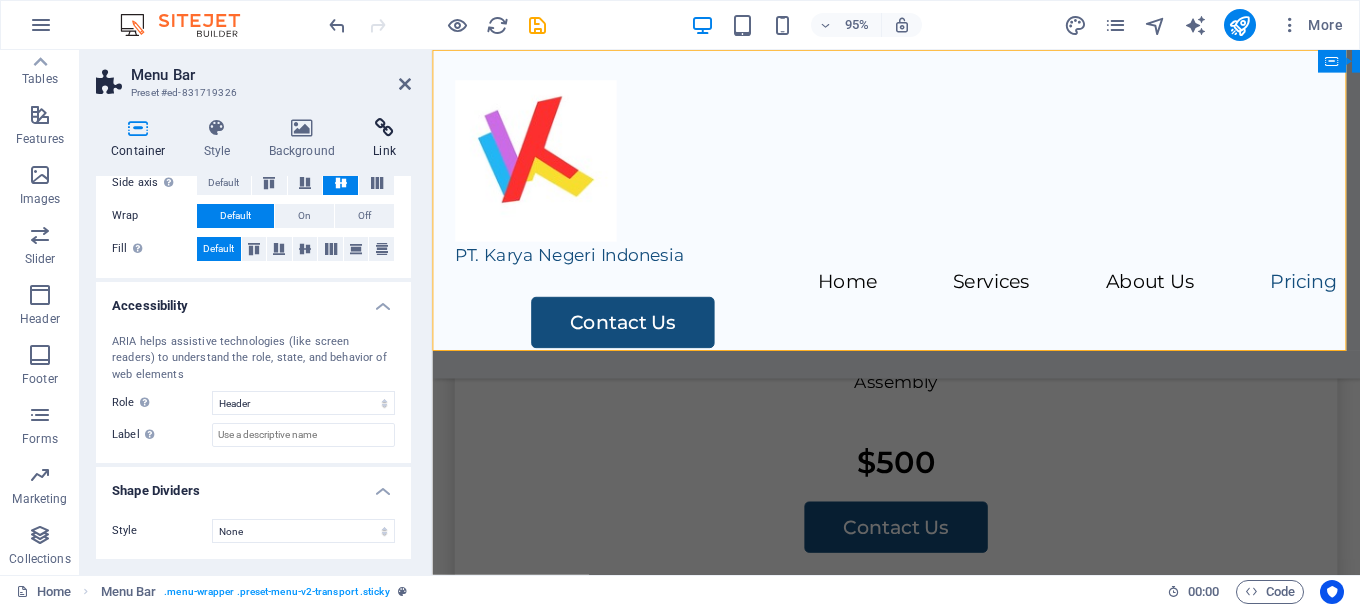 click on "Link" at bounding box center [384, 139] 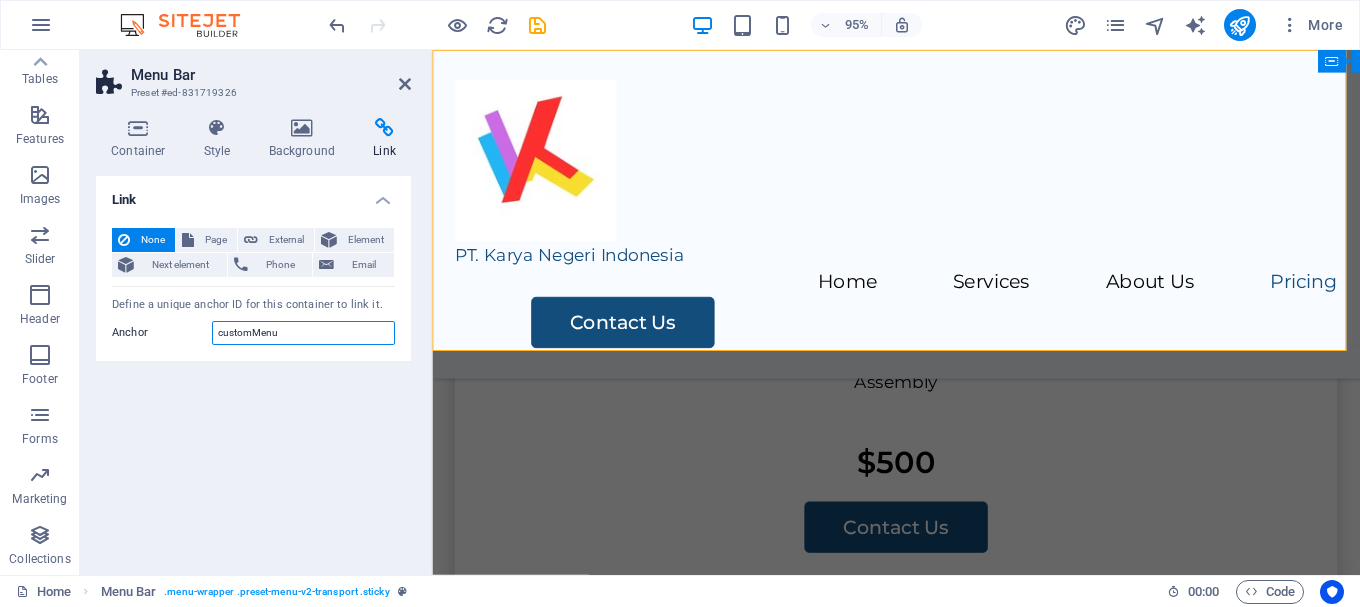 click on "customMenu" at bounding box center (303, 333) 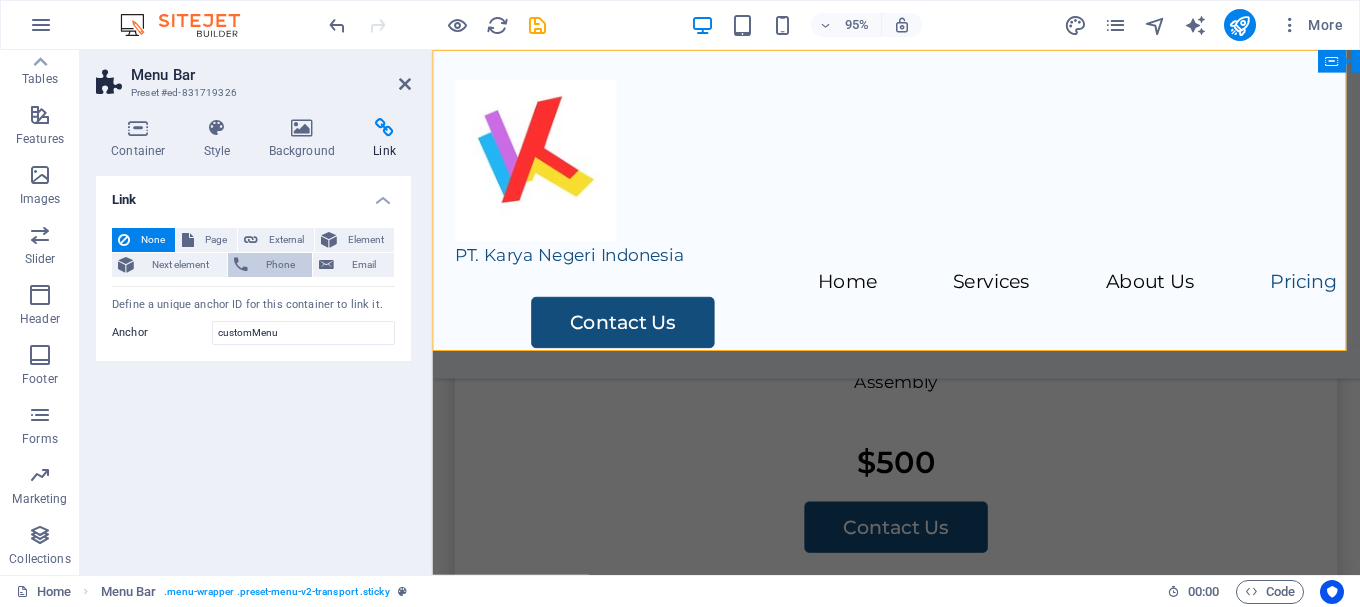 click on "Phone" at bounding box center (280, 265) 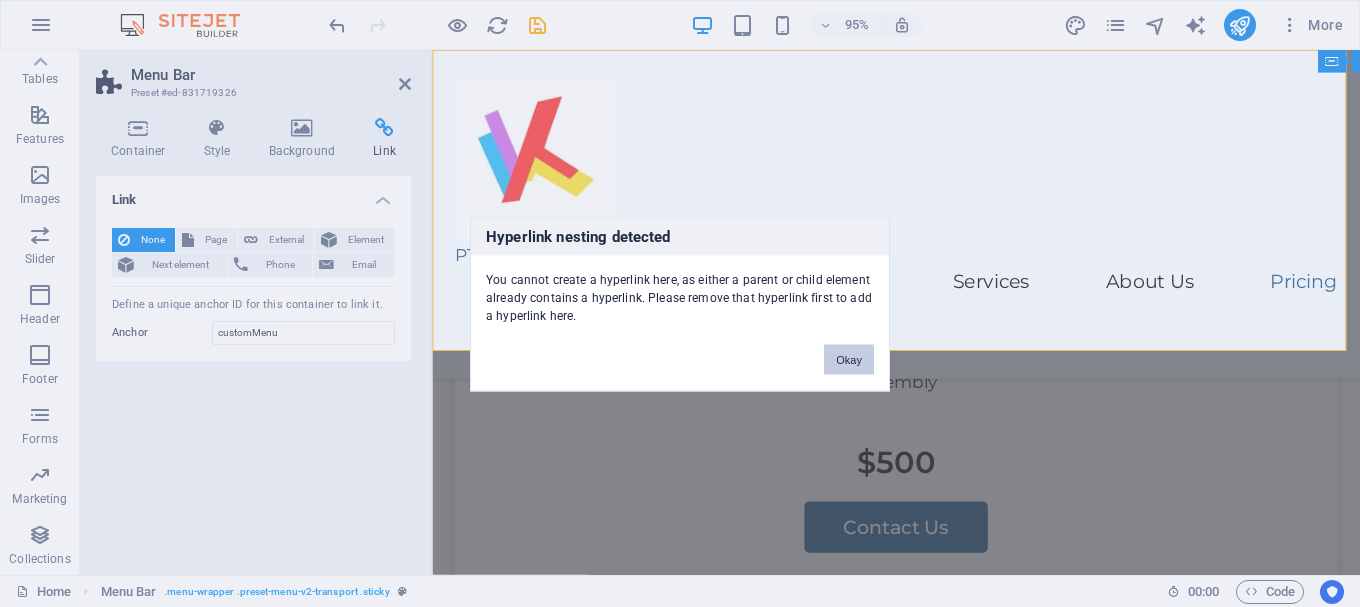 click on "Okay" at bounding box center (849, 359) 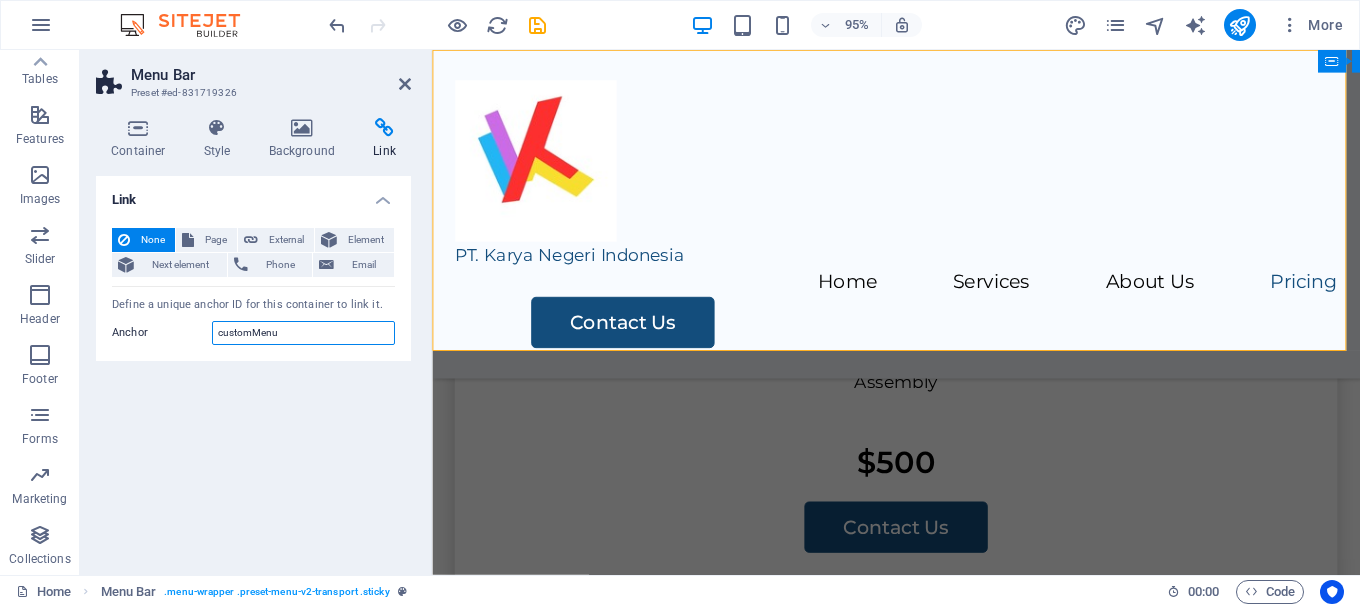 click on "customMenu" at bounding box center [303, 333] 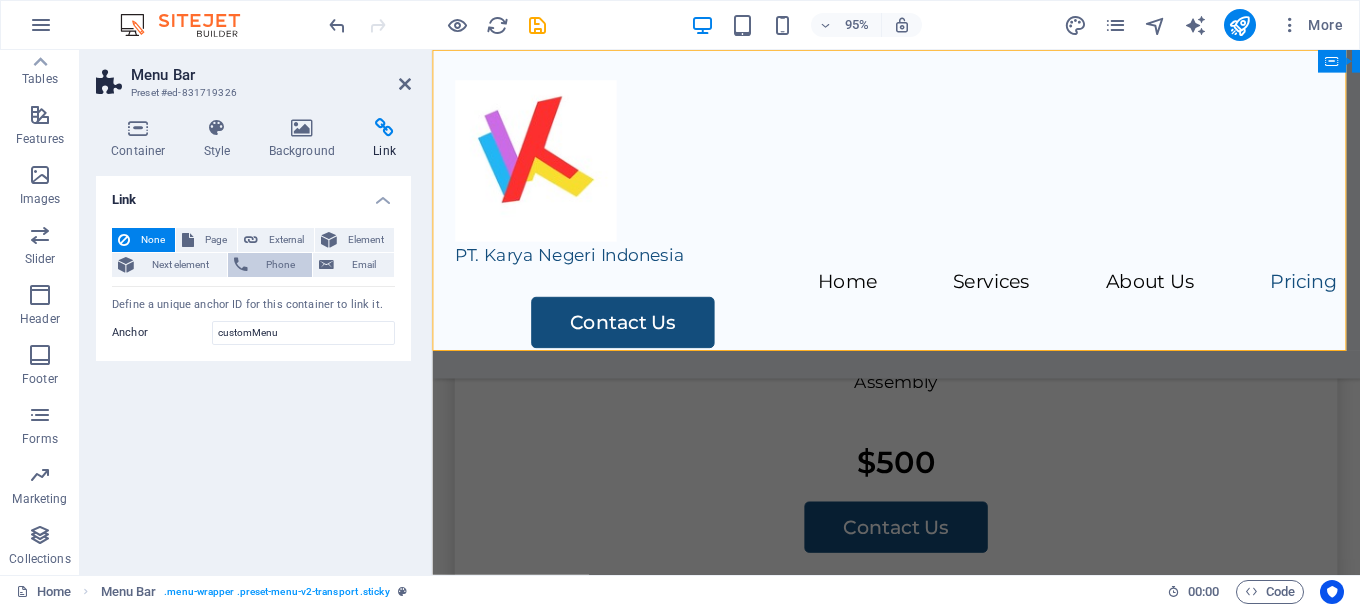 click on "Phone" at bounding box center [280, 265] 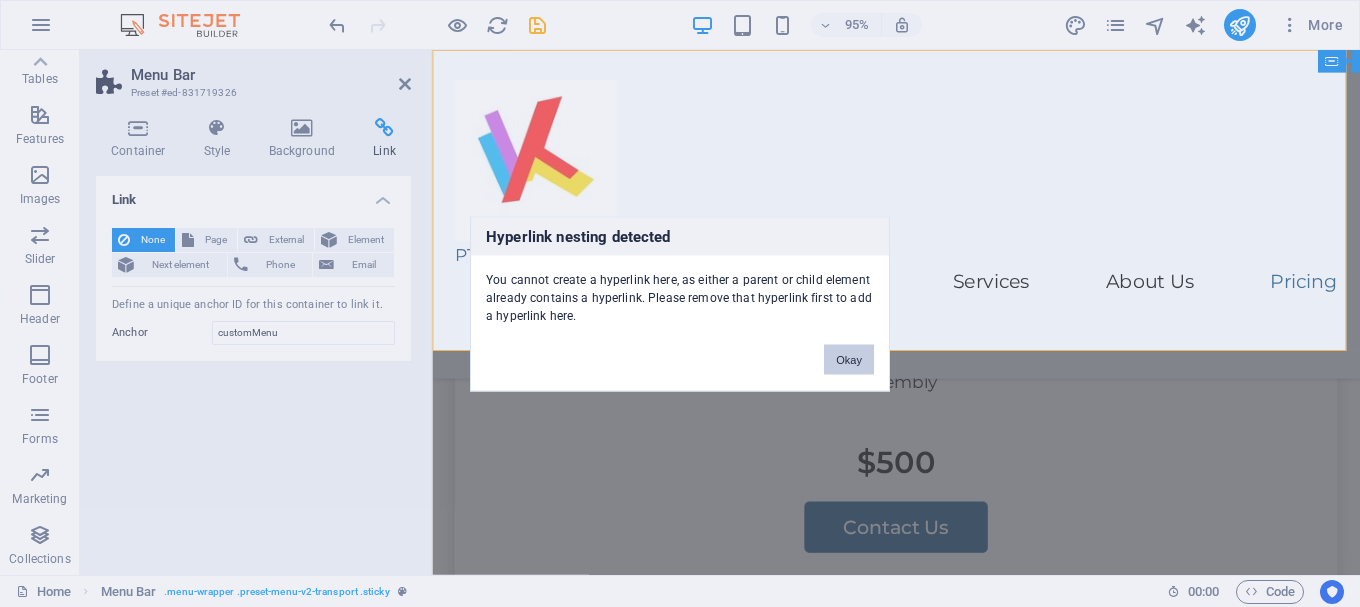 click on "Okay" at bounding box center [849, 359] 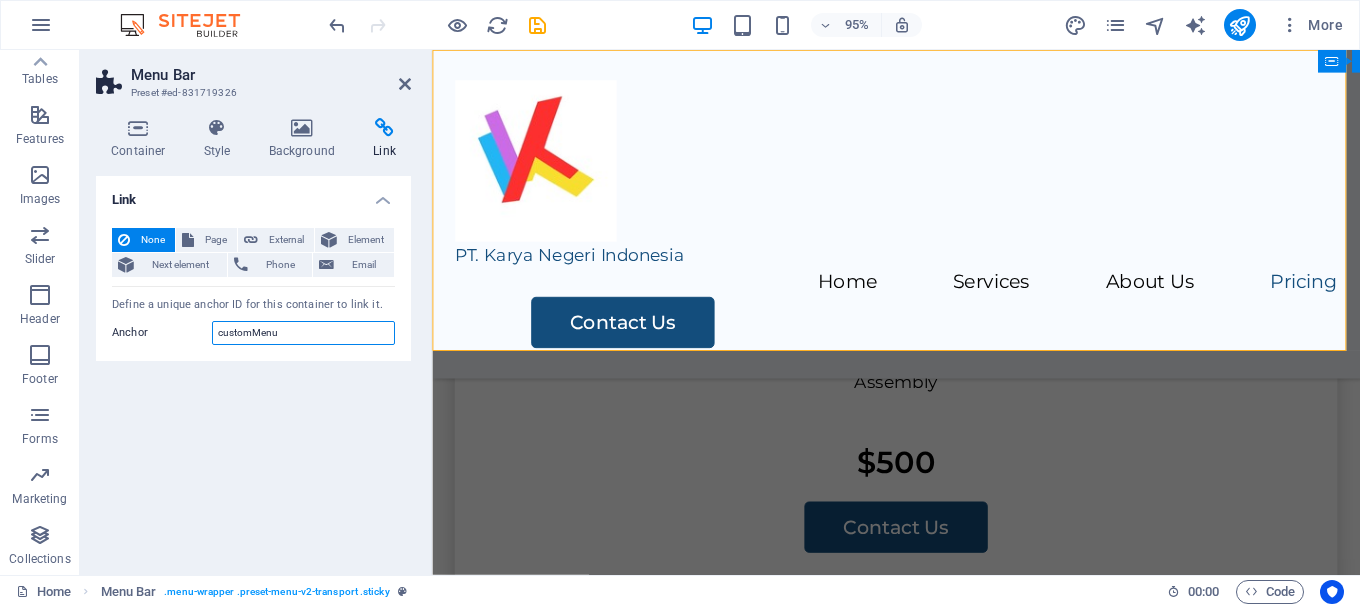 drag, startPoint x: 318, startPoint y: 334, endPoint x: 200, endPoint y: 340, distance: 118.15244 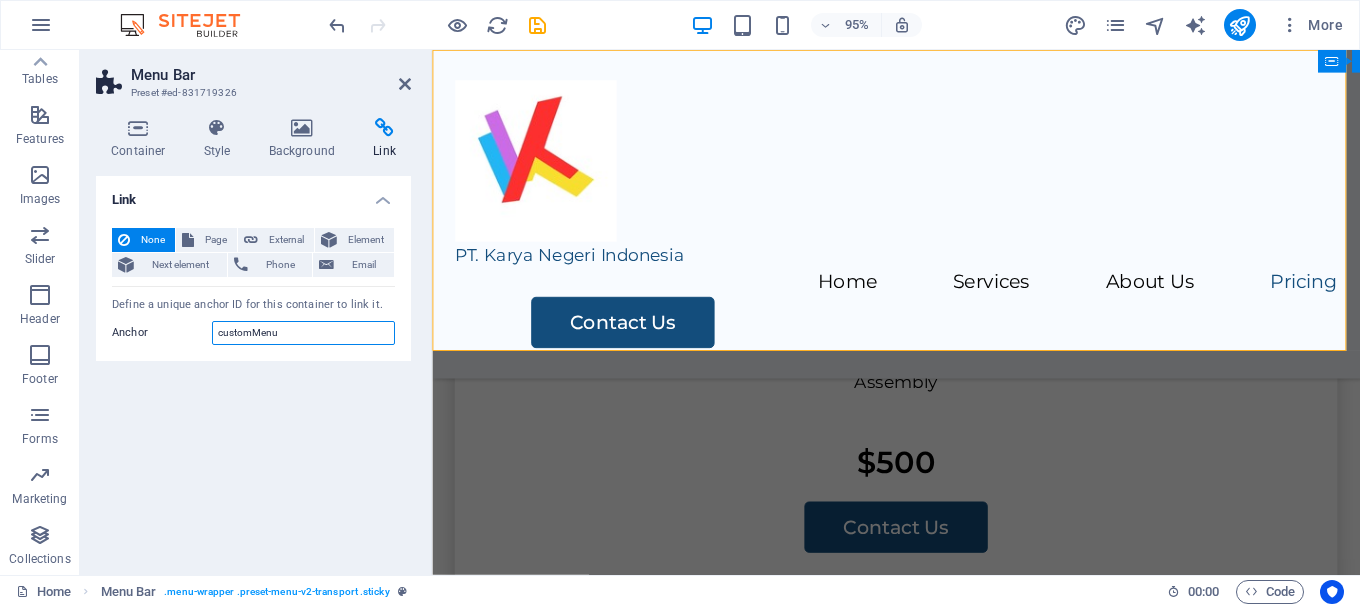 click on "Anchor customMenu" at bounding box center (253, 333) 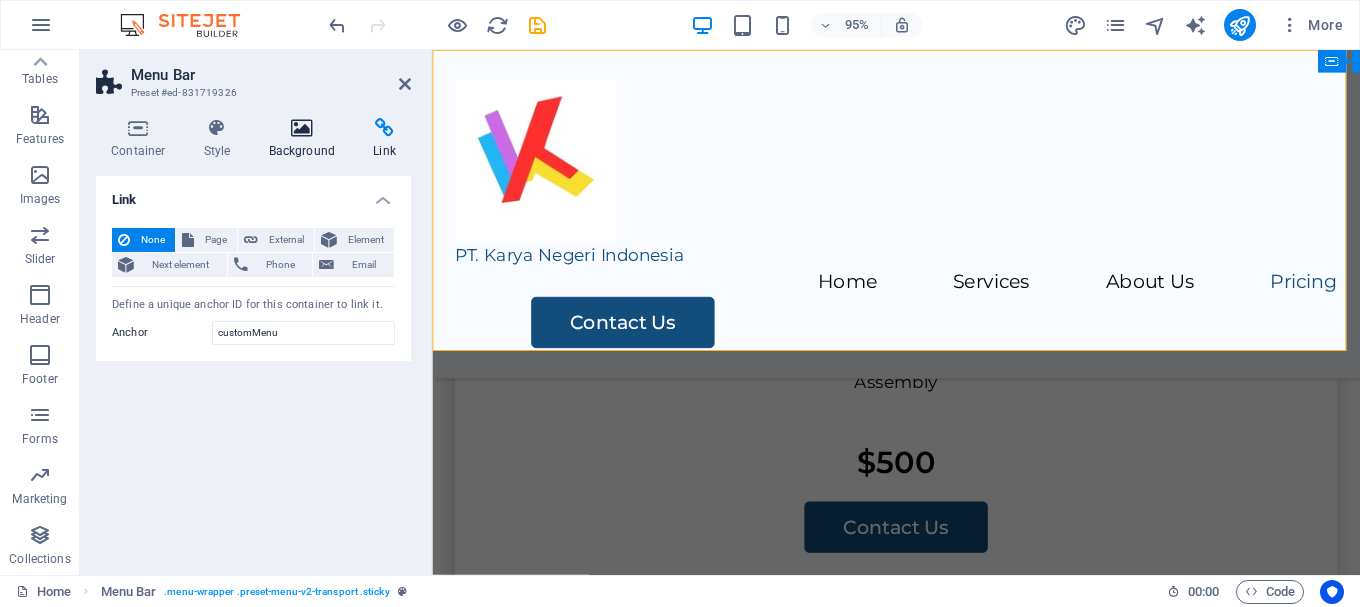 click at bounding box center (302, 128) 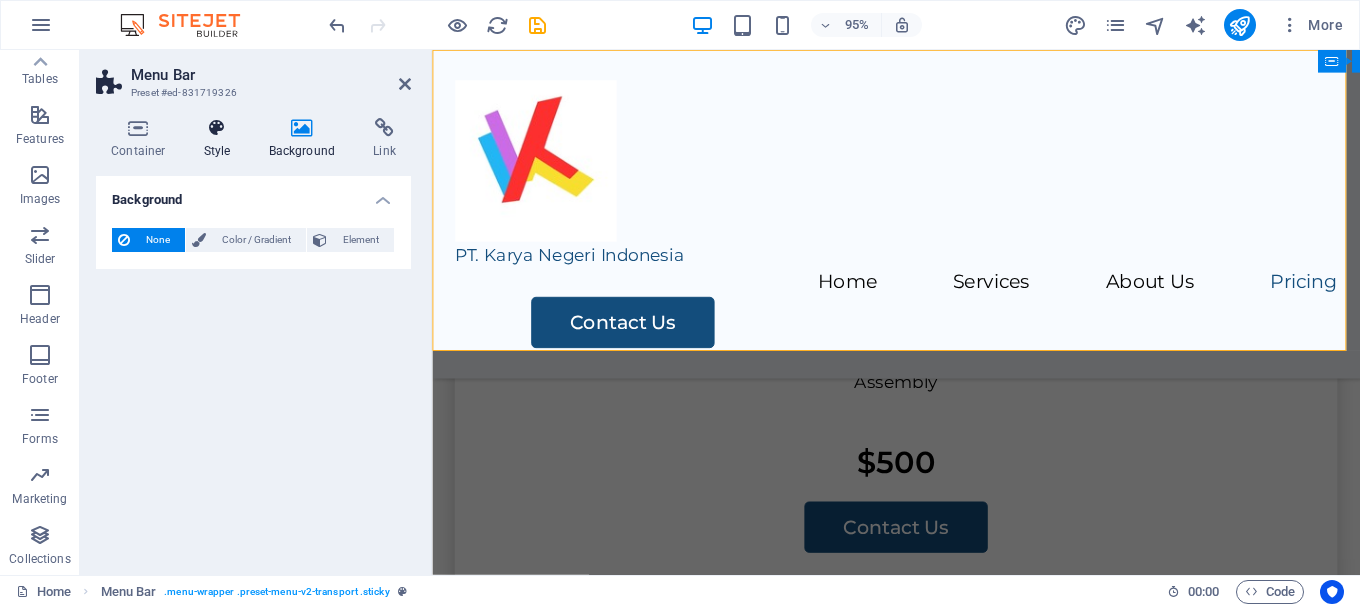 click at bounding box center (217, 128) 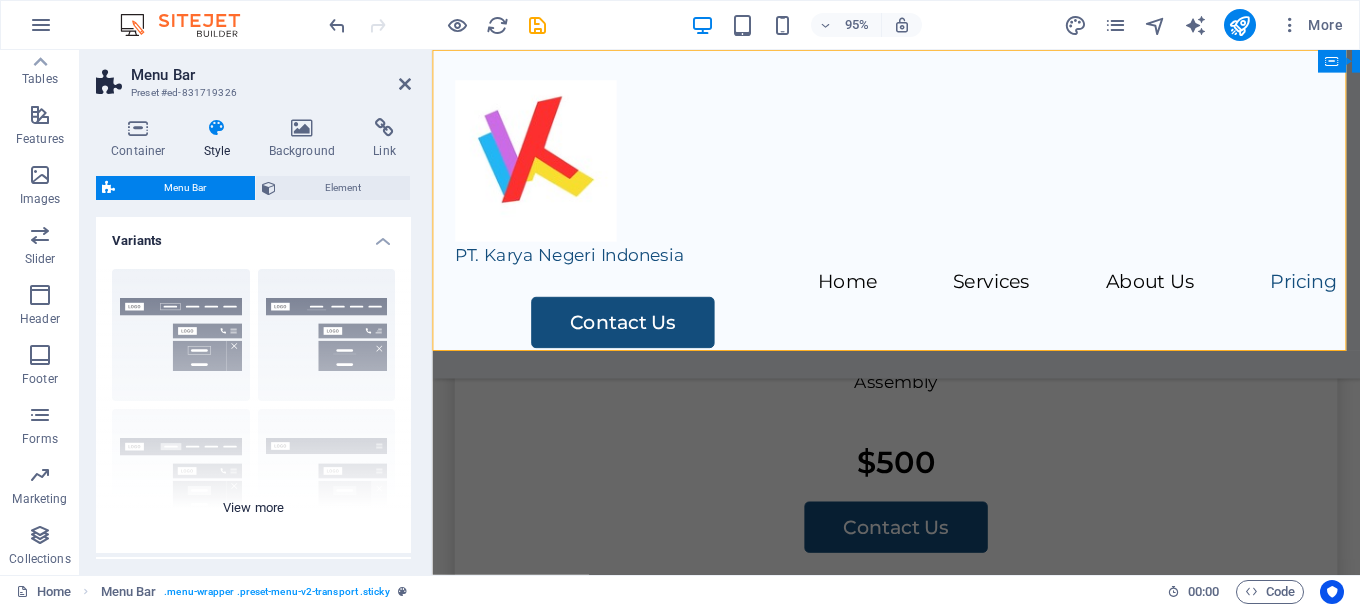 click on "Border Centered Default Fixed Loki Trigger Wide XXL" at bounding box center [253, 403] 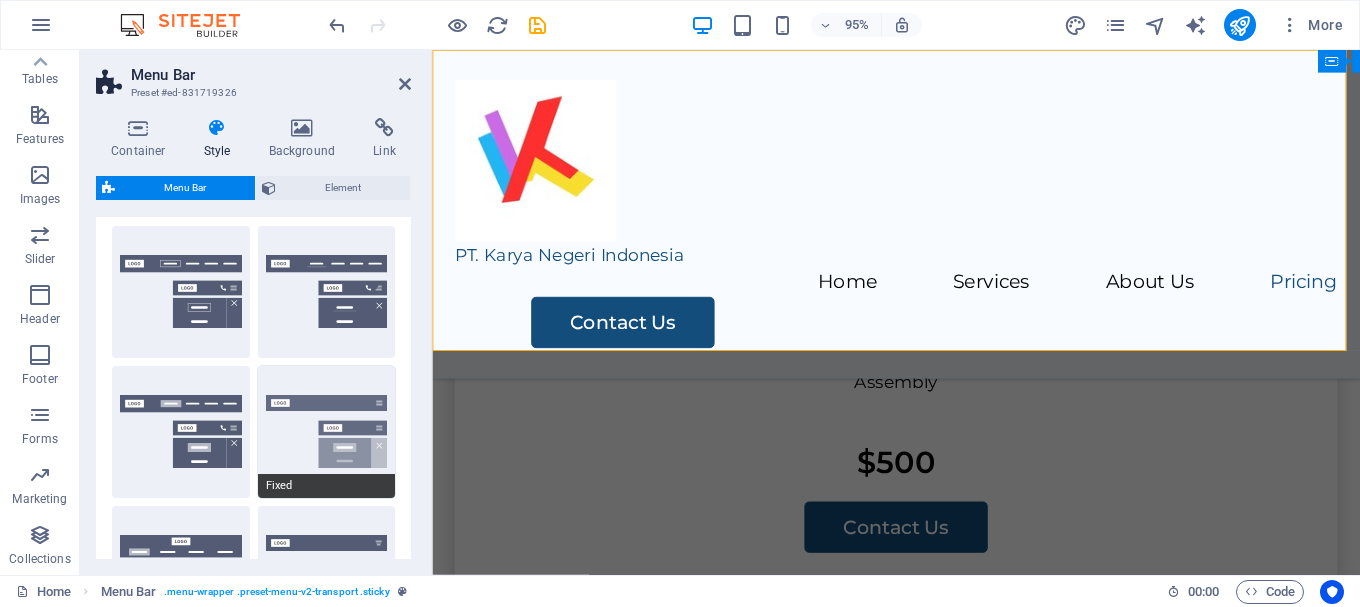 scroll, scrollTop: 100, scrollLeft: 0, axis: vertical 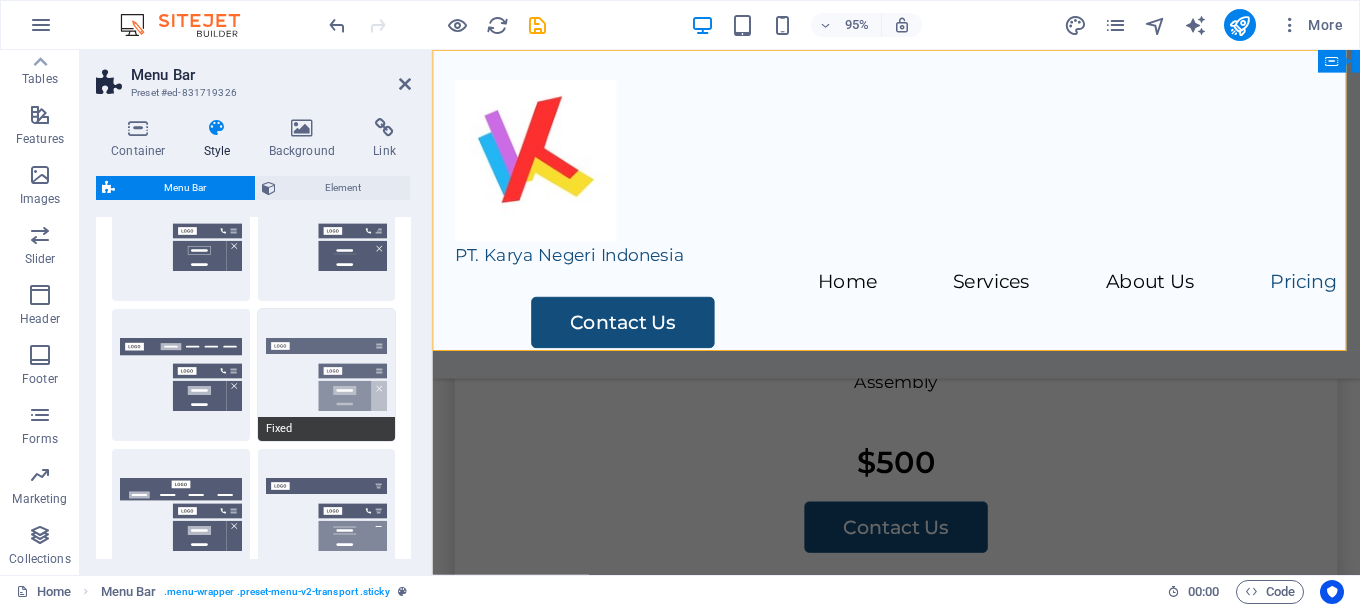 click on "Fixed" at bounding box center [327, 375] 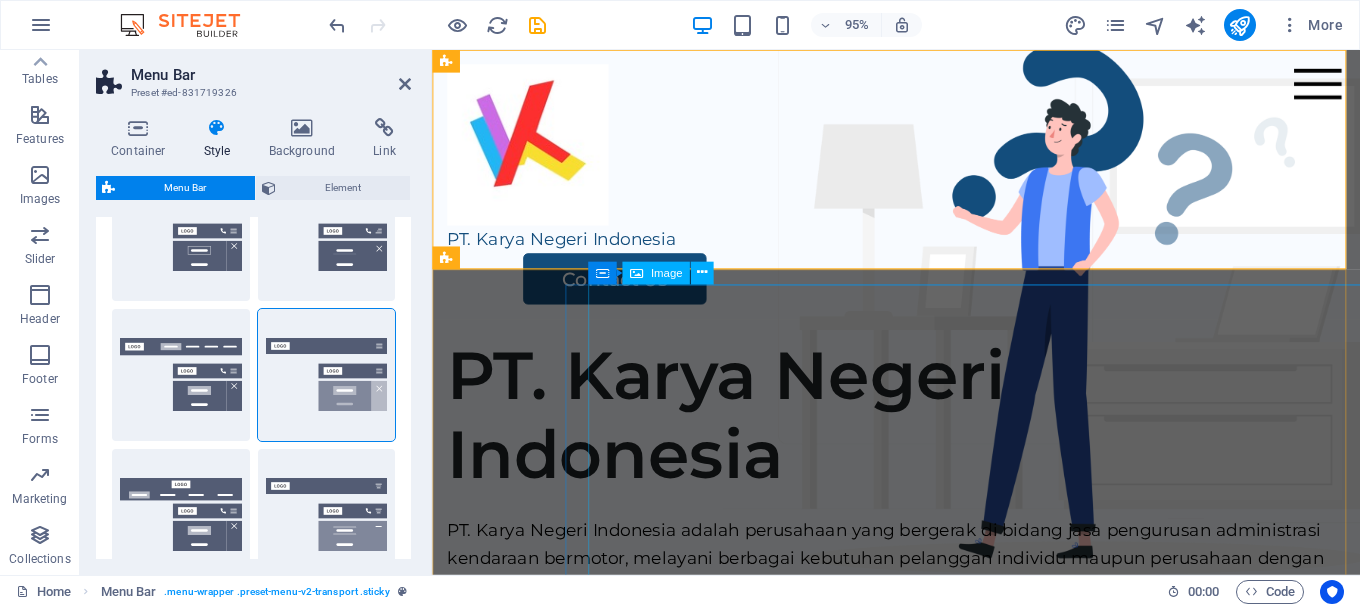 scroll, scrollTop: 0, scrollLeft: 0, axis: both 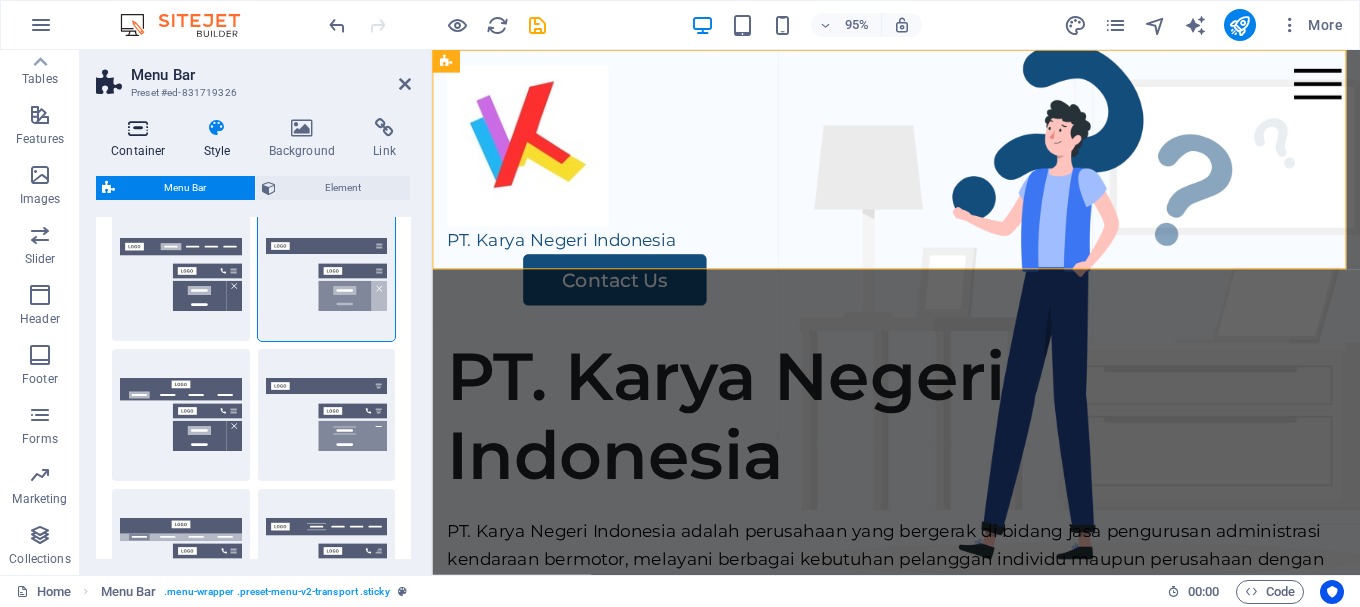 click at bounding box center (138, 128) 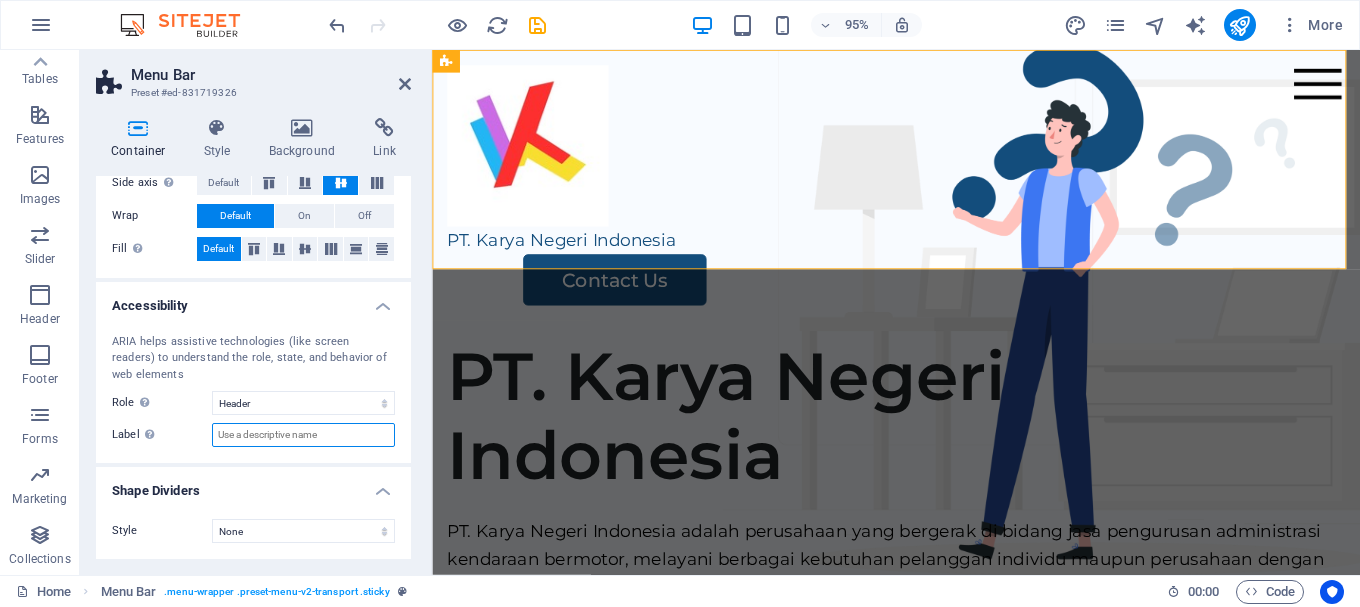 click on "Label Use the  ARIA label  to provide a clear and descriptive name for elements that aren not self-explanatory on their own." at bounding box center (303, 435) 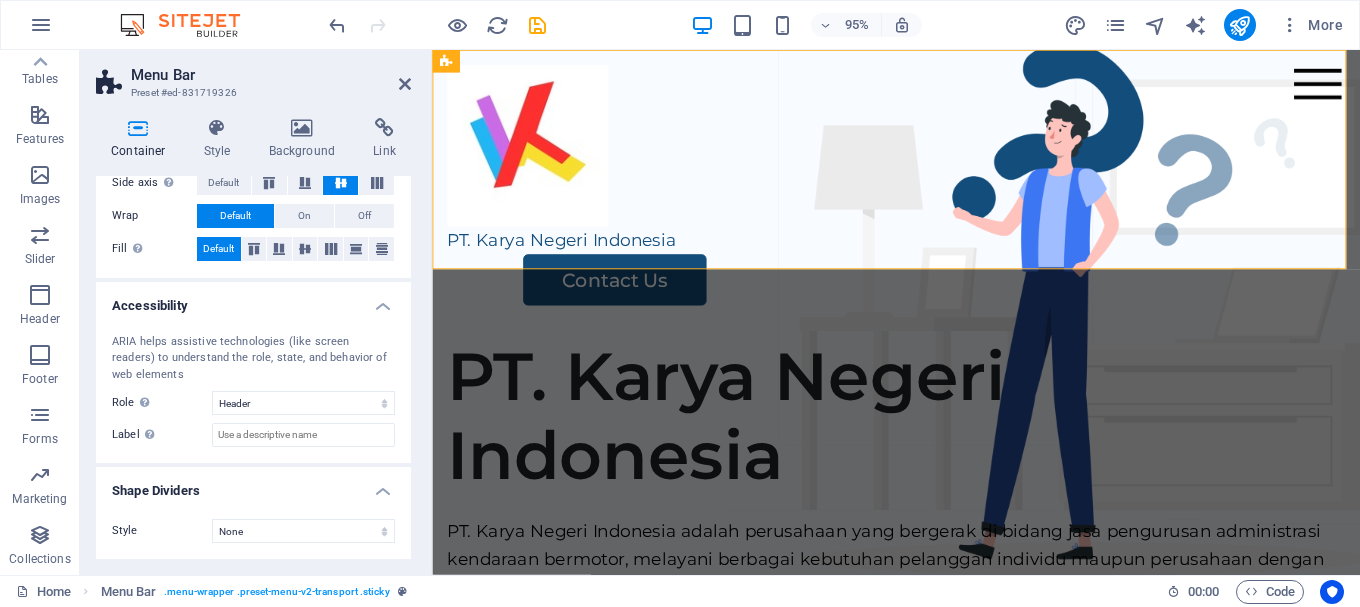 click on "ARIA helps assistive technologies (like screen readers) to understand the role, state, and behavior of web elements Role The ARIA role defines the purpose of an element.  Here you can find all explanations and recommendations None Alert Article Banner Comment Complementary Dialog Footer Header Marquee Presentation Region Section Separator Status Timer Label Use the  ARIA label  to provide a clear and descriptive name for elements that aren not self-explanatory on their own." at bounding box center [253, 391] 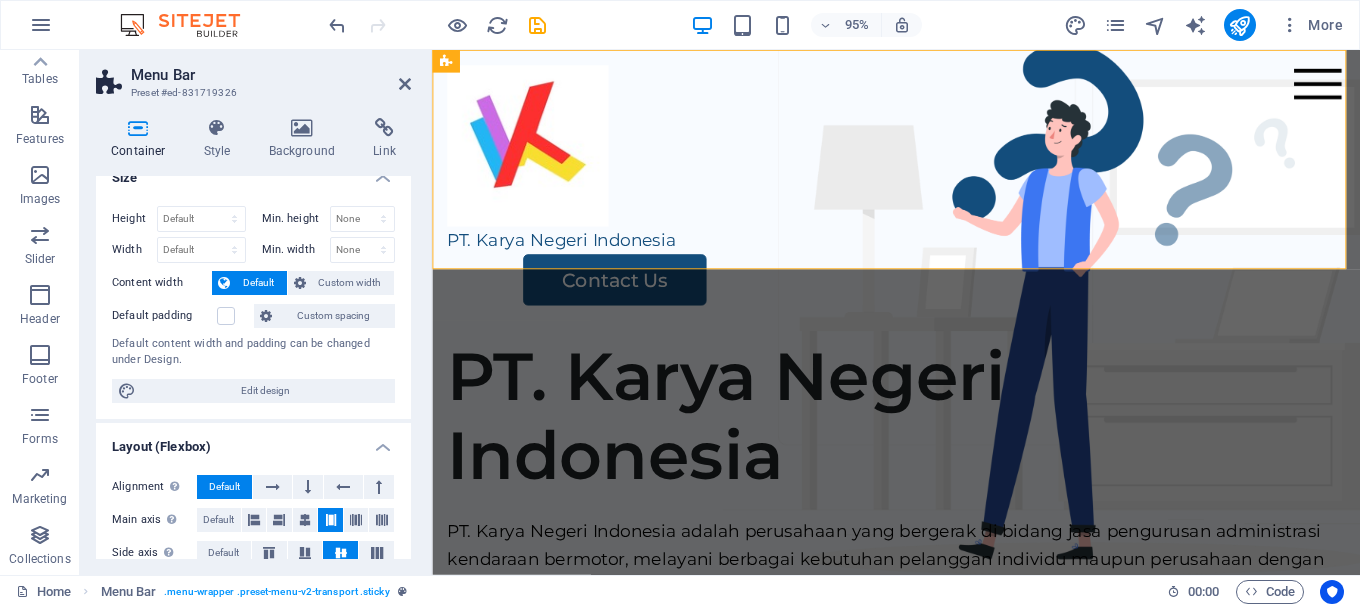 scroll, scrollTop: 0, scrollLeft: 0, axis: both 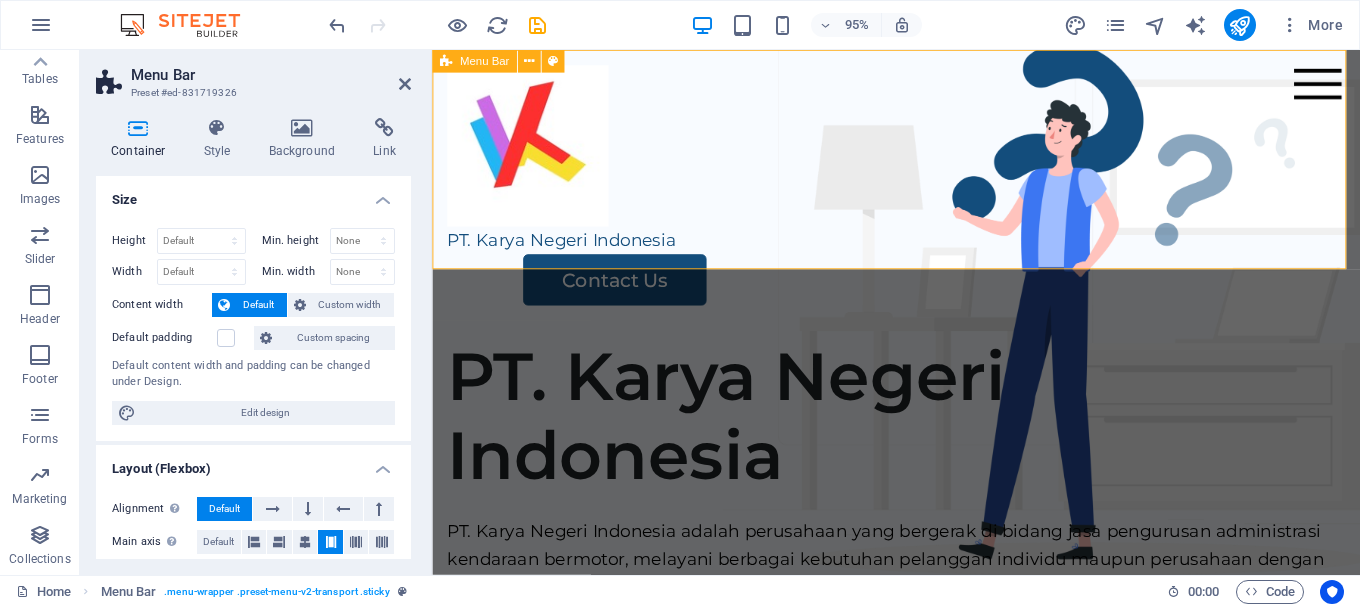 click on "PT. Karya Negeri Indonesia Home Services About Us Pricing Contact Us" at bounding box center [920, 192] 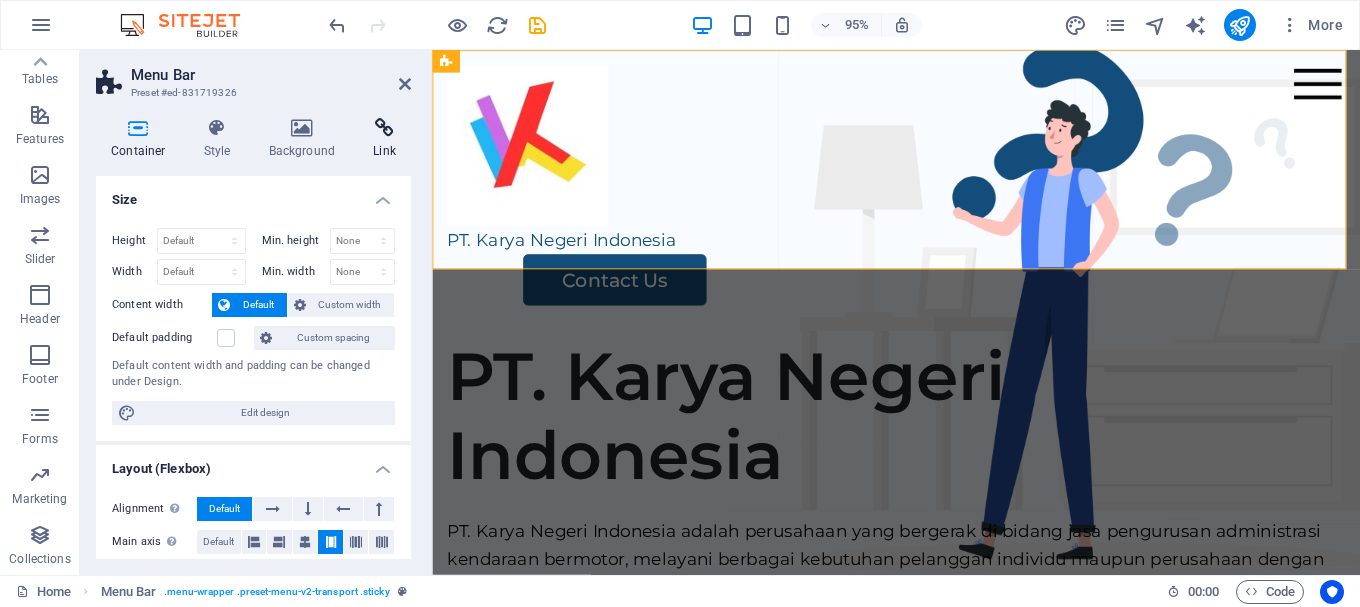 click at bounding box center [384, 128] 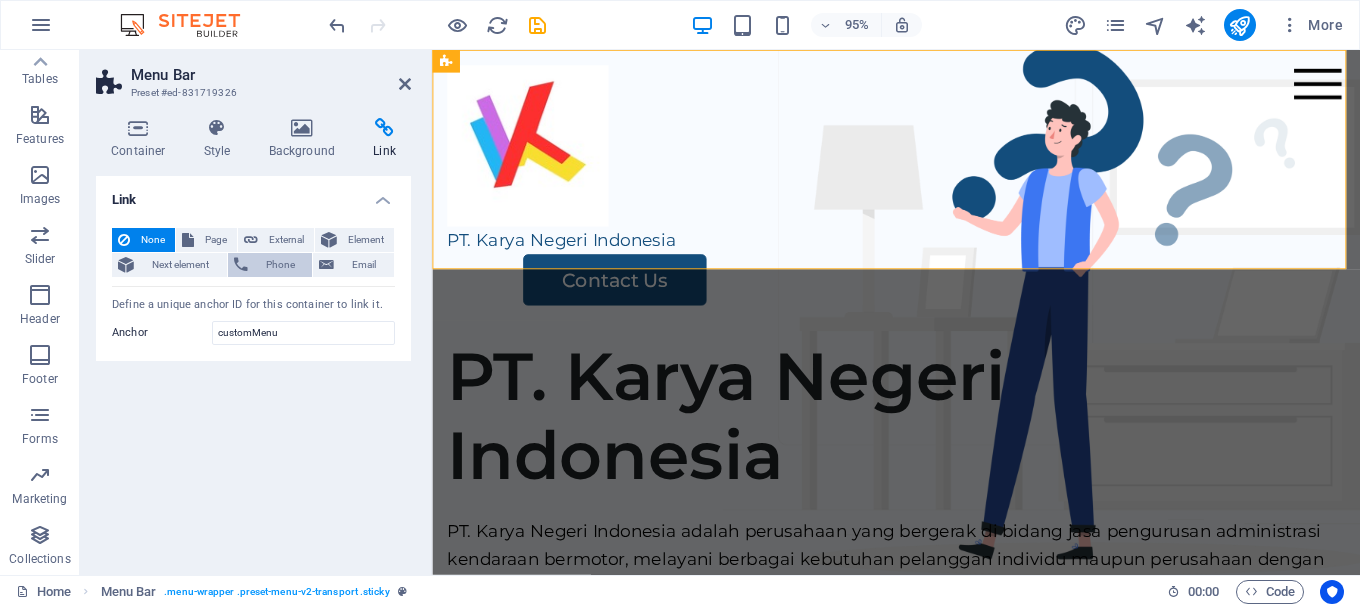 click on "Phone" at bounding box center [280, 265] 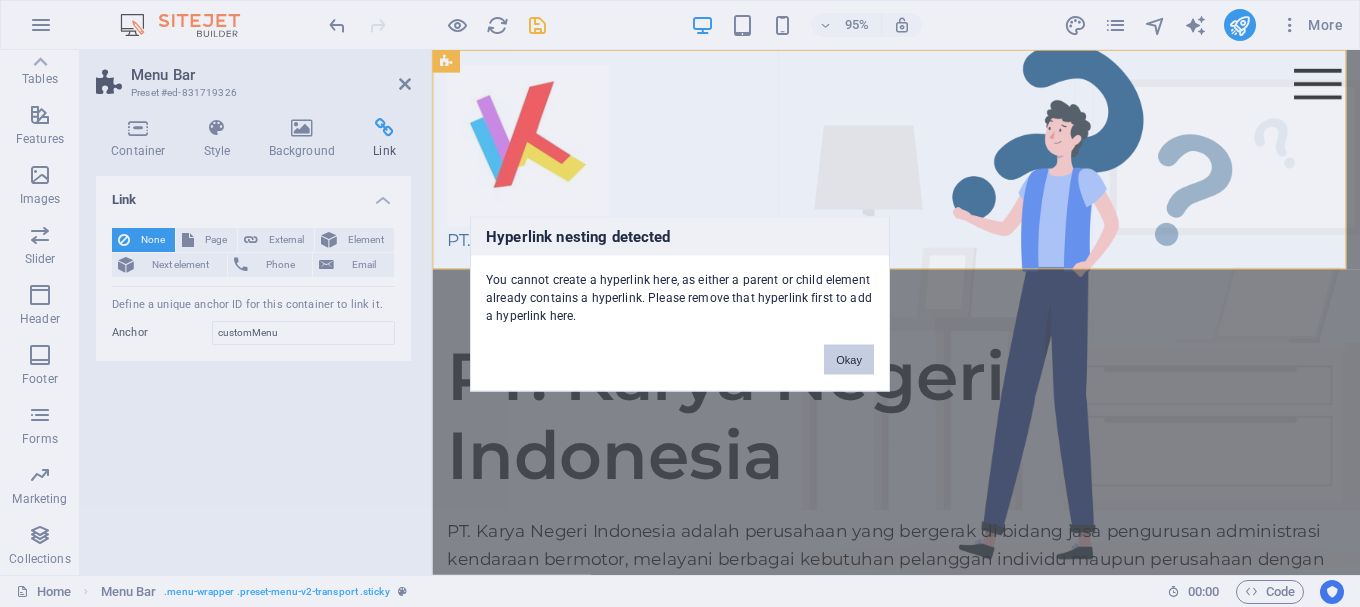 click on "Okay" at bounding box center [849, 359] 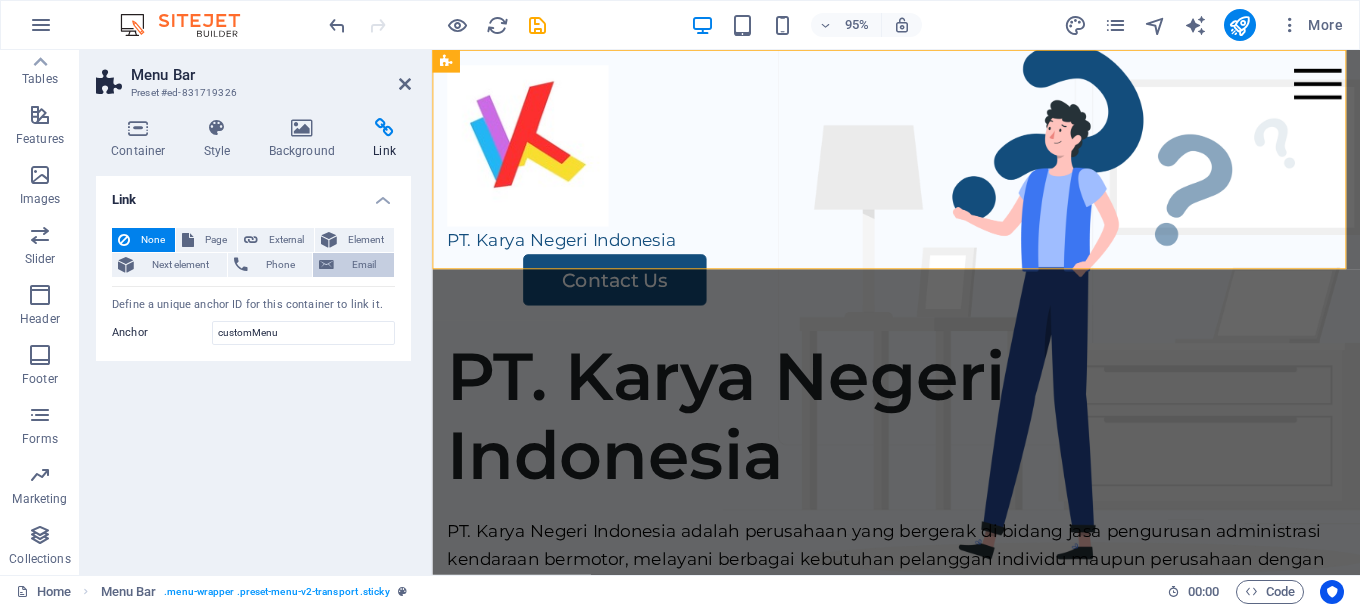 click on "Email" at bounding box center [364, 265] 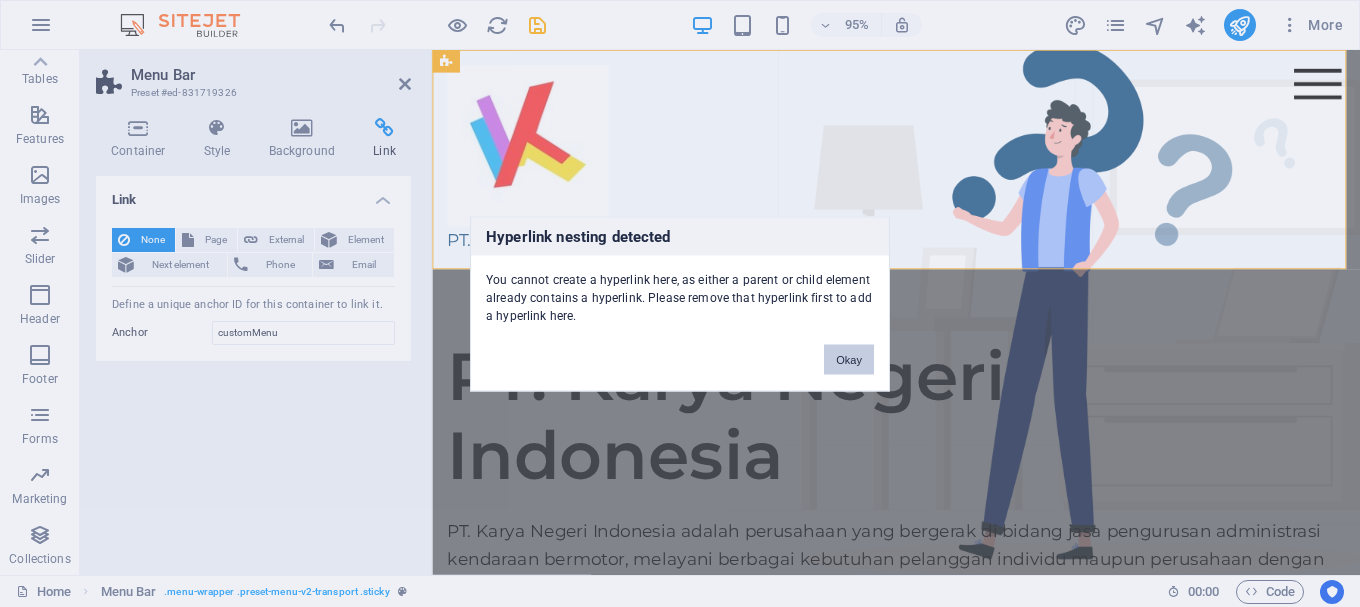 drag, startPoint x: 853, startPoint y: 367, endPoint x: 425, endPoint y: 327, distance: 429.86508 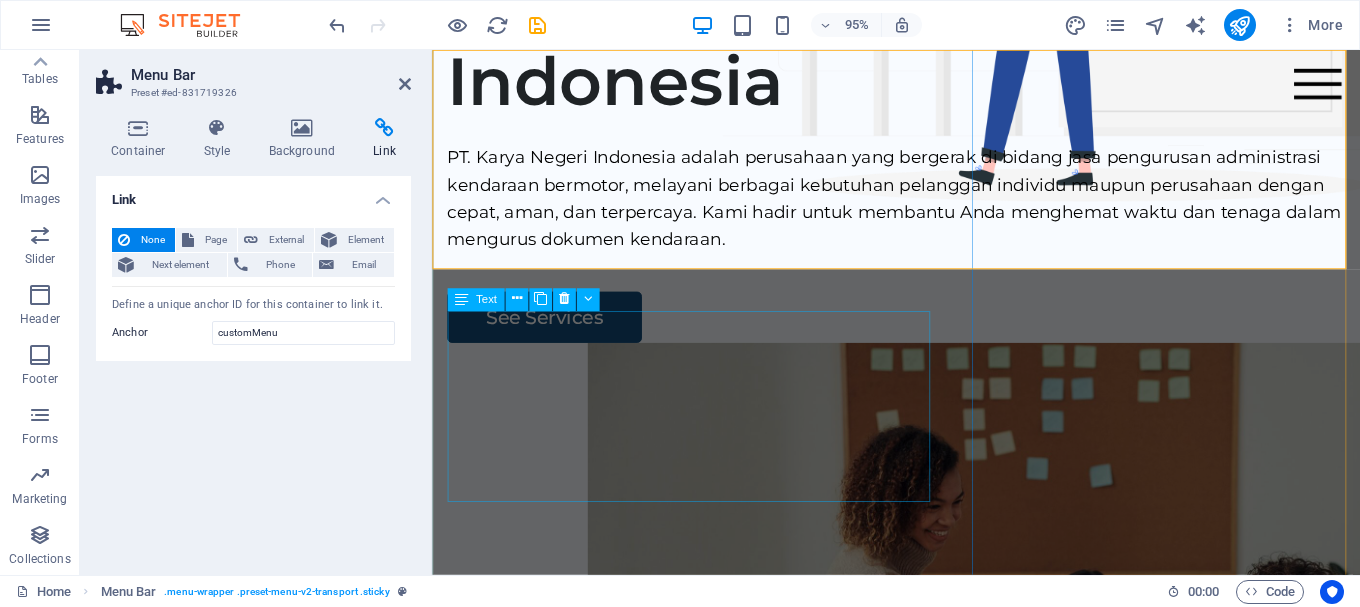 scroll, scrollTop: 0, scrollLeft: 0, axis: both 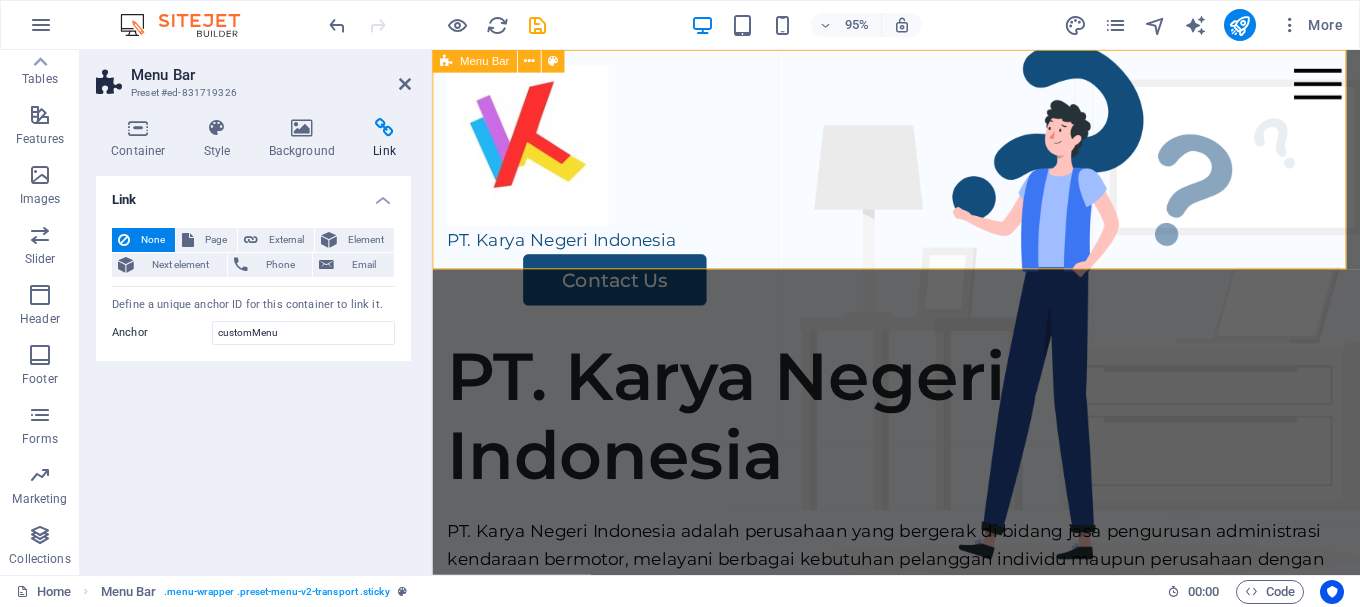 click on "PT. Karya Negeri Indonesia Home Services About Us Pricing Contact Us" at bounding box center [920, 192] 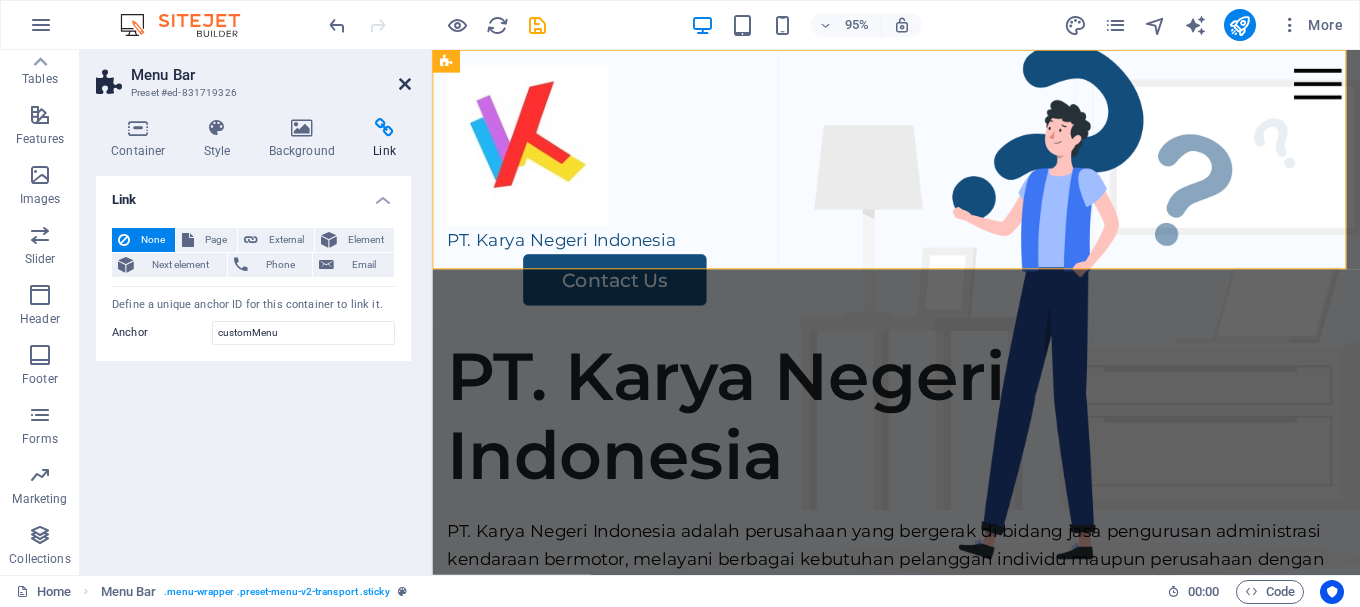 click at bounding box center [405, 84] 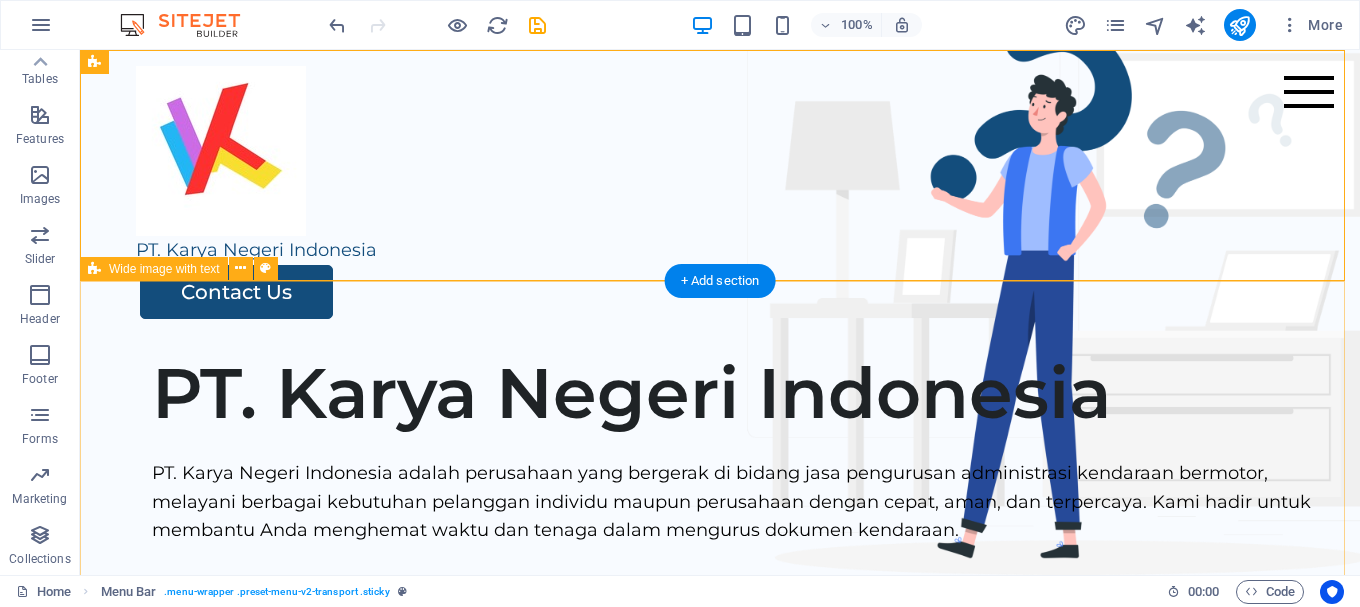 click on "PT. Karya Negeri Indonesia PT. Karya Negeri Indonesia adalah perusahaan yang bergerak di bidang jasa pengurusan administrasi kendaraan bermotor, melayani berbagai kebutuhan pelanggan individu maupun perusahaan dengan cepat, aman, dan terpercaya. Kami hadir untuk membantu Anda menghemat waktu dan tenaga dalam mengurus dokumen kendaraan. See Services" at bounding box center [720, 718] 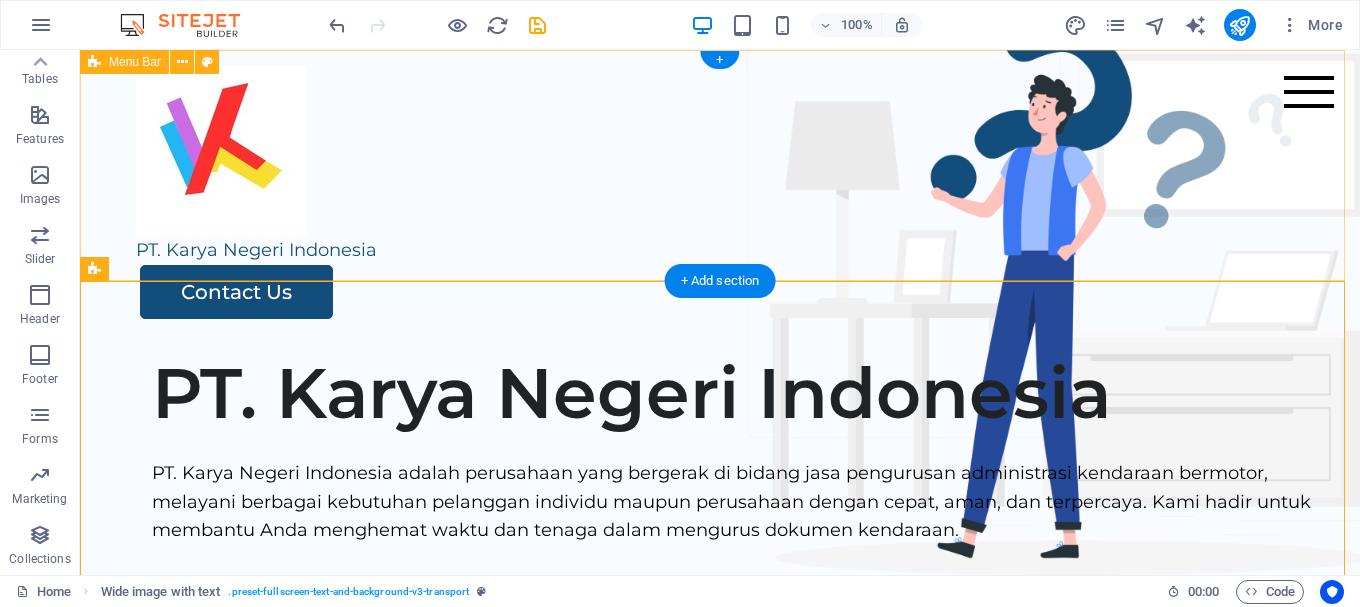 click at bounding box center (1309, 92) 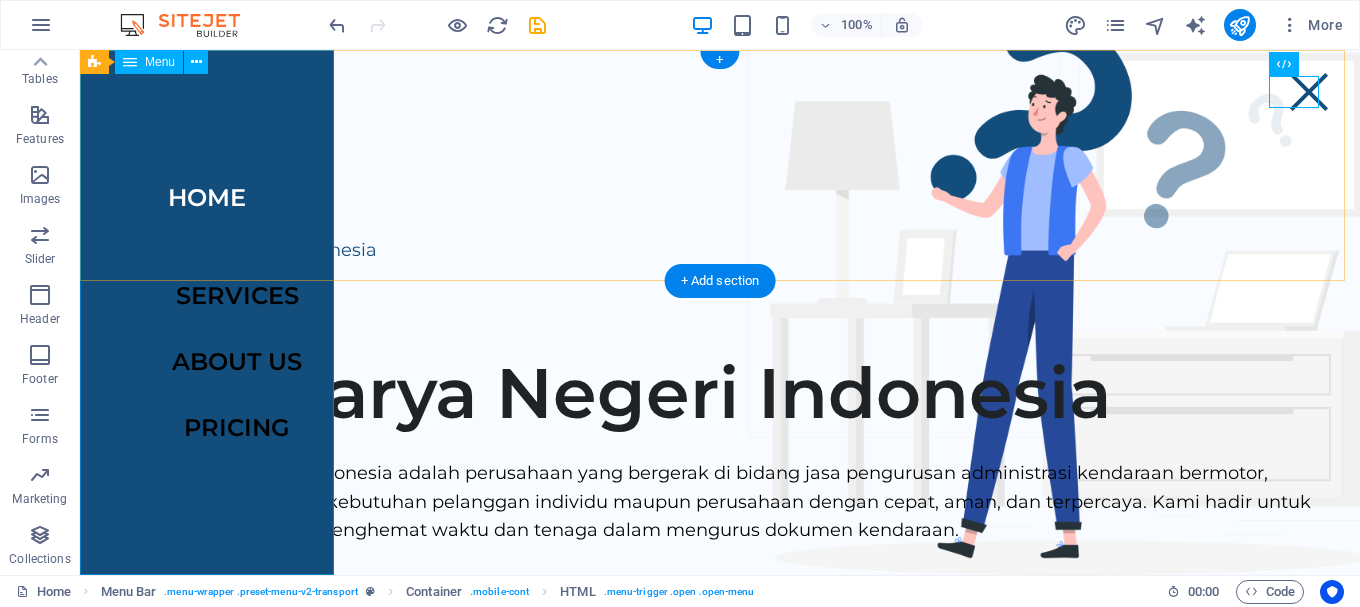 click on "Home Services About Us Pricing" at bounding box center (207, 312) 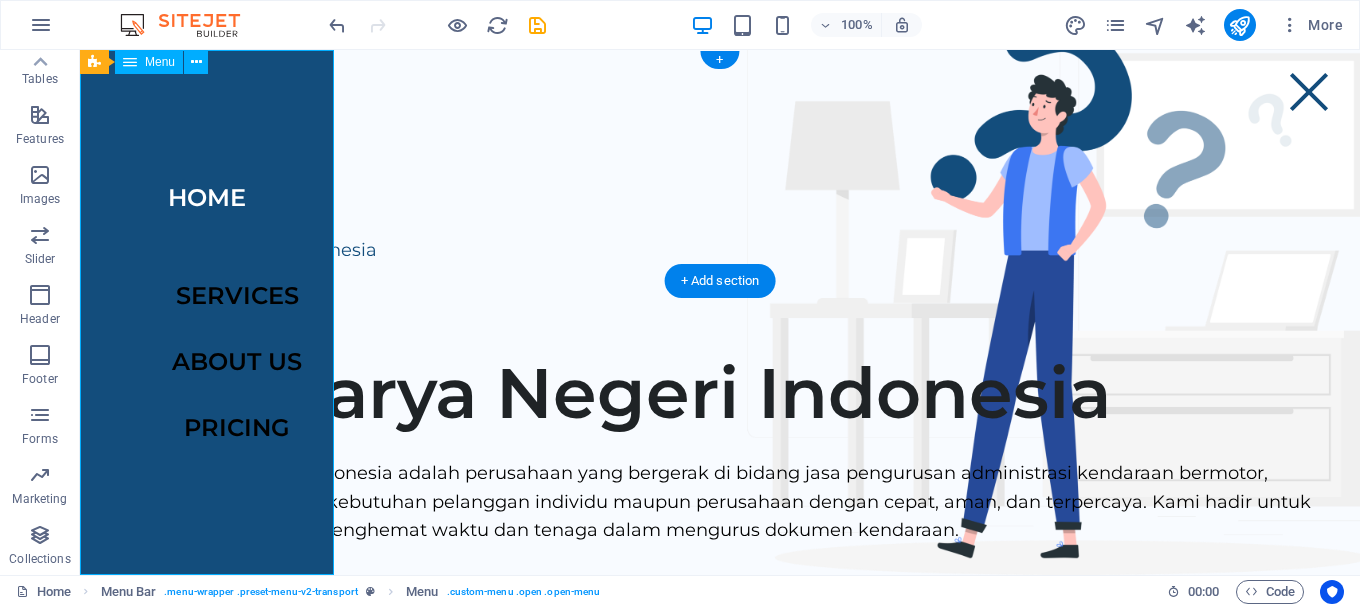 click on "Home Services About Us Pricing" at bounding box center [207, 312] 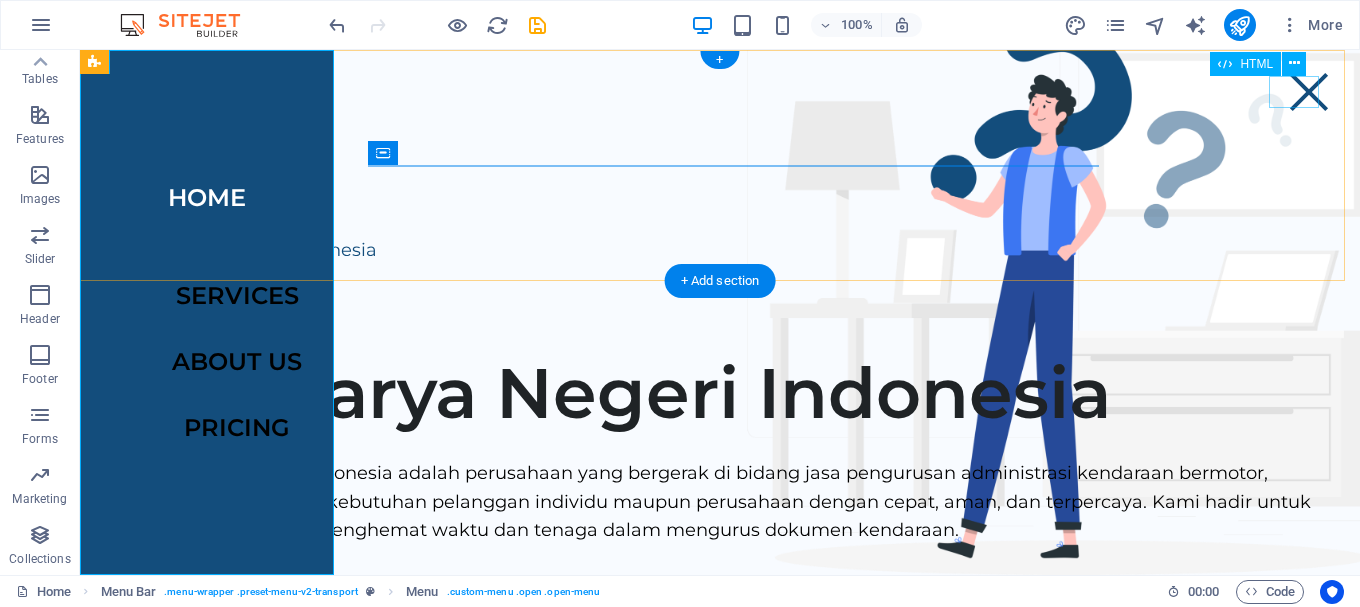 click at bounding box center (1309, 92) 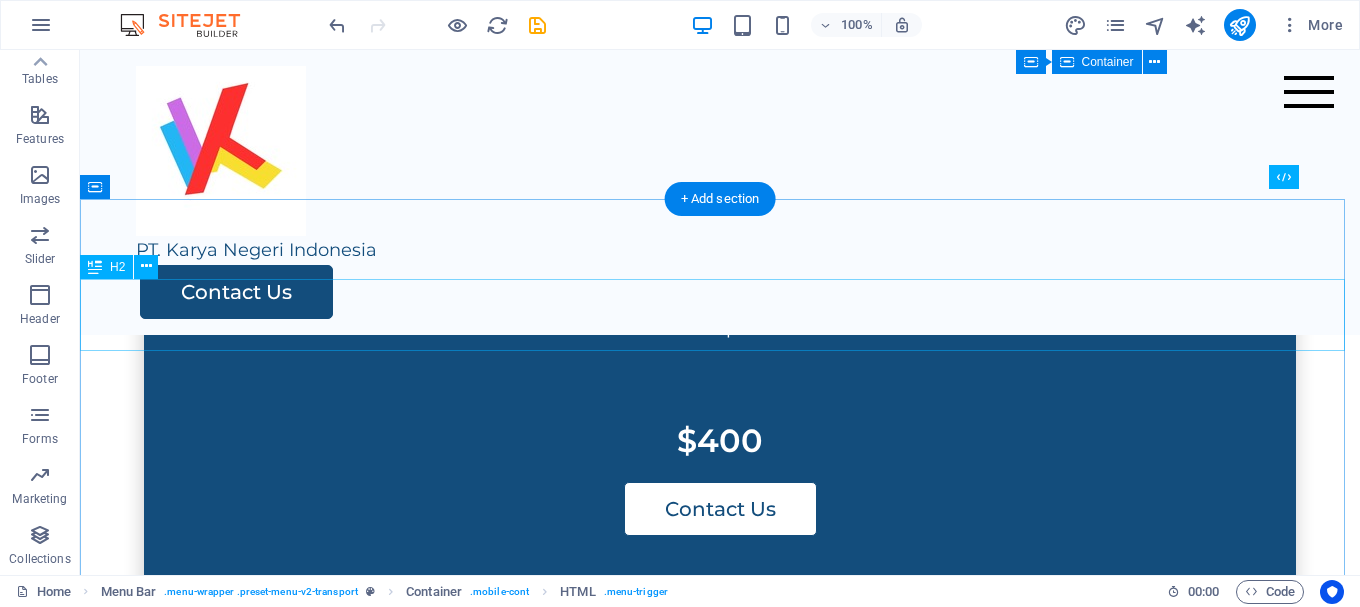 scroll, scrollTop: 3300, scrollLeft: 0, axis: vertical 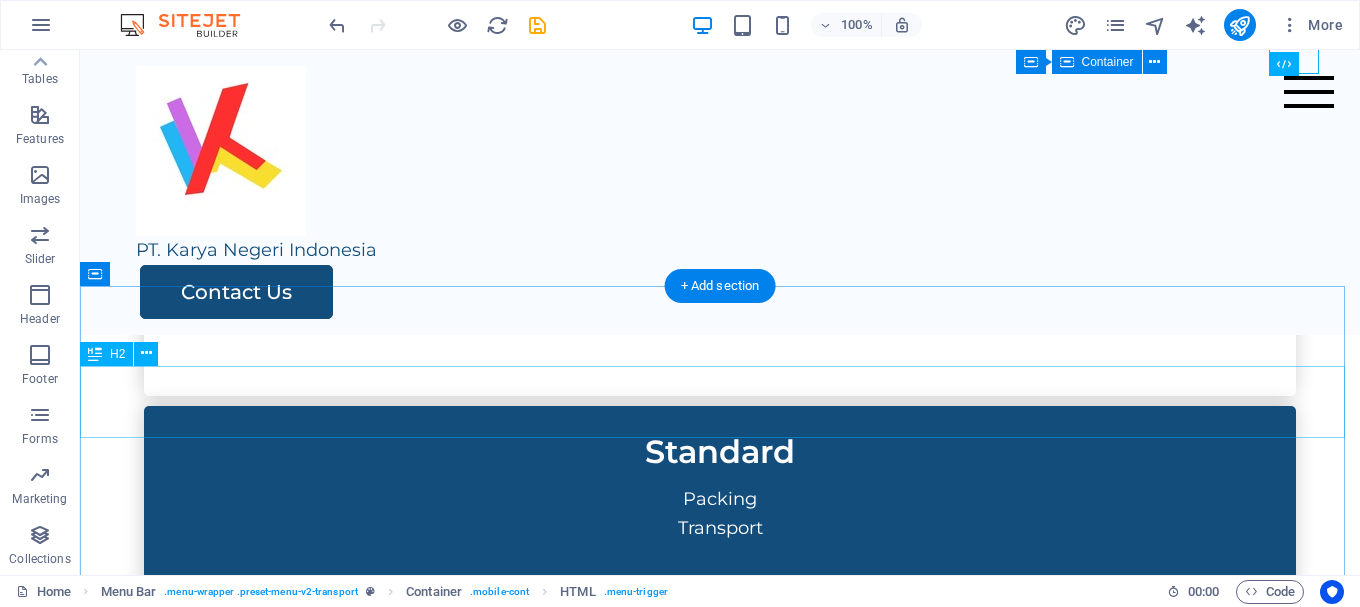 click on "Contact Us" at bounding box center [720, 1982] 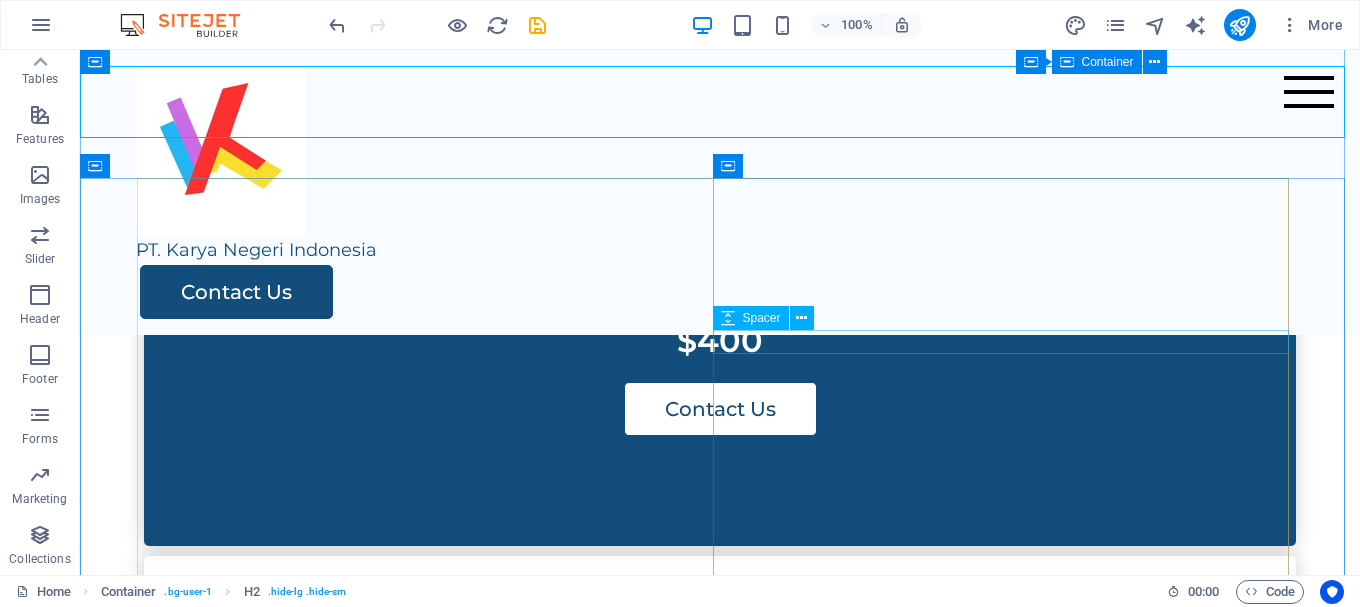 scroll, scrollTop: 3500, scrollLeft: 0, axis: vertical 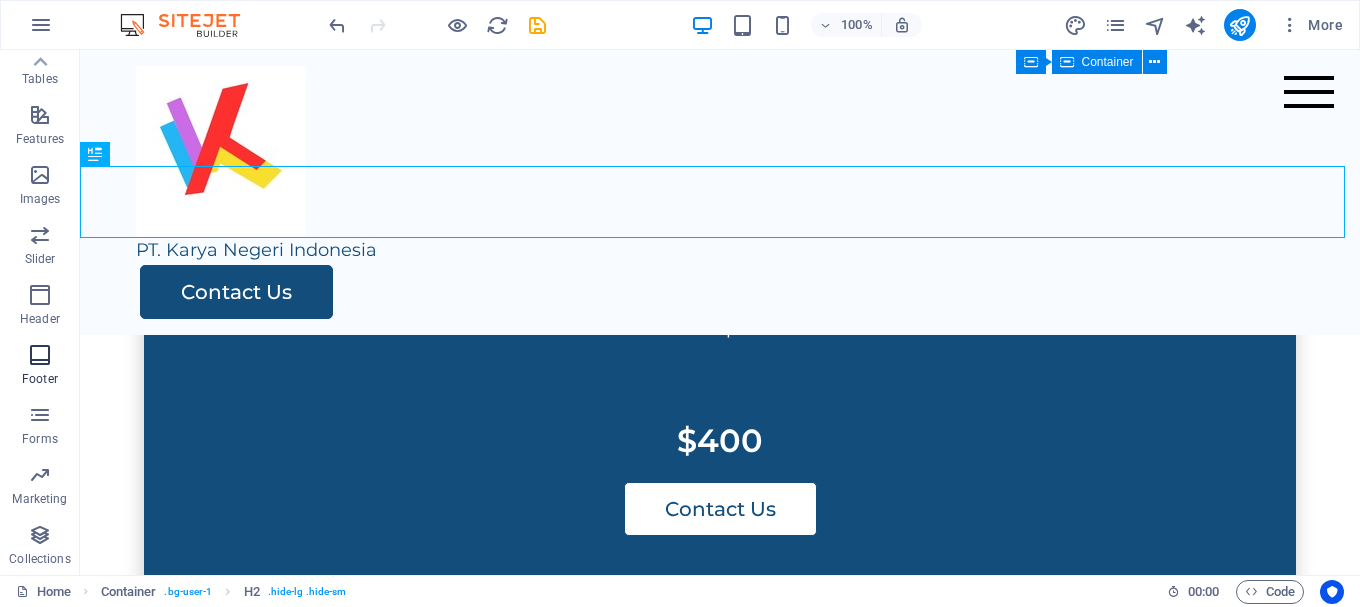 click at bounding box center (40, 355) 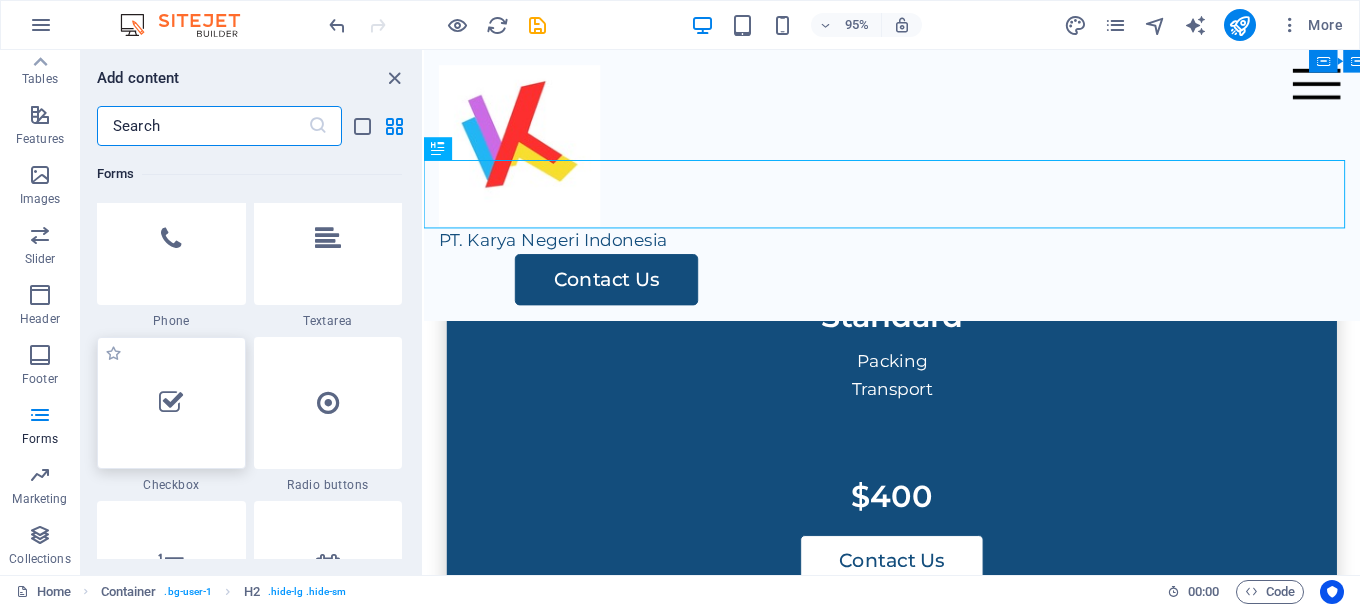 scroll, scrollTop: 15439, scrollLeft: 0, axis: vertical 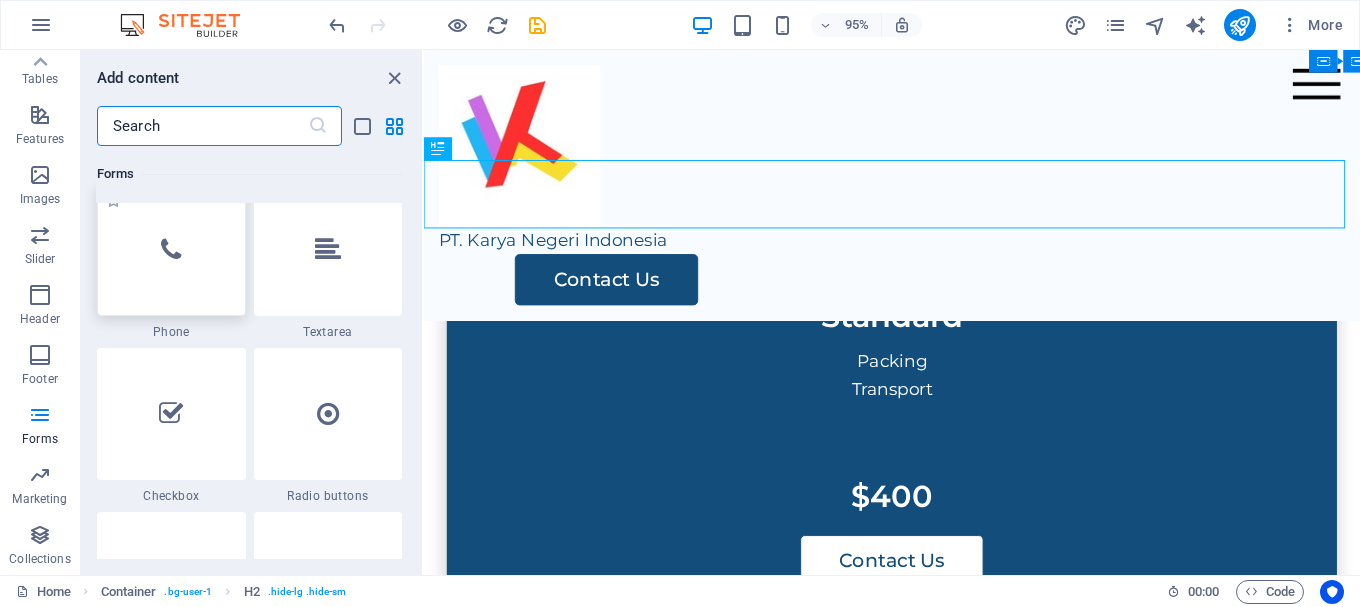 click at bounding box center (171, 250) 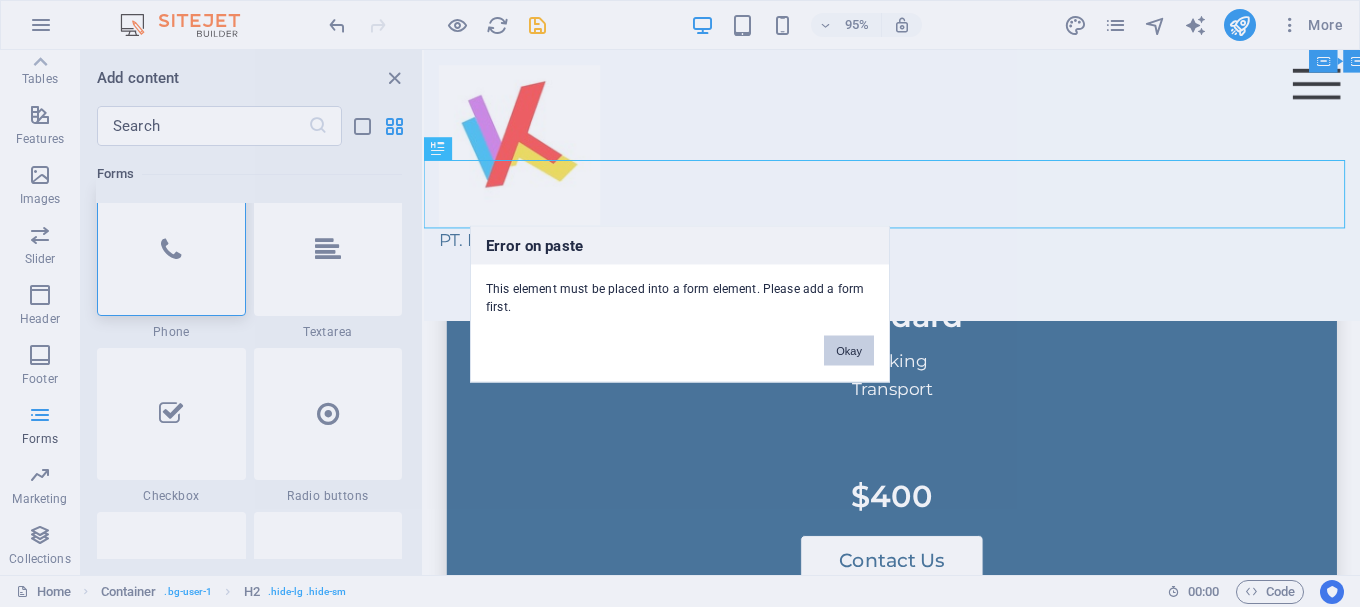 click on "Okay" at bounding box center (849, 350) 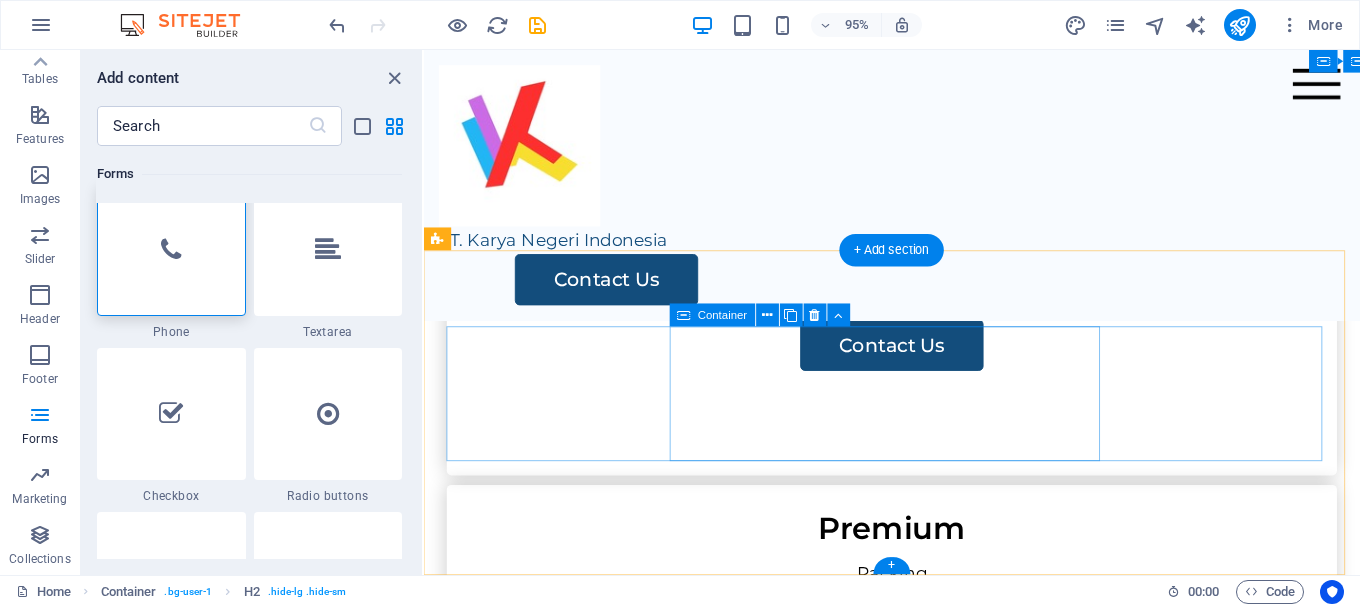 scroll, scrollTop: 4258, scrollLeft: 0, axis: vertical 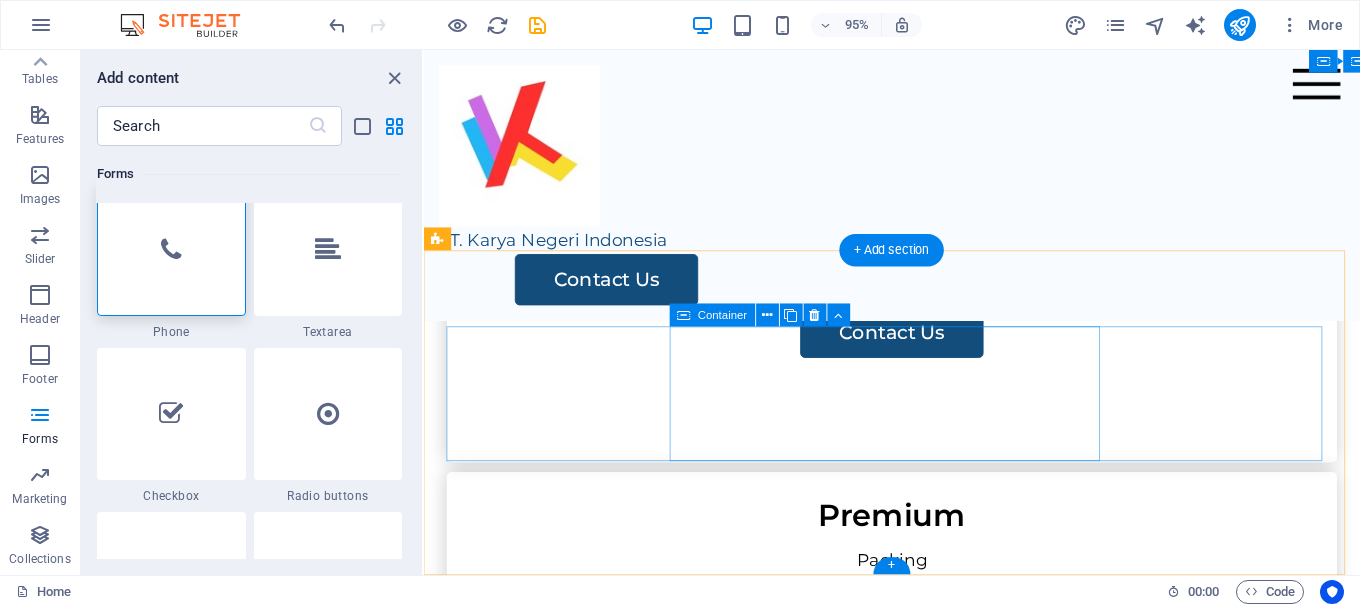 click on "Drop content here or  Add elements  Paste clipboard" at bounding box center [678, 2071] 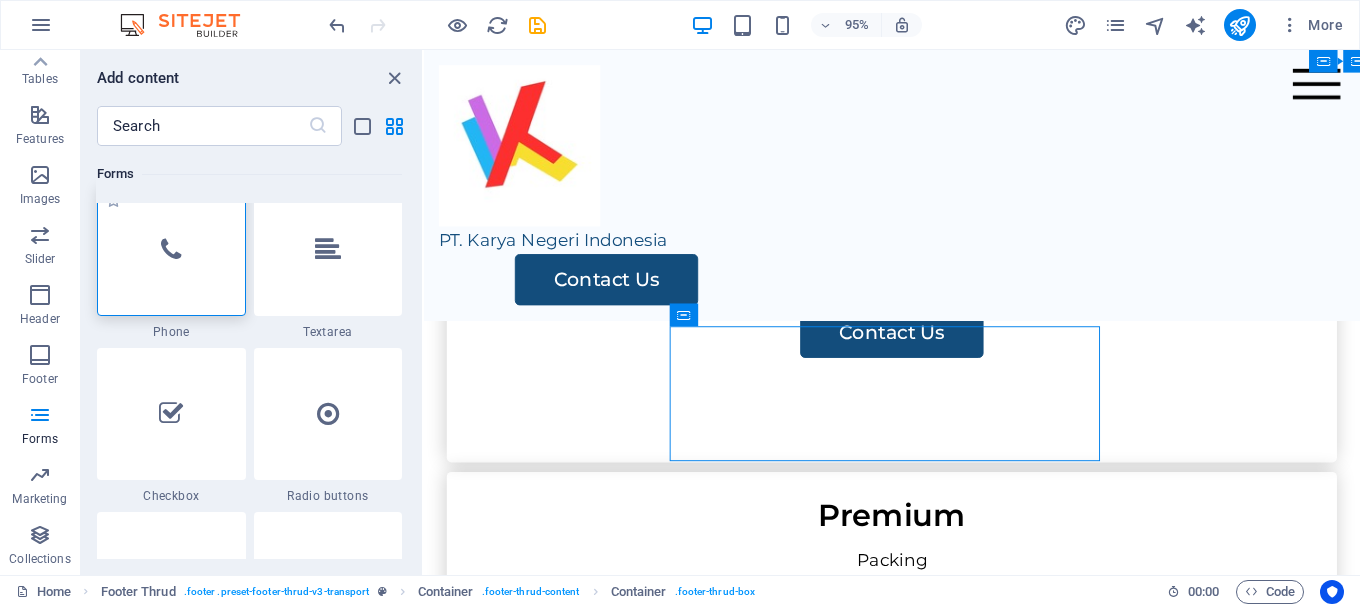 click at bounding box center (171, 250) 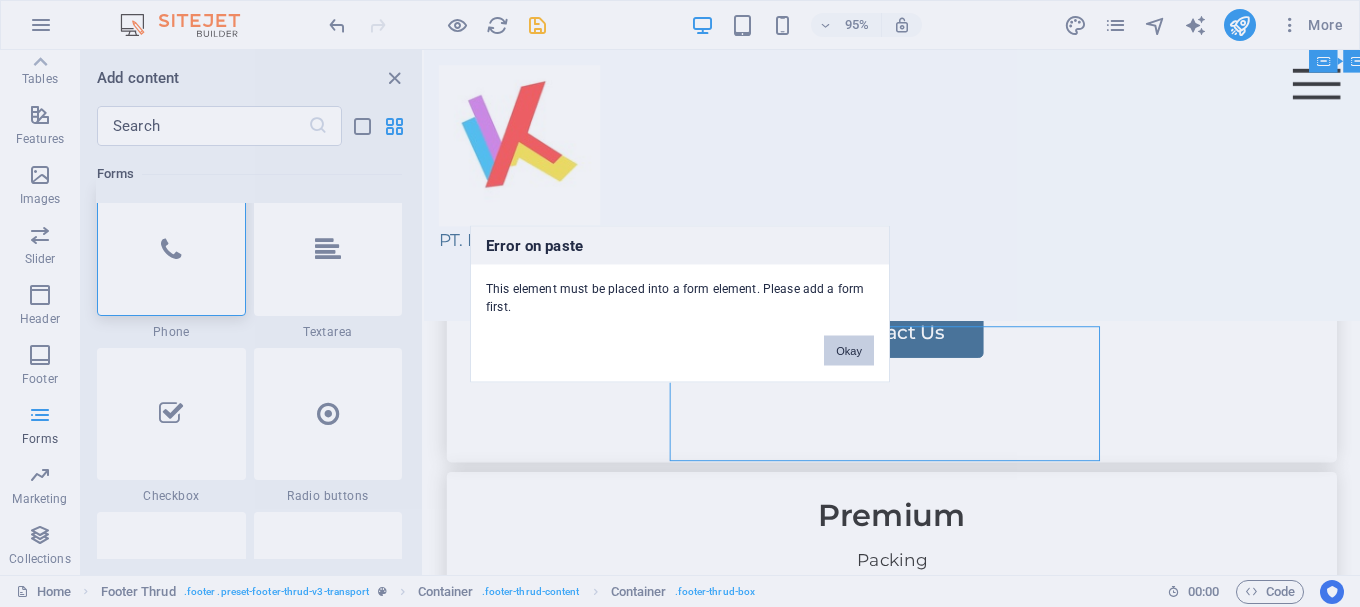 click on "Okay" at bounding box center [849, 350] 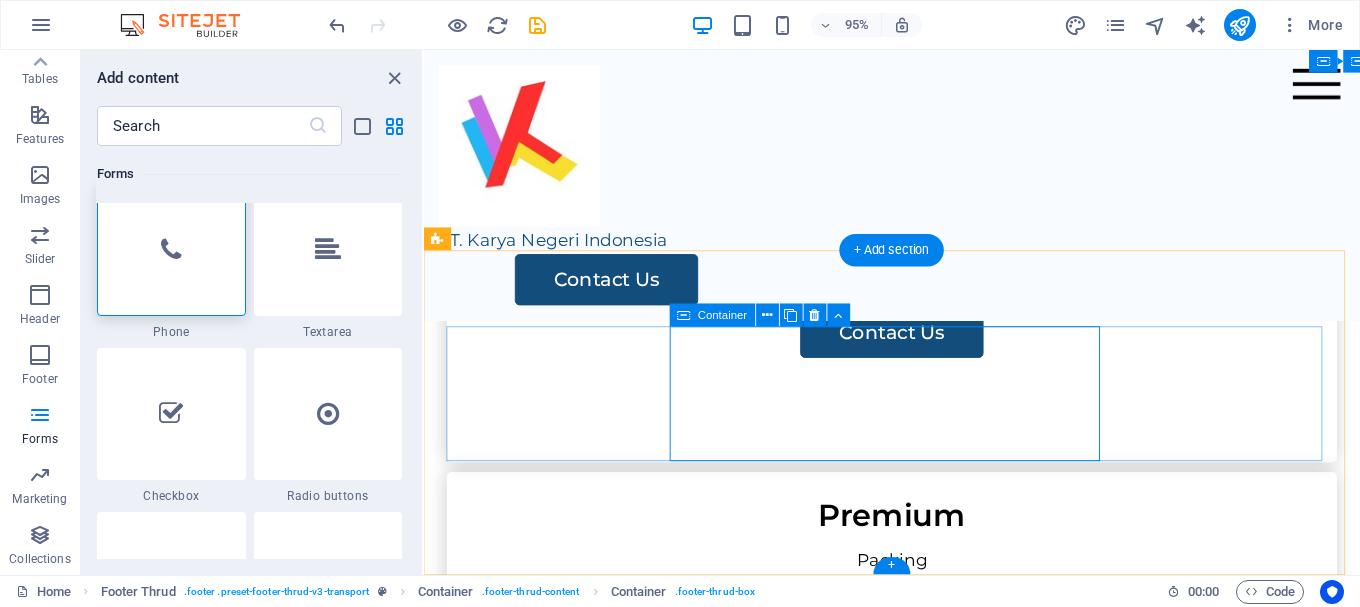 click on "Add elements" at bounding box center (619, 2101) 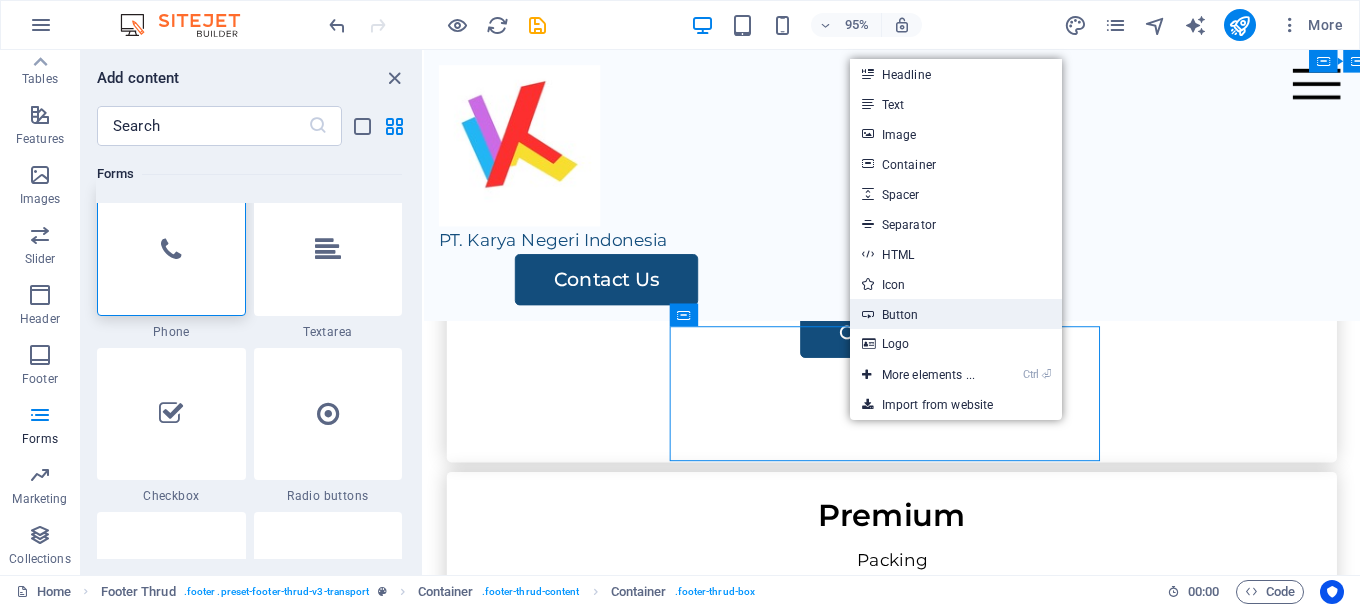 click on "Button" at bounding box center [956, 314] 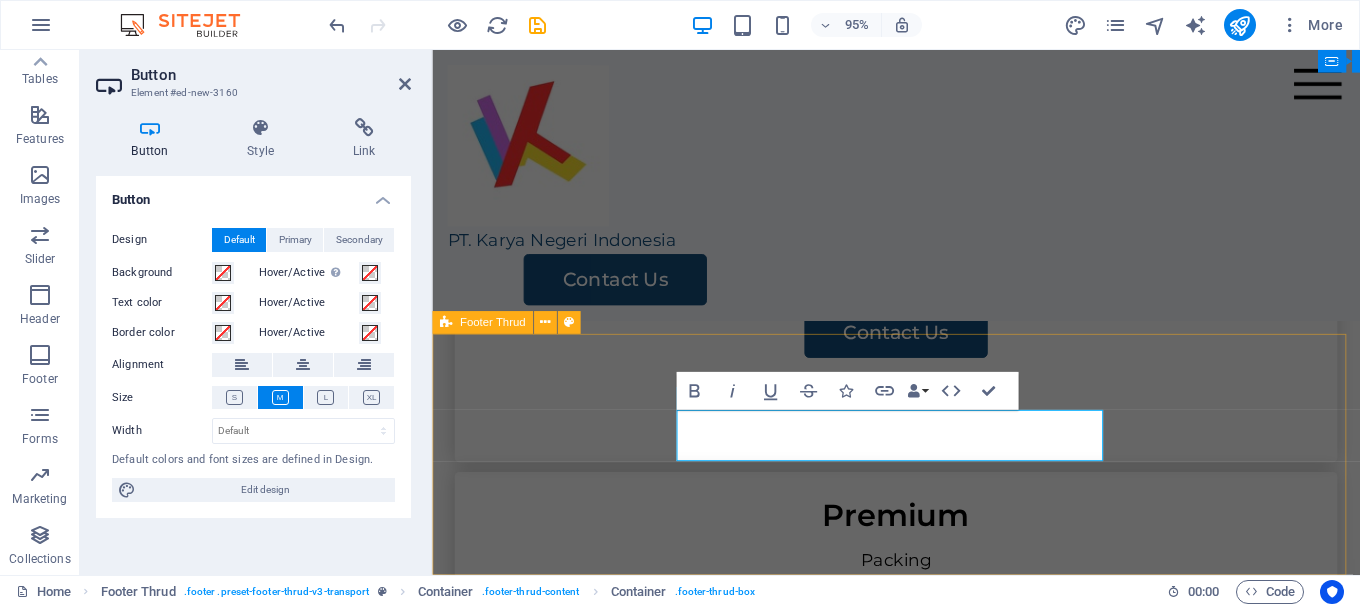 scroll, scrollTop: 4170, scrollLeft: 0, axis: vertical 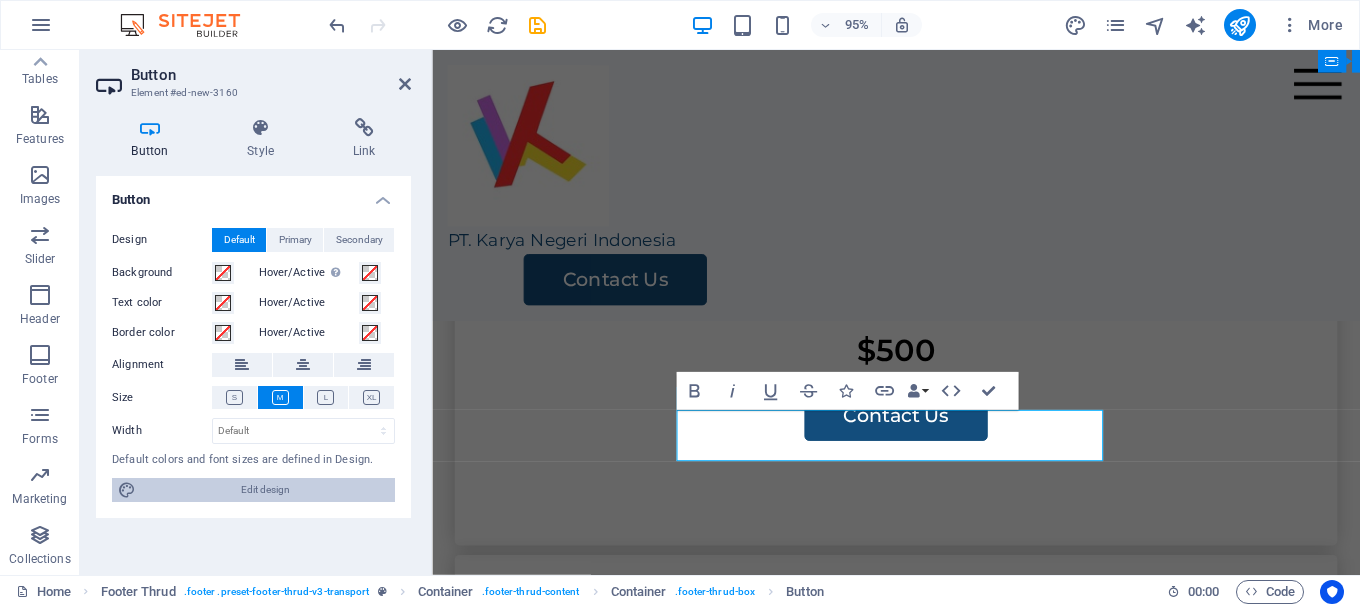 click on "Edit design" at bounding box center (265, 490) 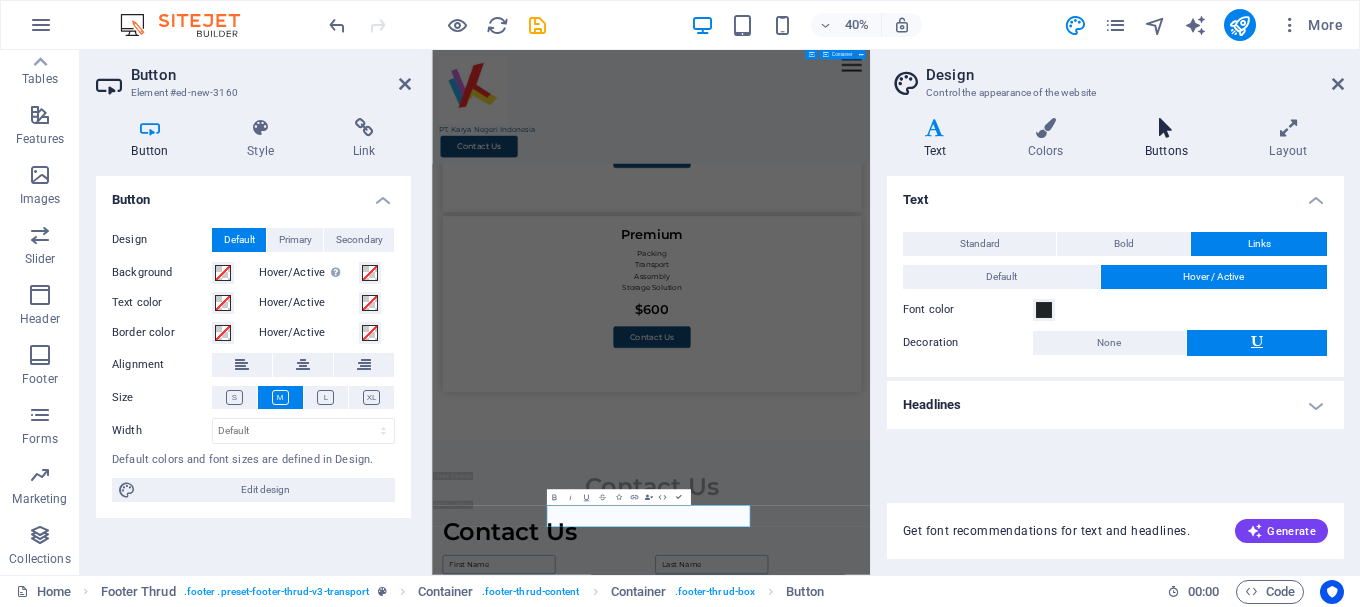 click on "Buttons" at bounding box center (1170, 139) 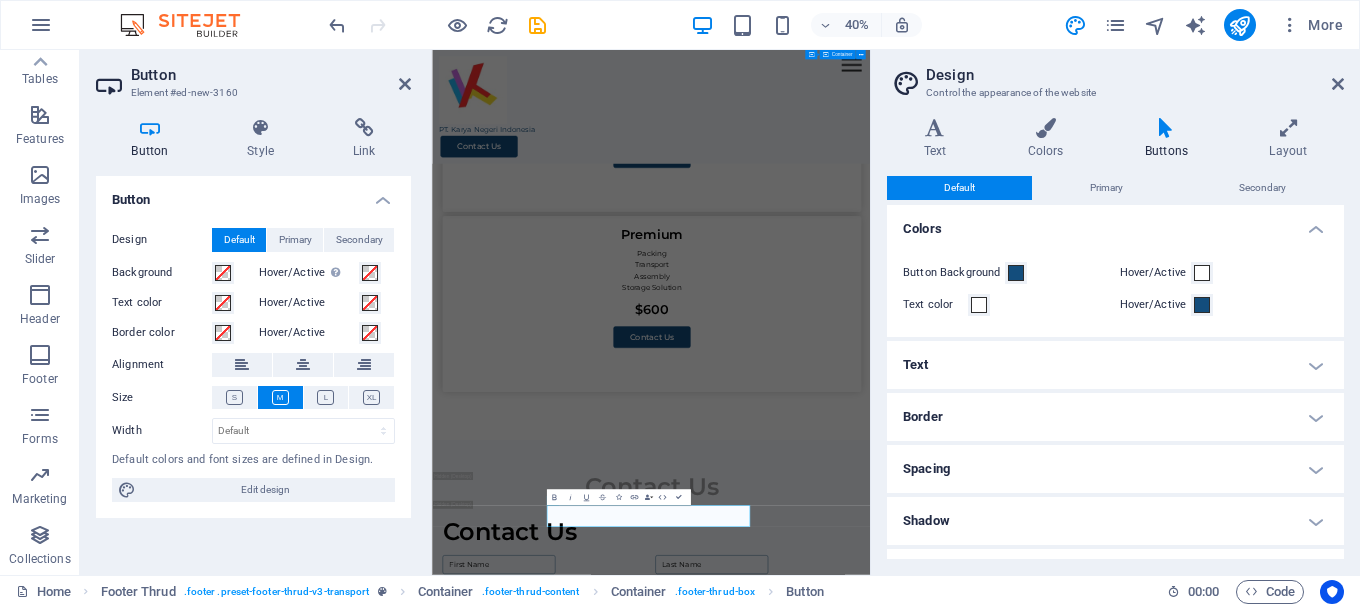 scroll, scrollTop: 3343, scrollLeft: 0, axis: vertical 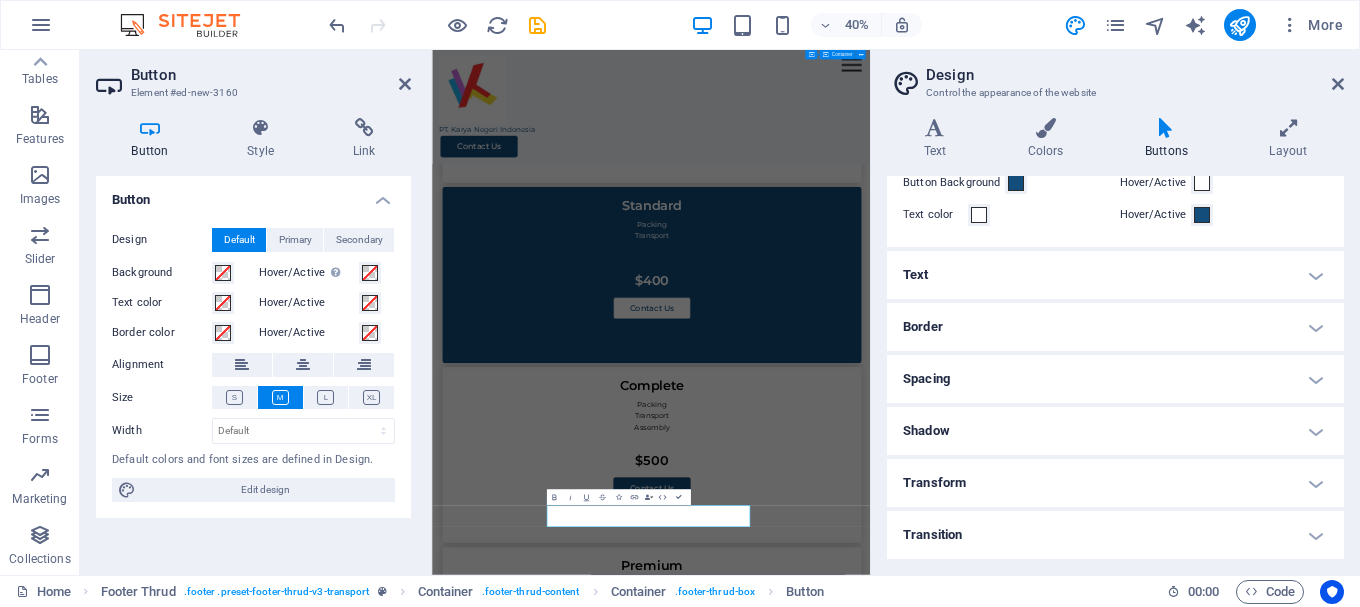 click on "Design Control the appearance of the website Variants  Text  Colors  Buttons  Layout Text Standard Bold Links Font color Font Montserrat Font size 18 rem px Line height 1.6 Font weight To display the font weight correctly, it may need to be enabled.  Manage Fonts Thin, 100 Extra-light, 200 Light, 300 Regular, 400 Medium, 500 Semi-bold, 600 Bold, 700 Extra-bold, 800 Black, 900 Letter spacing 0 rem px Font style Text transform Tt TT tt Text align Font weight To display the font weight correctly, it may need to be enabled.  Manage Fonts Thin, 100 Extra-light, 200 Light, 300 Regular, 400 Medium, 500 Semi-bold, 600 Bold, 700 Extra-bold, 800 Black, 900 Default Hover / Active Font color Font color Decoration None Decoration None Transition duration 0.3 s Transition function Ease Ease In Ease Out Ease In/Ease Out Linear Headlines All H1 / Textlogo H2 H3 H4 H5 H6 Font color Font Montserrat Line height 1.2 Font weight To display the font weight correctly, it may need to be enabled.  Manage Fonts Thin, 100 Light, 300 0" at bounding box center [1115, 312] 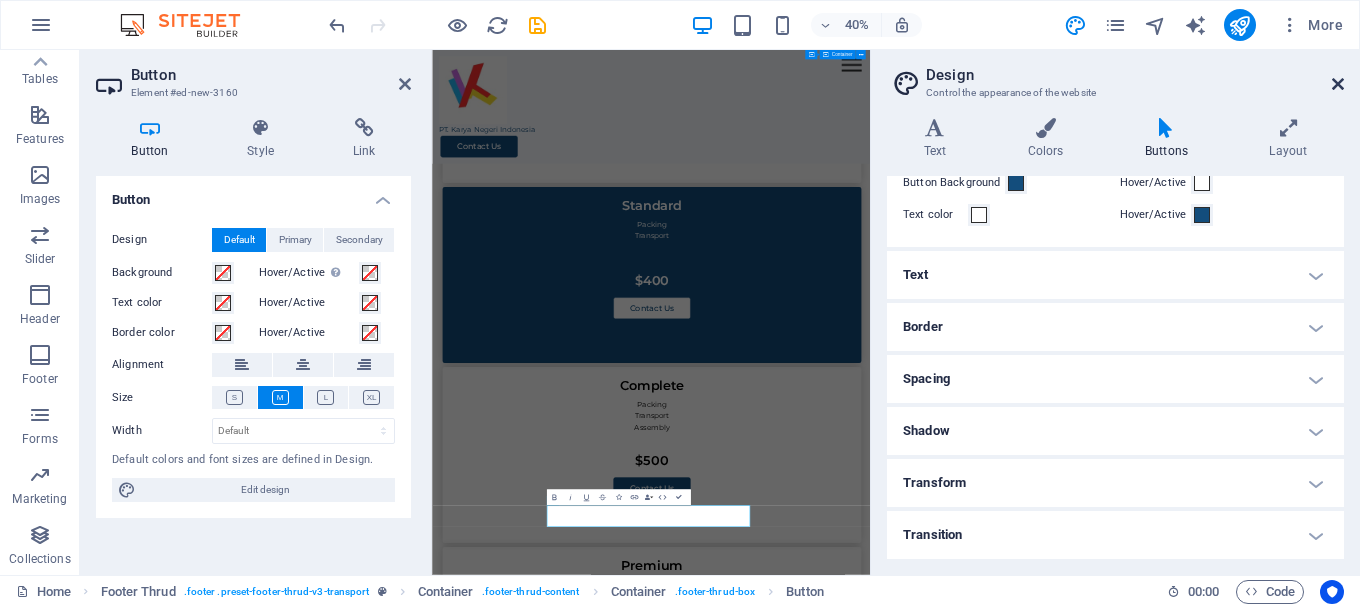 click at bounding box center (1338, 84) 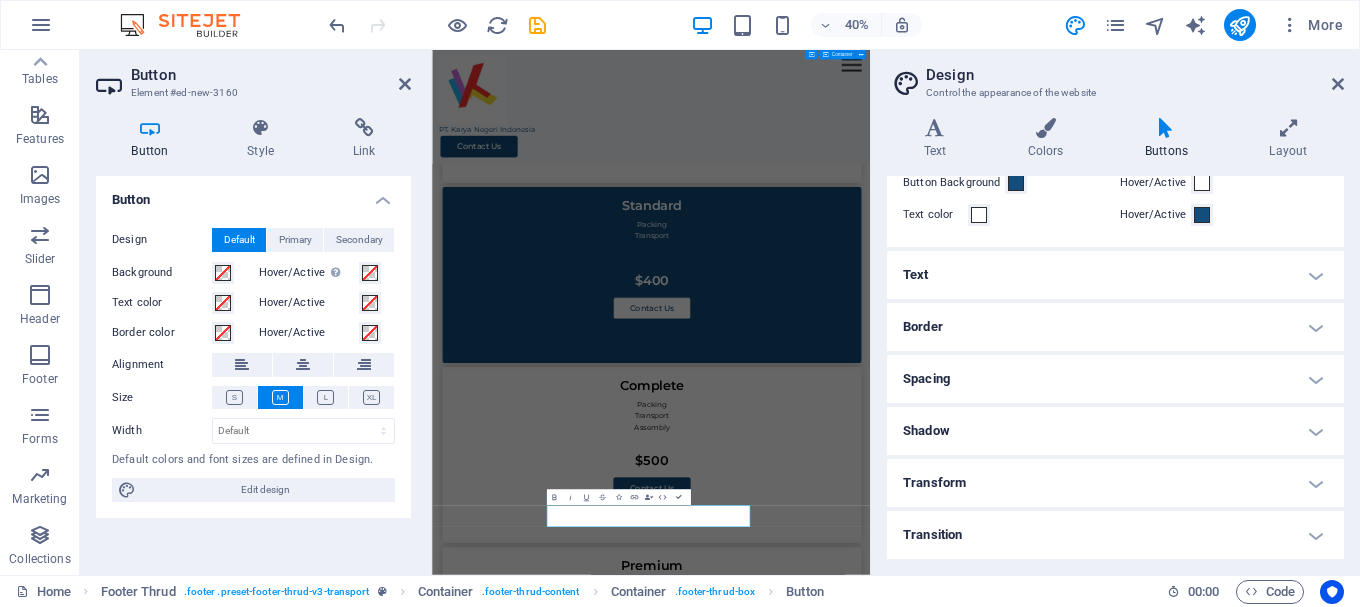 scroll, scrollTop: 4170, scrollLeft: 0, axis: vertical 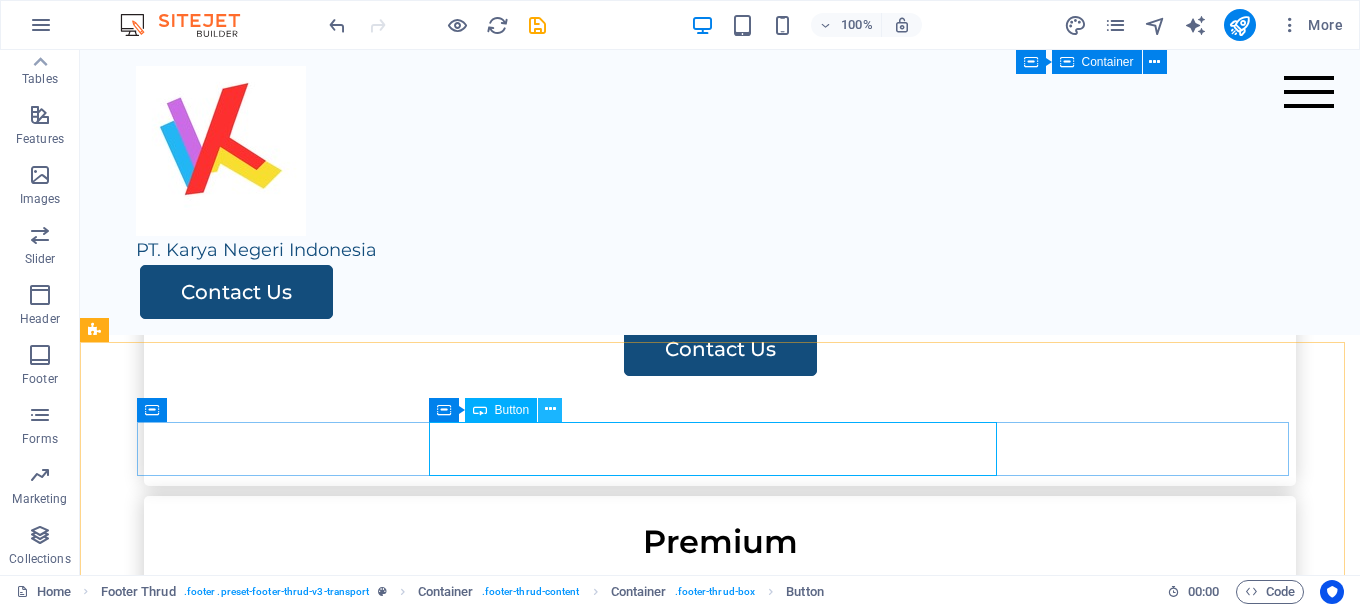 click at bounding box center (550, 409) 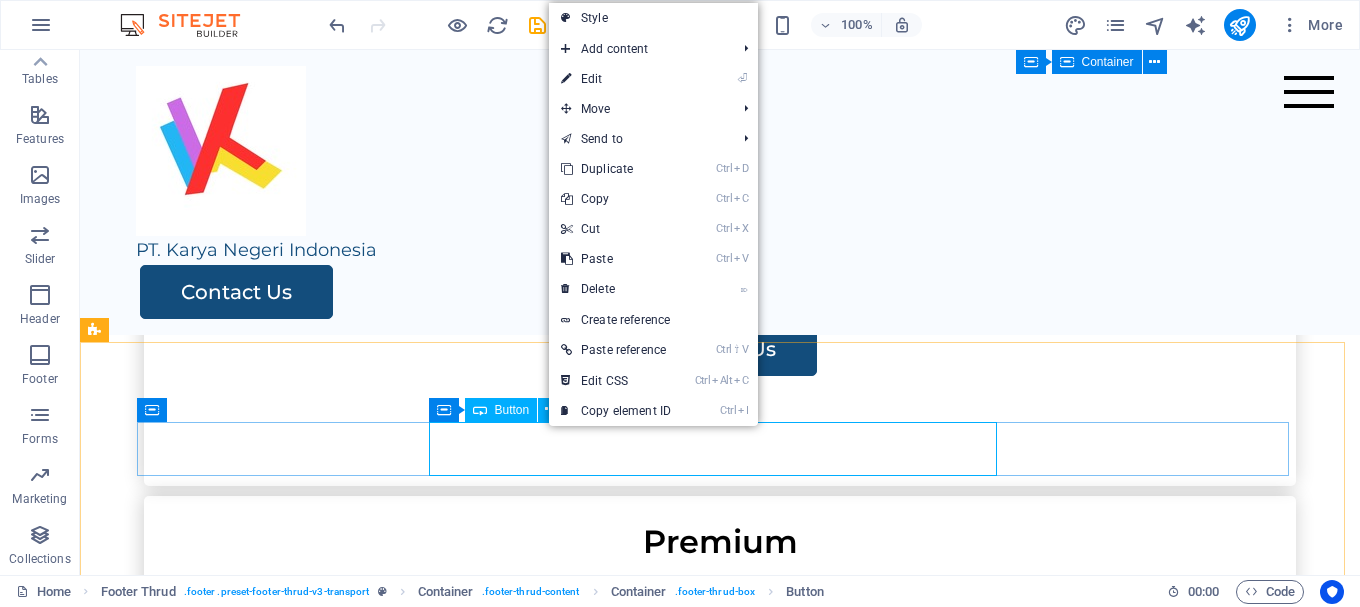 click on "Button" at bounding box center [512, 410] 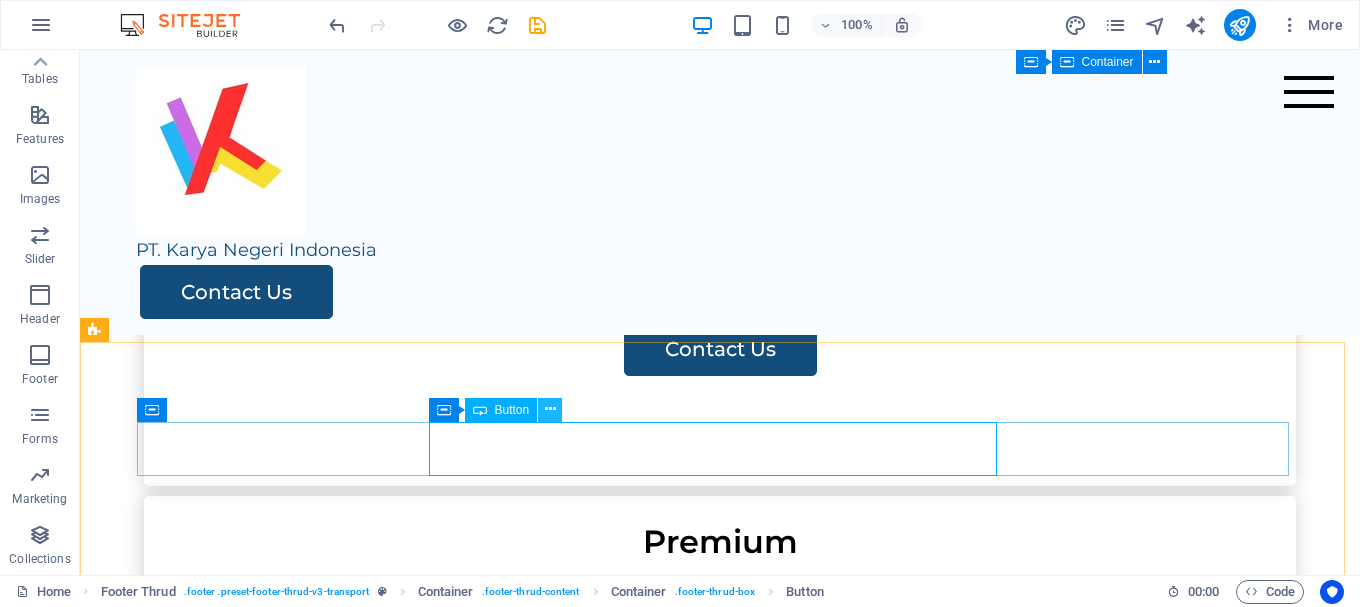 click at bounding box center (550, 409) 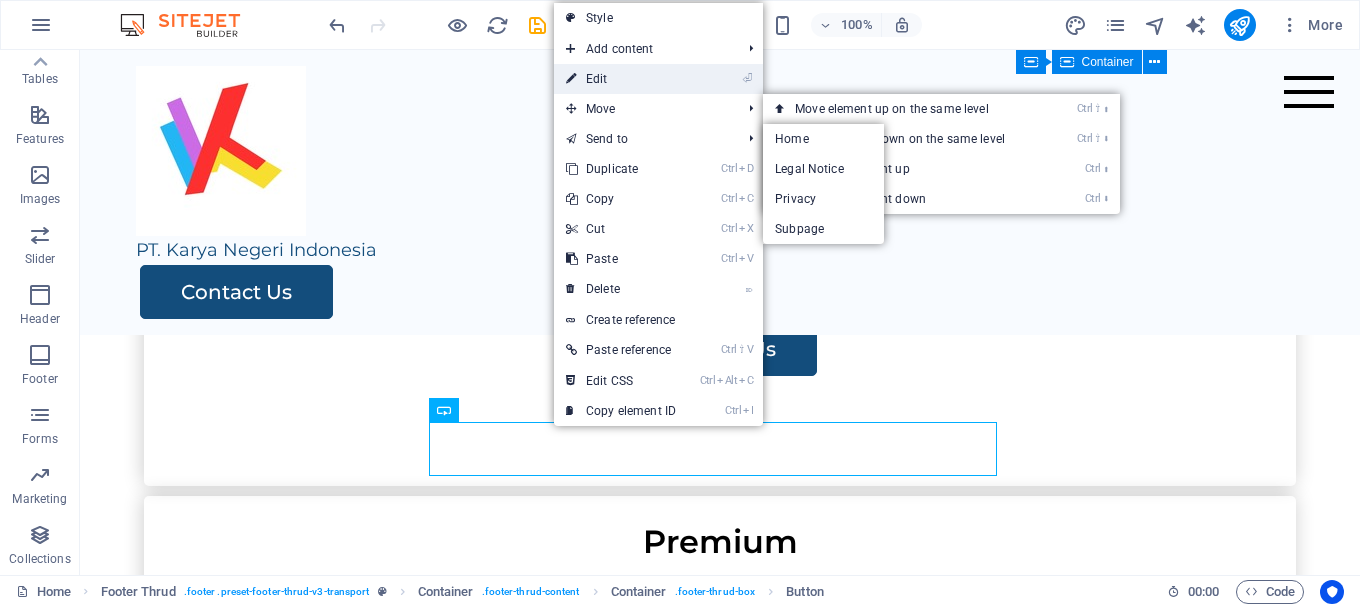 click on "⏎  Edit" at bounding box center [621, 79] 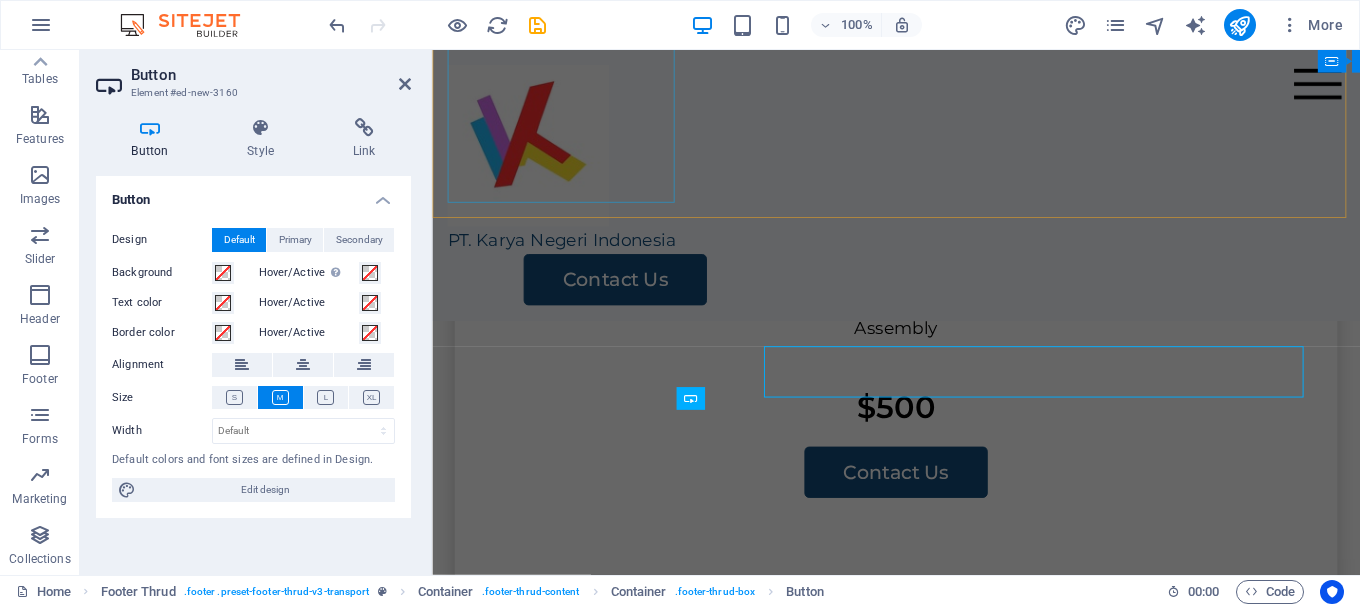 scroll, scrollTop: 4170, scrollLeft: 0, axis: vertical 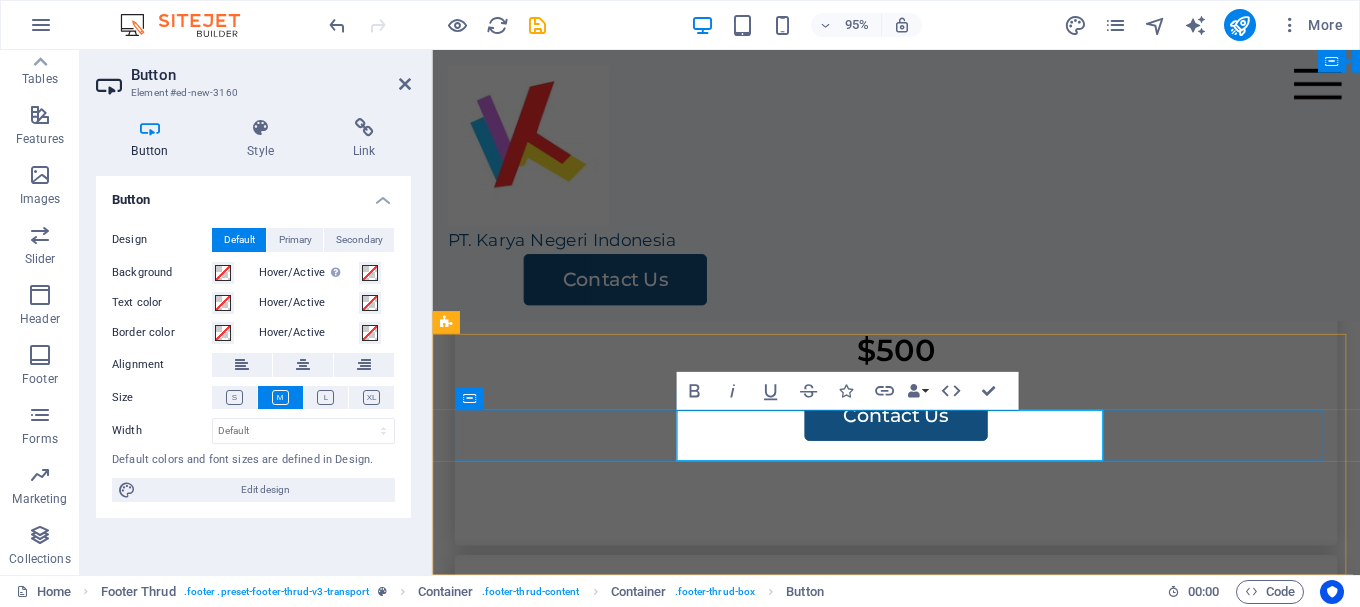 click on "Button label" at bounding box center (560, 2115) 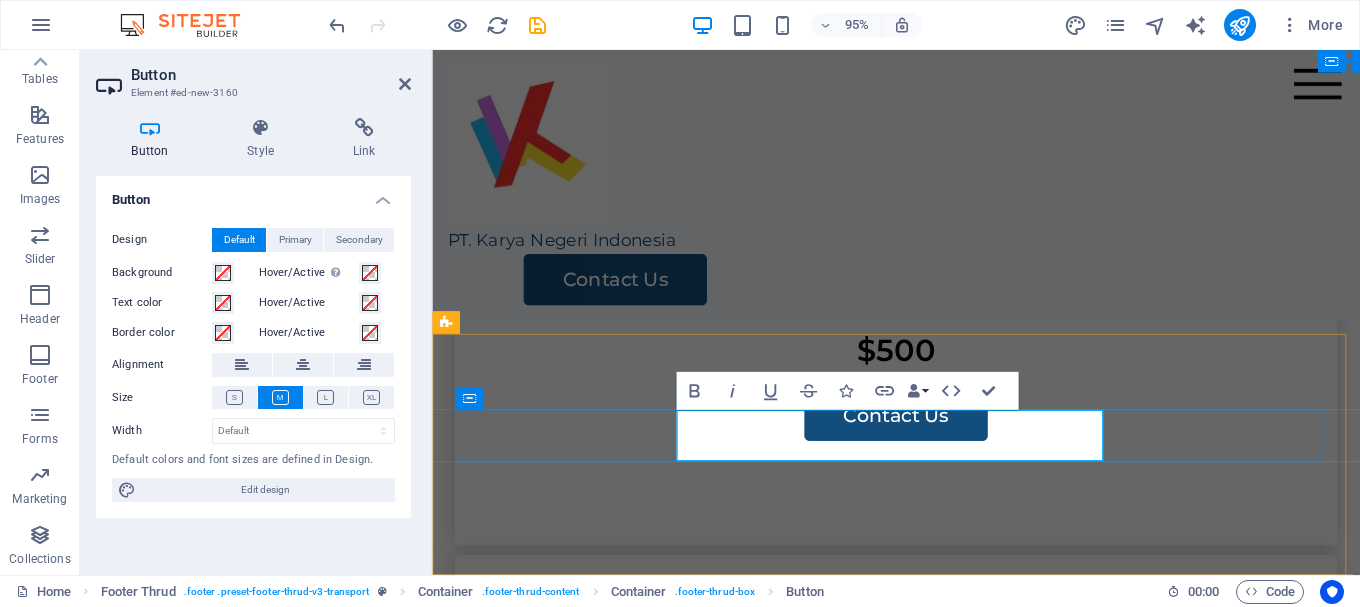 click on "Button label" at bounding box center [560, 2115] 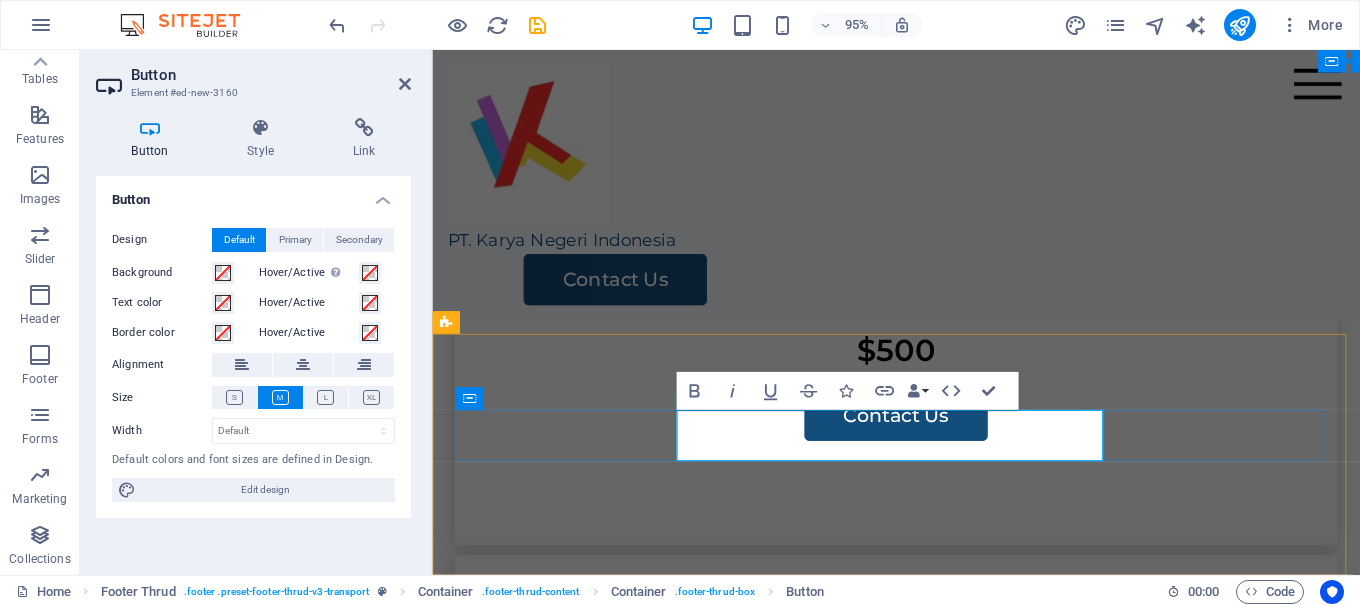 click on "Button label" at bounding box center [560, 2115] 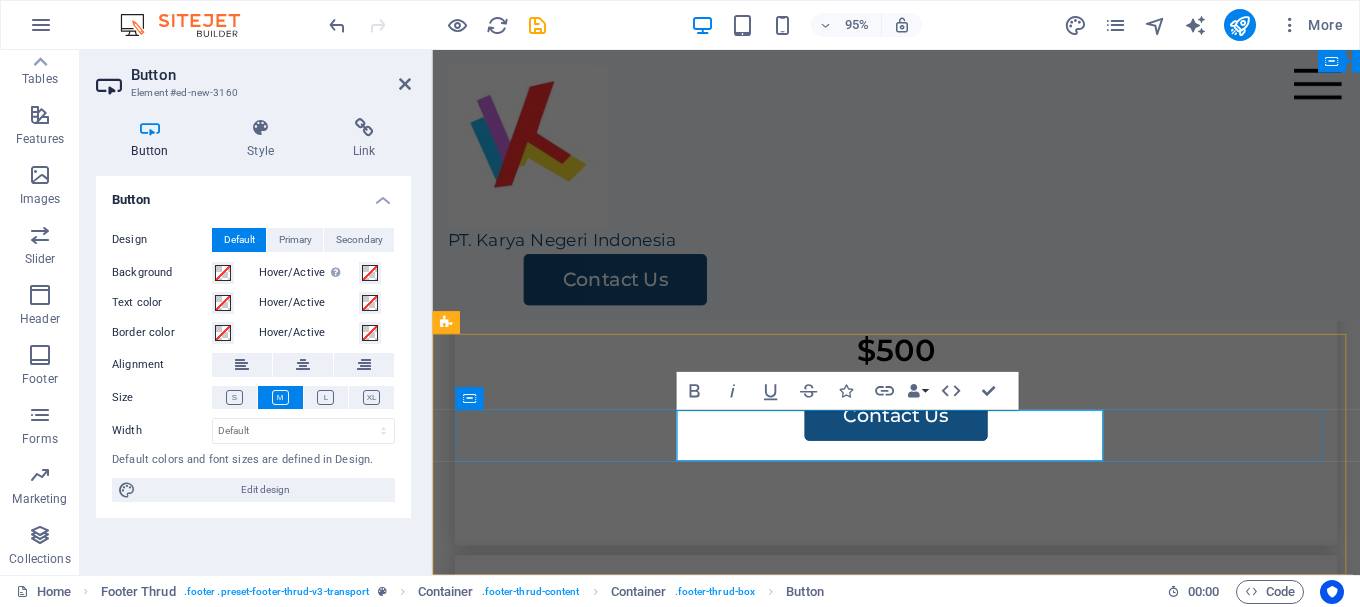 click on "Button label" at bounding box center [560, 2115] 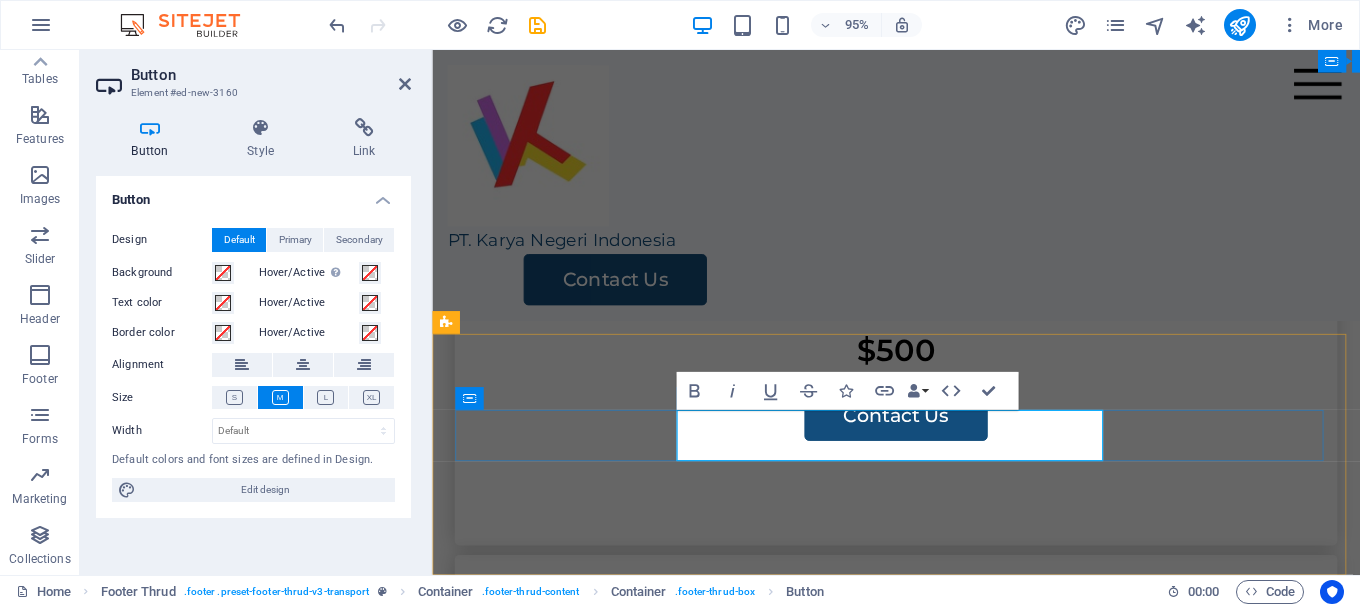 type 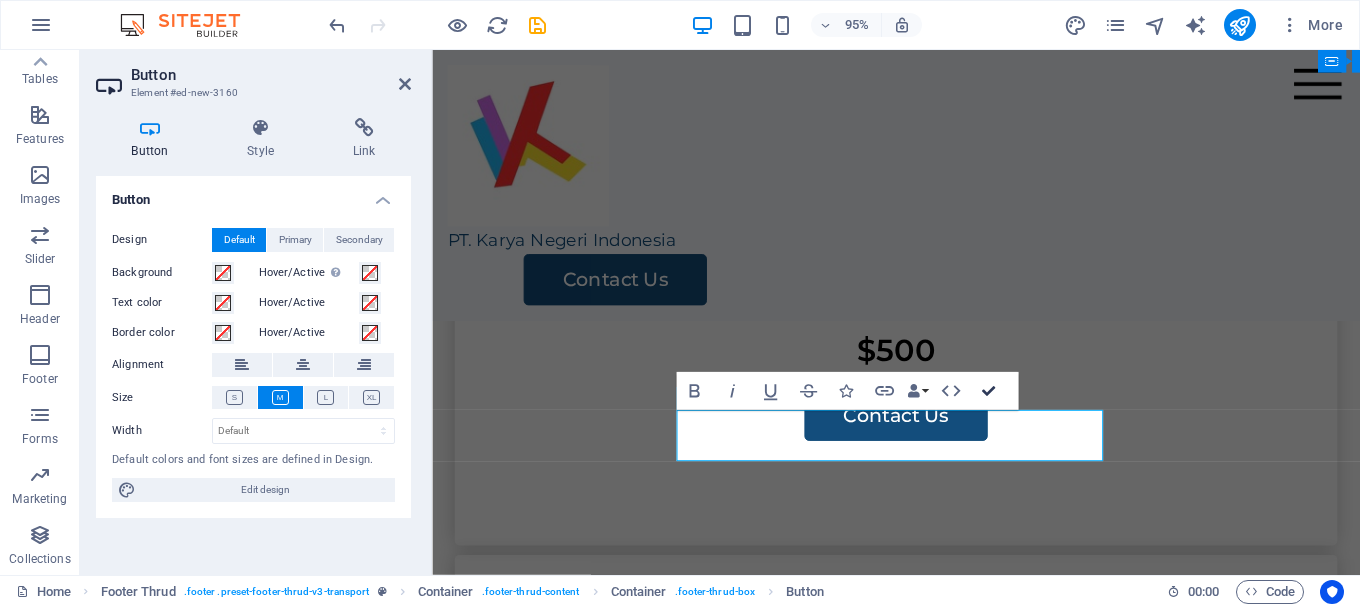drag, startPoint x: 985, startPoint y: 392, endPoint x: 921, endPoint y: 357, distance: 72.94518 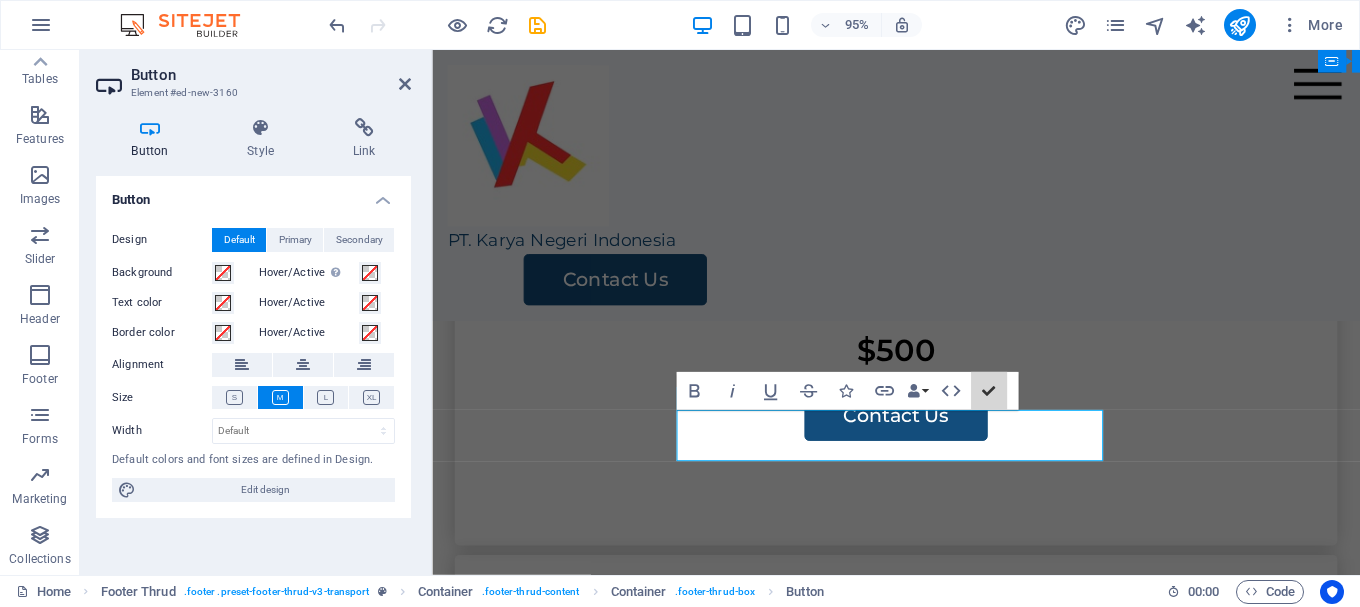 scroll, scrollTop: 4103, scrollLeft: 0, axis: vertical 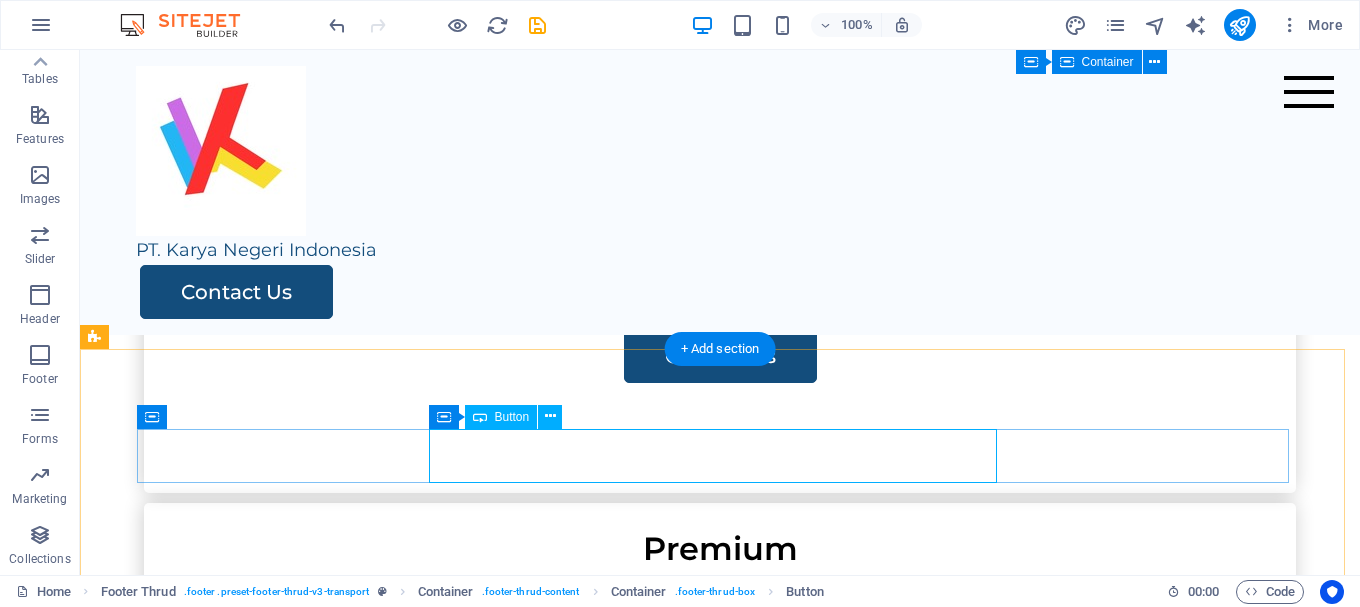 click on "Whatsapp" at bounding box center [428, 2036] 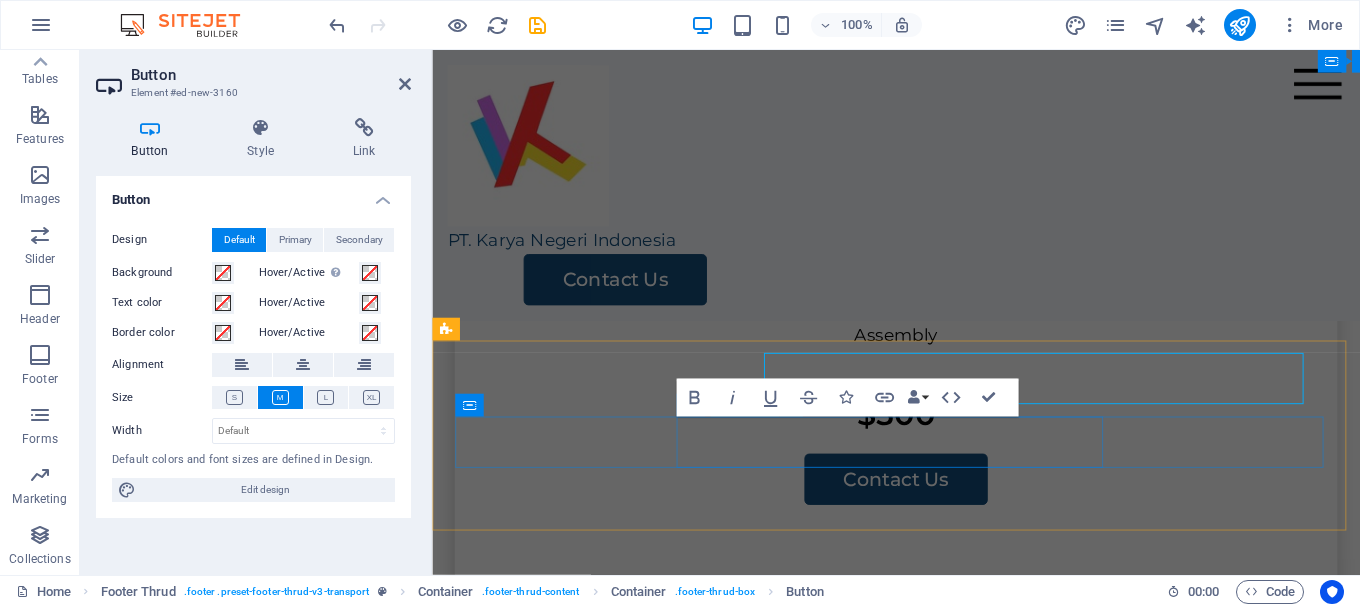 scroll, scrollTop: 4163, scrollLeft: 0, axis: vertical 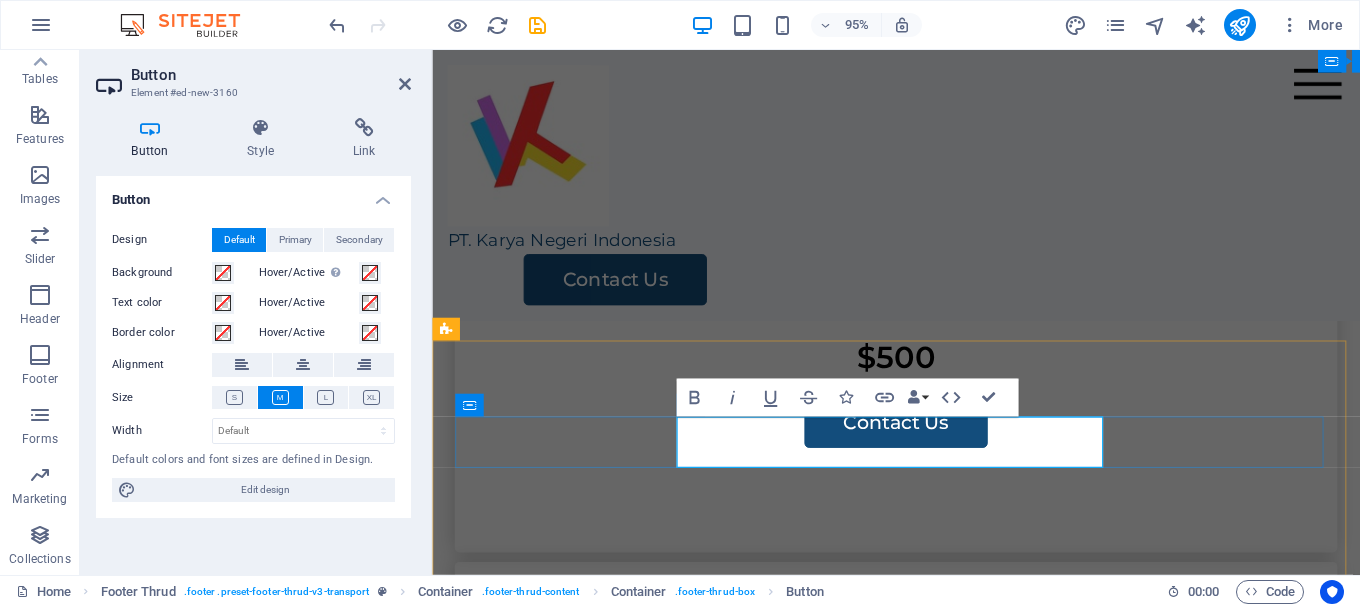 click on "Whatsapp" at bounding box center (684, 2122) 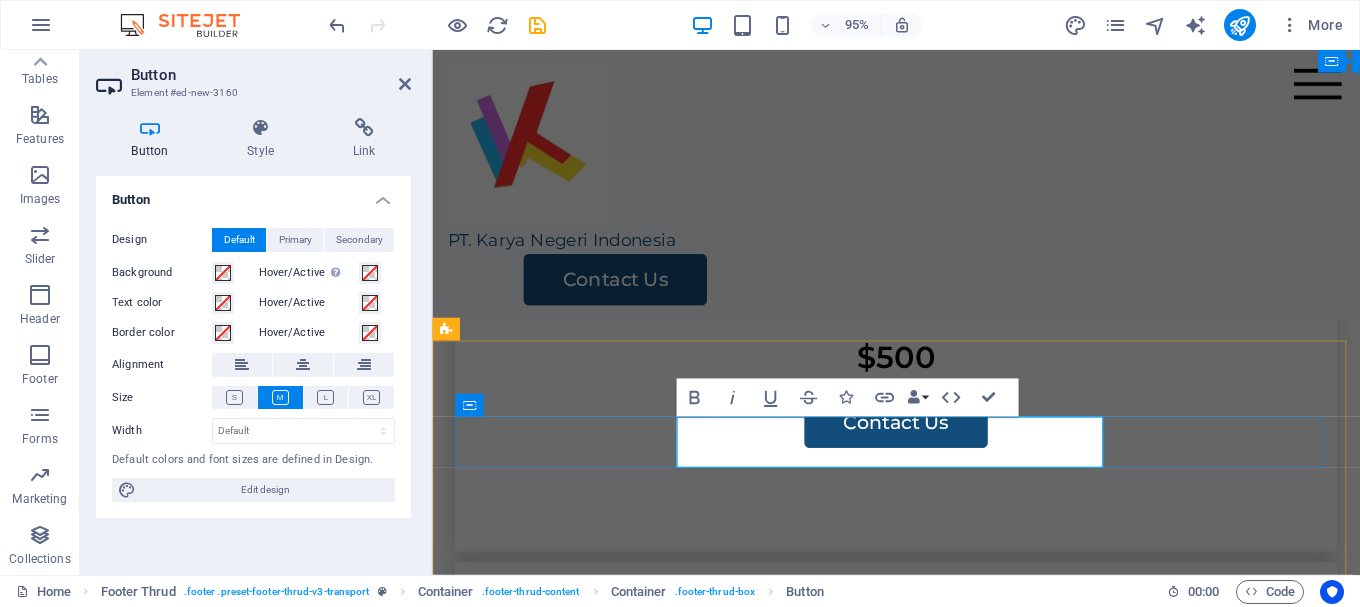 click on "Whatsapp" at bounding box center (550, 2122) 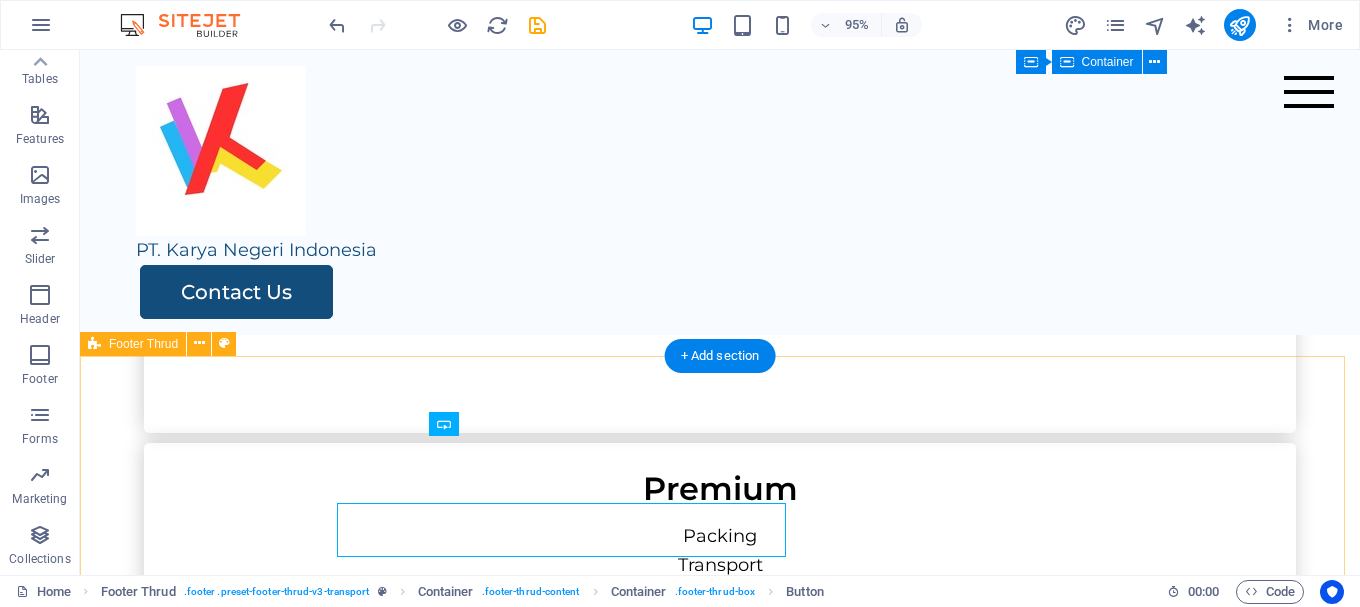scroll, scrollTop: 4096, scrollLeft: 0, axis: vertical 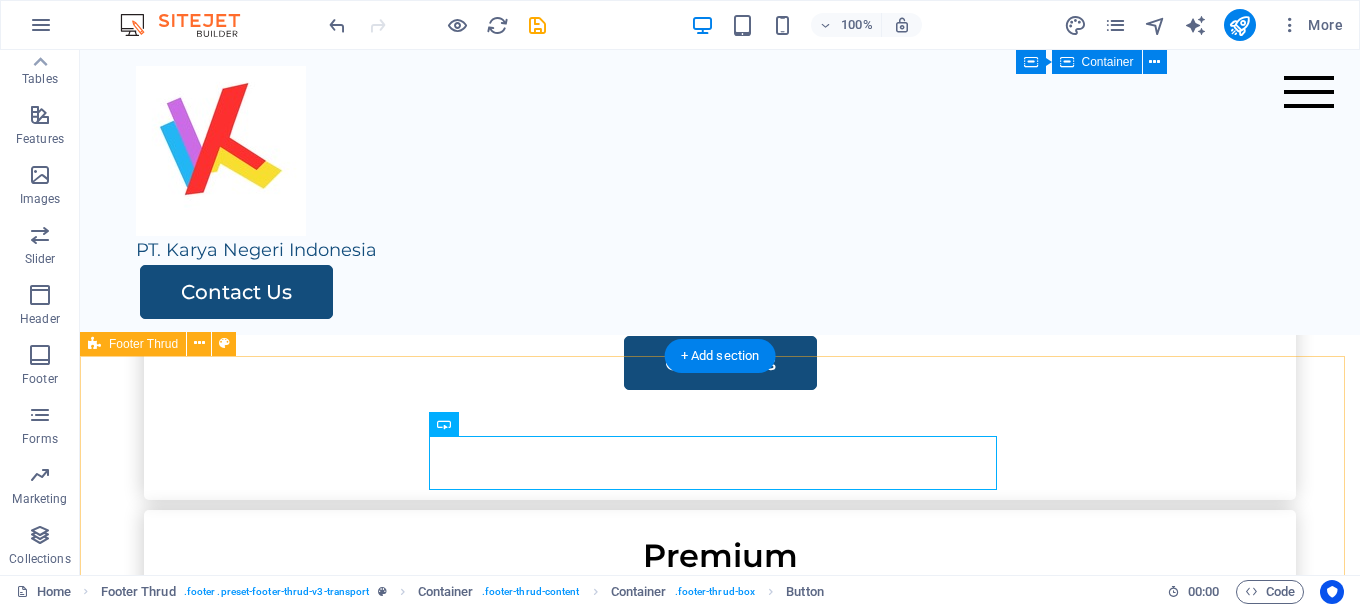 click on "Whatsapp
birostnktangsel.com   Legal Notice  |  Privacy Policy" at bounding box center (720, 2077) 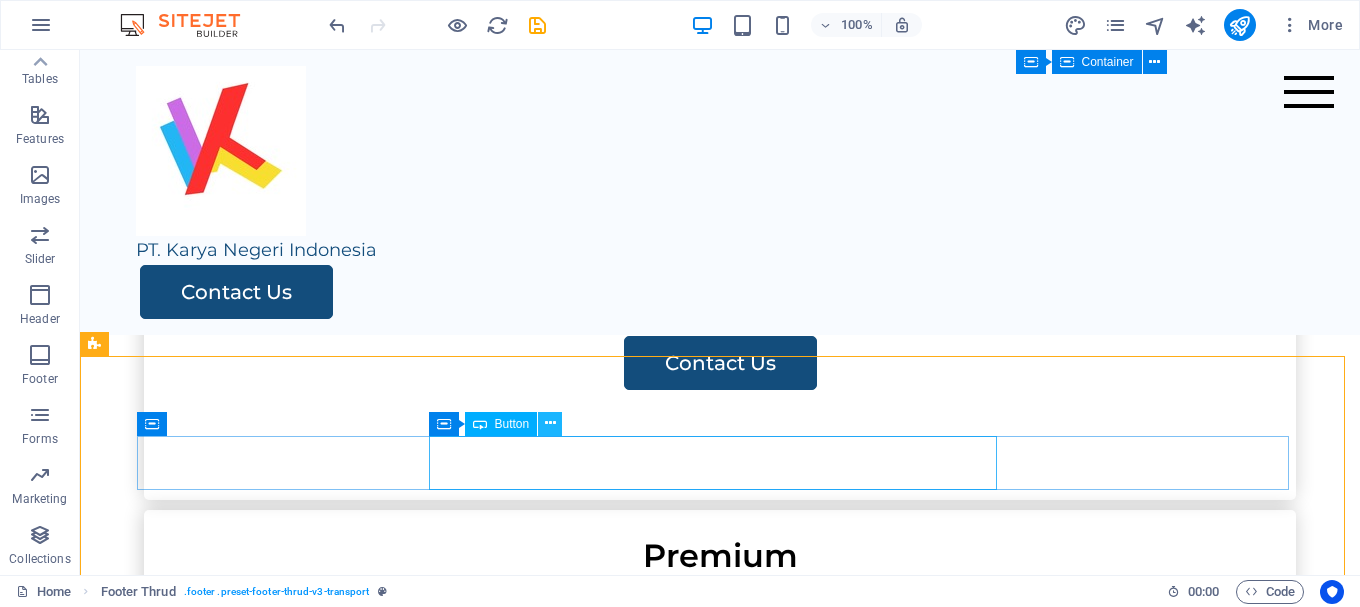 click at bounding box center [550, 423] 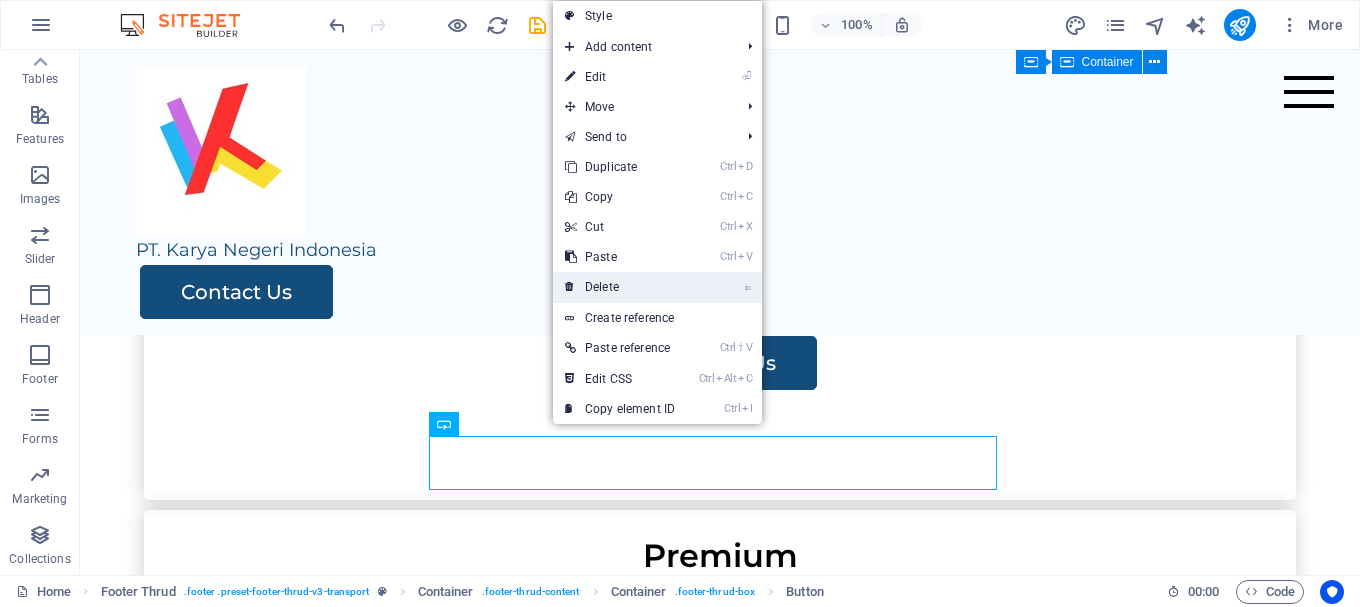 click on "⌦  Delete" at bounding box center (620, 287) 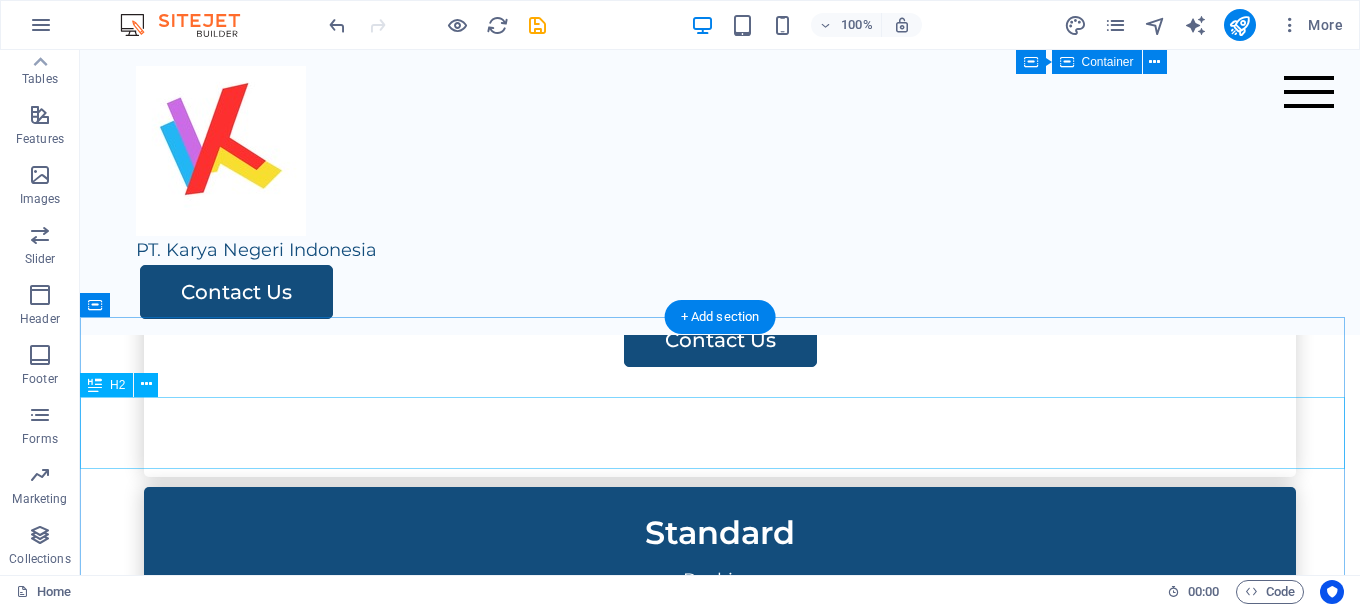 scroll, scrollTop: 3519, scrollLeft: 0, axis: vertical 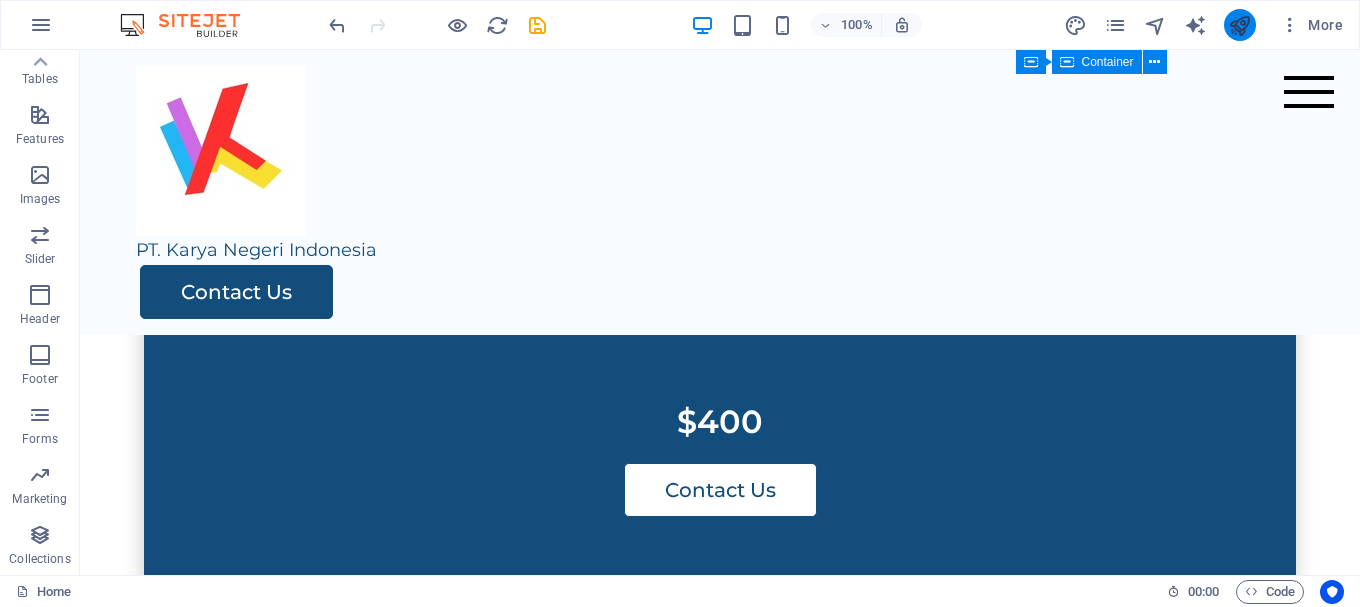 click at bounding box center [1239, 25] 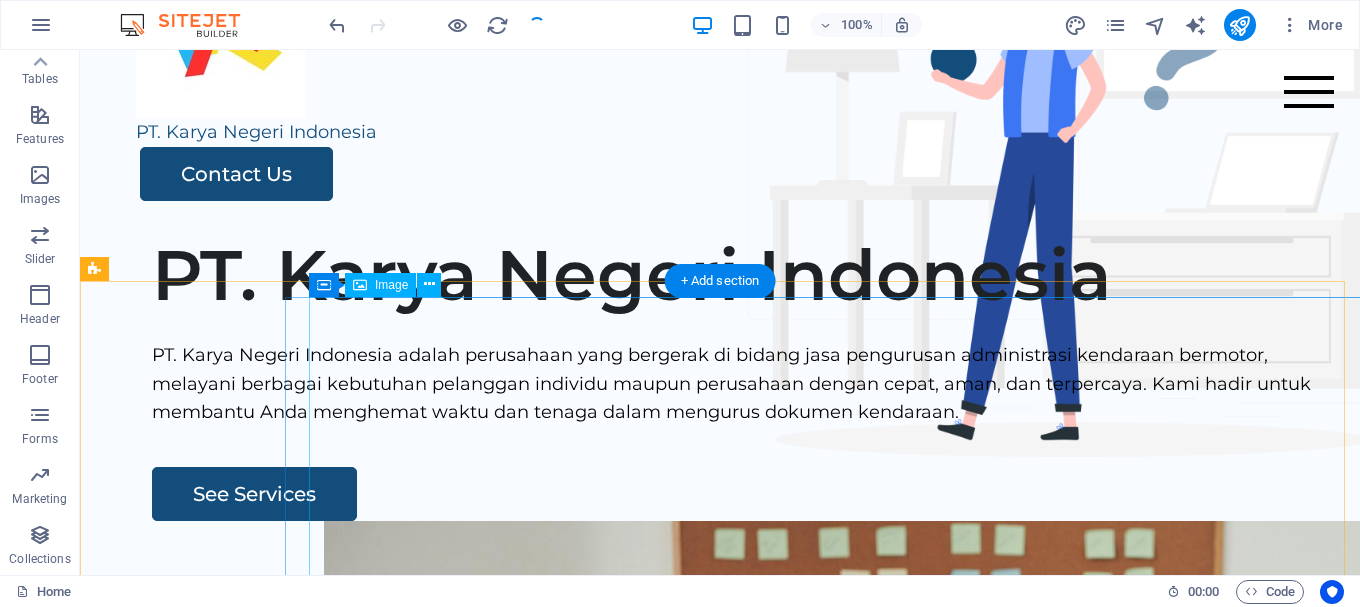 scroll, scrollTop: 0, scrollLeft: 0, axis: both 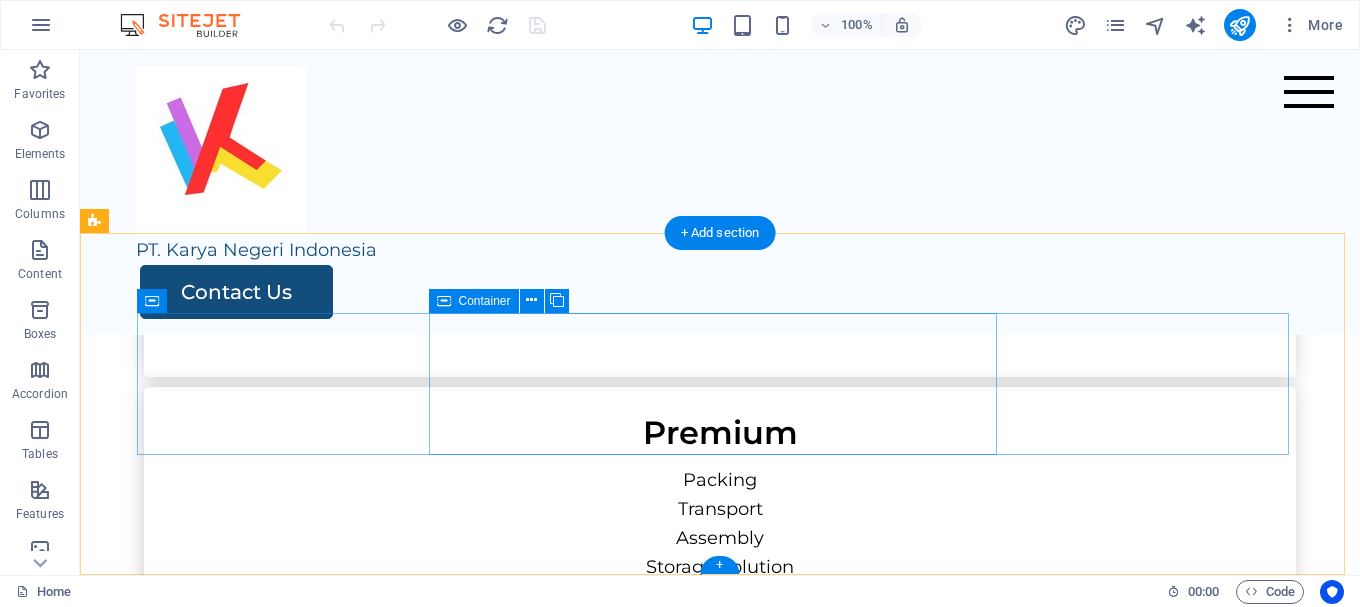 click on "Add elements" at bounding box center (369, 1994) 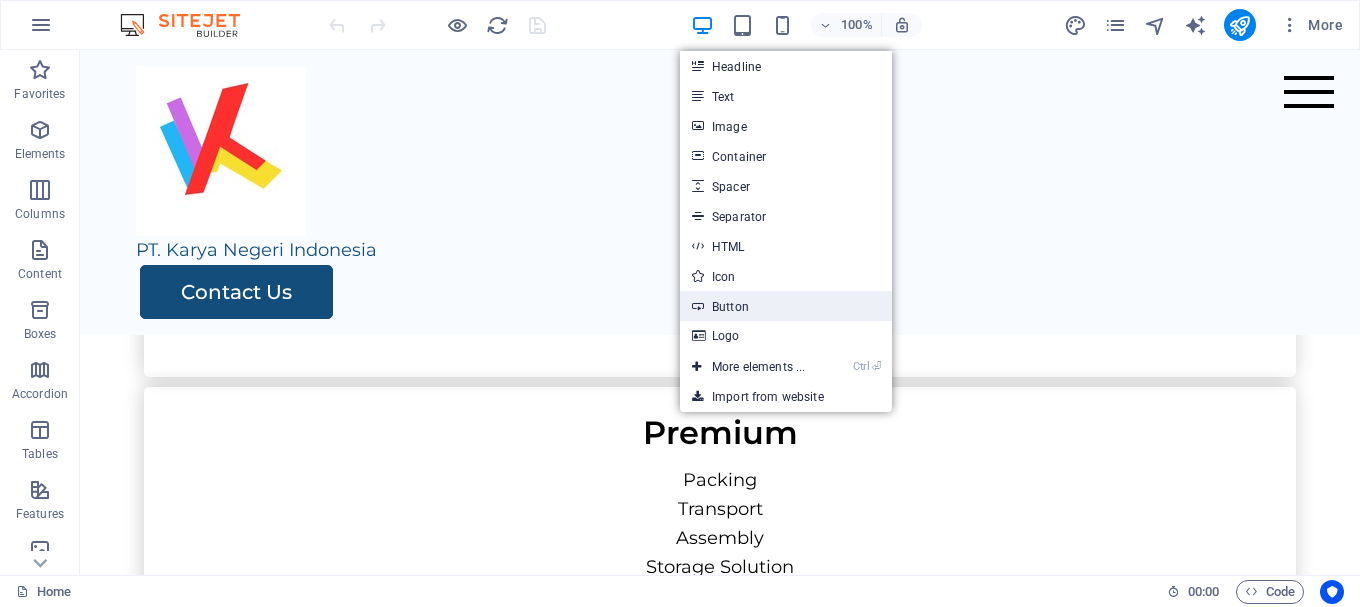 click on "Button" at bounding box center (786, 306) 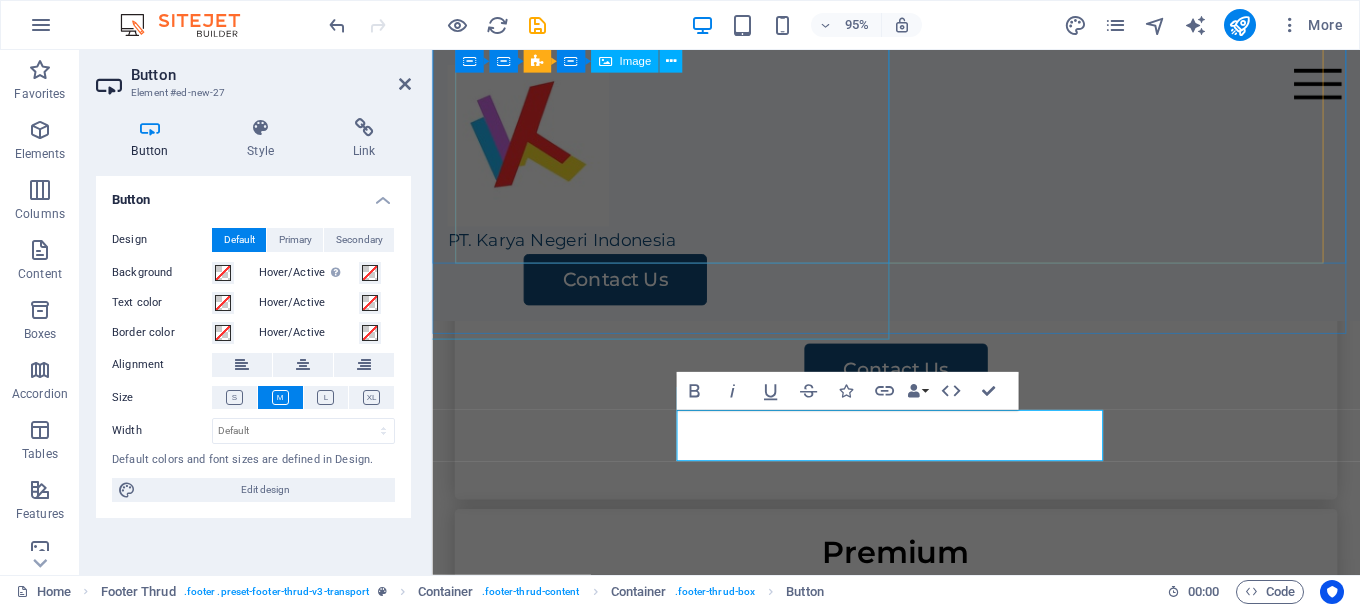 scroll, scrollTop: 4170, scrollLeft: 0, axis: vertical 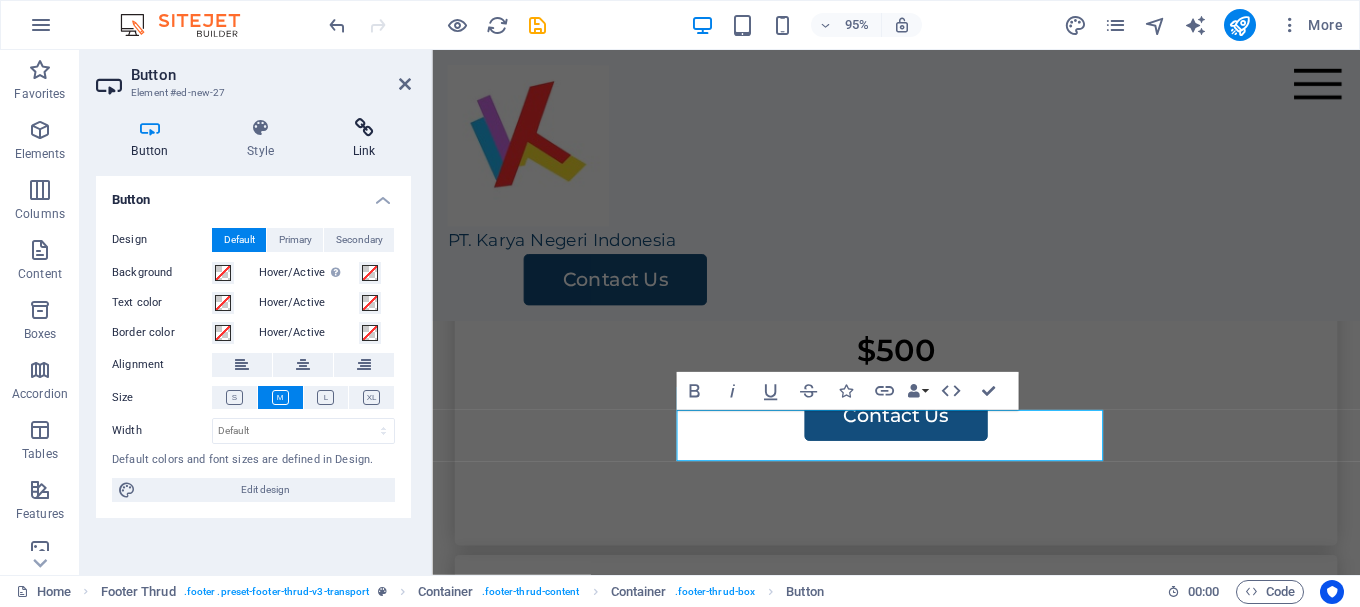 click on "Link" at bounding box center [364, 139] 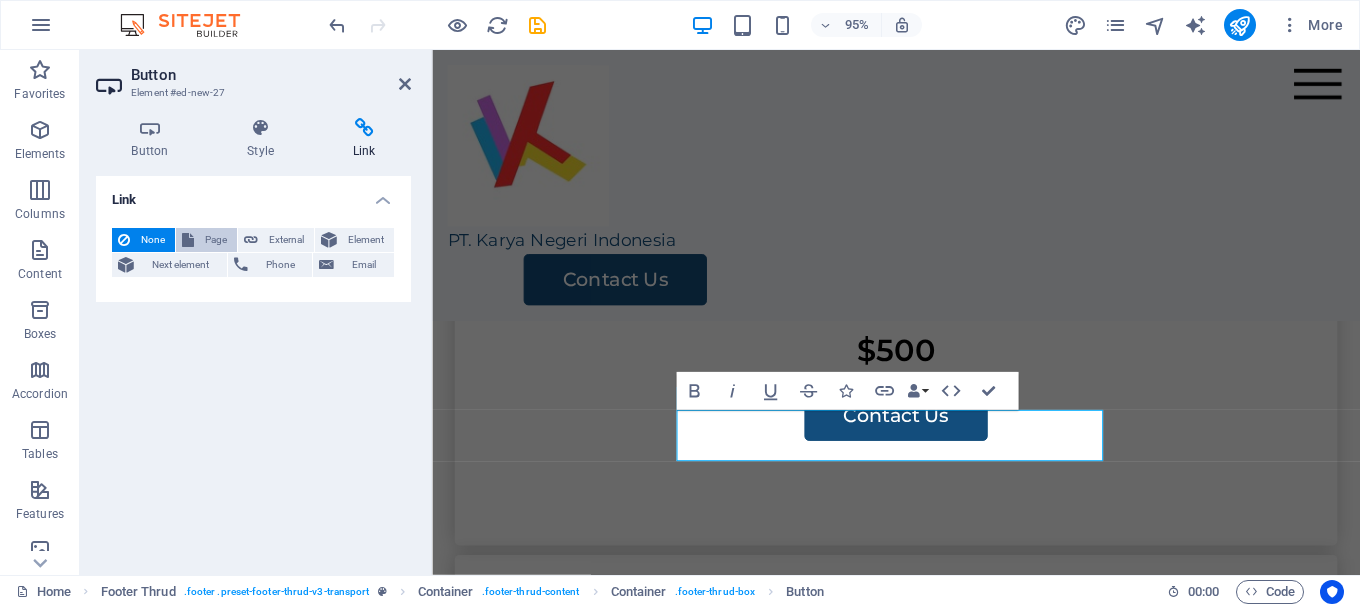 click at bounding box center [188, 240] 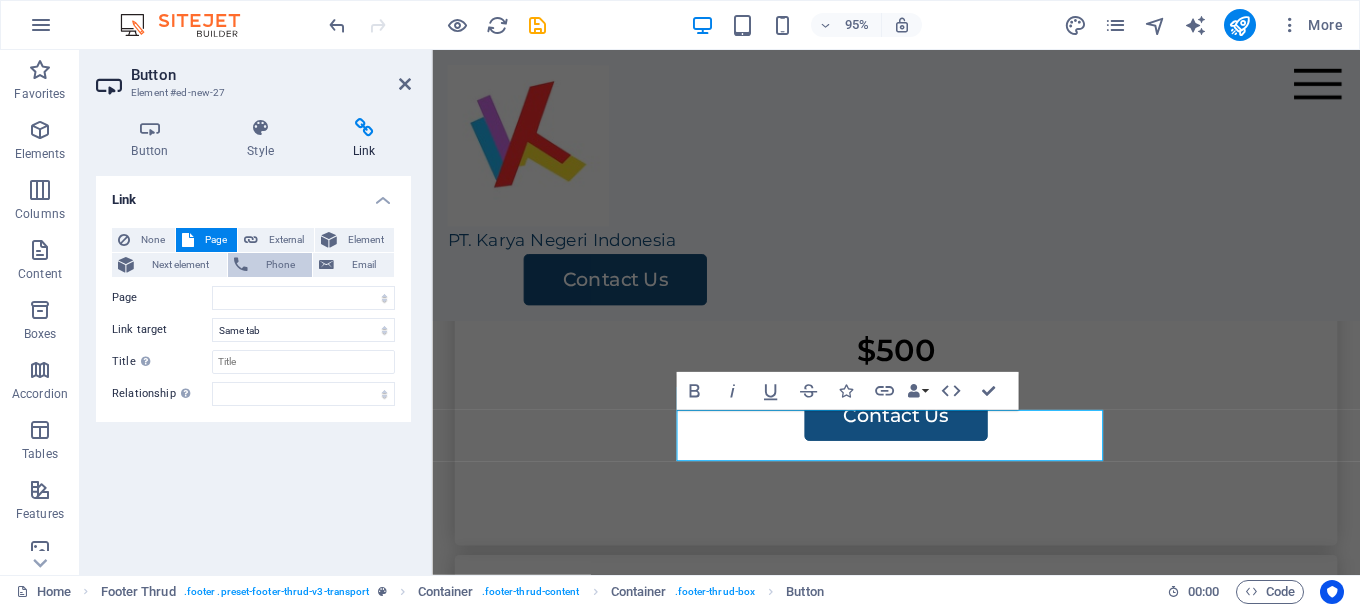 click on "Phone" at bounding box center [280, 265] 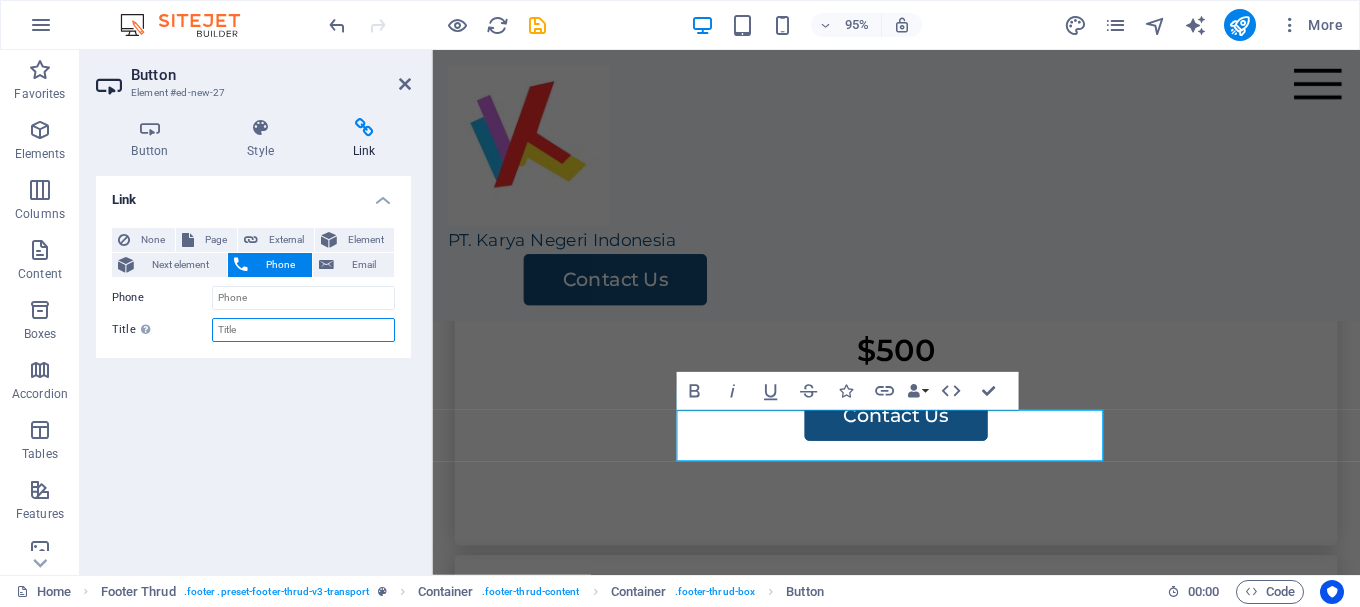 click on "Title Additional link description, should not be the same as the link text. The title is most often shown as a tooltip text when the mouse moves over the element. Leave empty if uncertain." at bounding box center (303, 330) 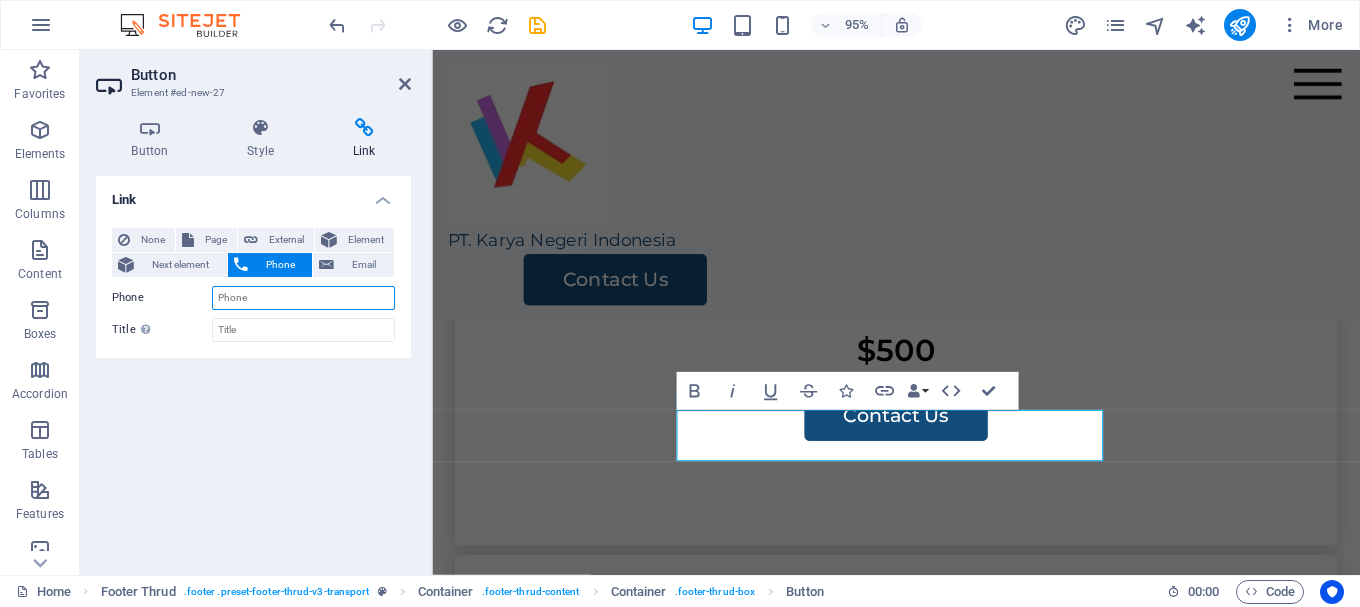 click on "Phone" at bounding box center (303, 298) 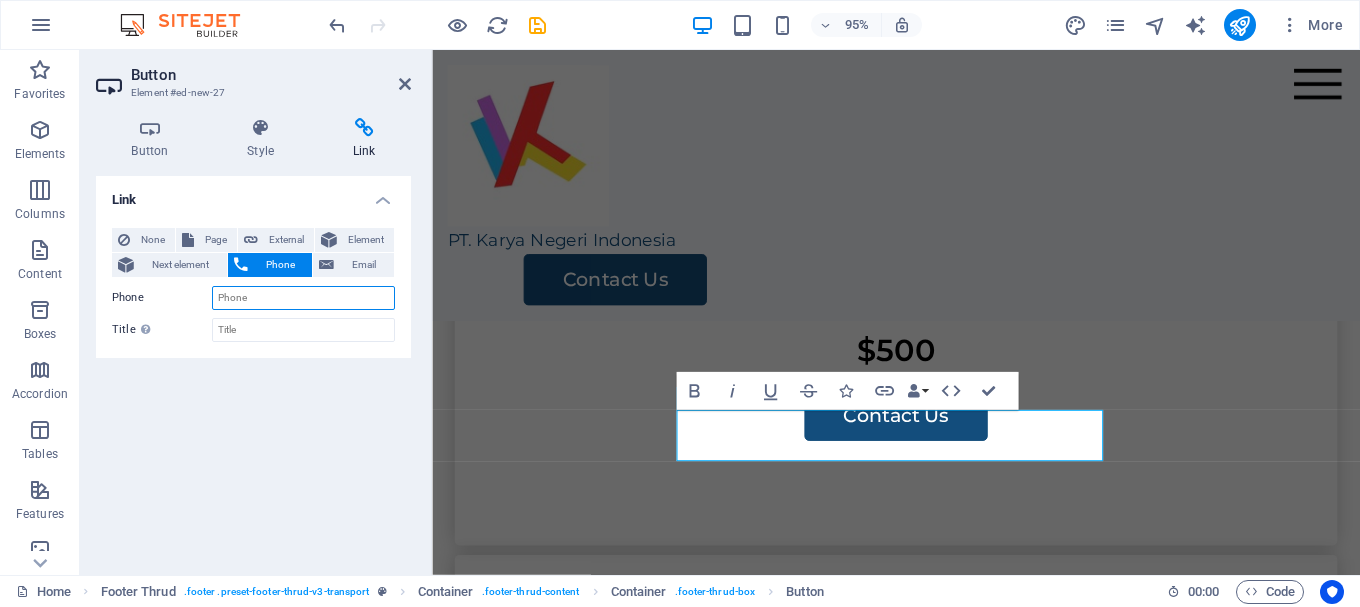 paste on "[PHONE]" 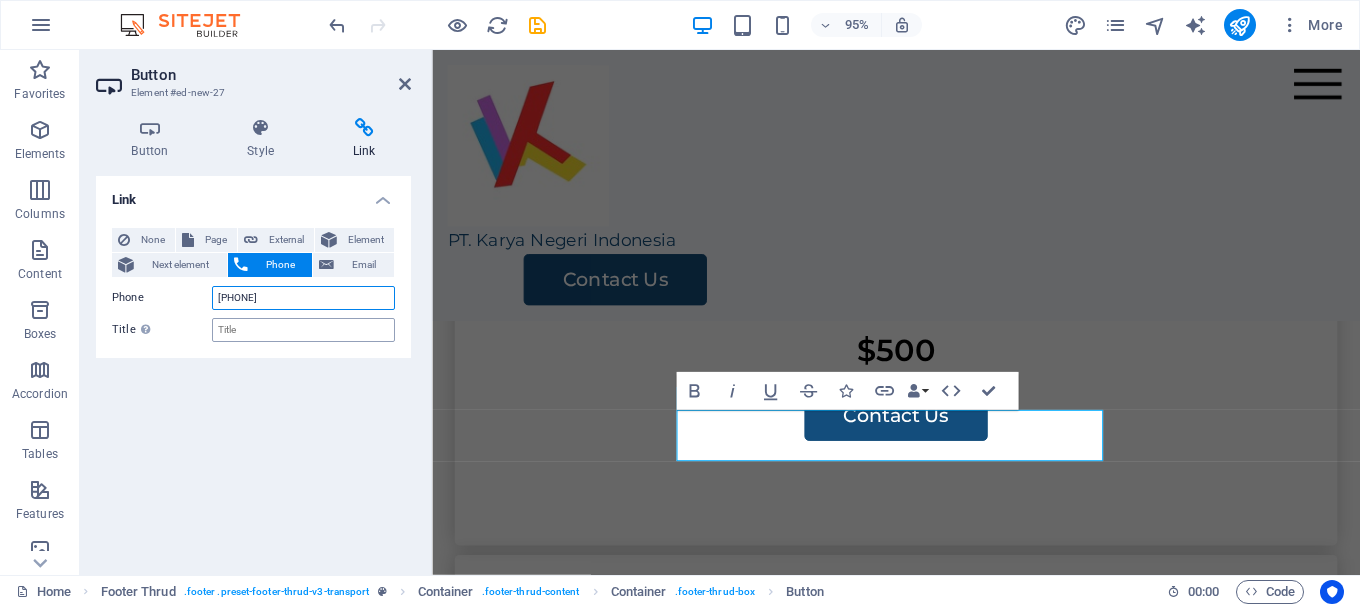type on "[PHONE]" 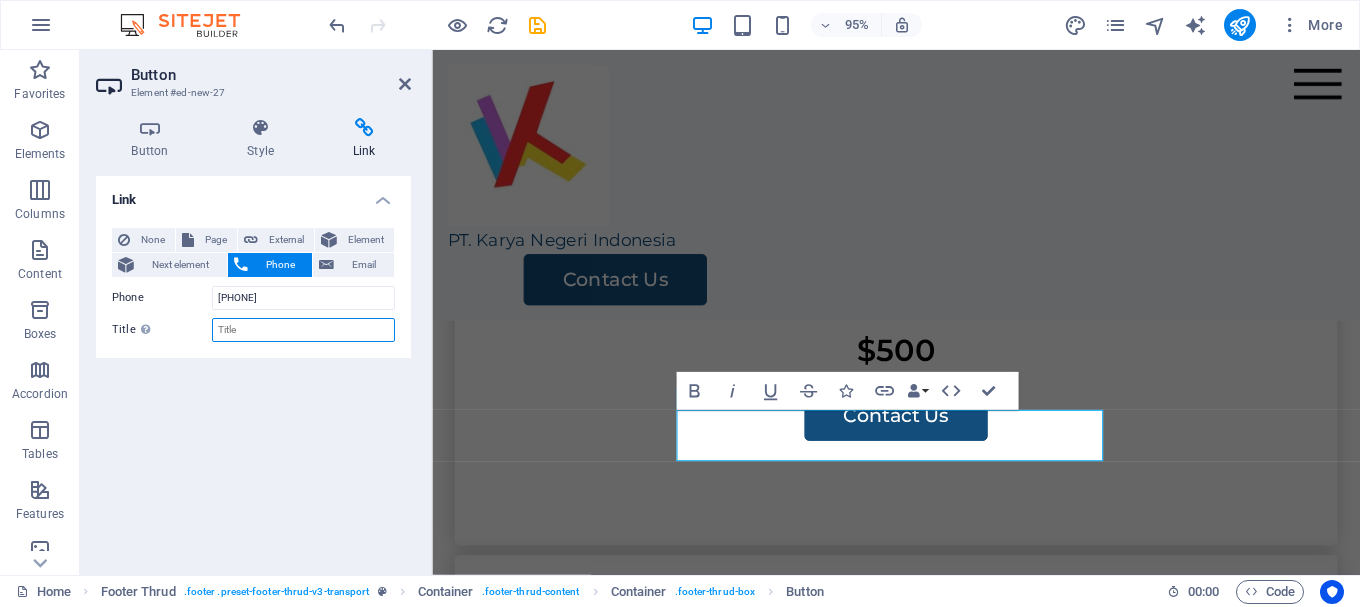 click on "Title Additional link description, should not be the same as the link text. The title is most often shown as a tooltip text when the mouse moves over the element. Leave empty if uncertain." at bounding box center [303, 330] 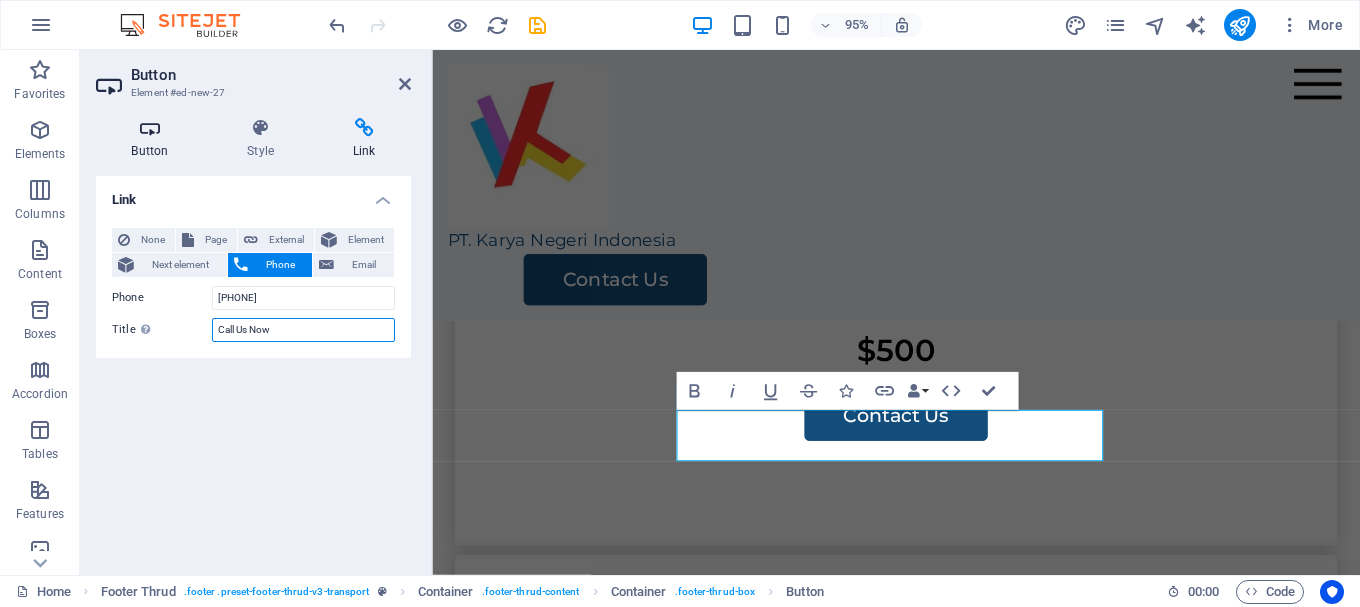 type on "Call Us Now" 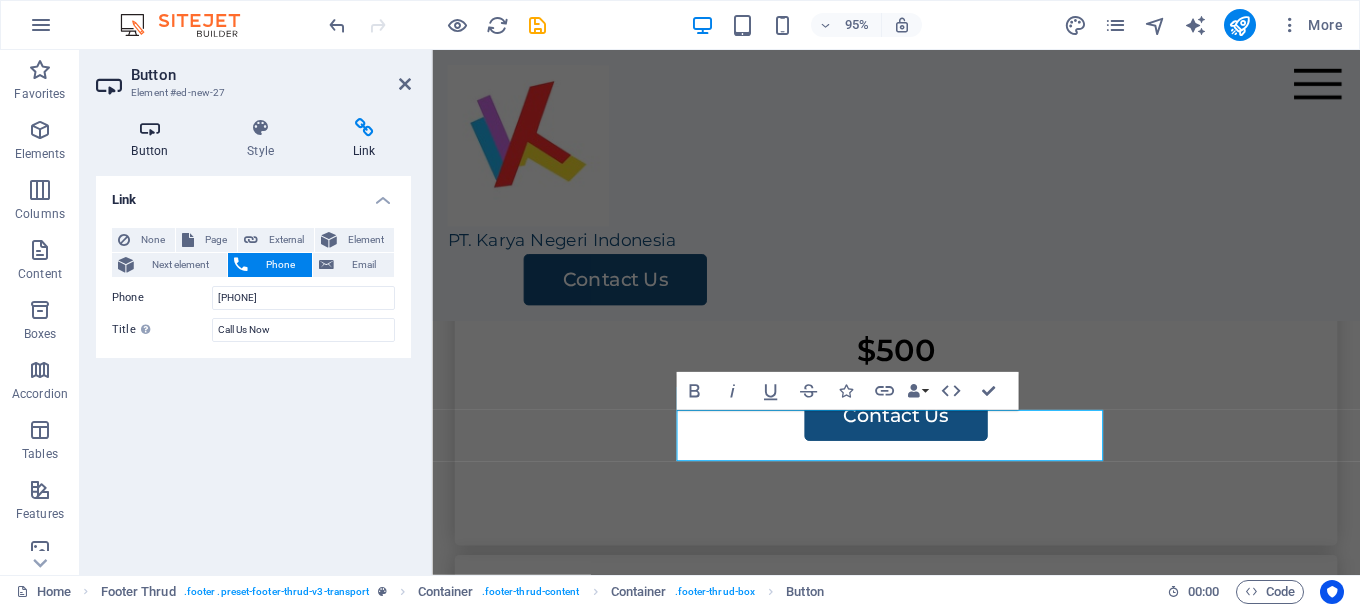 click on "Button" at bounding box center [154, 139] 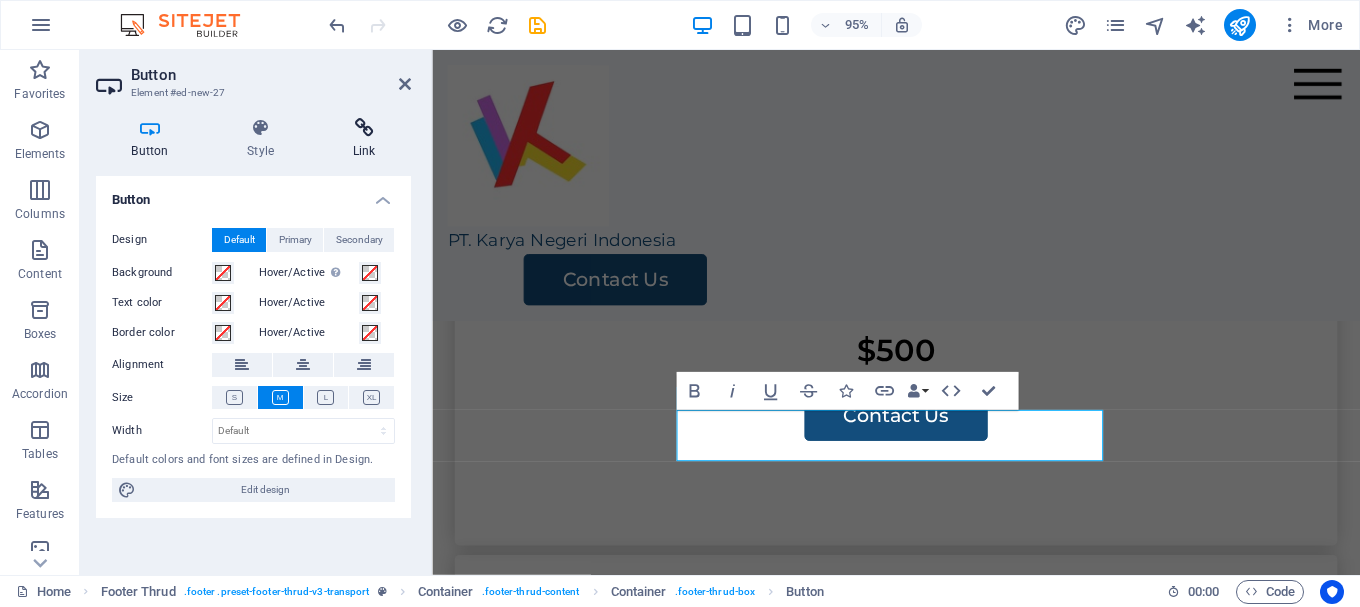 click on "Link" at bounding box center [364, 139] 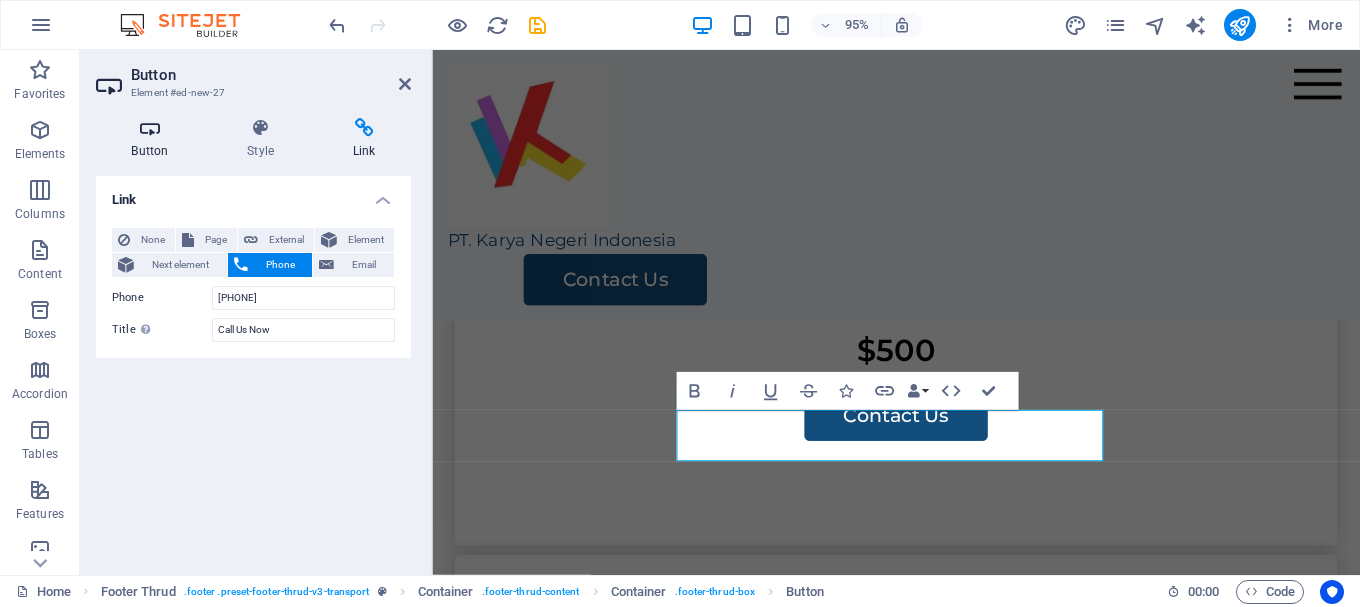 click at bounding box center [150, 128] 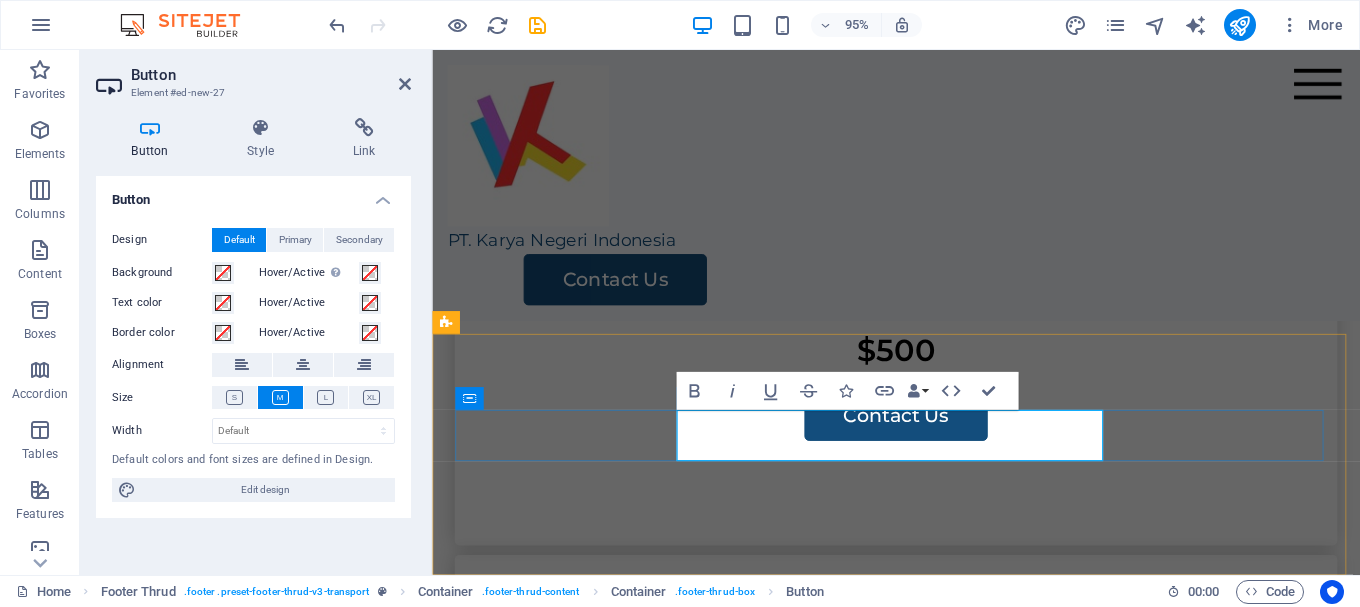 click on "Button label" at bounding box center [560, 2115] 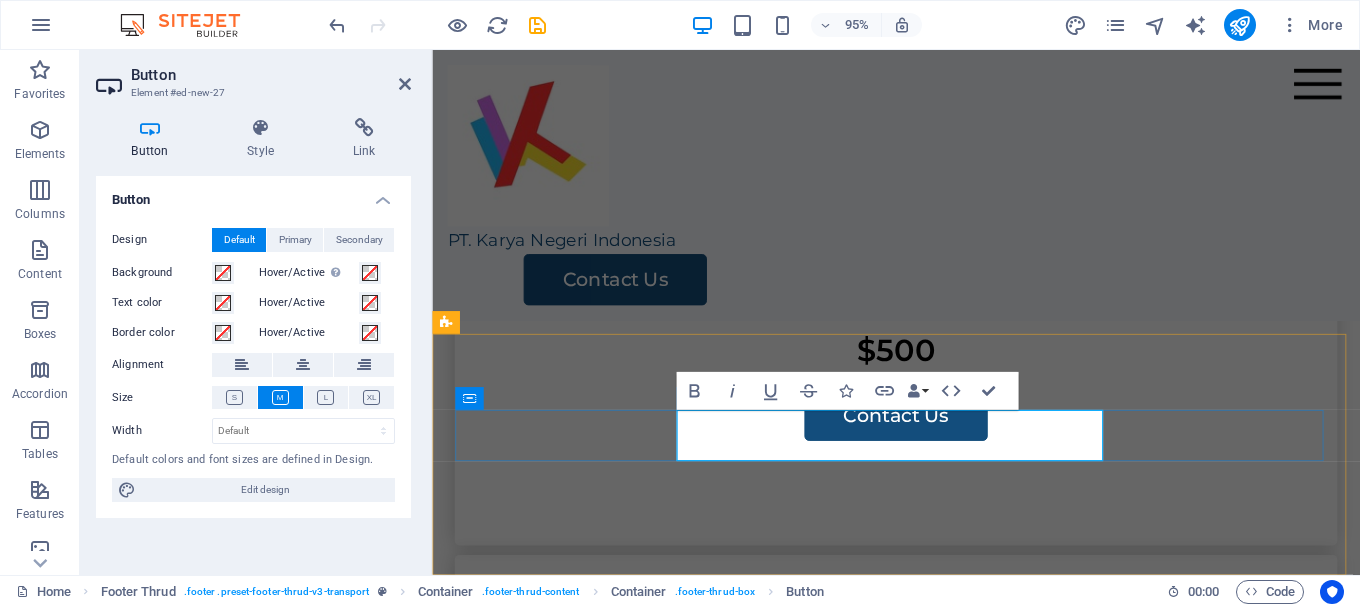 type 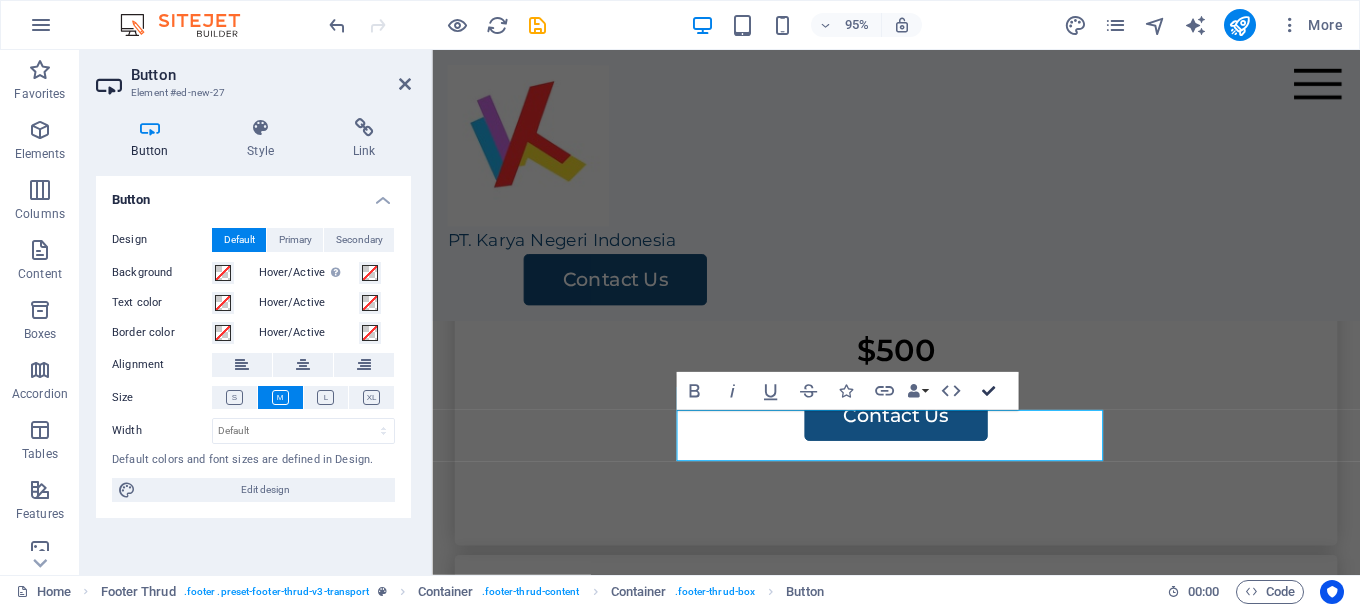 drag, startPoint x: 988, startPoint y: 391, endPoint x: 908, endPoint y: 386, distance: 80.1561 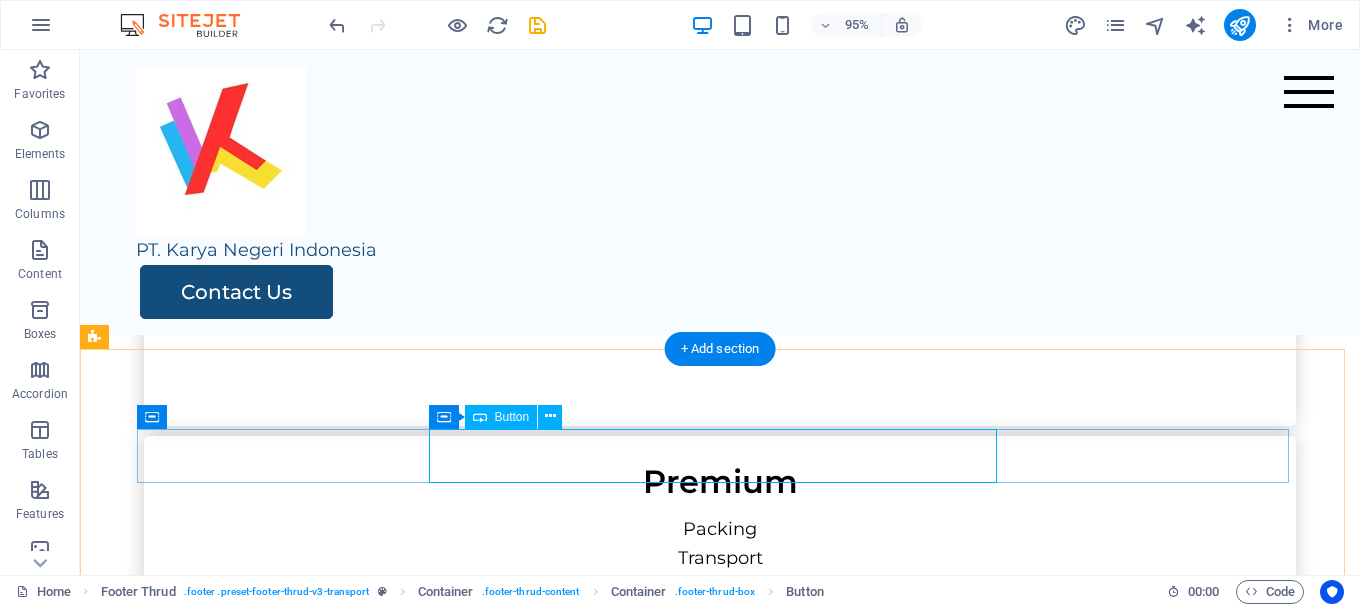 scroll, scrollTop: 4103, scrollLeft: 0, axis: vertical 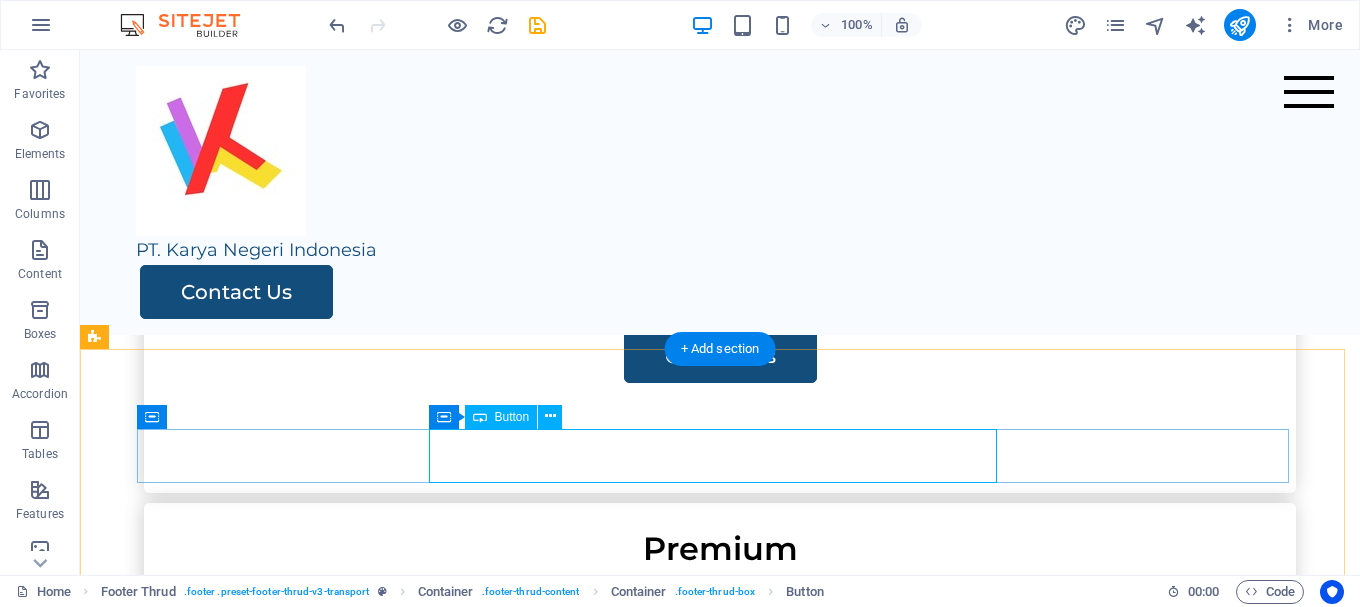 click on "Our Whatsapp" at bounding box center (428, 2036) 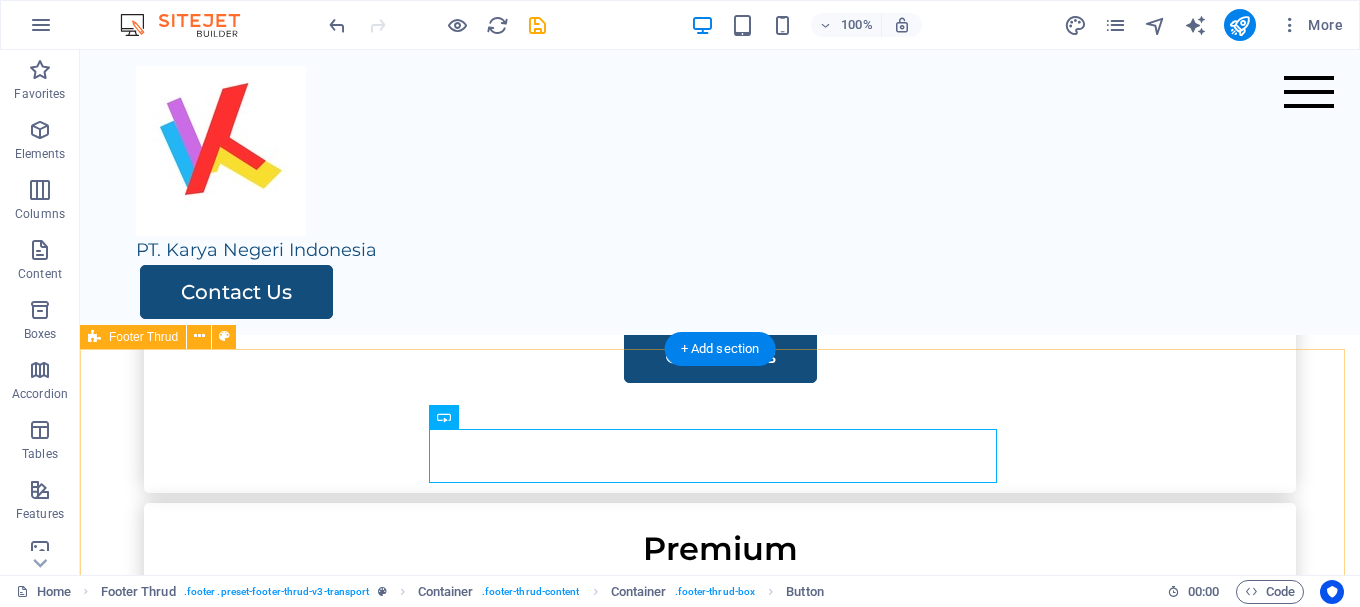 click on "Our Whatsapp
birostnktangsel.com   Legal Notice  |  Privacy Policy" at bounding box center (720, 2070) 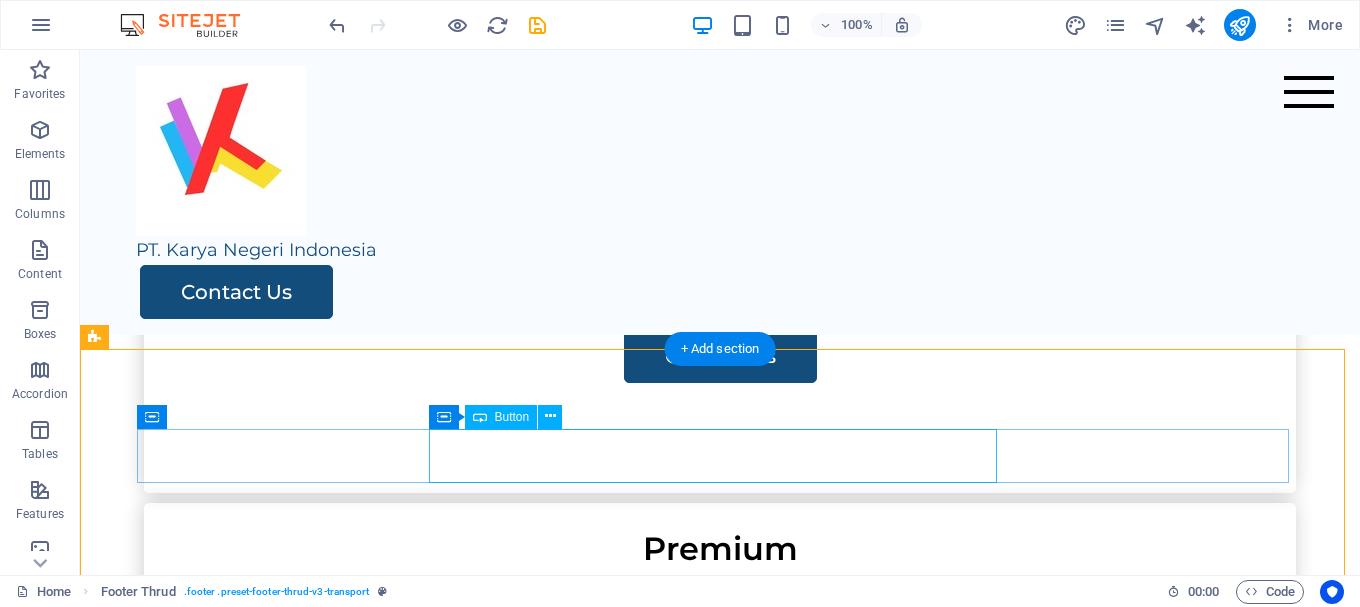 click on "Our Whatsapp" at bounding box center (428, 2036) 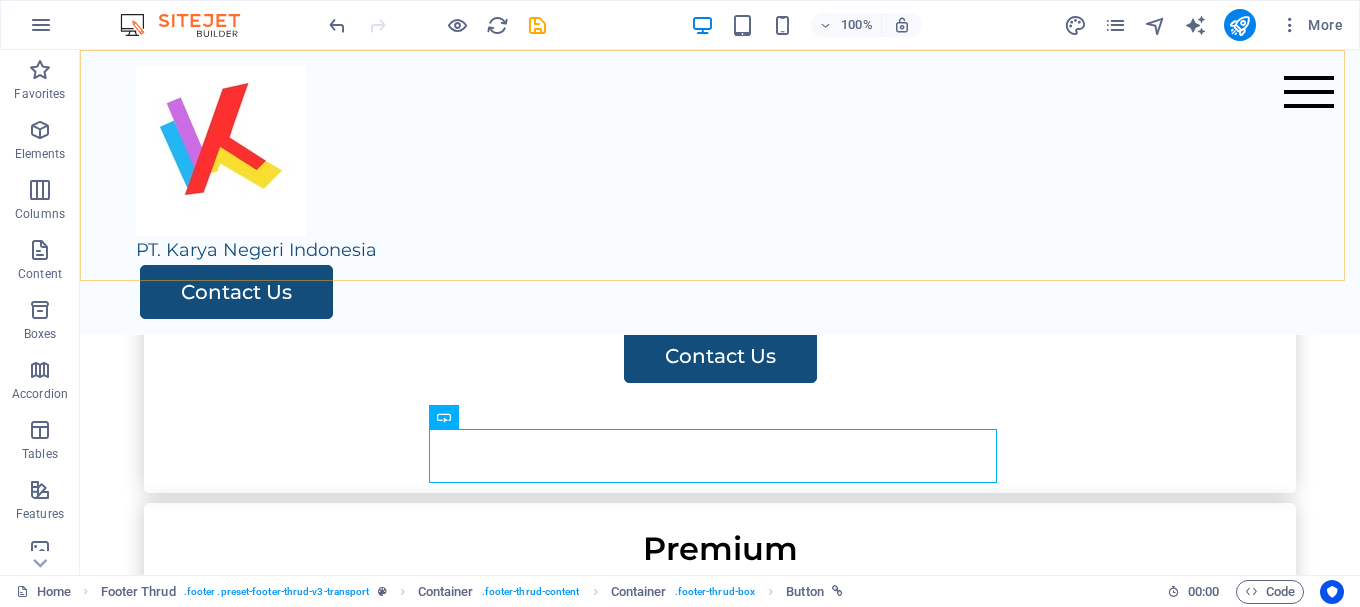 click on "PT. Karya Negeri Indonesia Home Services About Us Pricing Contact Us" at bounding box center [720, 192] 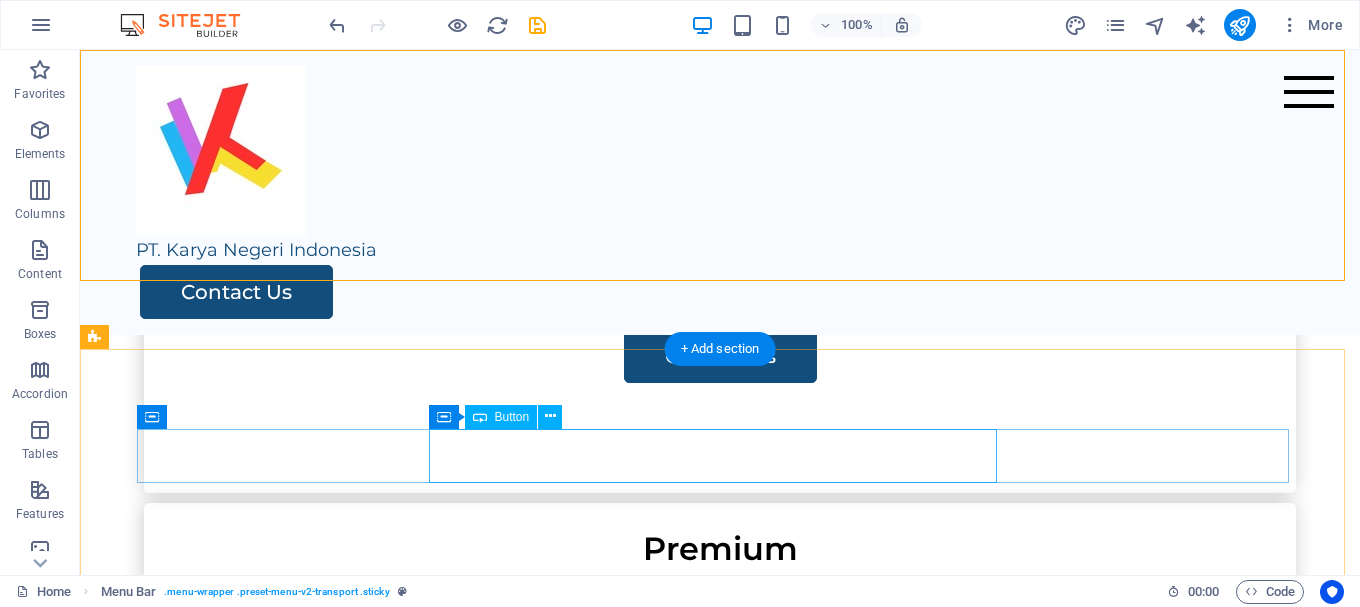 click on "Our Whatsapp" at bounding box center (428, 2036) 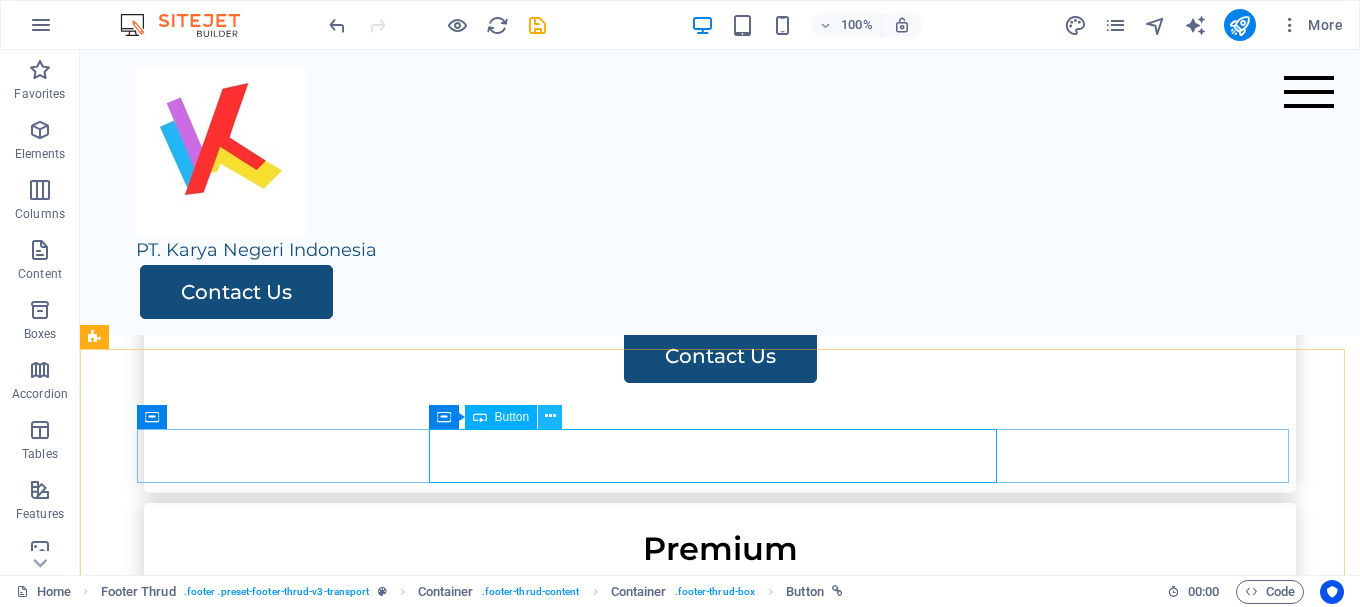 click at bounding box center [550, 417] 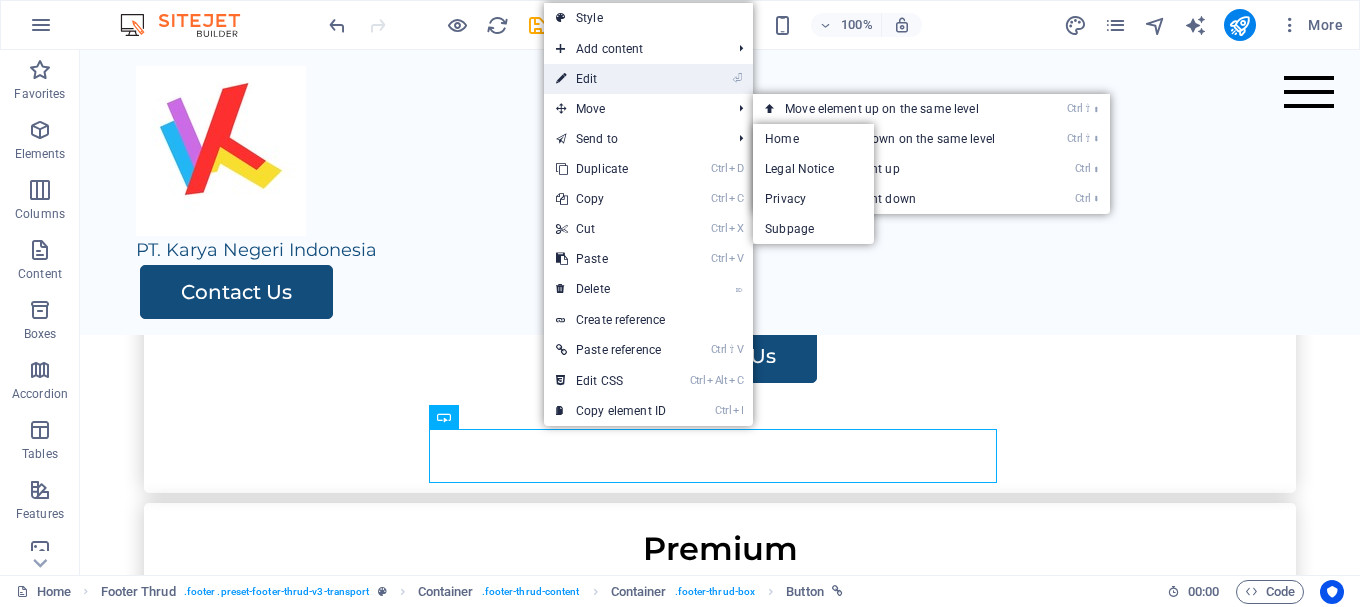 drag, startPoint x: 614, startPoint y: 78, endPoint x: 189, endPoint y: 29, distance: 427.81537 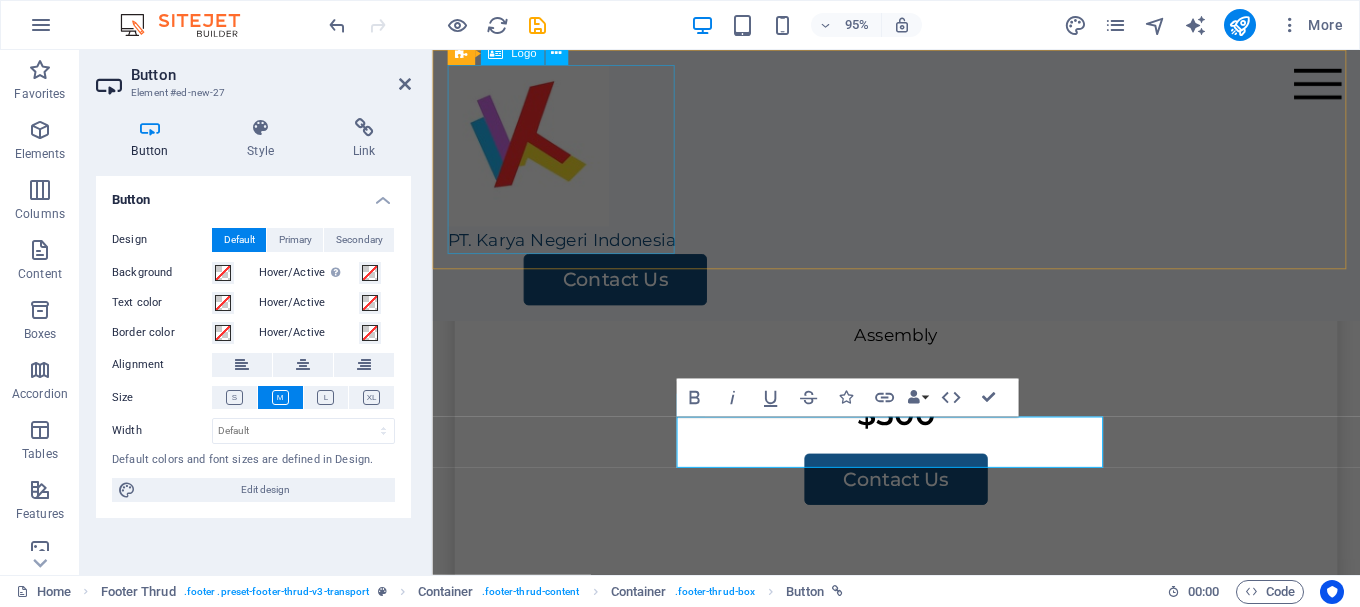 scroll, scrollTop: 4163, scrollLeft: 0, axis: vertical 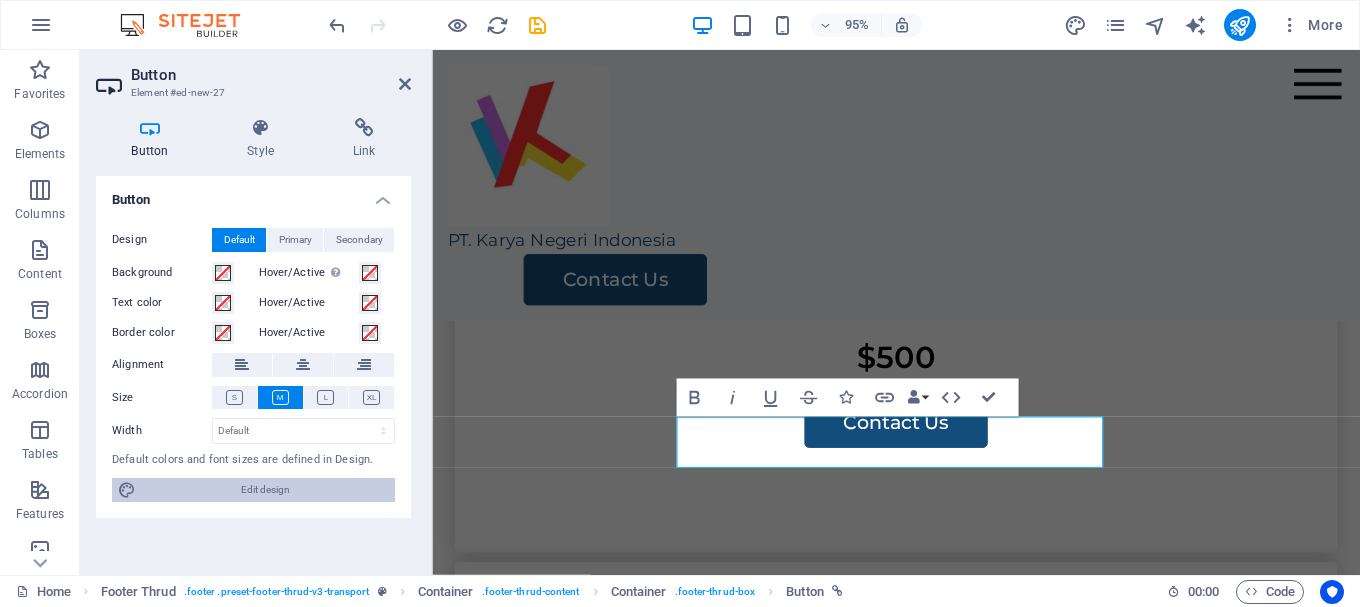 click on "Edit design" at bounding box center [265, 490] 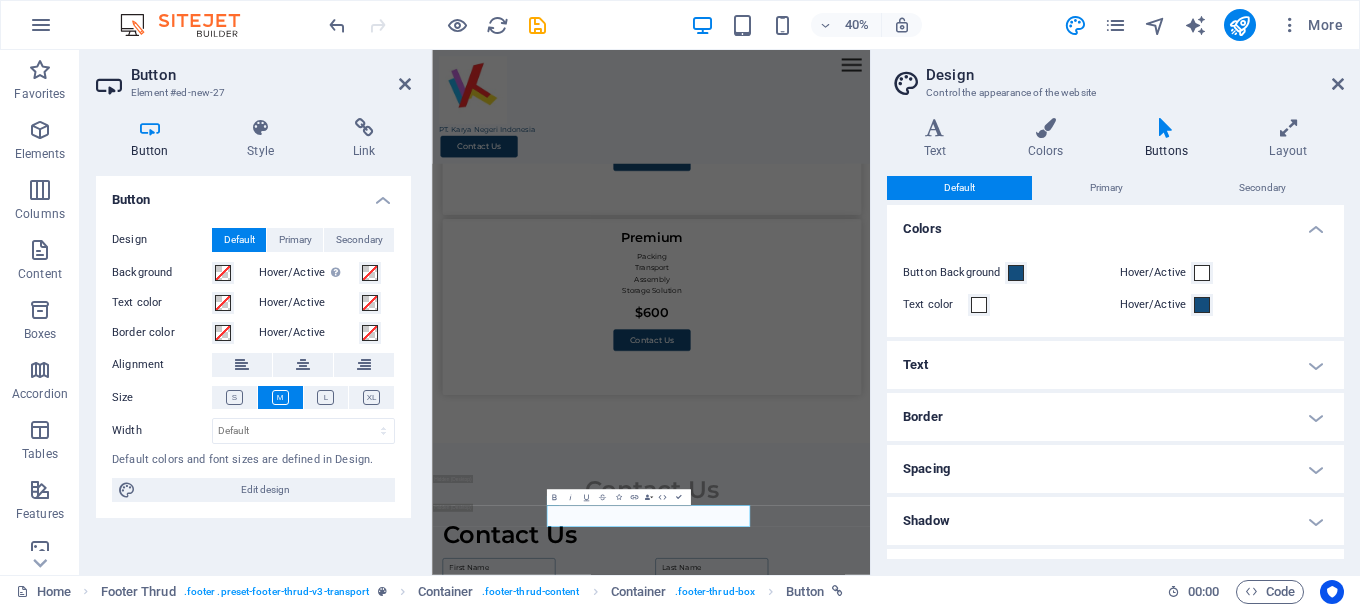 click at bounding box center [1166, 128] 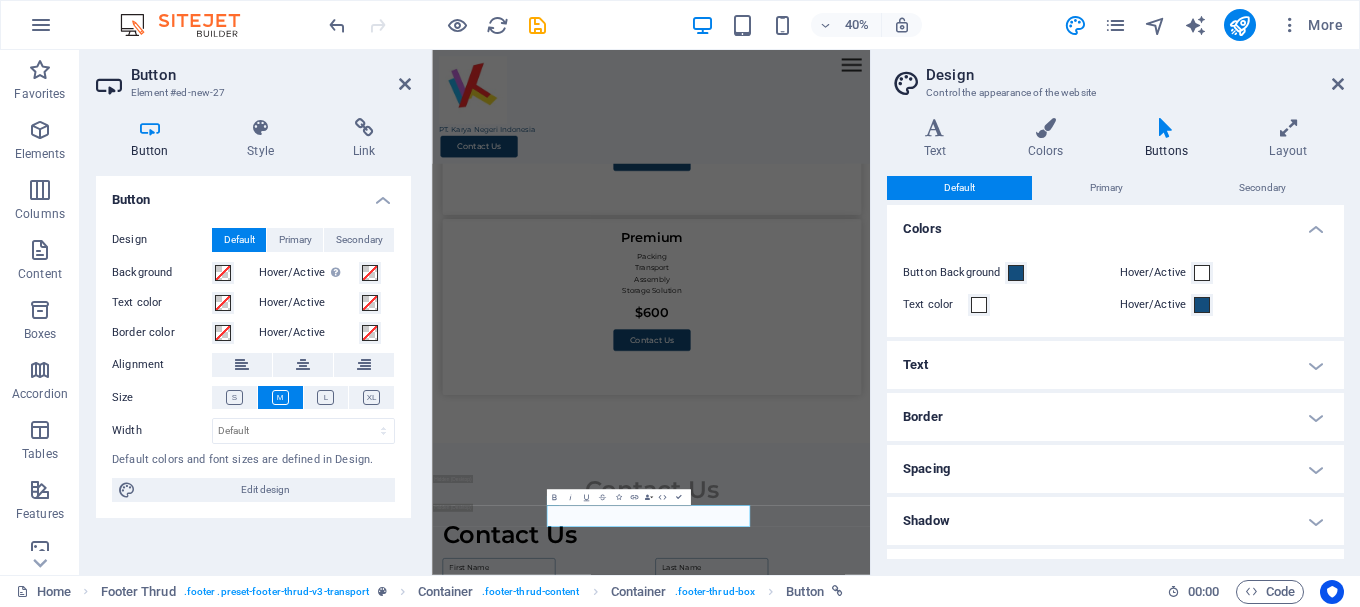 scroll, scrollTop: 3343, scrollLeft: 0, axis: vertical 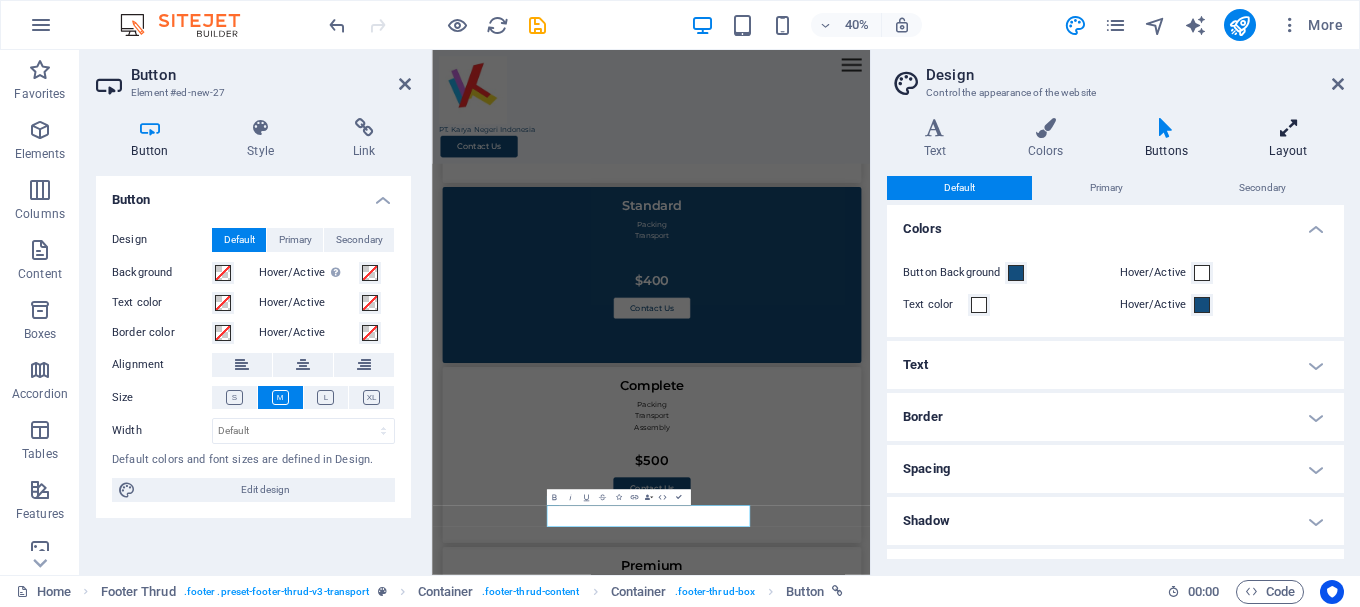 click at bounding box center (1288, 128) 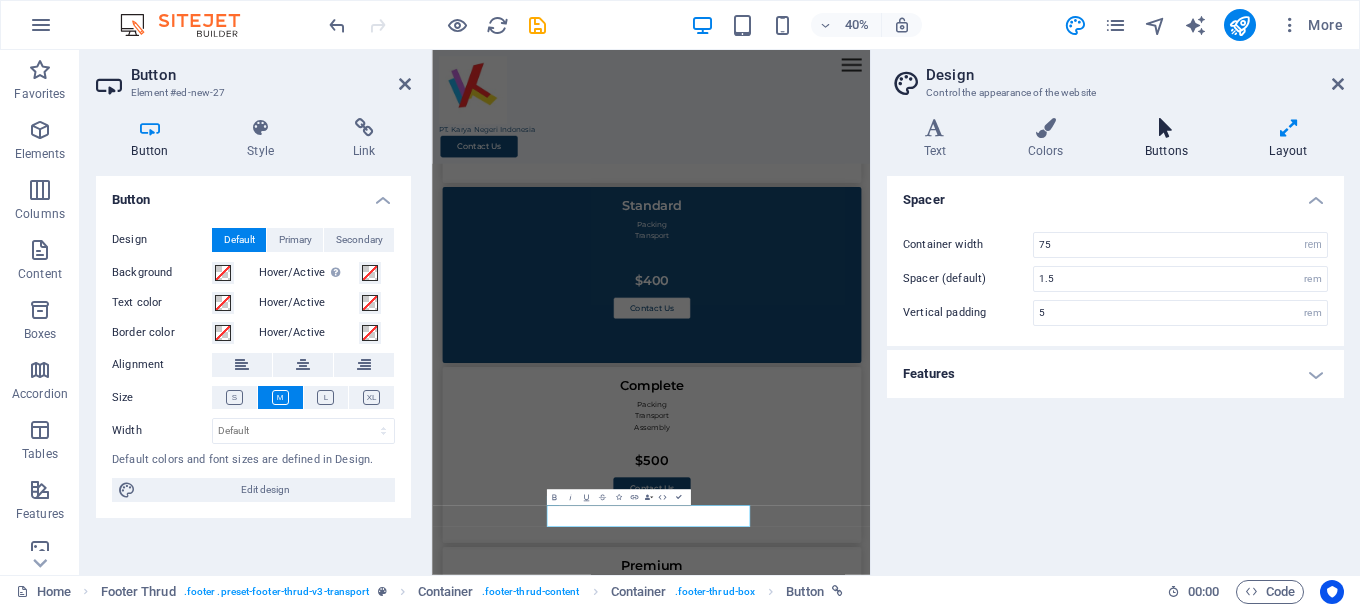 click at bounding box center (1166, 128) 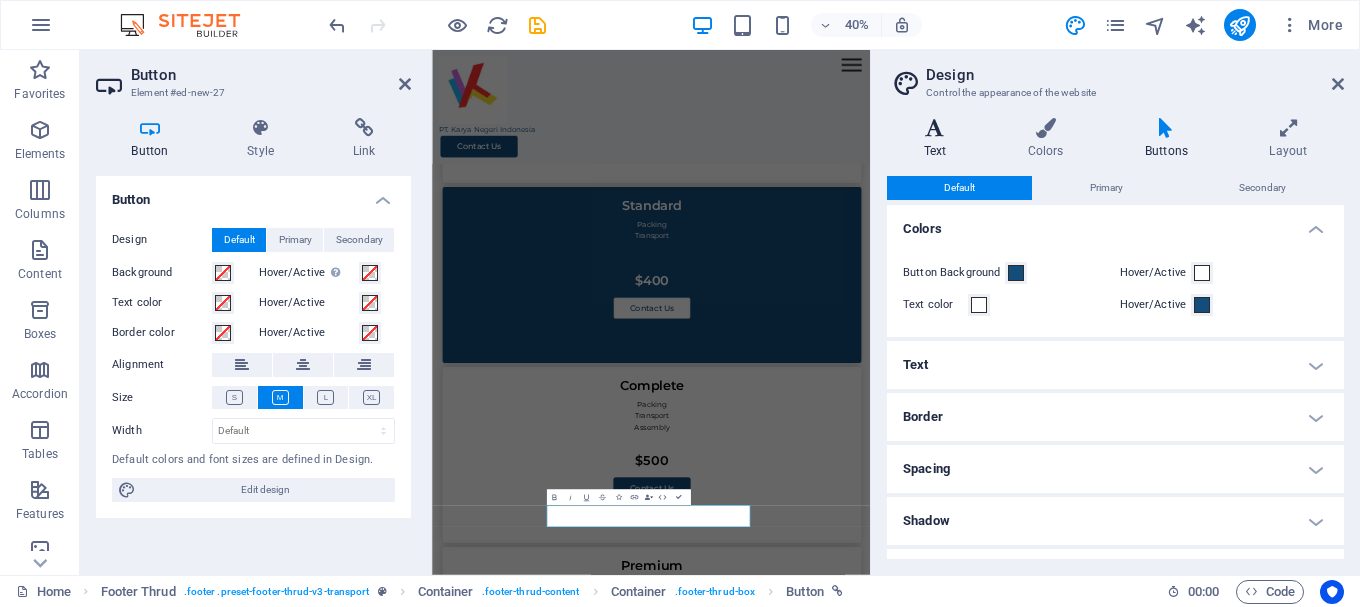 click on "Text" at bounding box center [939, 139] 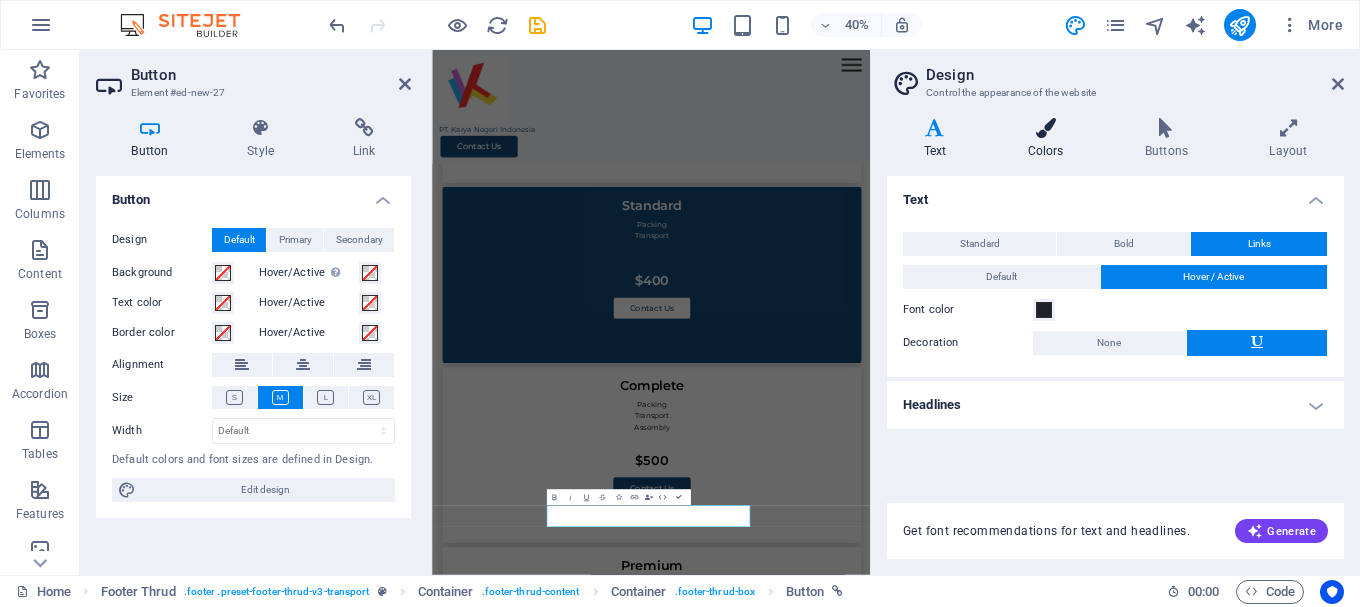 click on "Colors" at bounding box center [1049, 139] 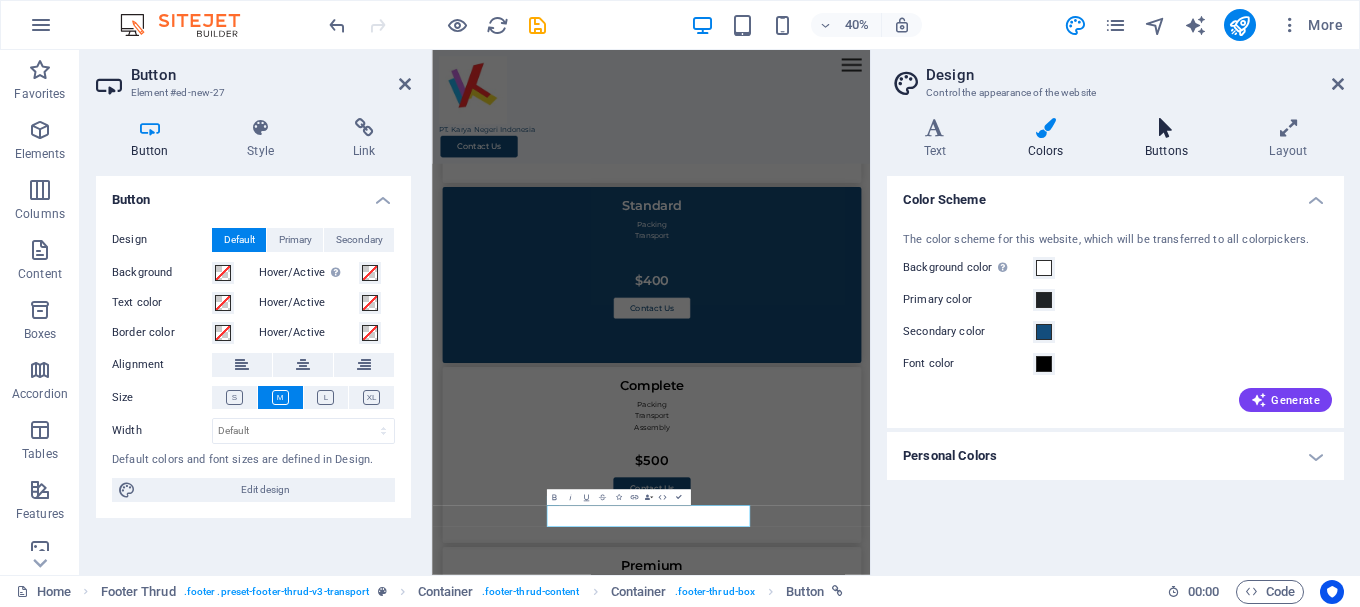 click at bounding box center [1166, 128] 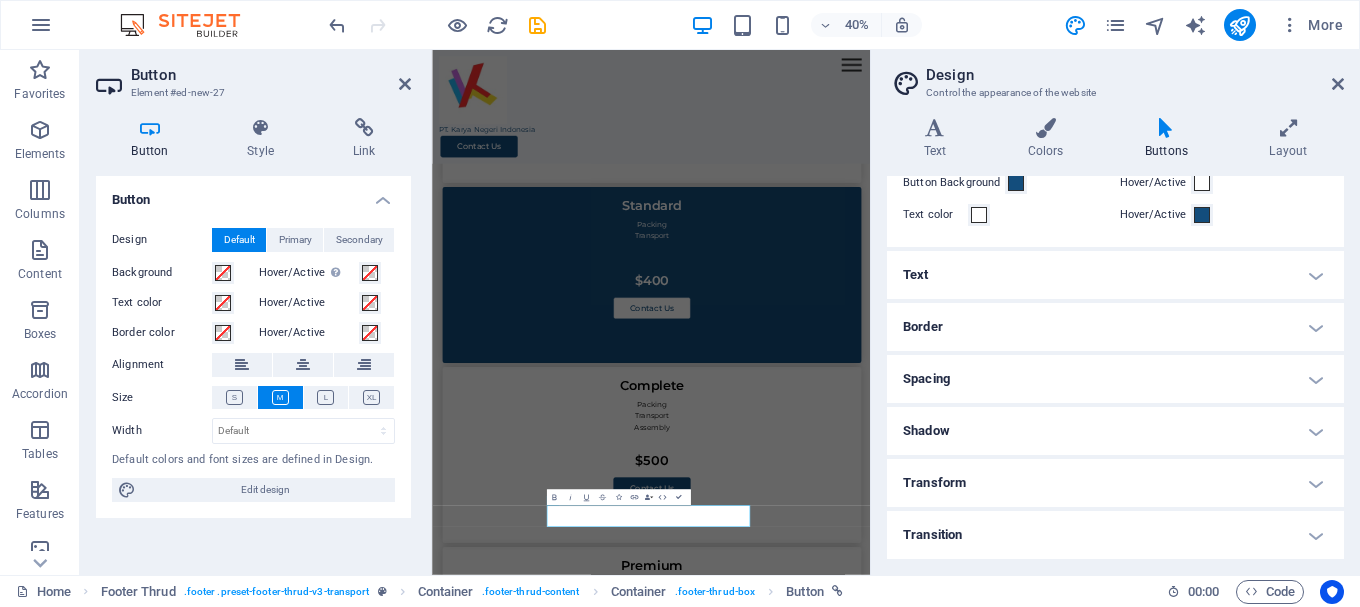 scroll, scrollTop: 0, scrollLeft: 0, axis: both 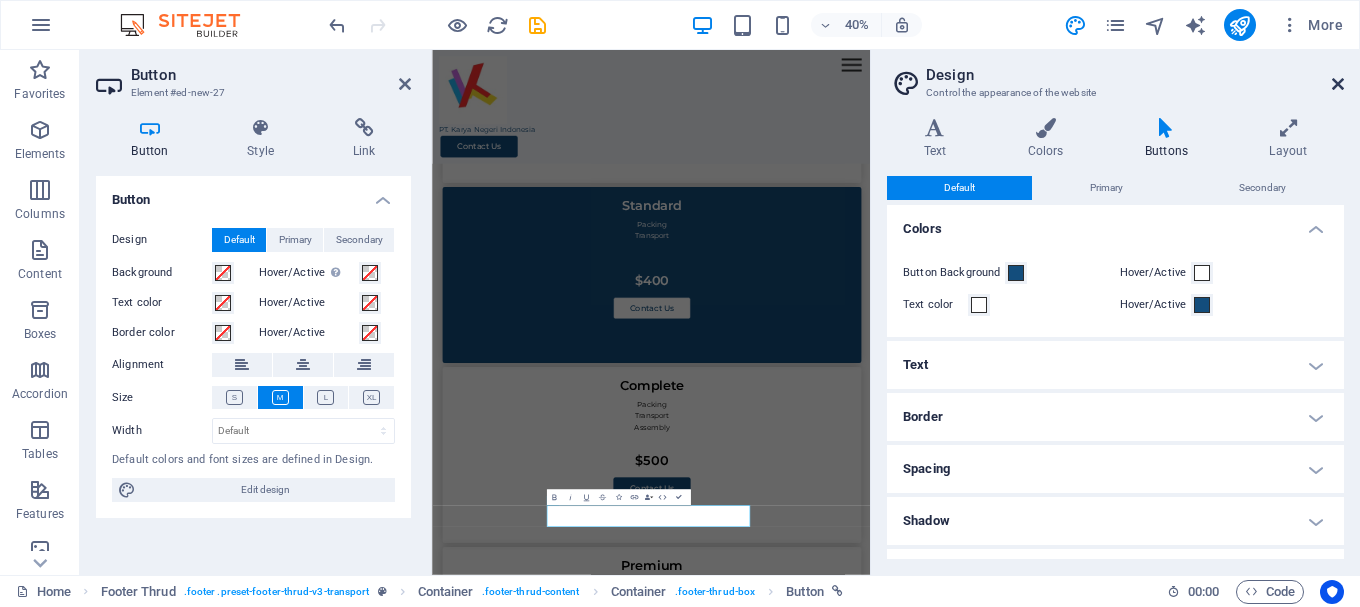 drag, startPoint x: 1342, startPoint y: 84, endPoint x: 448, endPoint y: 57, distance: 894.40765 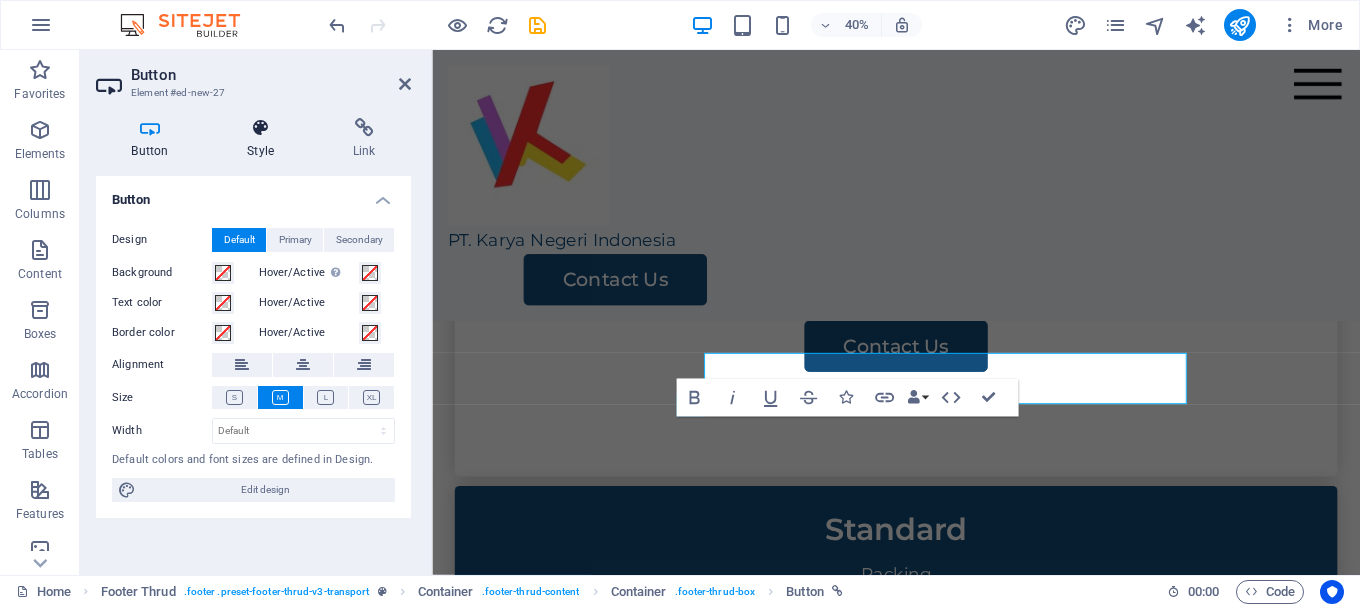 scroll, scrollTop: 4163, scrollLeft: 0, axis: vertical 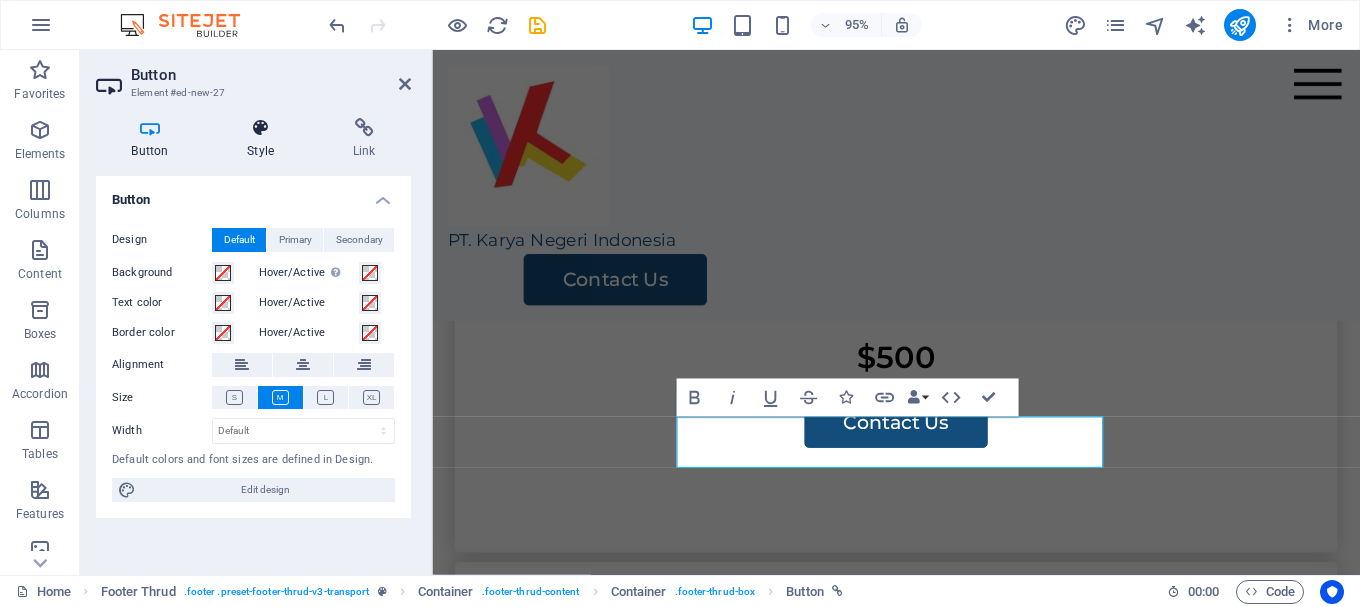 click on "Style" at bounding box center [265, 139] 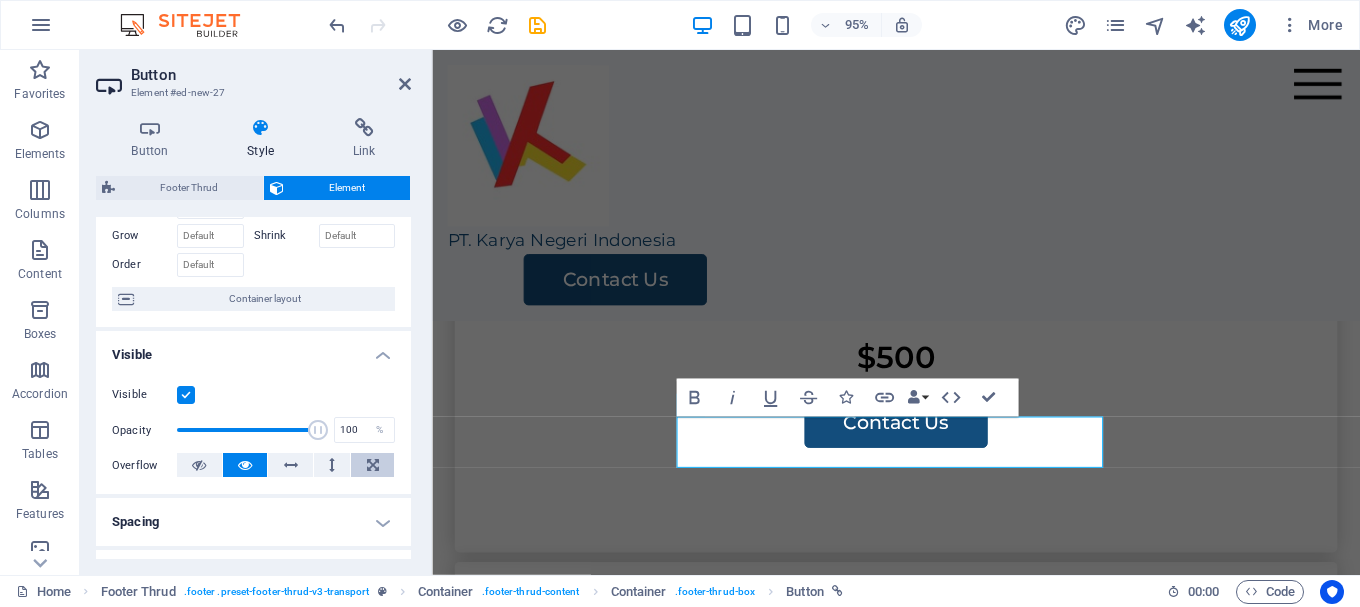 scroll, scrollTop: 0, scrollLeft: 0, axis: both 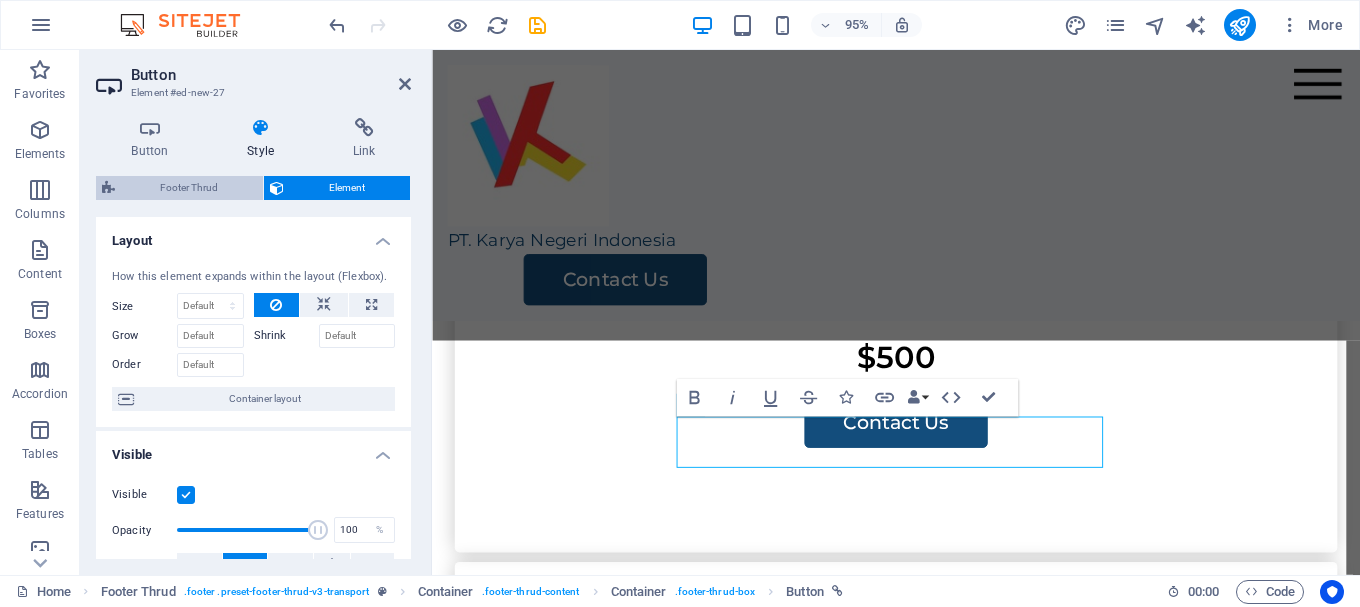 click on "Footer Thrud" at bounding box center (189, 188) 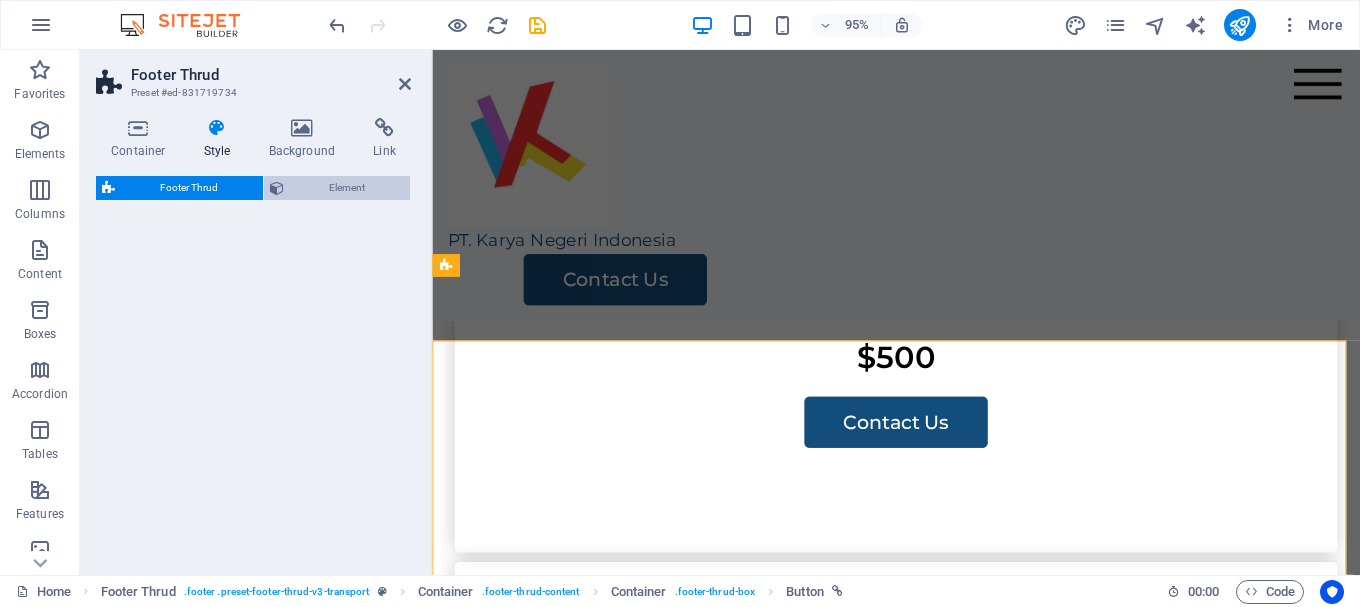 select on "rem" 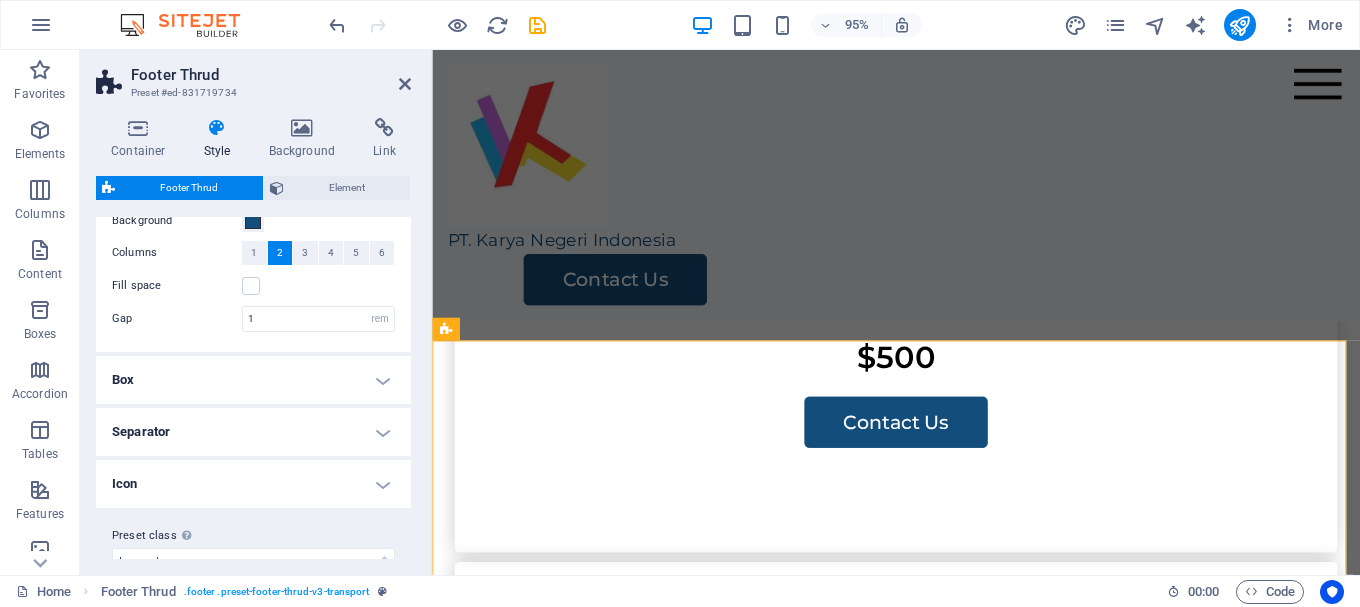scroll, scrollTop: 93, scrollLeft: 0, axis: vertical 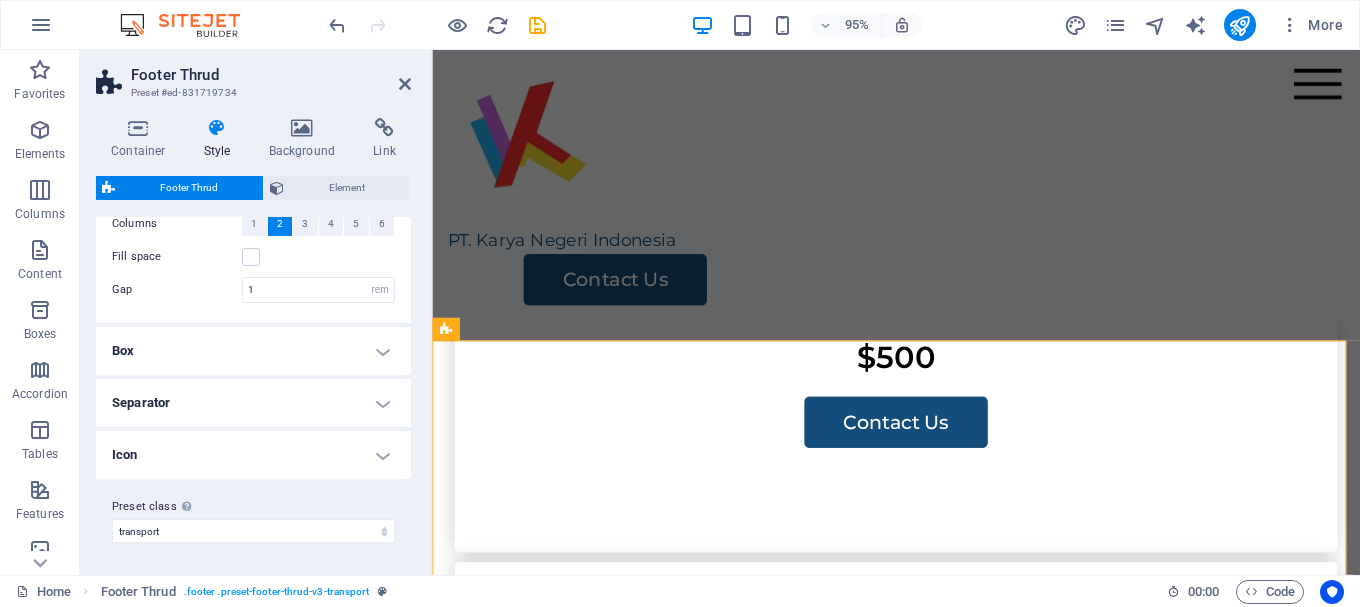 click on "Icon" at bounding box center (253, 455) 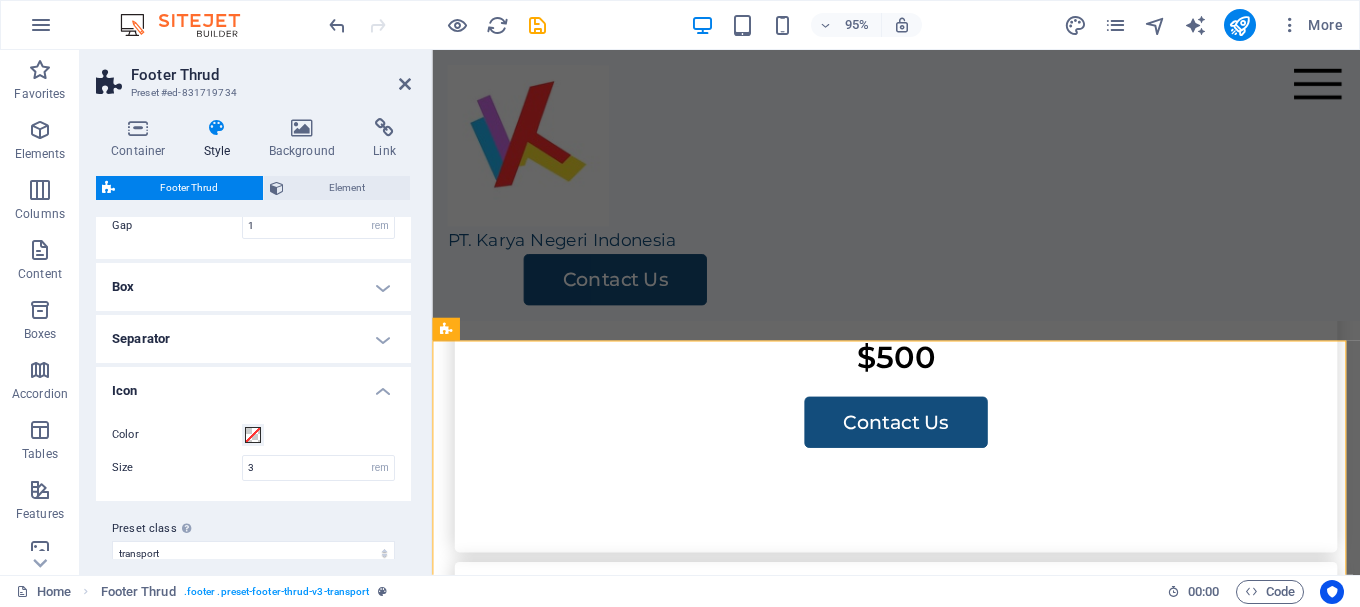 scroll, scrollTop: 179, scrollLeft: 0, axis: vertical 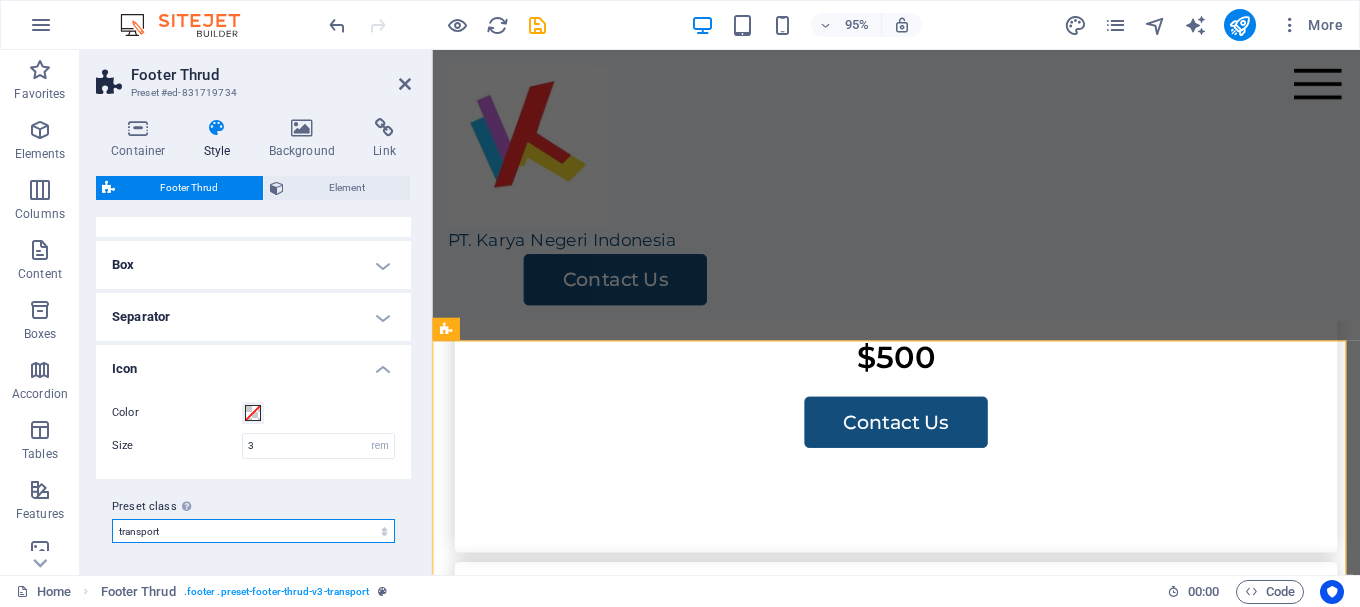 click on "transport Add preset class" at bounding box center [253, 531] 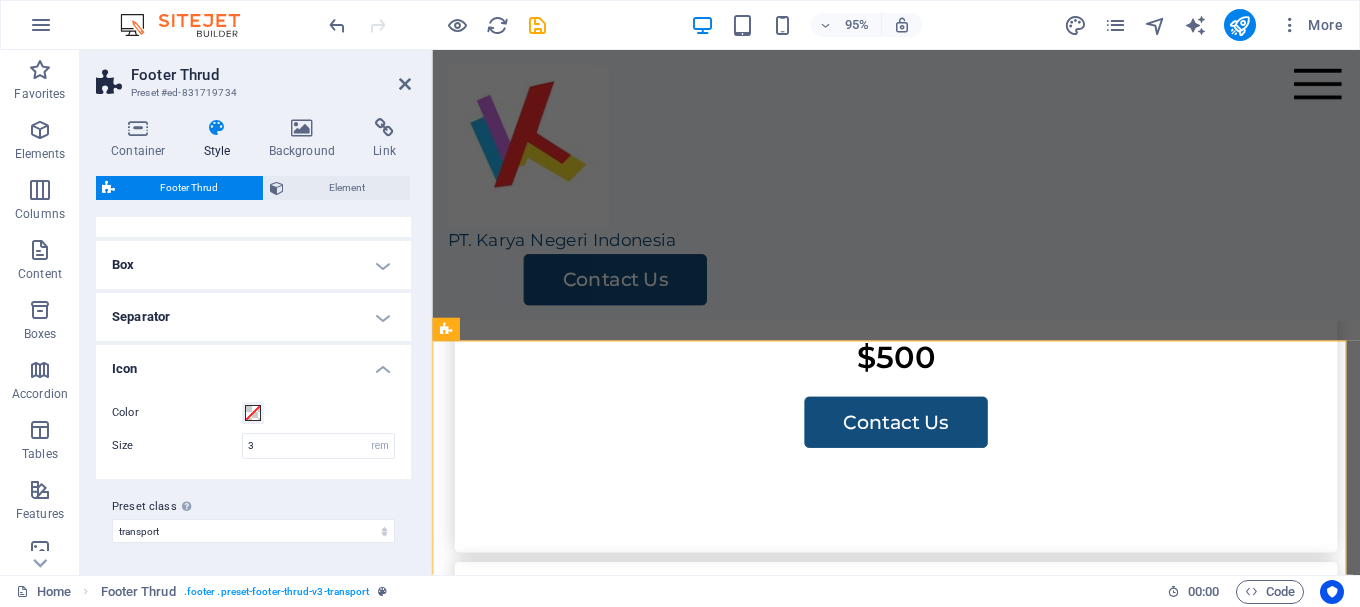 click on "Preset class Above chosen variant and settings affect all elements which carry this preset class. transport Add preset class" at bounding box center (253, 519) 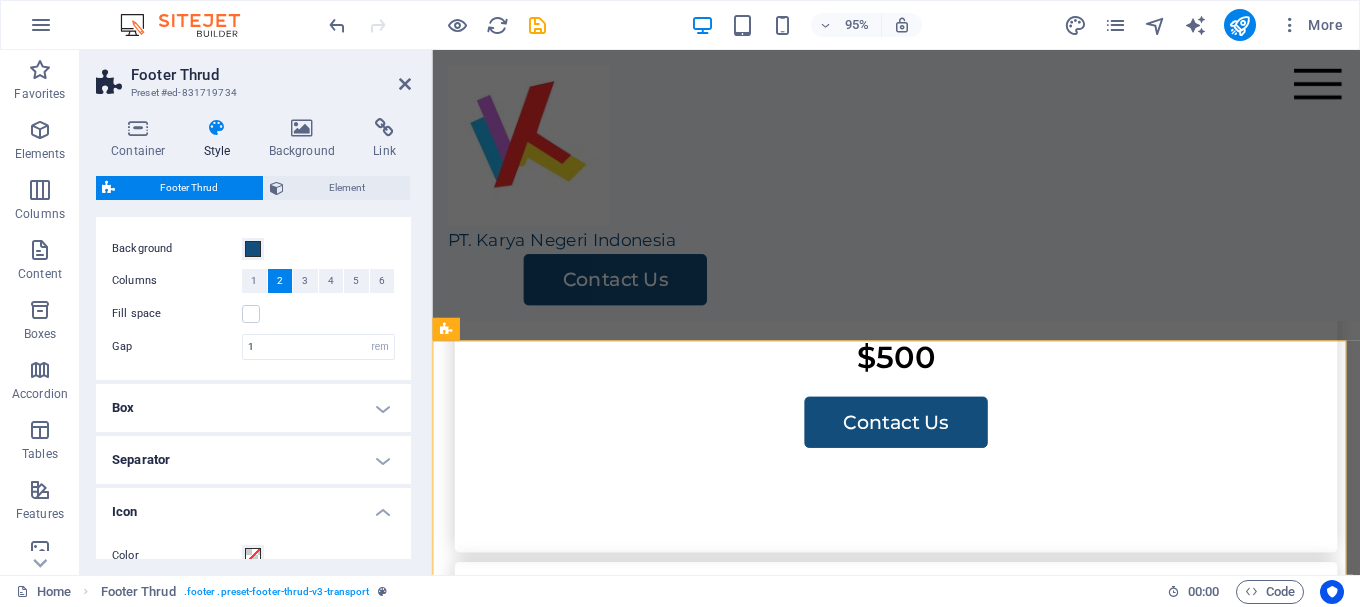 scroll, scrollTop: 0, scrollLeft: 0, axis: both 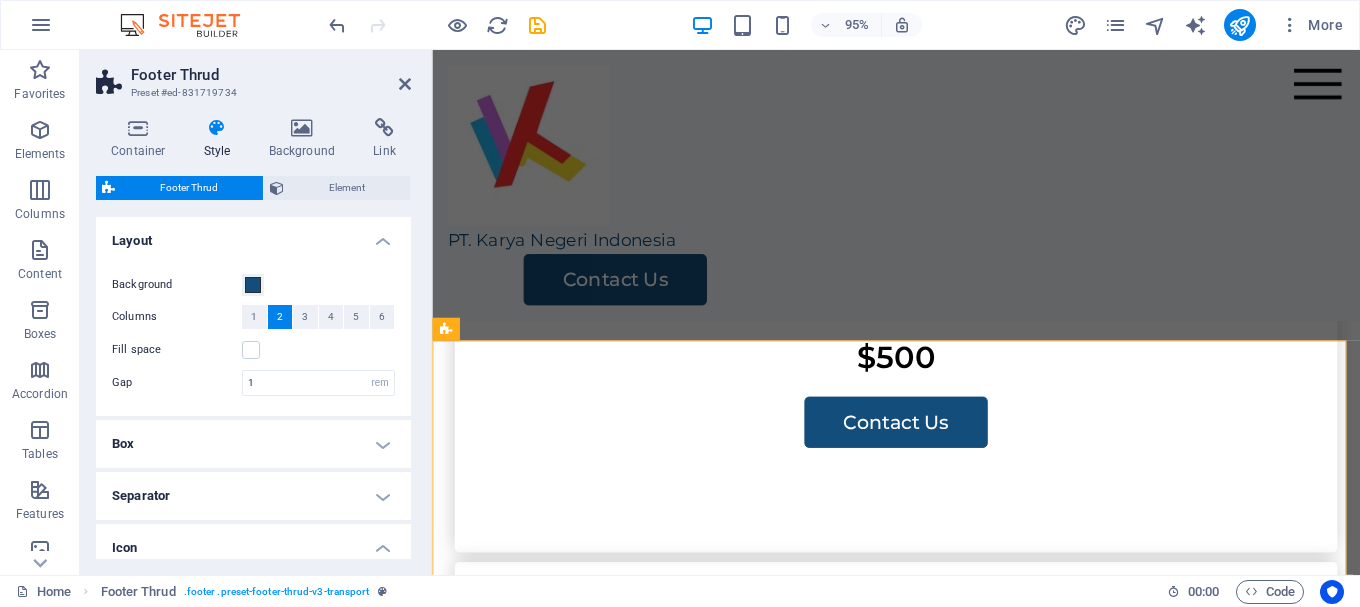 click on "Box" at bounding box center [253, 444] 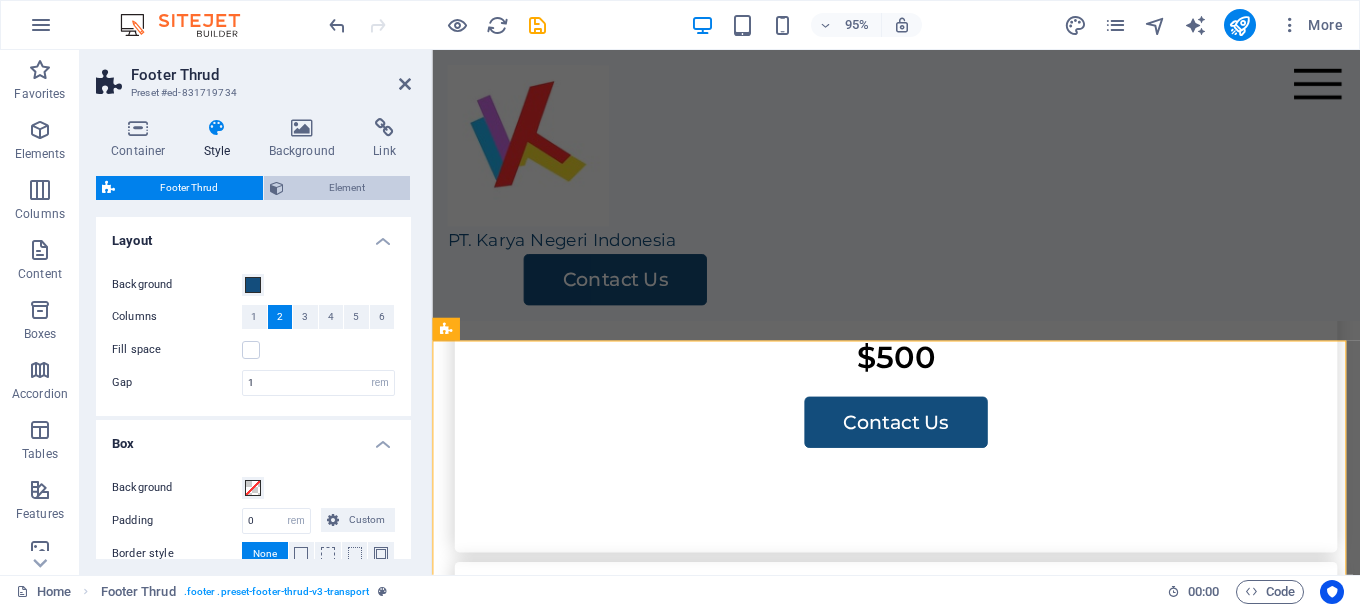click on "Element" at bounding box center [347, 188] 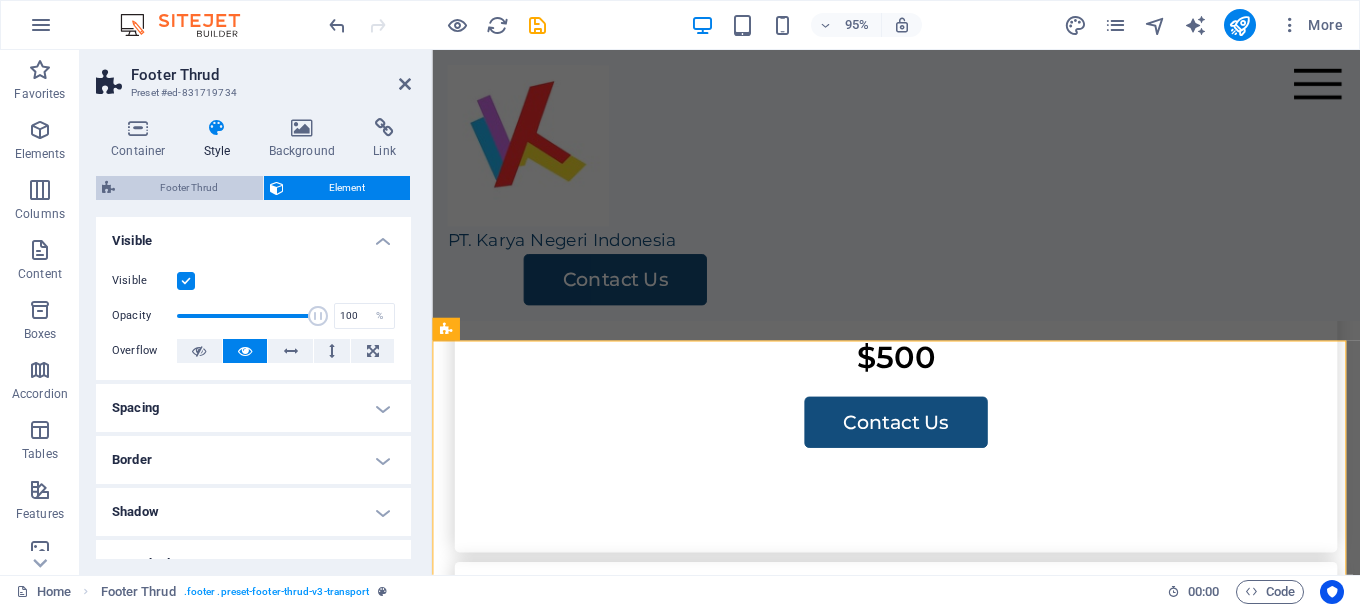 click on "Footer Thrud" at bounding box center [189, 188] 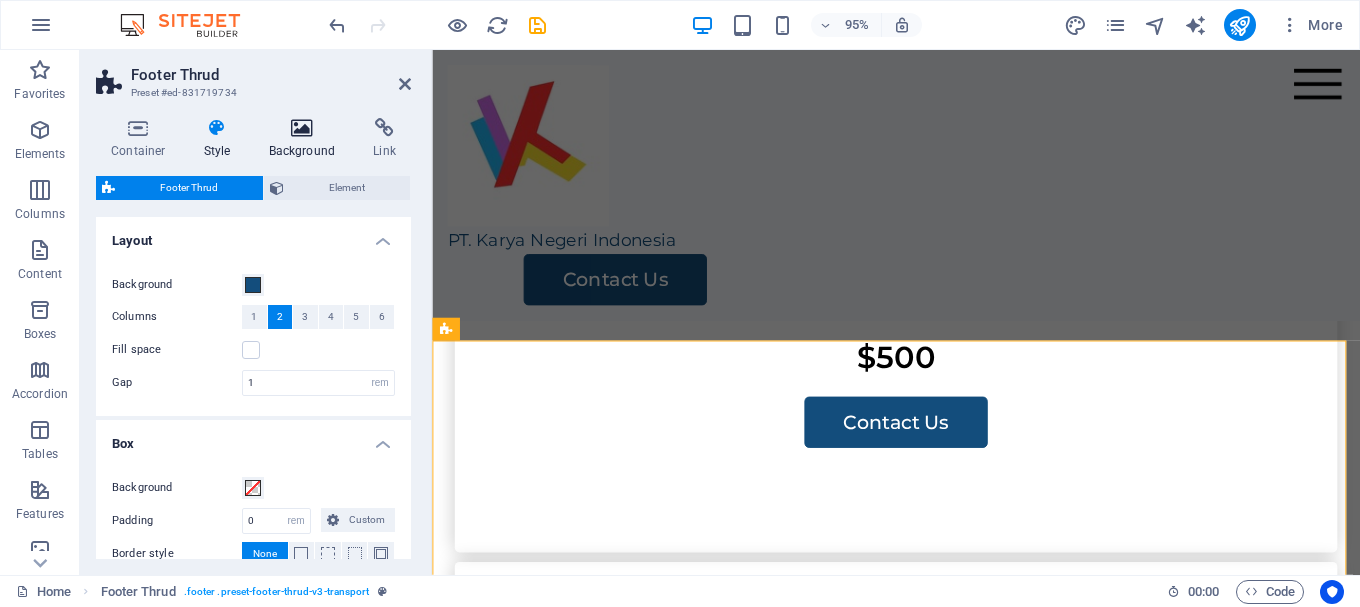 click at bounding box center [302, 128] 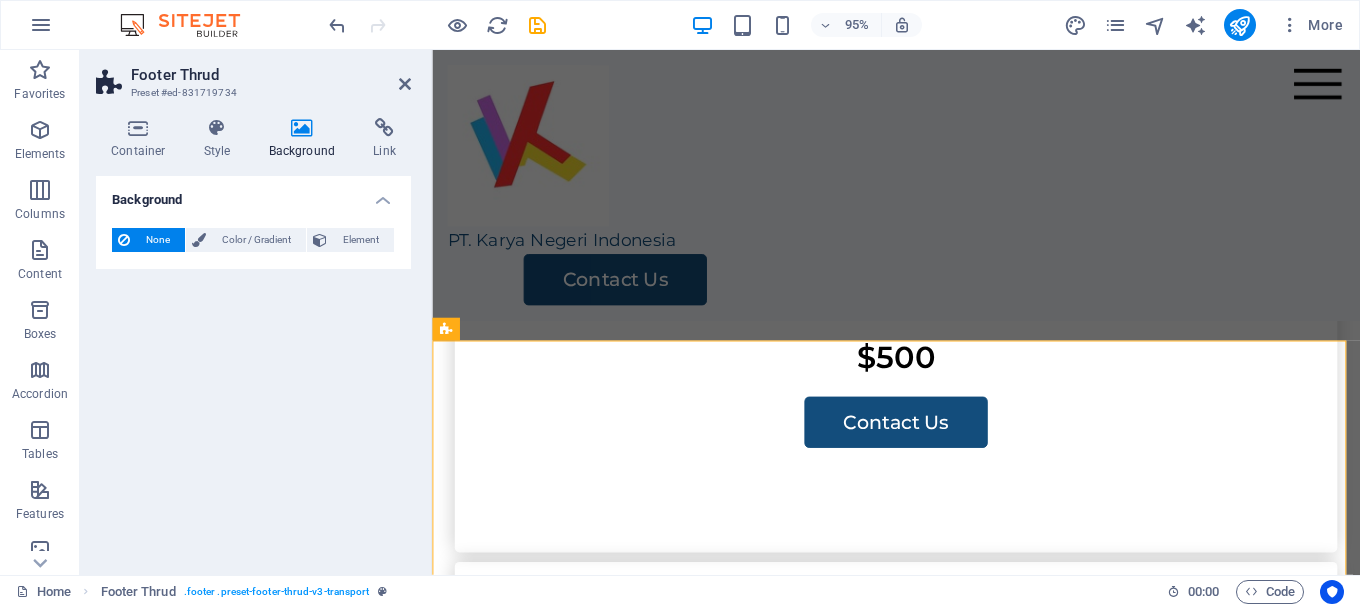 drag, startPoint x: 354, startPoint y: 247, endPoint x: 162, endPoint y: 250, distance: 192.02344 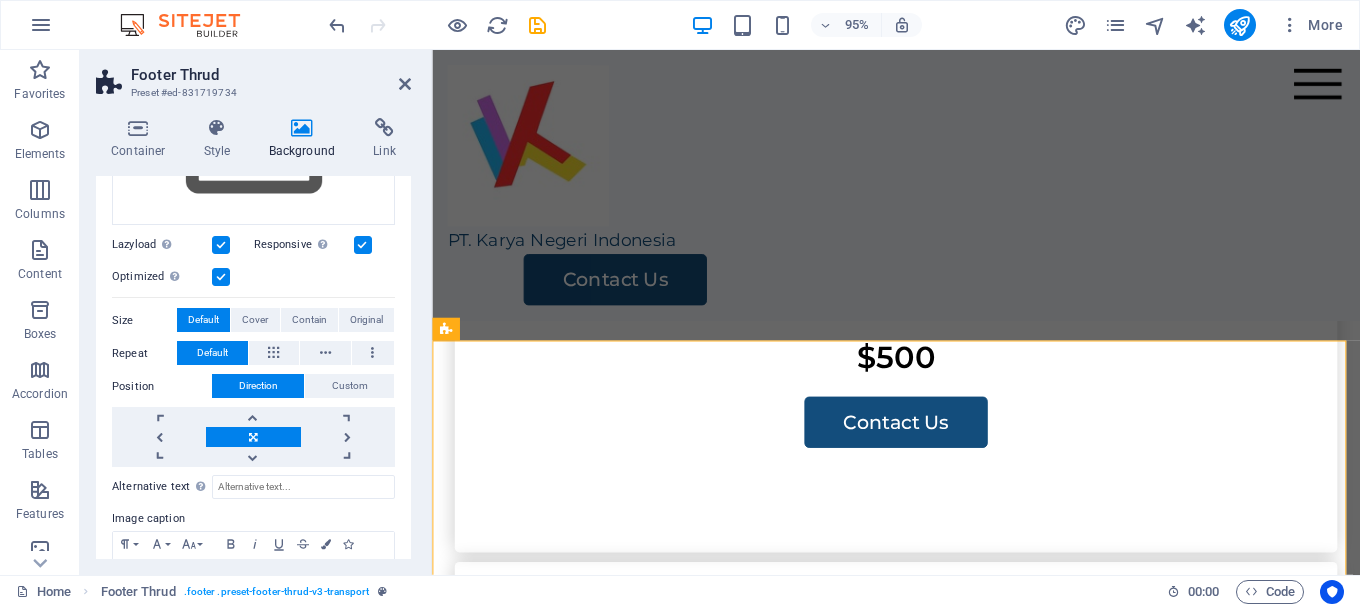 scroll, scrollTop: 389, scrollLeft: 0, axis: vertical 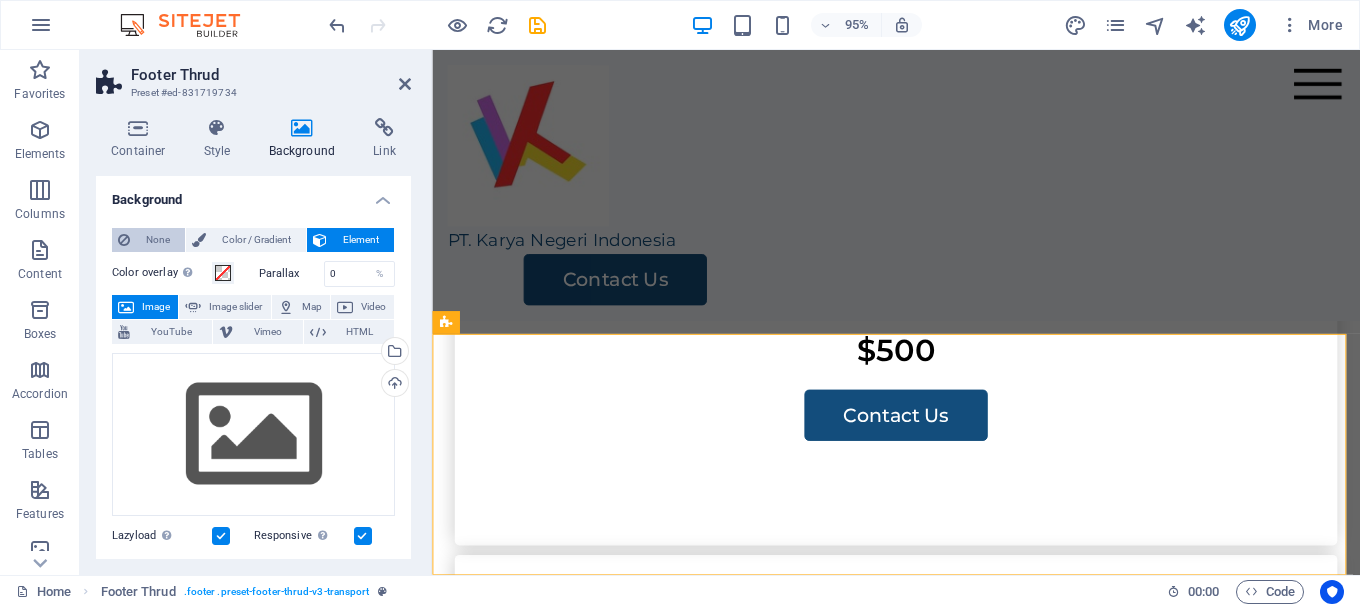 click on "None" at bounding box center [157, 240] 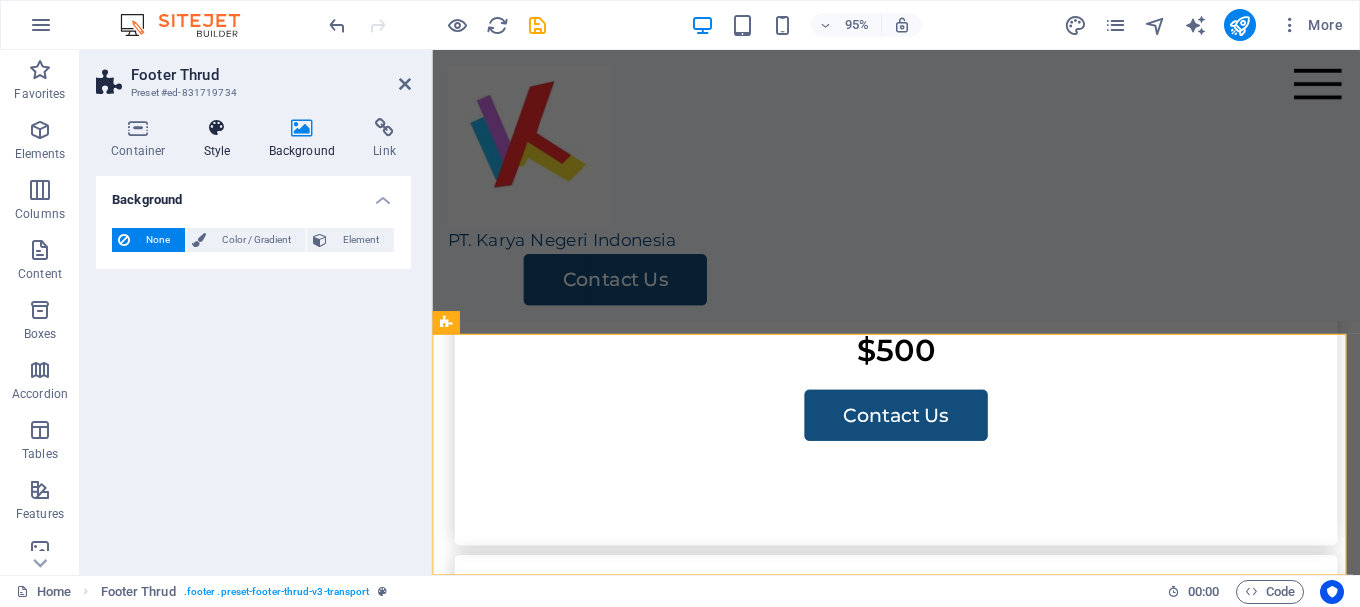 click on "Style" at bounding box center [221, 139] 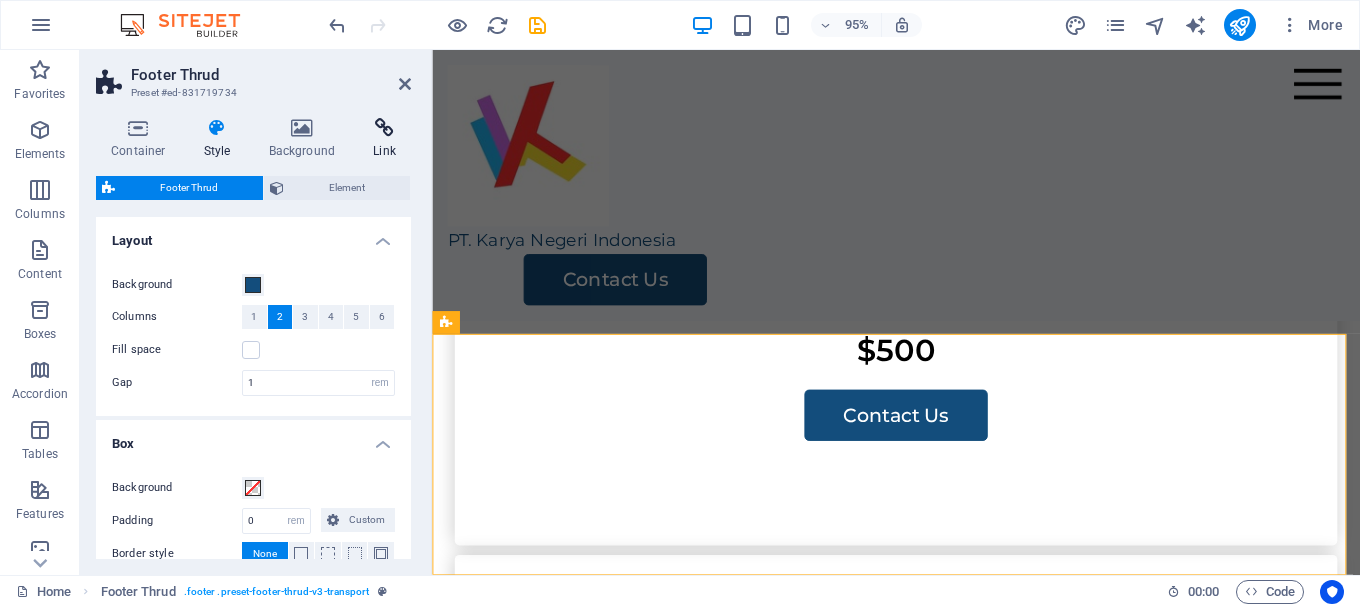 click on "Link" at bounding box center [384, 139] 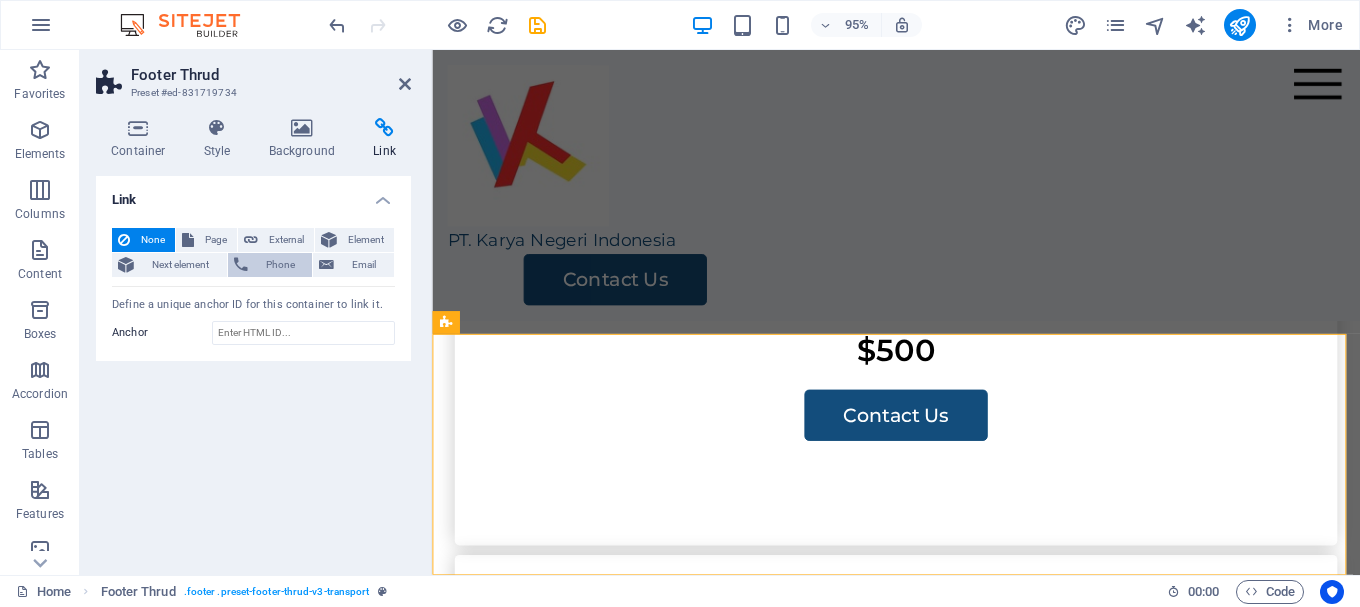 click on "Phone" at bounding box center [280, 265] 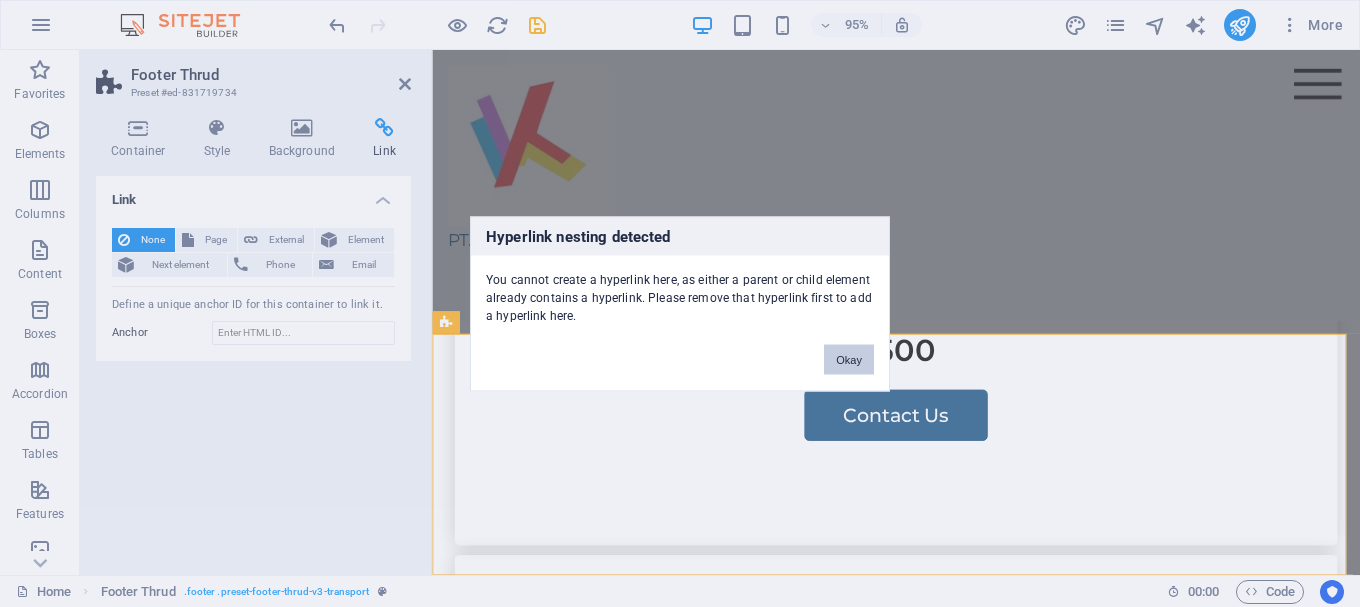 drag, startPoint x: 847, startPoint y: 364, endPoint x: 435, endPoint y: 328, distance: 413.56982 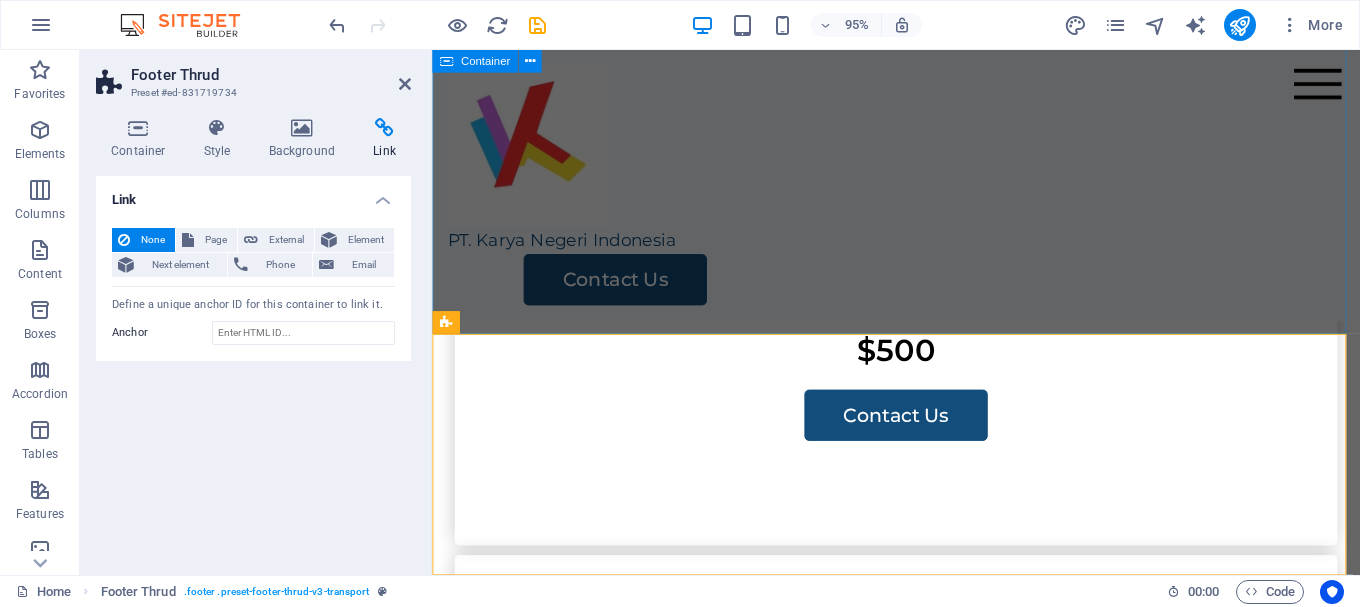 click on "Contact Us Contact Us   I have read and understand the privacy policy. Unreadable? Load new Submit" at bounding box center (920, 1575) 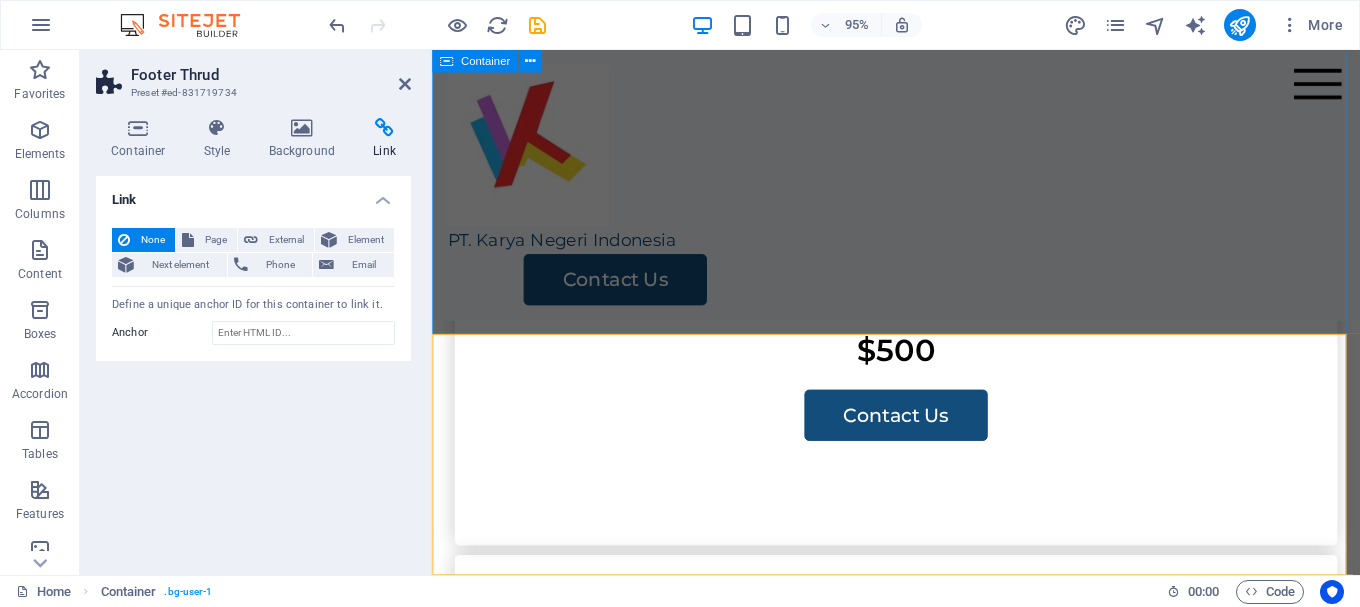 click on "Contact Us Contact Us   I have read and understand the privacy policy. Unreadable? Load new Submit" at bounding box center (920, 1575) 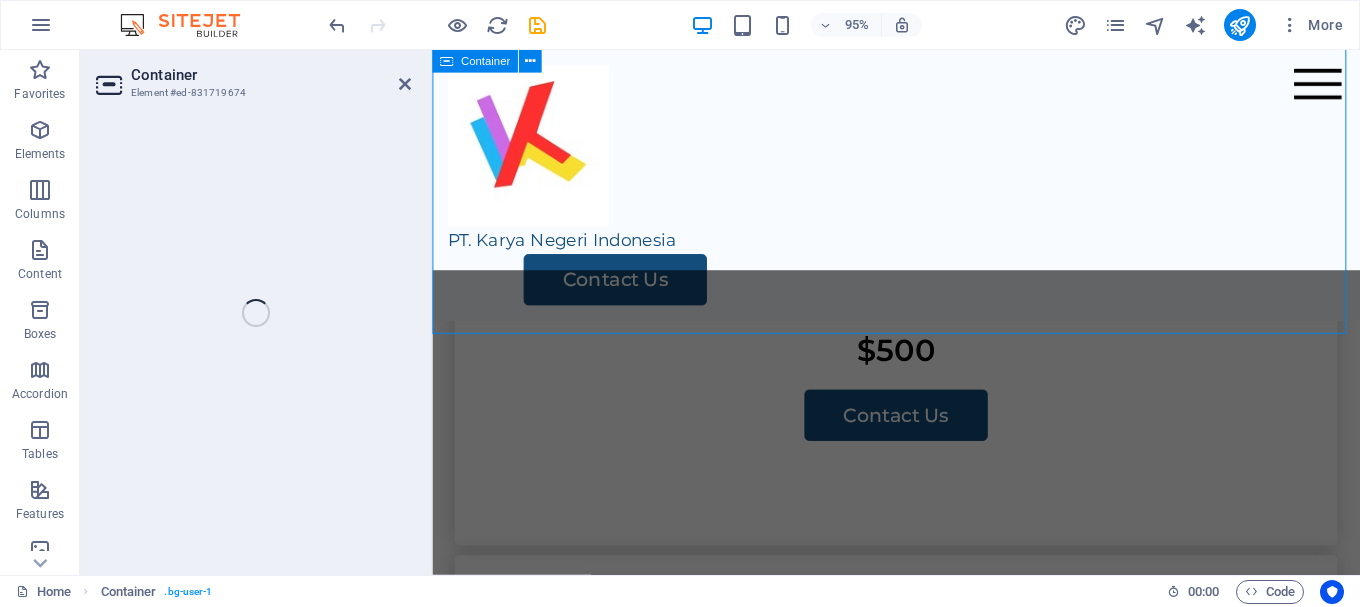 select on "px" 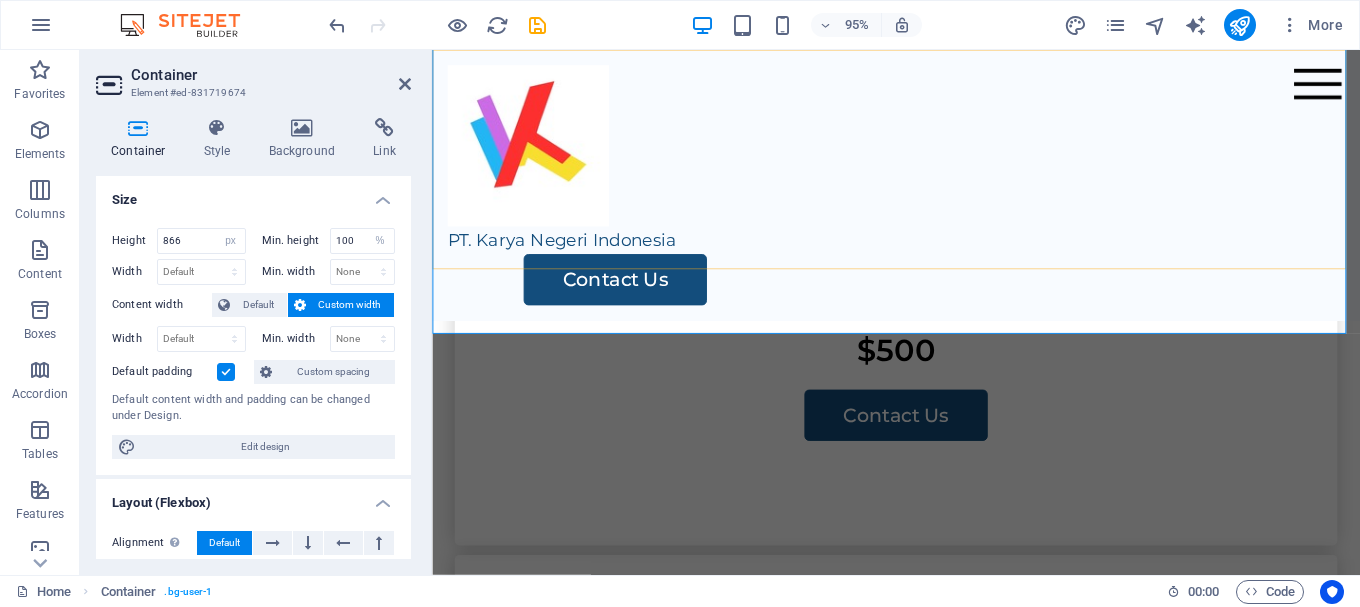 click on "PT. Karya Negeri Indonesia Home Services About Us Pricing Contact Us" at bounding box center [920, 192] 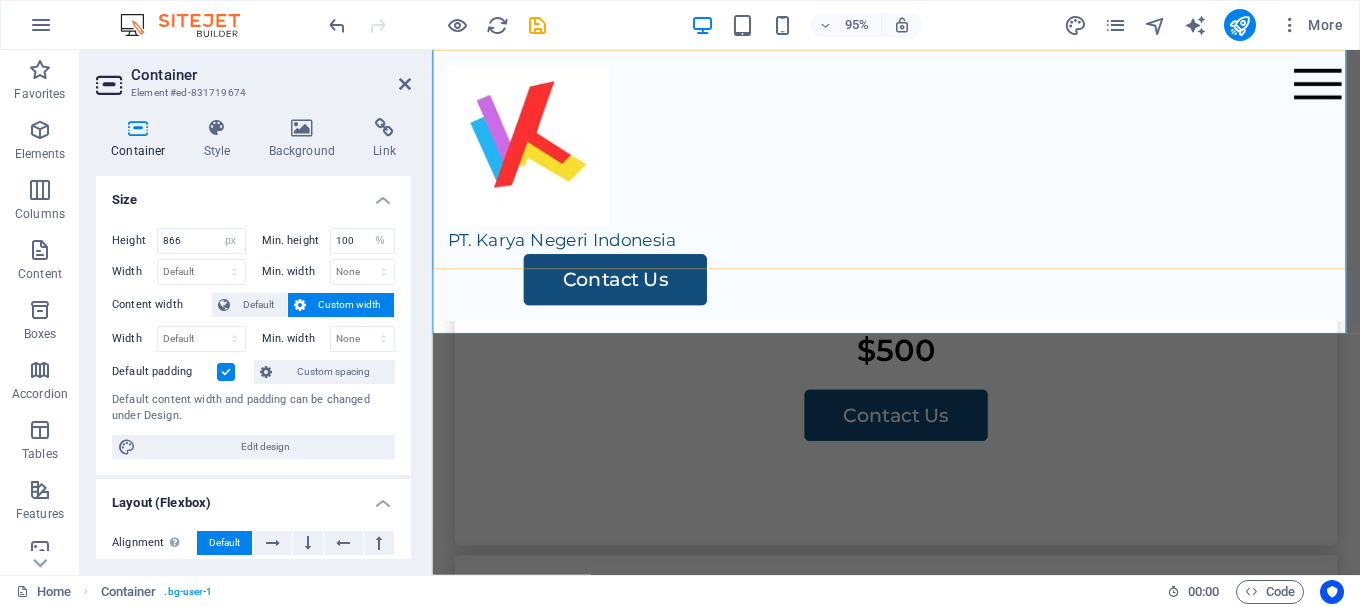 click on "PT. Karya Negeri Indonesia Home Services About Us Pricing Contact Us" at bounding box center [920, 192] 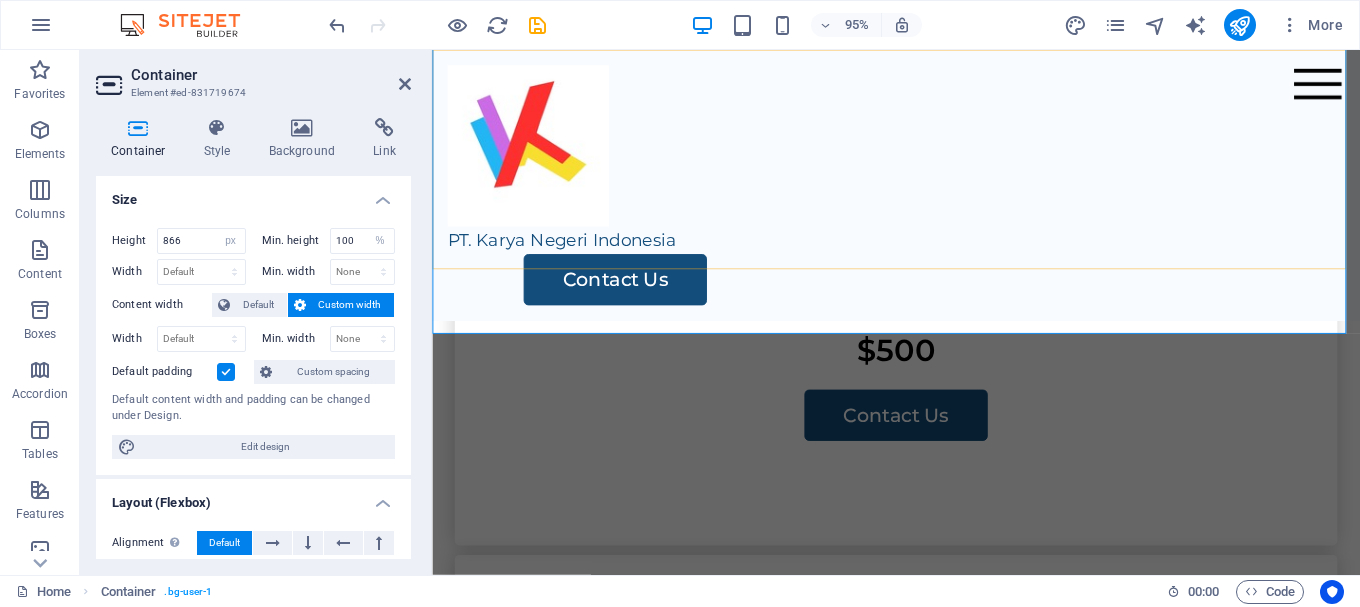 click on "Container Element #ed-831719674
Container Style Background Link Size Height 866 Default px rem % vh vw Min. height 100 None px rem % vh vw Width Default px rem % em vh vw Min. width None px rem % vh vw Content width Default Custom width Width Default px rem % em vh vw Min. width None px rem % vh vw Default padding Custom spacing Default content width and padding can be changed under Design. Edit design Layout (Flexbox) Alignment Determines the flex direction. Default Main axis Determine how elements should behave along the main axis inside this container (justify content). Default Side axis Control the vertical direction of the element inside of the container (align items). Default Wrap Default On Off Fill Controls the distances and direction of elements on the y-axis across several lines (align content). Default Accessibility ARIA helps assistive technologies (like screen readers) to understand the role, state, and behavior of web elements Role None Alert Article Banner Comment Complementary" at bounding box center (720, 312) 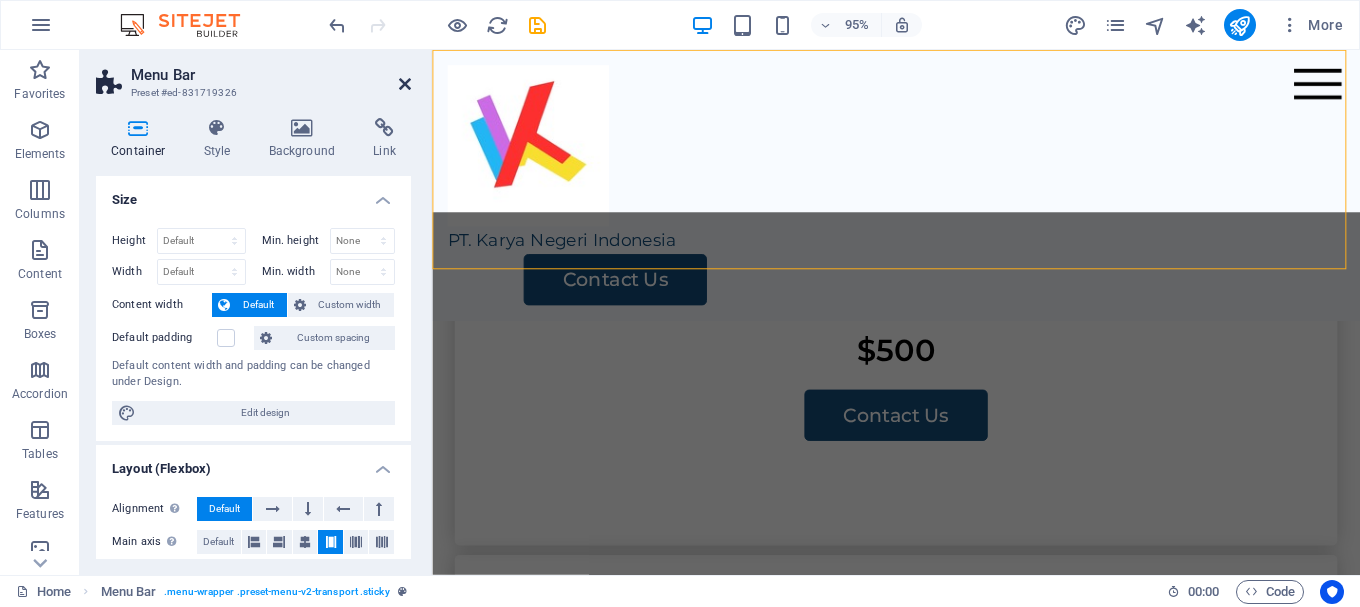 click at bounding box center [405, 84] 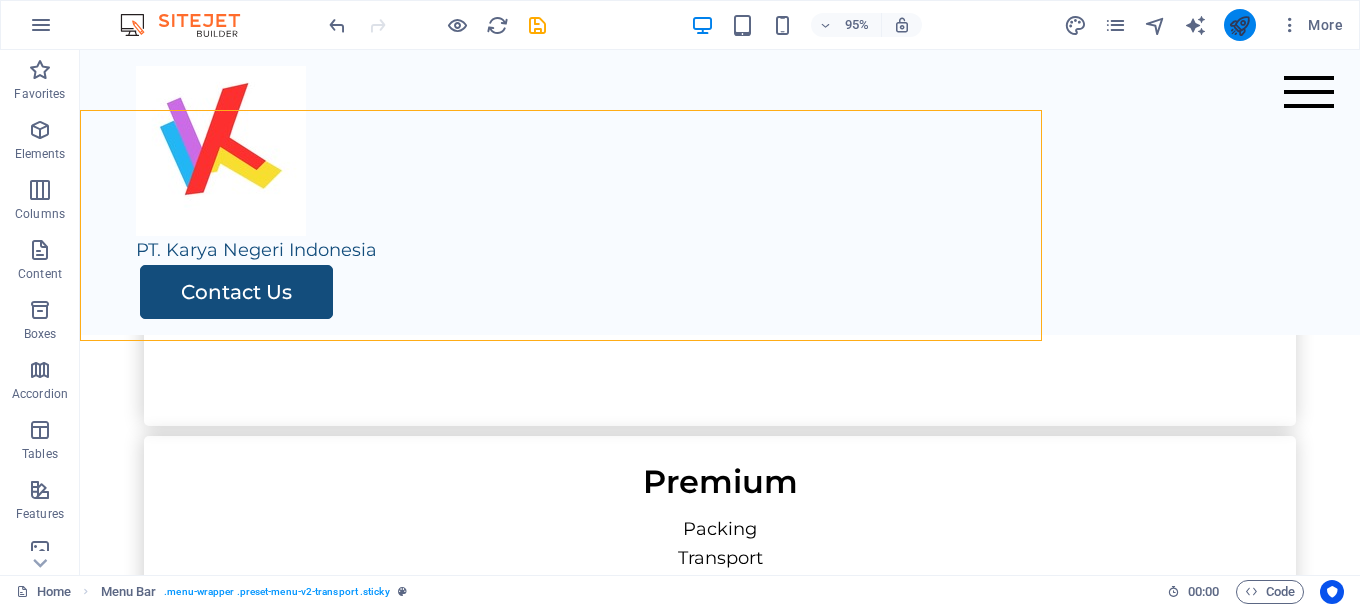 click at bounding box center [1239, 25] 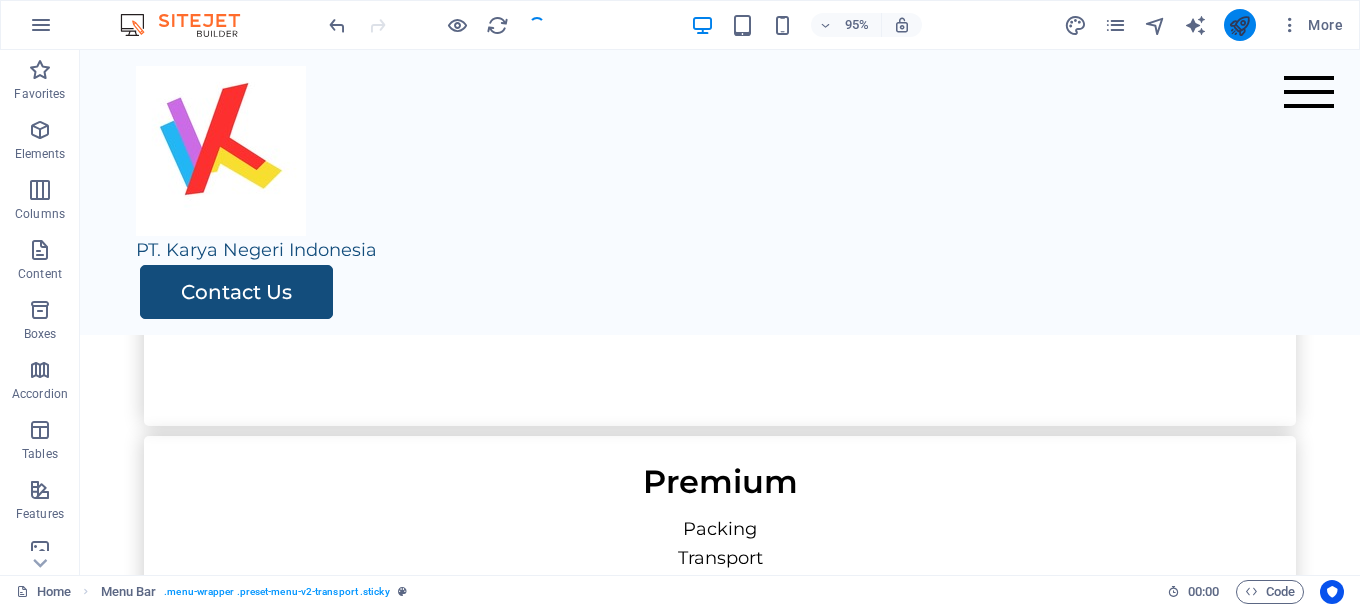 scroll, scrollTop: 4110, scrollLeft: 0, axis: vertical 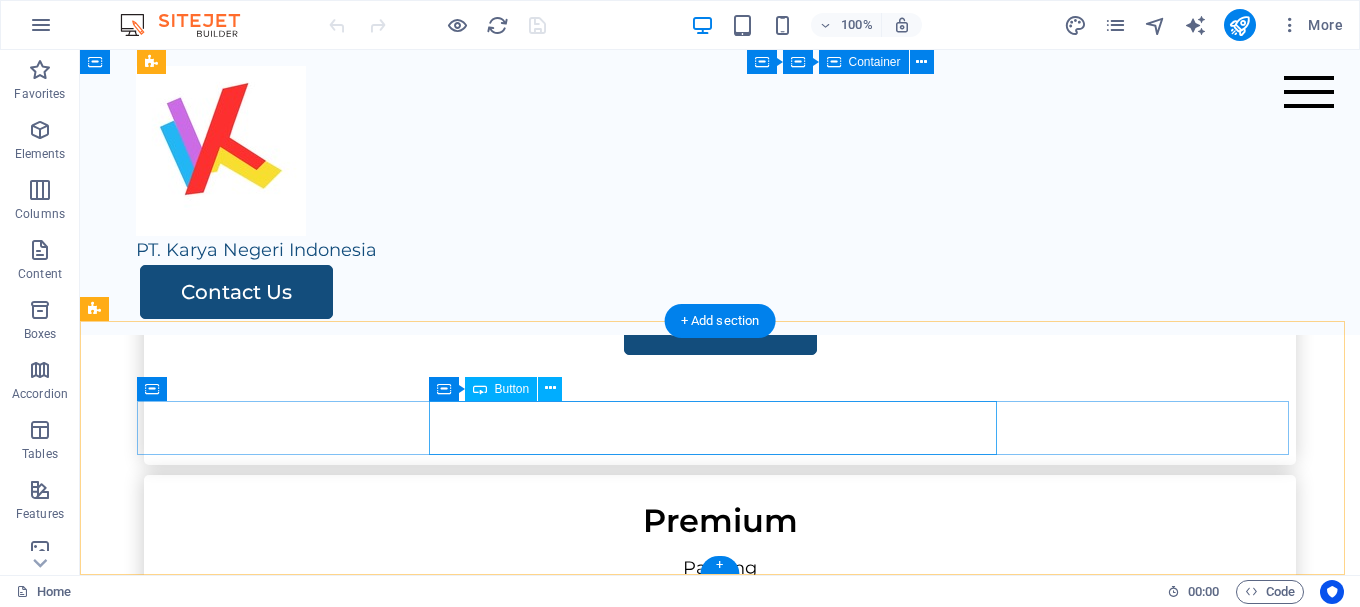 click on "Our Whatsapp" at bounding box center (428, 2008) 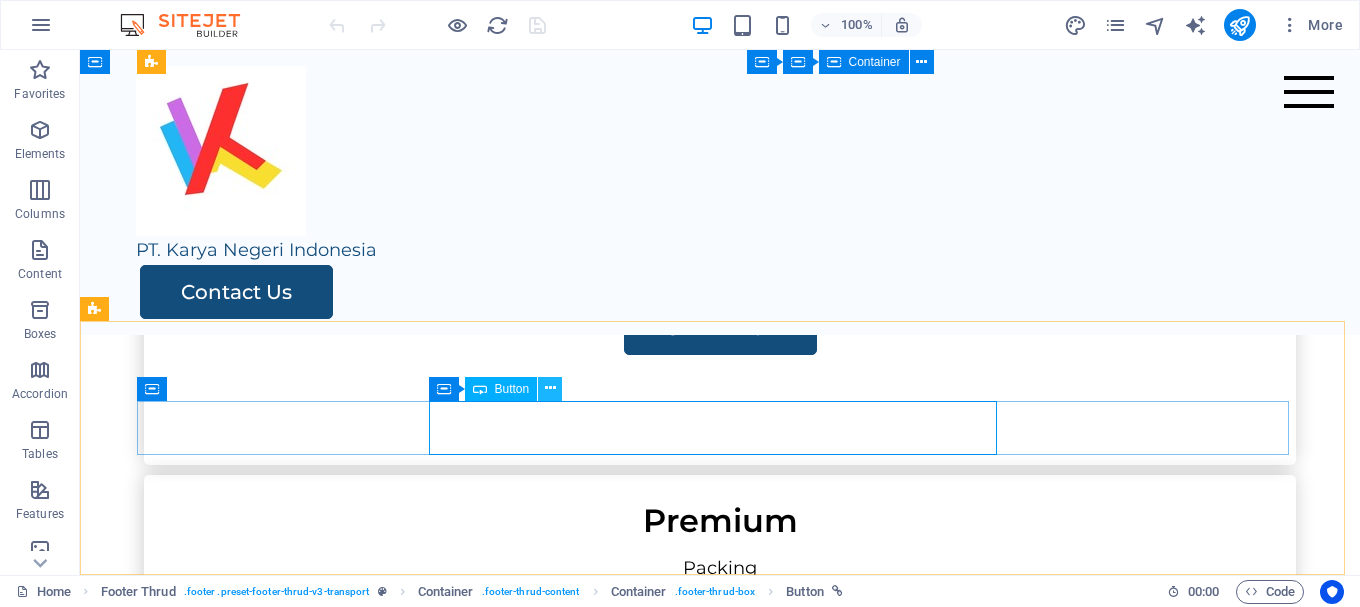 click at bounding box center [550, 388] 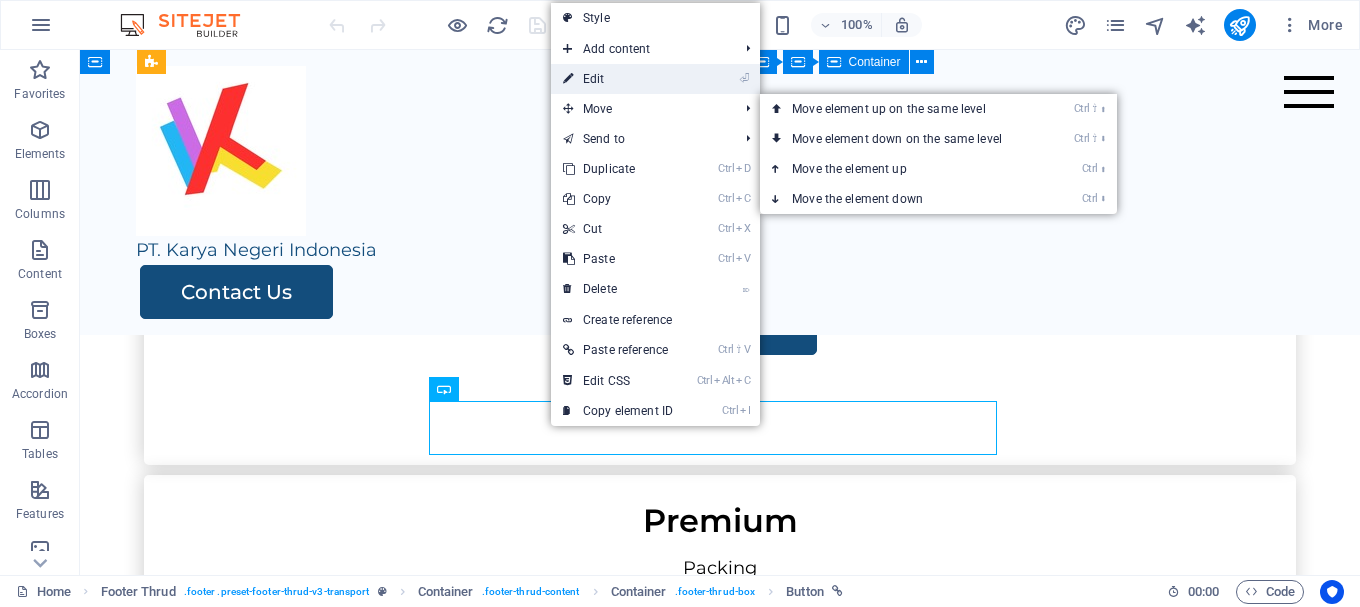 click on "⏎  Edit" at bounding box center [618, 79] 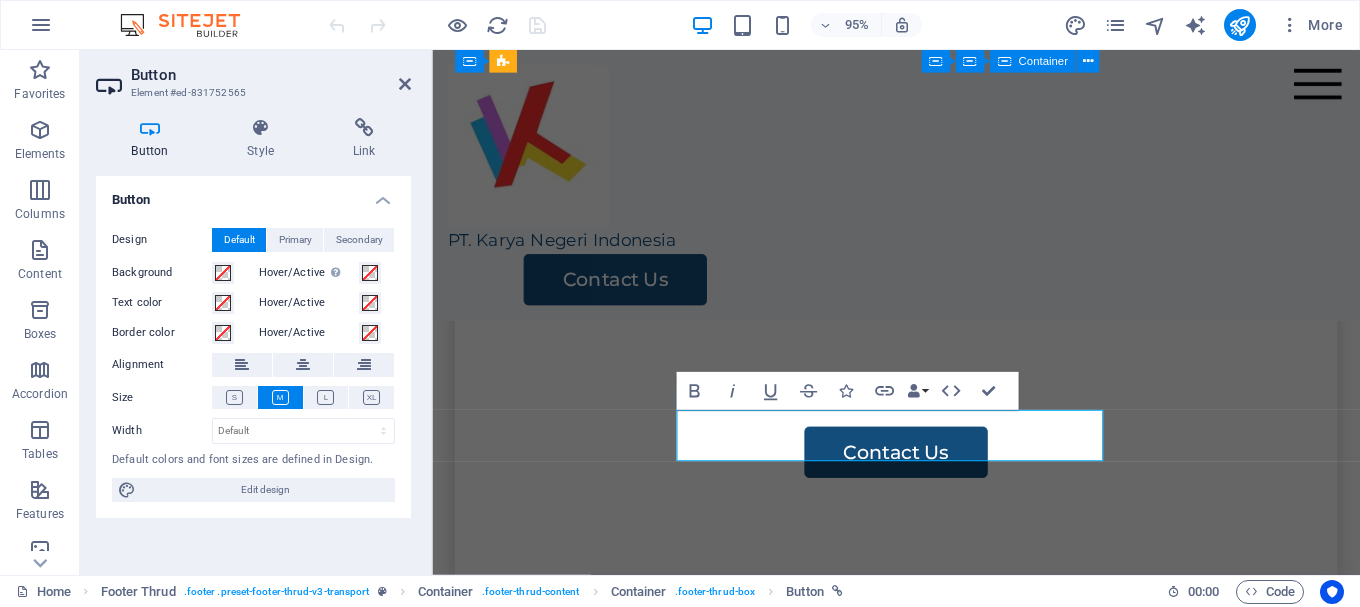 scroll, scrollTop: 4170, scrollLeft: 0, axis: vertical 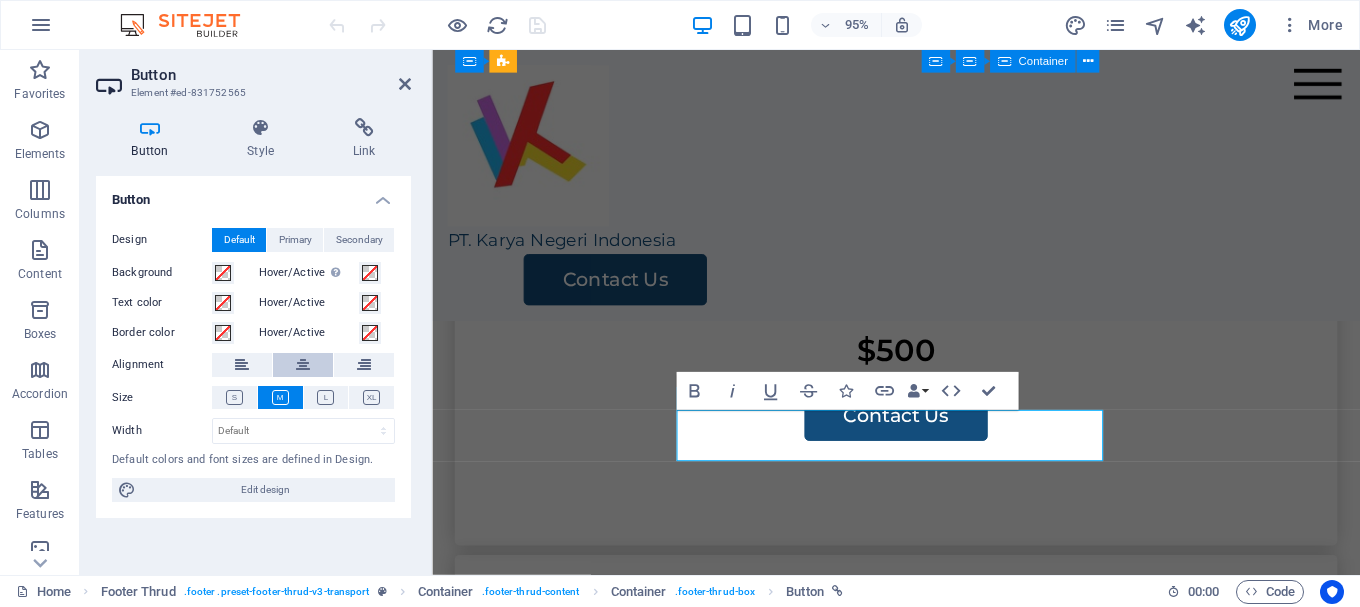 click at bounding box center (303, 365) 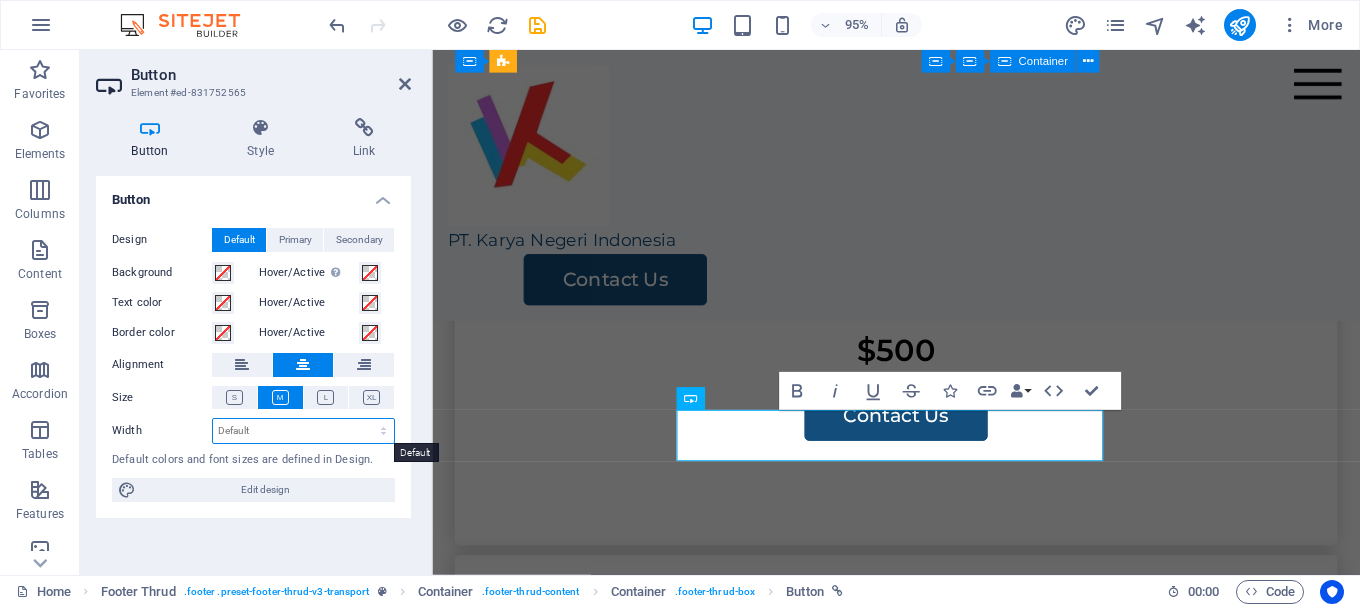 click on "Default px rem % em vh vw" at bounding box center (303, 431) 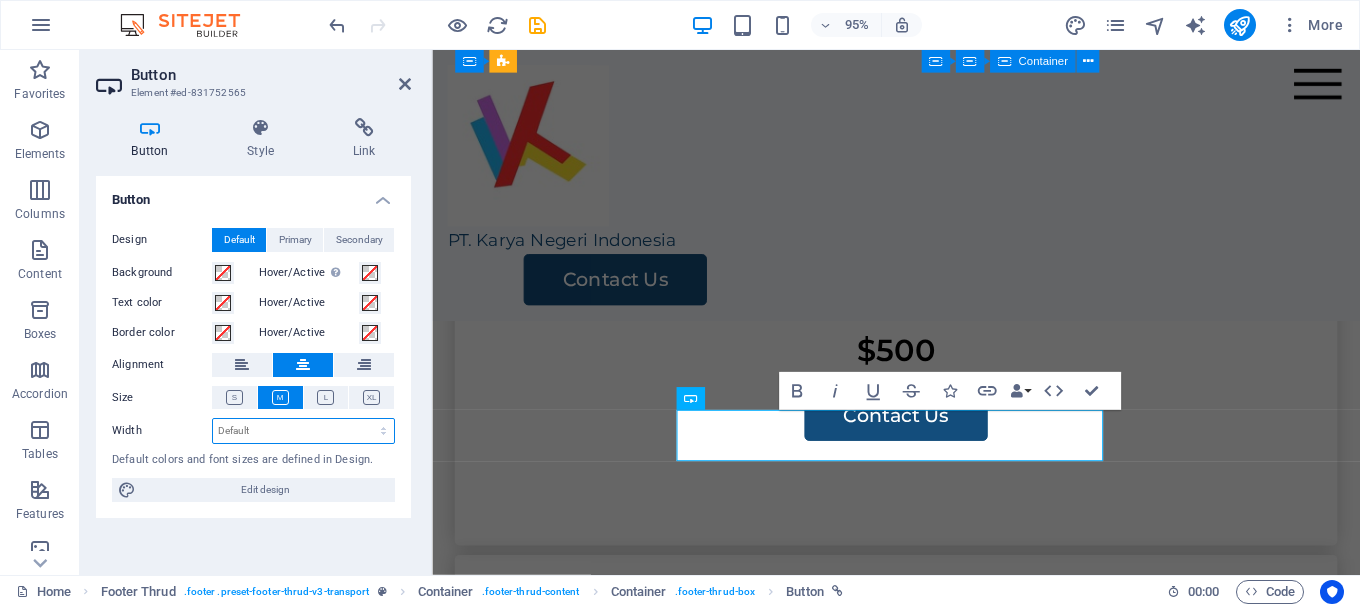 click on "Default px rem % em vh vw" at bounding box center [303, 431] 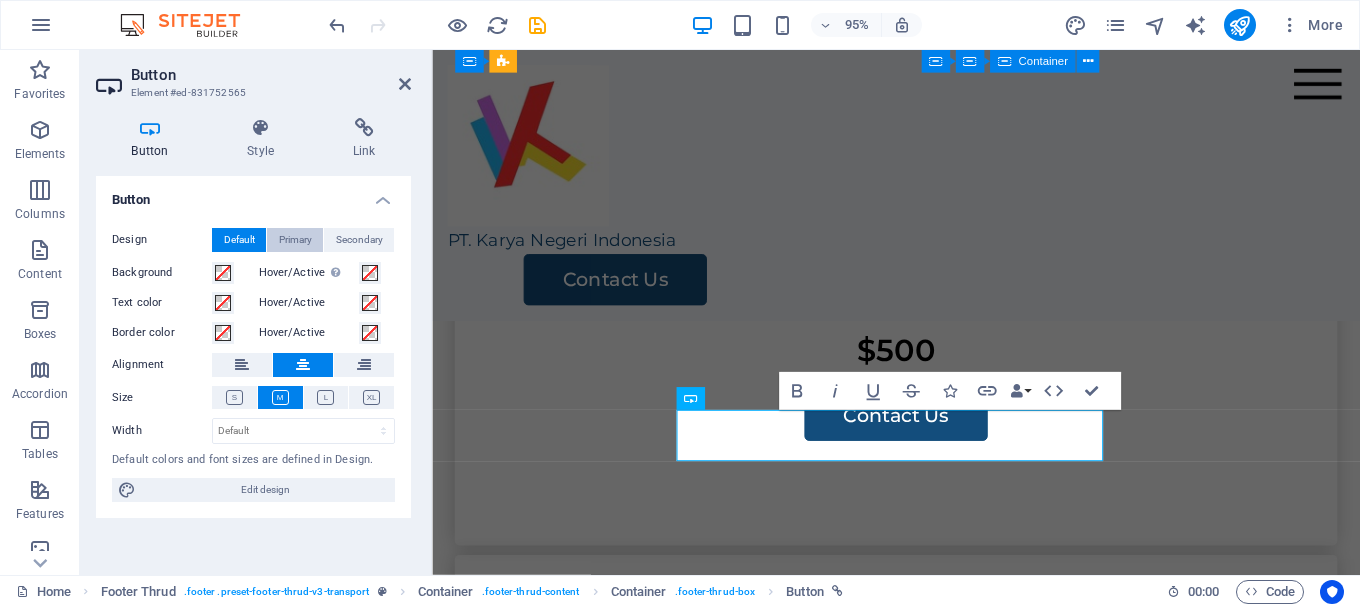 click on "Primary" at bounding box center (295, 240) 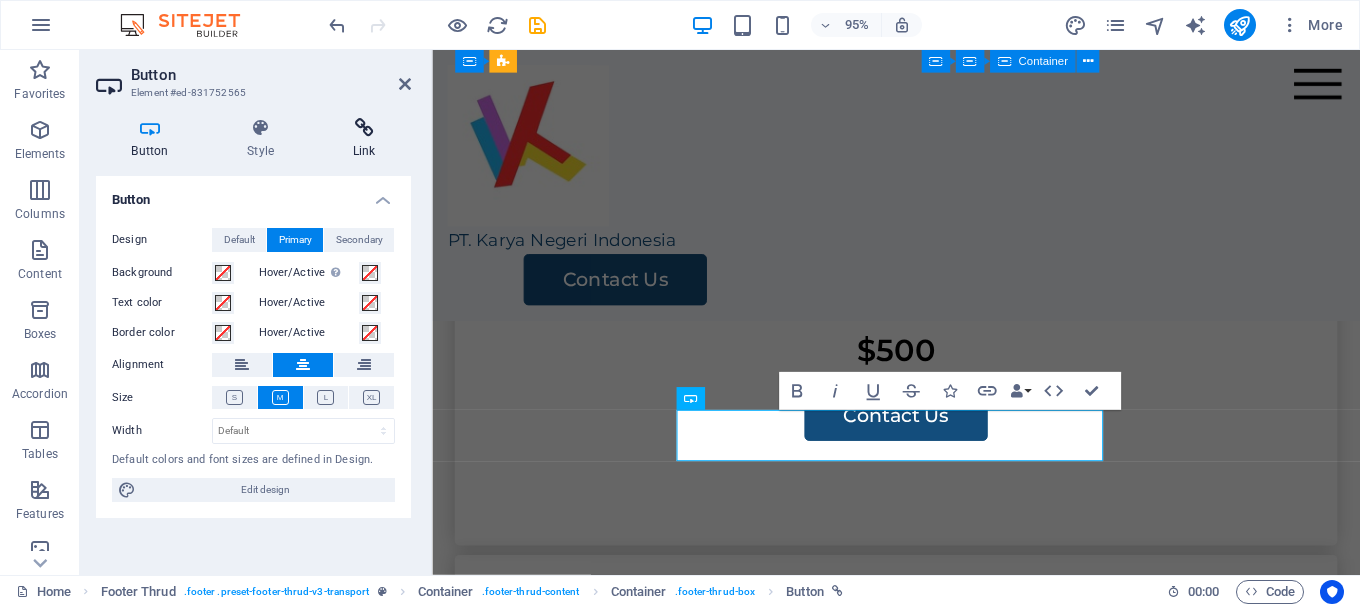 click at bounding box center [364, 128] 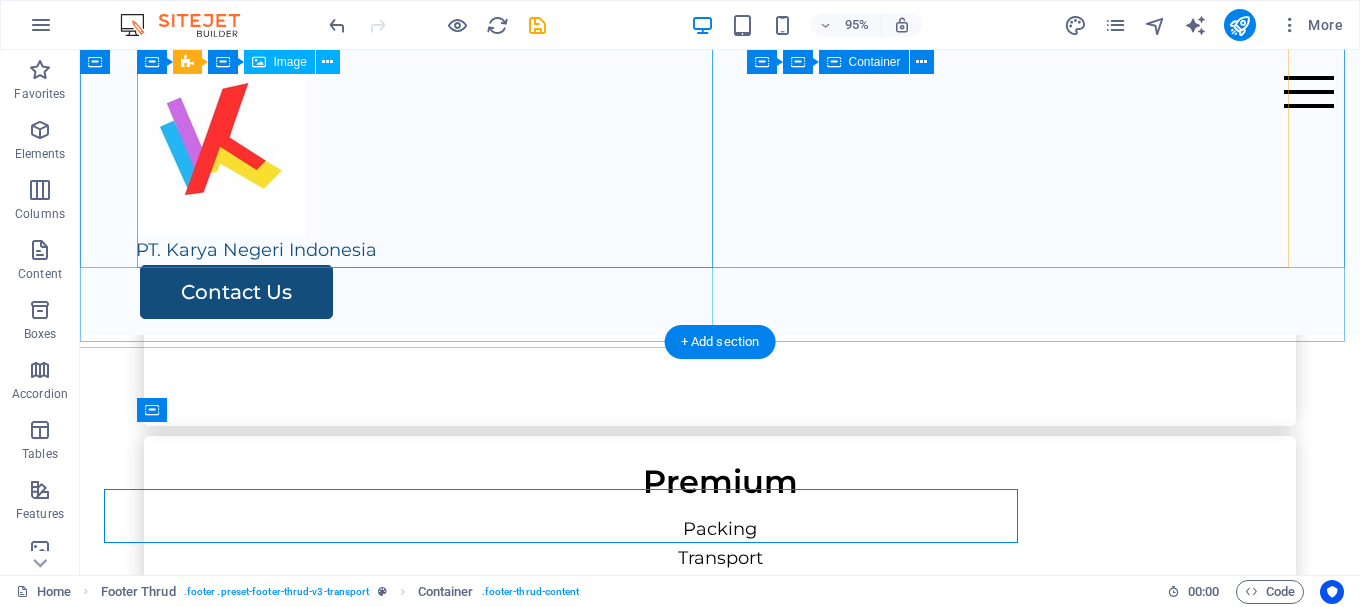 scroll, scrollTop: 4110, scrollLeft: 0, axis: vertical 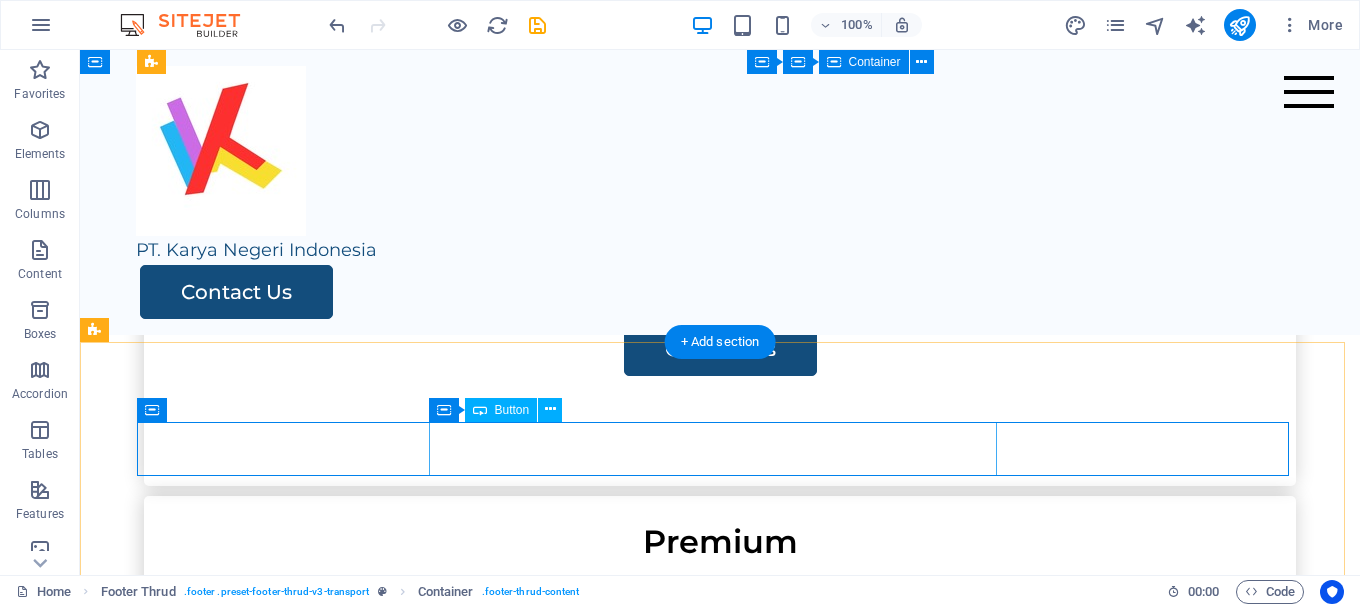 click on "Our Whatsapp" at bounding box center (428, 2029) 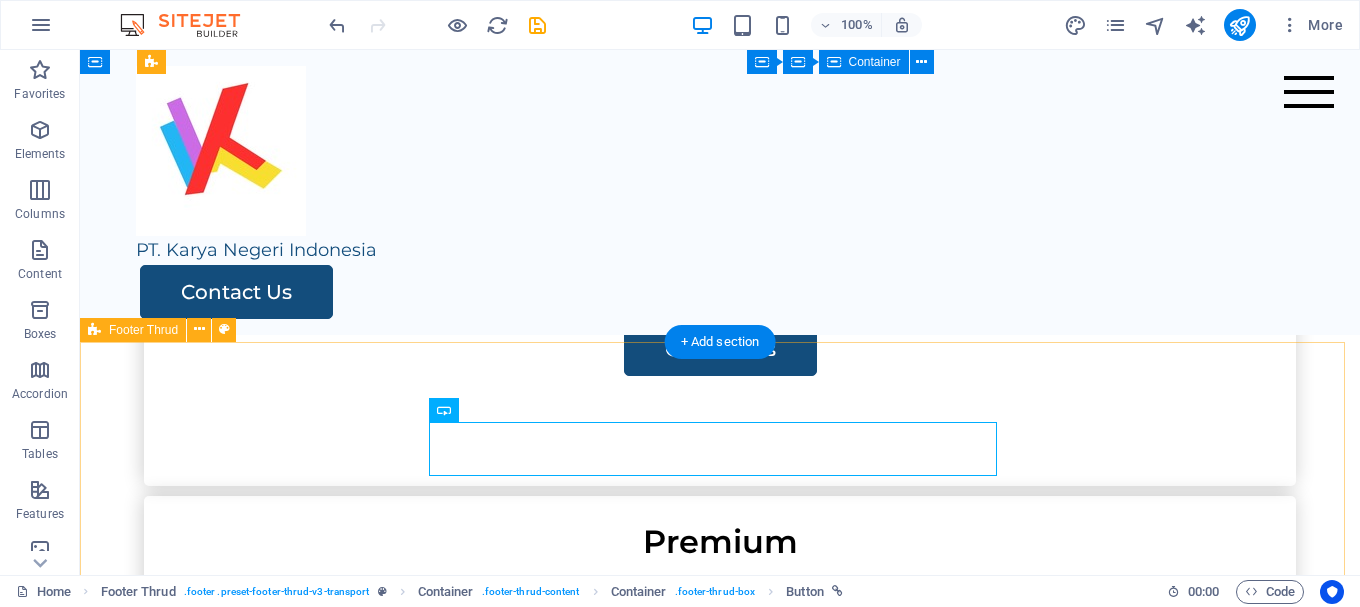 click on "Our Whatsapp
birostnktangsel.com   Legal Notice  |  Privacy Policy" at bounding box center (720, 2063) 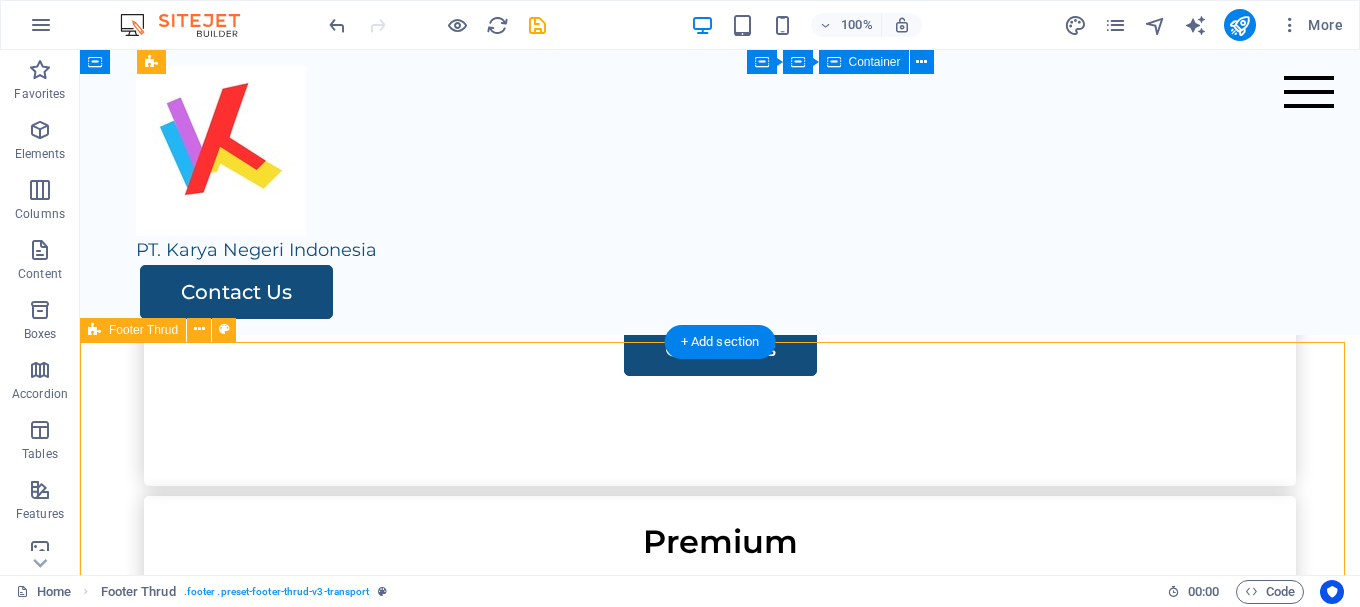 click on "Our Whatsapp" at bounding box center [428, 2029] 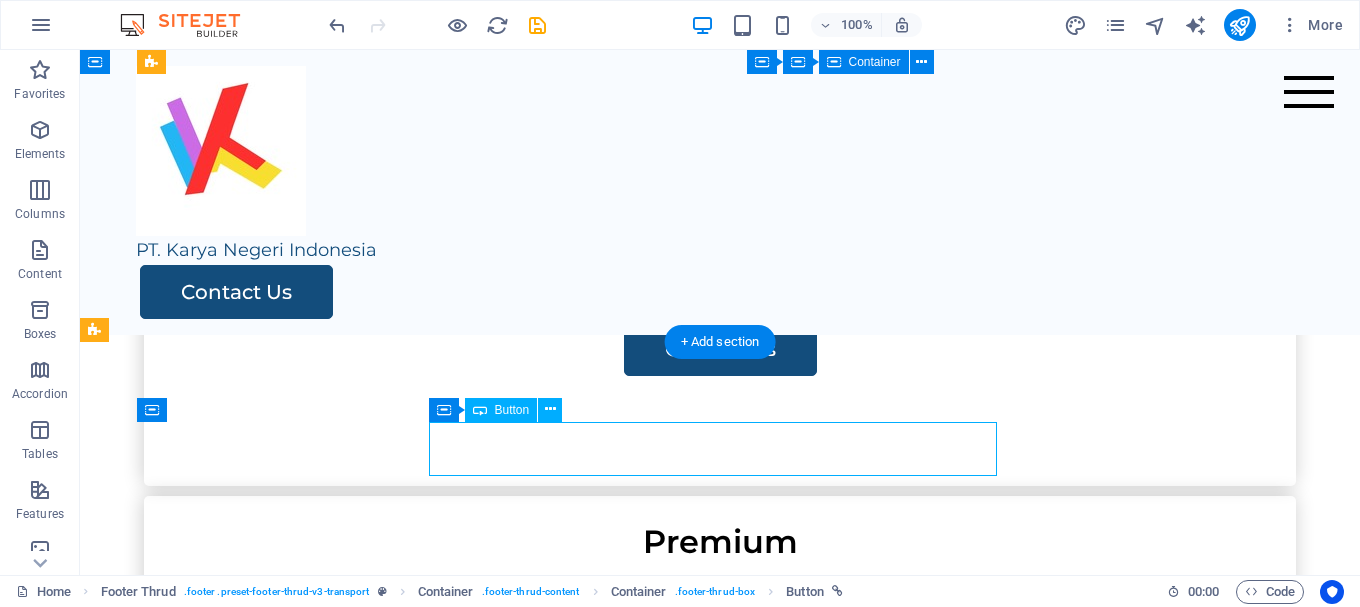 click on "Our Whatsapp" at bounding box center [428, 2029] 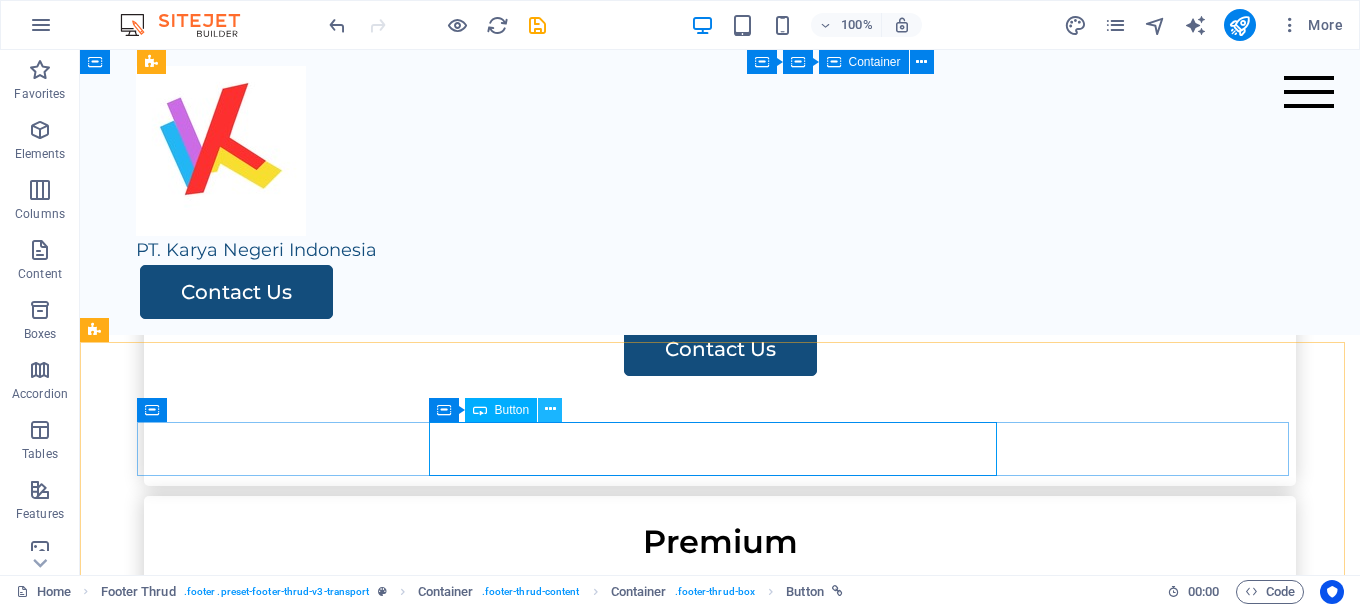 click at bounding box center [550, 409] 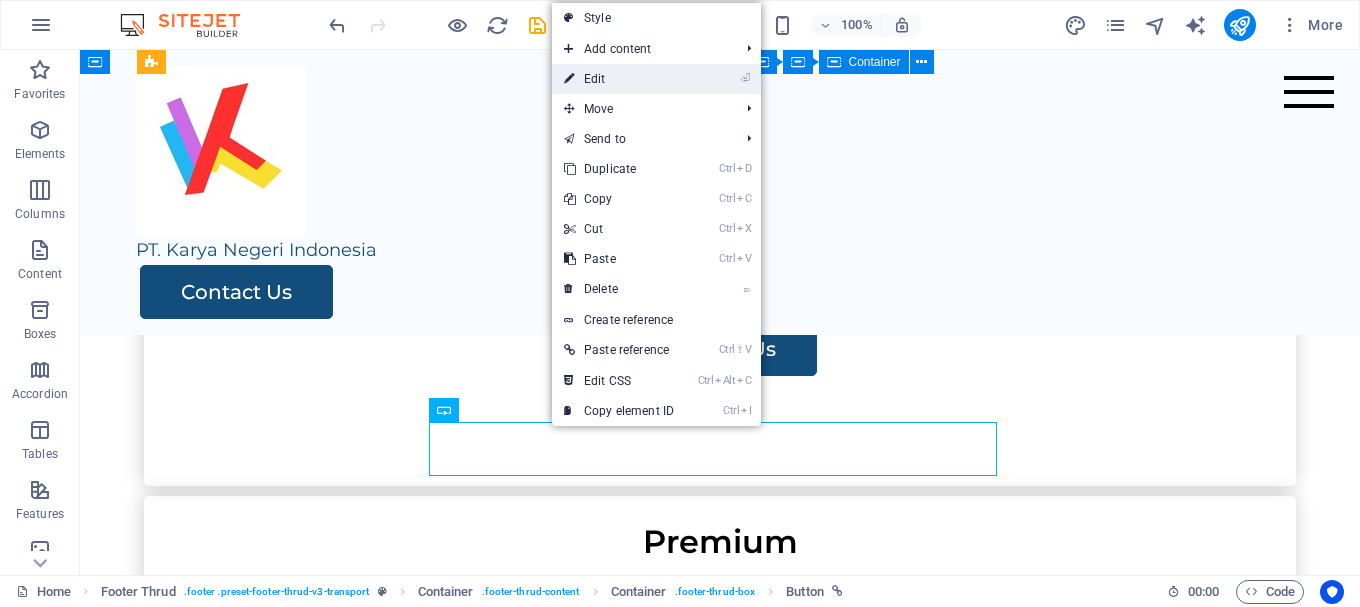 click on "⏎  Edit" at bounding box center [619, 79] 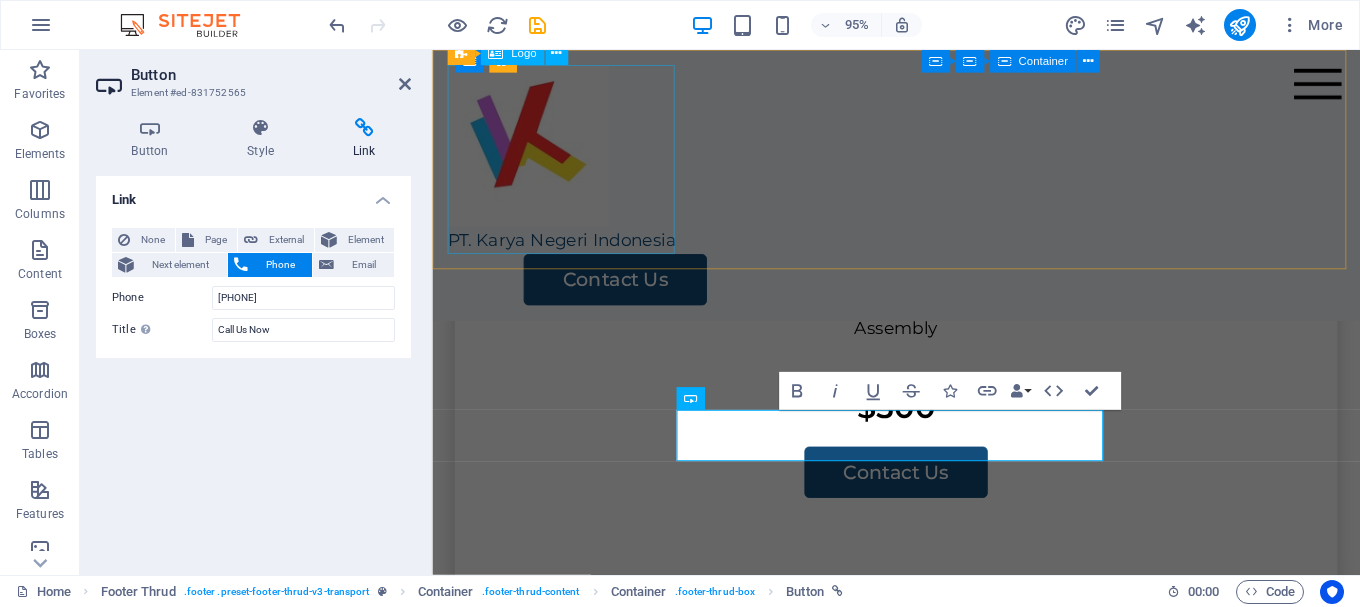 scroll, scrollTop: 4170, scrollLeft: 0, axis: vertical 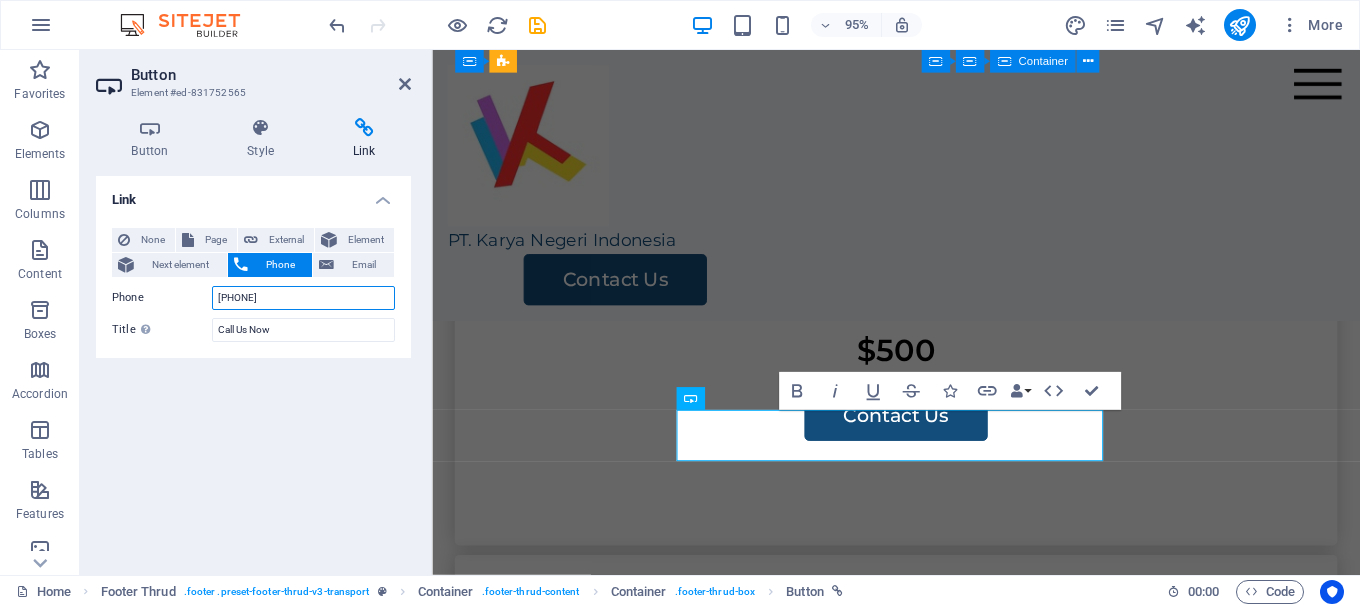 drag, startPoint x: 317, startPoint y: 298, endPoint x: 153, endPoint y: 302, distance: 164.04877 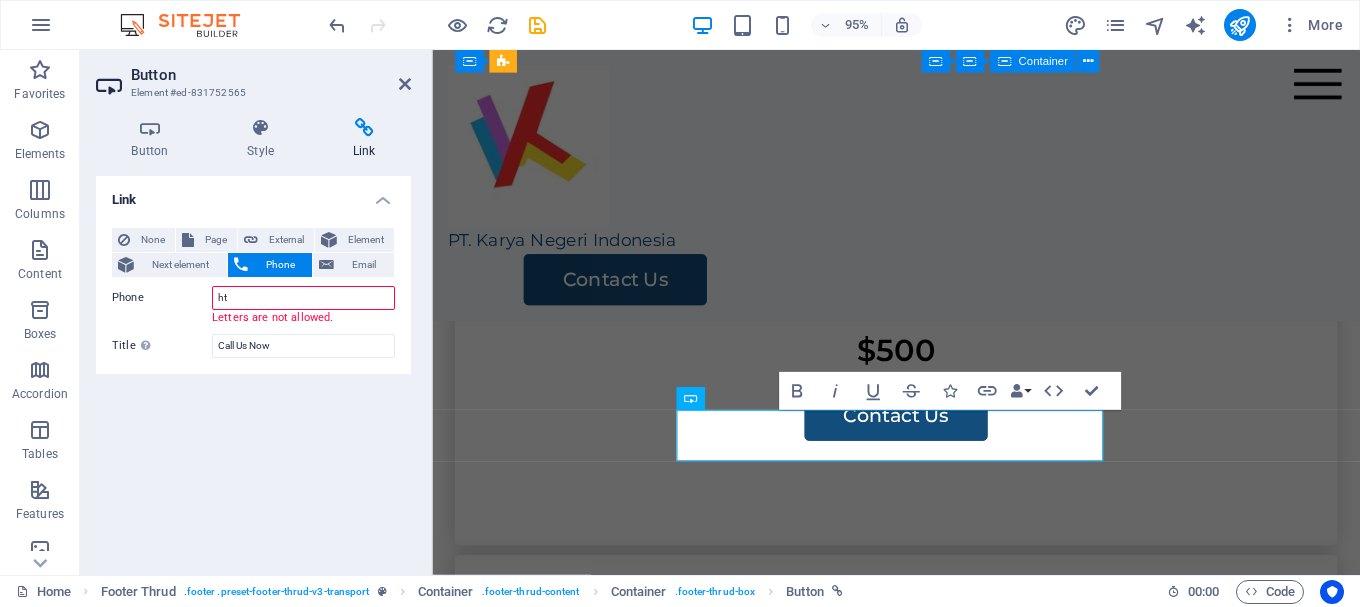 type on "h" 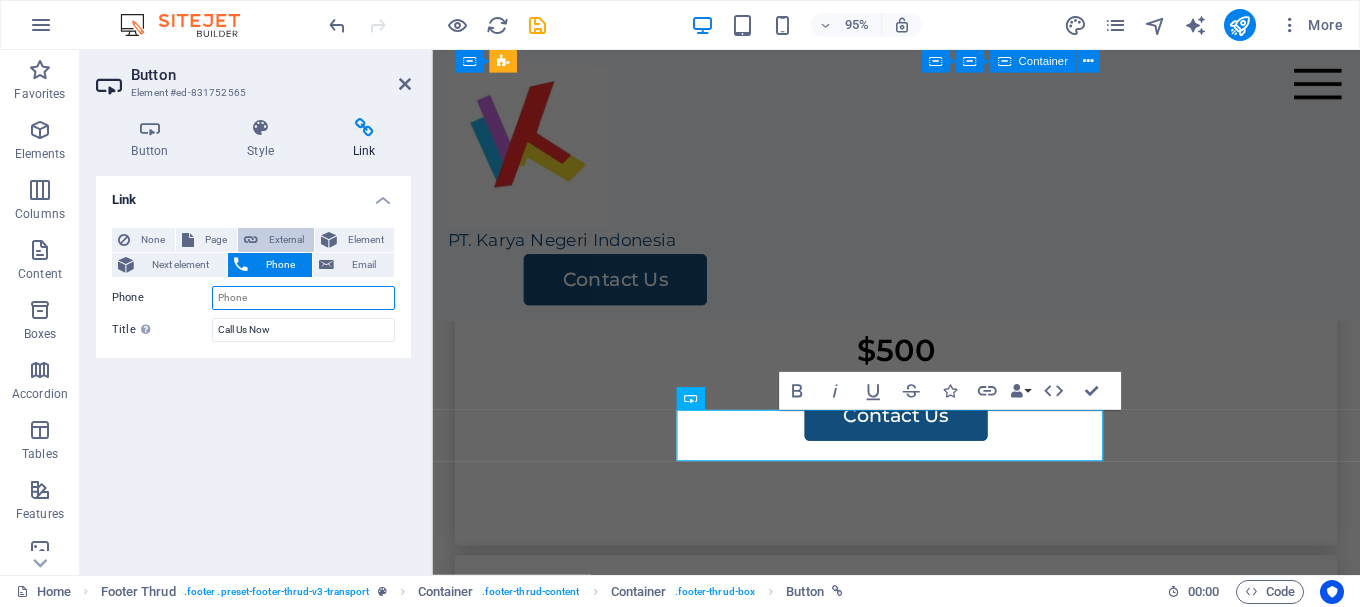type 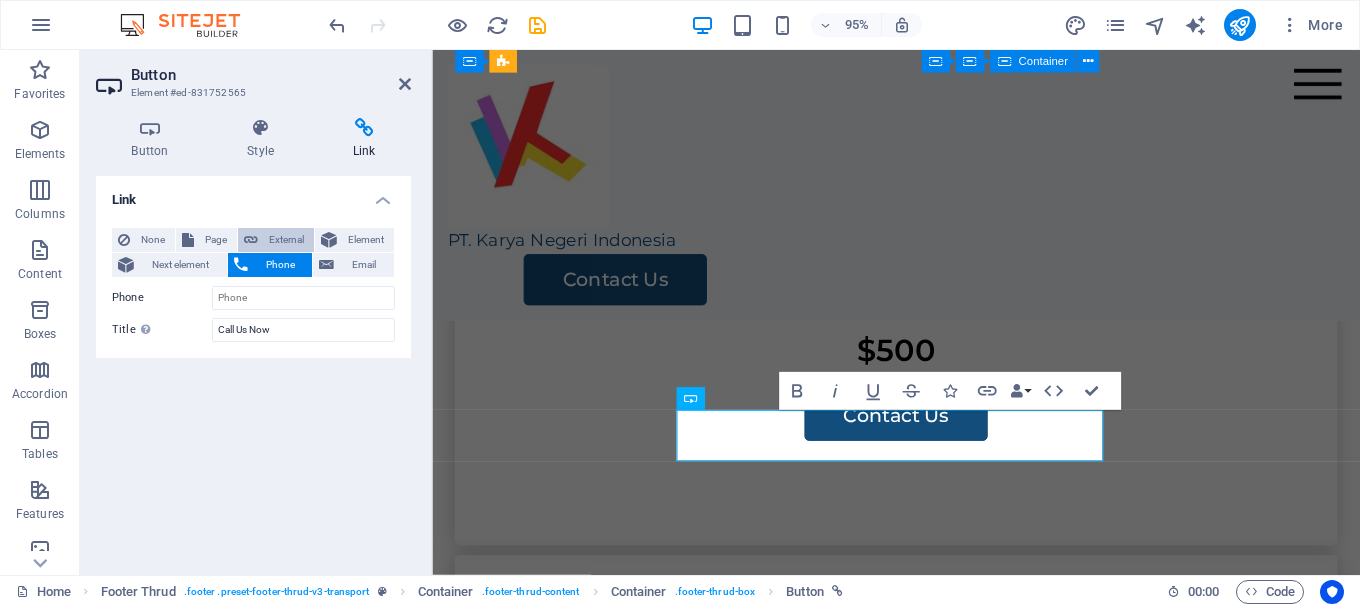 click on "External" at bounding box center [286, 240] 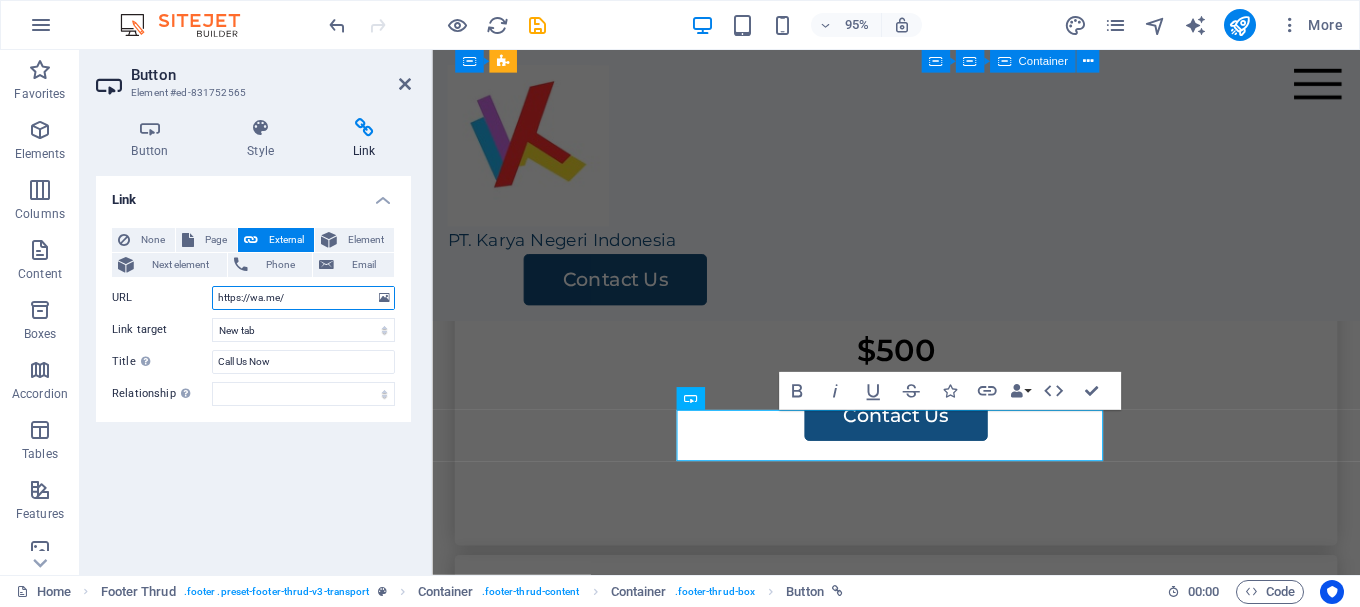 paste on "0881-0122-30666" 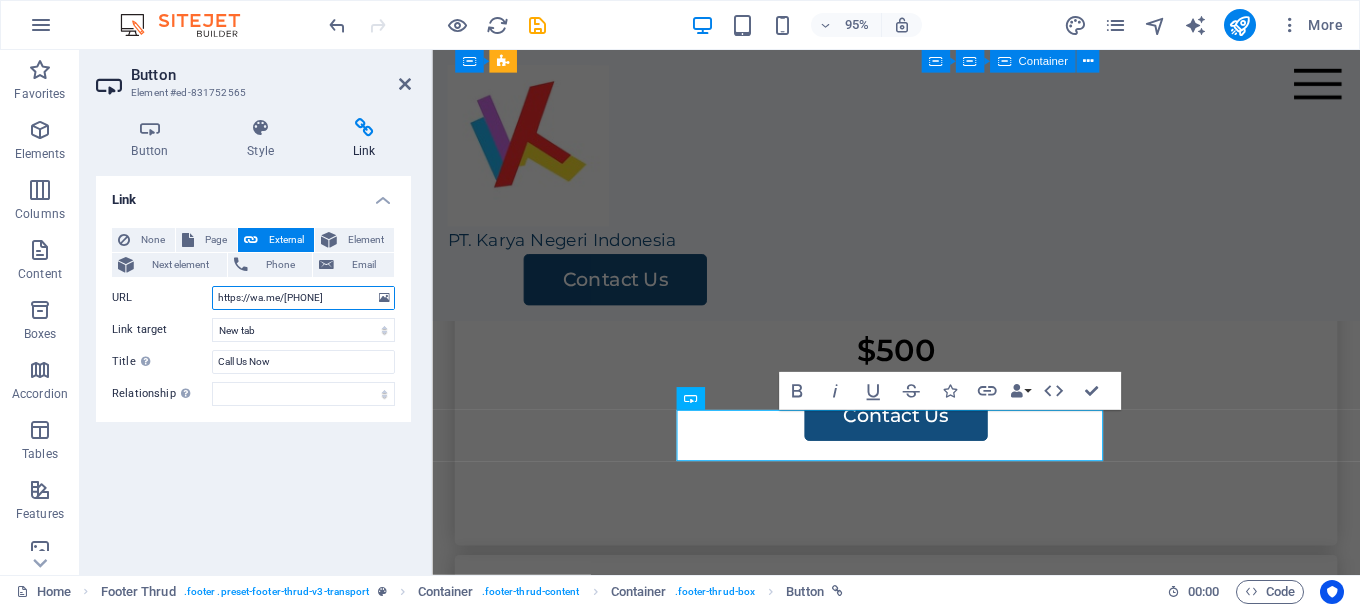 click on "https://wa.me/0881-0122-30666" at bounding box center [303, 298] 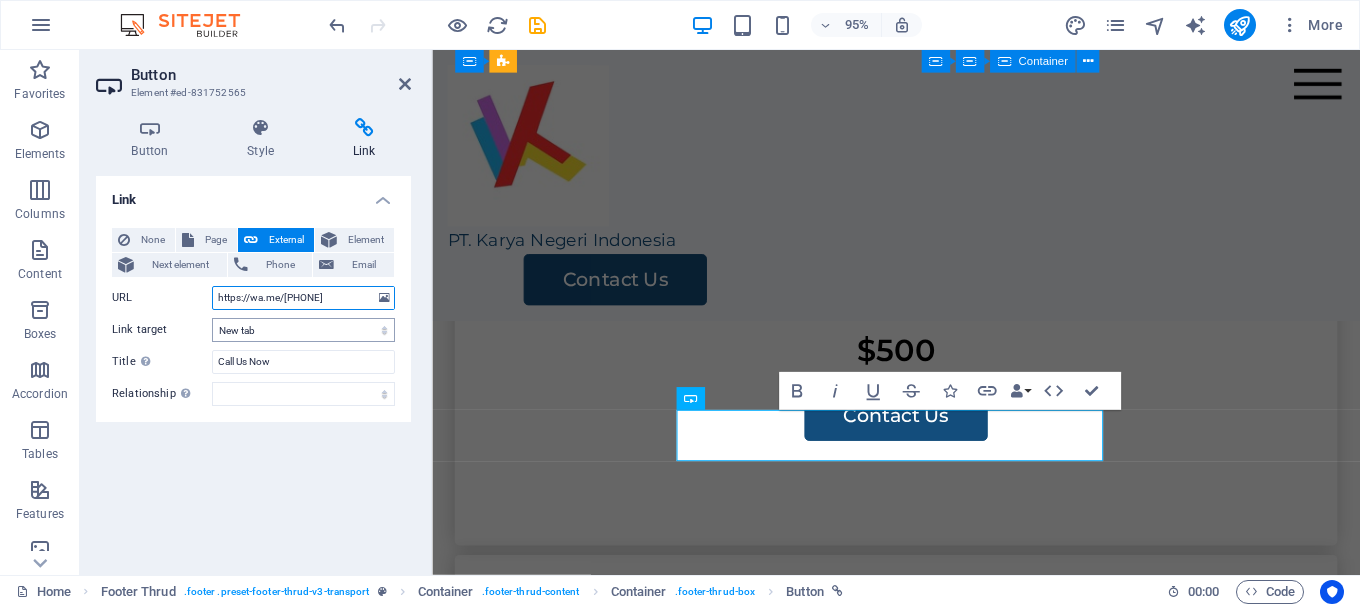 type on "https://wa.me/[PHONE]" 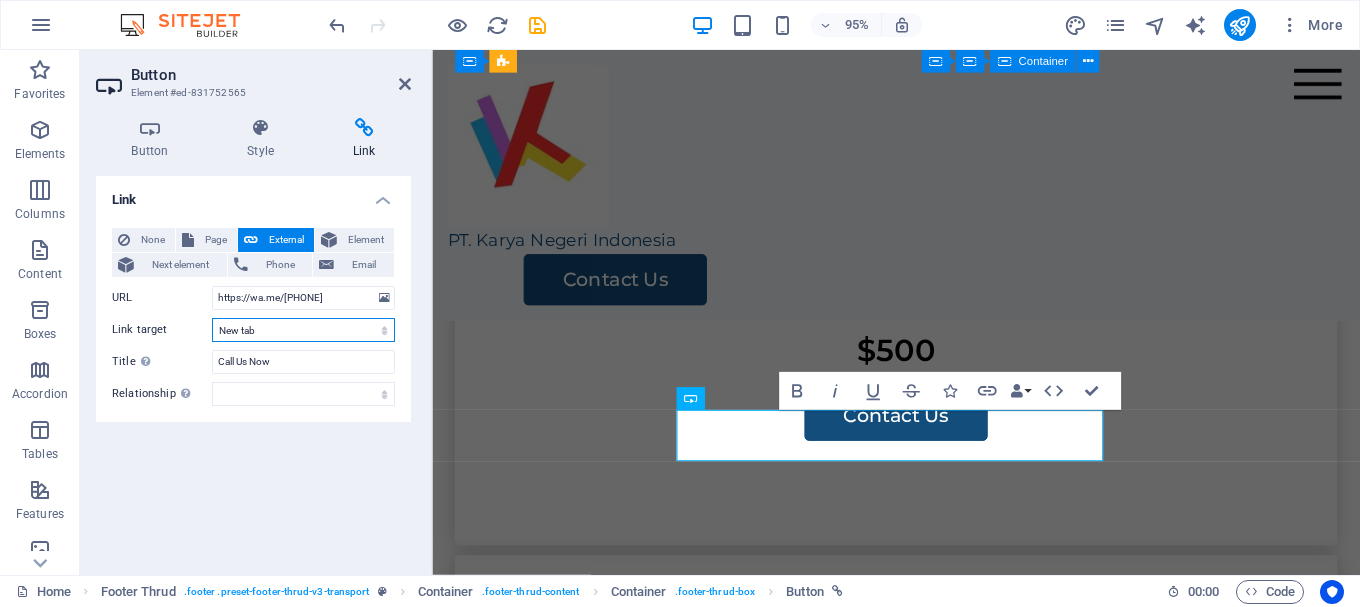 click on "New tab Same tab Overlay" at bounding box center (303, 330) 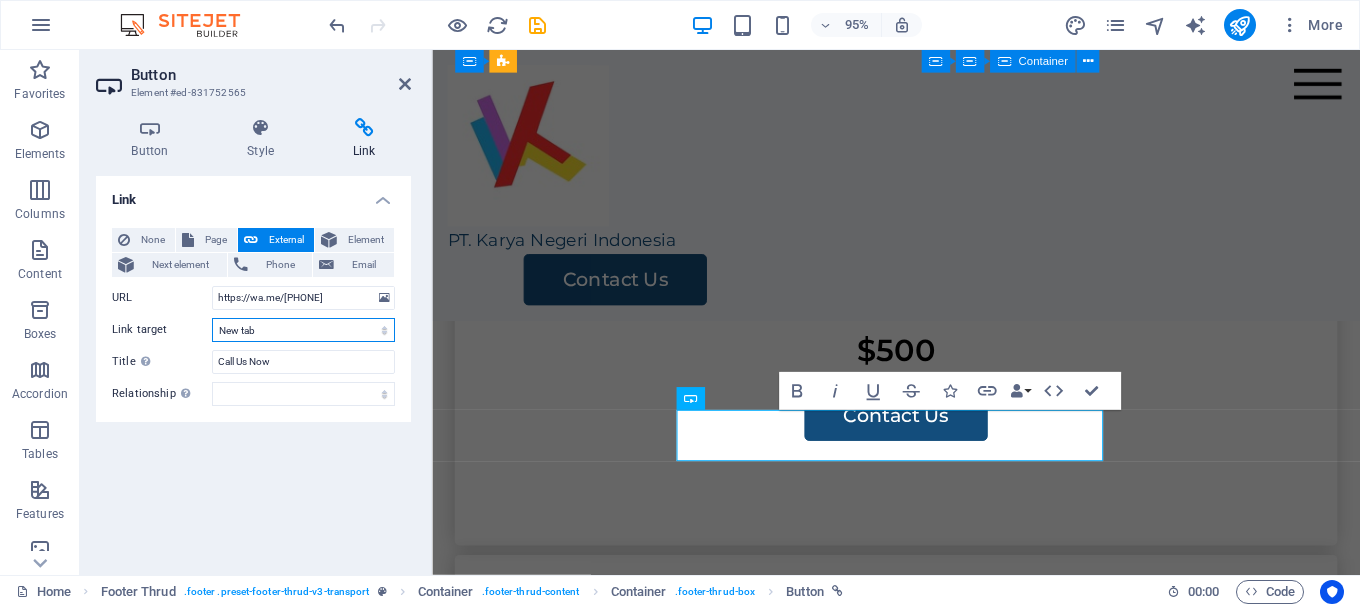 click on "New tab Same tab Overlay" at bounding box center (303, 330) 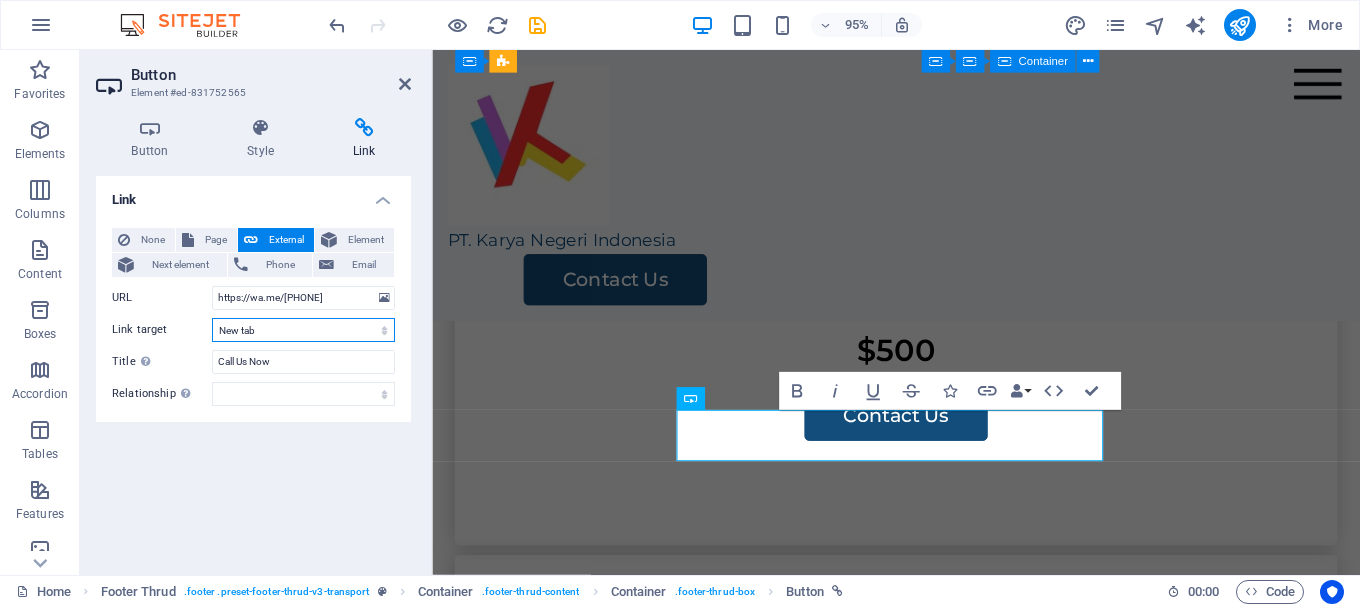 select 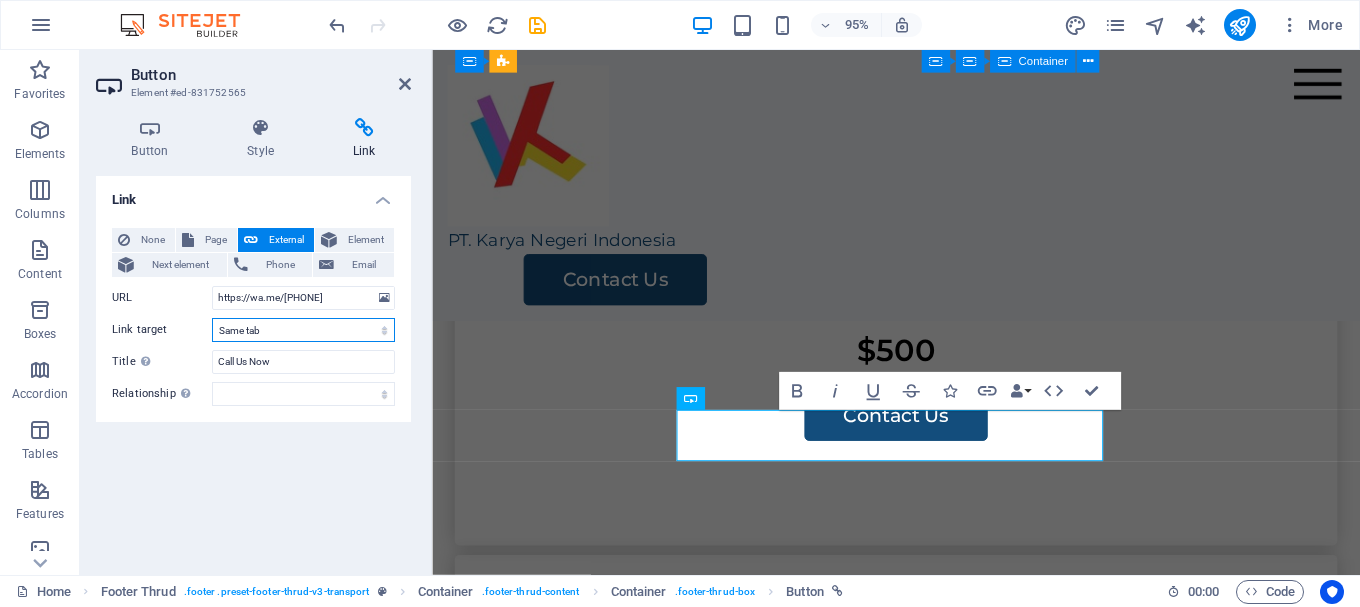 click on "New tab Same tab Overlay" at bounding box center [303, 330] 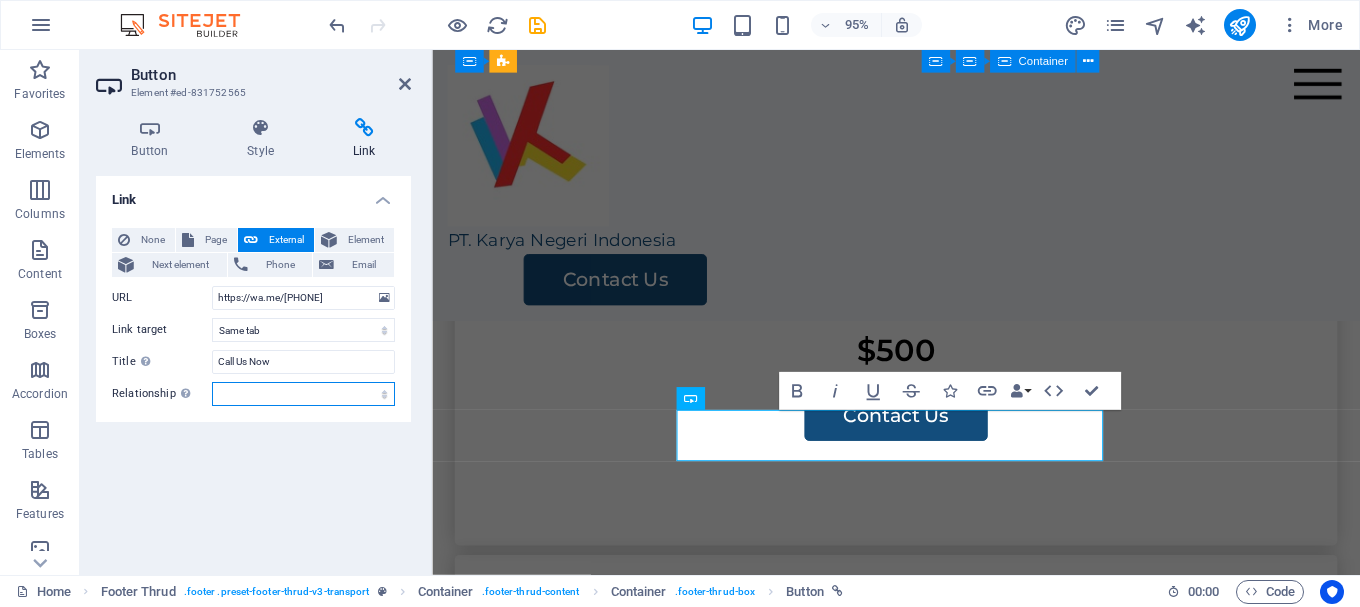 click on "alternate author bookmark external help license next nofollow noreferrer noopener prev search tag" at bounding box center (303, 394) 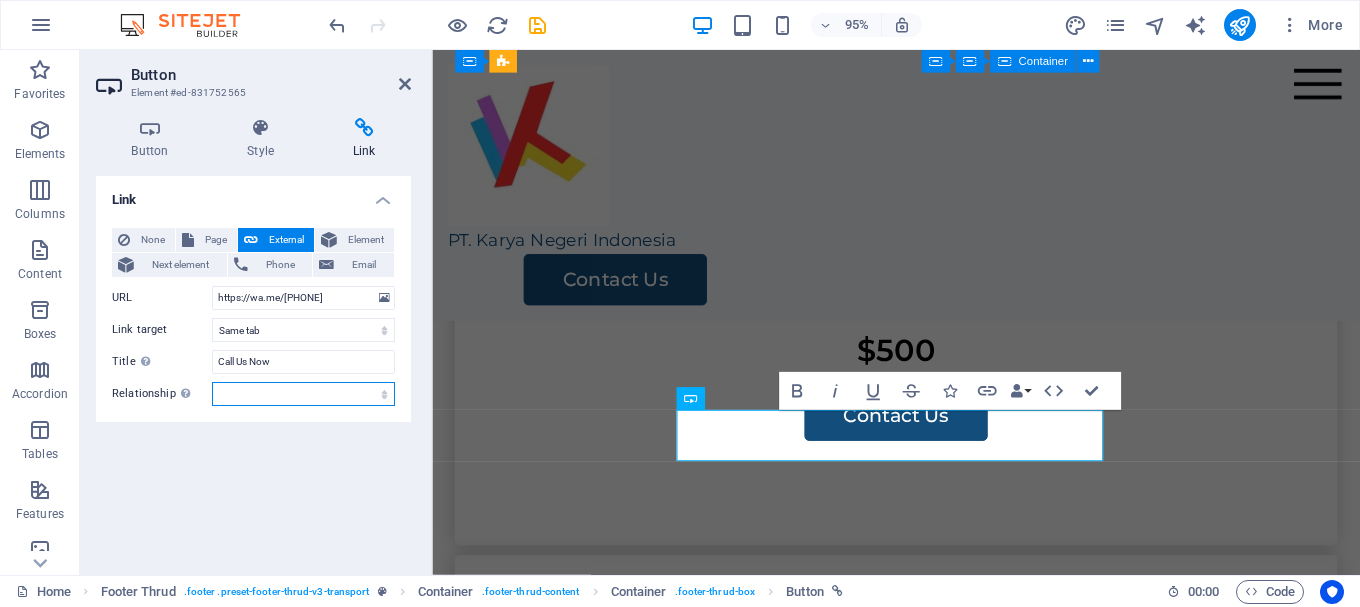 select on "help" 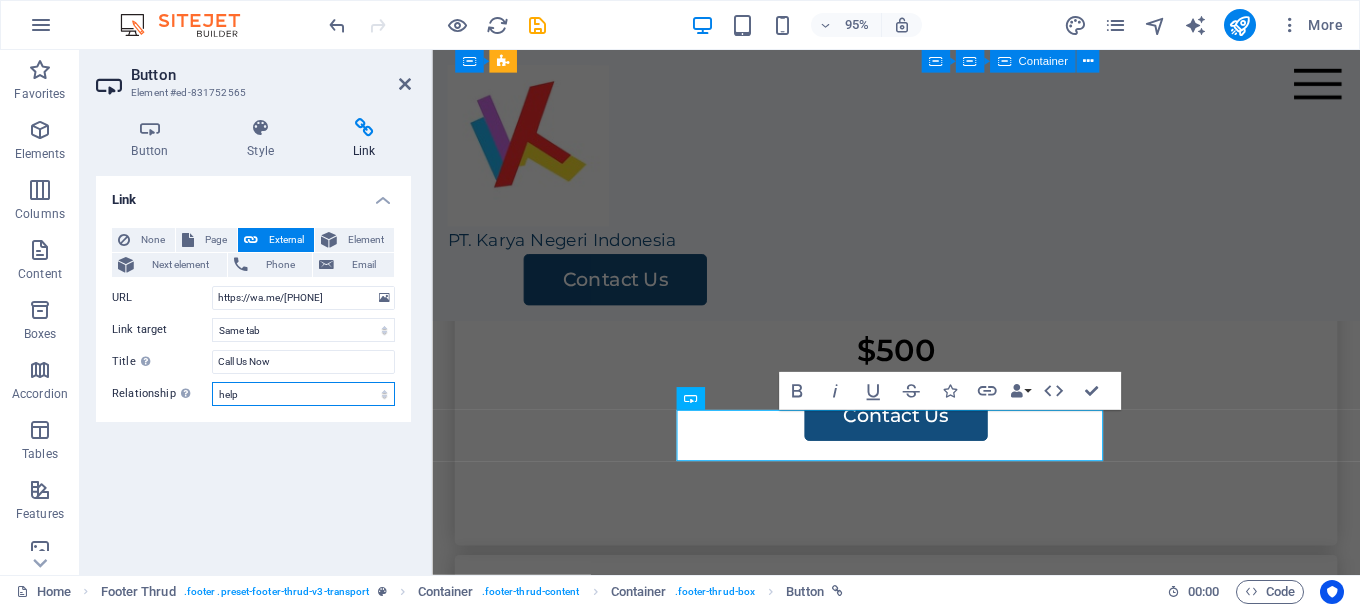 click on "alternate author bookmark external help license next nofollow noreferrer noopener prev search tag" at bounding box center (303, 394) 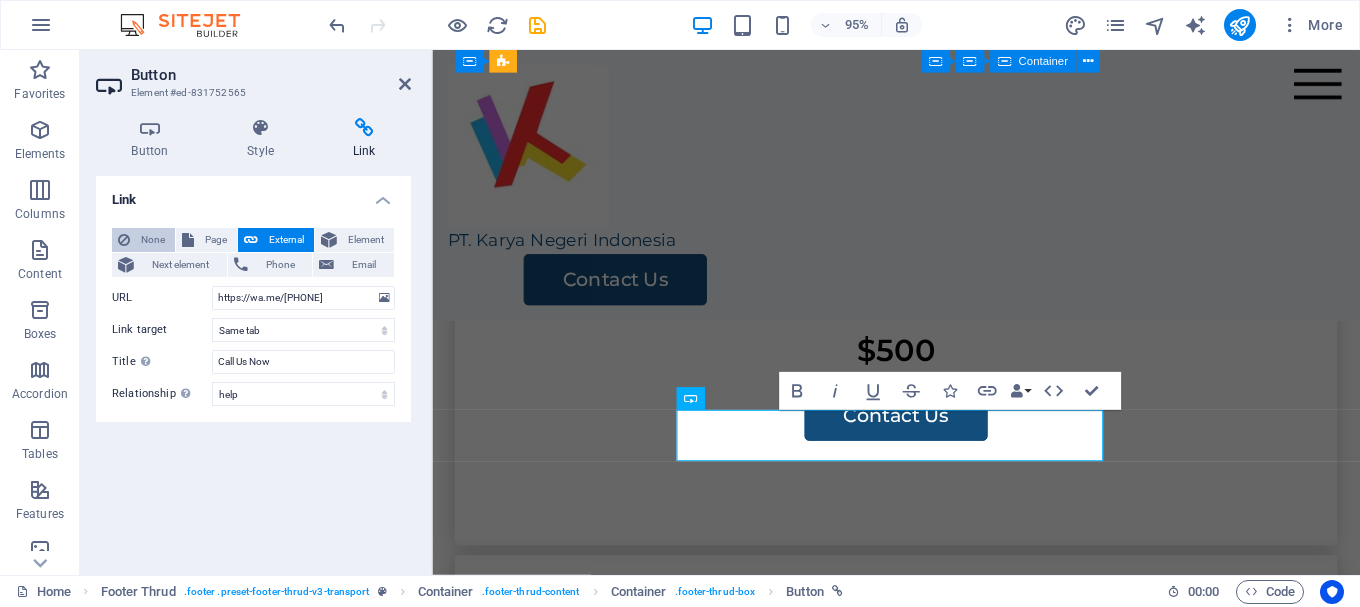 click on "None" at bounding box center [152, 240] 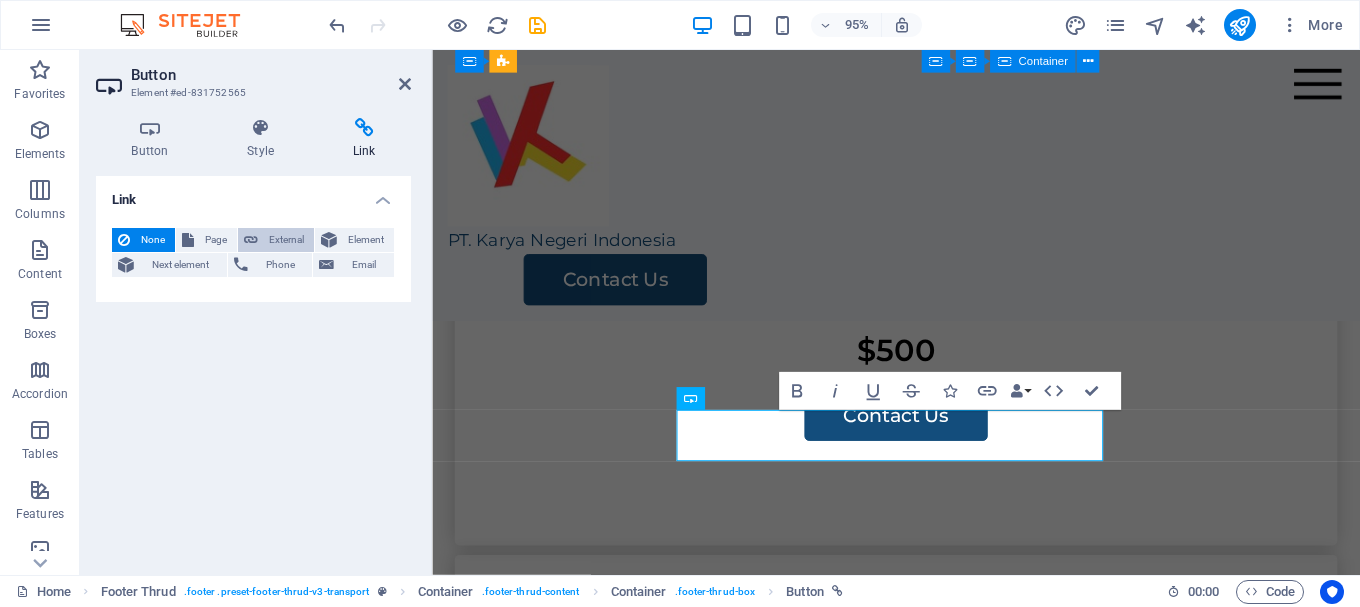 click on "External" at bounding box center [286, 240] 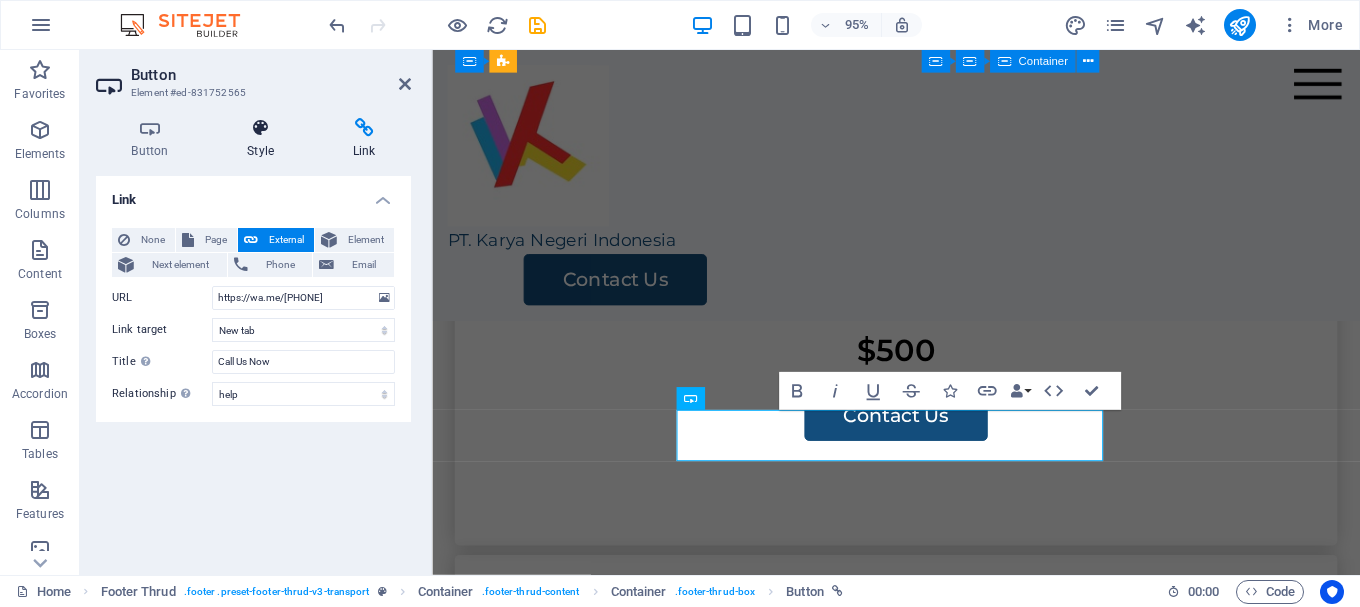 click on "Style" at bounding box center [265, 139] 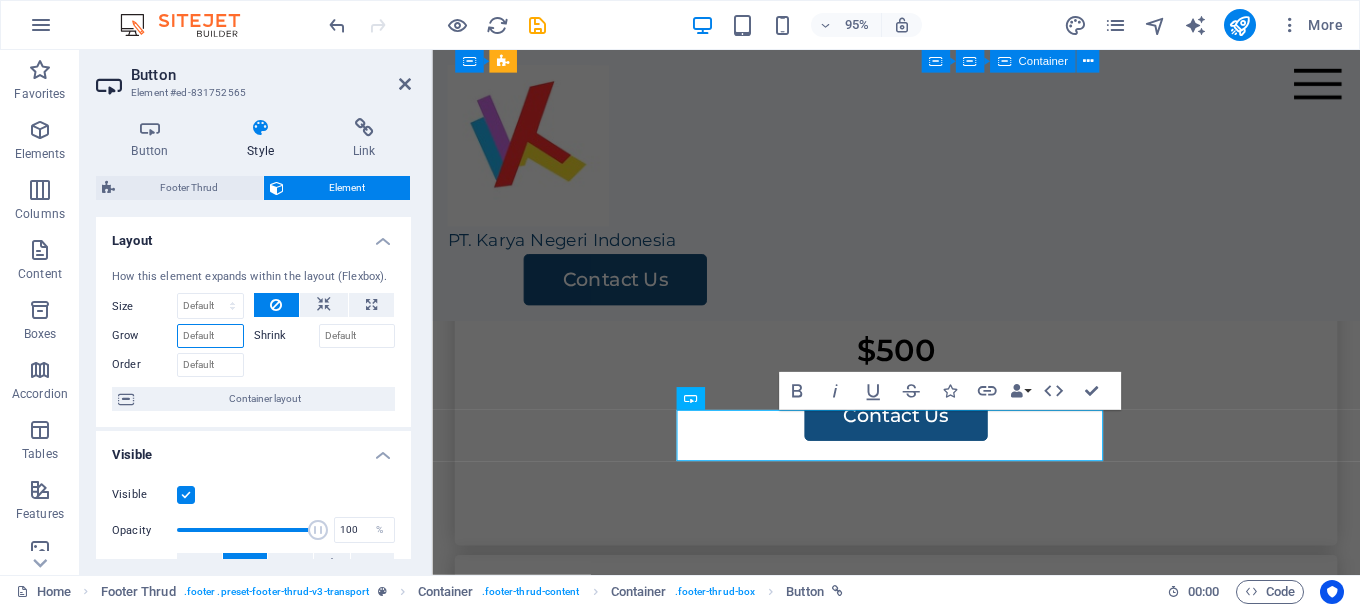 click on "Grow" at bounding box center [210, 336] 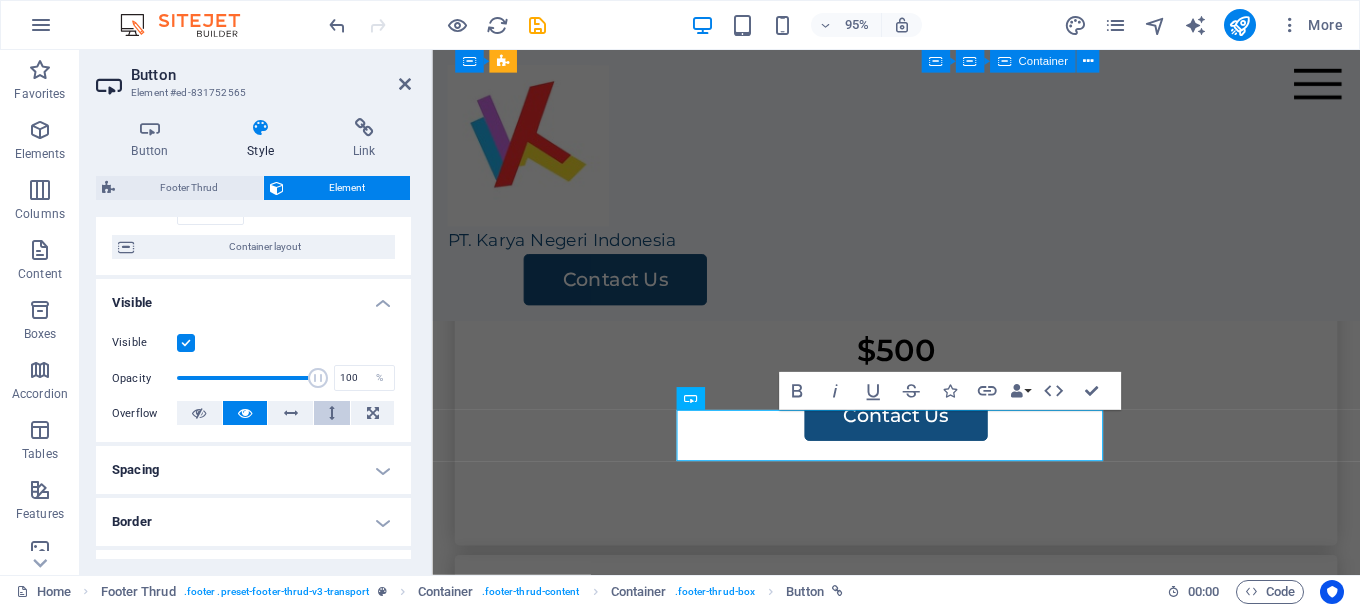 scroll, scrollTop: 200, scrollLeft: 0, axis: vertical 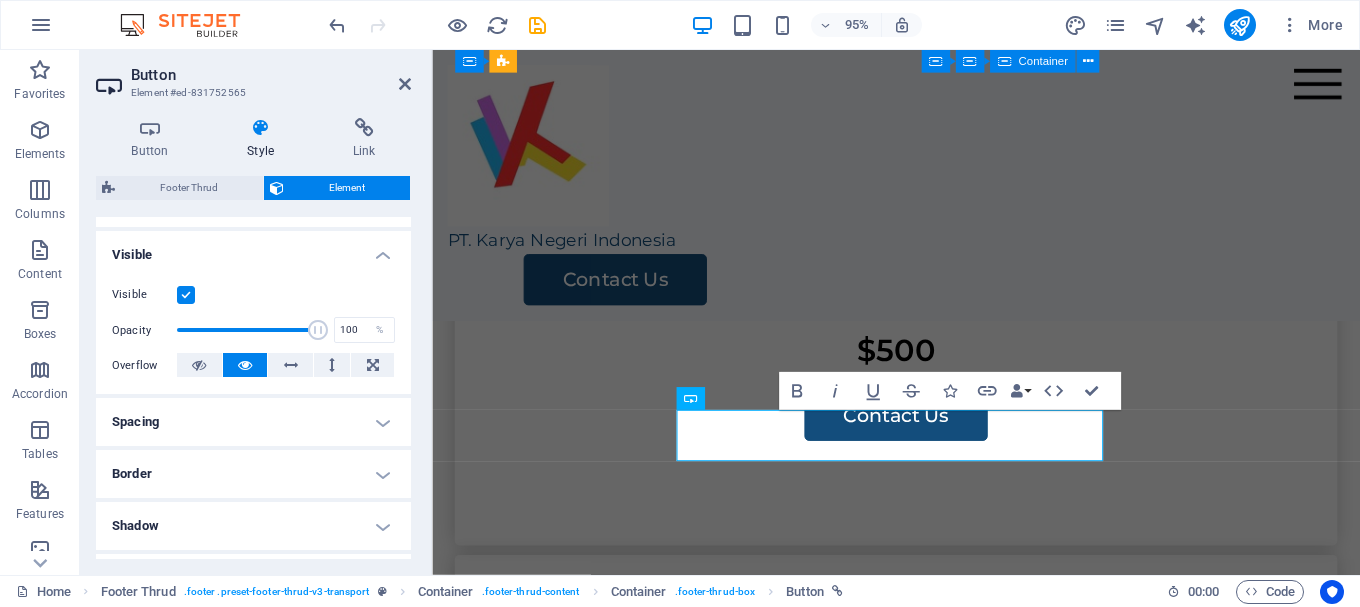 drag, startPoint x: 356, startPoint y: 449, endPoint x: 365, endPoint y: 464, distance: 17.492855 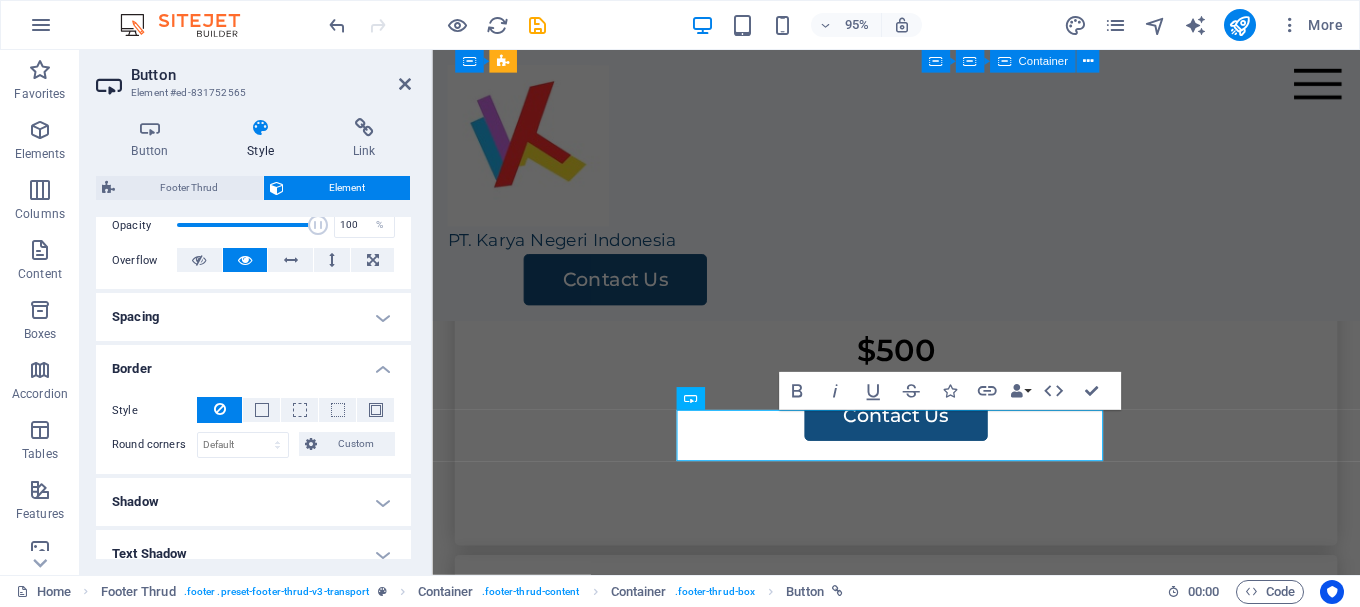 scroll, scrollTop: 400, scrollLeft: 0, axis: vertical 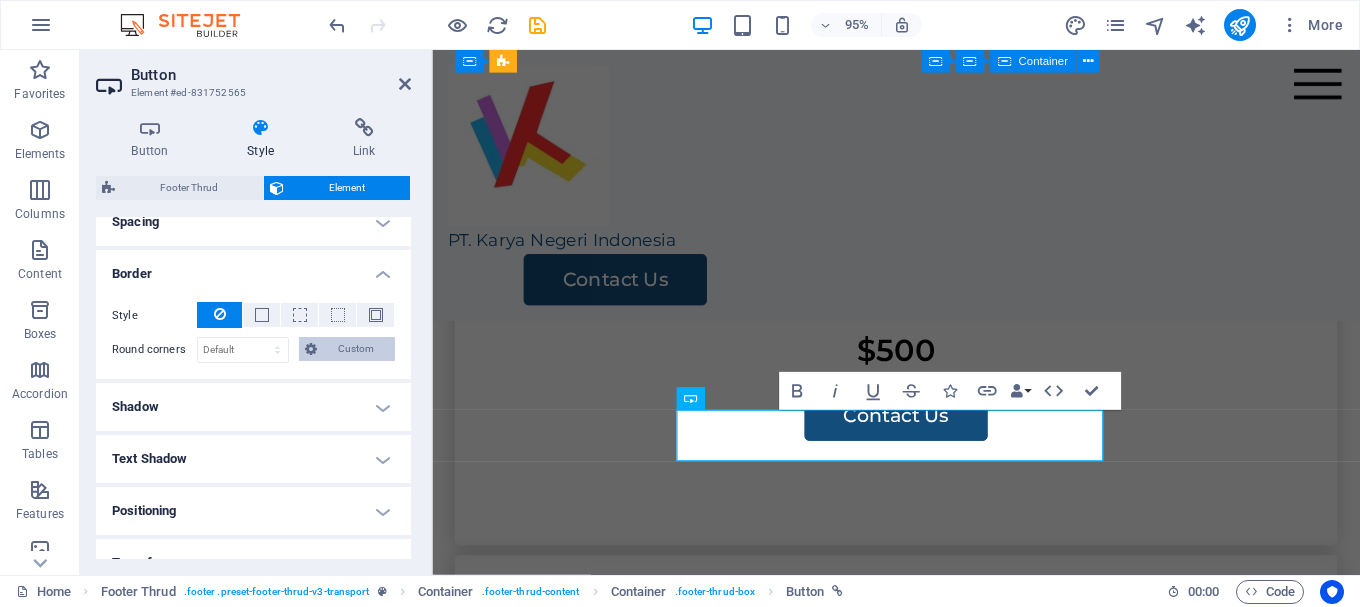 click on "Custom" at bounding box center [356, 349] 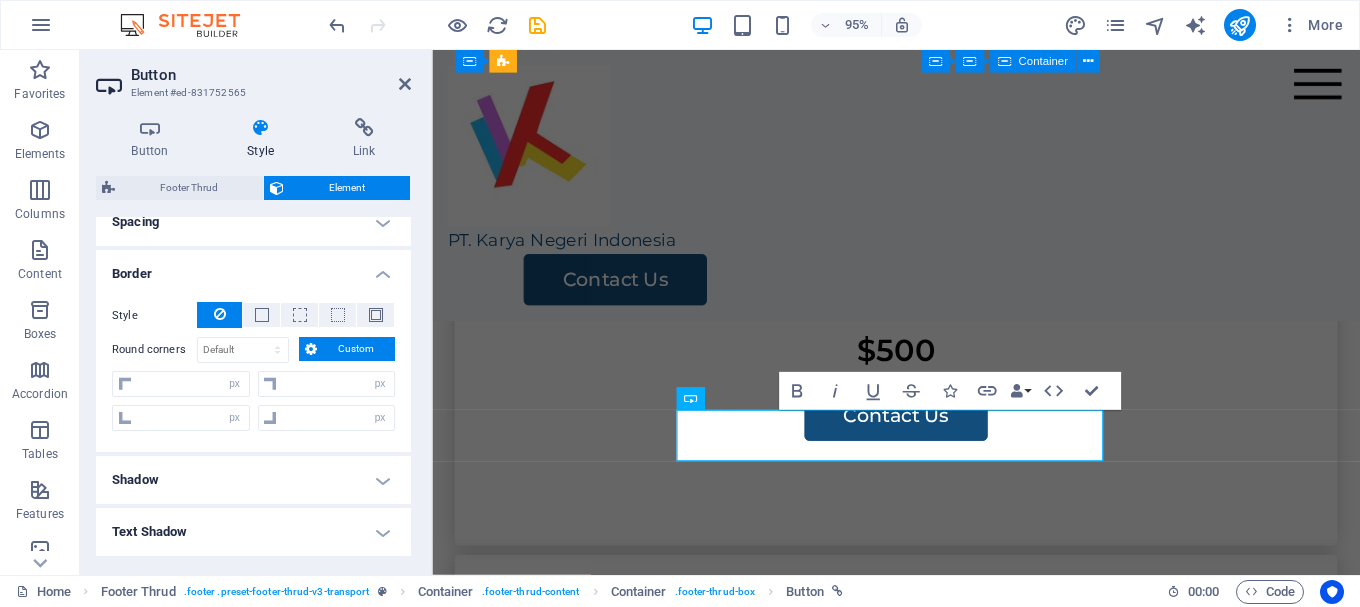 click on "Custom" at bounding box center (356, 349) 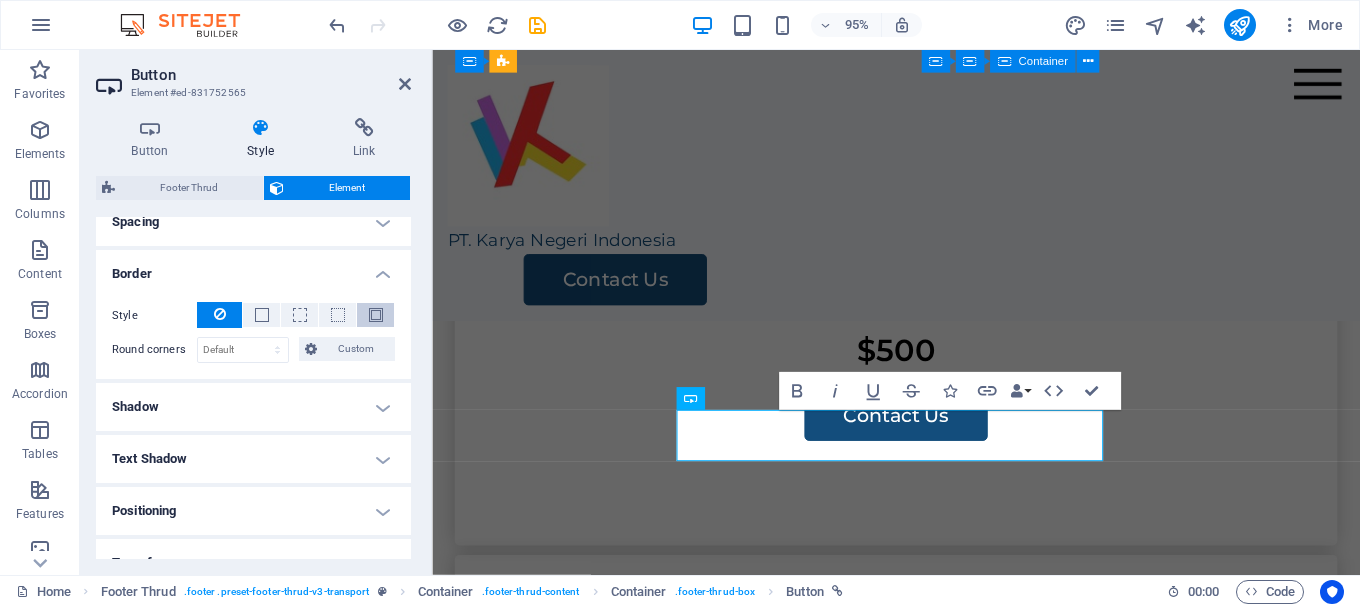 click at bounding box center [376, 315] 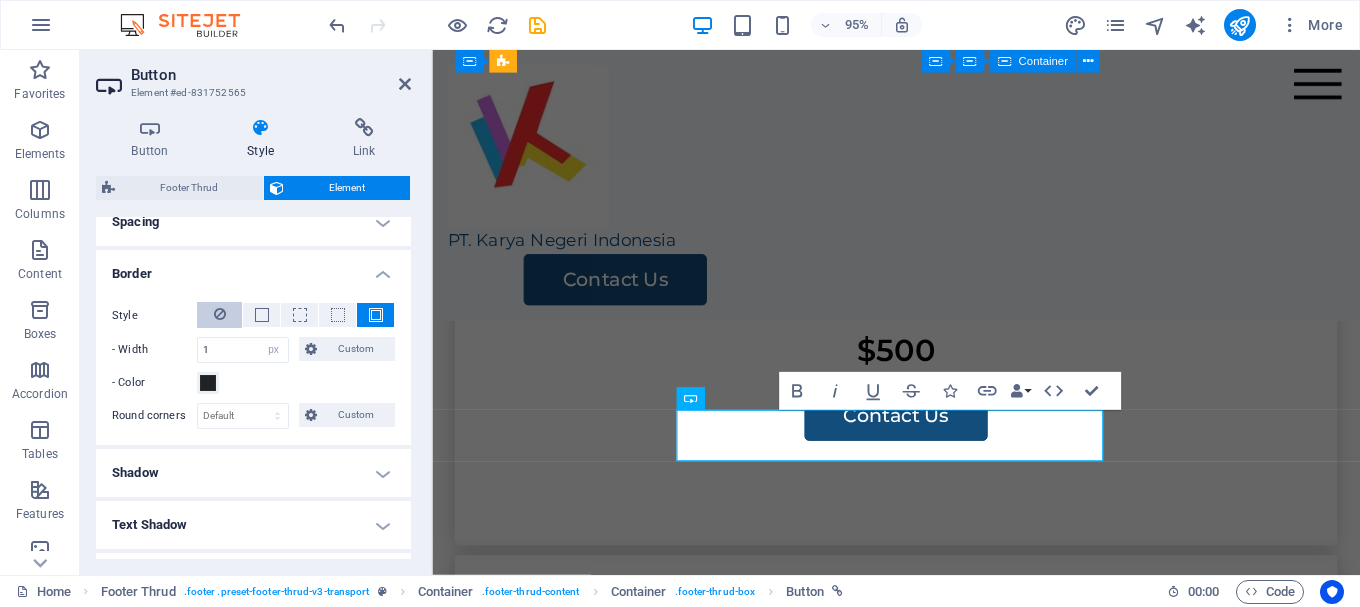 click at bounding box center [219, 315] 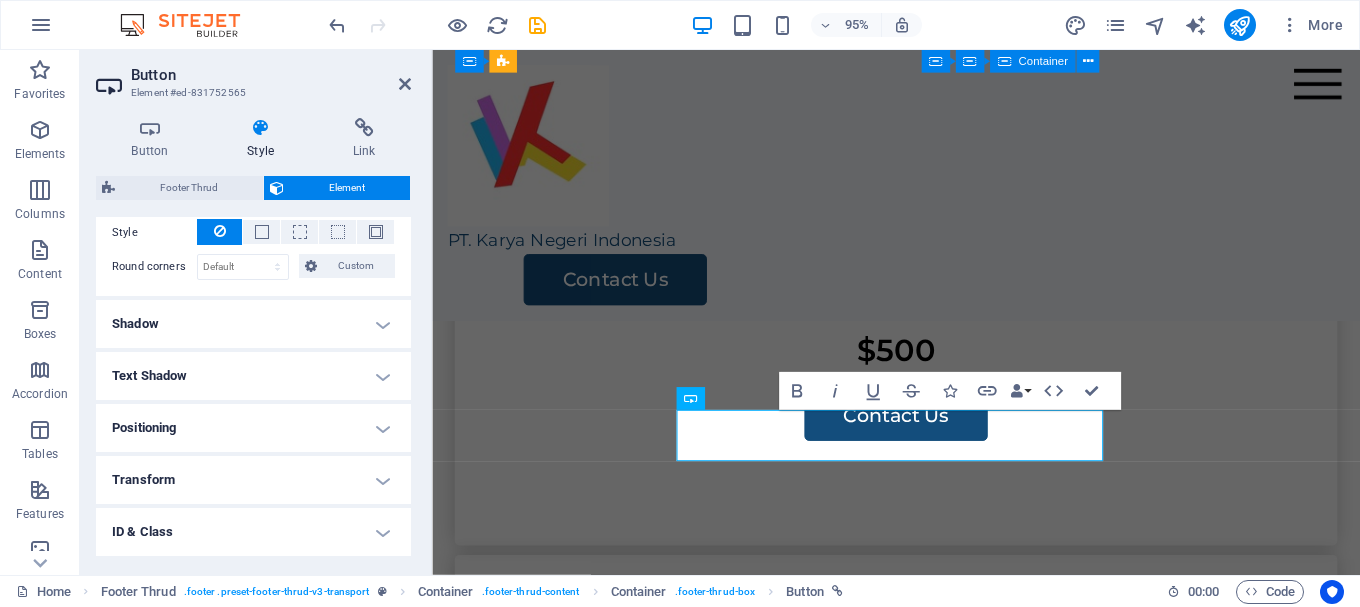 scroll, scrollTop: 584, scrollLeft: 0, axis: vertical 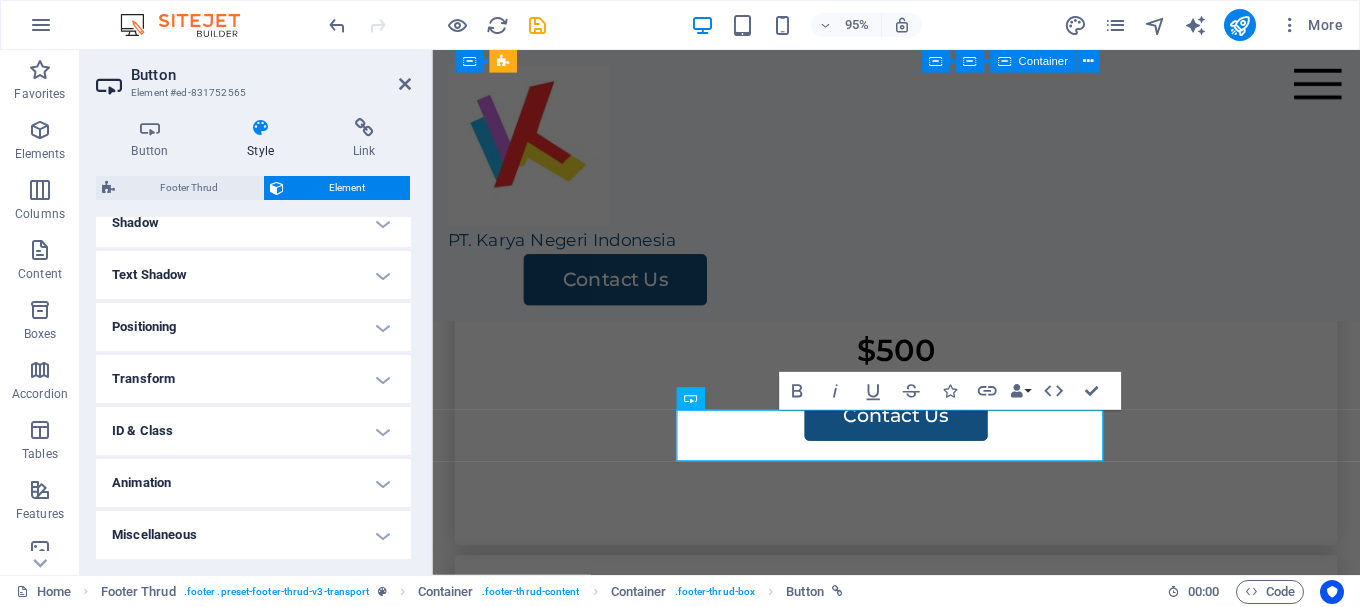 click on "Animation" at bounding box center [253, 483] 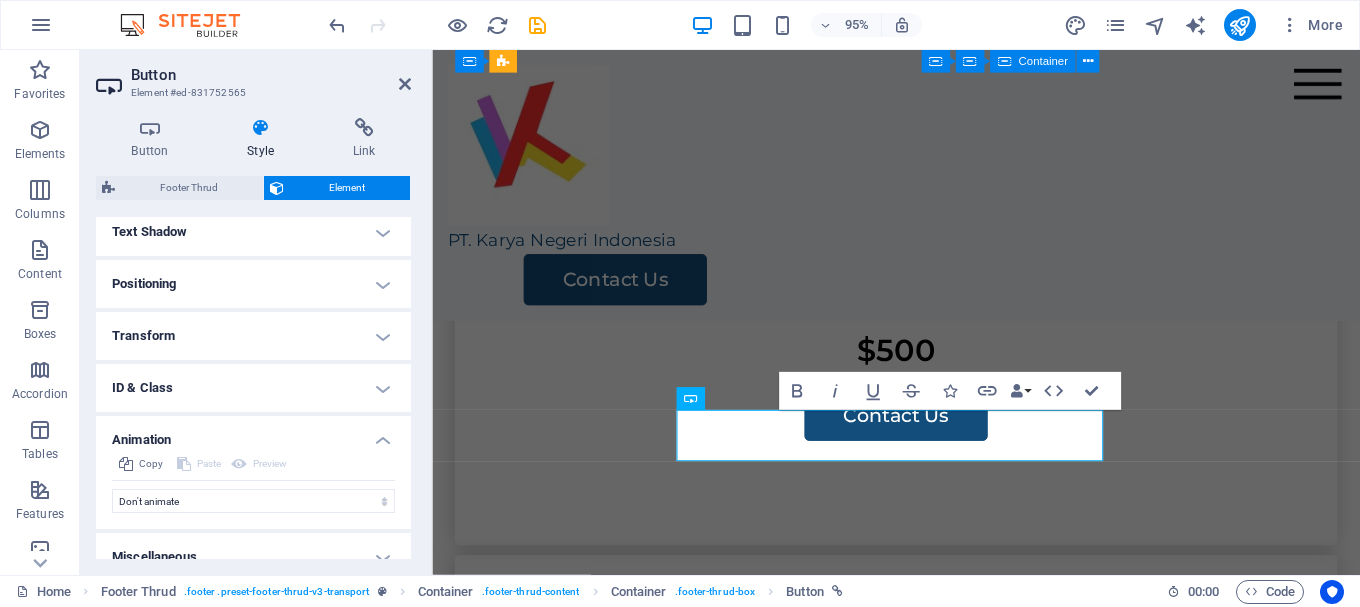 scroll, scrollTop: 649, scrollLeft: 0, axis: vertical 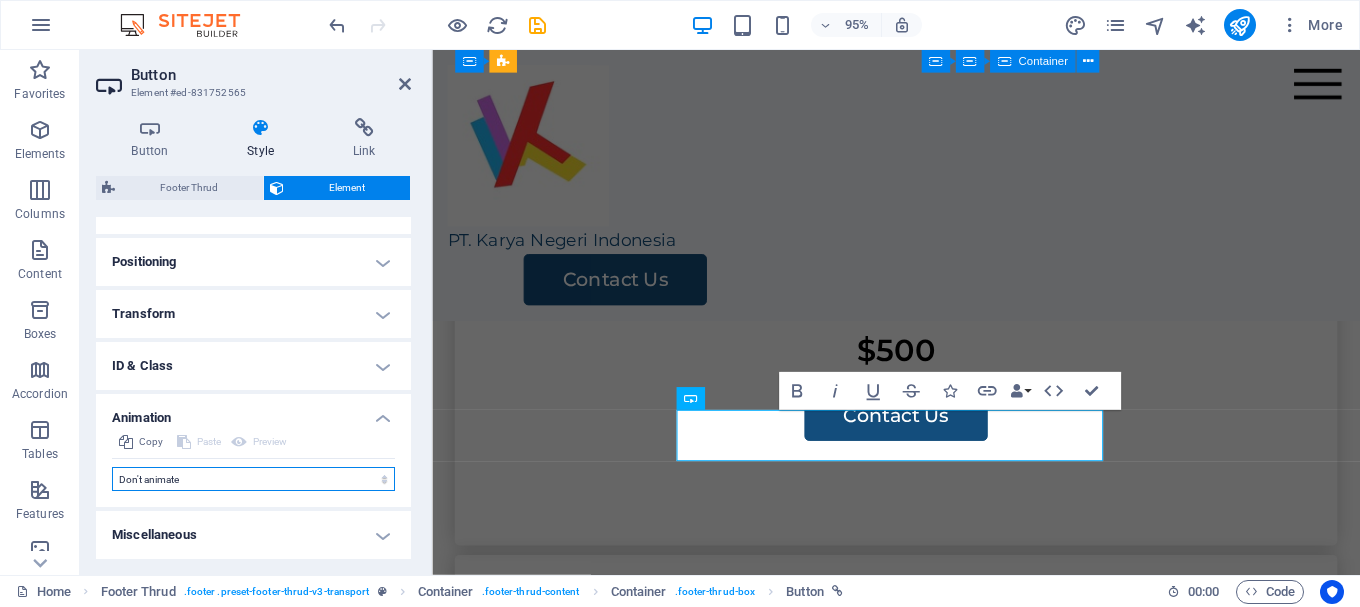 click on "Don't animate Show / Hide Slide up/down Zoom in/out Slide left to right Slide right to left Slide top to bottom Slide bottom to top Pulse Blink Open as overlay" at bounding box center (253, 479) 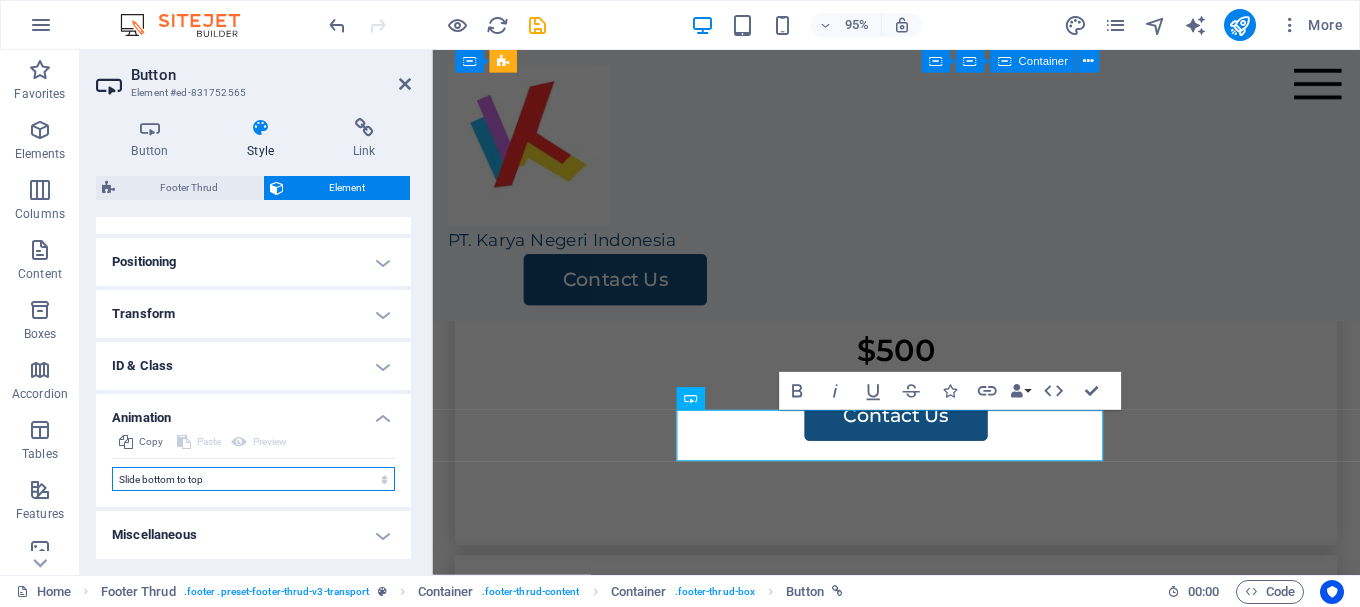 click on "Don't animate Show / Hide Slide up/down Zoom in/out Slide left to right Slide right to left Slide top to bottom Slide bottom to top Pulse Blink Open as overlay" at bounding box center (253, 479) 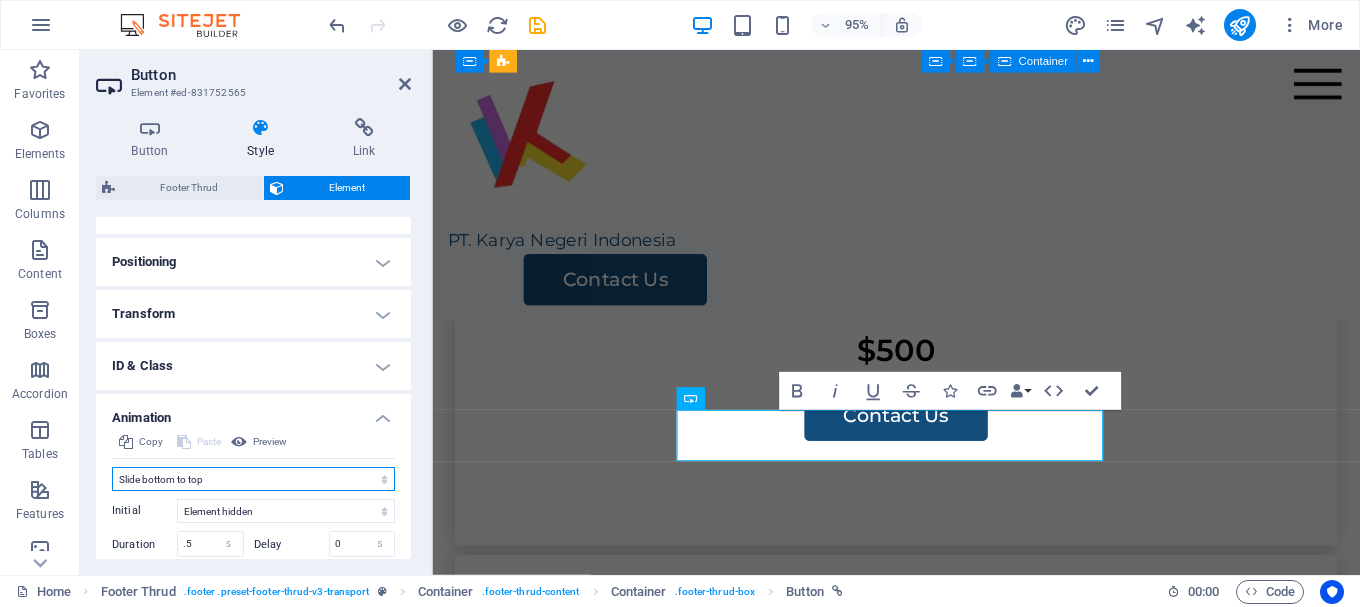 click on "Don't animate Show / Hide Slide up/down Zoom in/out Slide left to right Slide right to left Slide top to bottom Slide bottom to top Pulse Blink Open as overlay" at bounding box center (253, 479) 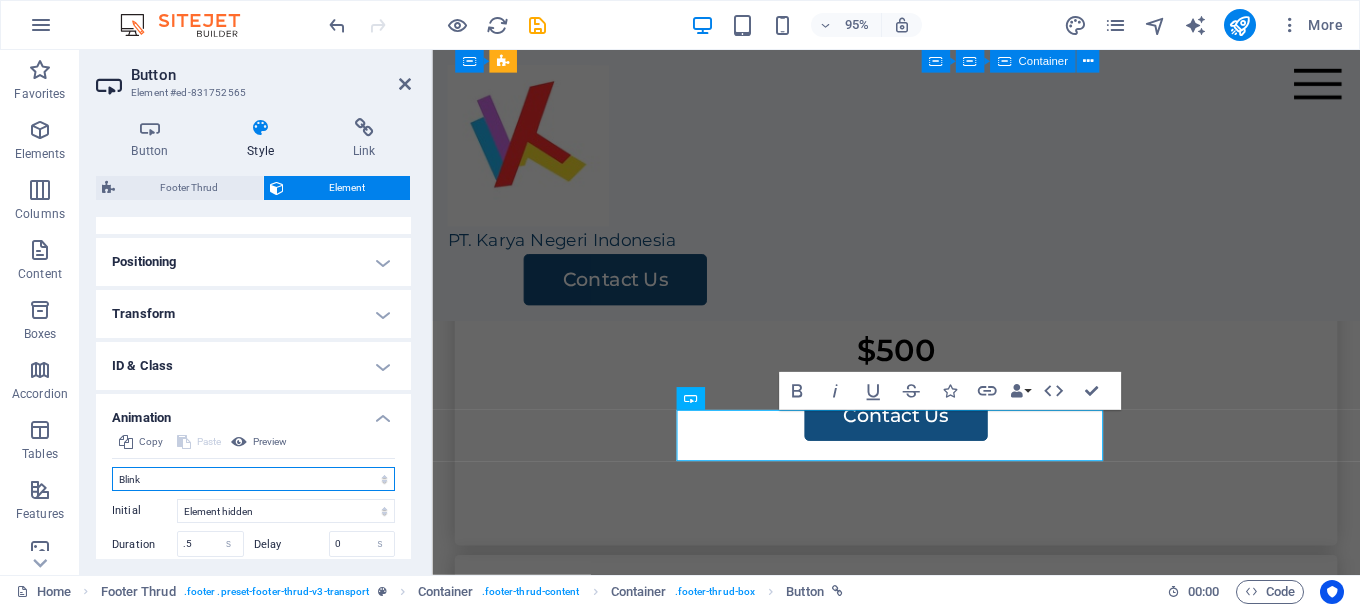 click on "Don't animate Show / Hide Slide up/down Zoom in/out Slide left to right Slide right to left Slide top to bottom Slide bottom to top Pulse Blink Open as overlay" at bounding box center [253, 479] 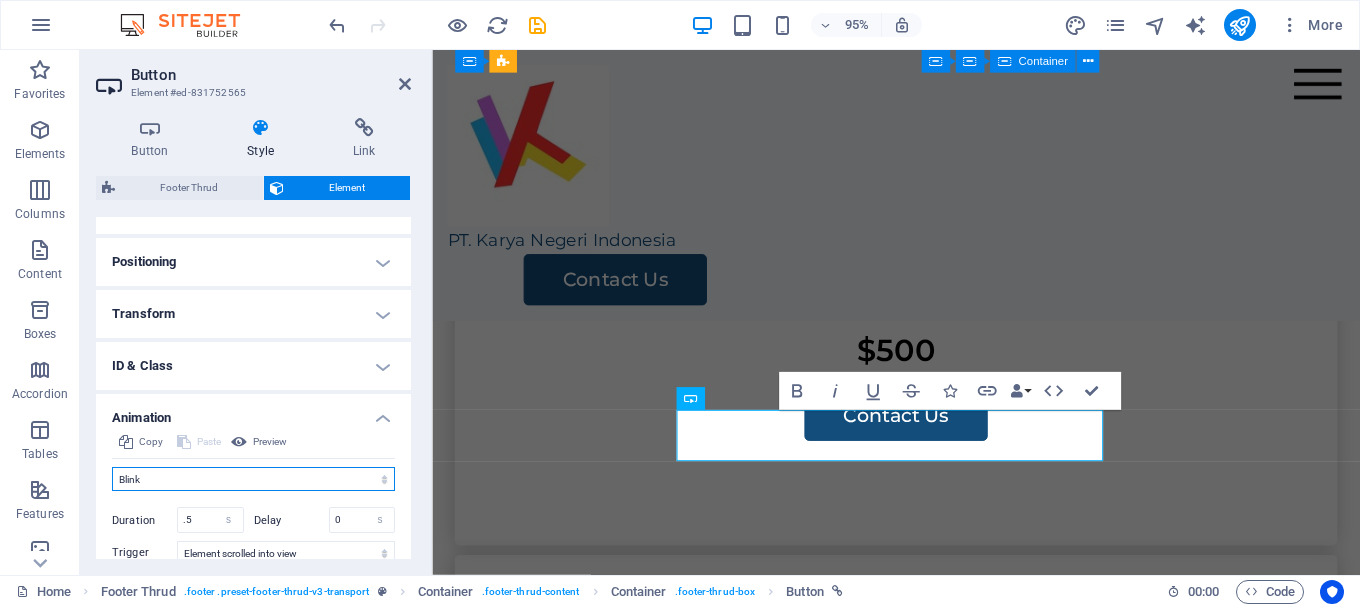click on "Don't animate Show / Hide Slide up/down Zoom in/out Slide left to right Slide right to left Slide top to bottom Slide bottom to top Pulse Blink Open as overlay" at bounding box center (253, 479) 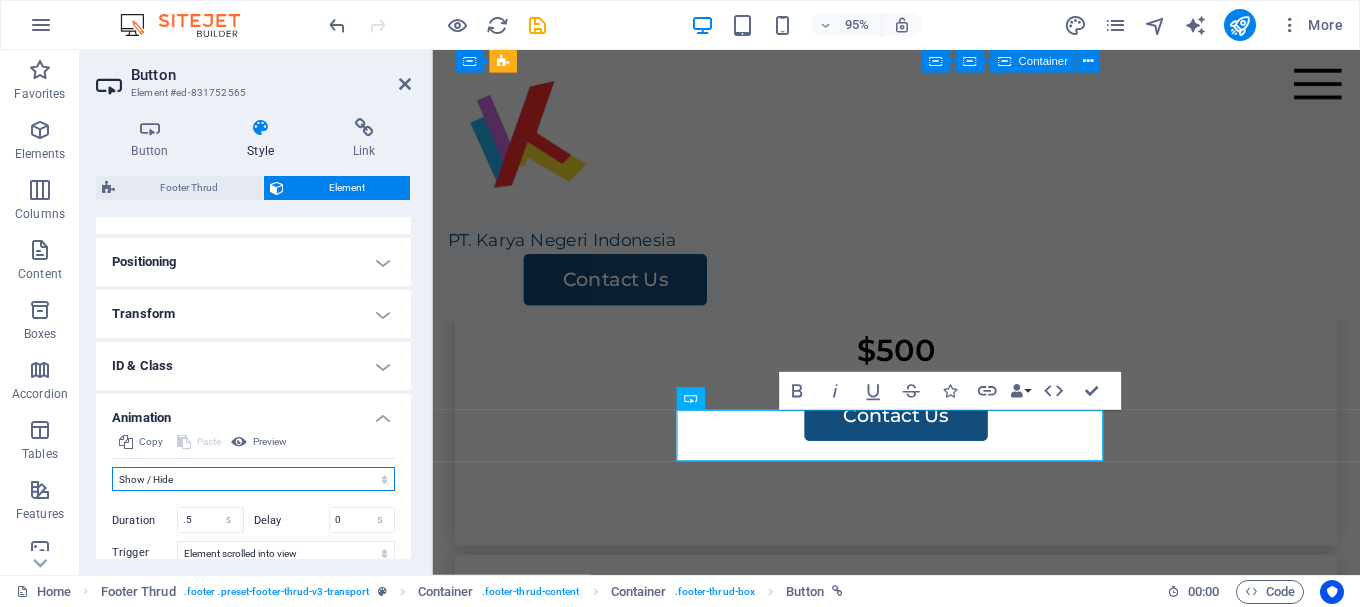 click on "Don't animate Show / Hide Slide up/down Zoom in/out Slide left to right Slide right to left Slide top to bottom Slide bottom to top Pulse Blink Open as overlay" at bounding box center [253, 479] 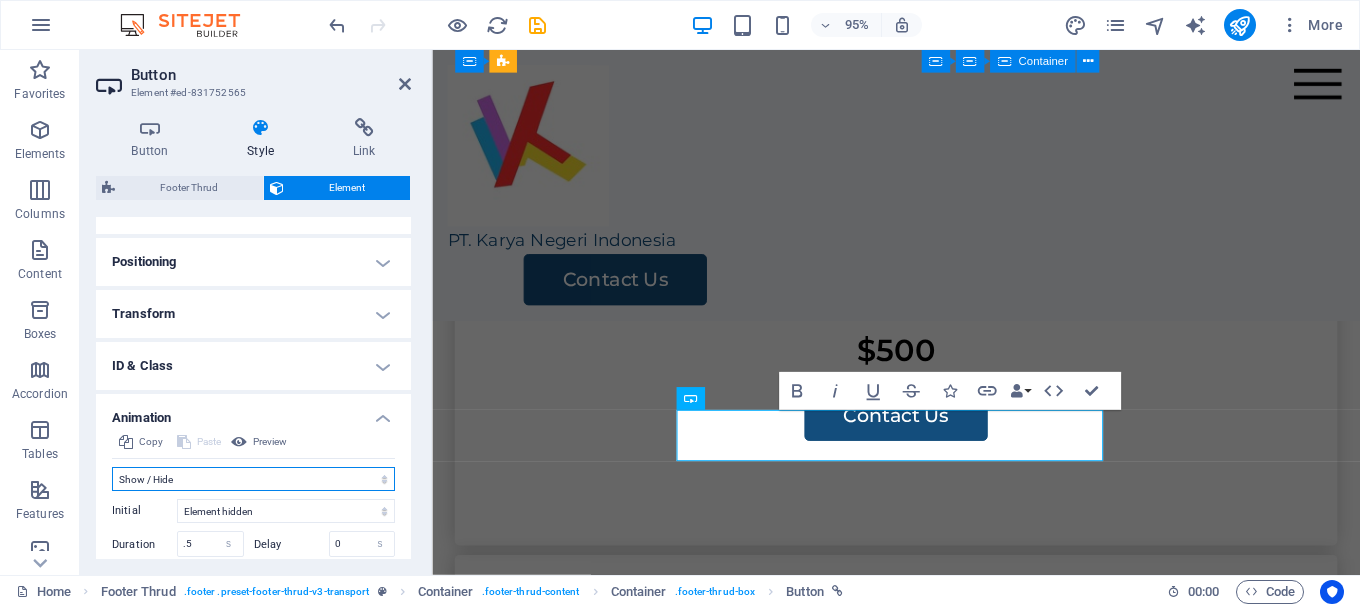 click on "Don't animate Show / Hide Slide up/down Zoom in/out Slide left to right Slide right to left Slide top to bottom Slide bottom to top Pulse Blink Open as overlay" at bounding box center (253, 479) 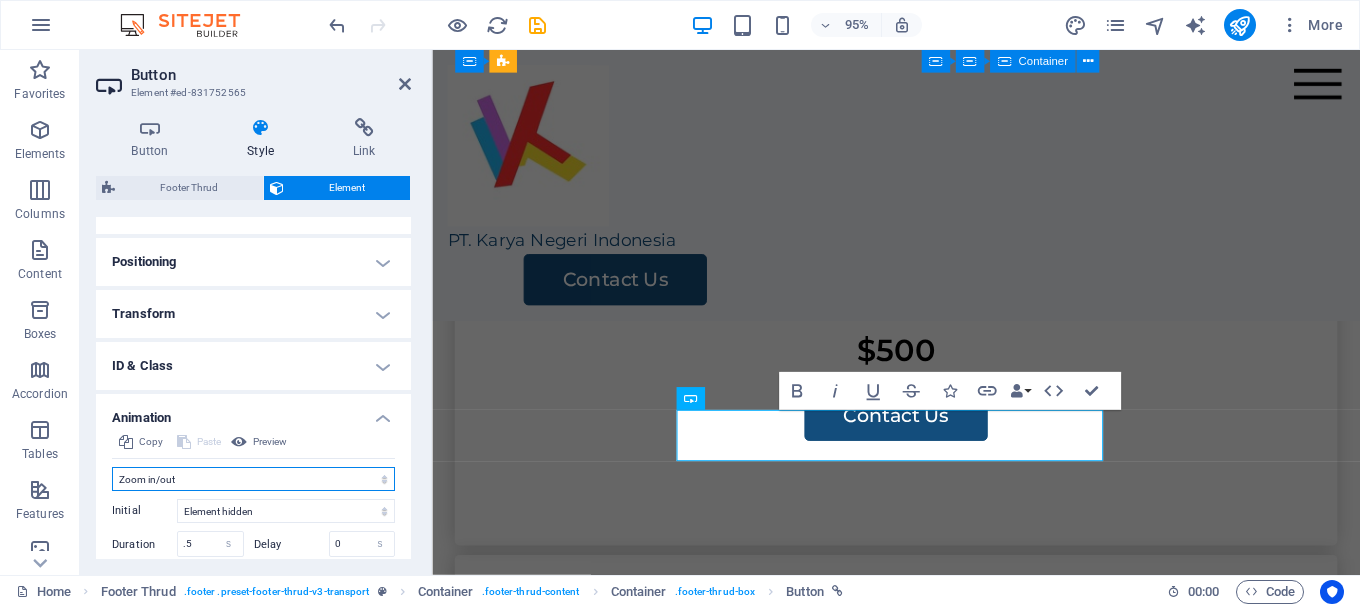 click on "Don't animate Show / Hide Slide up/down Zoom in/out Slide left to right Slide right to left Slide top to bottom Slide bottom to top Pulse Blink Open as overlay" at bounding box center (253, 479) 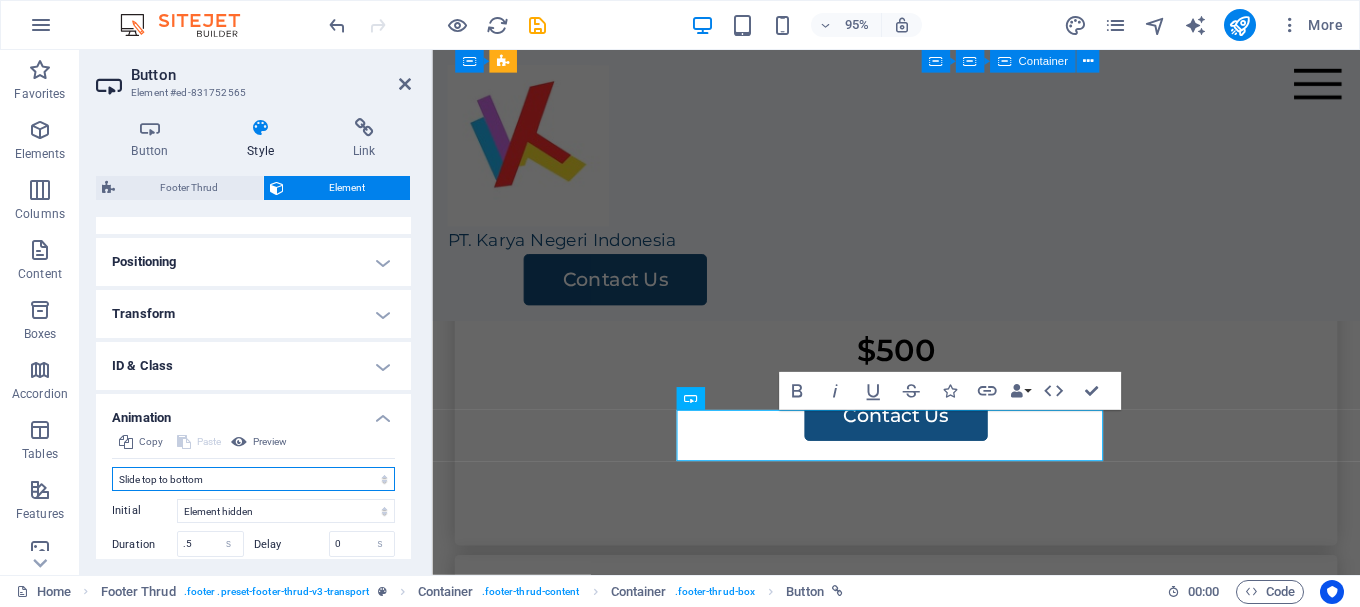 click on "Don't animate Show / Hide Slide up/down Zoom in/out Slide left to right Slide right to left Slide top to bottom Slide bottom to top Pulse Blink Open as overlay" at bounding box center (253, 479) 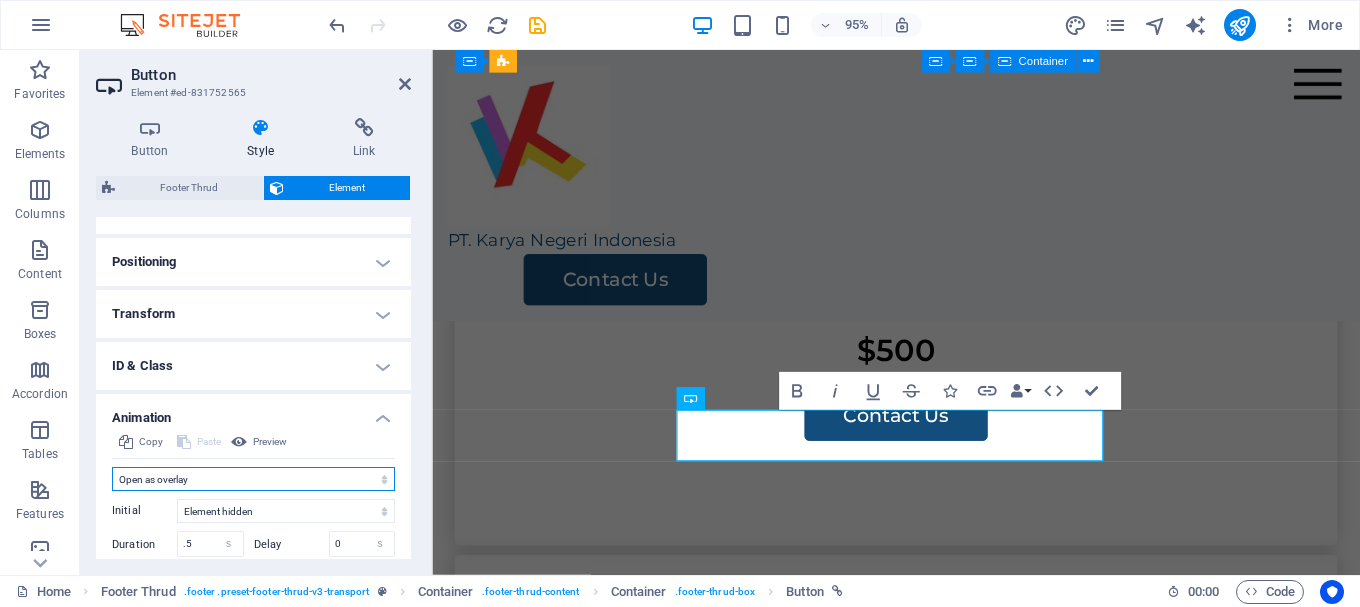 click on "Don't animate Show / Hide Slide up/down Zoom in/out Slide left to right Slide right to left Slide top to bottom Slide bottom to top Pulse Blink Open as overlay" at bounding box center (253, 479) 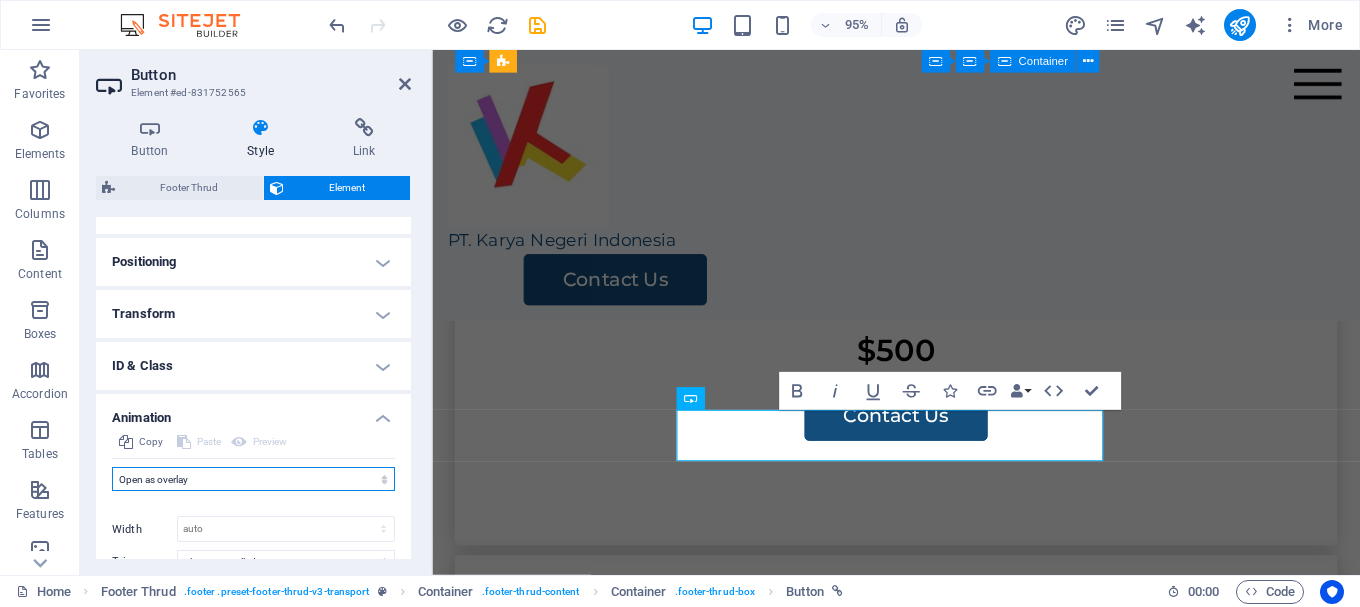 click on "Don't animate Show / Hide Slide up/down Zoom in/out Slide left to right Slide right to left Slide top to bottom Slide bottom to top Pulse Blink Open as overlay" at bounding box center (253, 479) 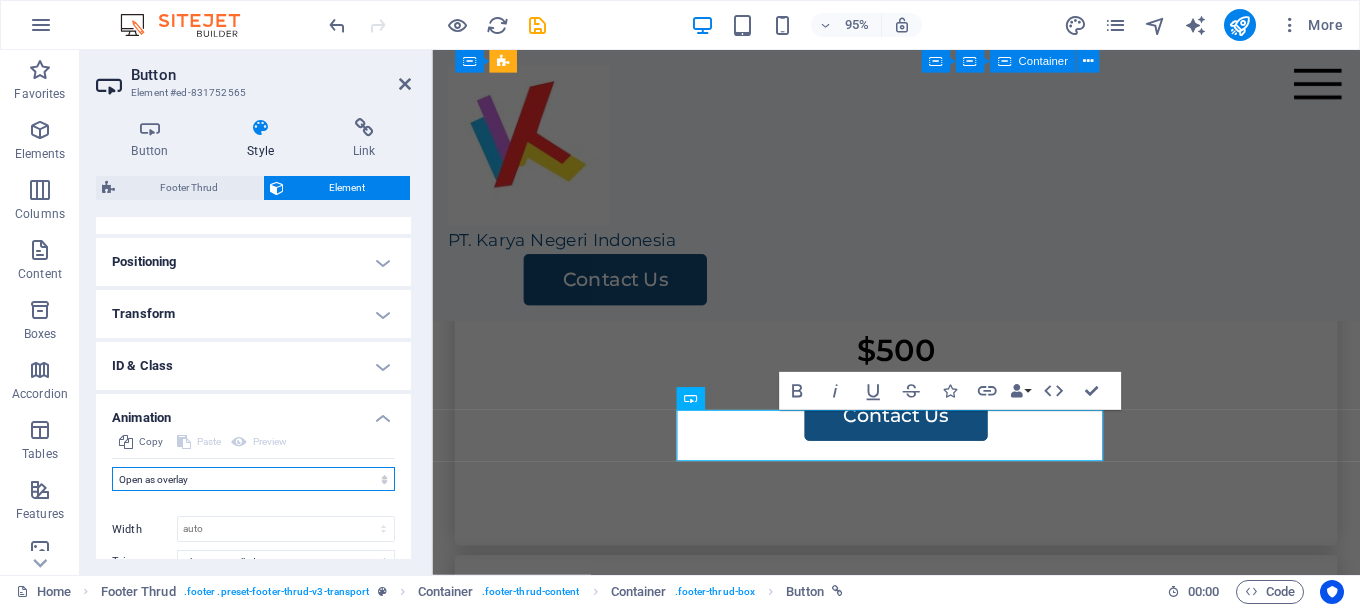 select on "move-bottom-to-top" 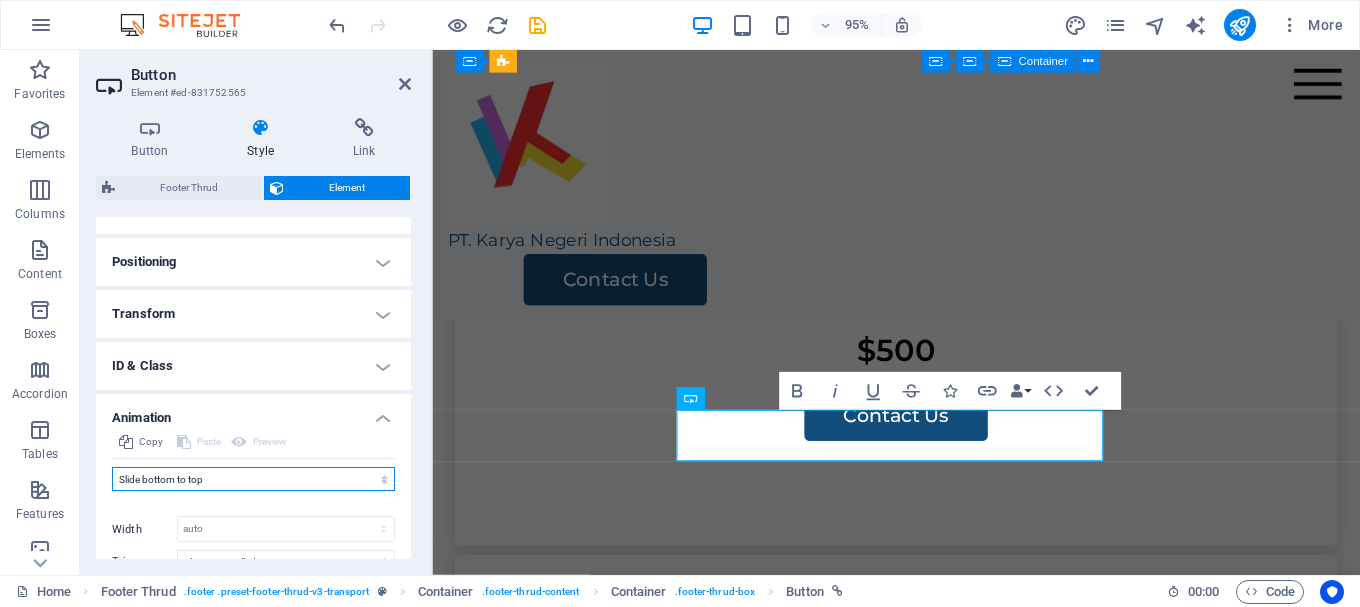 click on "Don't animate Show / Hide Slide up/down Zoom in/out Slide left to right Slide right to left Slide top to bottom Slide bottom to top Pulse Blink Open as overlay" at bounding box center [253, 479] 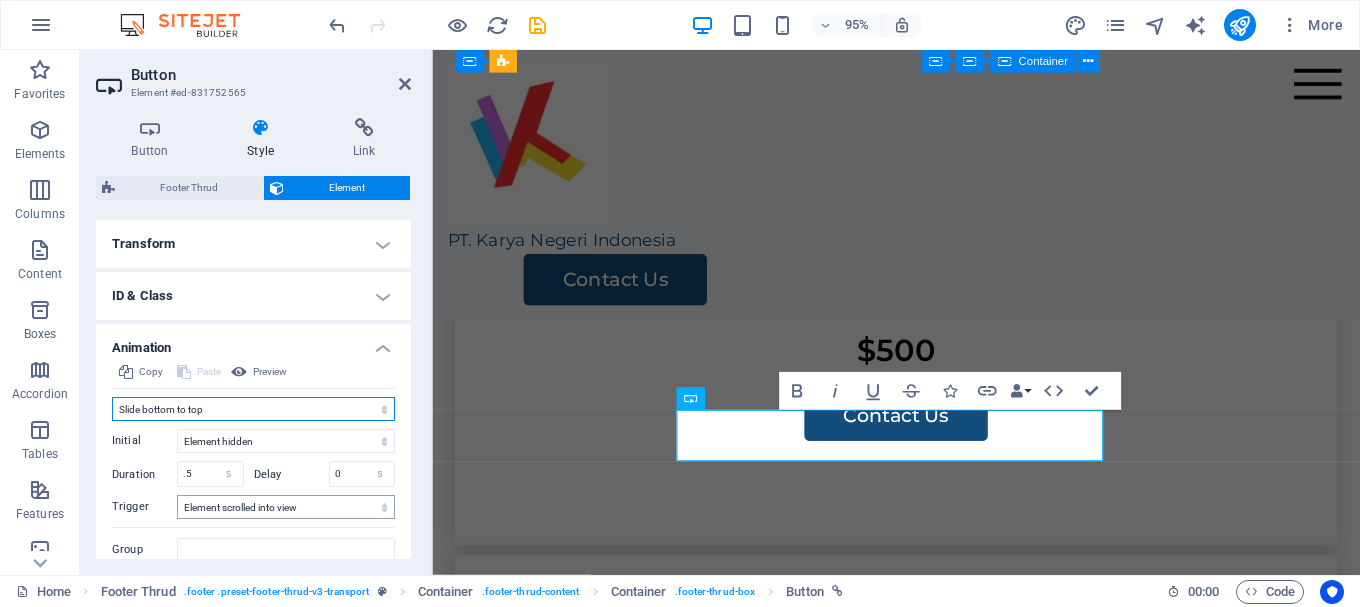 scroll, scrollTop: 749, scrollLeft: 0, axis: vertical 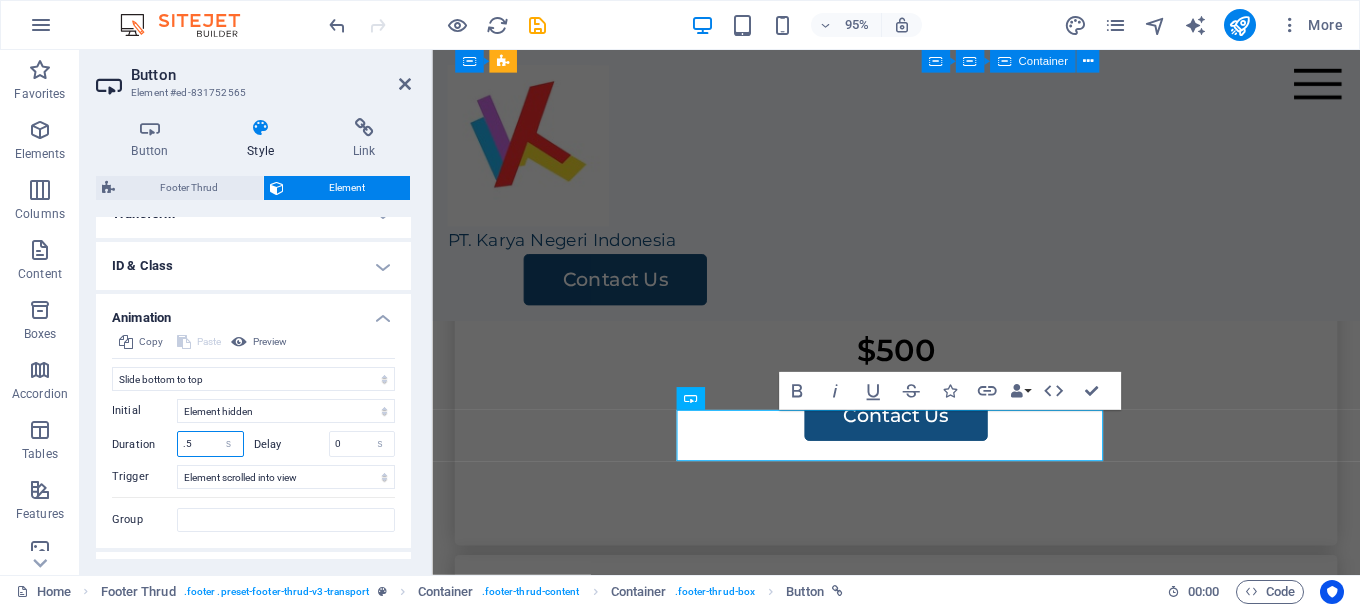 drag, startPoint x: 210, startPoint y: 442, endPoint x: 172, endPoint y: 441, distance: 38.013157 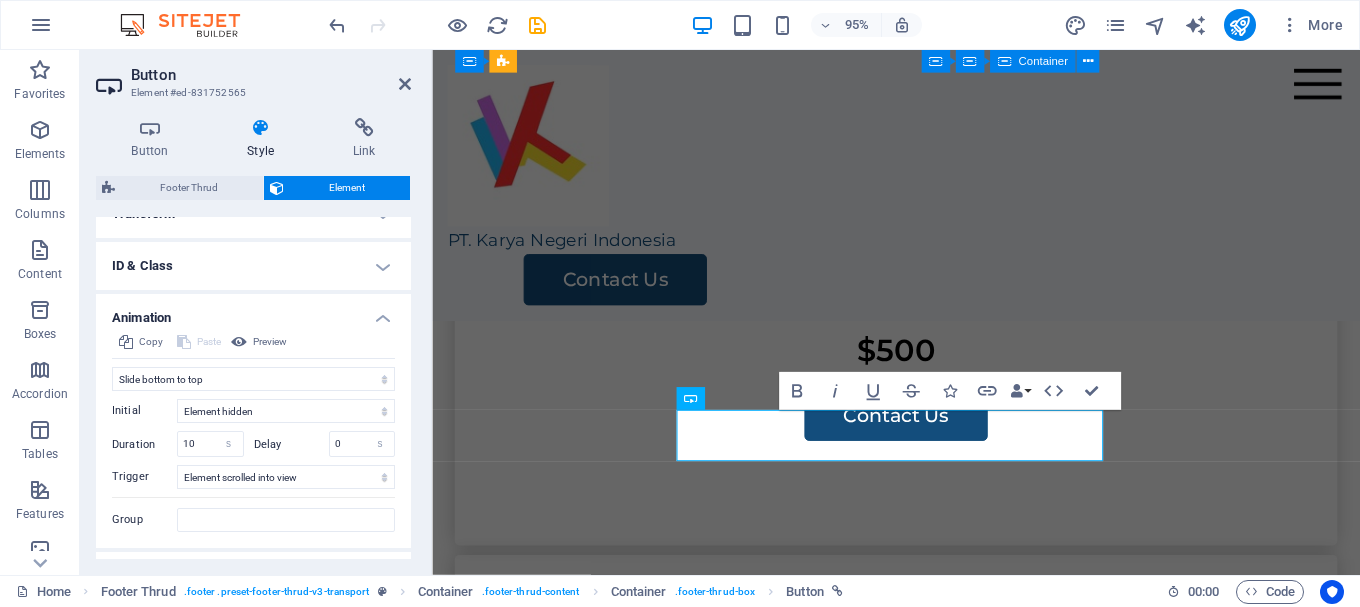 click on "Delay" at bounding box center [291, 444] 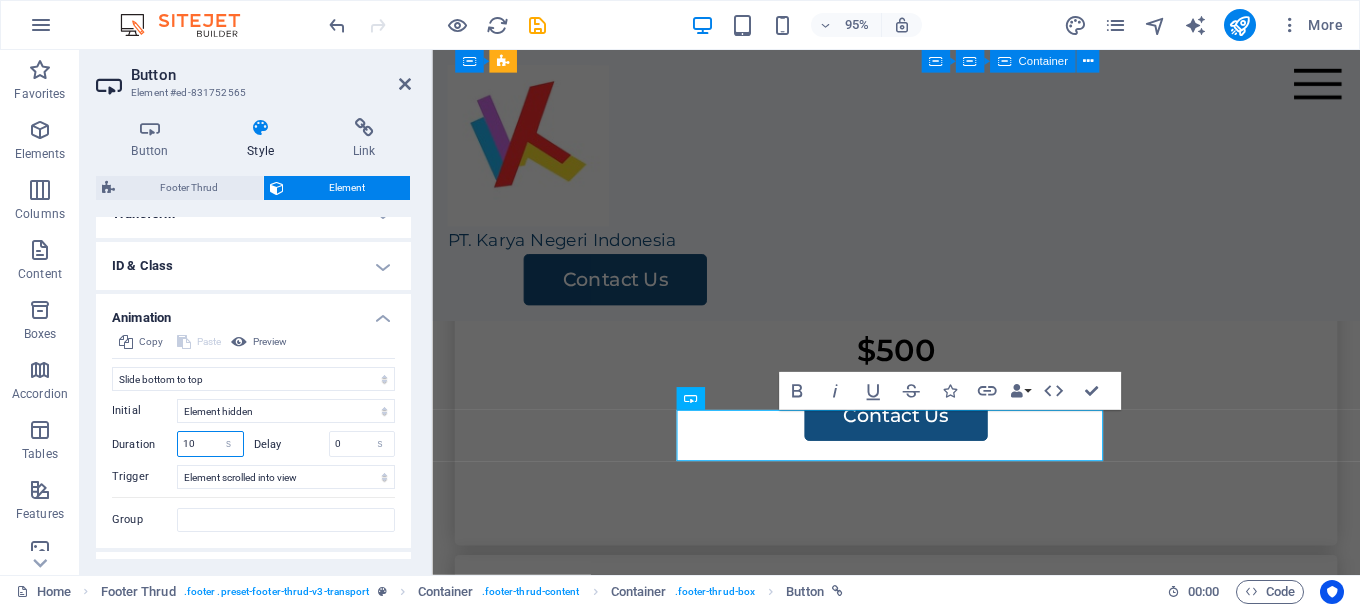 drag, startPoint x: 201, startPoint y: 445, endPoint x: 184, endPoint y: 446, distance: 17.029387 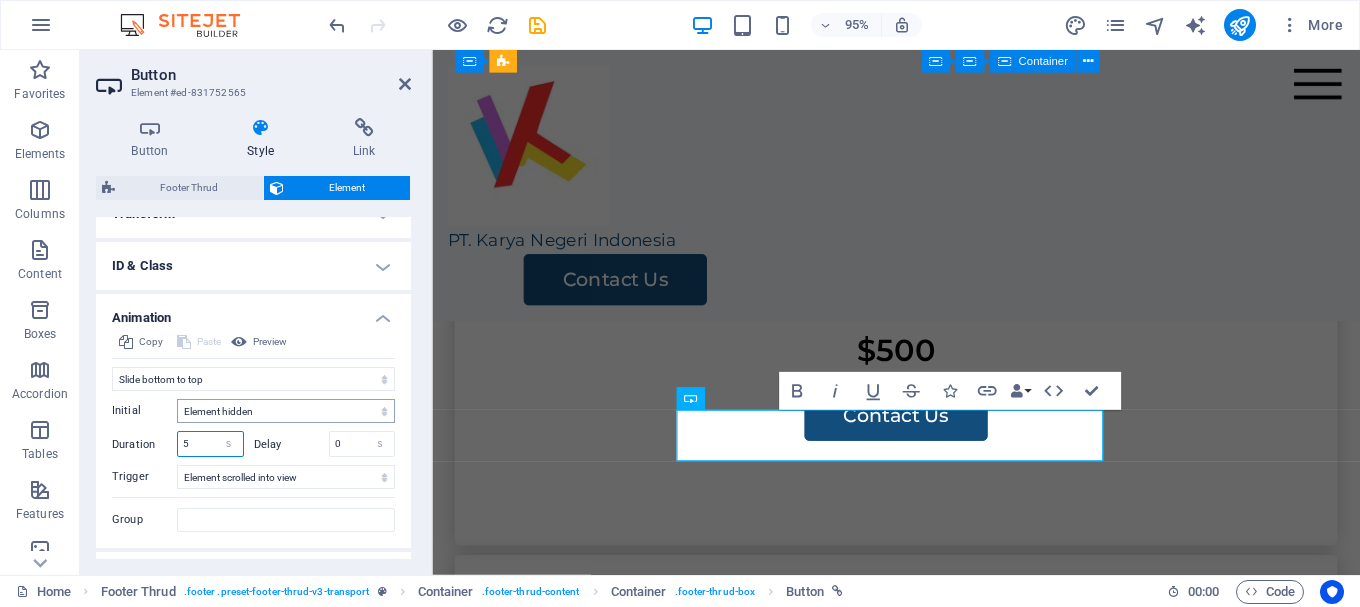 type on "5" 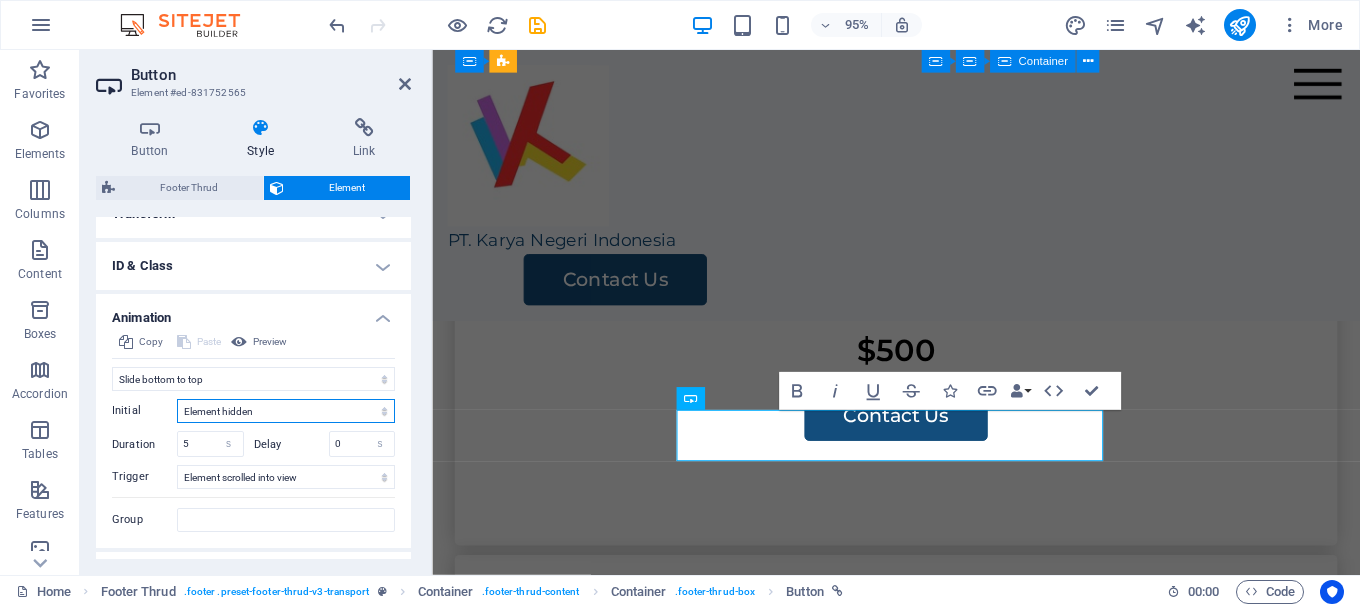 click on "Element hidden Element shown" at bounding box center (286, 411) 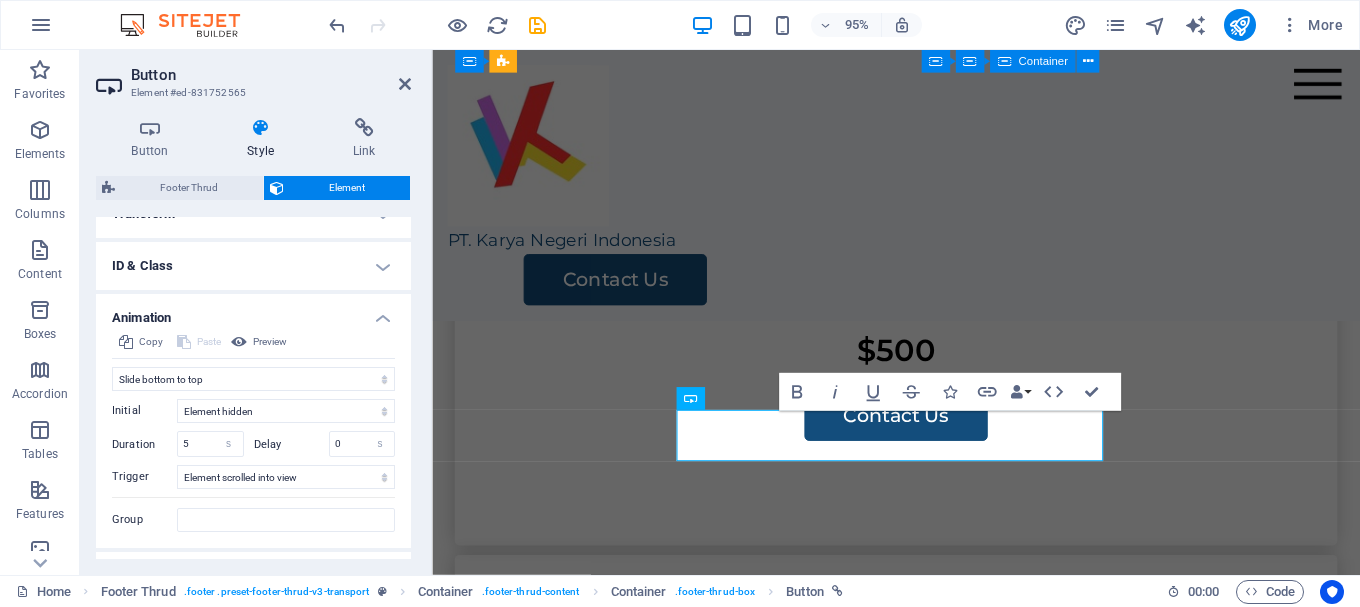 click on "Initial Element hidden Element shown Duration 5 s ms Delay 0 s ms Width auto px % Trigger No automatic trigger On page load Element scrolled into view Close This label appears when hovering over the close button, indicating its function. Group Show Don't alter this element Hide this element Show this element Hide Don't alter this element Hide this element Show this element" at bounding box center (253, 461) 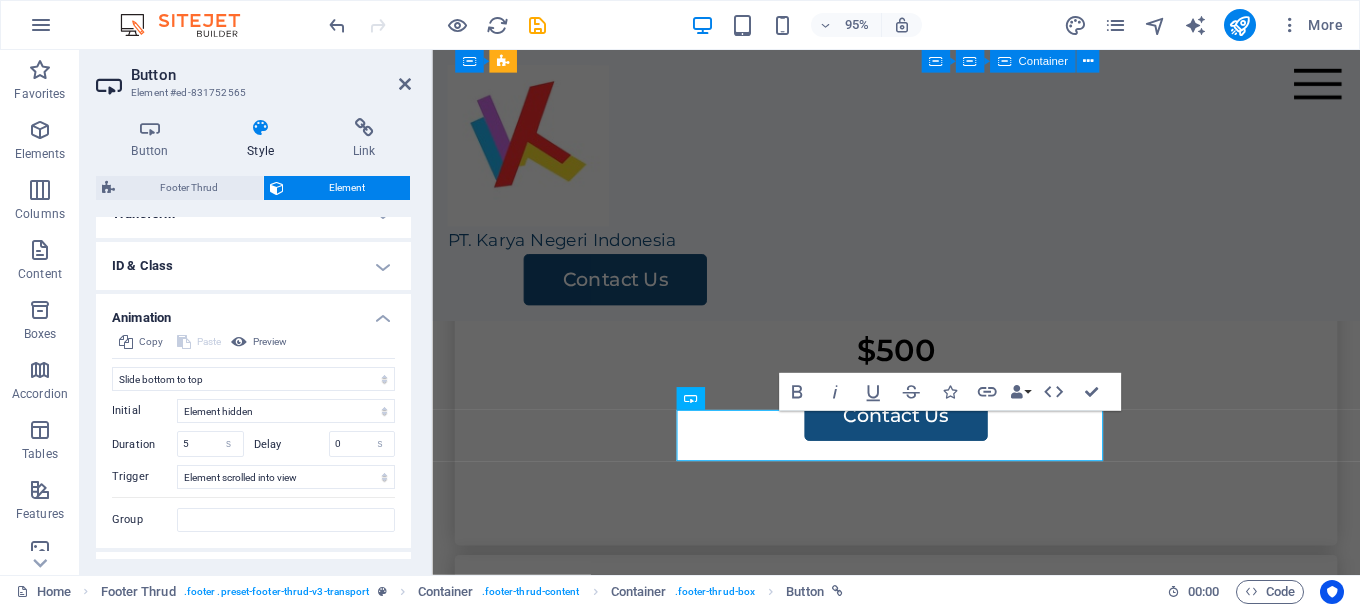 scroll, scrollTop: 790, scrollLeft: 0, axis: vertical 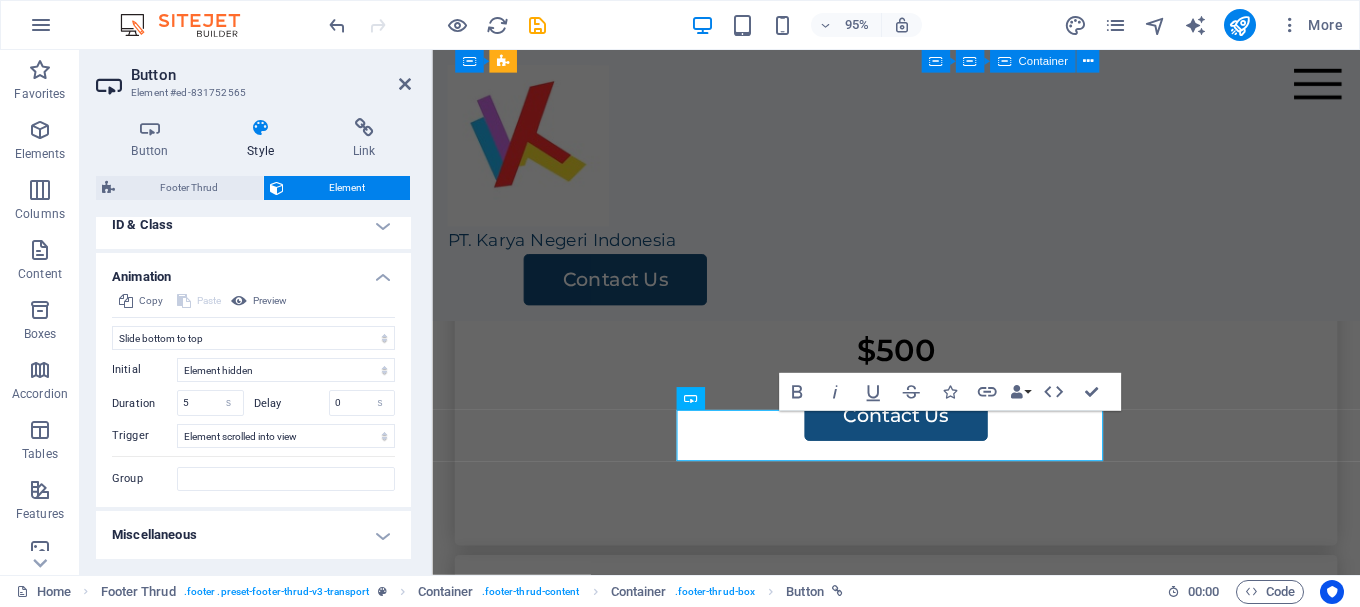 click on "Miscellaneous" at bounding box center (253, 535) 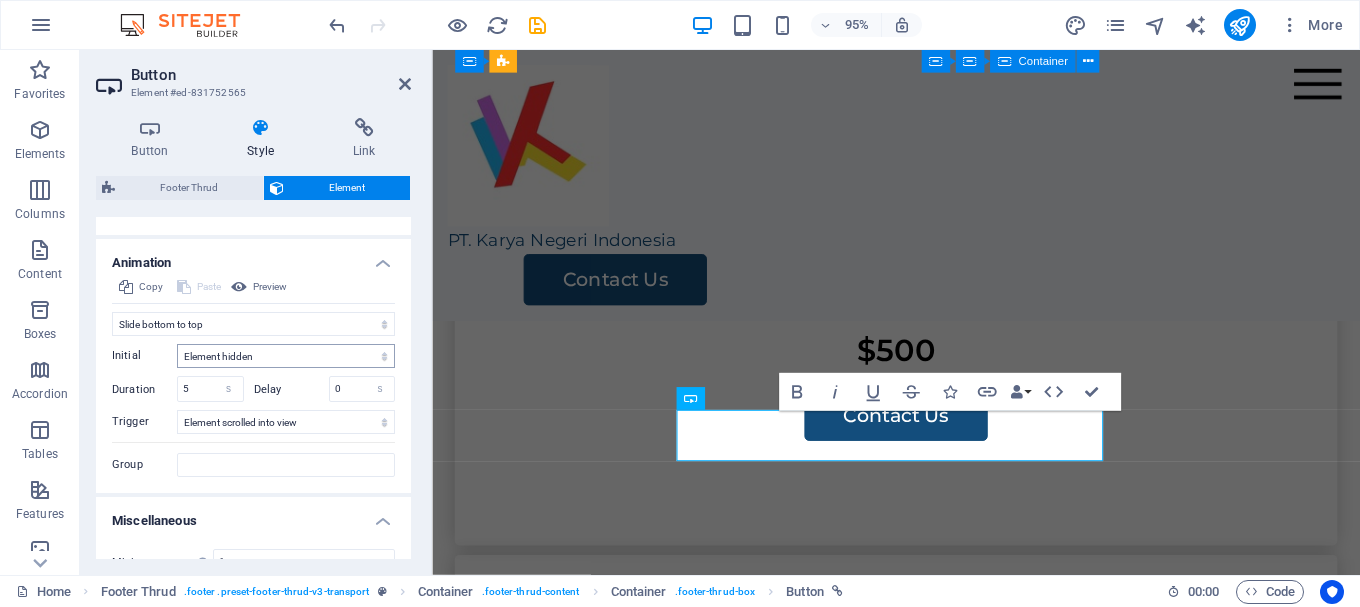 scroll, scrollTop: 714, scrollLeft: 0, axis: vertical 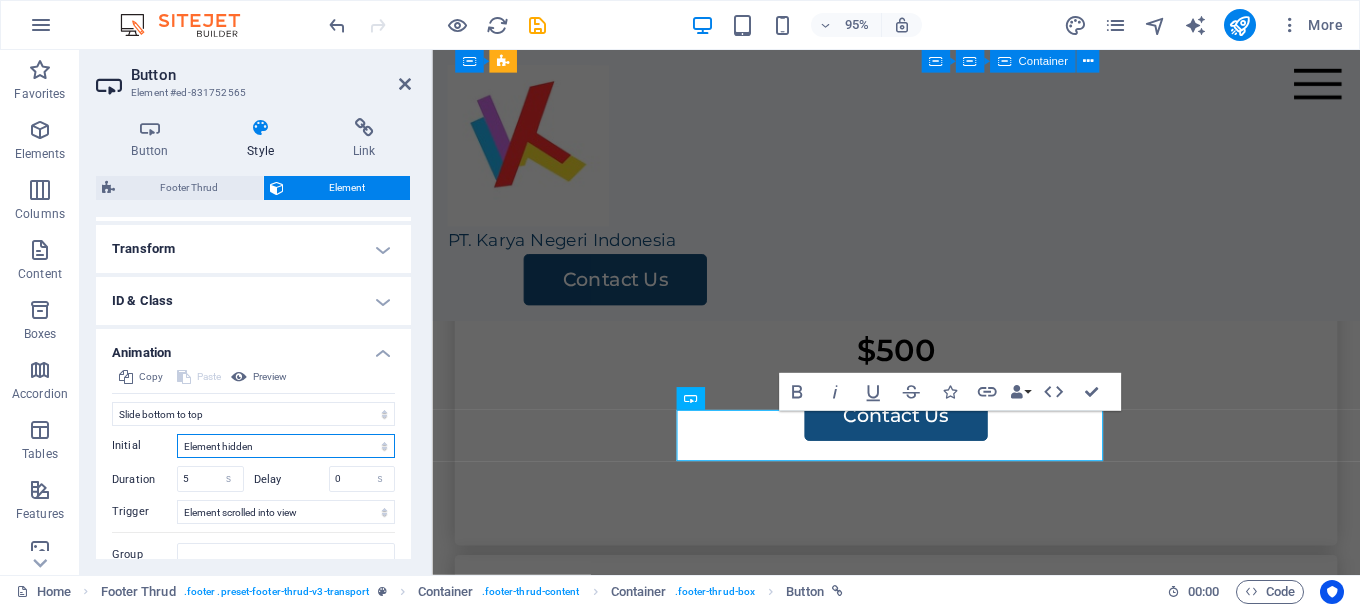 click on "Element hidden Element shown" at bounding box center [286, 446] 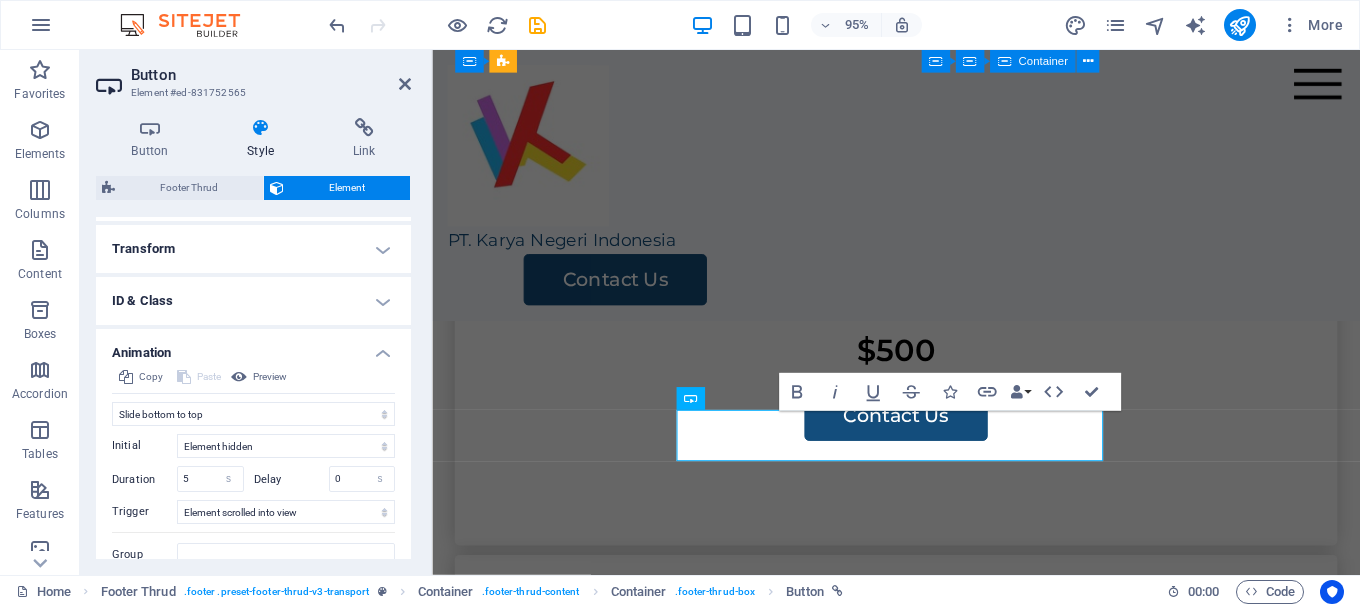 click on "Delay" at bounding box center (291, 479) 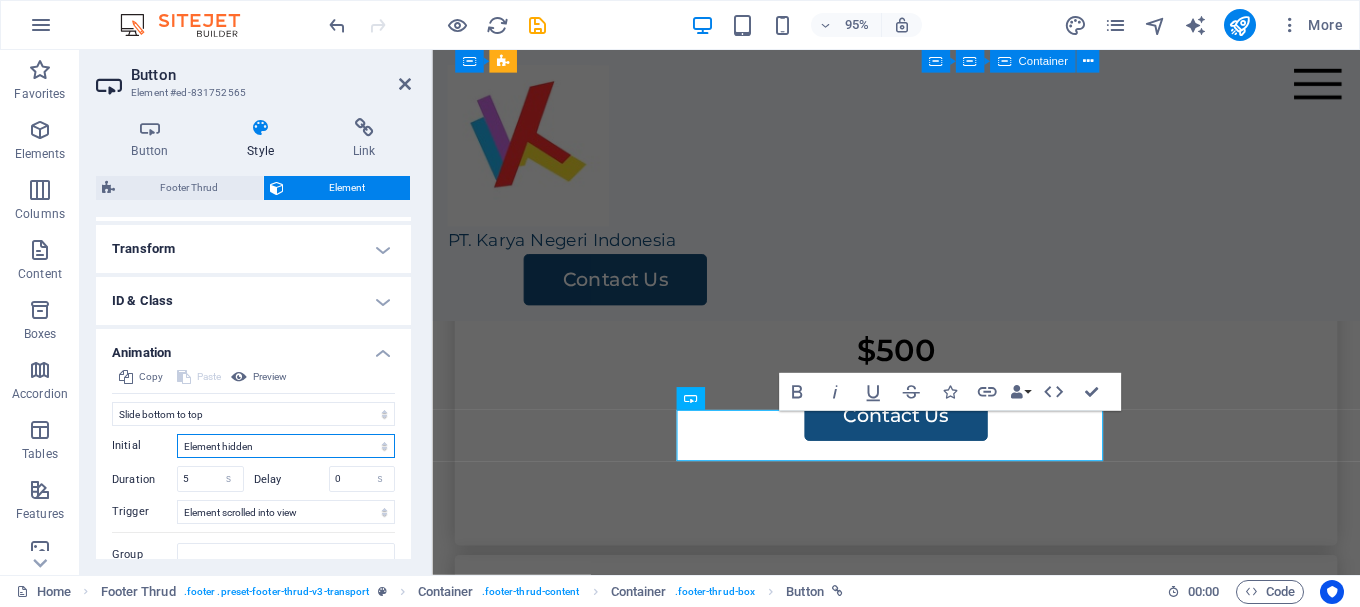 click on "Element hidden Element shown" at bounding box center [286, 446] 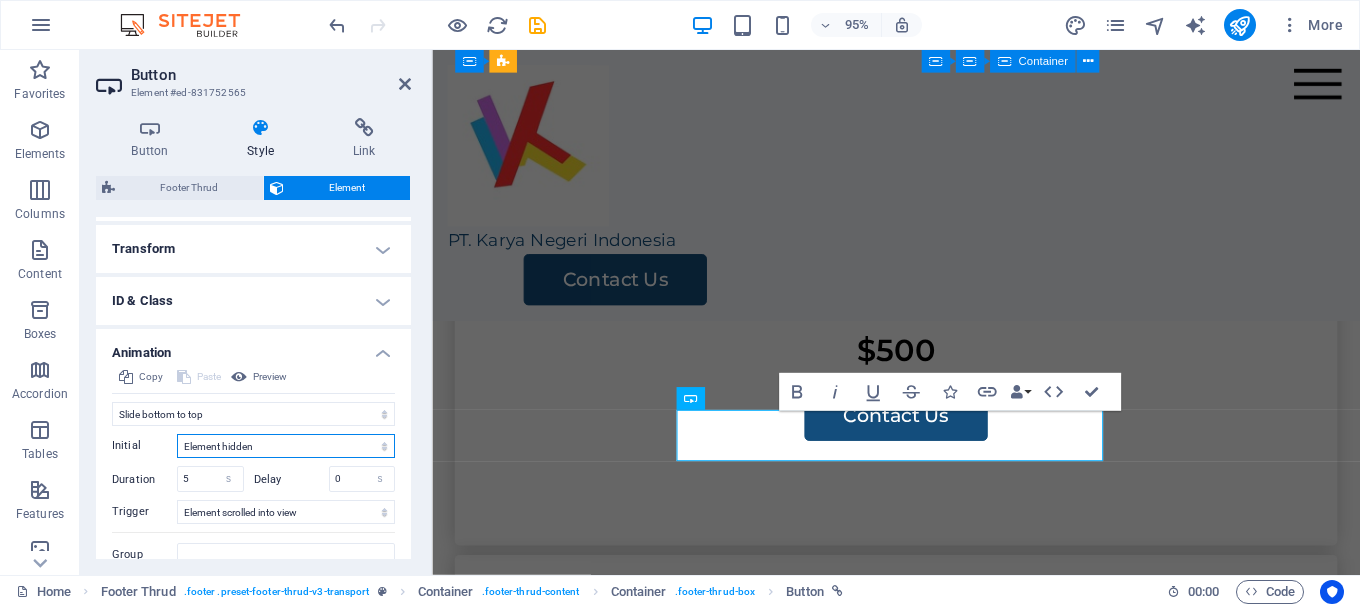 click on "Element hidden Element shown" at bounding box center (286, 446) 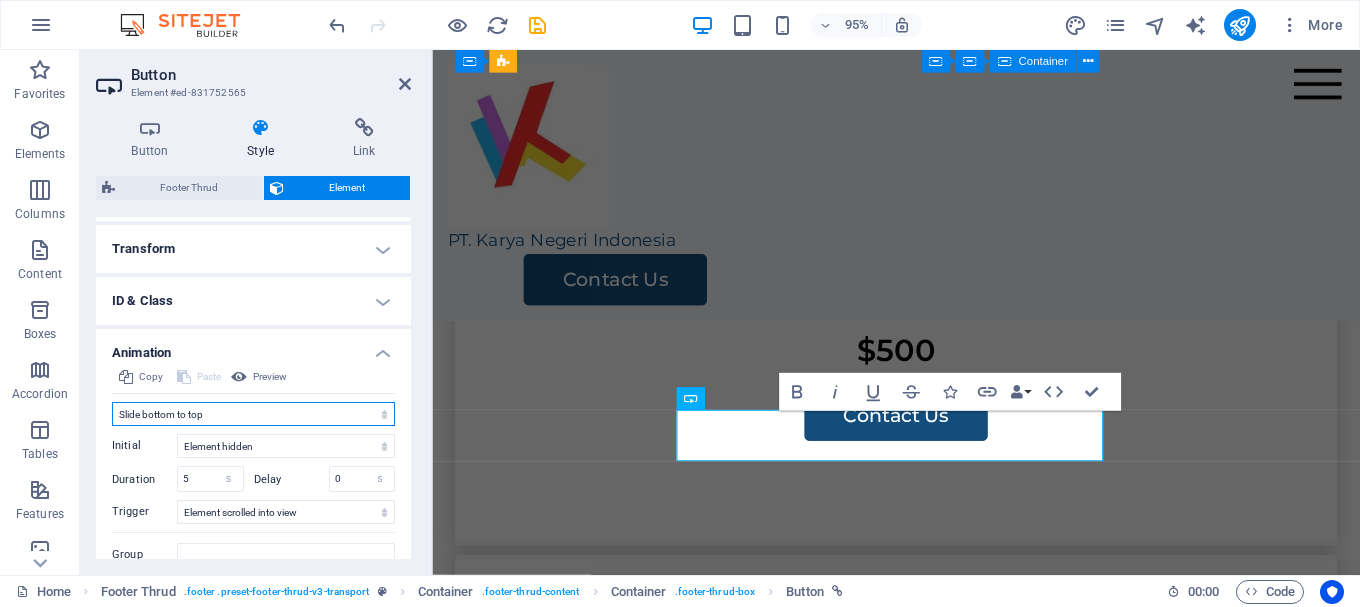 click on "Don't animate Show / Hide Slide up/down Zoom in/out Slide left to right Slide right to left Slide top to bottom Slide bottom to top Pulse Blink Open as overlay" at bounding box center [253, 414] 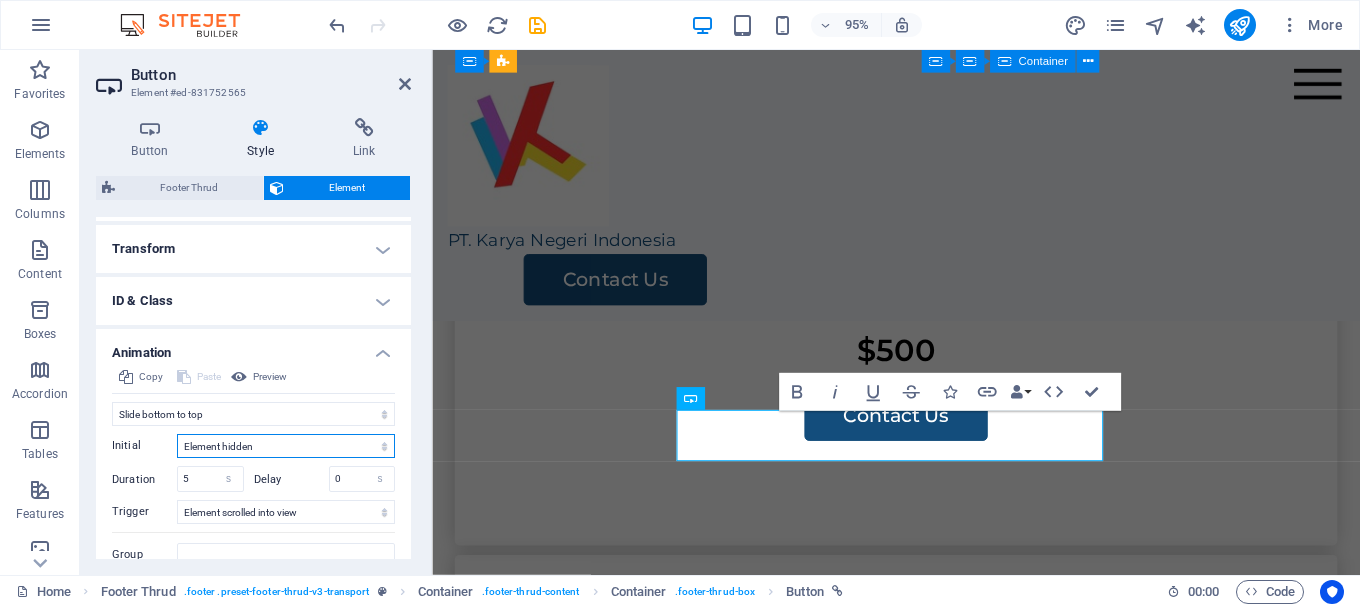 click on "Element hidden Element shown" at bounding box center (286, 446) 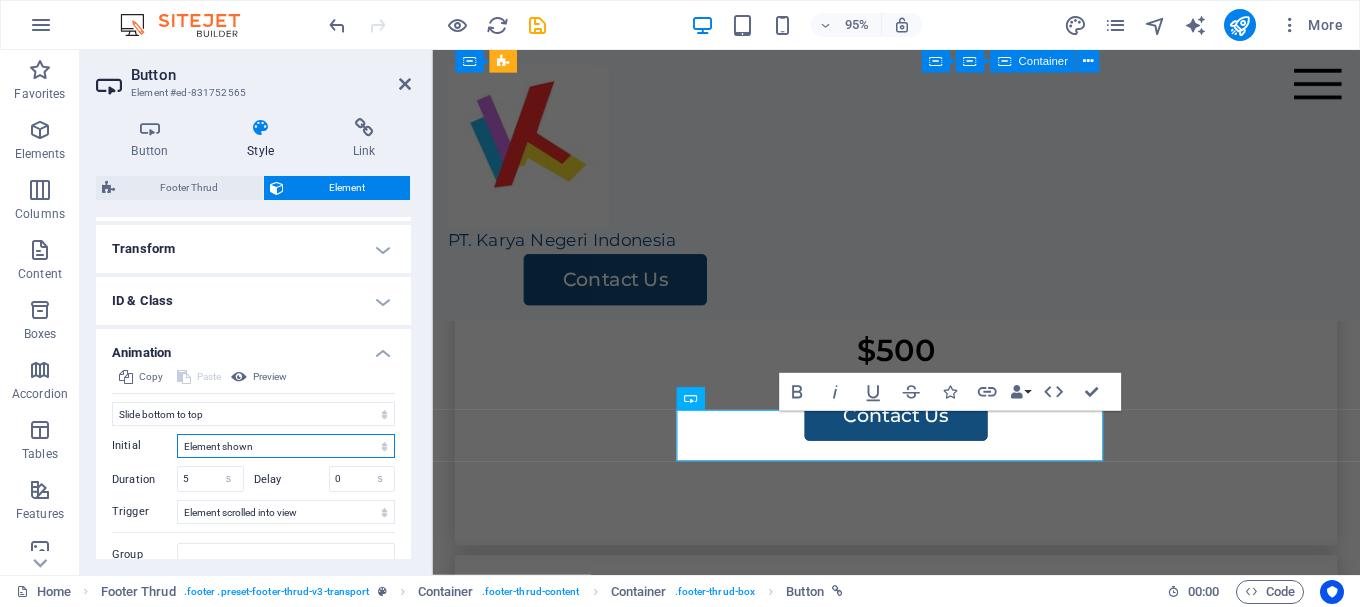 click on "Element hidden Element shown" at bounding box center (286, 446) 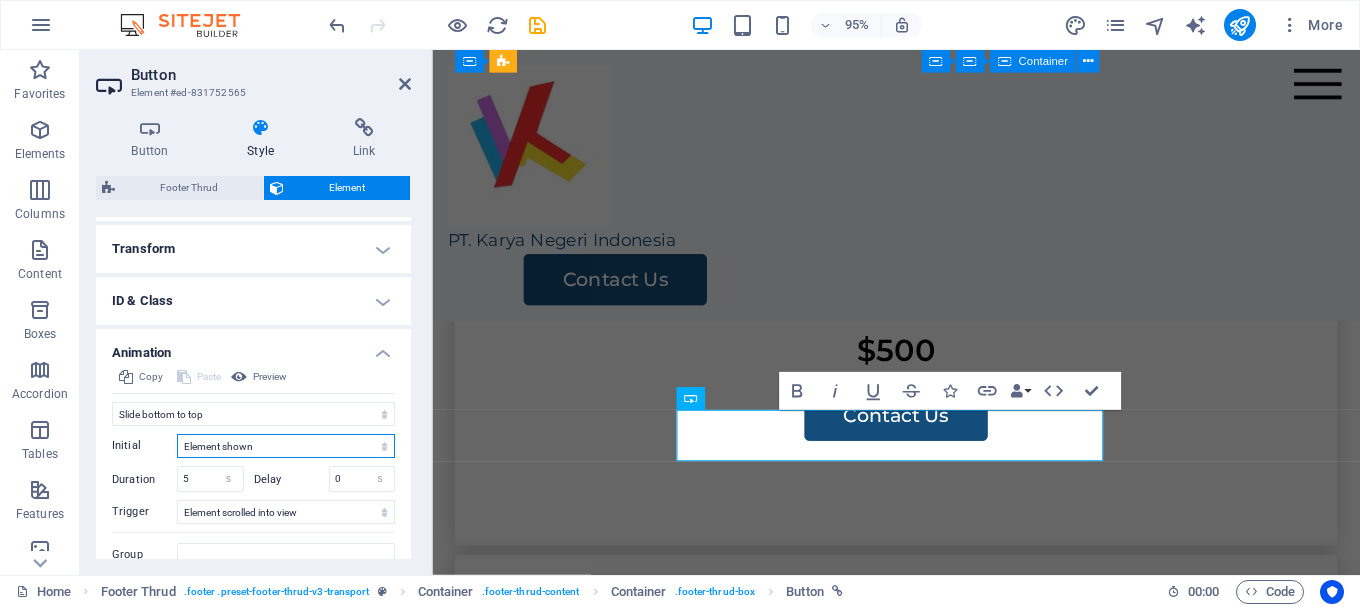 click on "Element hidden Element shown" at bounding box center (286, 446) 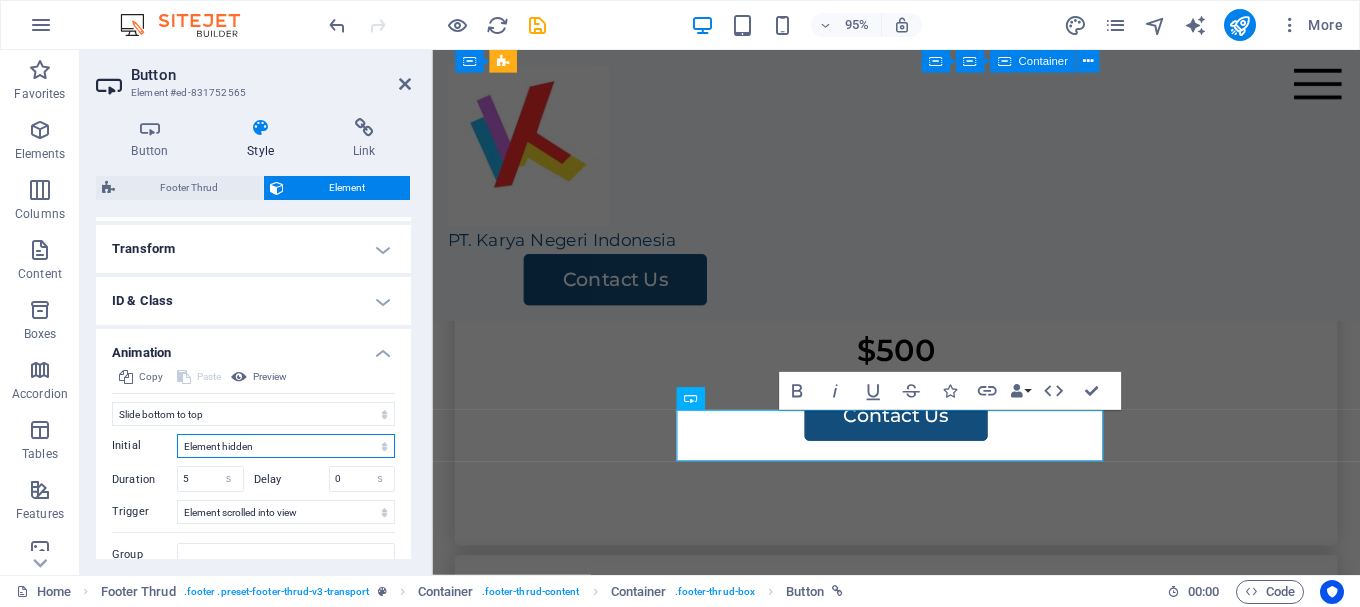 click on "Element hidden Element shown" at bounding box center (286, 446) 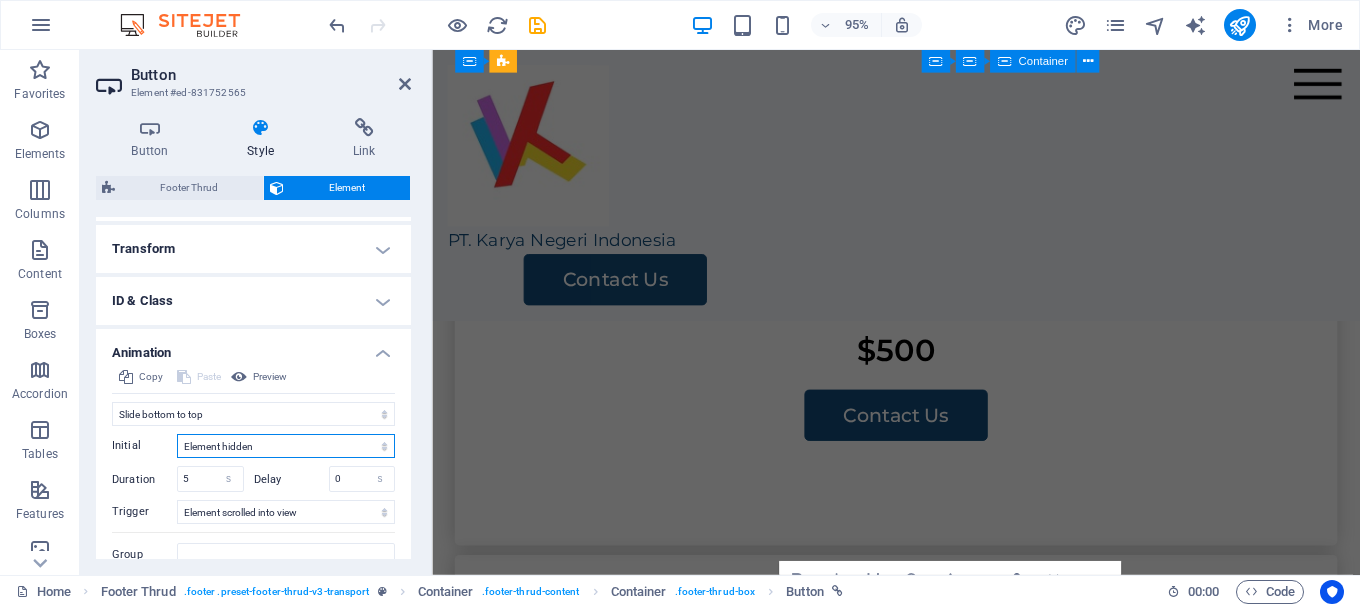 click on "Element hidden Element shown" at bounding box center [286, 446] 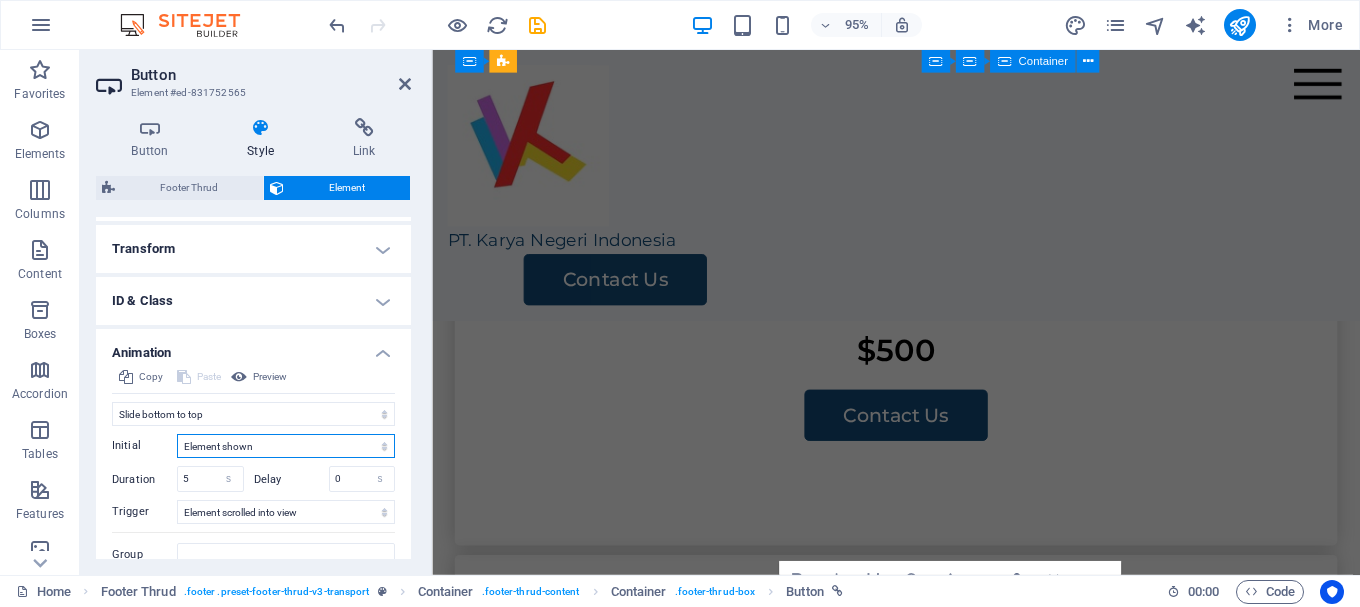 click on "Element hidden Element shown" at bounding box center (286, 446) 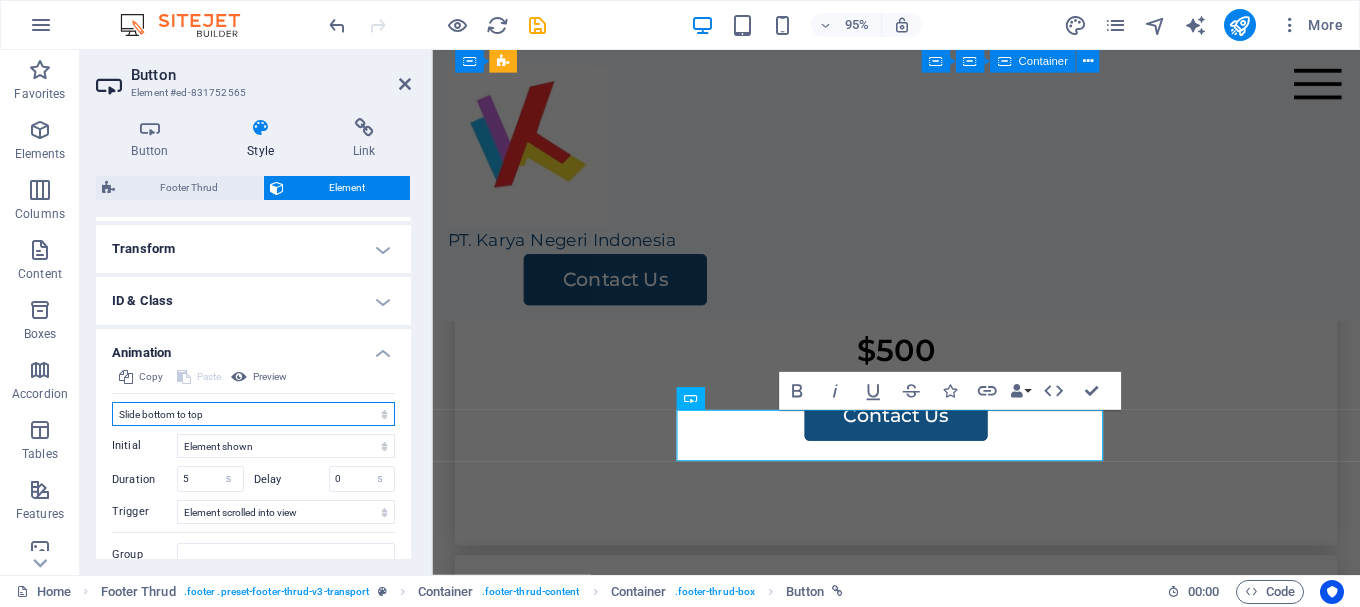 click on "Don't animate Show / Hide Slide up/down Zoom in/out Slide left to right Slide right to left Slide top to bottom Slide bottom to top Pulse Blink Open as overlay" at bounding box center (253, 414) 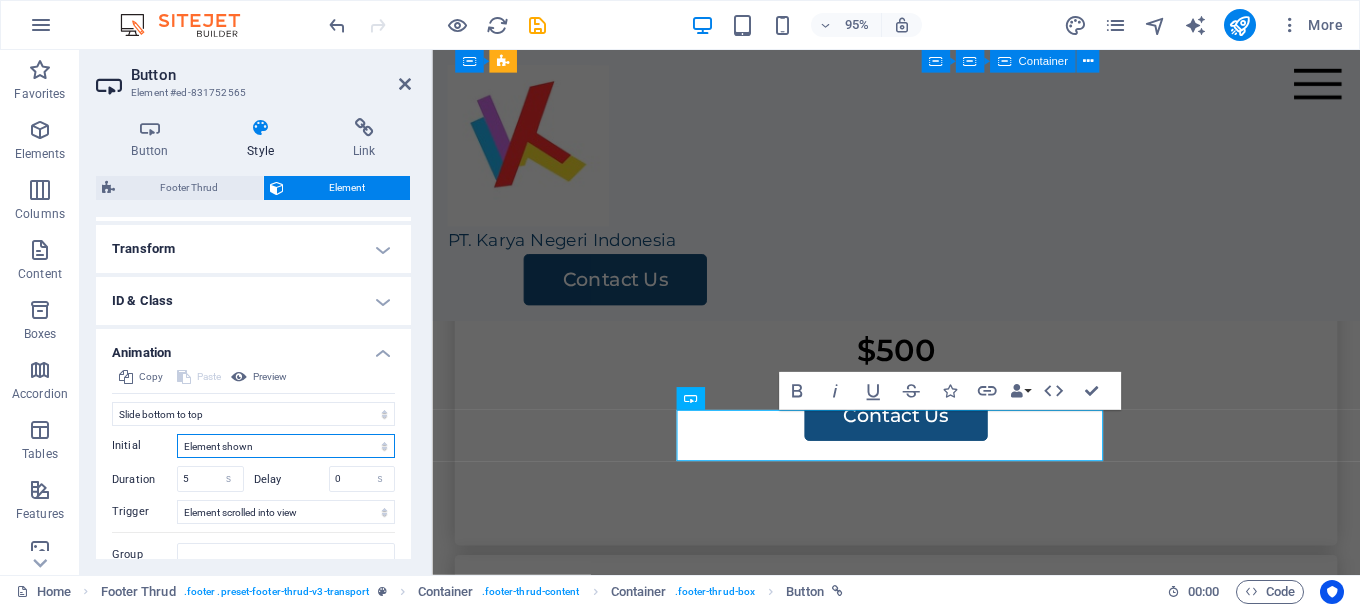 click on "Element hidden Element shown" at bounding box center (286, 446) 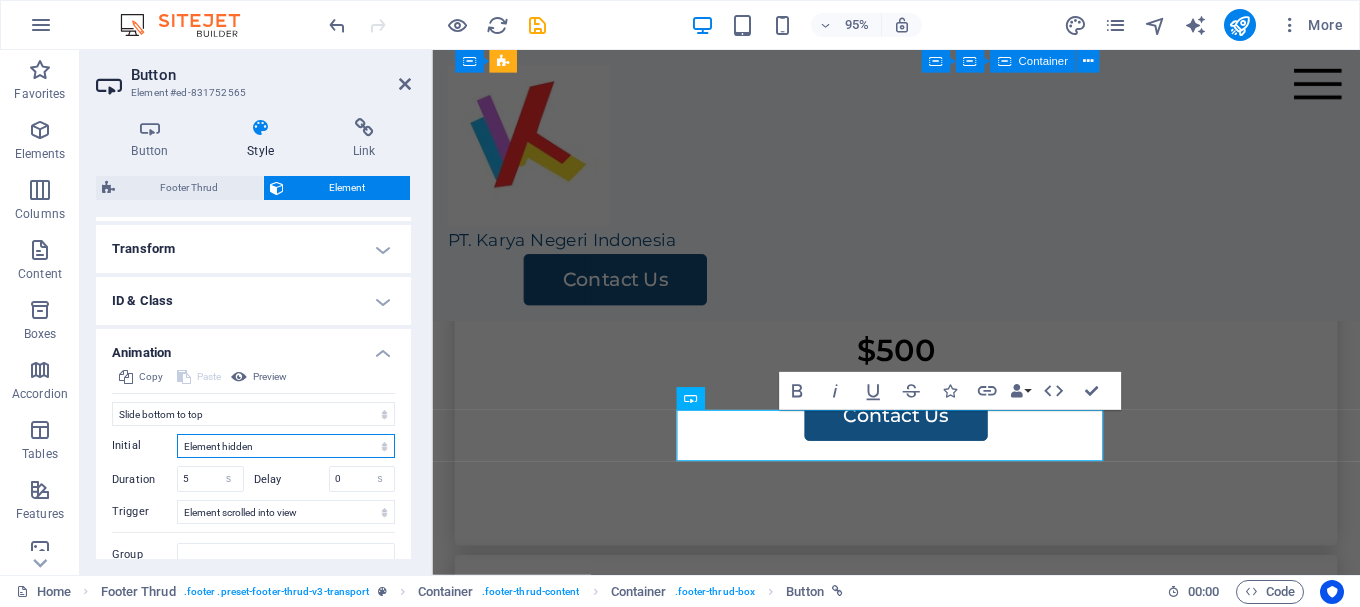 click on "Element hidden Element shown" at bounding box center (286, 446) 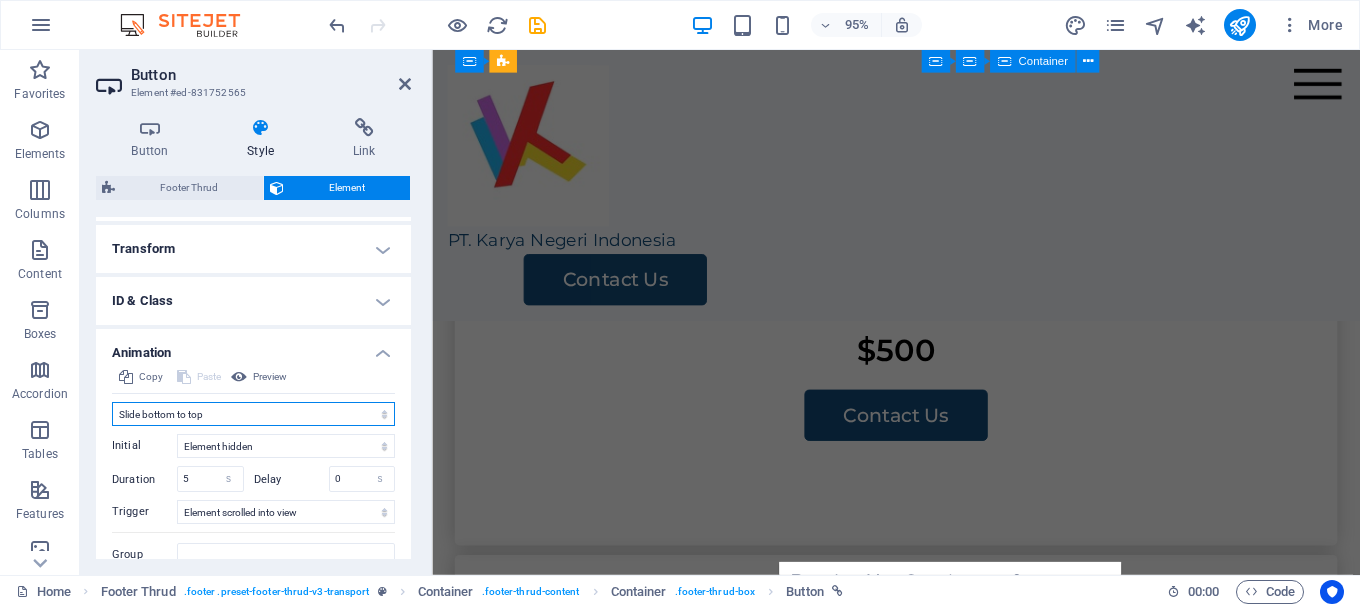 click on "Don't animate Show / Hide Slide up/down Zoom in/out Slide left to right Slide right to left Slide top to bottom Slide bottom to top Pulse Blink Open as overlay" at bounding box center (253, 414) 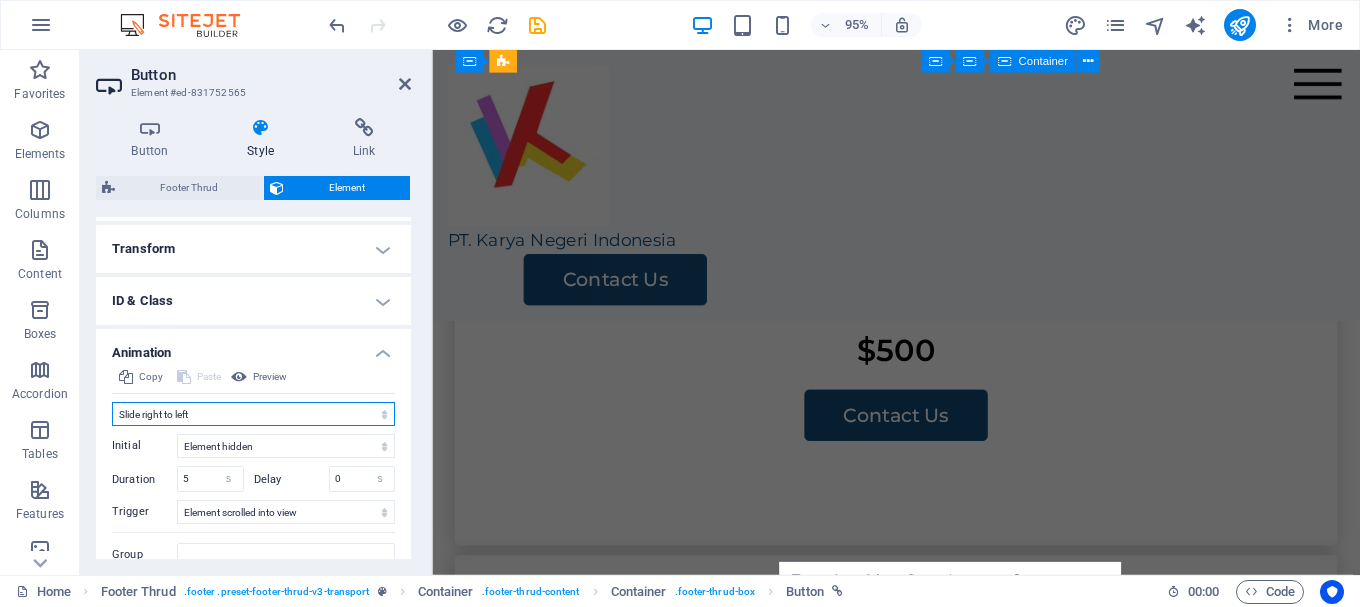 click on "Don't animate Show / Hide Slide up/down Zoom in/out Slide left to right Slide right to left Slide top to bottom Slide bottom to top Pulse Blink Open as overlay" at bounding box center (253, 414) 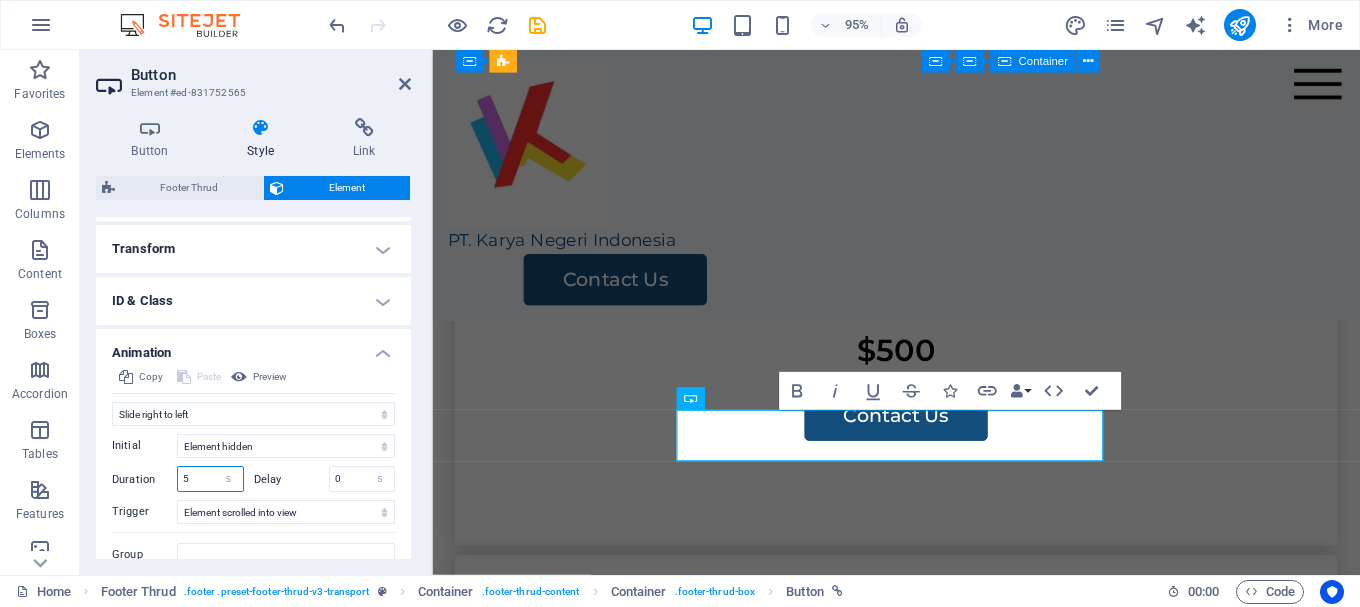 drag, startPoint x: 202, startPoint y: 479, endPoint x: 182, endPoint y: 479, distance: 20 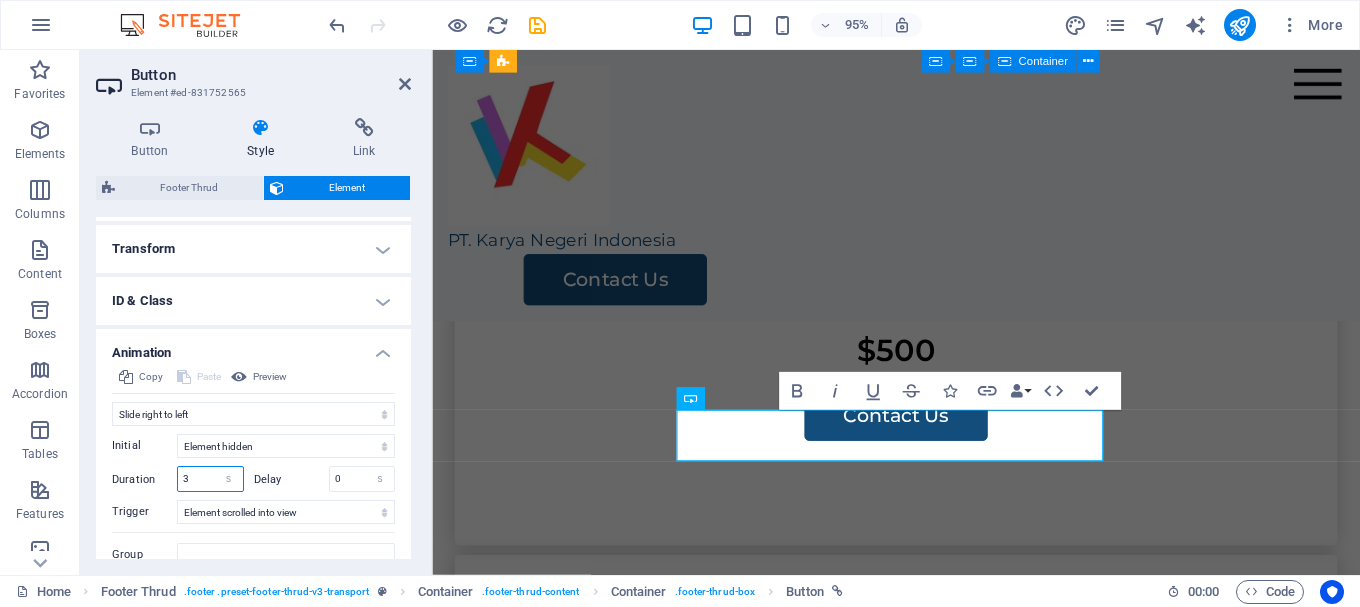 type on "3" 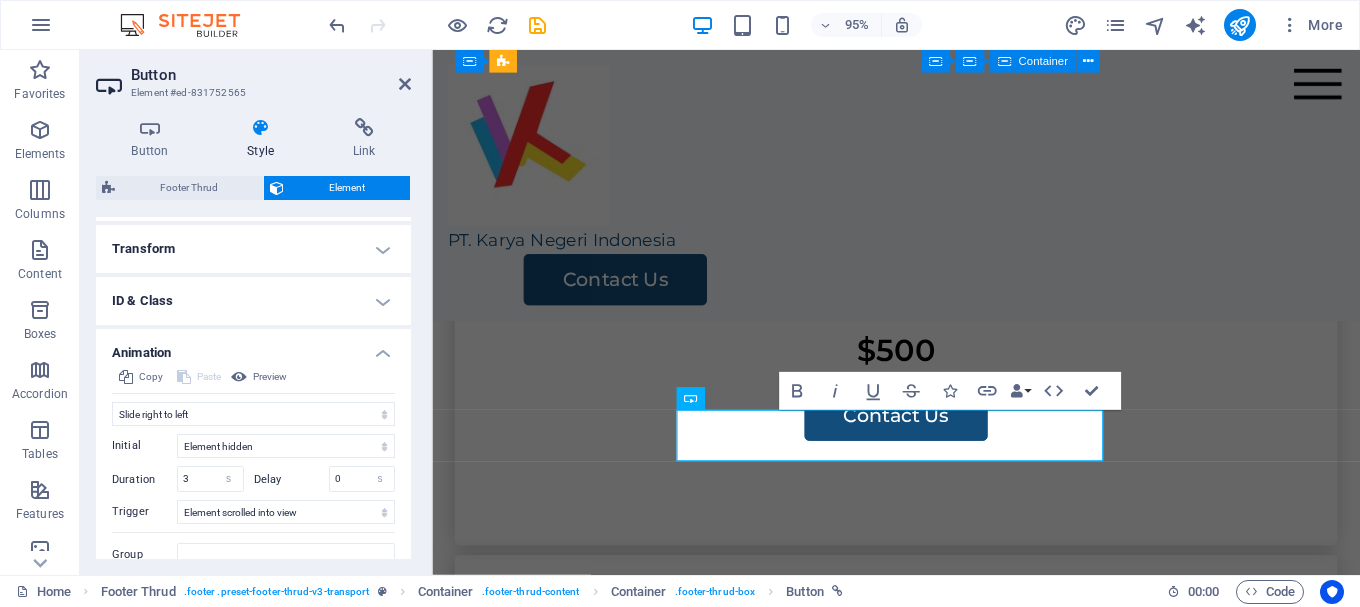 click on "Initial Element hidden Element shown Duration 3 s ms Delay 0 s ms Width auto px % Trigger No automatic trigger On page load Element scrolled into view Close This label appears when hovering over the close button, indicating its function. Group Show Don't alter this element Hide this element Show this element Hide Don't alter this element Hide this element Show this element" at bounding box center (253, 496) 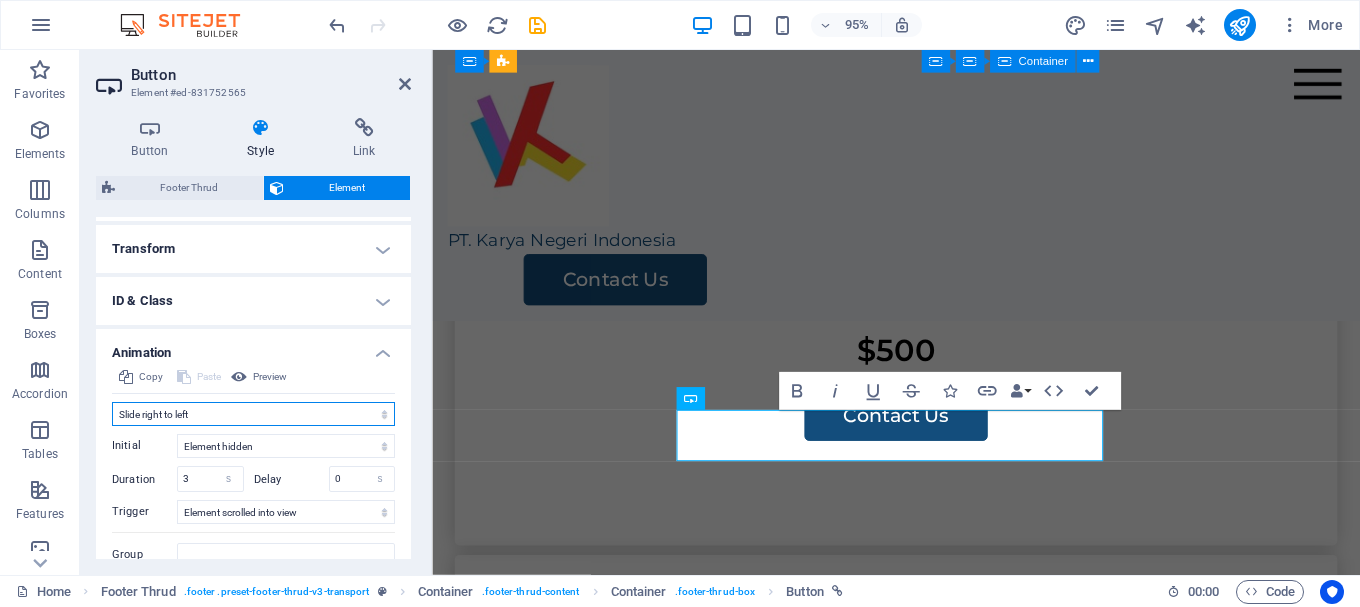 click on "Don't animate Show / Hide Slide up/down Zoom in/out Slide left to right Slide right to left Slide top to bottom Slide bottom to top Pulse Blink Open as overlay" at bounding box center [253, 414] 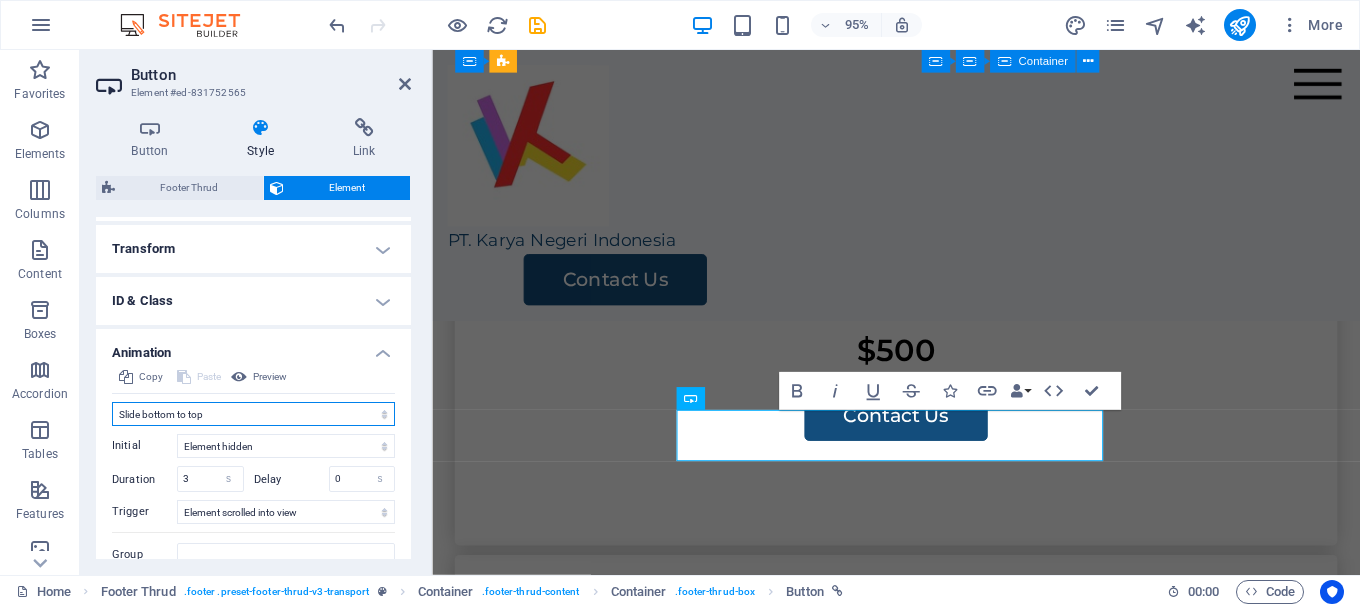 click on "Don't animate Show / Hide Slide up/down Zoom in/out Slide left to right Slide right to left Slide top to bottom Slide bottom to top Pulse Blink Open as overlay" at bounding box center [253, 414] 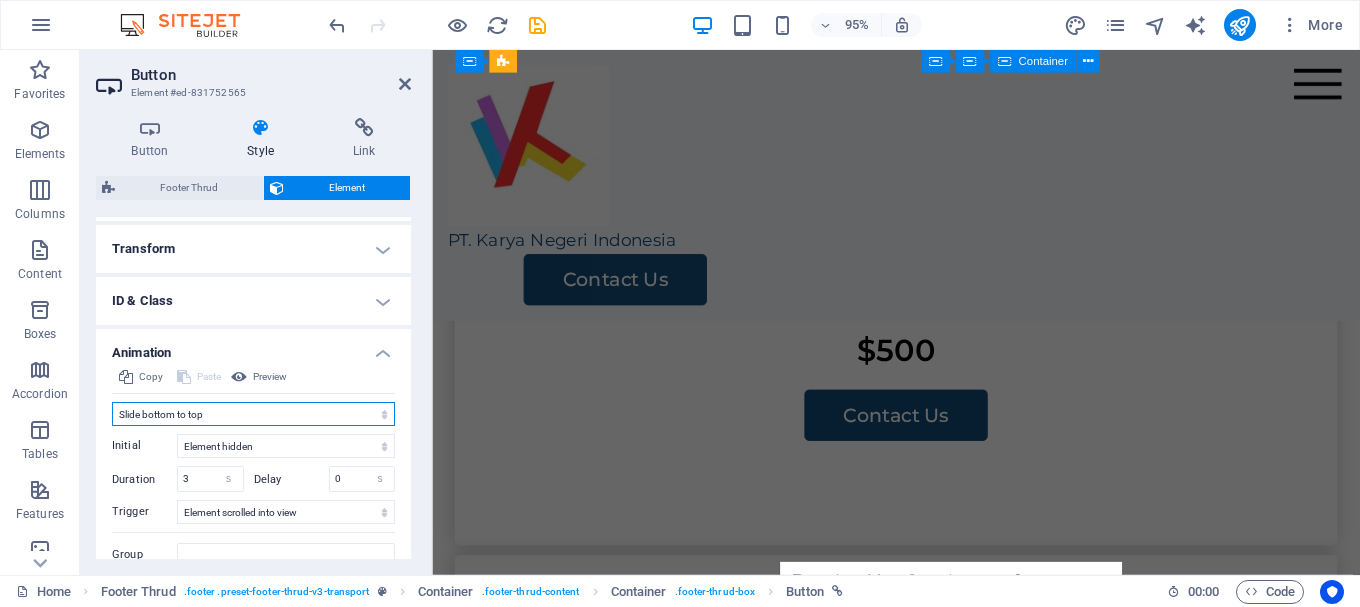 click on "Don't animate Show / Hide Slide up/down Zoom in/out Slide left to right Slide right to left Slide top to bottom Slide bottom to top Pulse Blink Open as overlay" at bounding box center (253, 414) 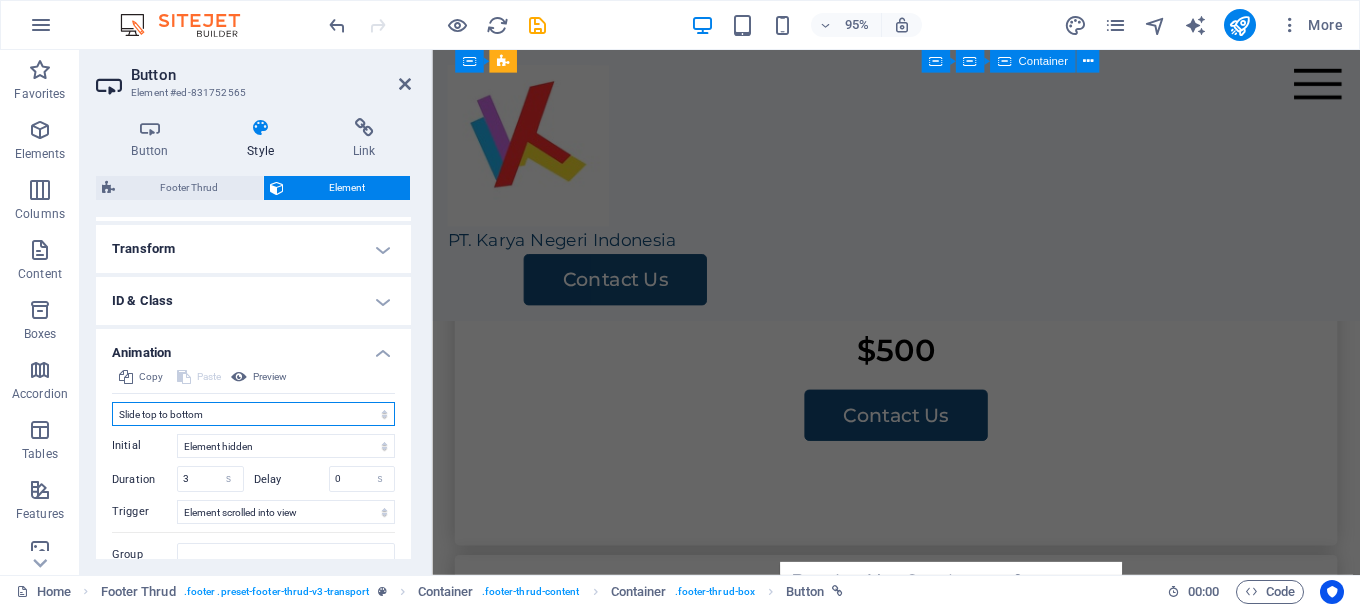click on "Don't animate Show / Hide Slide up/down Zoom in/out Slide left to right Slide right to left Slide top to bottom Slide bottom to top Pulse Blink Open as overlay" at bounding box center [253, 414] 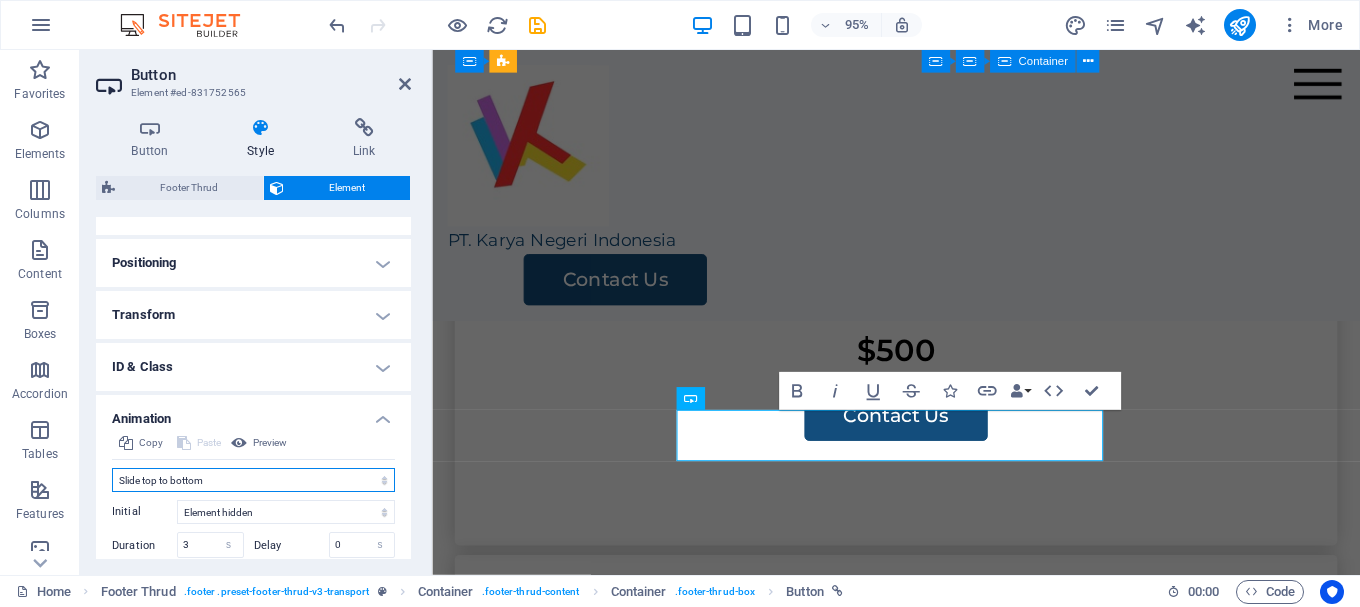 scroll, scrollTop: 614, scrollLeft: 0, axis: vertical 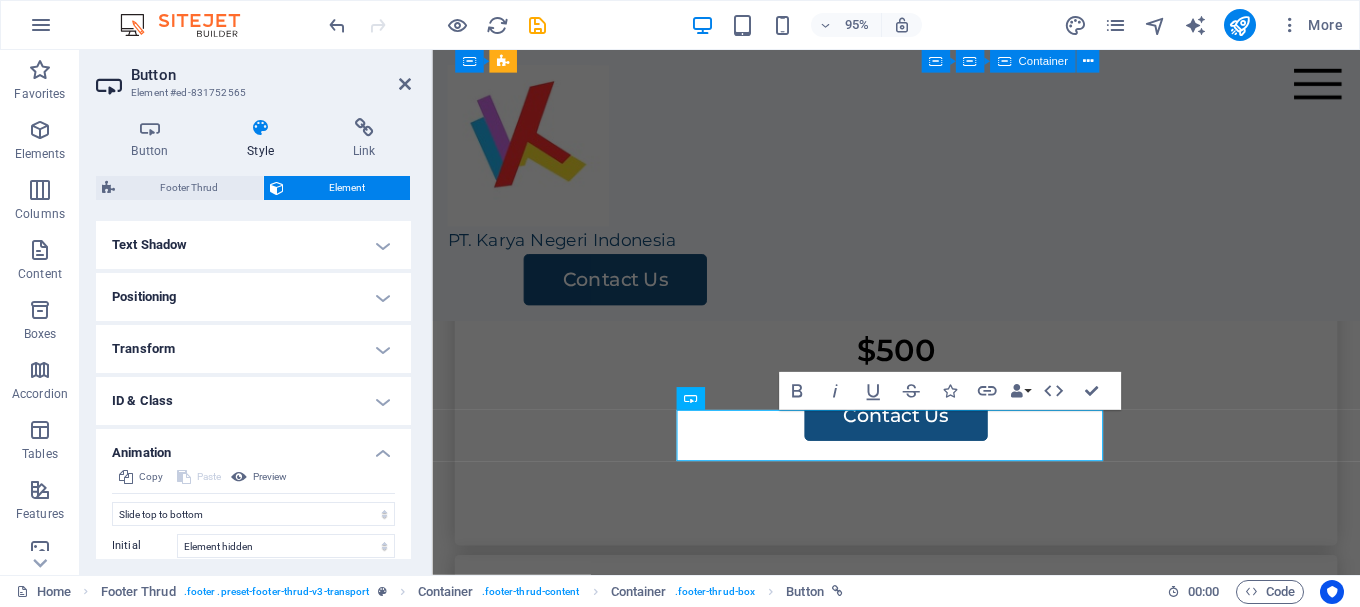 click on "ID & Class" at bounding box center (253, 401) 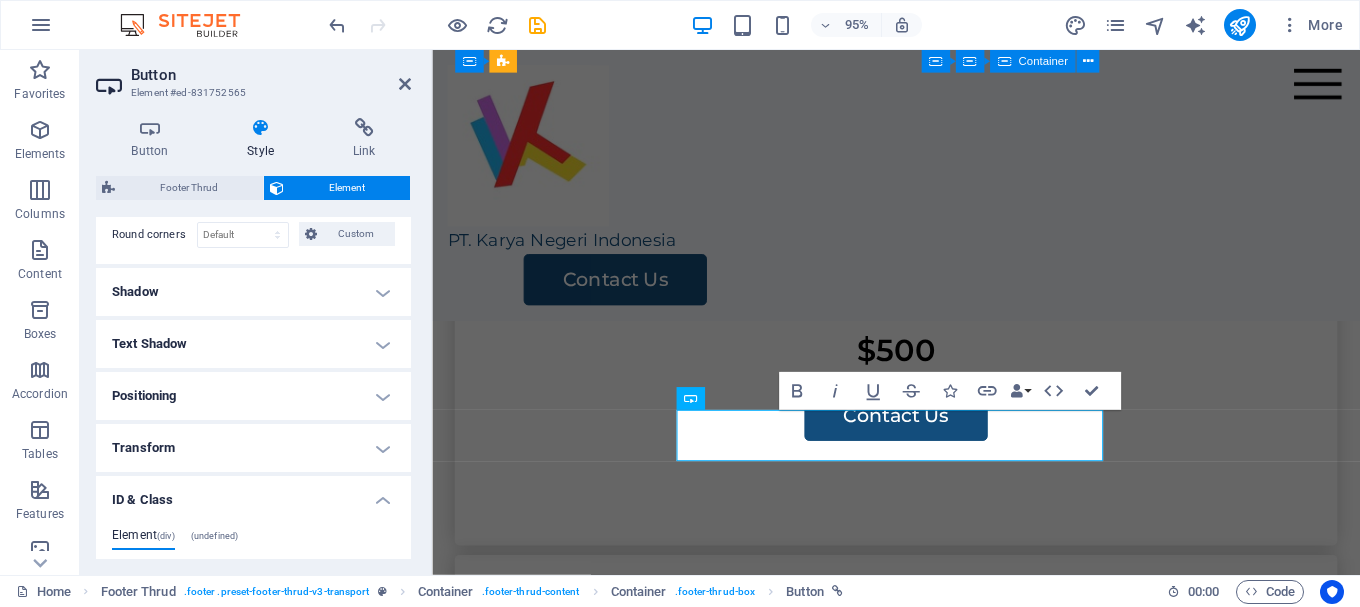 scroll, scrollTop: 514, scrollLeft: 0, axis: vertical 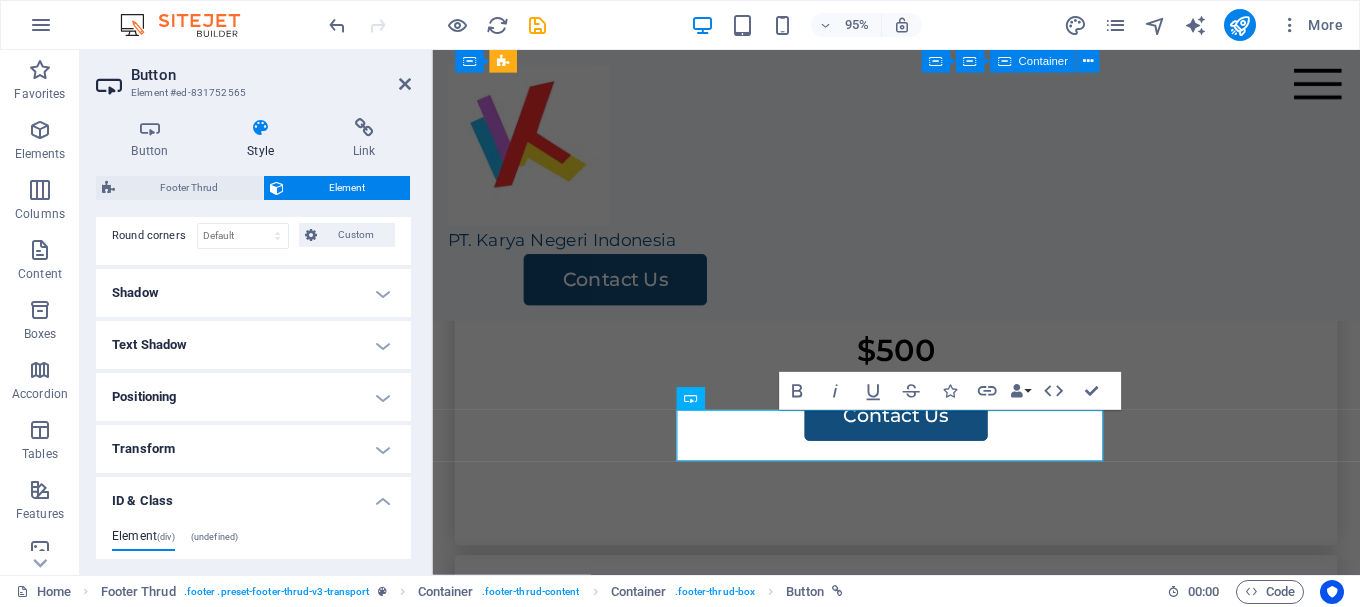 click on "Transform" at bounding box center (253, 449) 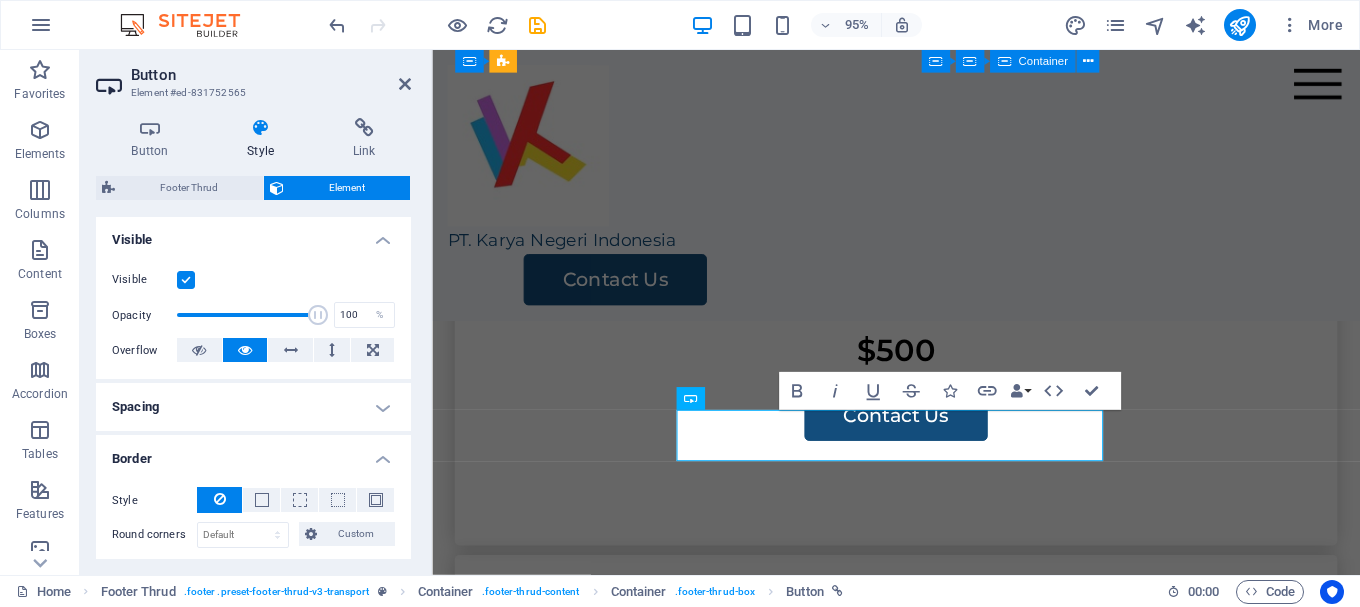 scroll, scrollTop: 214, scrollLeft: 0, axis: vertical 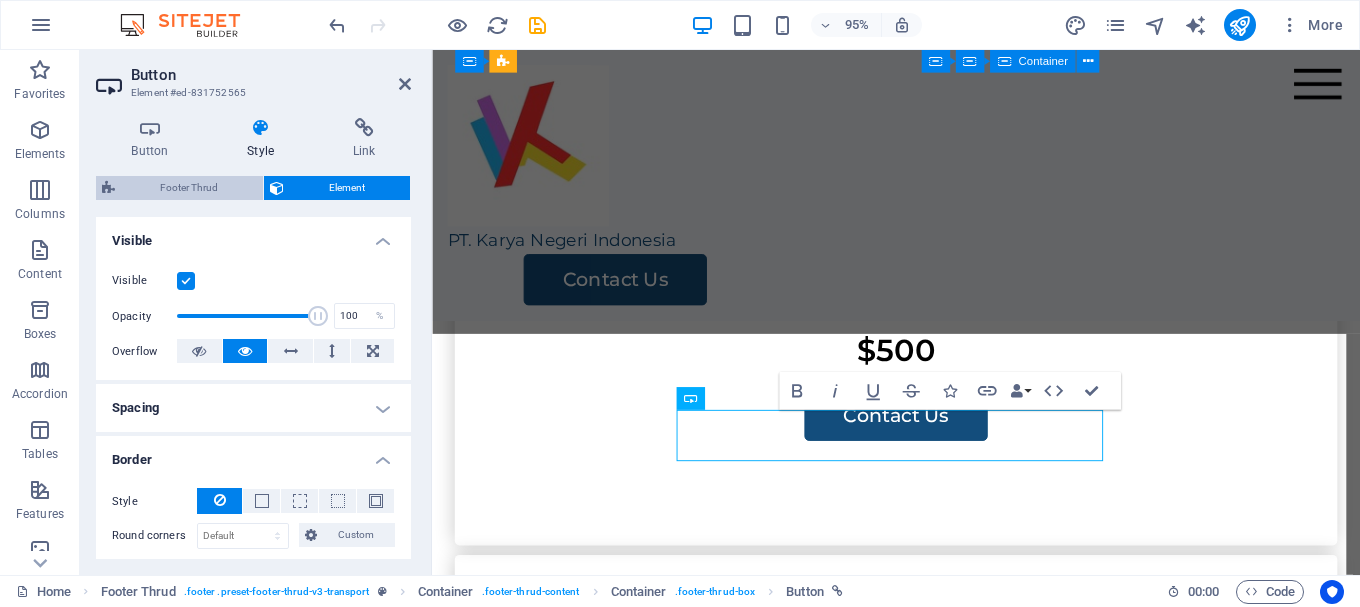 click on "Footer Thrud" at bounding box center (189, 188) 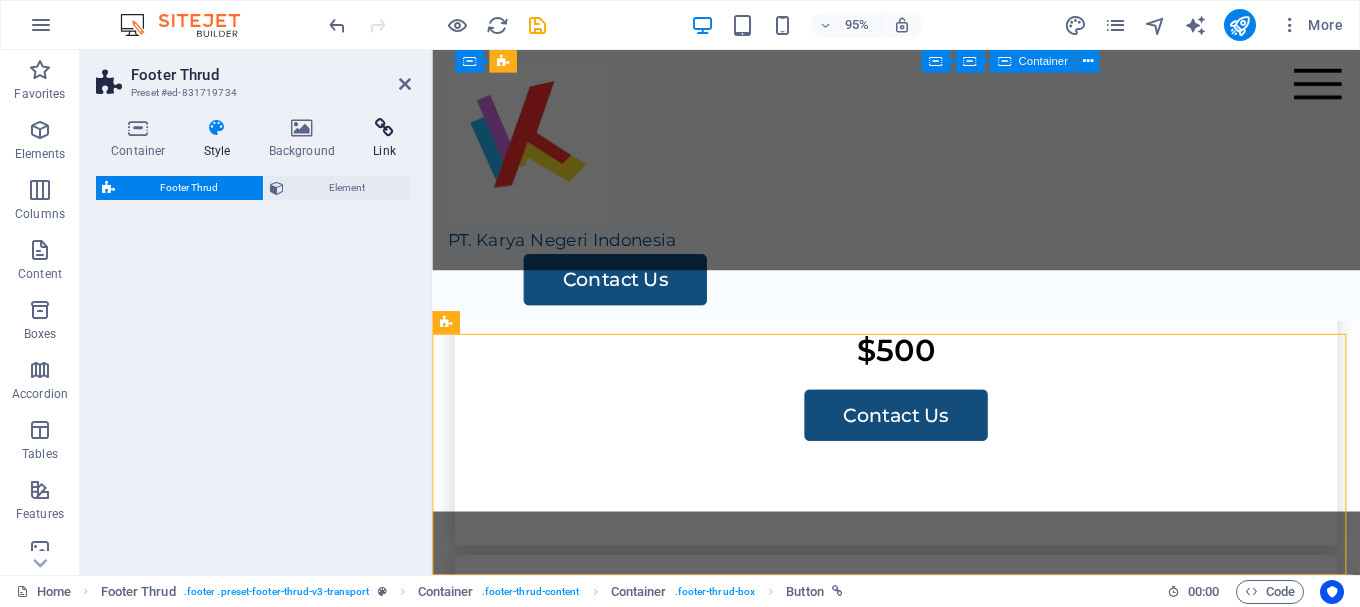 select on "rem" 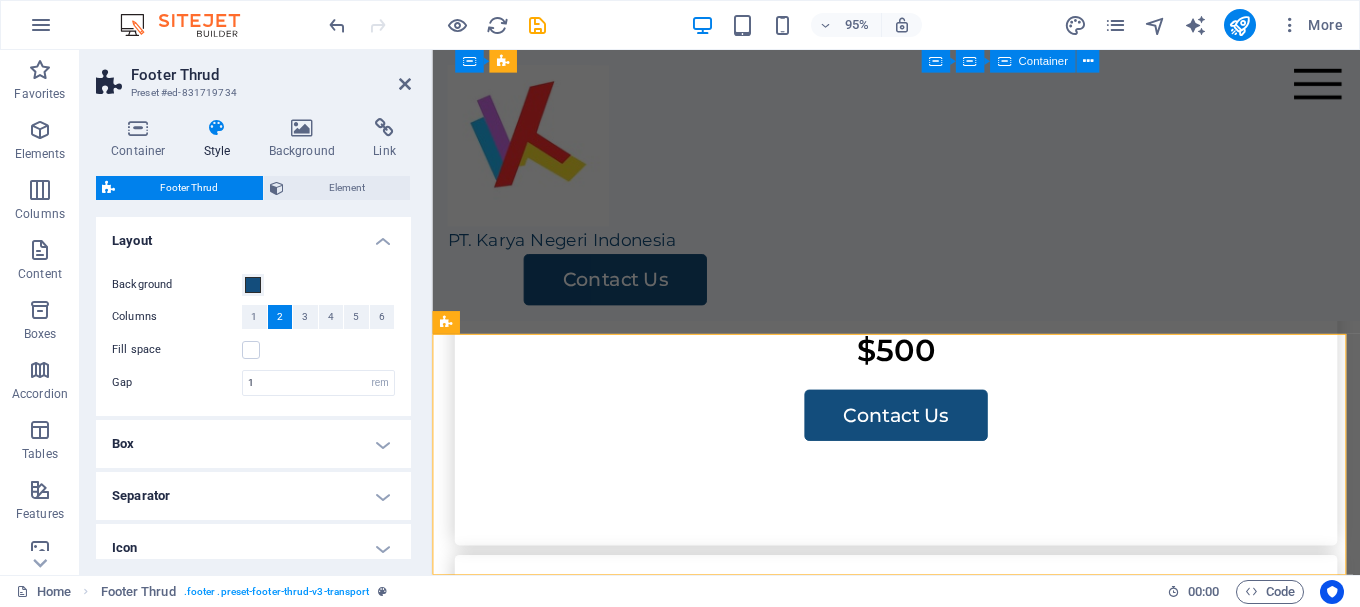 click on "Layout Background Columns 1 2 3 4 5 6 Fill space Gap 1 rem px % vh vw Box Background Padding 0 px rem % vh vw Custom Custom 0 px rem % vh vw 0 px rem % vh vw 0 px rem % vh vw 0 px rem % vh vw Border style None              - Width 1 px rem vh vw Custom Custom 1 px rem vh vw 1 px rem vh vw 1 px rem vh vw 1 px rem vh vw  - Color Round corners 0 px rem % vh vw Custom Custom 0 px rem % vh vw 0 px rem % vh vw 0 px rem % vh vw 0 px rem % vh vw Shadows None Outside Inside Color X offset 0 px rem vh vw Y offset 0 px rem vh vw Blur 0 px rem % vh vw Spread 0 px rem vh vw Separator Padding px rem % vh vw Custom Custom 0 px rem % vh vw 1 px rem % vh vw 1 px rem % vh vw 0 px rem % vh vw Icon Color Size 3 px rem vh vw" at bounding box center [253, 394] 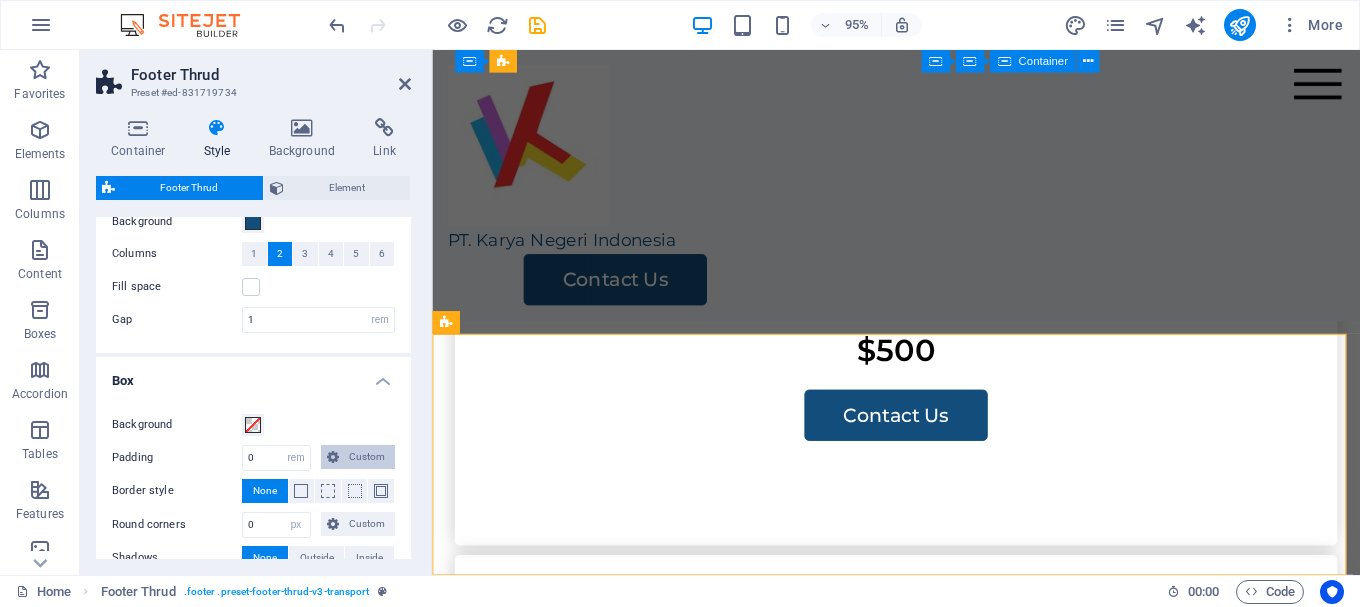 scroll, scrollTop: 100, scrollLeft: 0, axis: vertical 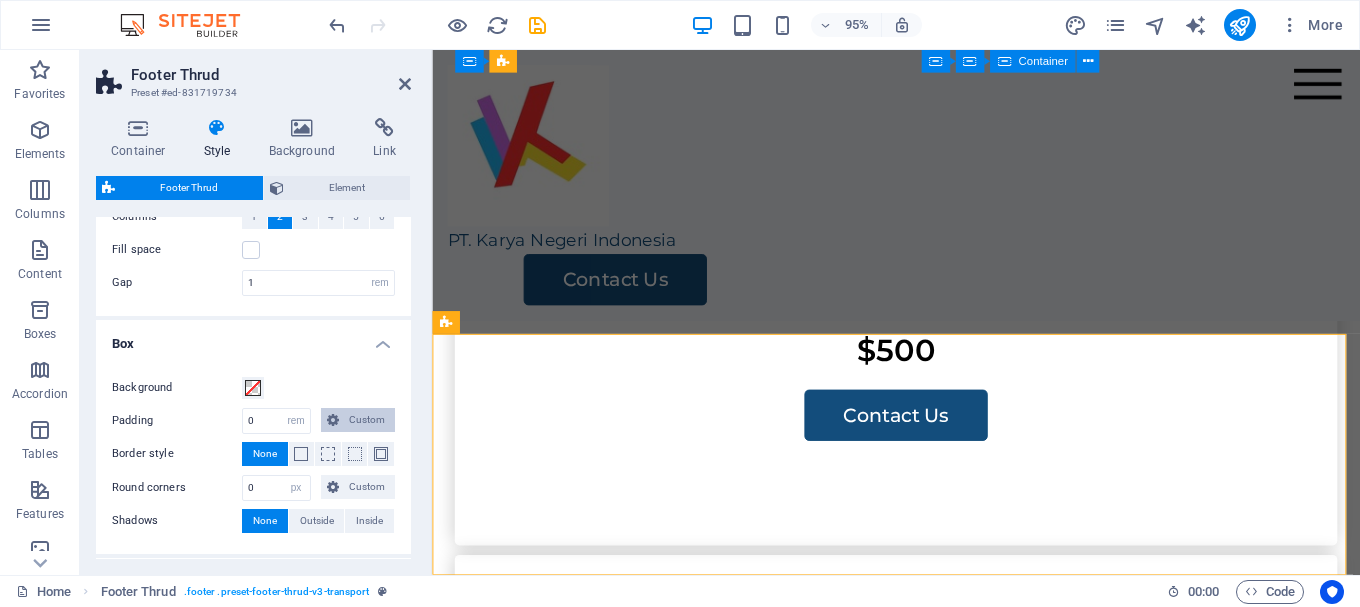 click on "Custom" at bounding box center (367, 420) 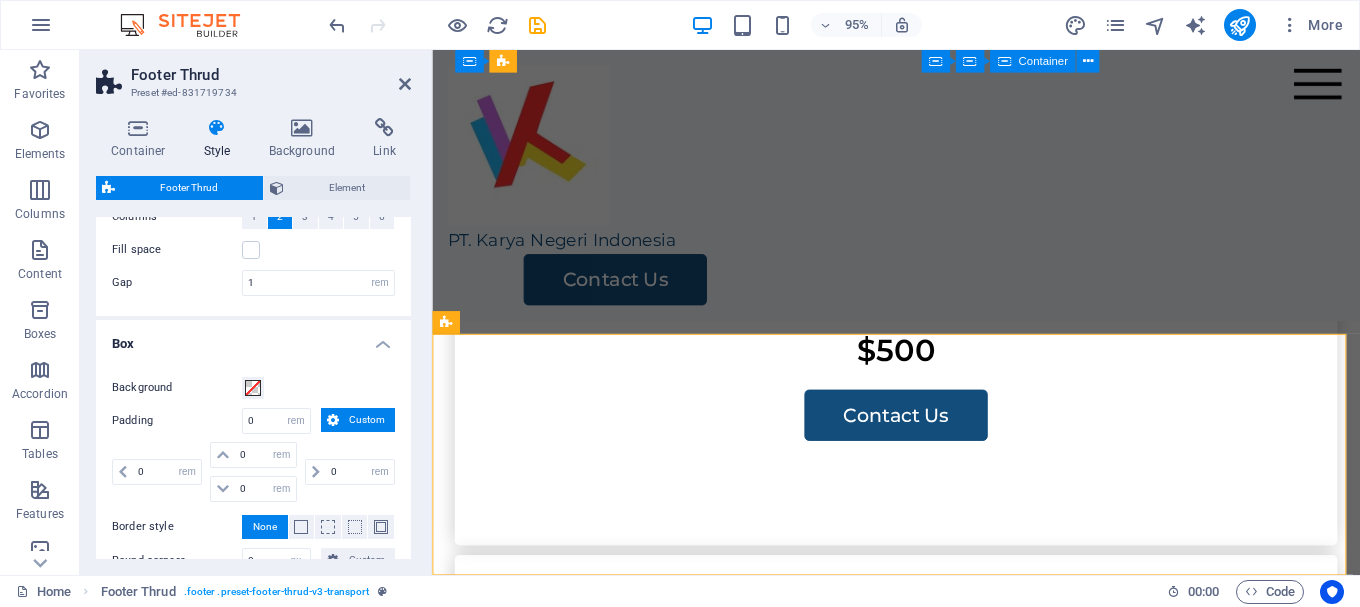 click on "Box" at bounding box center [253, 338] 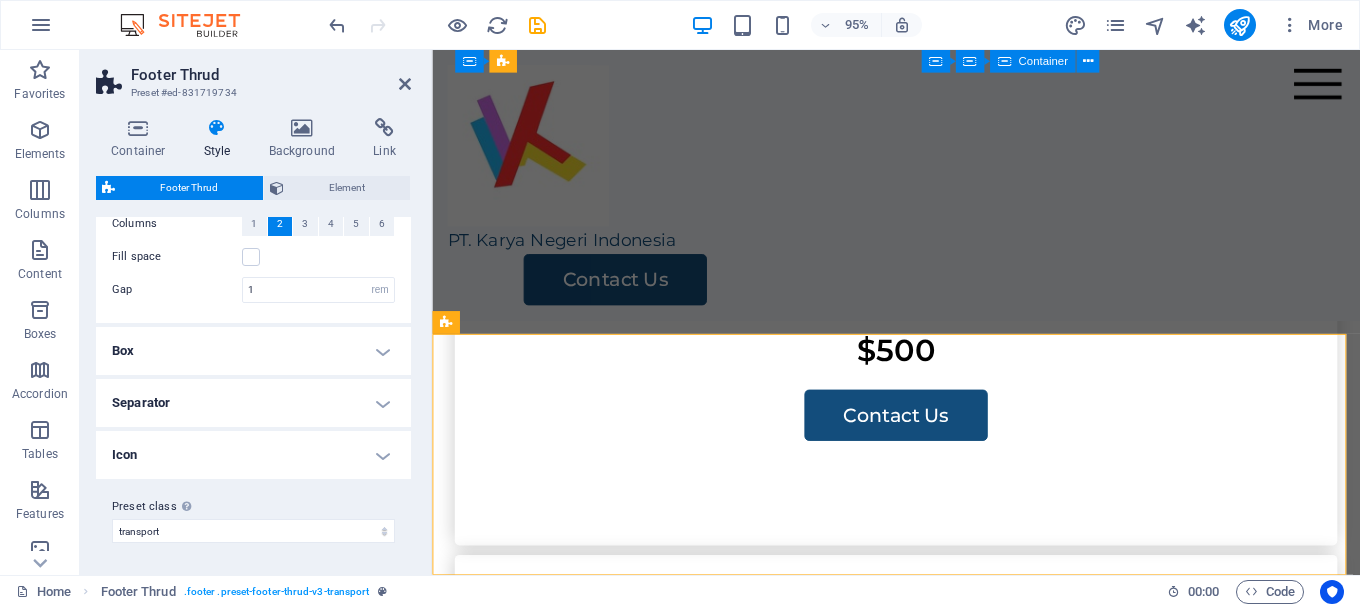 scroll, scrollTop: 93, scrollLeft: 0, axis: vertical 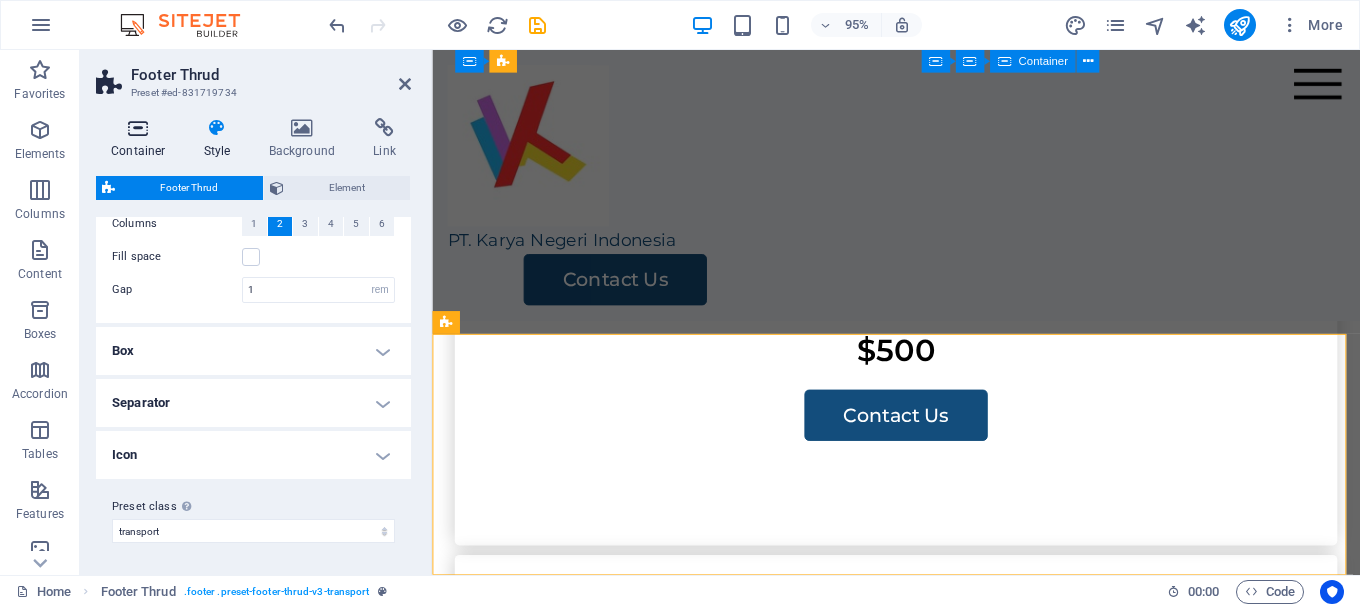 click at bounding box center (138, 128) 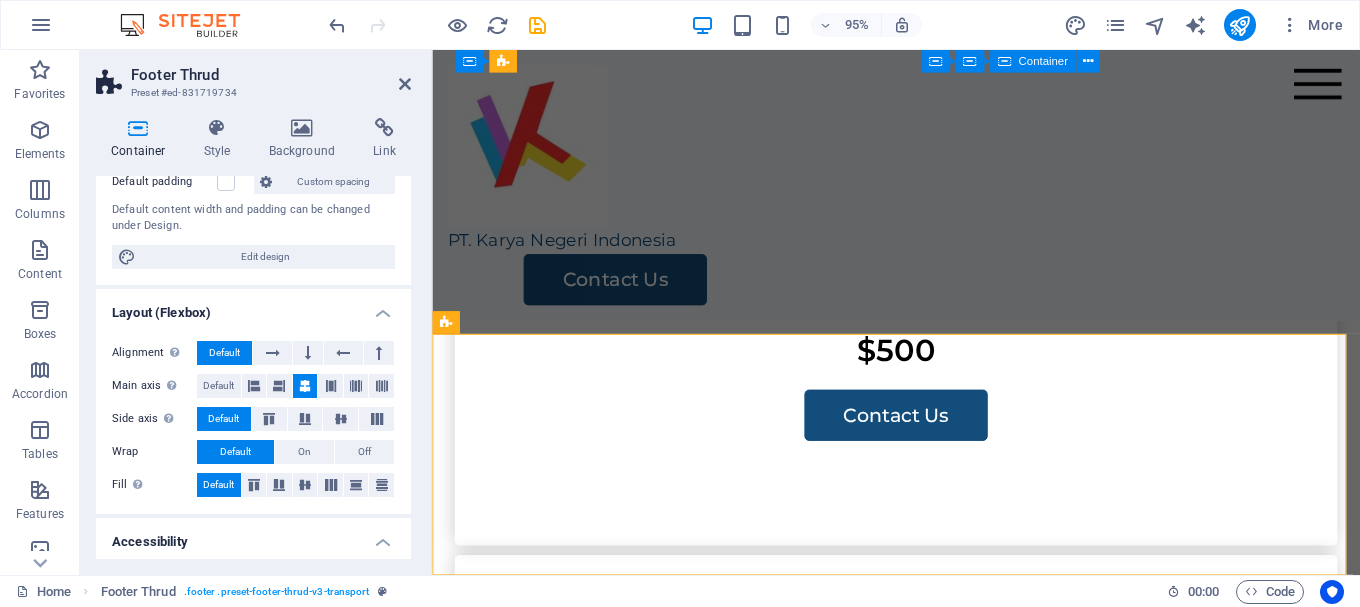 scroll, scrollTop: 392, scrollLeft: 0, axis: vertical 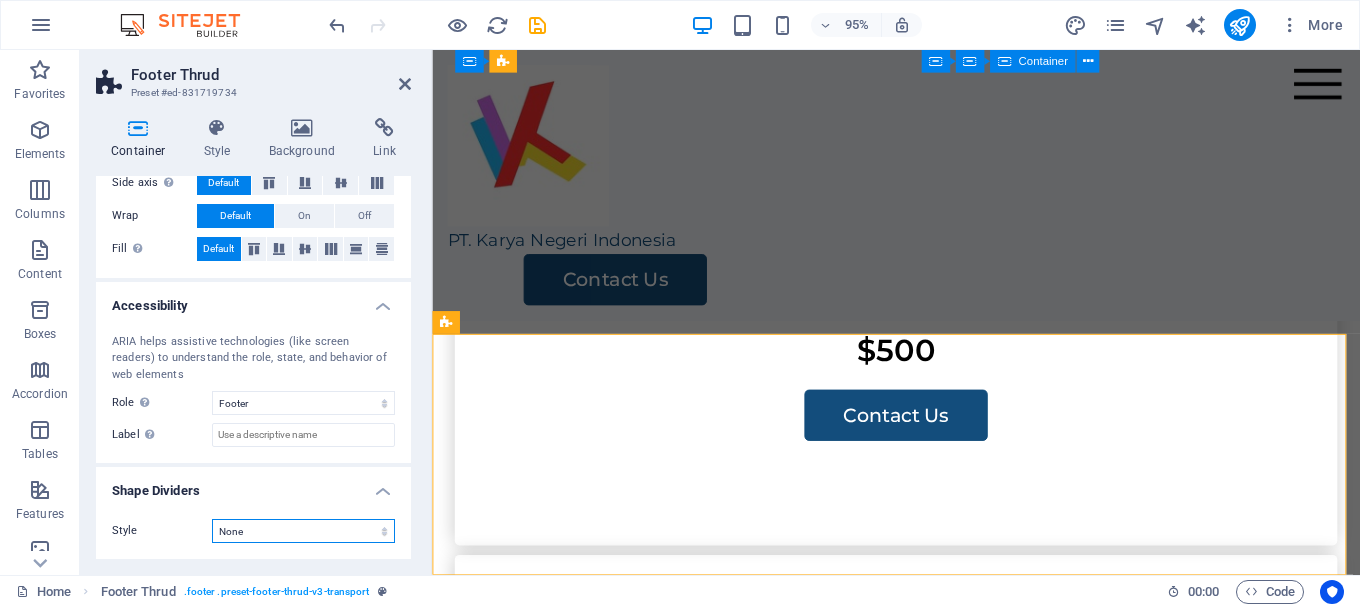 click on "None Triangle Square Diagonal Polygon 1 Polygon 2 Zigzag Multiple Zigzags Waves Multiple Waves Half Circle Circle Circle Shadow Blocks Hexagons Clouds Multiple Clouds Fan Pyramids Book Paint Drip Fire Shredded Paper Arrow" at bounding box center [303, 531] 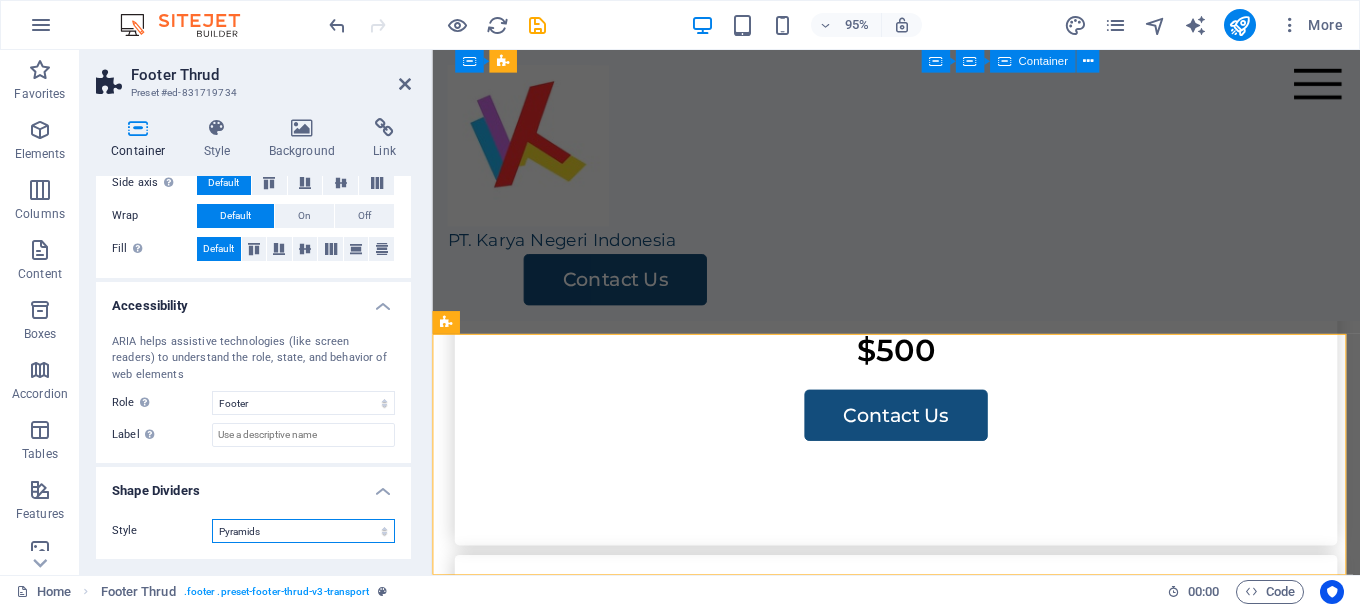 click on "None Triangle Square Diagonal Polygon 1 Polygon 2 Zigzag Multiple Zigzags Waves Multiple Waves Half Circle Circle Circle Shadow Blocks Hexagons Clouds Multiple Clouds Fan Pyramids Book Paint Drip Fire Shredded Paper Arrow" at bounding box center [303, 531] 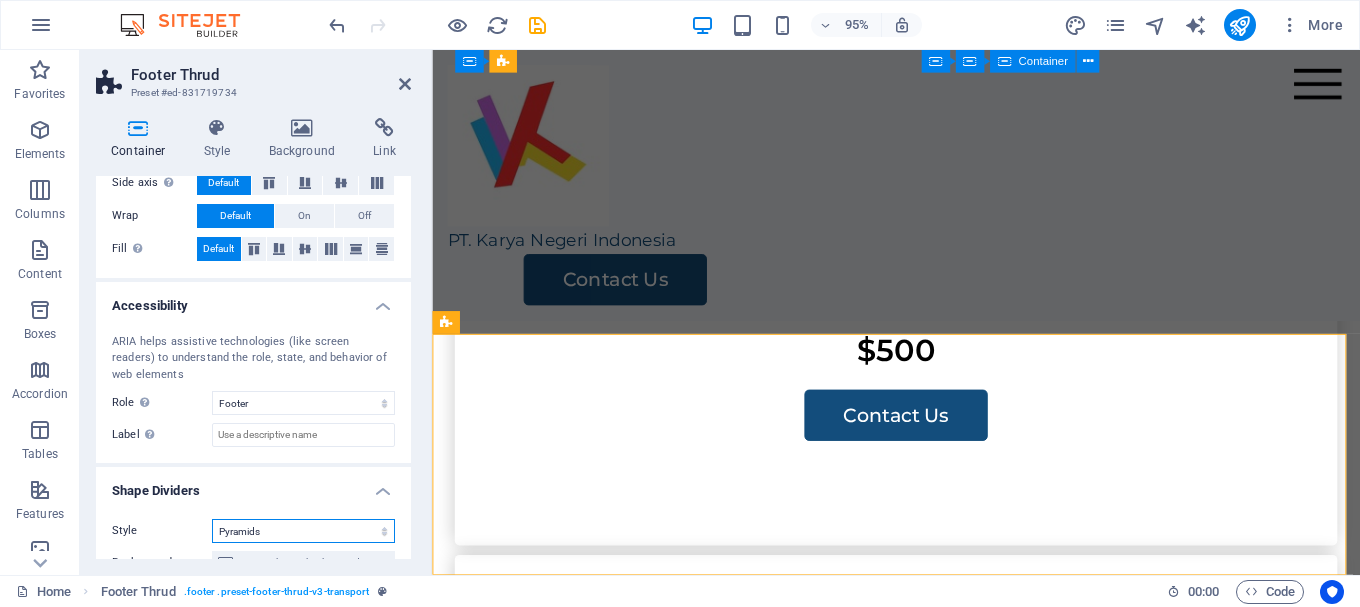 click on "None Triangle Square Diagonal Polygon 1 Polygon 2 Zigzag Multiple Zigzags Waves Multiple Waves Half Circle Circle Circle Shadow Blocks Hexagons Clouds Multiple Clouds Fan Pyramids Book Paint Drip Fire Shredded Paper Arrow" at bounding box center (303, 531) 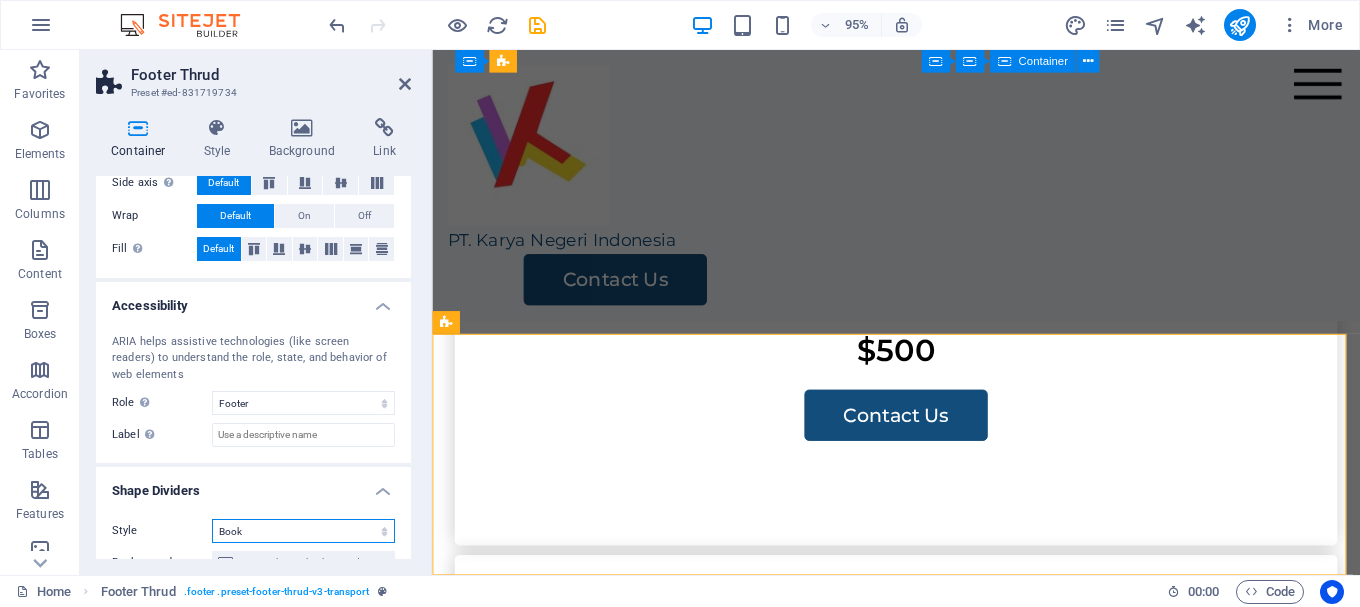 click on "None Triangle Square Diagonal Polygon 1 Polygon 2 Zigzag Multiple Zigzags Waves Multiple Waves Half Circle Circle Circle Shadow Blocks Hexagons Clouds Multiple Clouds Fan Pyramids Book Paint Drip Fire Shredded Paper Arrow" at bounding box center [303, 531] 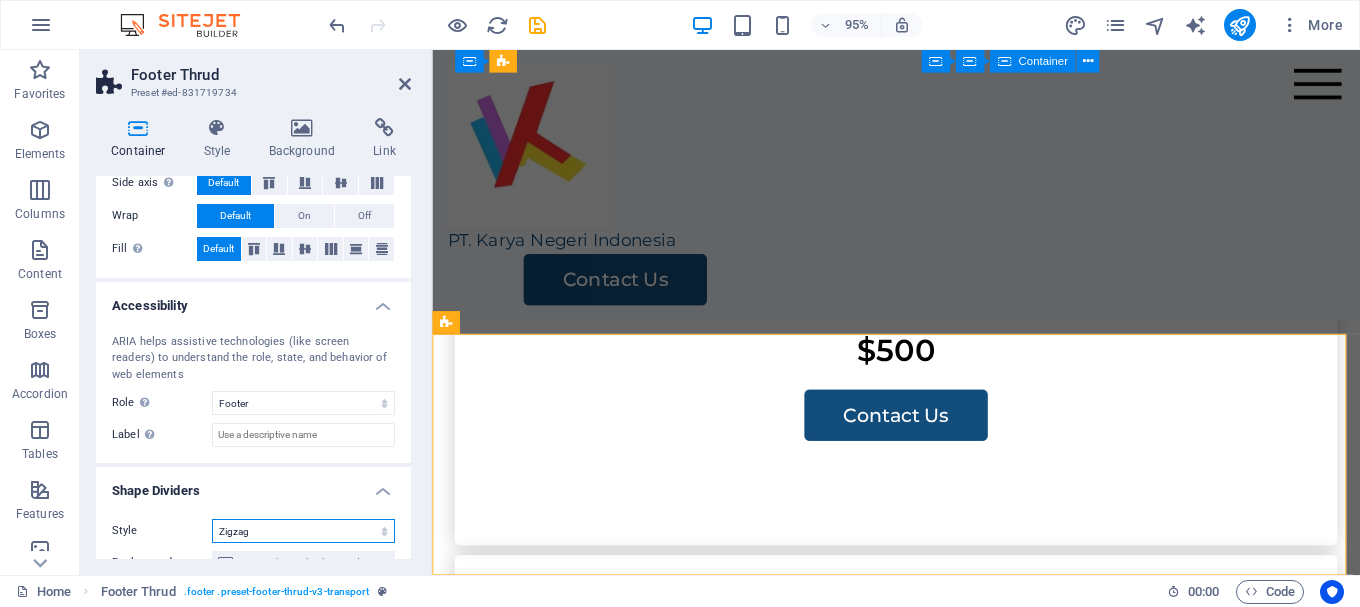 click on "None Triangle Square Diagonal Polygon 1 Polygon 2 Zigzag Multiple Zigzags Waves Multiple Waves Half Circle Circle Circle Shadow Blocks Hexagons Clouds Multiple Clouds Fan Pyramids Book Paint Drip Fire Shredded Paper Arrow" at bounding box center [303, 531] 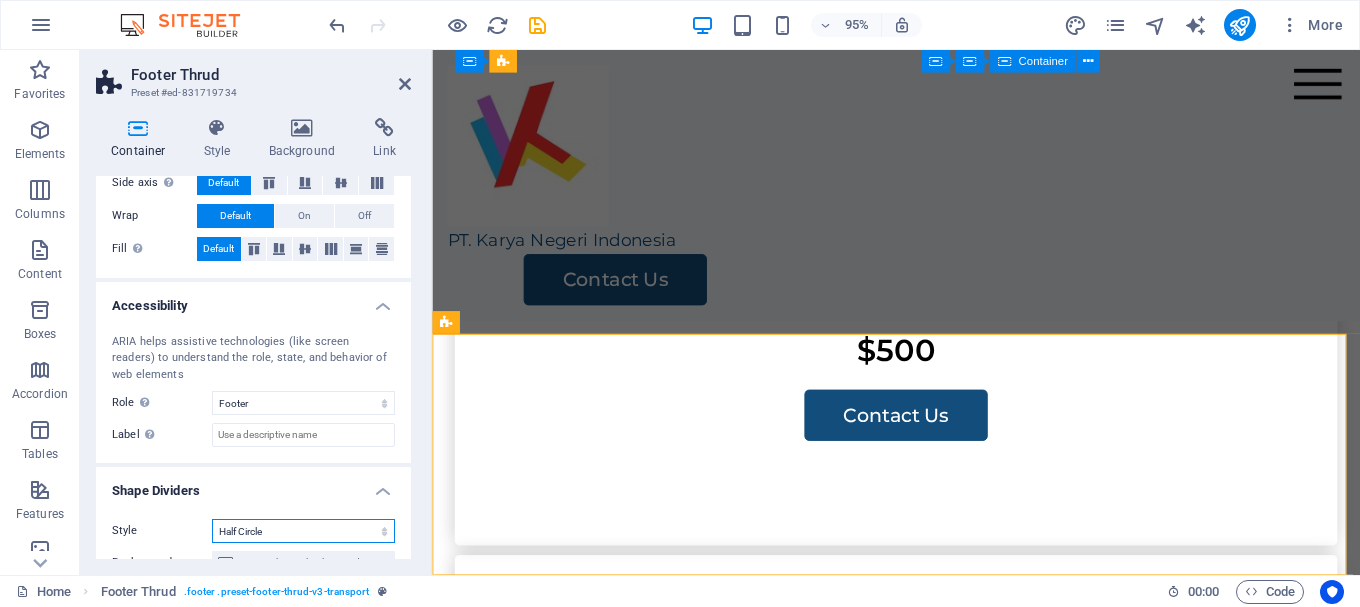 click on "None Triangle Square Diagonal Polygon 1 Polygon 2 Zigzag Multiple Zigzags Waves Multiple Waves Half Circle Circle Circle Shadow Blocks Hexagons Clouds Multiple Clouds Fan Pyramids Book Paint Drip Fire Shredded Paper Arrow" at bounding box center [303, 531] 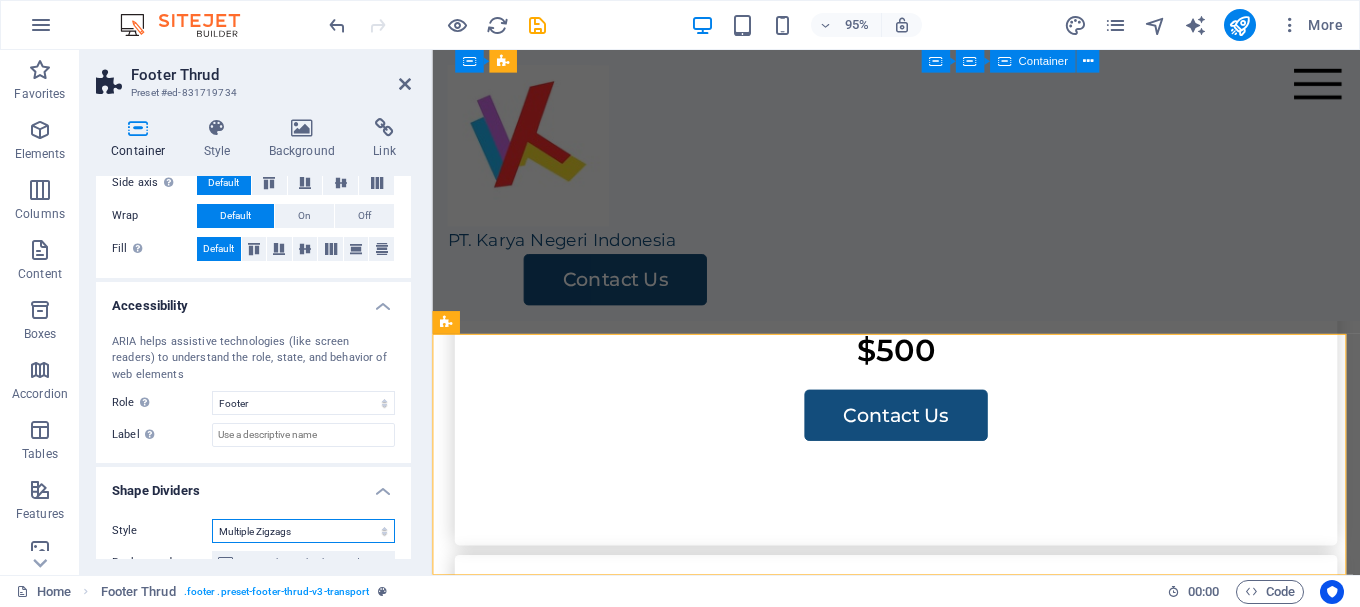 click on "None Triangle Square Diagonal Polygon 1 Polygon 2 Zigzag Multiple Zigzags Waves Multiple Waves Half Circle Circle Circle Shadow Blocks Hexagons Clouds Multiple Clouds Fan Pyramids Book Paint Drip Fire Shredded Paper Arrow" at bounding box center [303, 531] 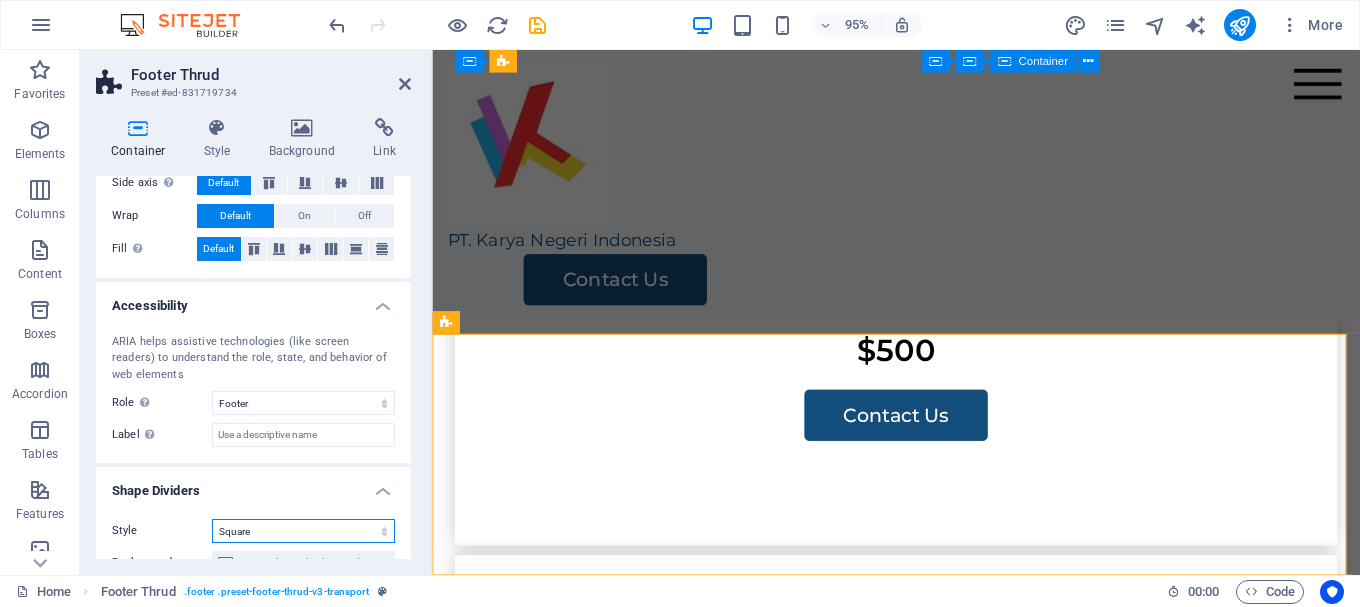 click on "None Triangle Square Diagonal Polygon 1 Polygon 2 Zigzag Multiple Zigzags Waves Multiple Waves Half Circle Circle Circle Shadow Blocks Hexagons Clouds Multiple Clouds Fan Pyramids Book Paint Drip Fire Shredded Paper Arrow" at bounding box center [303, 531] 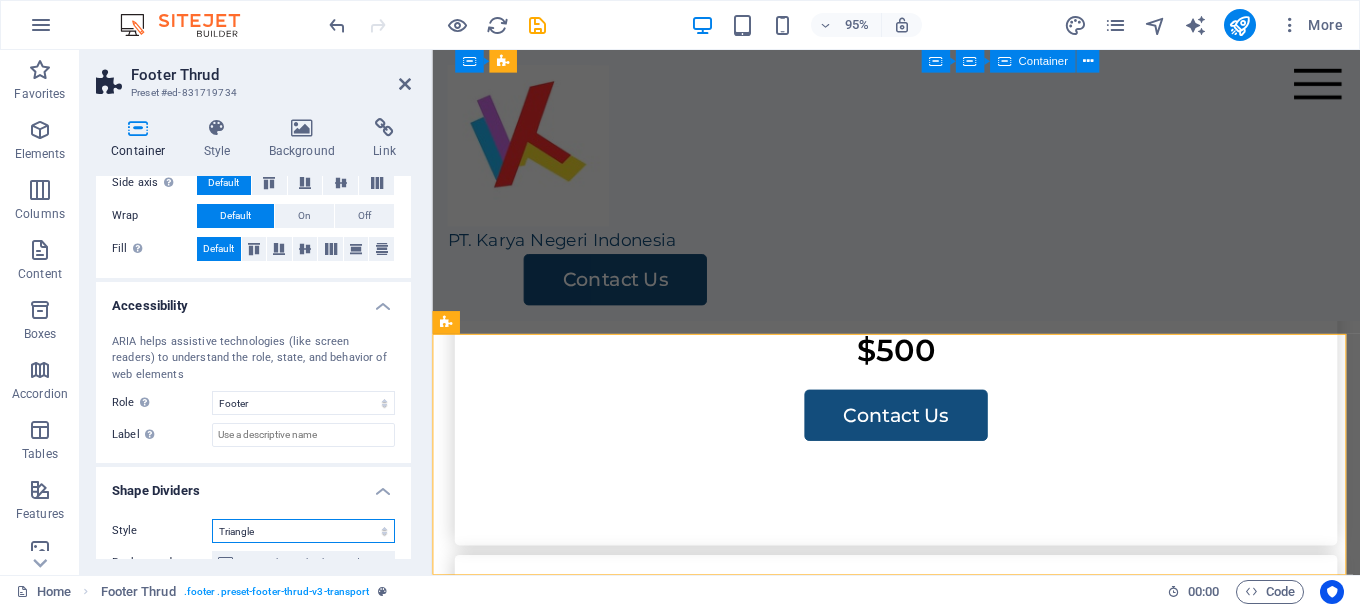 click on "None Triangle Square Diagonal Polygon 1 Polygon 2 Zigzag Multiple Zigzags Waves Multiple Waves Half Circle Circle Circle Shadow Blocks Hexagons Clouds Multiple Clouds Fan Pyramids Book Paint Drip Fire Shredded Paper Arrow" at bounding box center [303, 531] 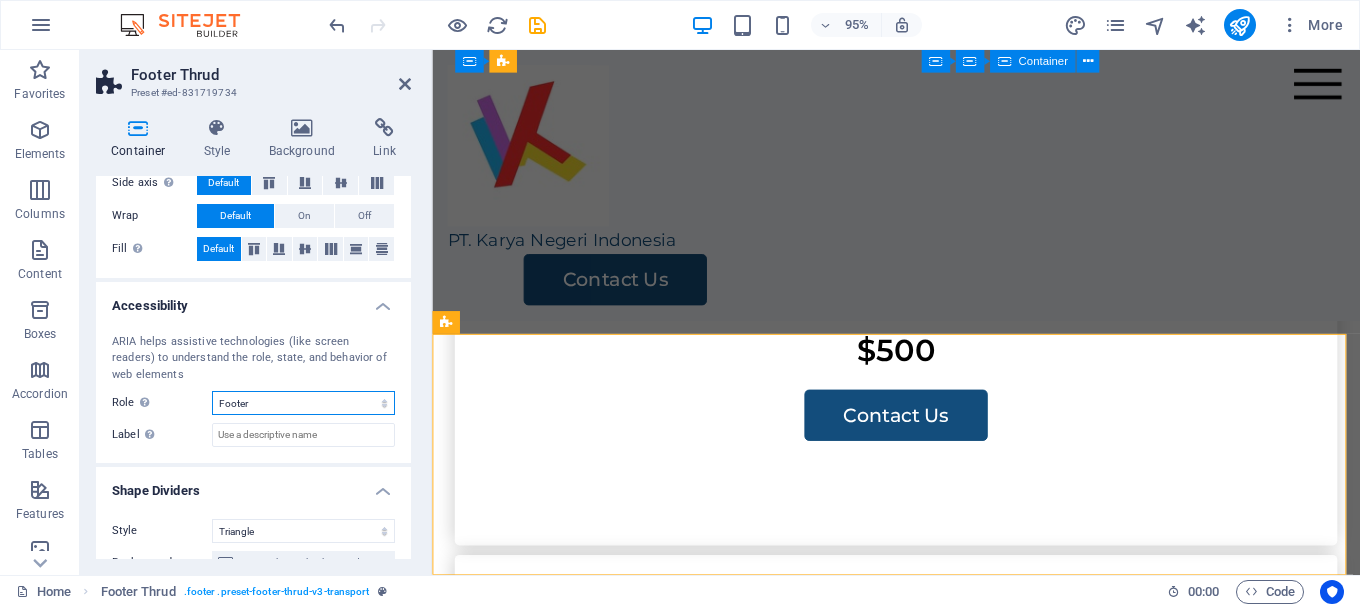 click on "None Alert Article Banner Comment Complementary Dialog Footer Header Marquee Presentation Region Section Separator Status Timer" at bounding box center (303, 403) 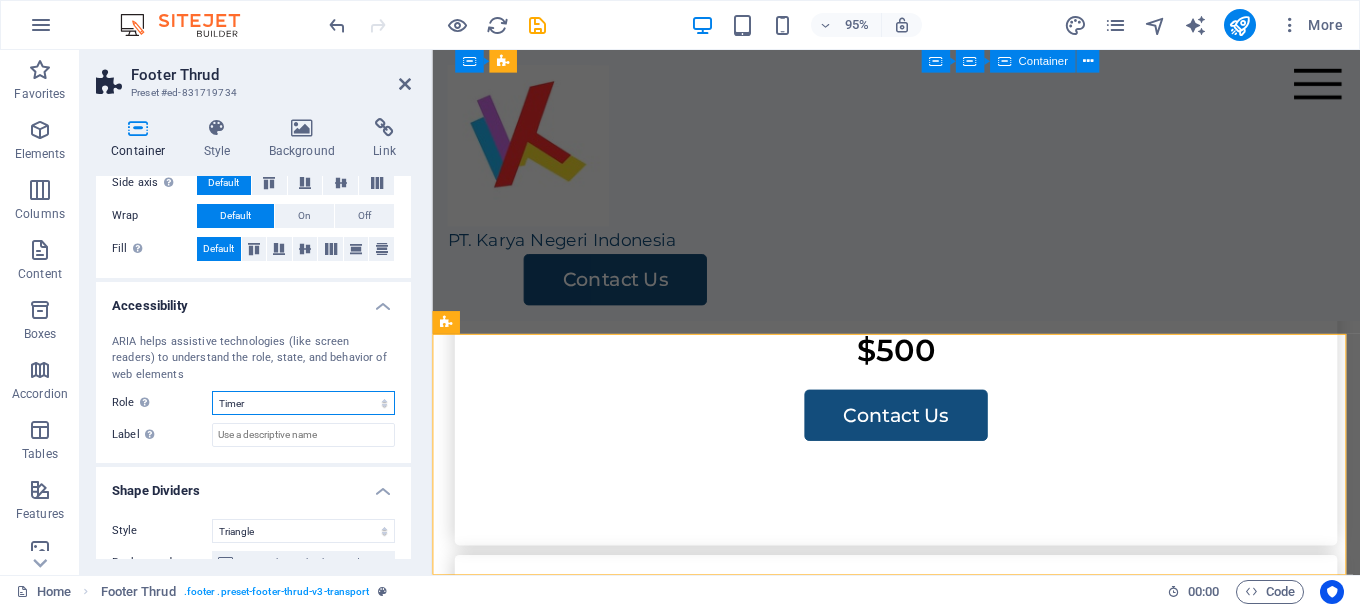 click on "None Alert Article Banner Comment Complementary Dialog Footer Header Marquee Presentation Region Section Separator Status Timer" at bounding box center (303, 403) 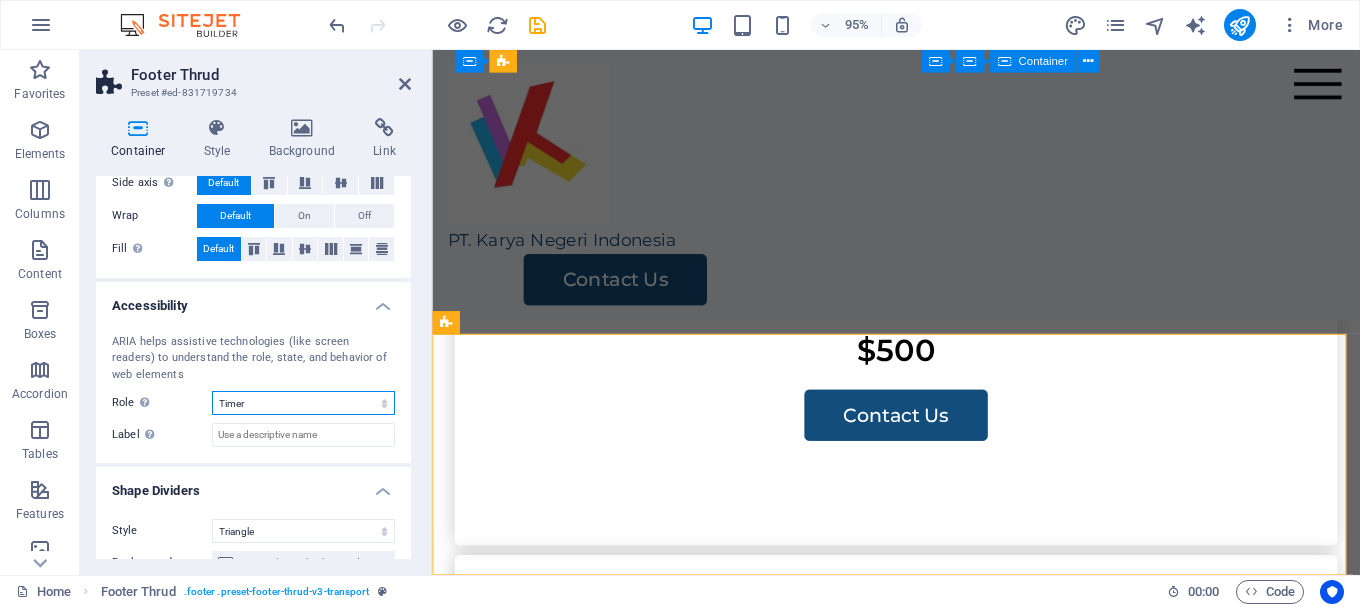 click on "None Alert Article Banner Comment Complementary Dialog Footer Header Marquee Presentation Region Section Separator Status Timer" at bounding box center (303, 403) 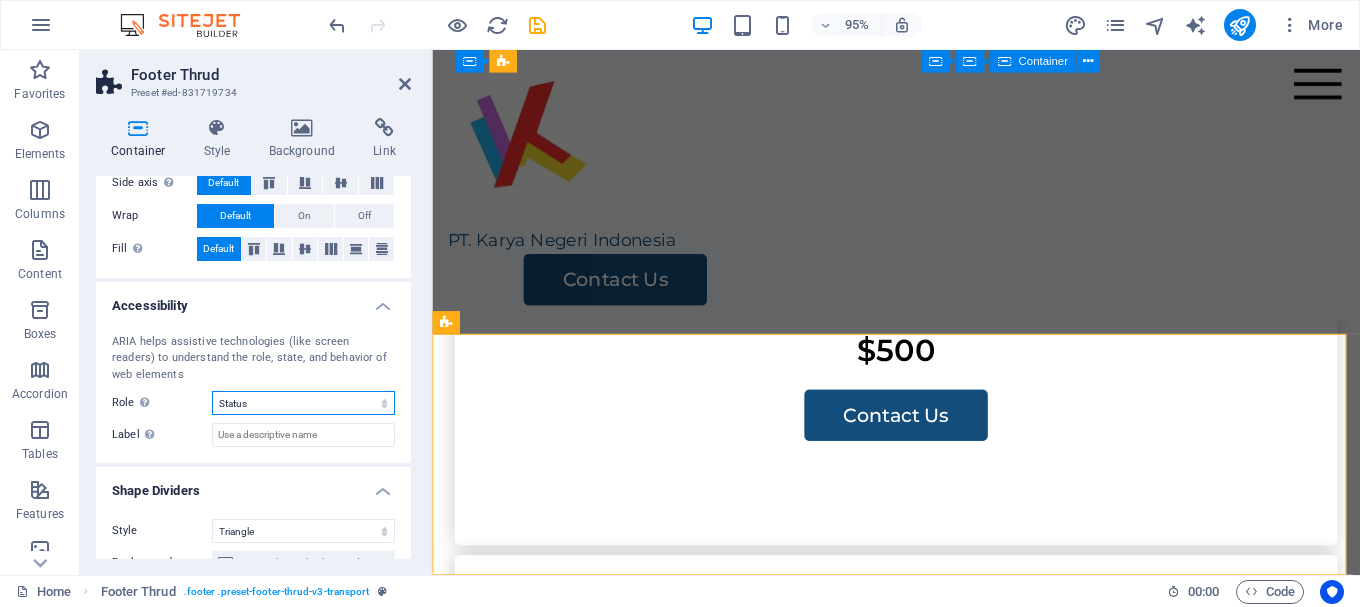 click on "None Alert Article Banner Comment Complementary Dialog Footer Header Marquee Presentation Region Section Separator Status Timer" at bounding box center (303, 403) 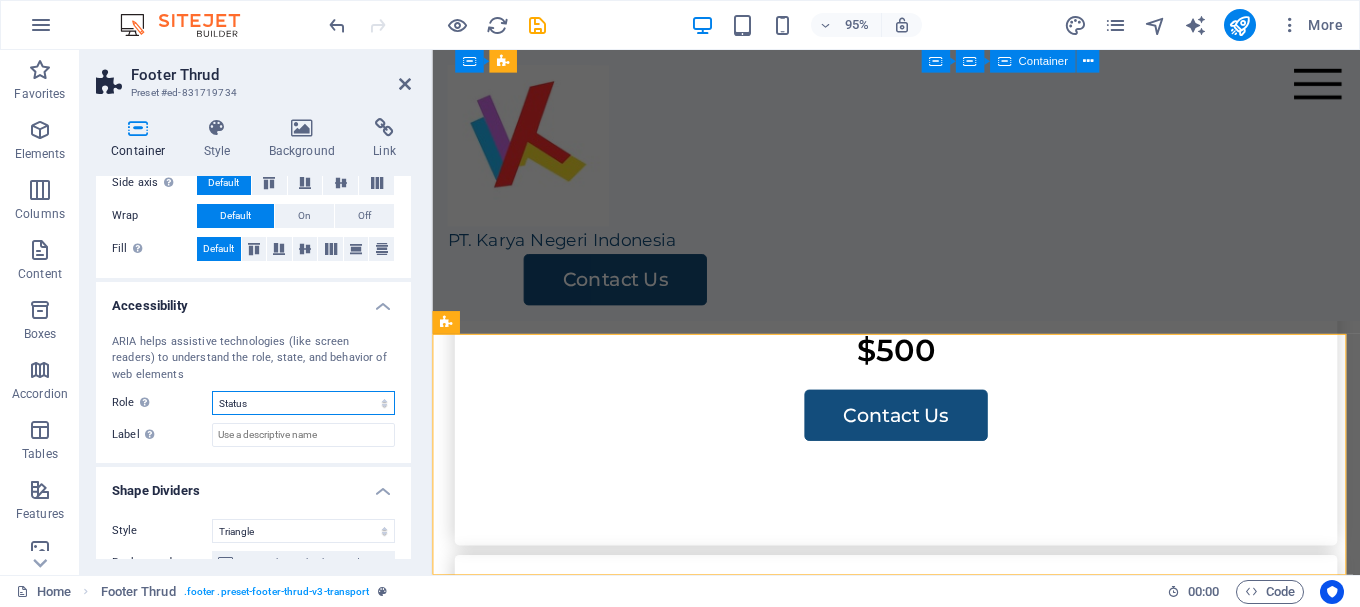 click on "None Alert Article Banner Comment Complementary Dialog Footer Header Marquee Presentation Region Section Separator Status Timer" at bounding box center [303, 403] 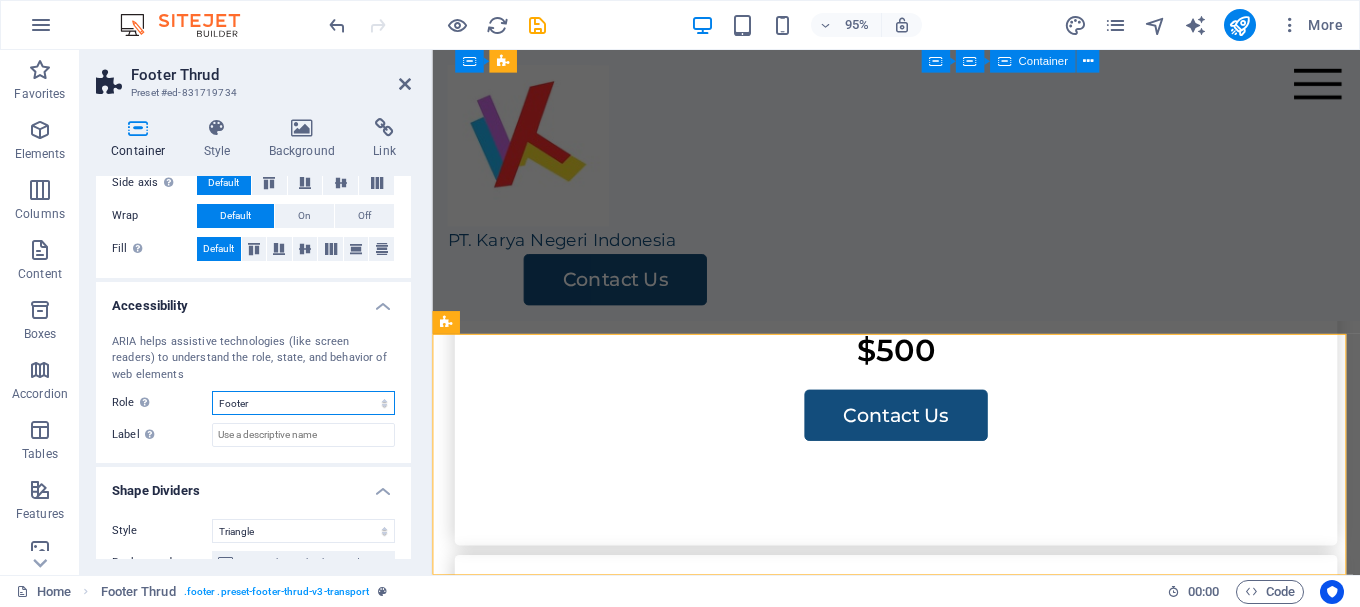 click on "None Alert Article Banner Comment Complementary Dialog Footer Header Marquee Presentation Region Section Separator Status Timer" at bounding box center [303, 403] 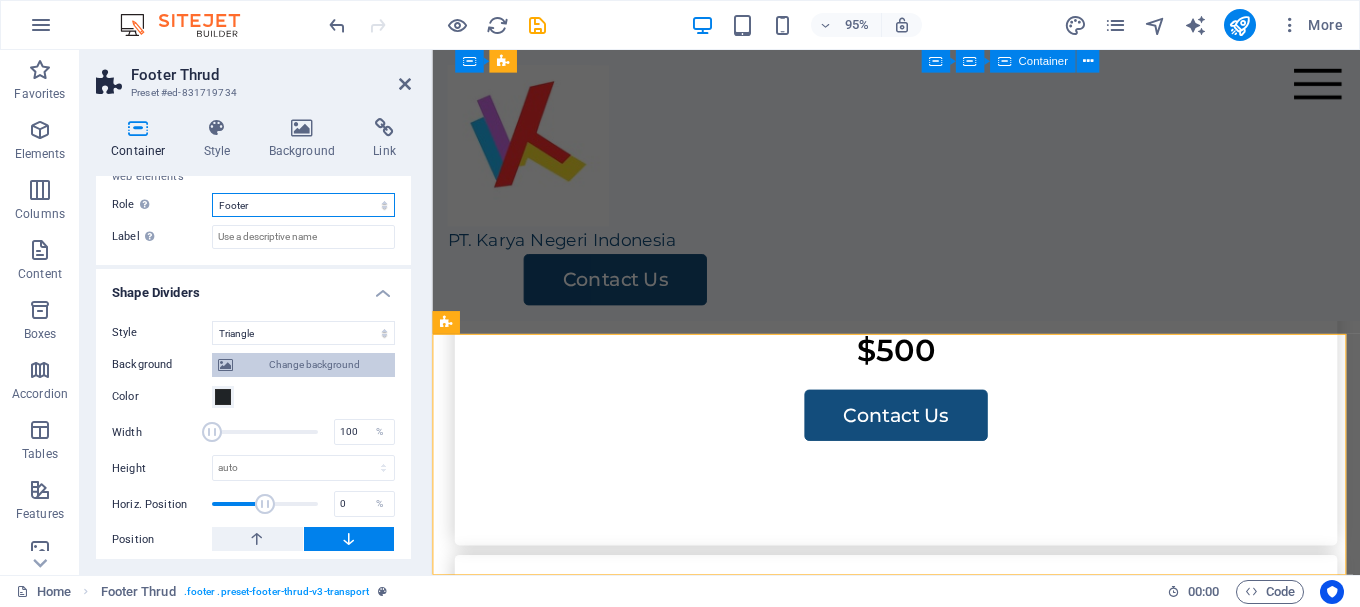 scroll, scrollTop: 592, scrollLeft: 0, axis: vertical 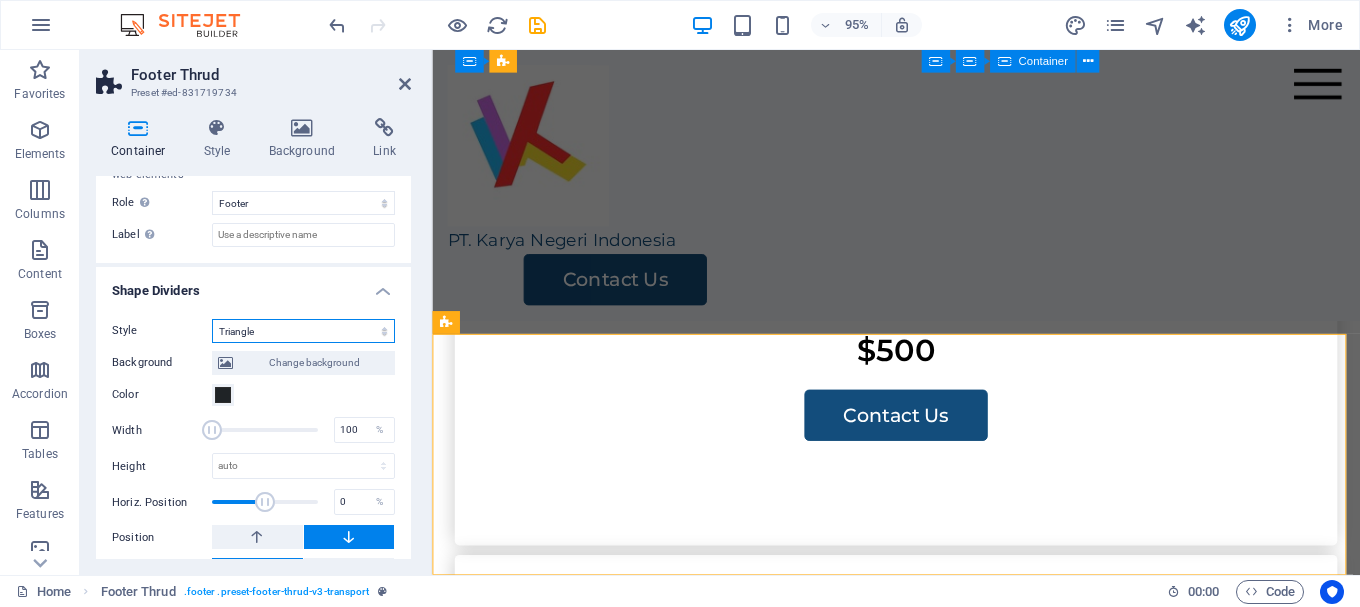 click on "None Triangle Square Diagonal Polygon 1 Polygon 2 Zigzag Multiple Zigzags Waves Multiple Waves Half Circle Circle Circle Shadow Blocks Hexagons Clouds Multiple Clouds Fan Pyramids Book Paint Drip Fire Shredded Paper Arrow" at bounding box center [303, 331] 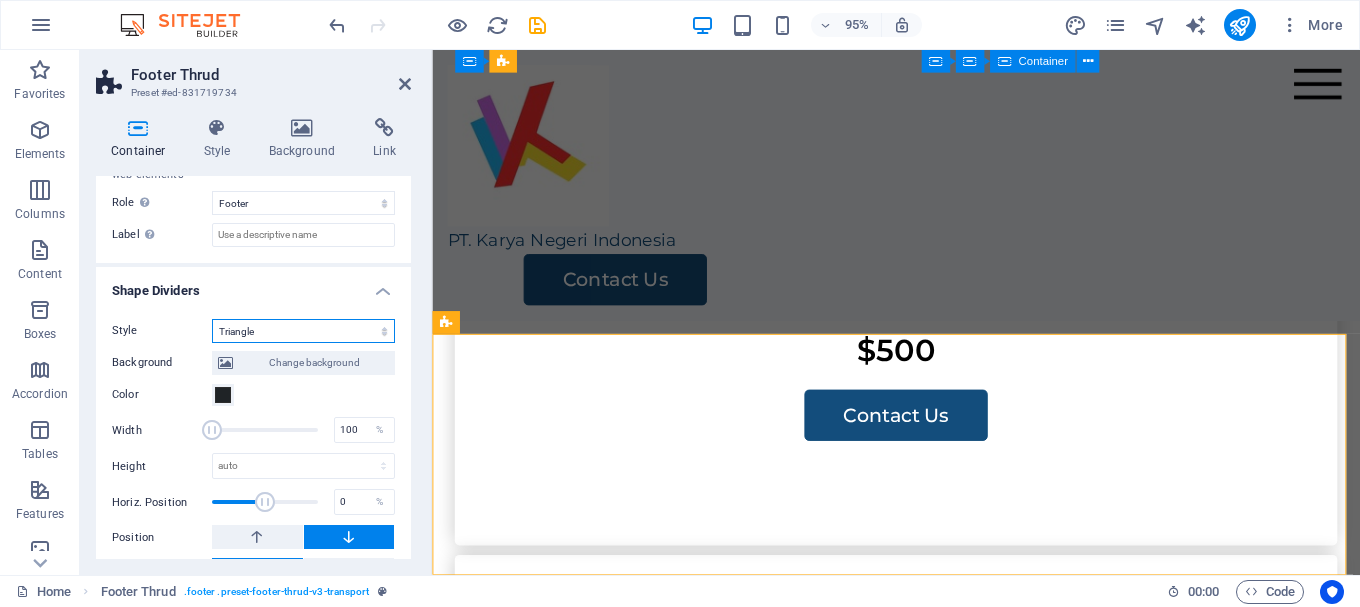 select on "pyramids" 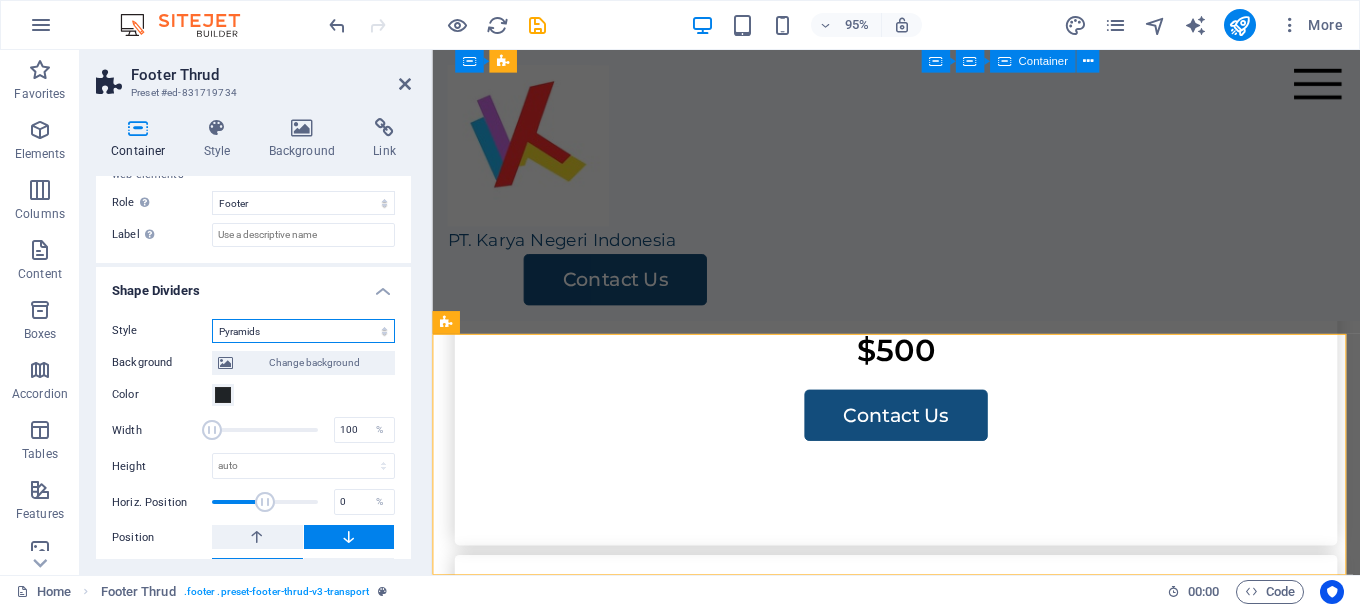 click on "None Triangle Square Diagonal Polygon 1 Polygon 2 Zigzag Multiple Zigzags Waves Multiple Waves Half Circle Circle Circle Shadow Blocks Hexagons Clouds Multiple Clouds Fan Pyramids Book Paint Drip Fire Shredded Paper Arrow" at bounding box center (303, 331) 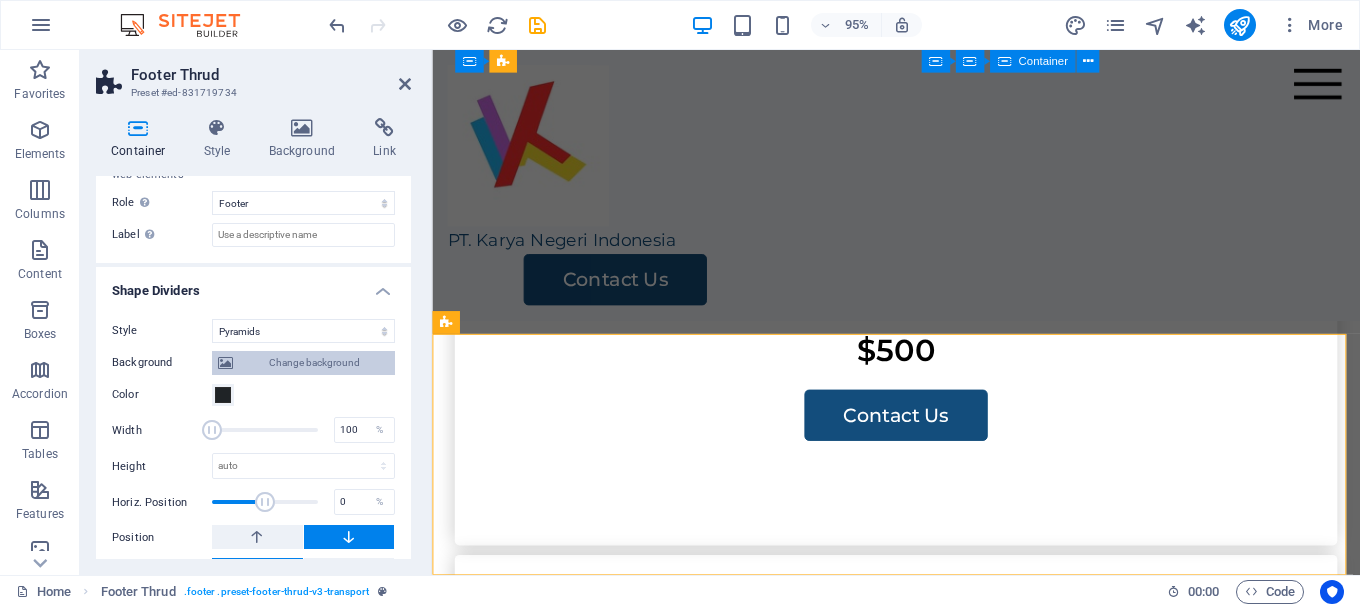 click on "Change background" at bounding box center [314, 363] 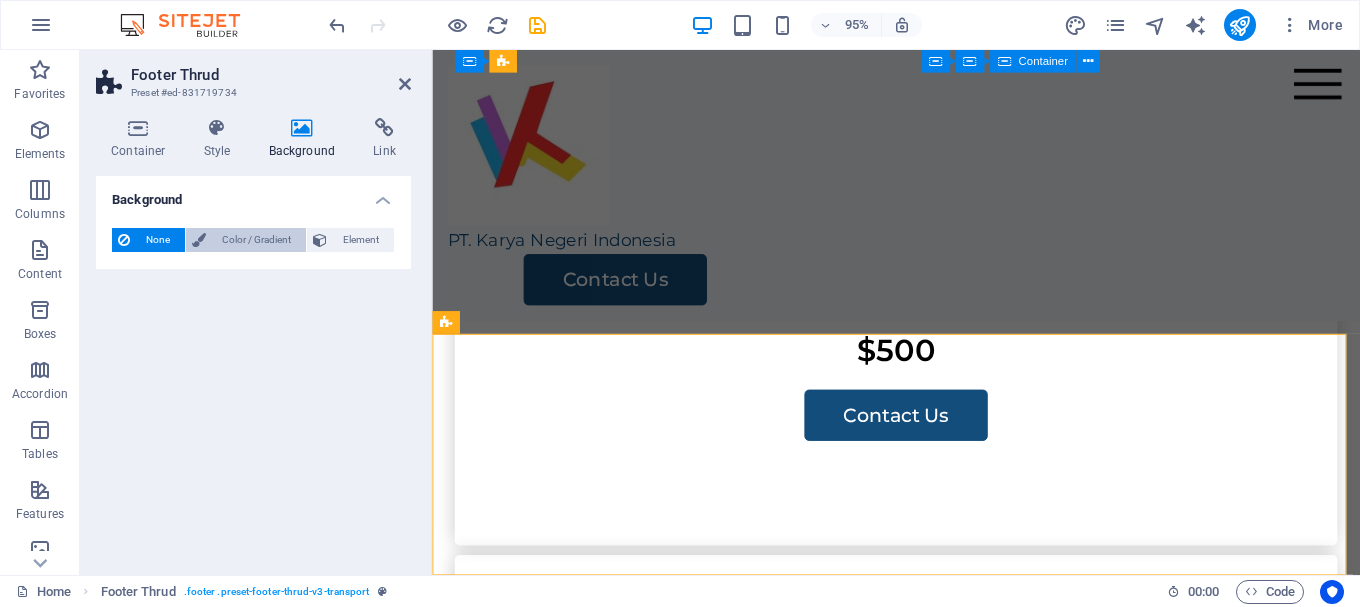click on "Color / Gradient" at bounding box center [256, 240] 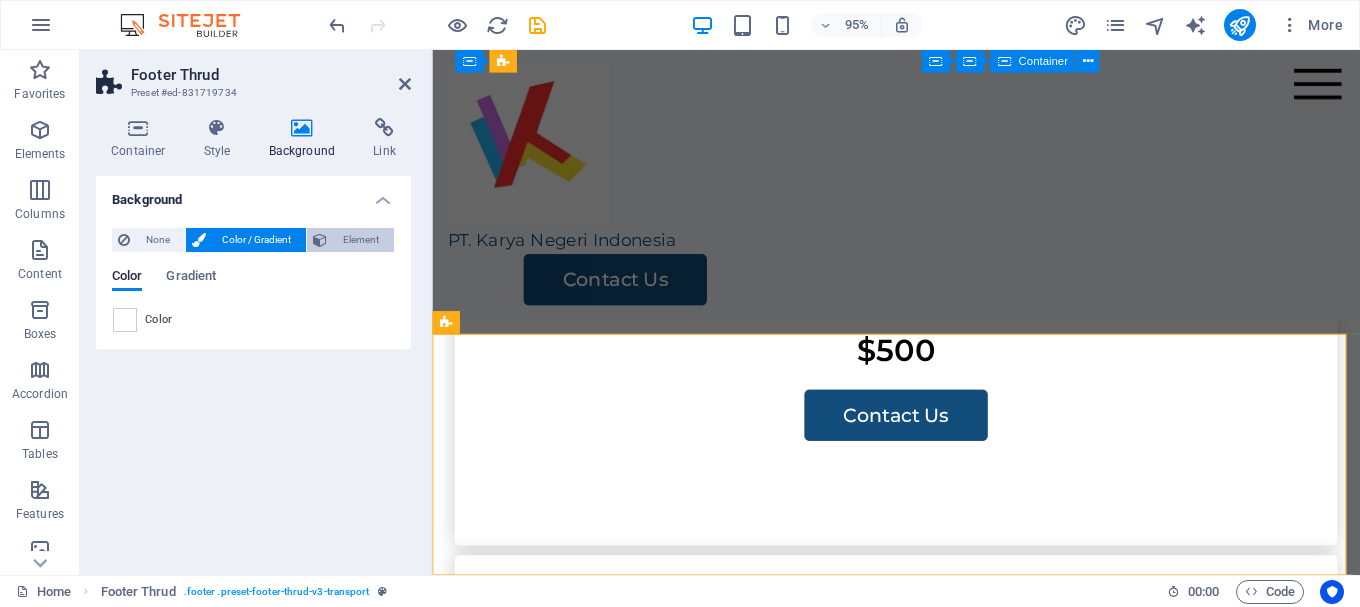 click on "Element" at bounding box center [360, 240] 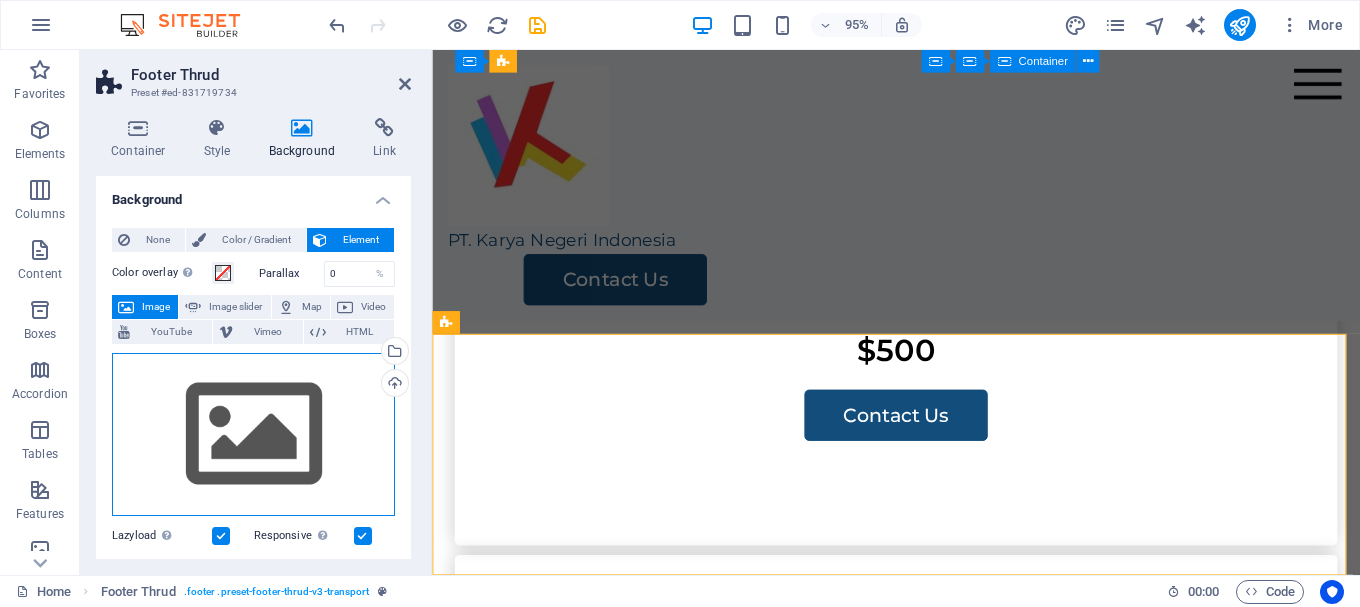click on "Drag files here, click to choose files or select files from Files or our free stock photos & videos" at bounding box center (253, 435) 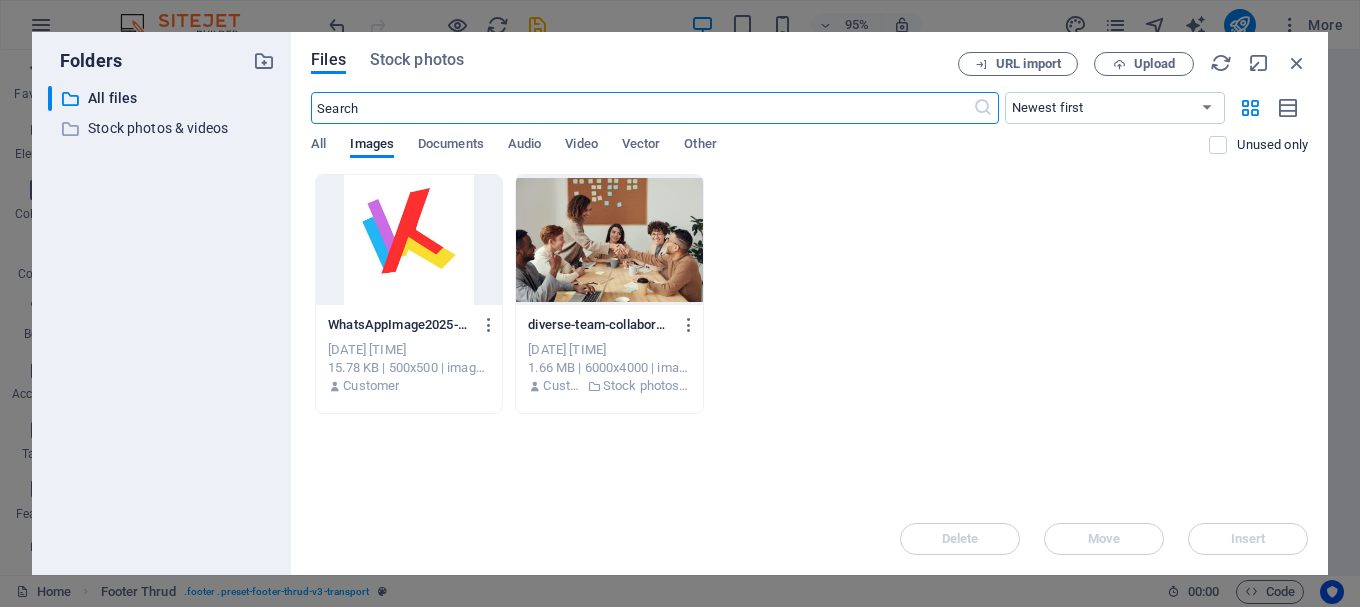 scroll, scrollTop: 3343, scrollLeft: 0, axis: vertical 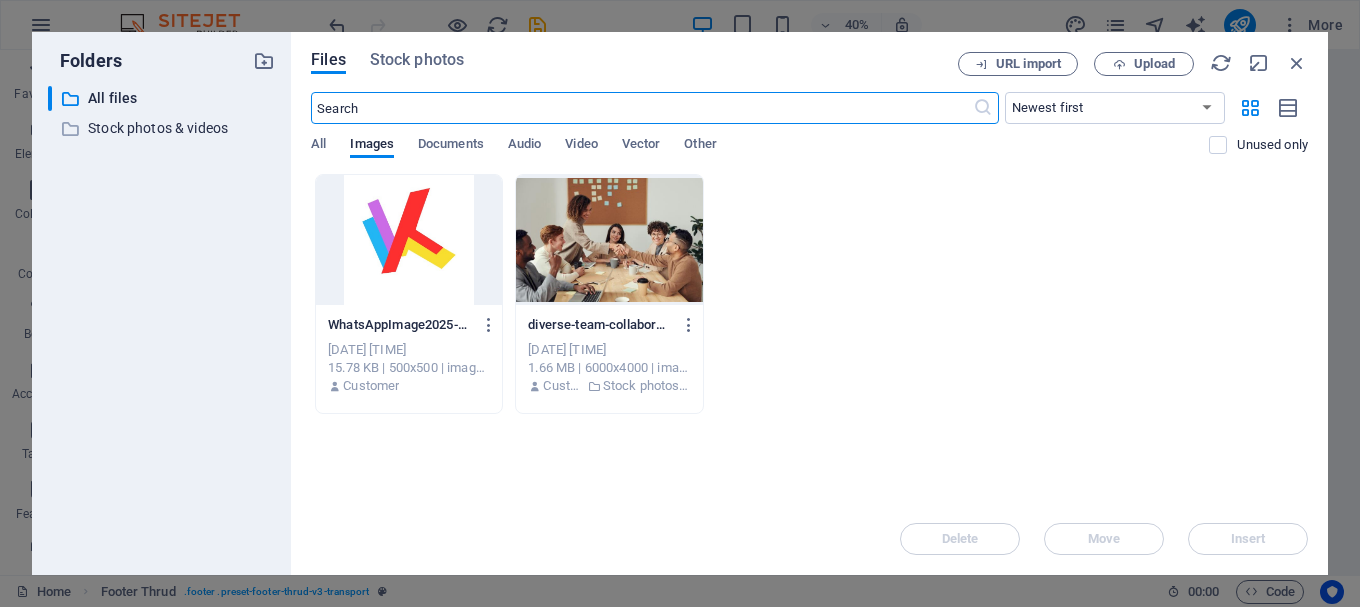click at bounding box center [609, 240] 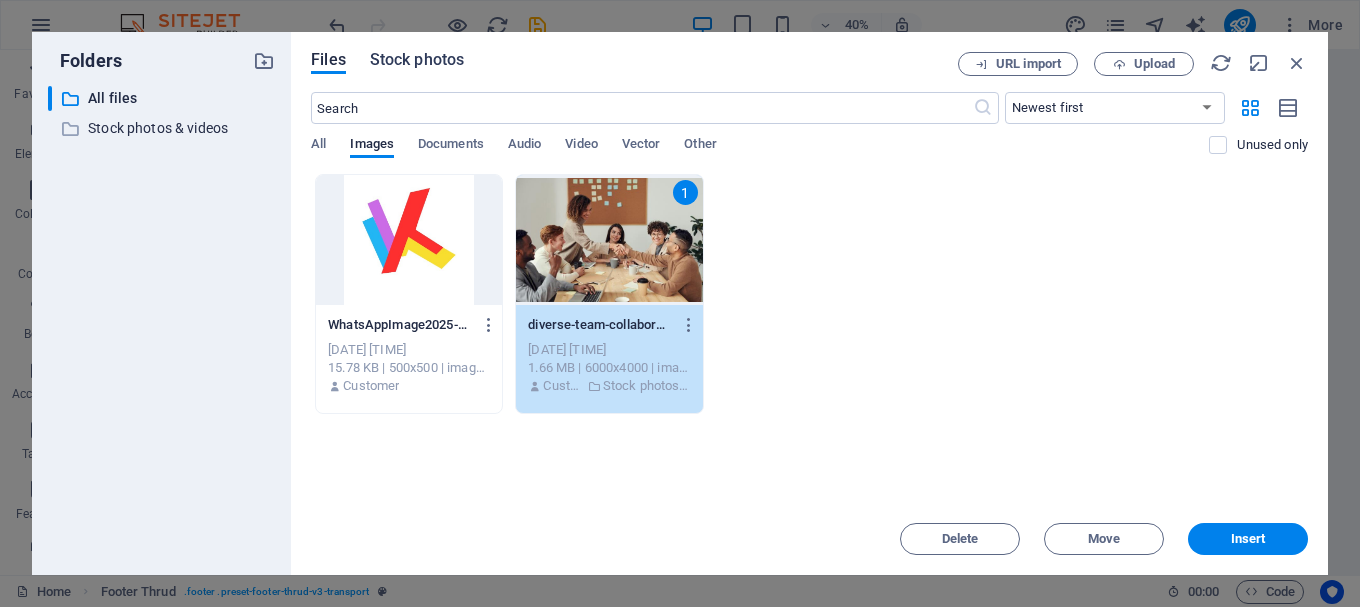 click on "Stock photos" at bounding box center [417, 60] 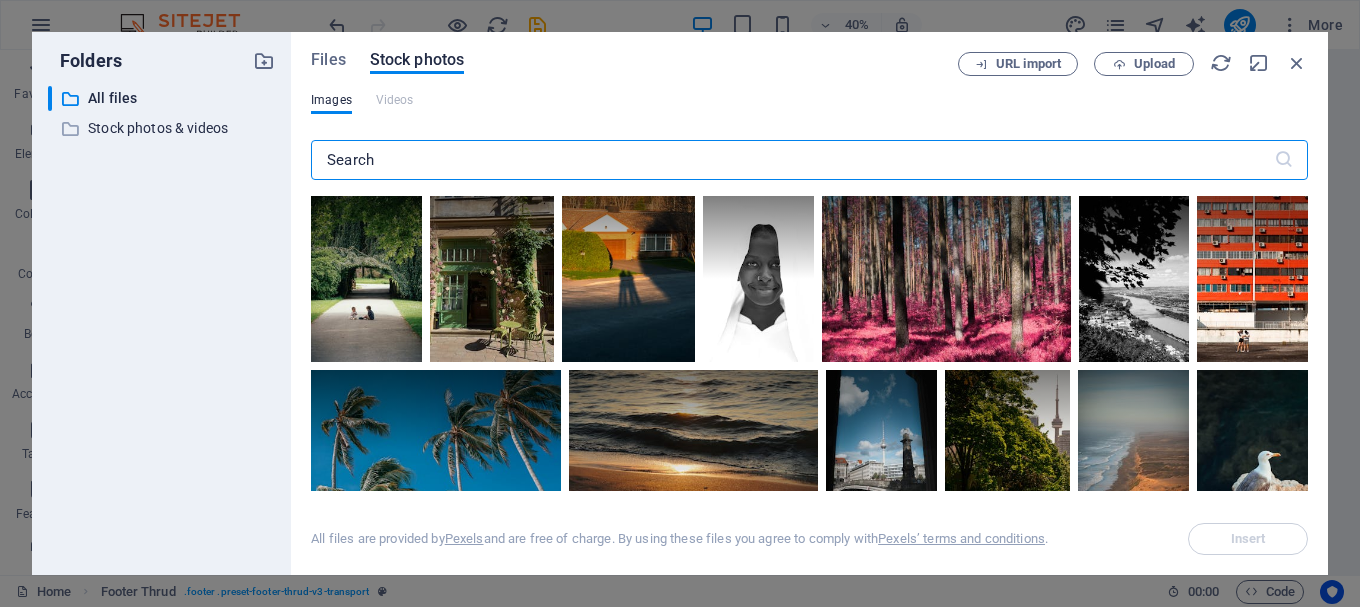 click at bounding box center (792, 160) 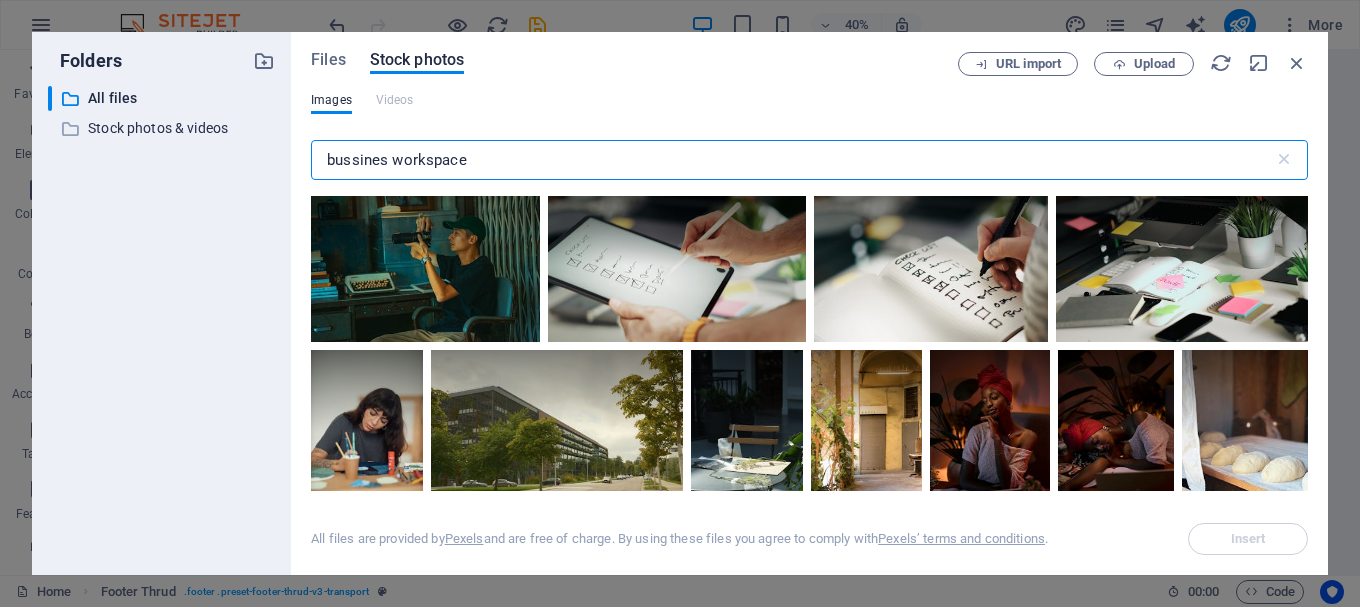 scroll, scrollTop: 900, scrollLeft: 0, axis: vertical 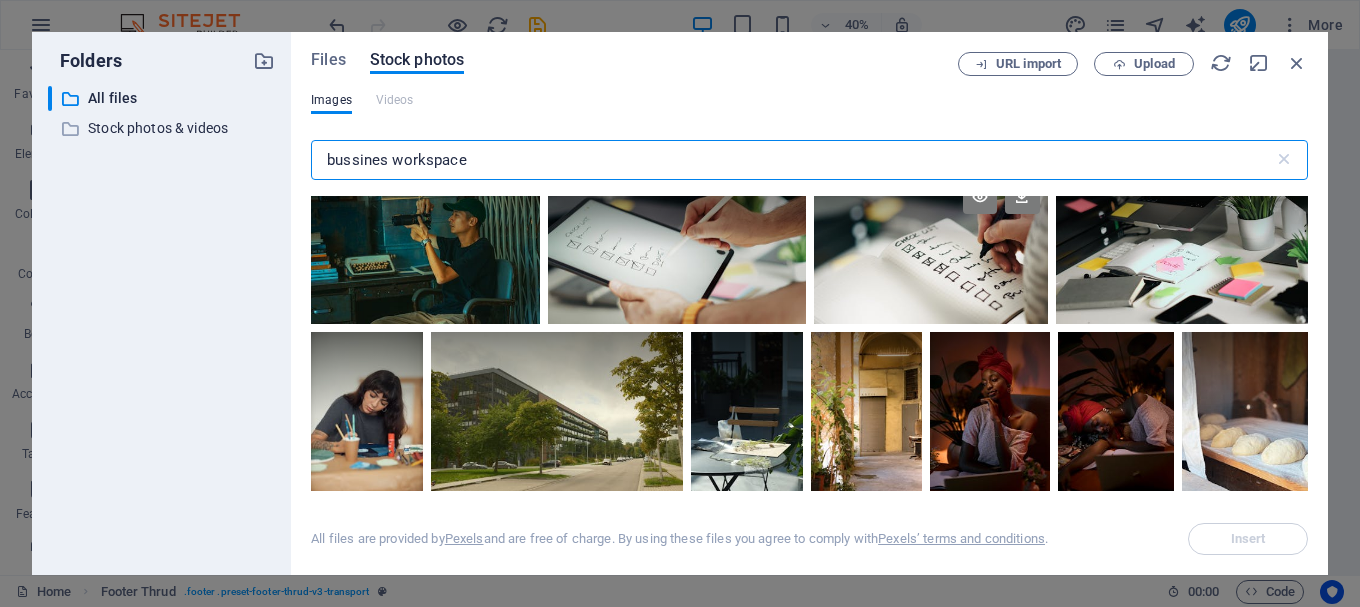 type on "bussines workspace" 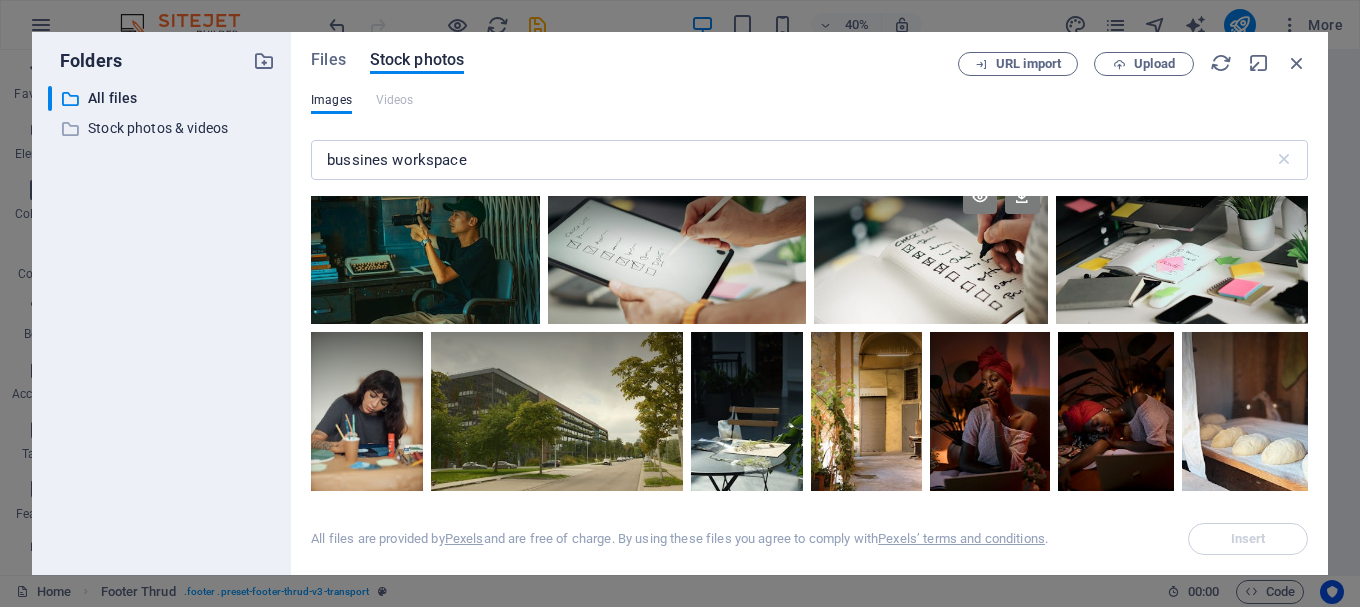 click at bounding box center [931, 248] 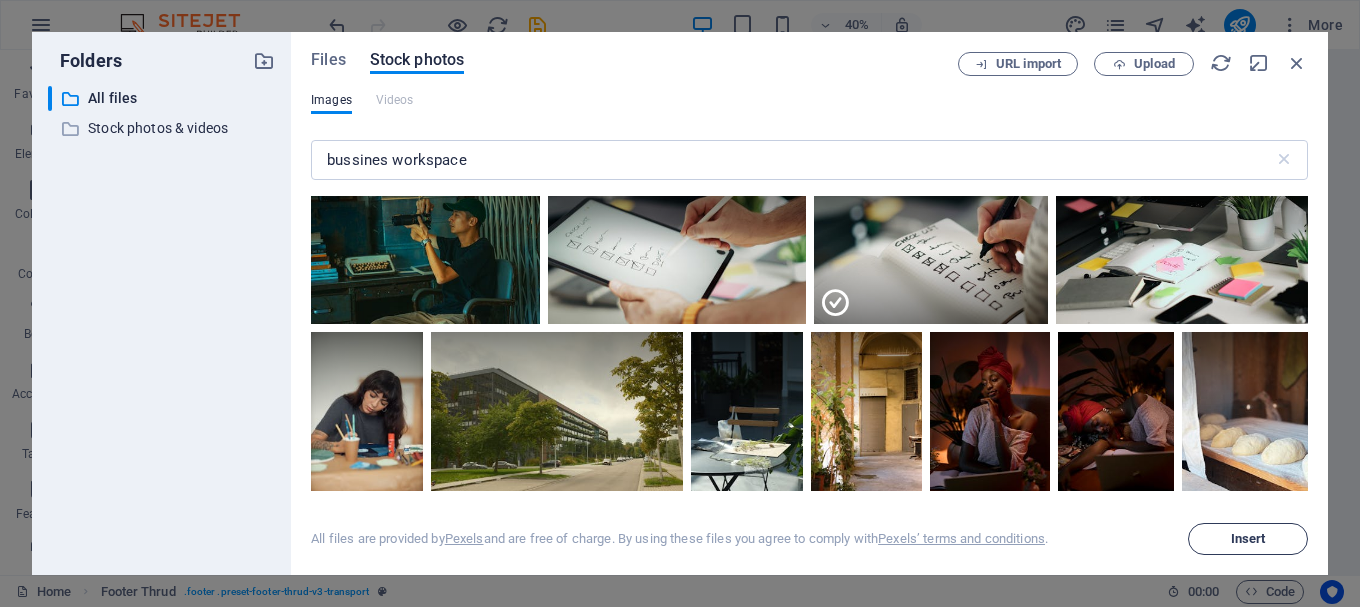 click on "Insert" at bounding box center (1248, 539) 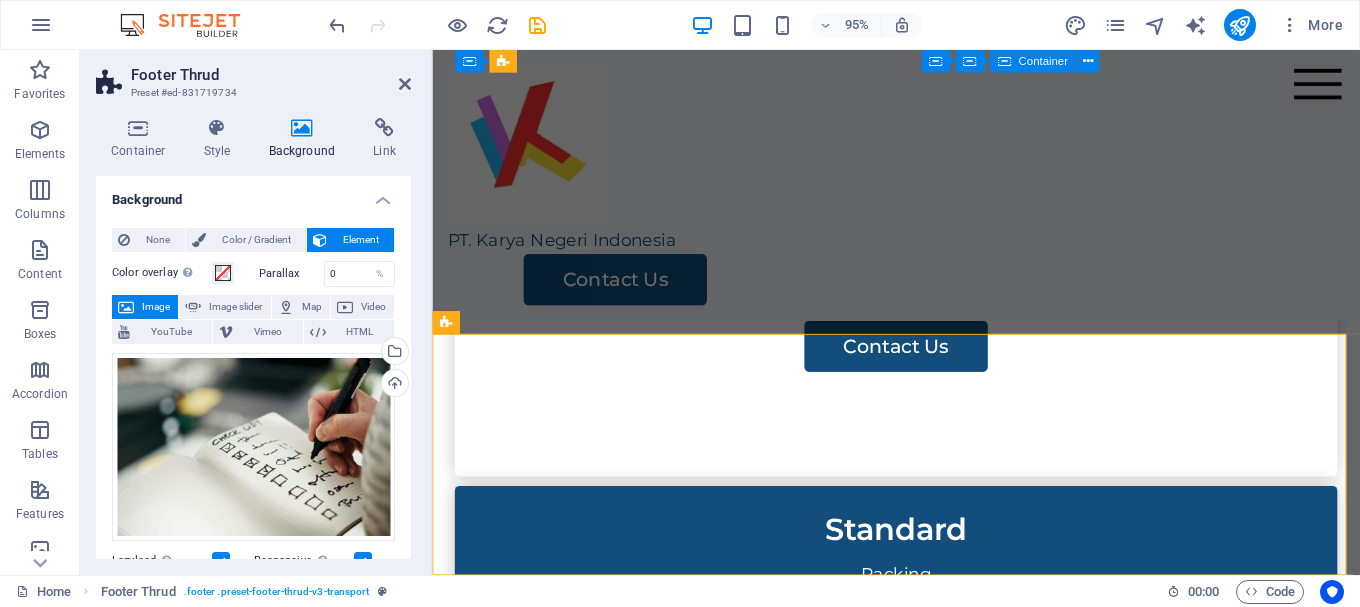 scroll, scrollTop: 4170, scrollLeft: 0, axis: vertical 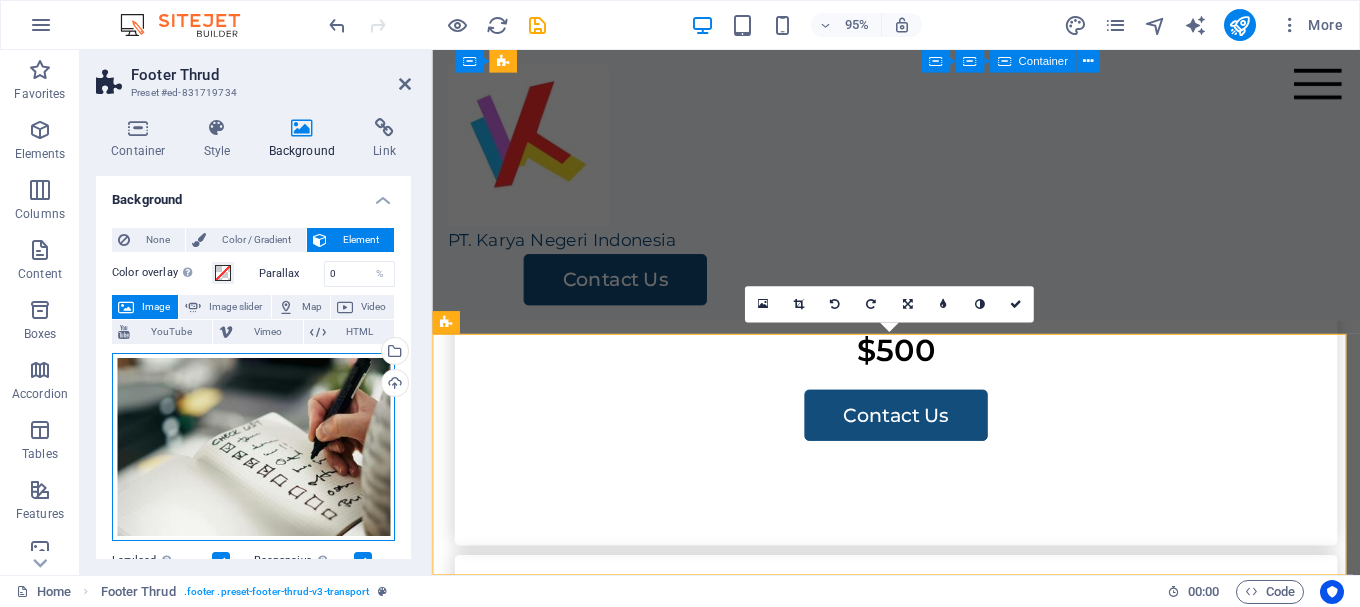 click on "Drag files here, click to choose files or select files from Files or our free stock photos & videos" at bounding box center (253, 447) 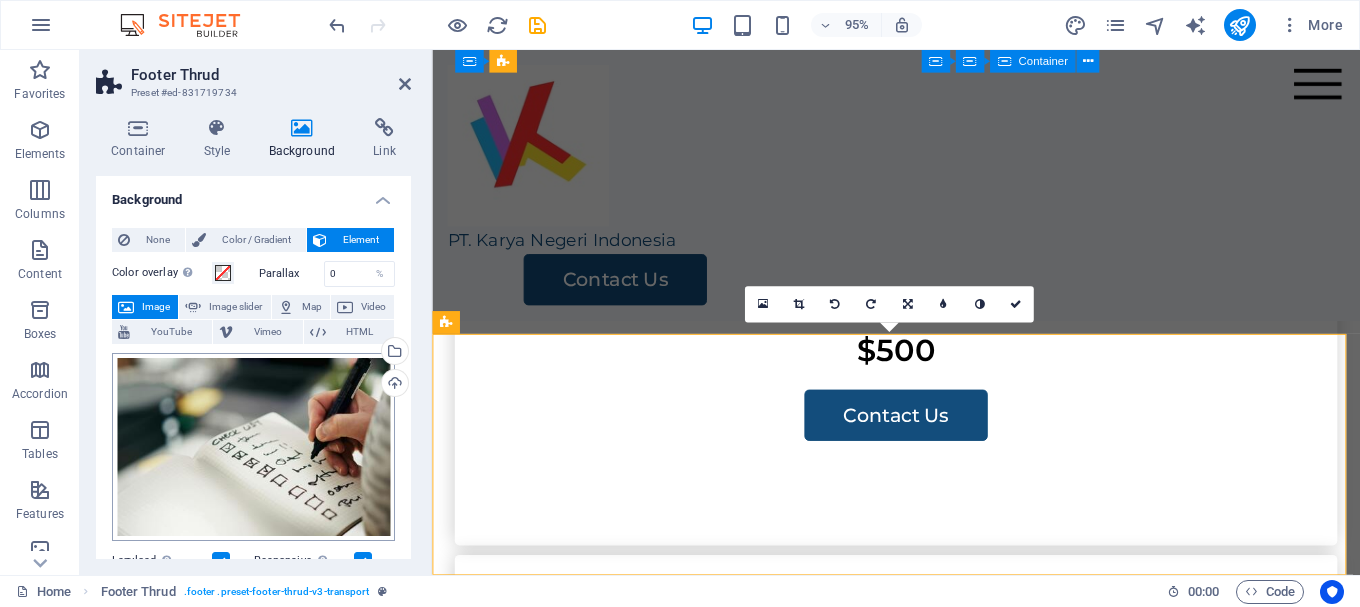 scroll, scrollTop: 3343, scrollLeft: 0, axis: vertical 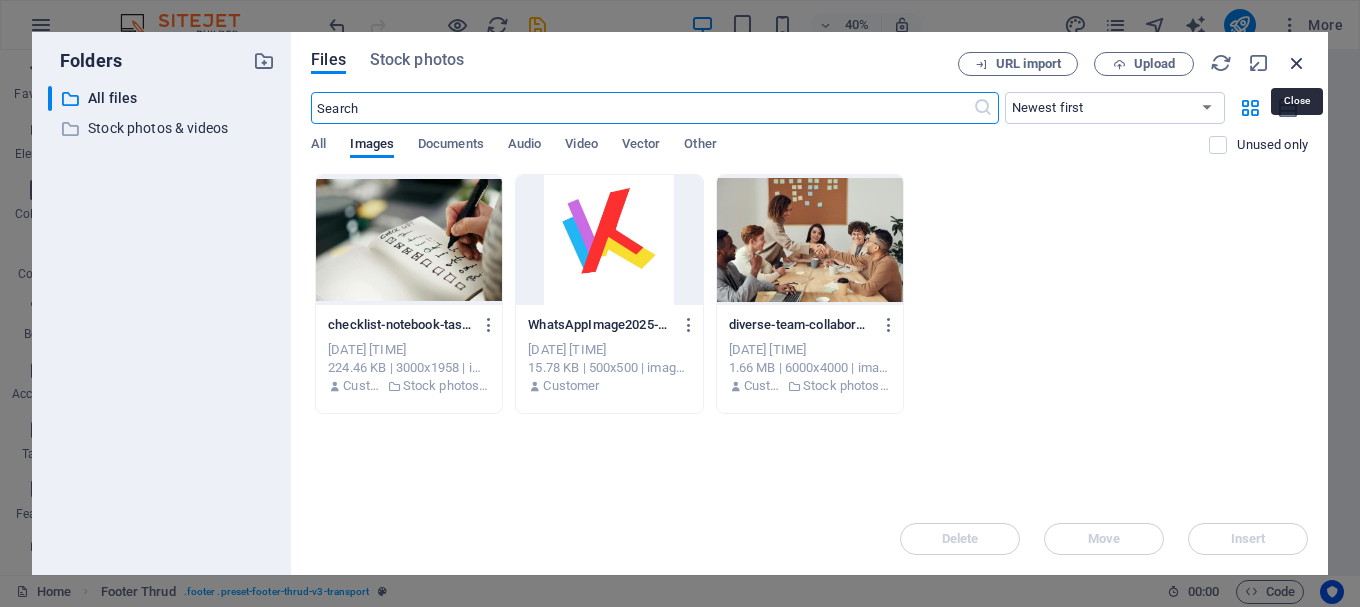 click at bounding box center [1297, 63] 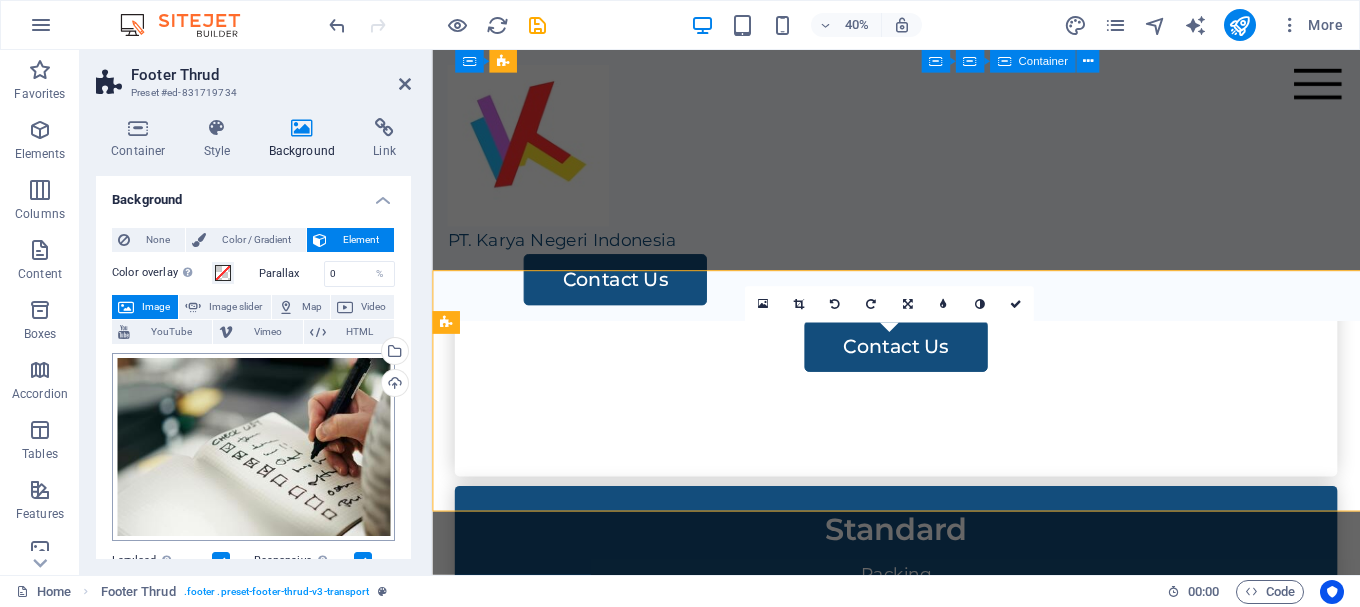 scroll, scrollTop: 4170, scrollLeft: 0, axis: vertical 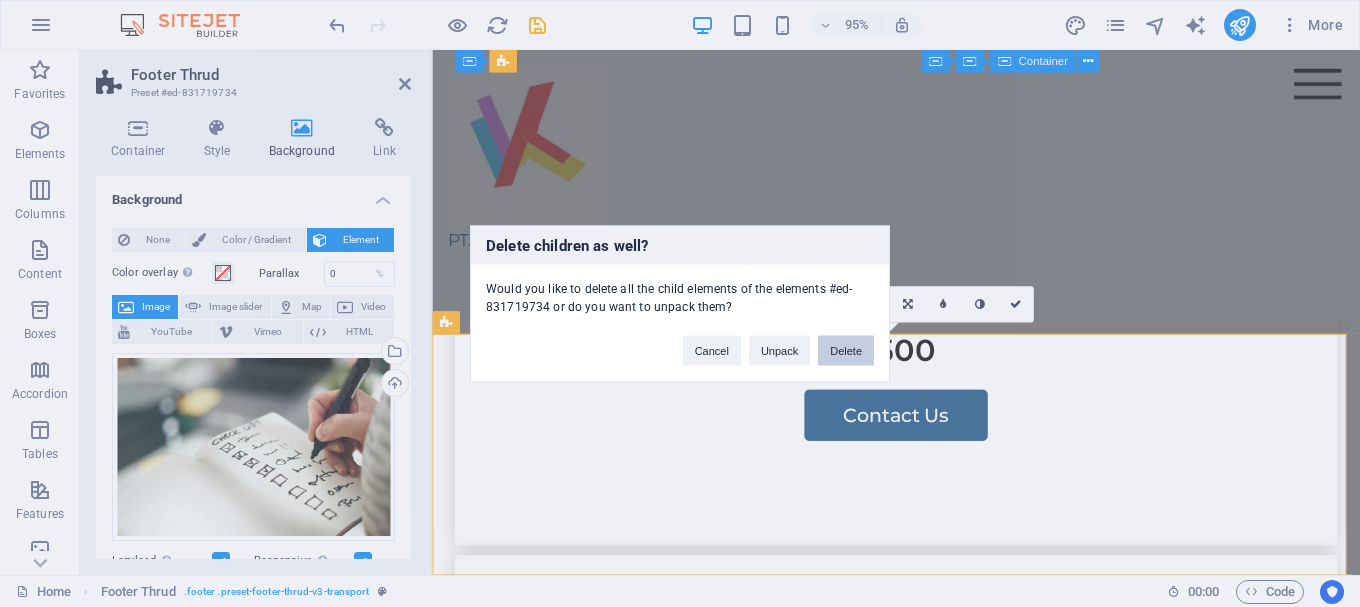 drag, startPoint x: 837, startPoint y: 349, endPoint x: 717, endPoint y: 308, distance: 126.81088 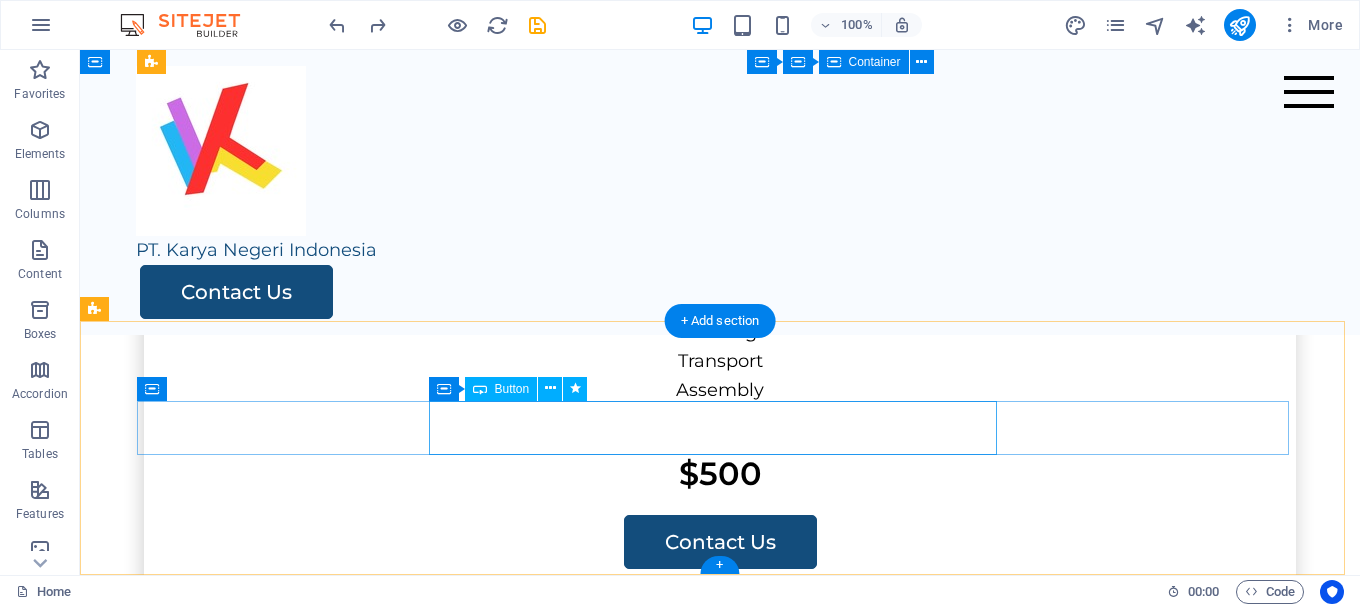 scroll, scrollTop: 4131, scrollLeft: 0, axis: vertical 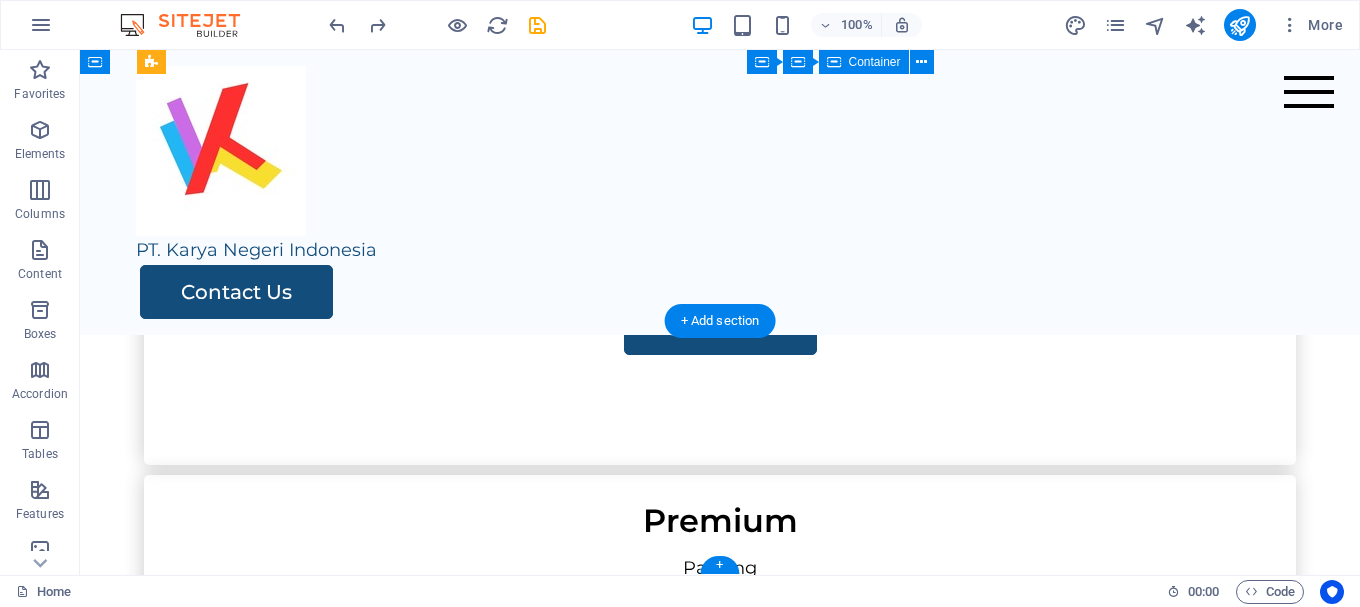 click at bounding box center [720, 2028] 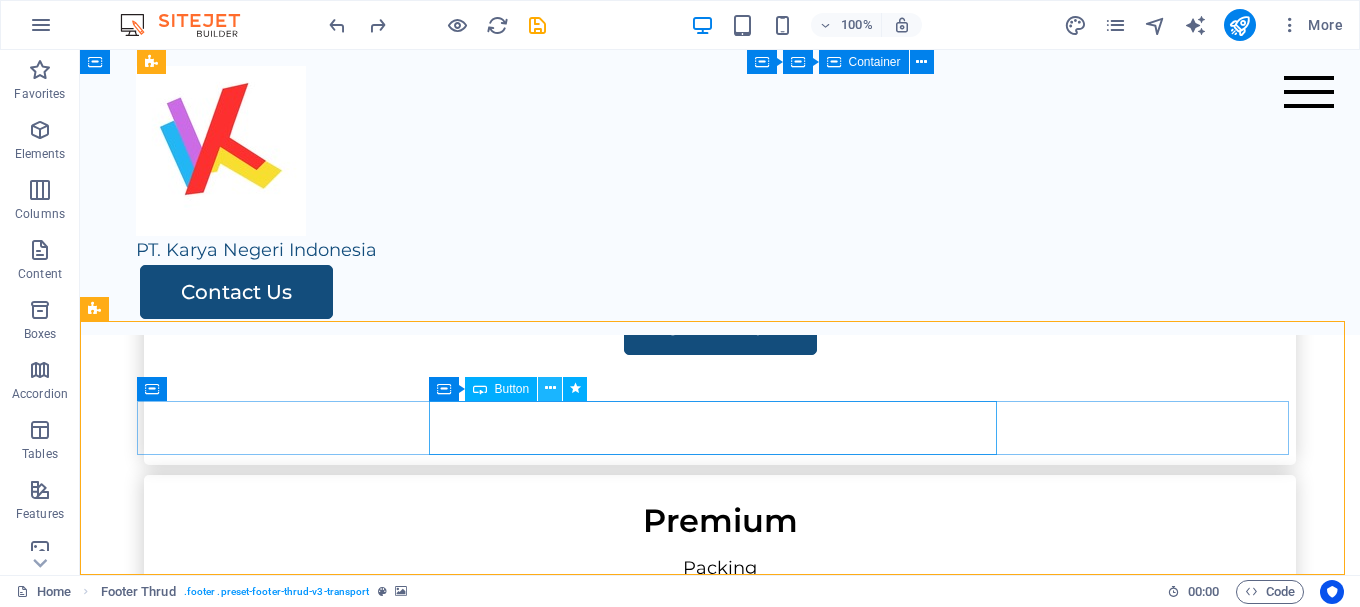 click at bounding box center [550, 388] 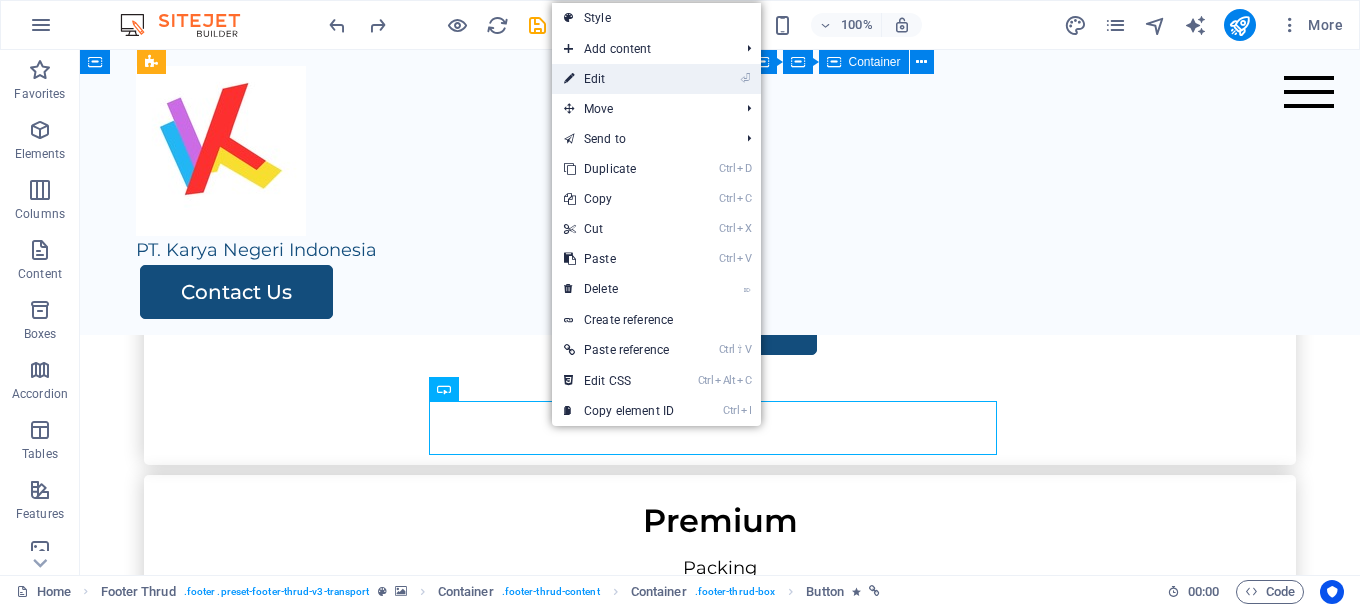 click on "⏎  Edit" at bounding box center (619, 79) 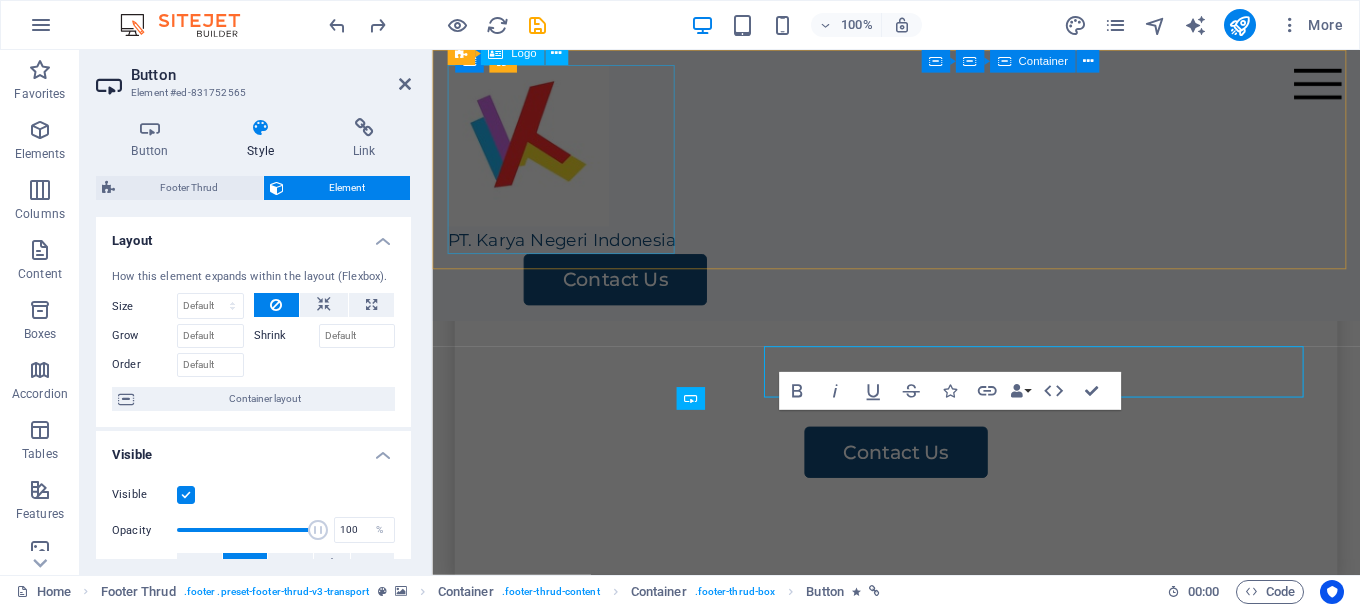 scroll, scrollTop: 4170, scrollLeft: 0, axis: vertical 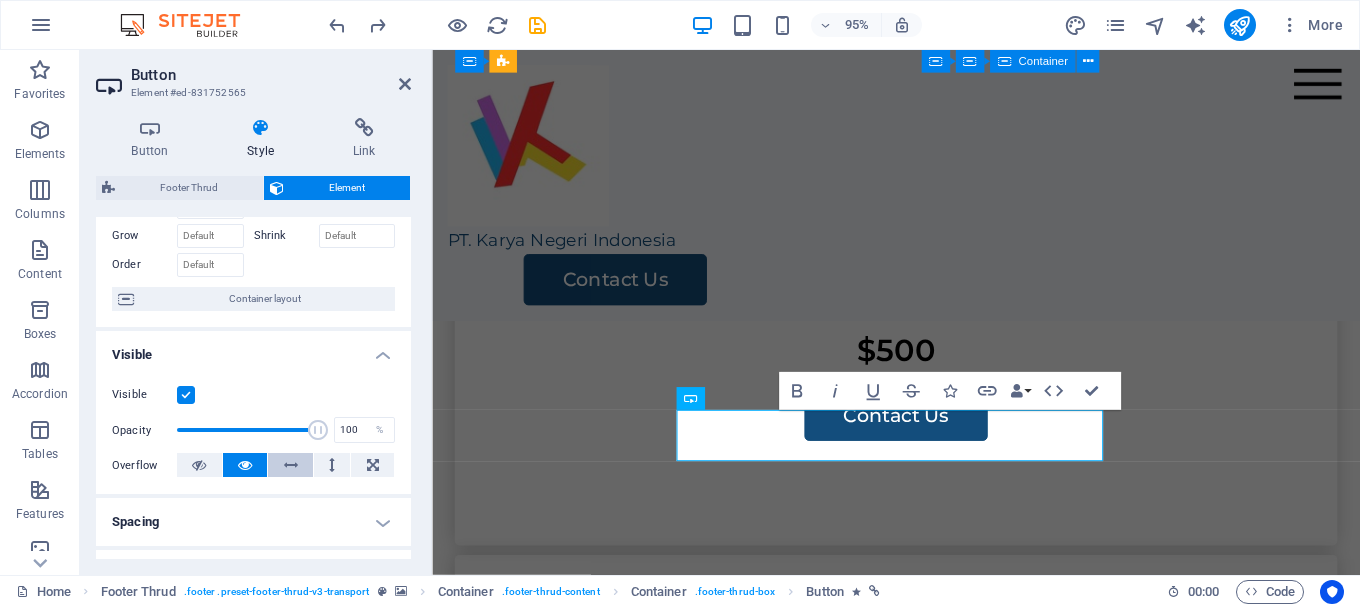 click at bounding box center (290, 465) 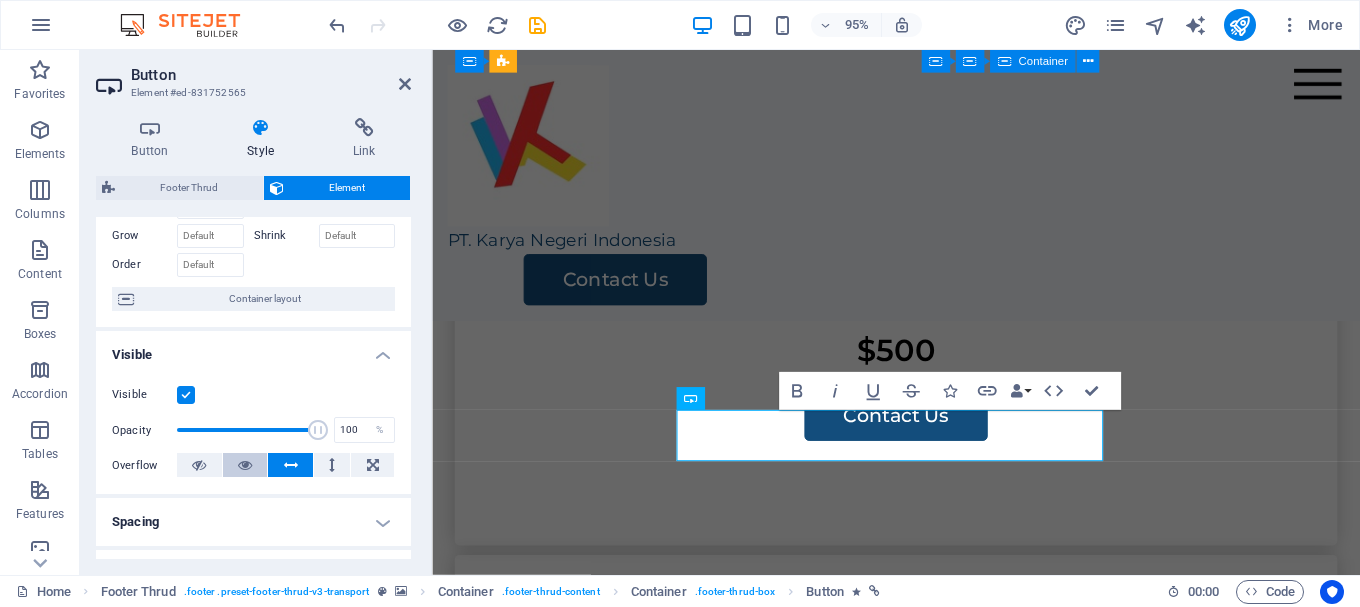 click at bounding box center [245, 465] 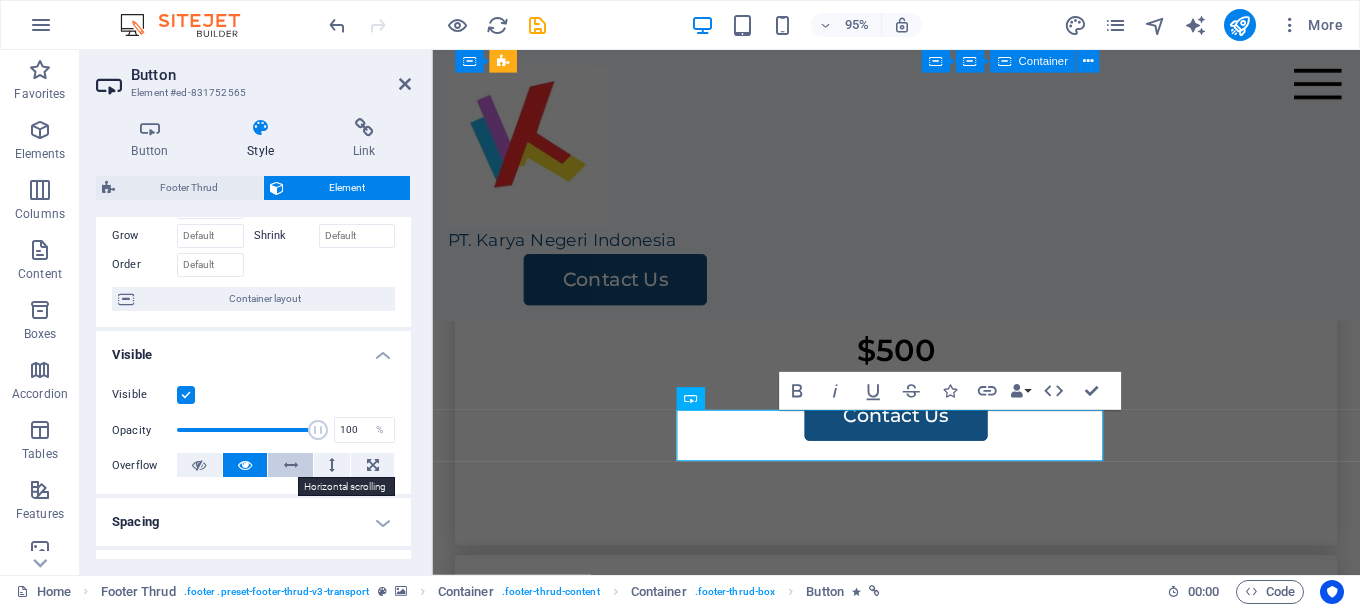 click at bounding box center [290, 465] 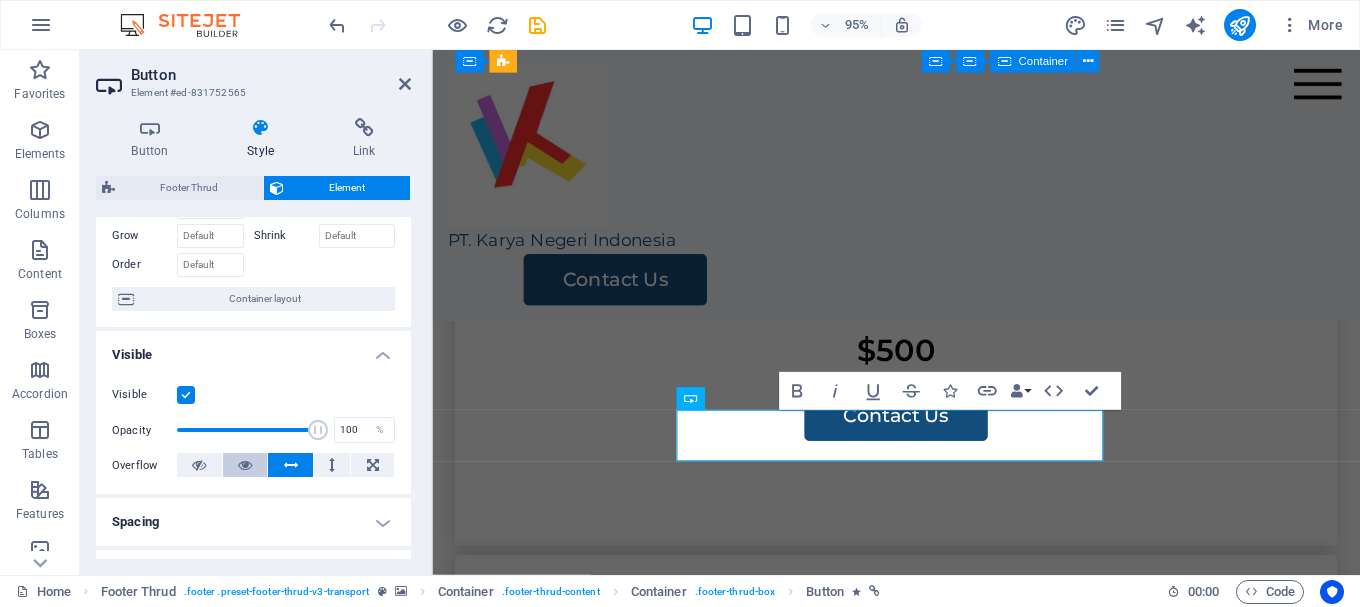 click at bounding box center (245, 465) 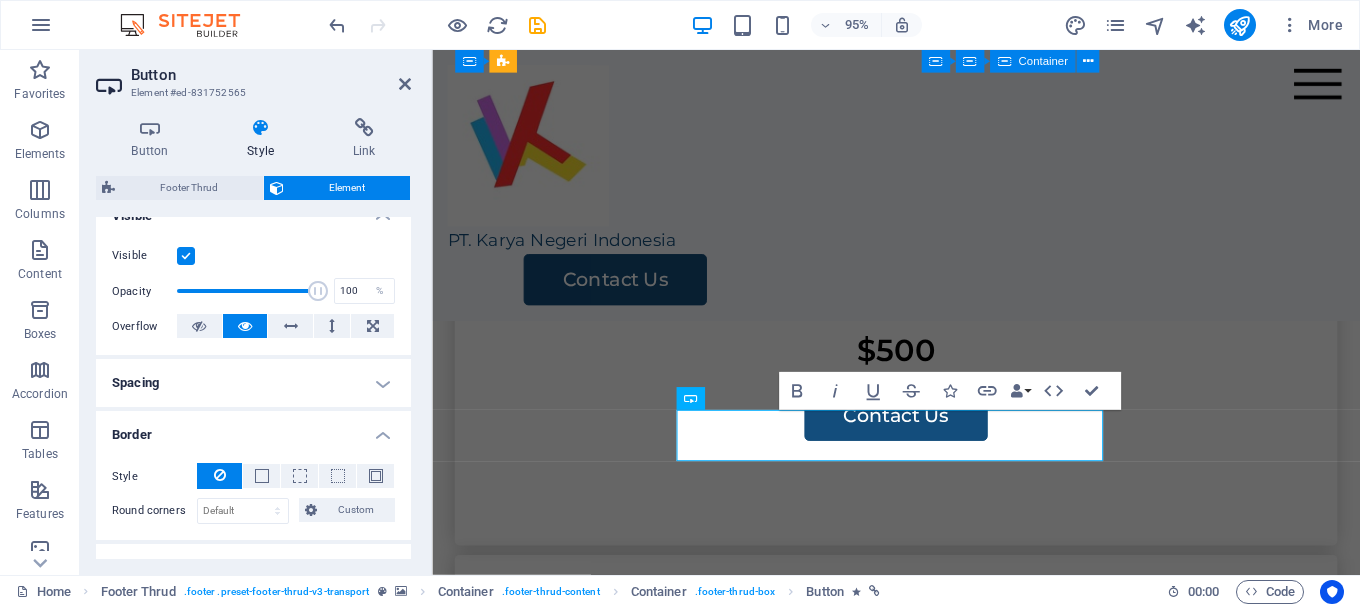 scroll, scrollTop: 300, scrollLeft: 0, axis: vertical 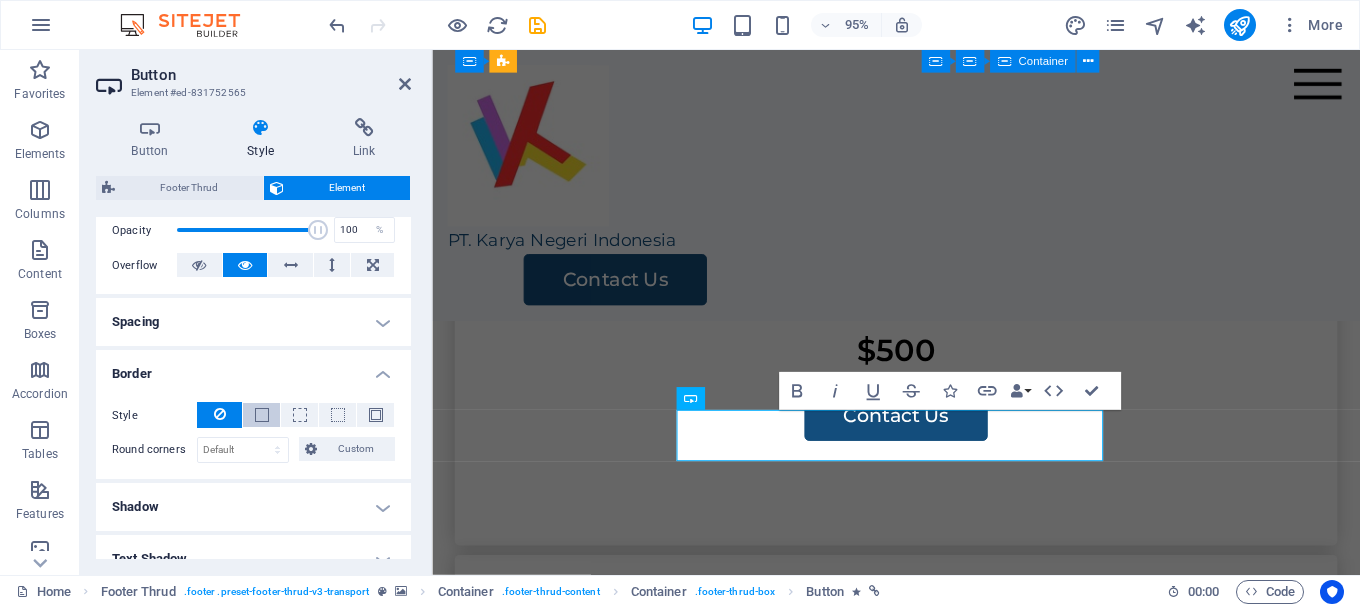 click at bounding box center [262, 415] 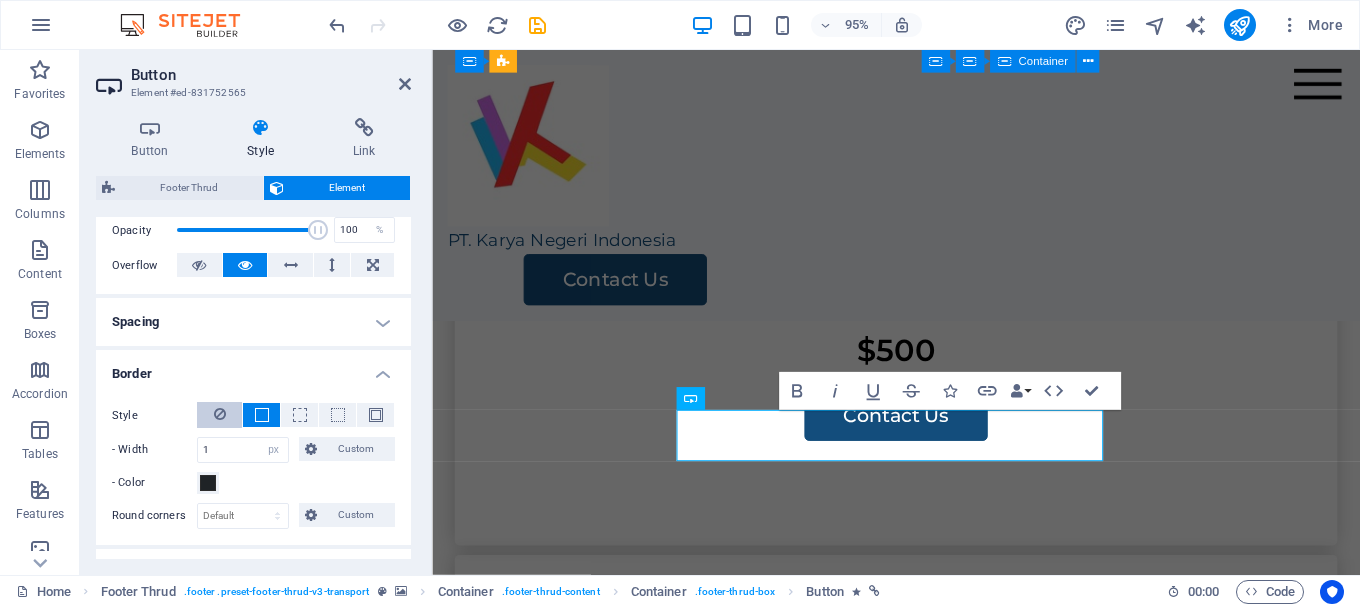 click at bounding box center (219, 415) 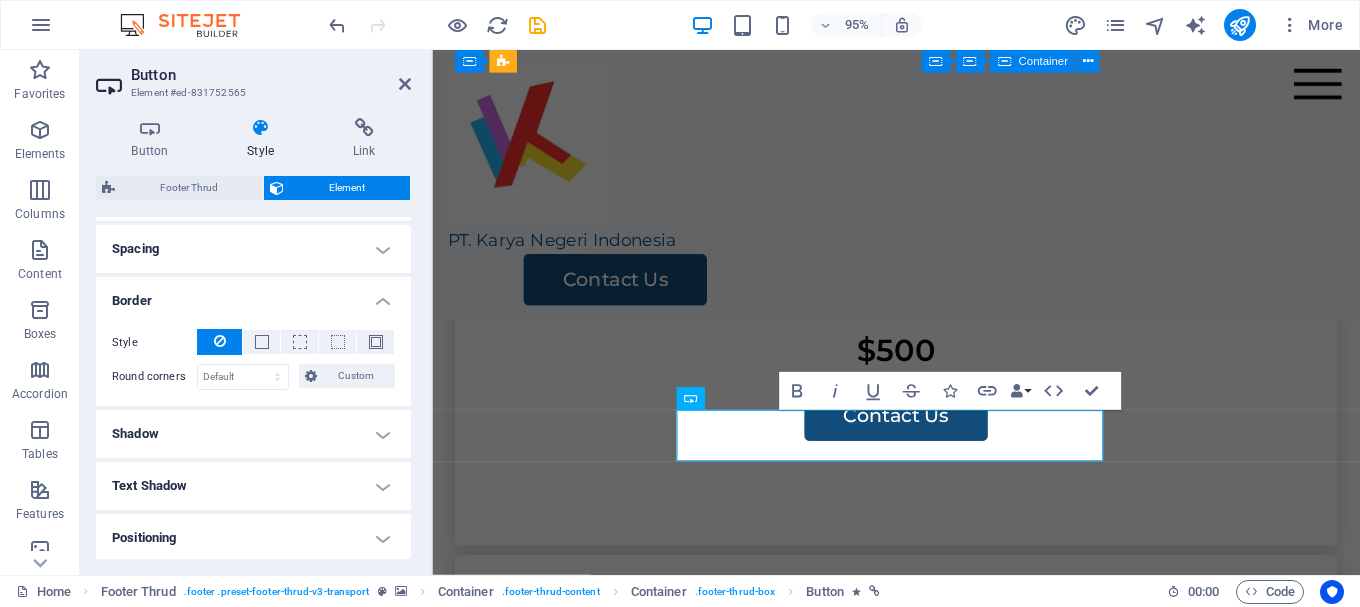 scroll, scrollTop: 400, scrollLeft: 0, axis: vertical 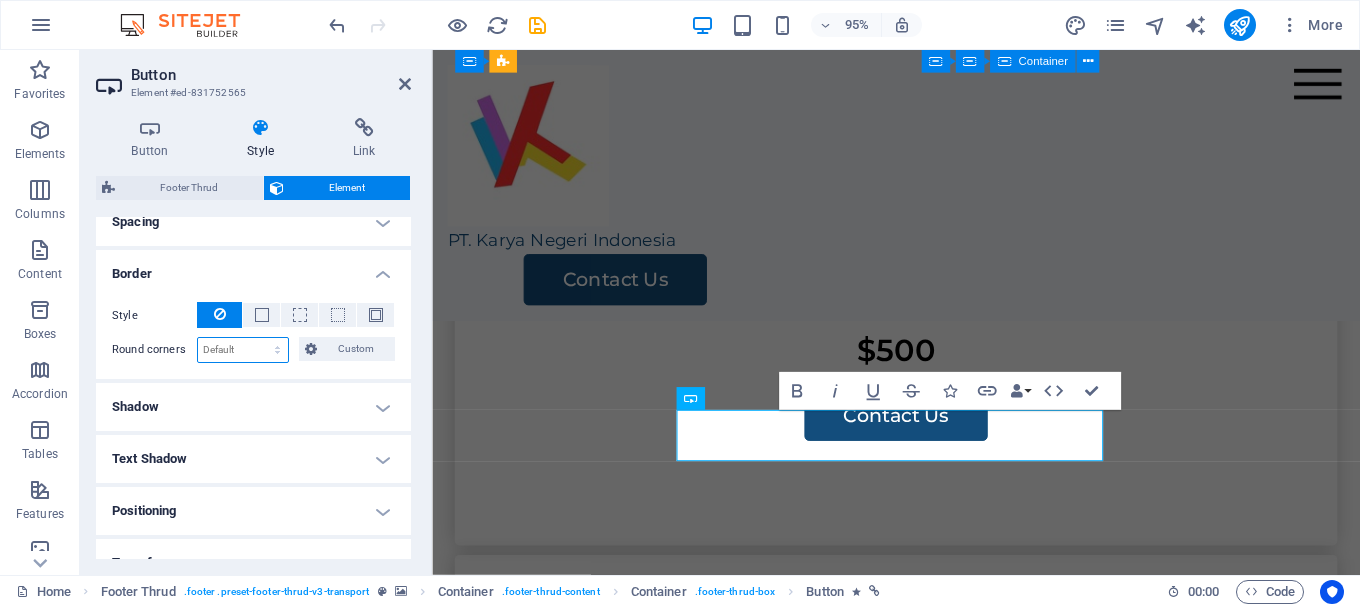 click on "Default px rem % vh vw Custom" at bounding box center (243, 350) 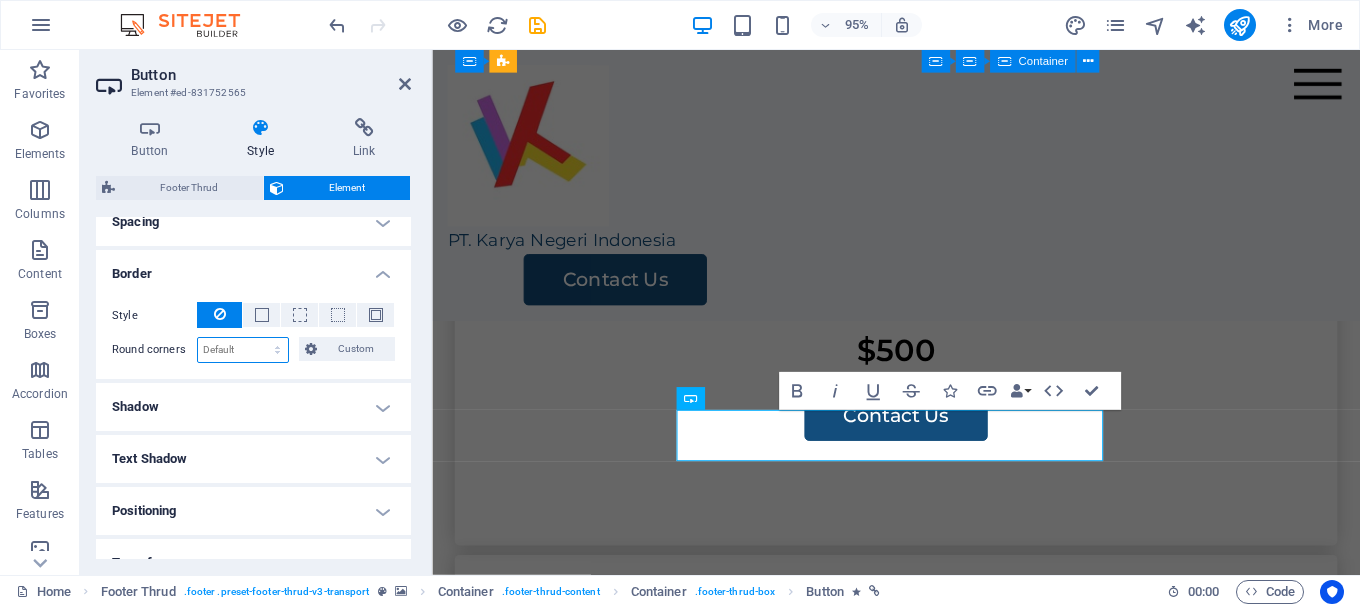 click on "Default px rem % vh vw Custom" at bounding box center [243, 350] 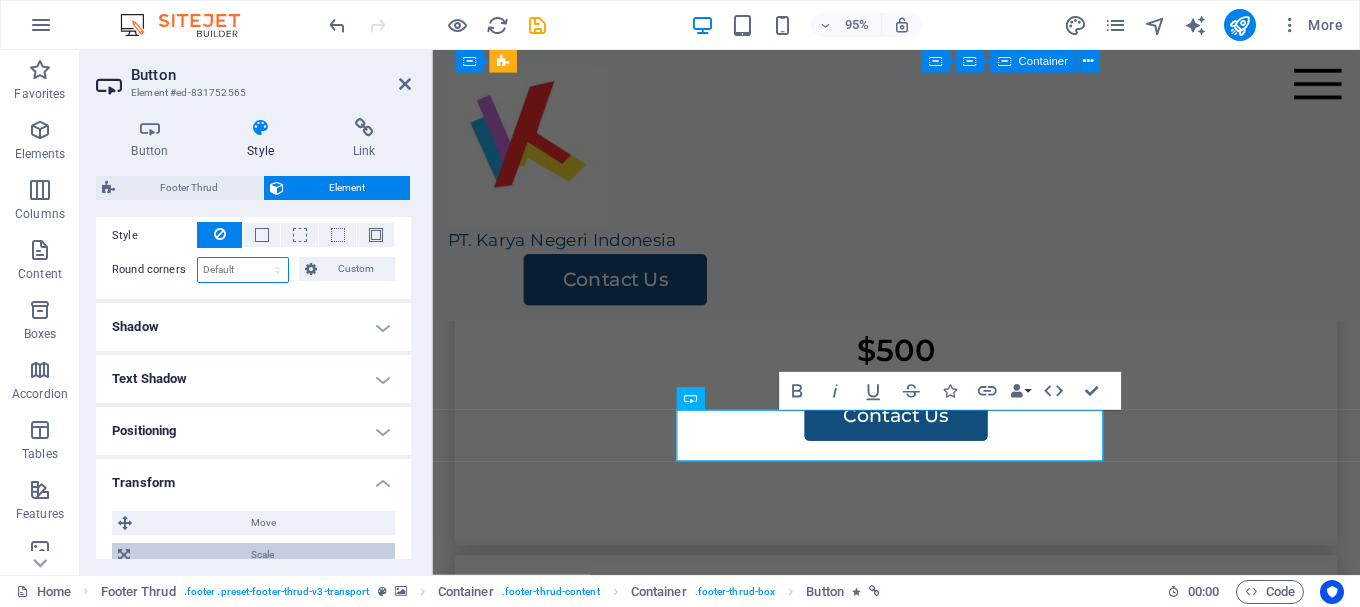 scroll, scrollTop: 600, scrollLeft: 0, axis: vertical 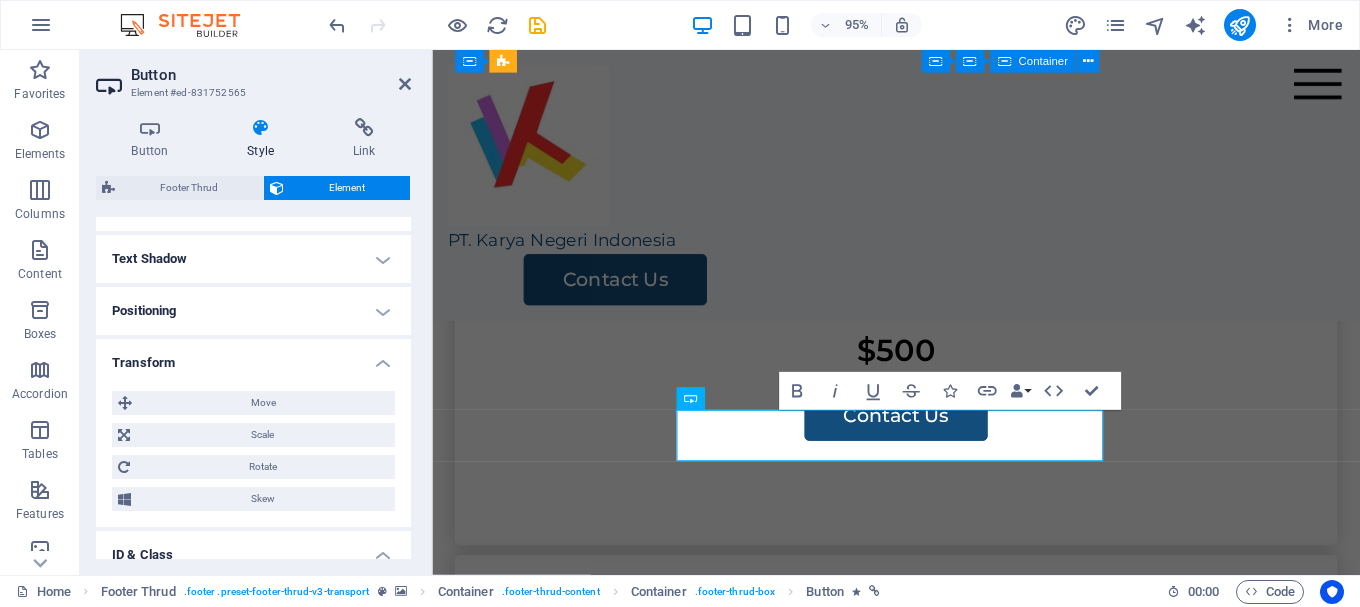 click on "Text Shadow" at bounding box center (253, 259) 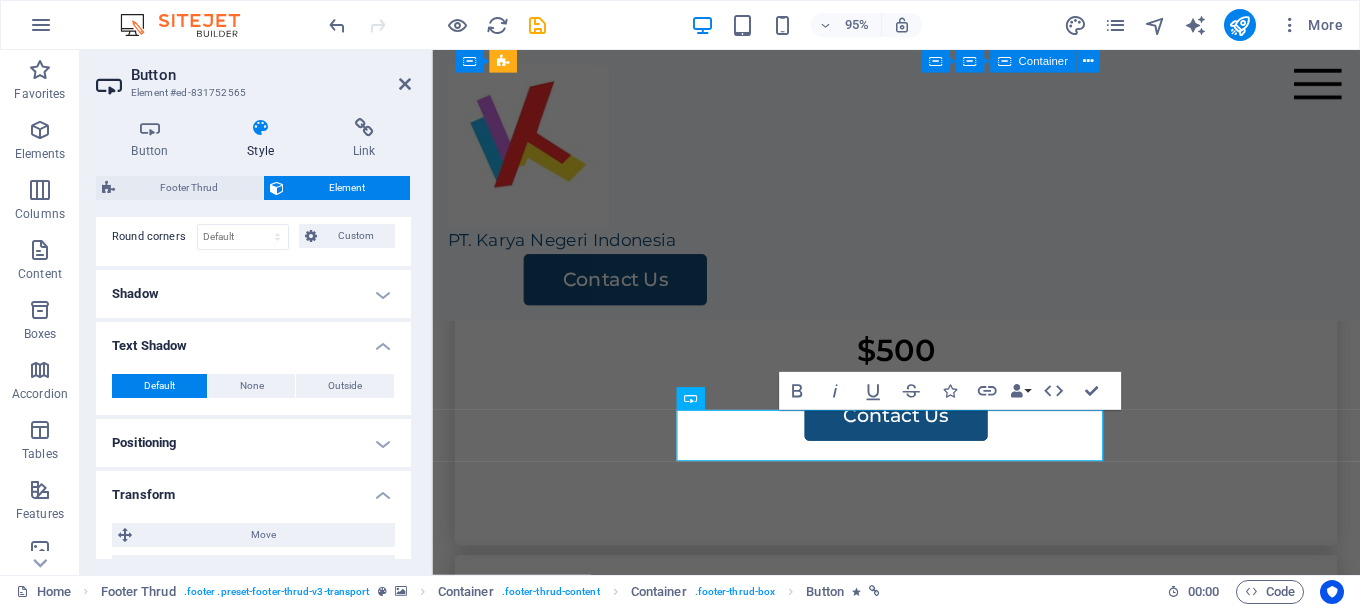 scroll, scrollTop: 500, scrollLeft: 0, axis: vertical 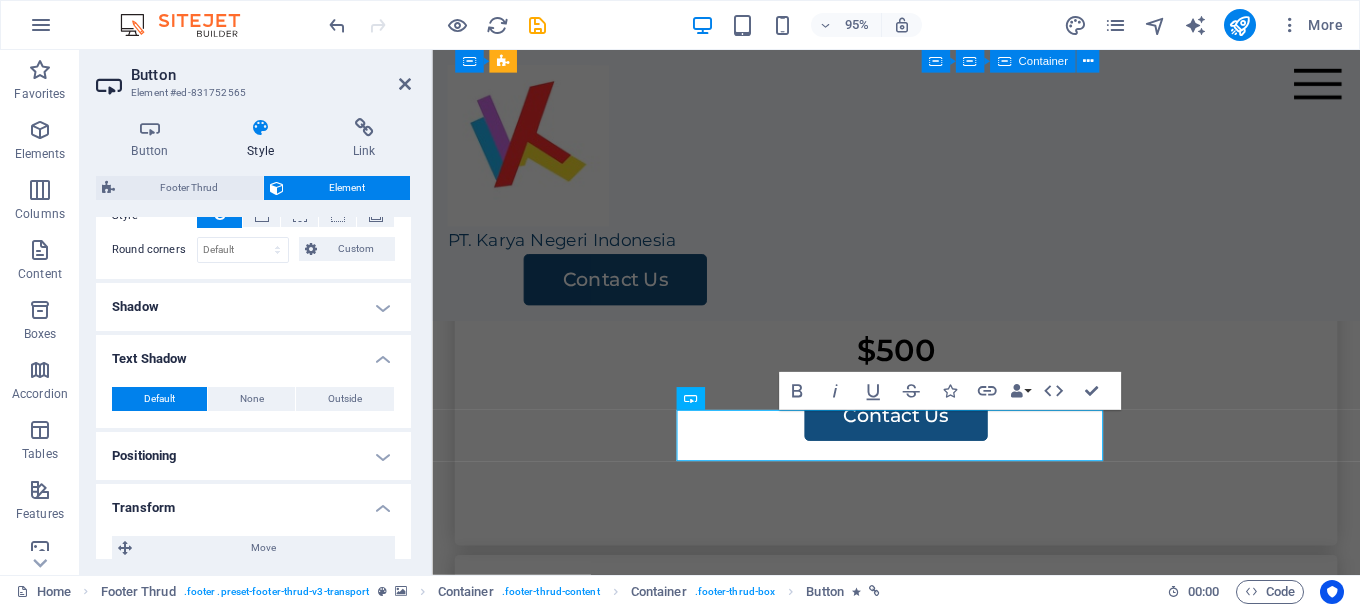 click on "Shadow" at bounding box center [253, 307] 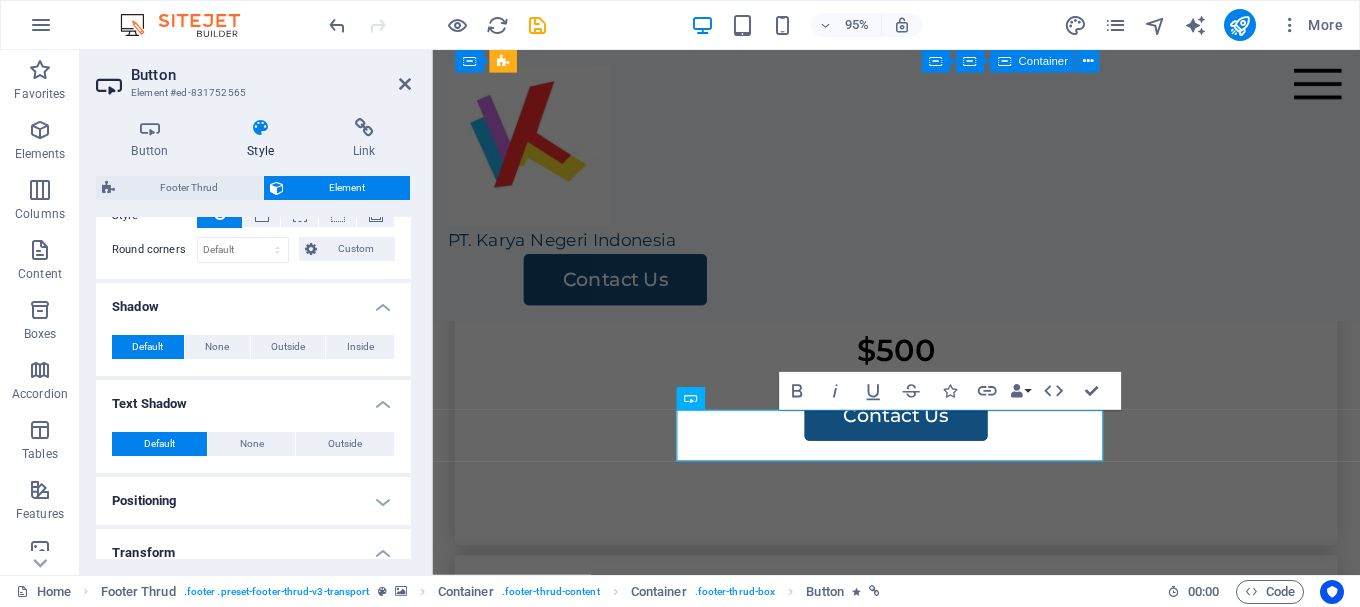 click on "Shadow" at bounding box center [253, 301] 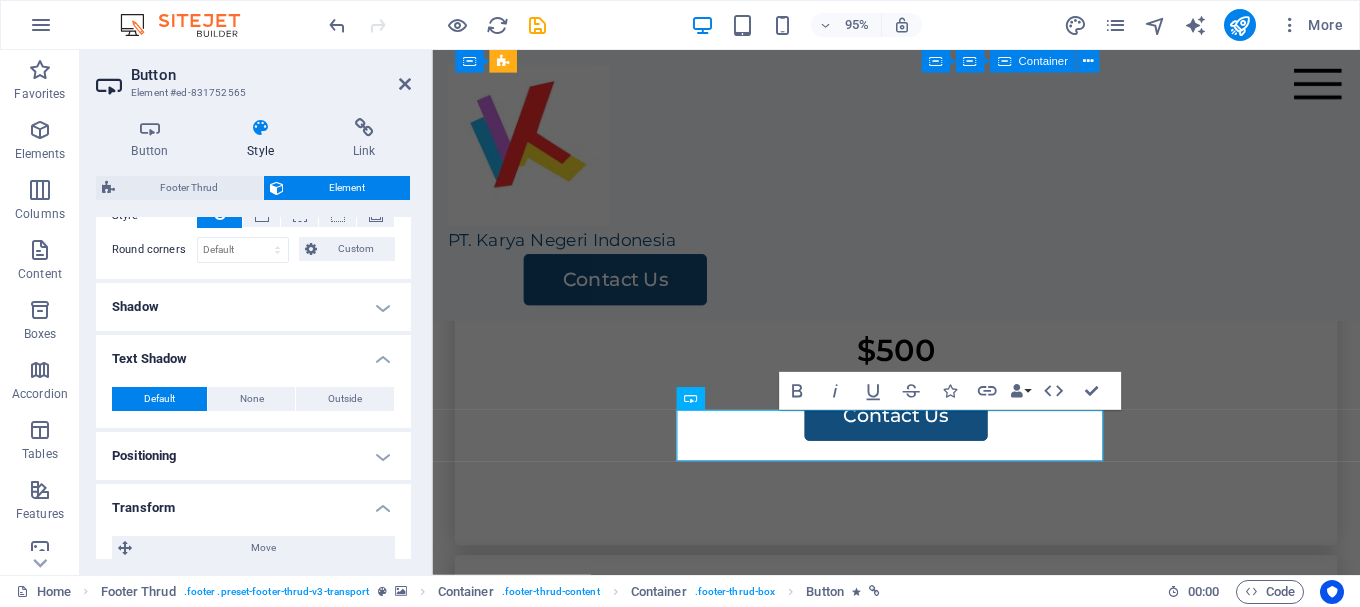 click on "Text Shadow" at bounding box center (253, 353) 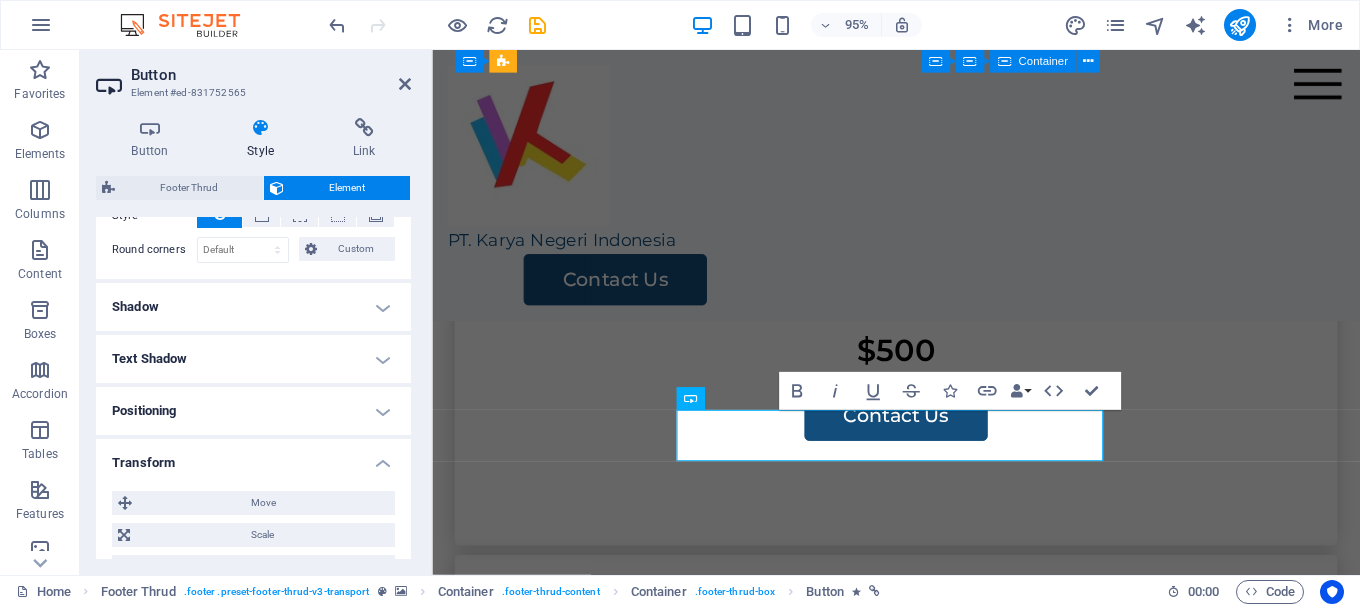 click on "Text Shadow" at bounding box center (253, 359) 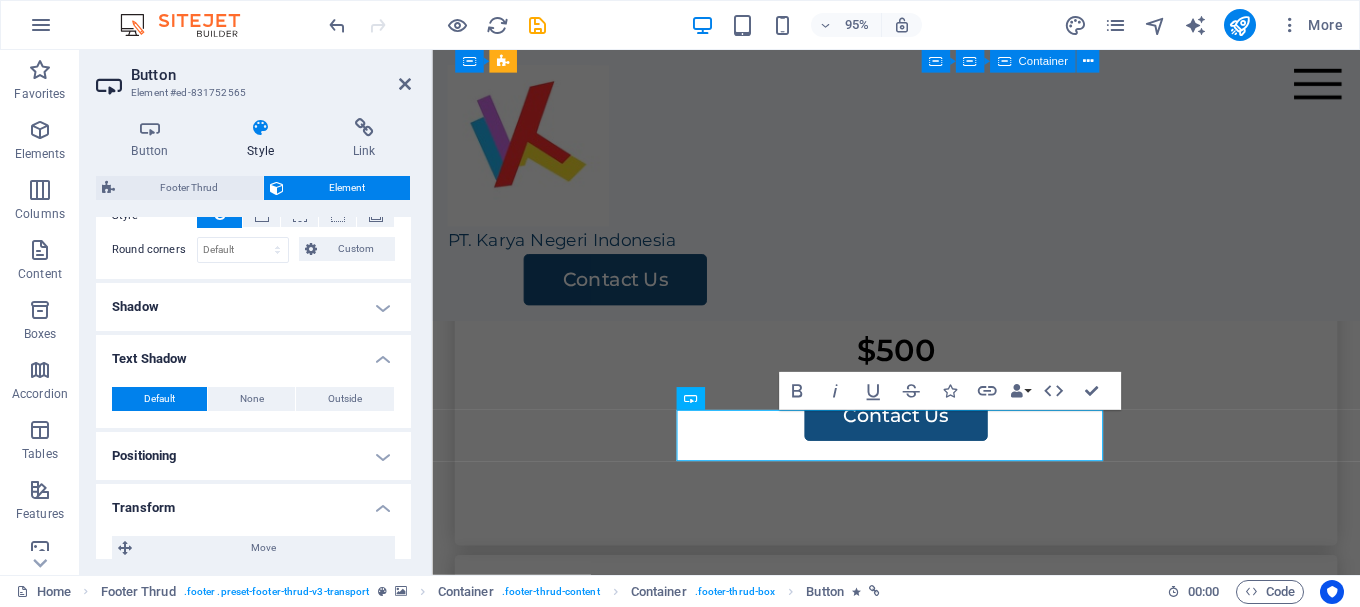 click on "Text Shadow" at bounding box center (253, 353) 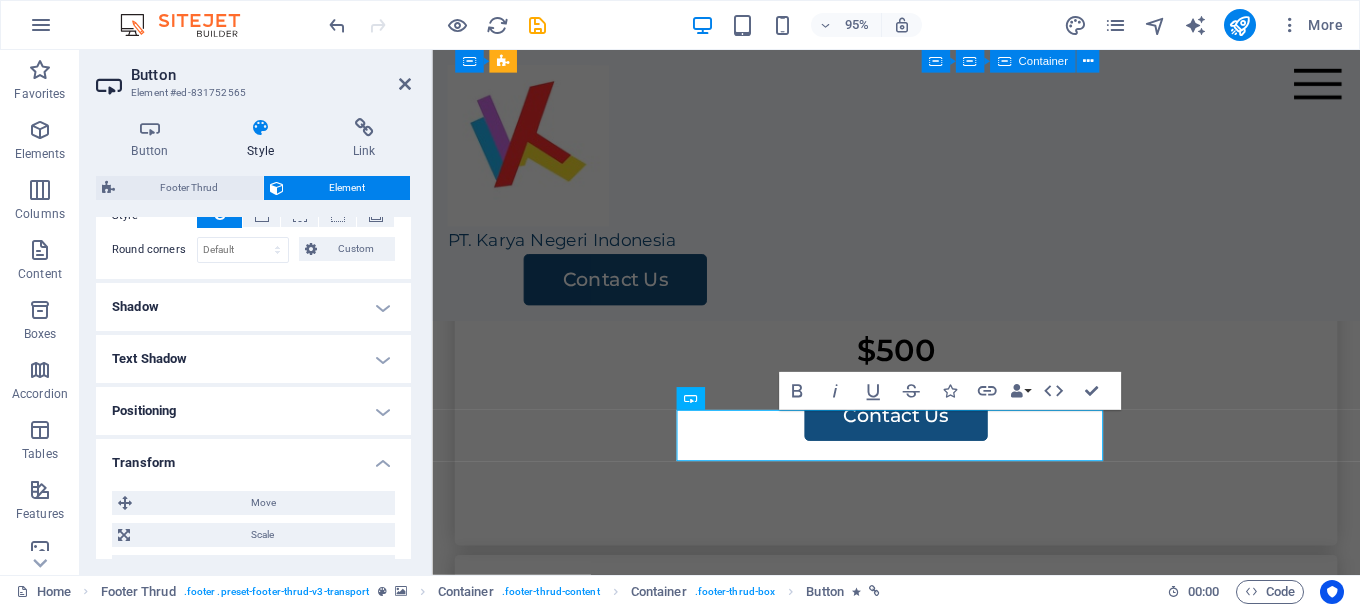 click on "Shadow" at bounding box center [253, 307] 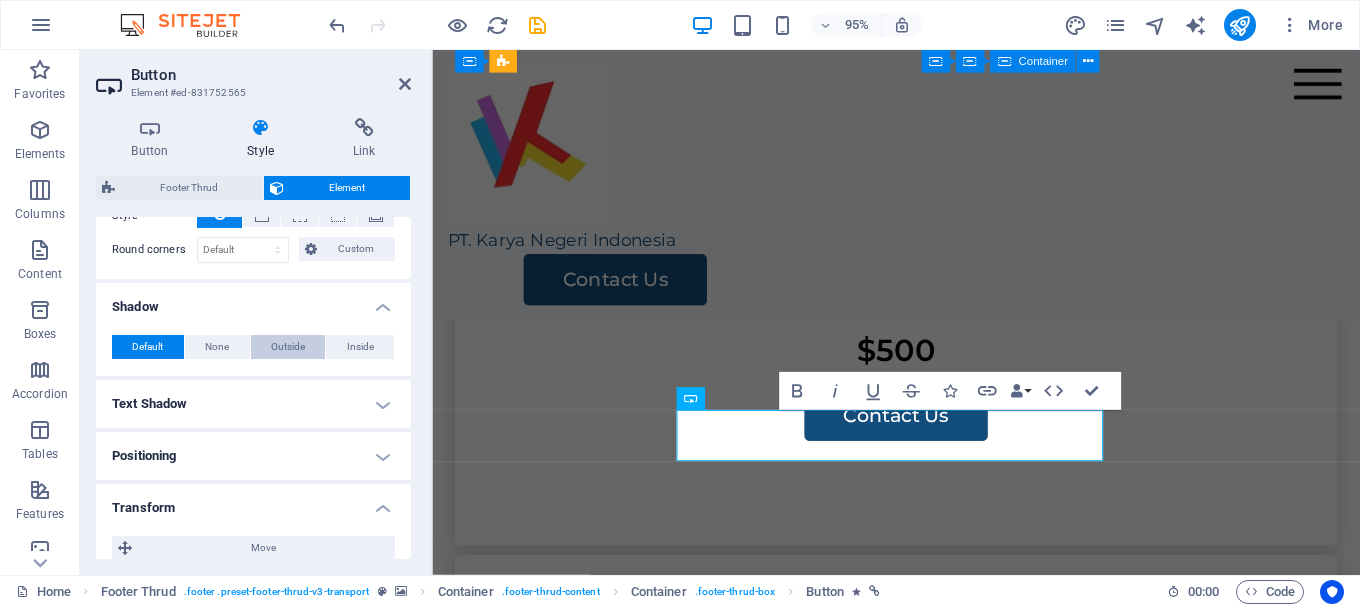 click on "Outside" at bounding box center (288, 347) 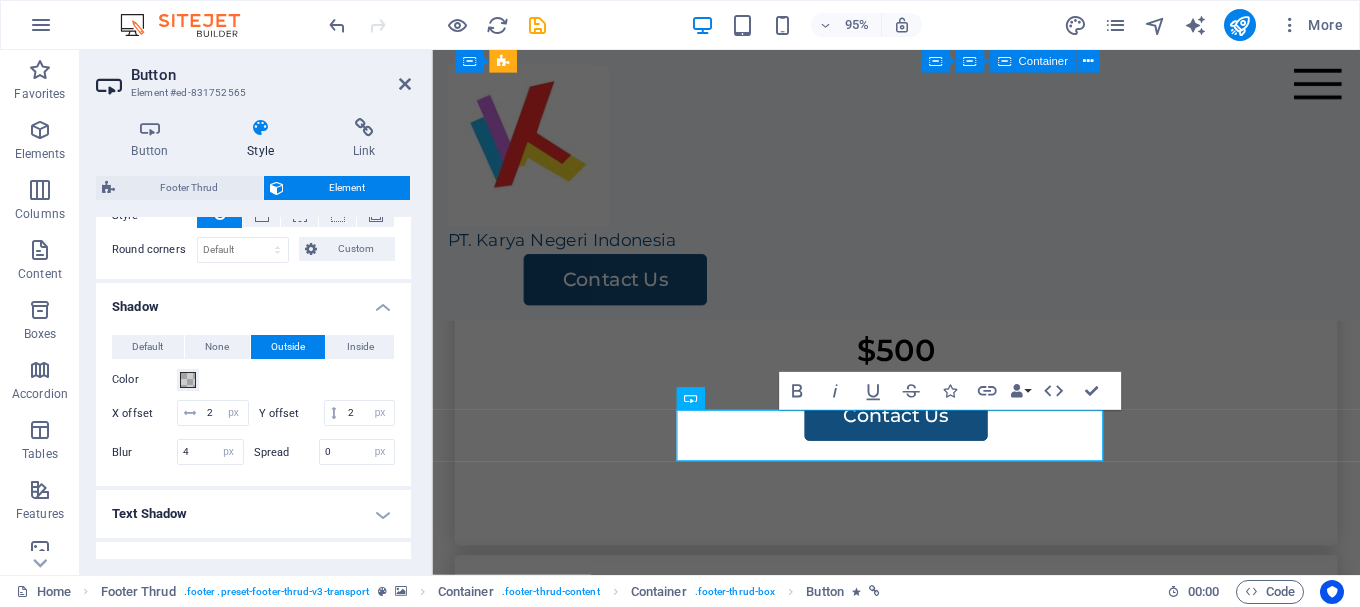 click on "Shadow" at bounding box center [253, 301] 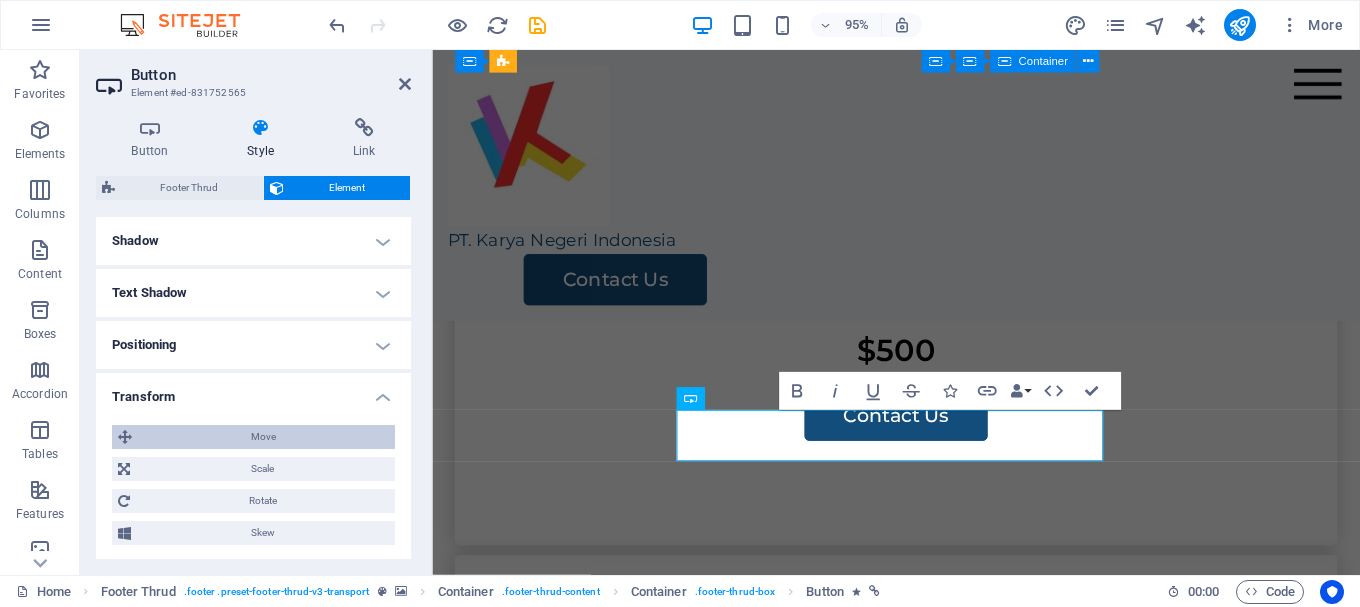 scroll, scrollTop: 600, scrollLeft: 0, axis: vertical 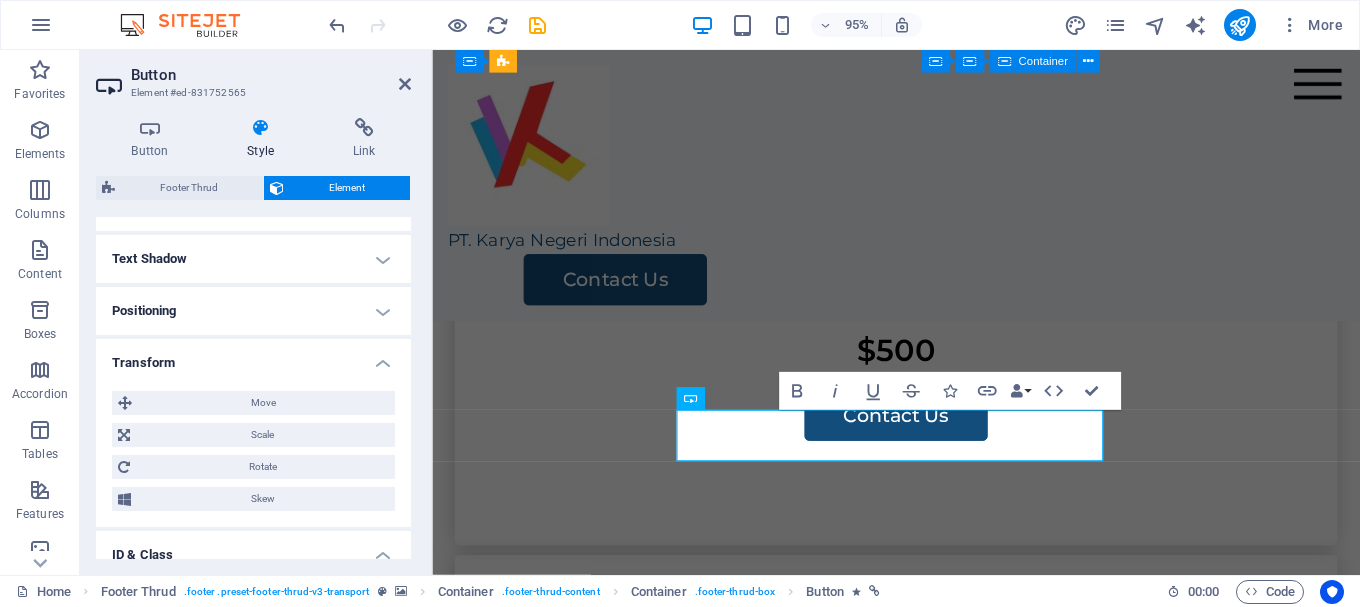 click on "Transform" at bounding box center [253, 357] 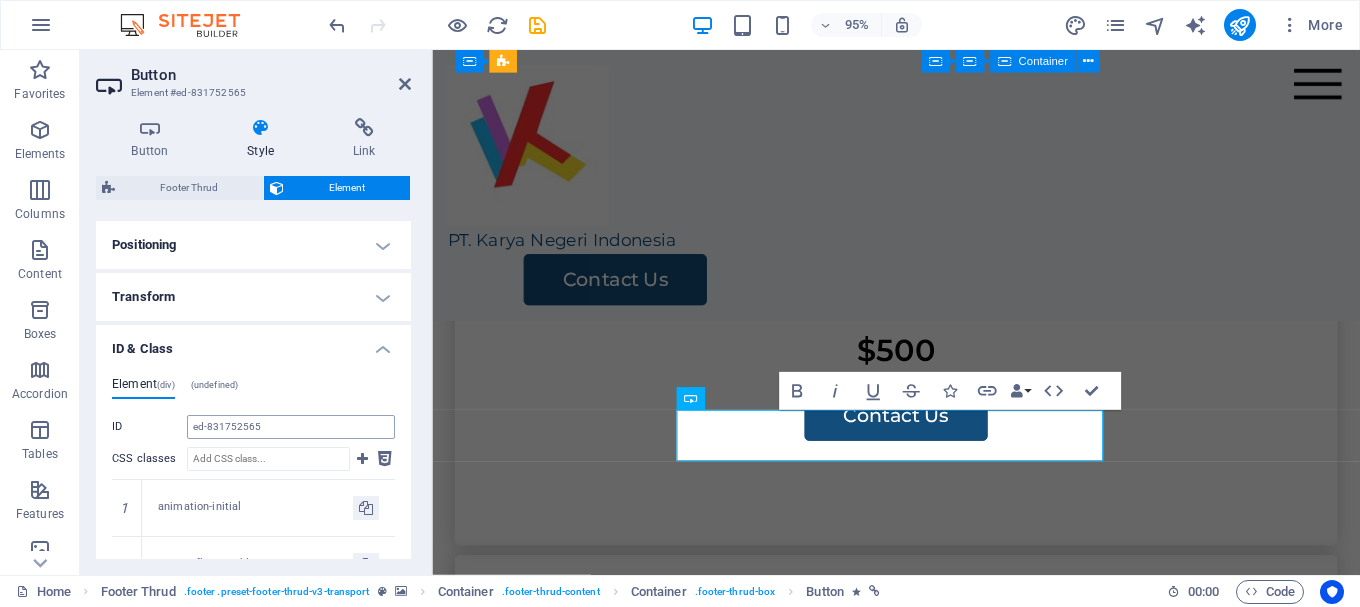 scroll, scrollTop: 700, scrollLeft: 0, axis: vertical 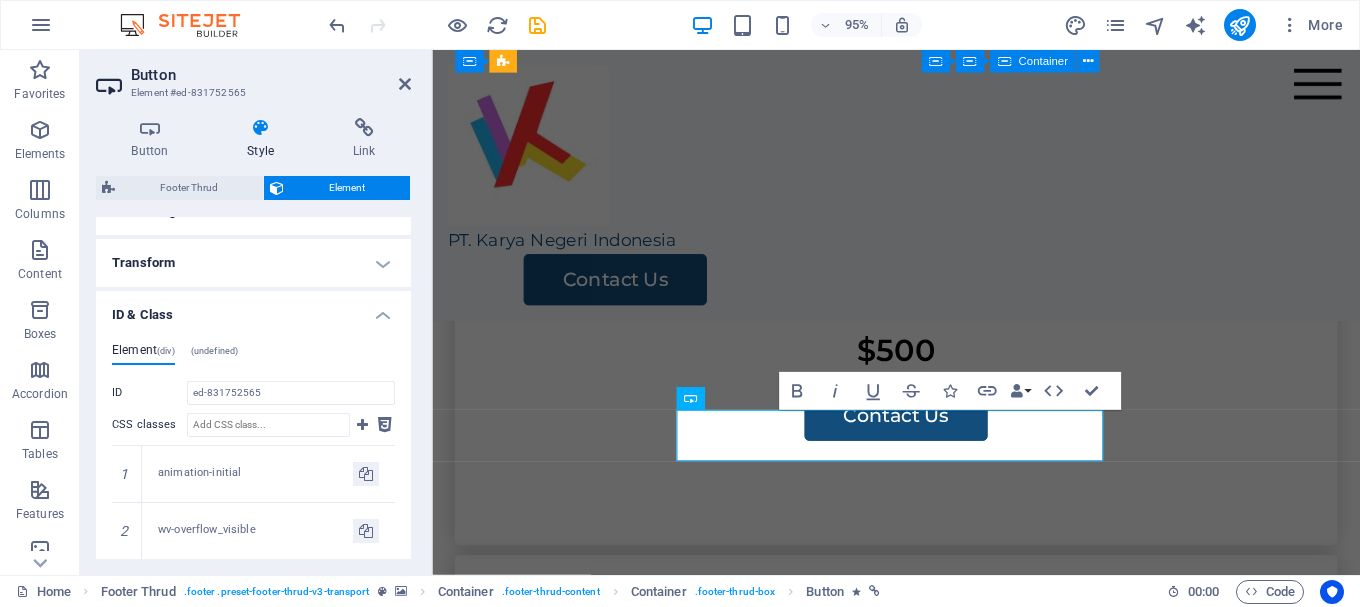 click on "ID & Class" at bounding box center (253, 309) 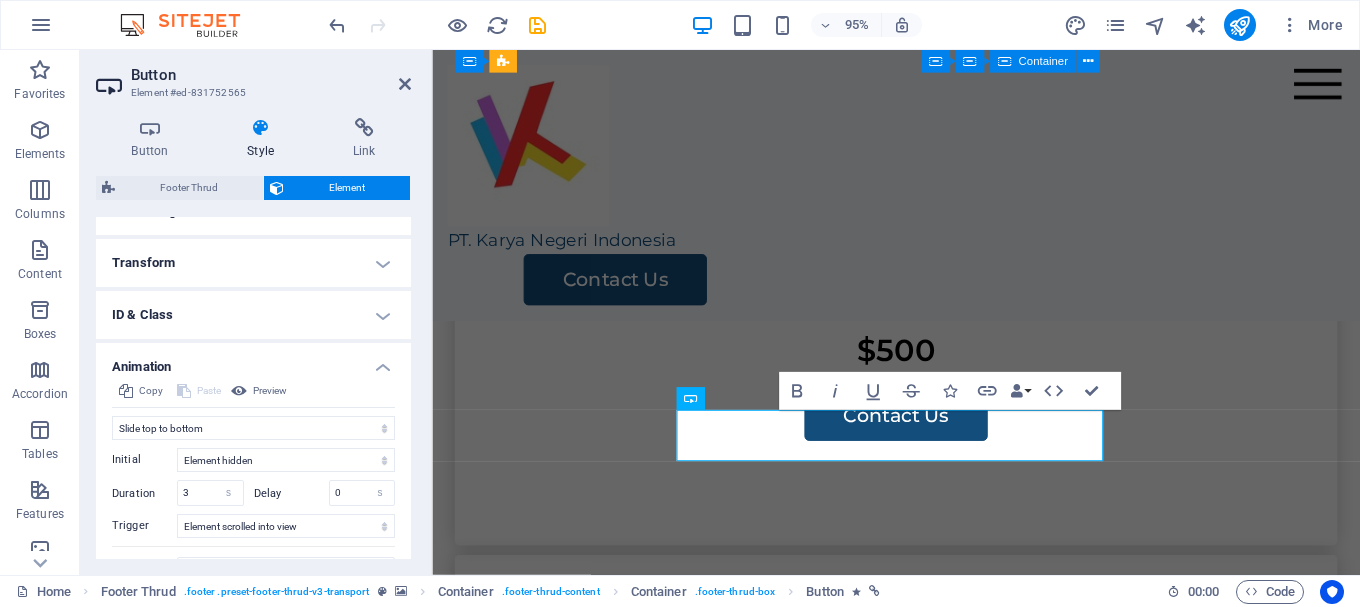 click on "Animation" at bounding box center [253, 361] 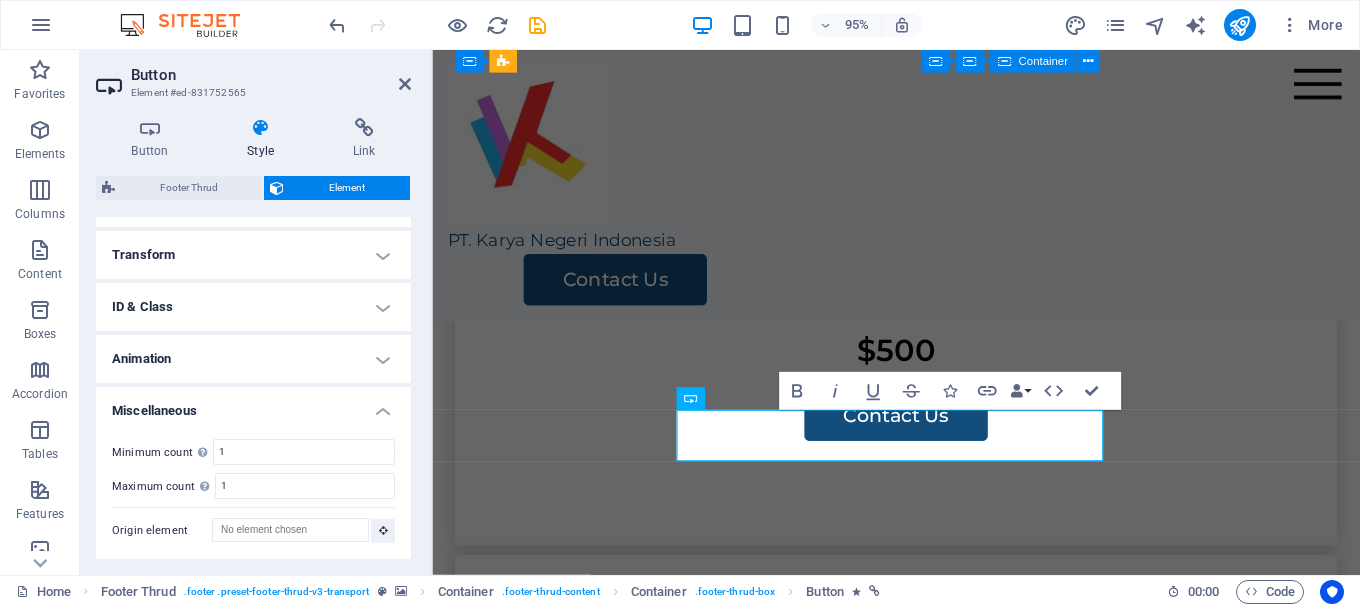 click on "Miscellaneous" at bounding box center (253, 405) 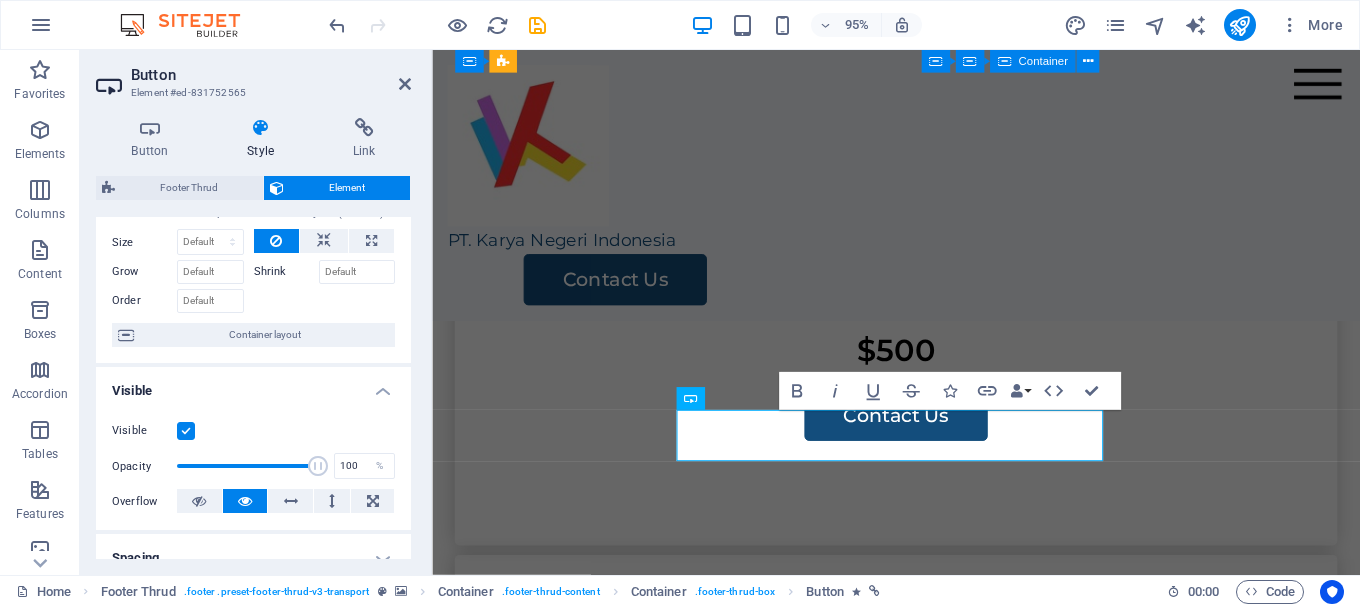 scroll, scrollTop: 100, scrollLeft: 0, axis: vertical 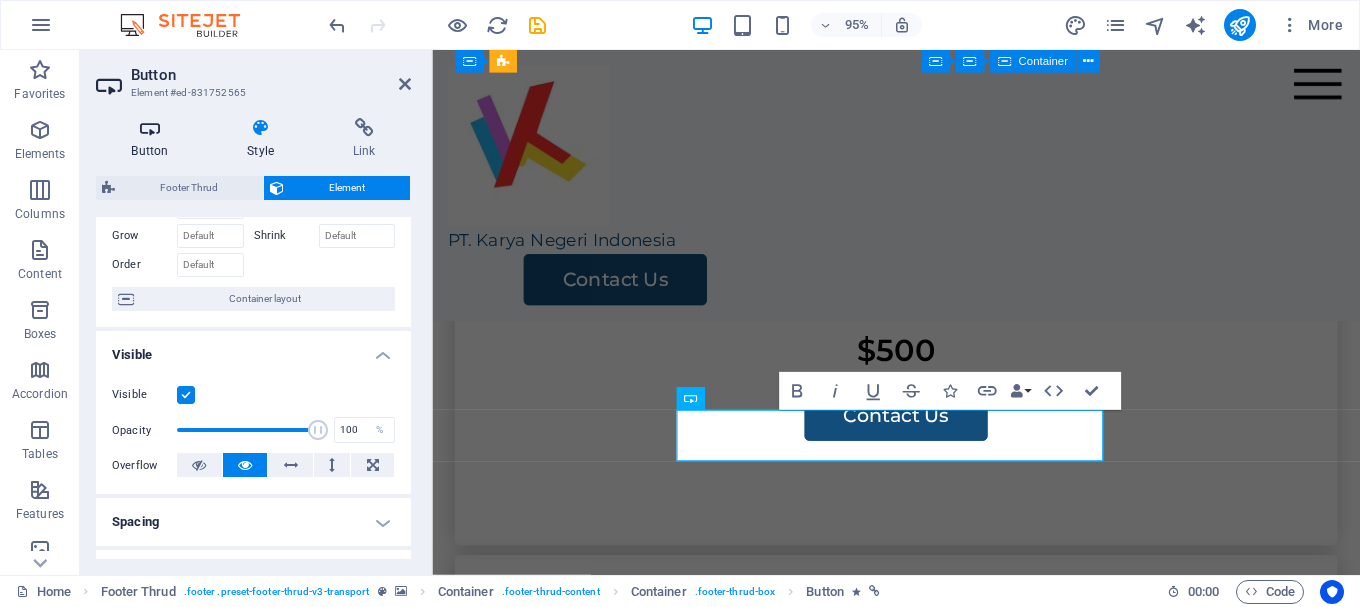 click on "Button" at bounding box center [154, 139] 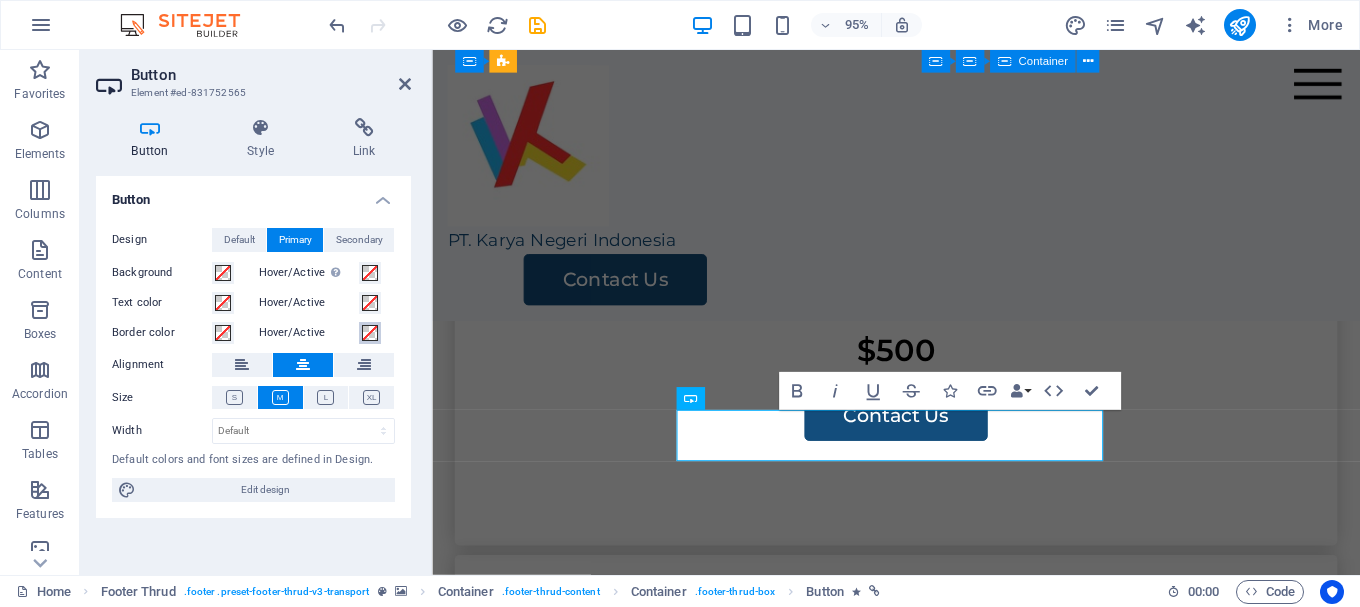 click at bounding box center [370, 333] 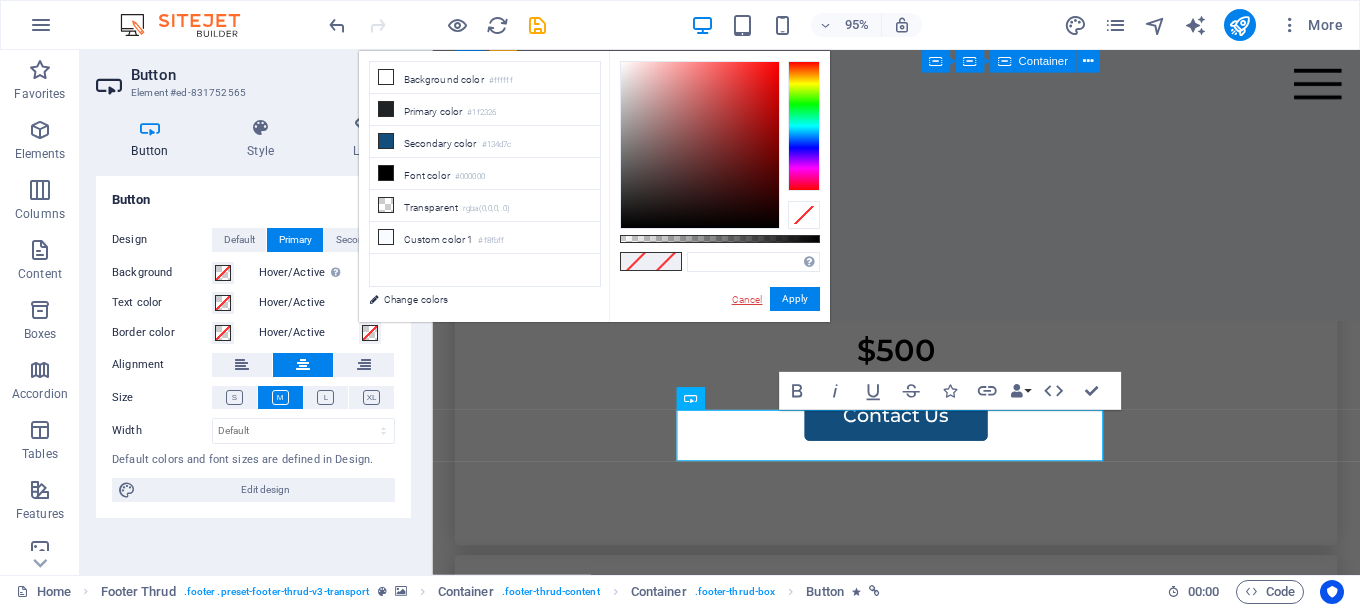 click on "Cancel" at bounding box center (747, 299) 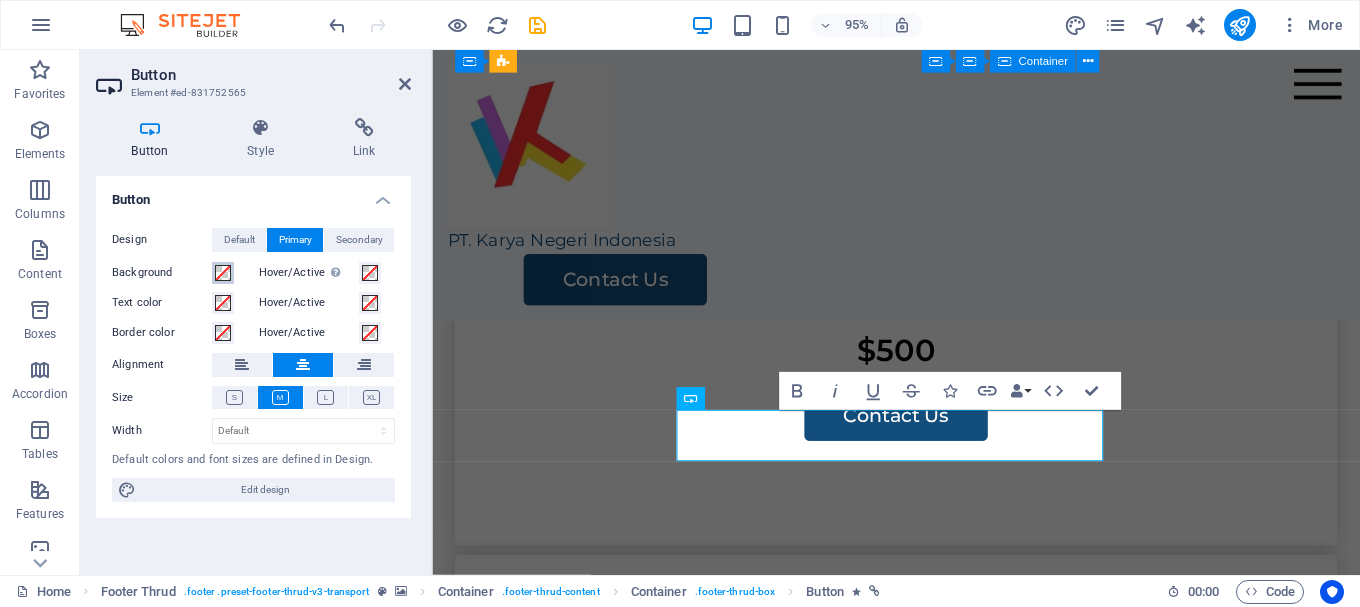 click at bounding box center (223, 273) 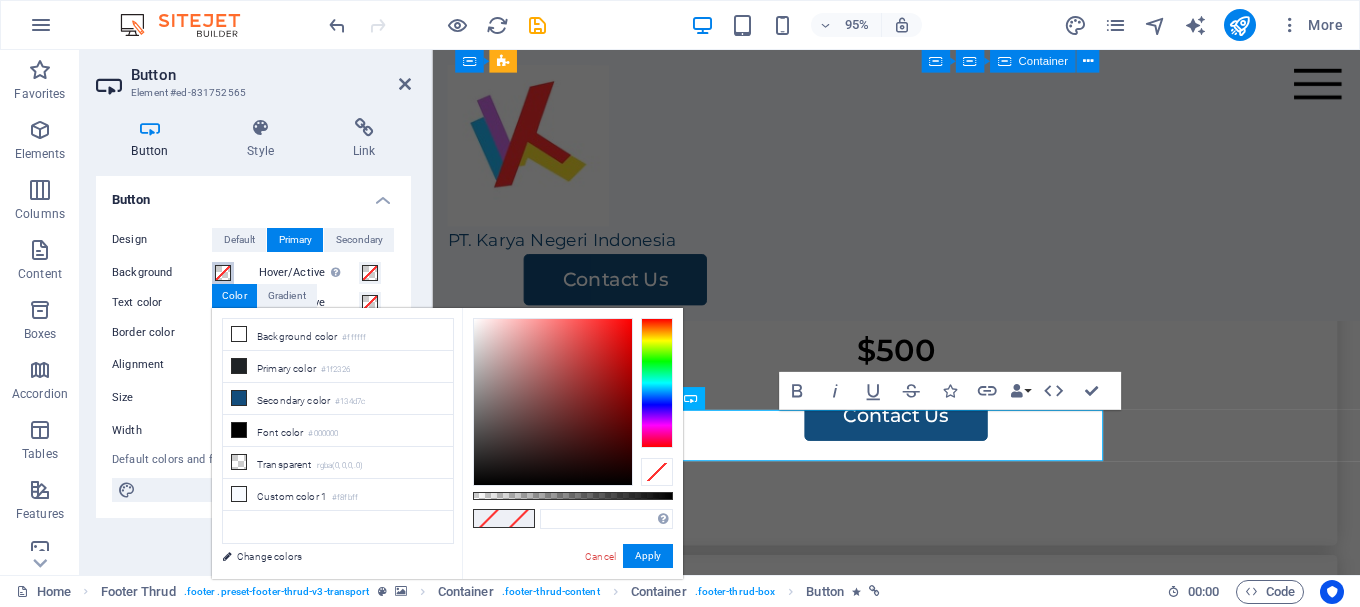 click at bounding box center [657, 383] 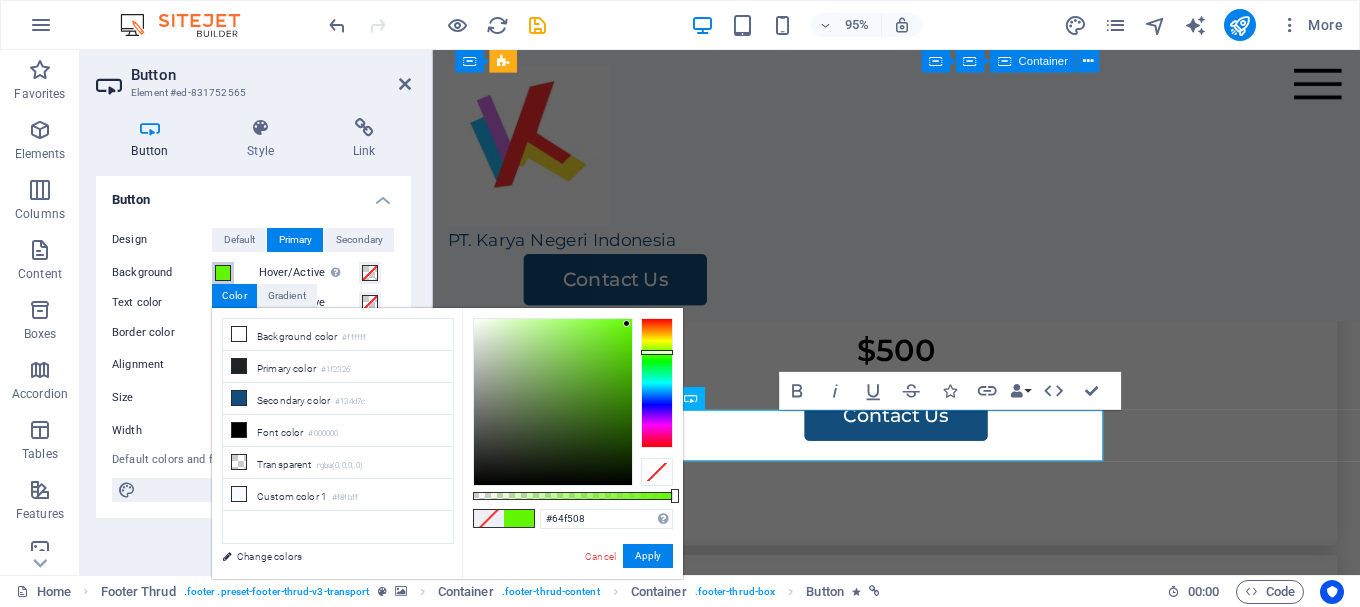 click at bounding box center [553, 402] 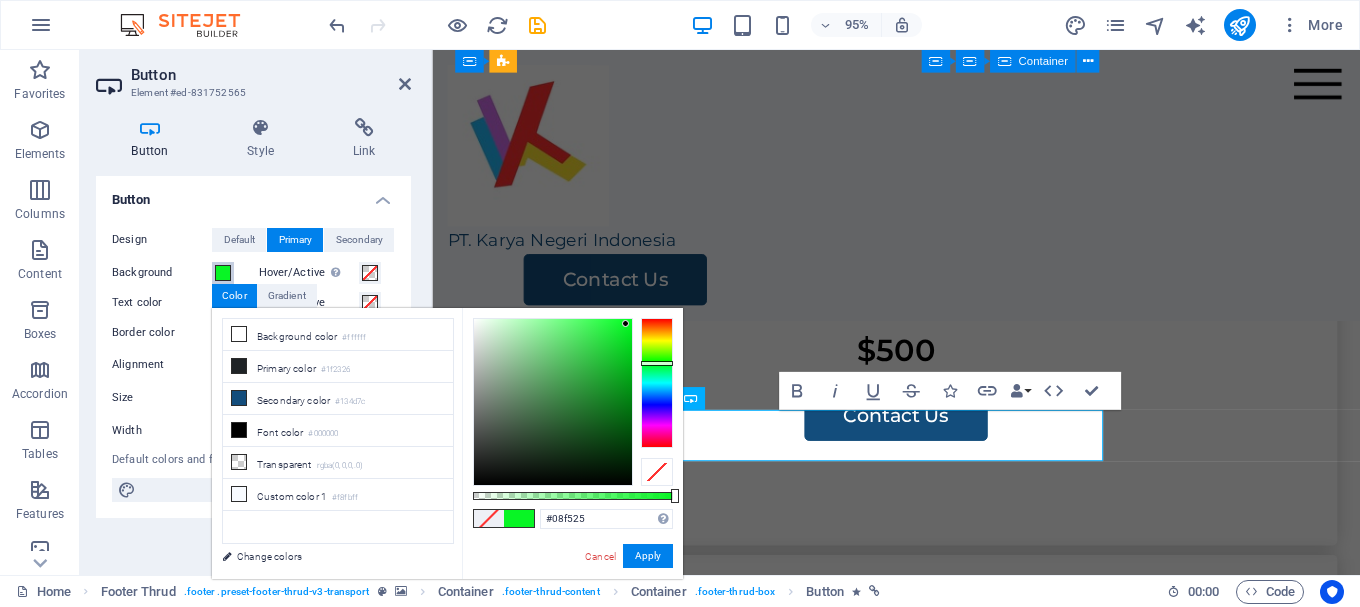 type on "#08f531" 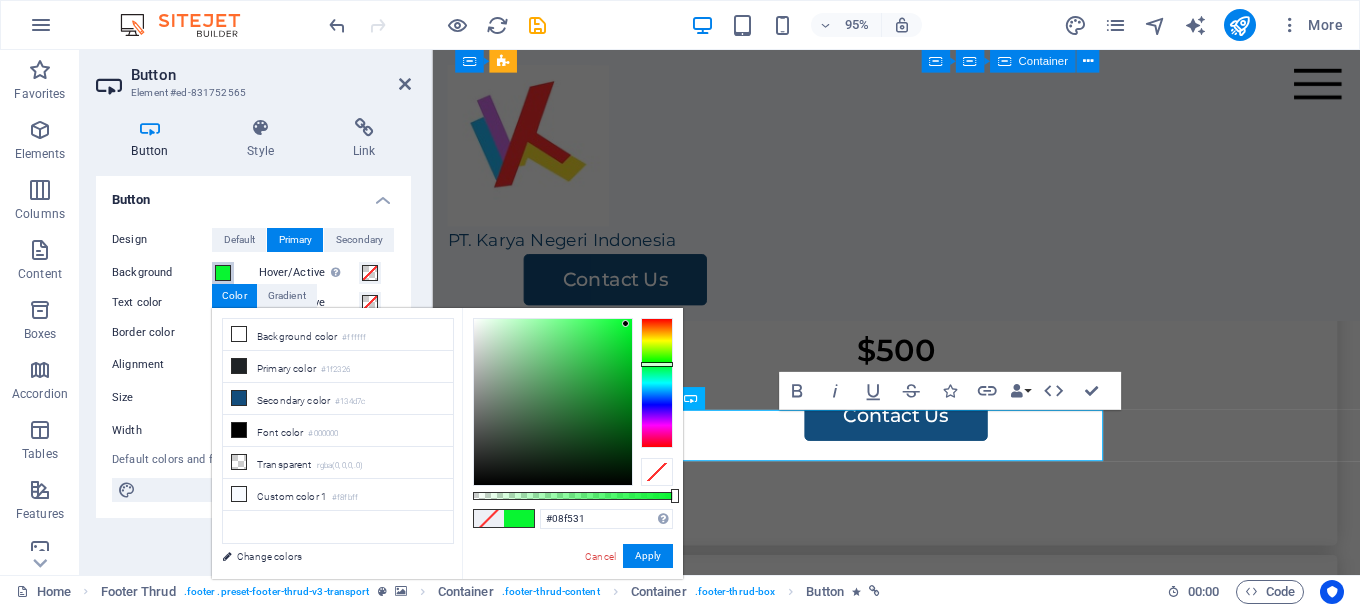 drag, startPoint x: 652, startPoint y: 353, endPoint x: 656, endPoint y: 364, distance: 11.7046995 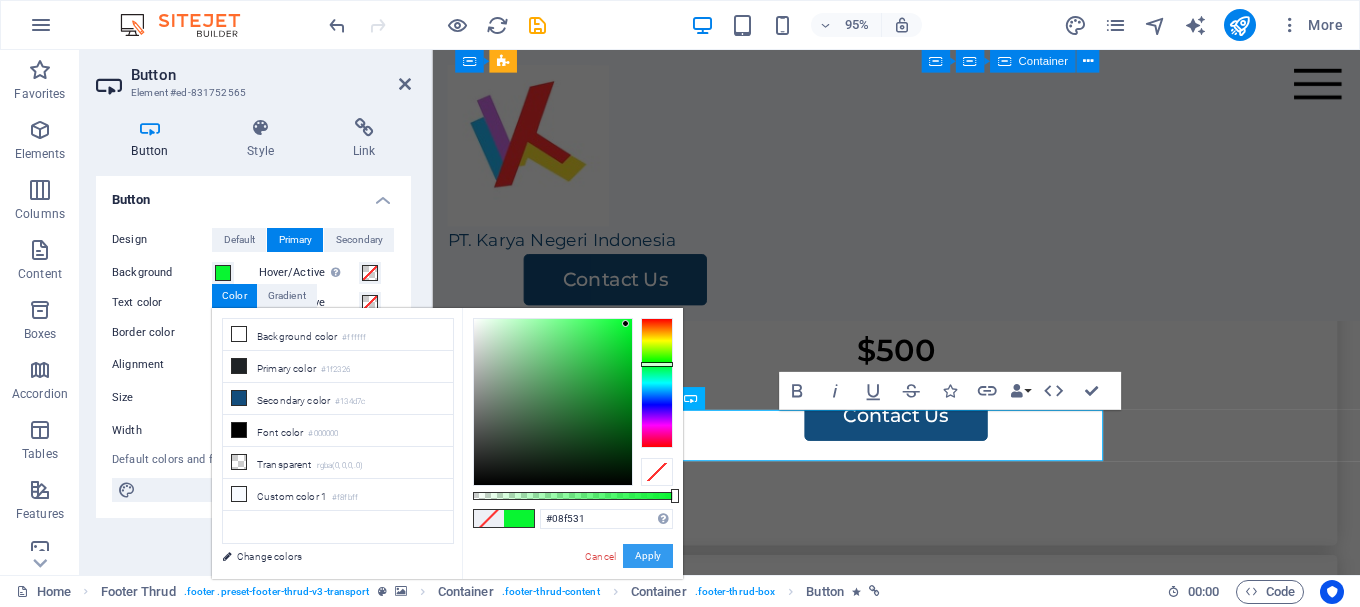 click on "Apply" at bounding box center (648, 556) 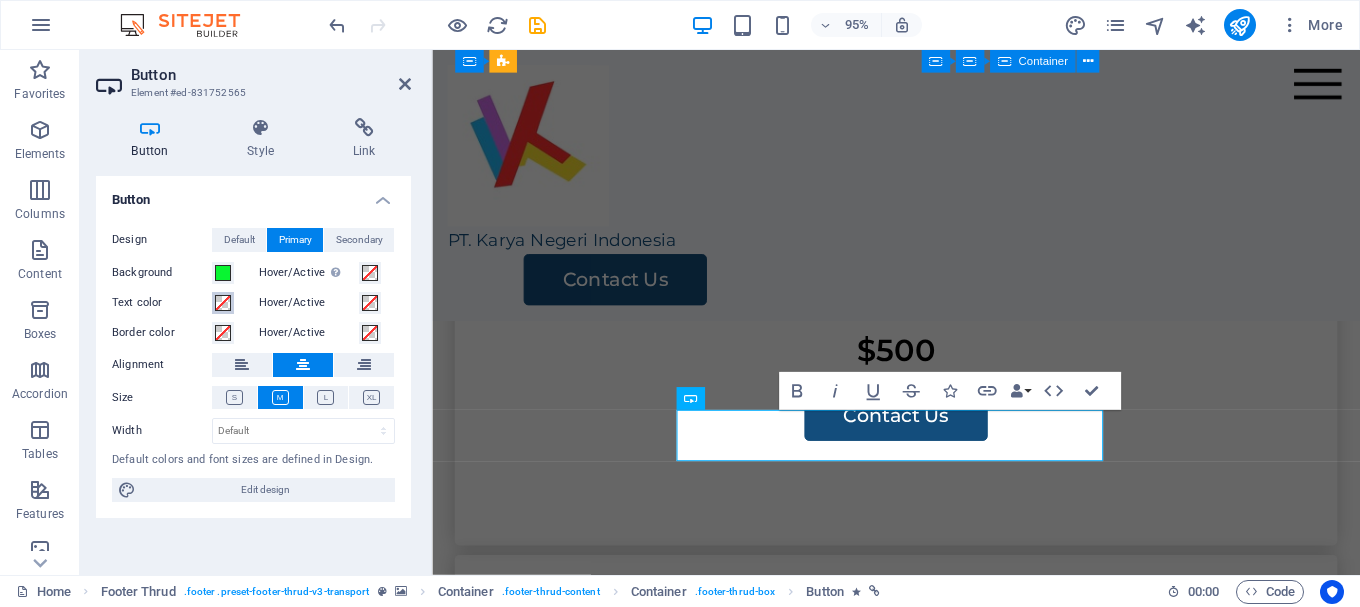 click at bounding box center (223, 303) 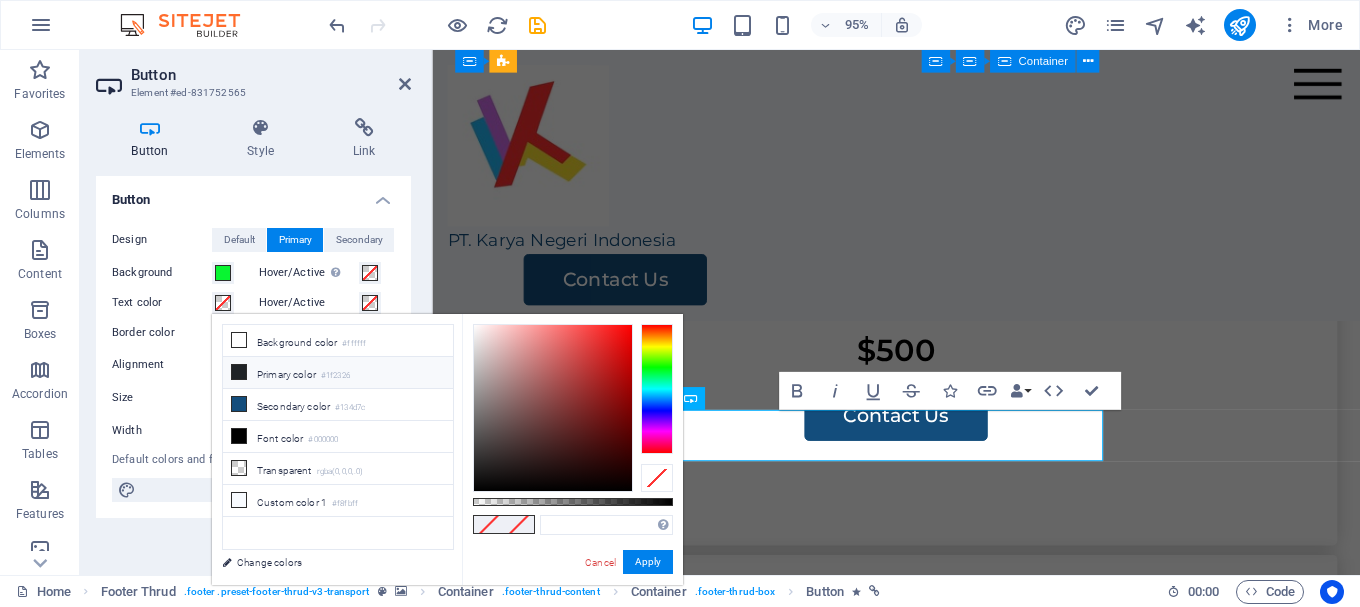 click on "Primary color
#1f2326" at bounding box center (338, 373) 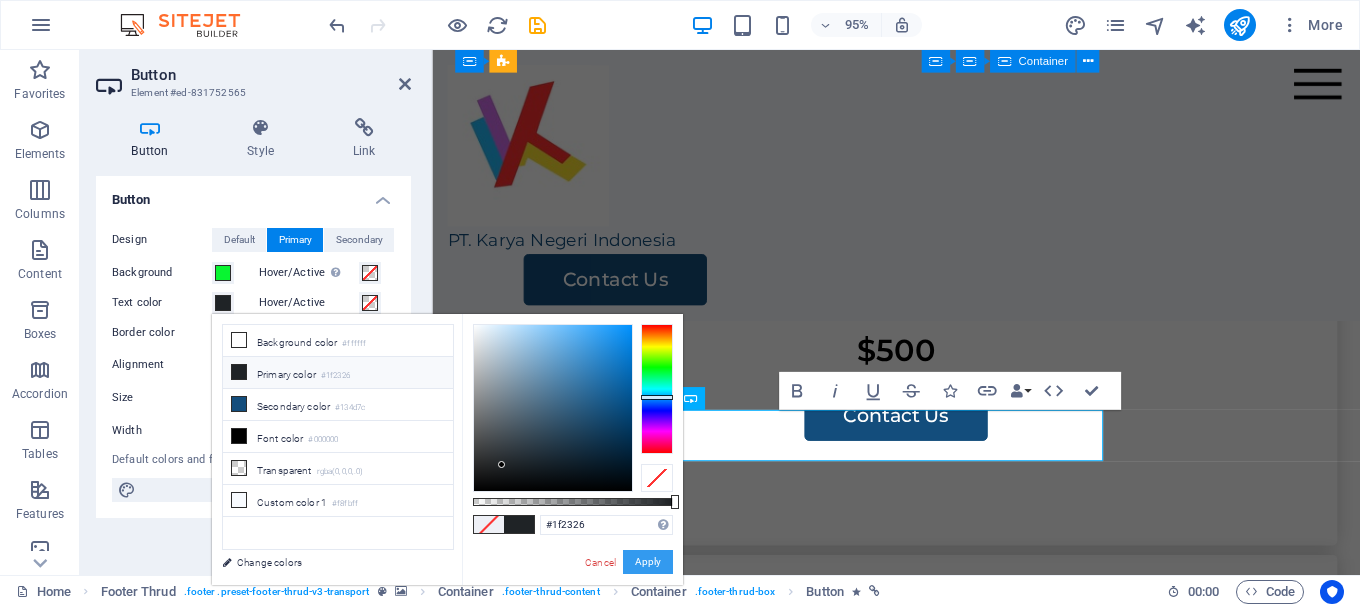 drag, startPoint x: 645, startPoint y: 566, endPoint x: 225, endPoint y: 542, distance: 420.68515 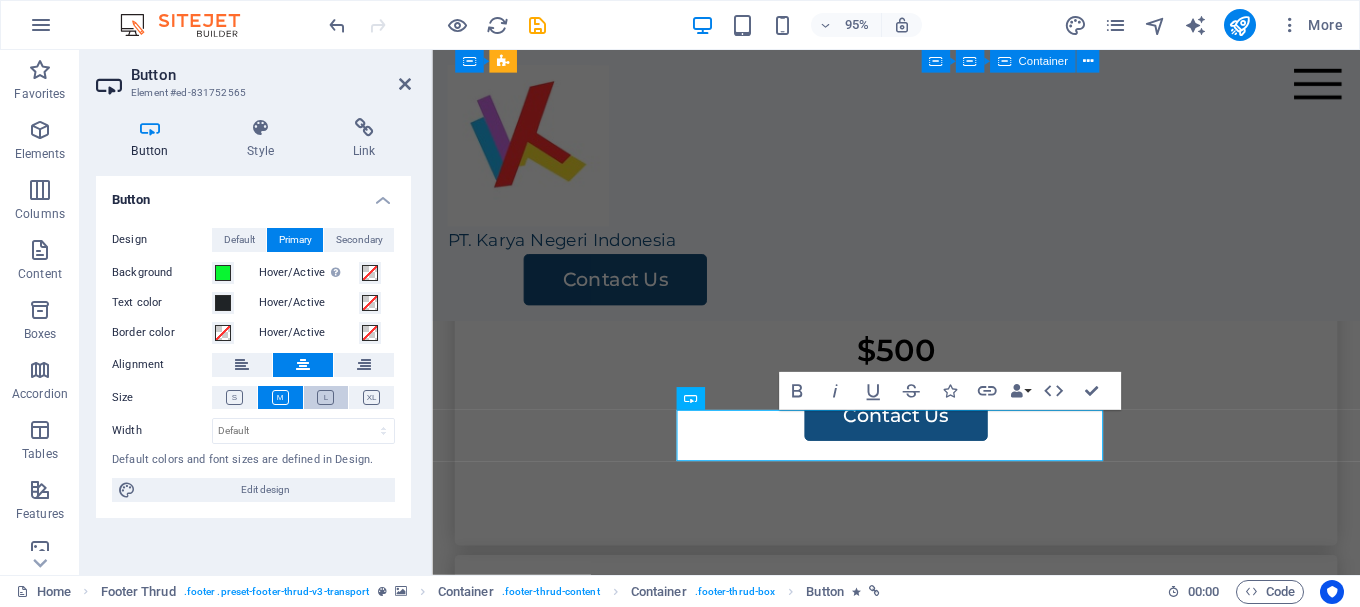 click at bounding box center (325, 397) 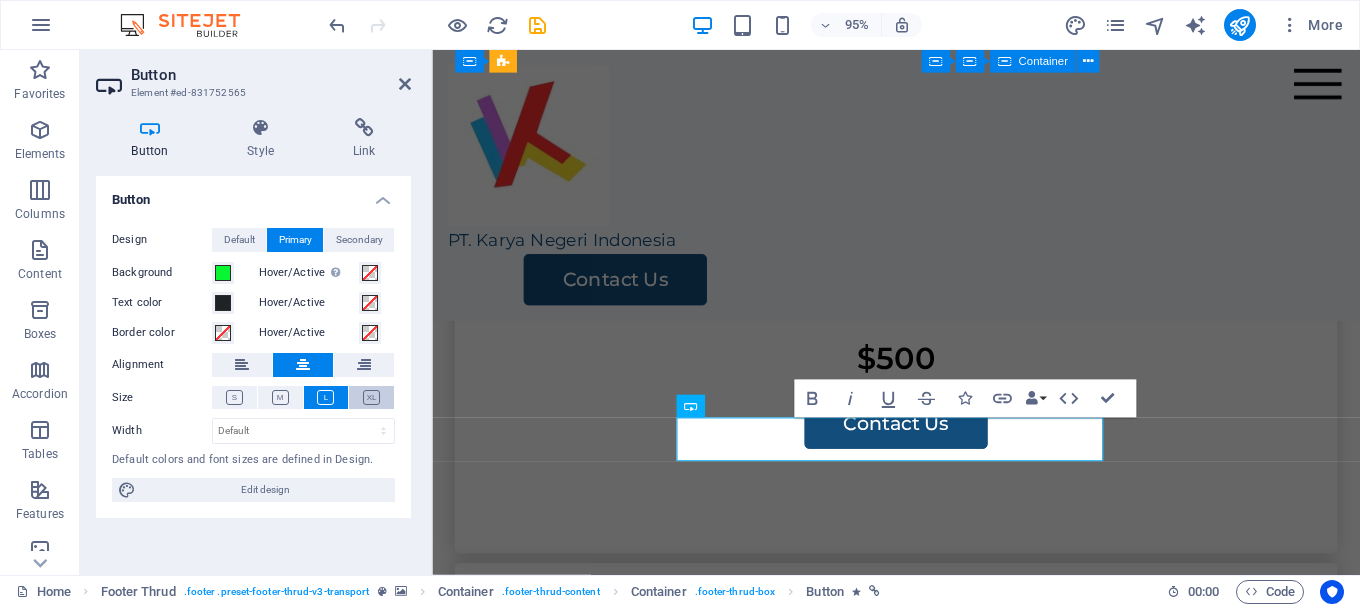 click at bounding box center (371, 397) 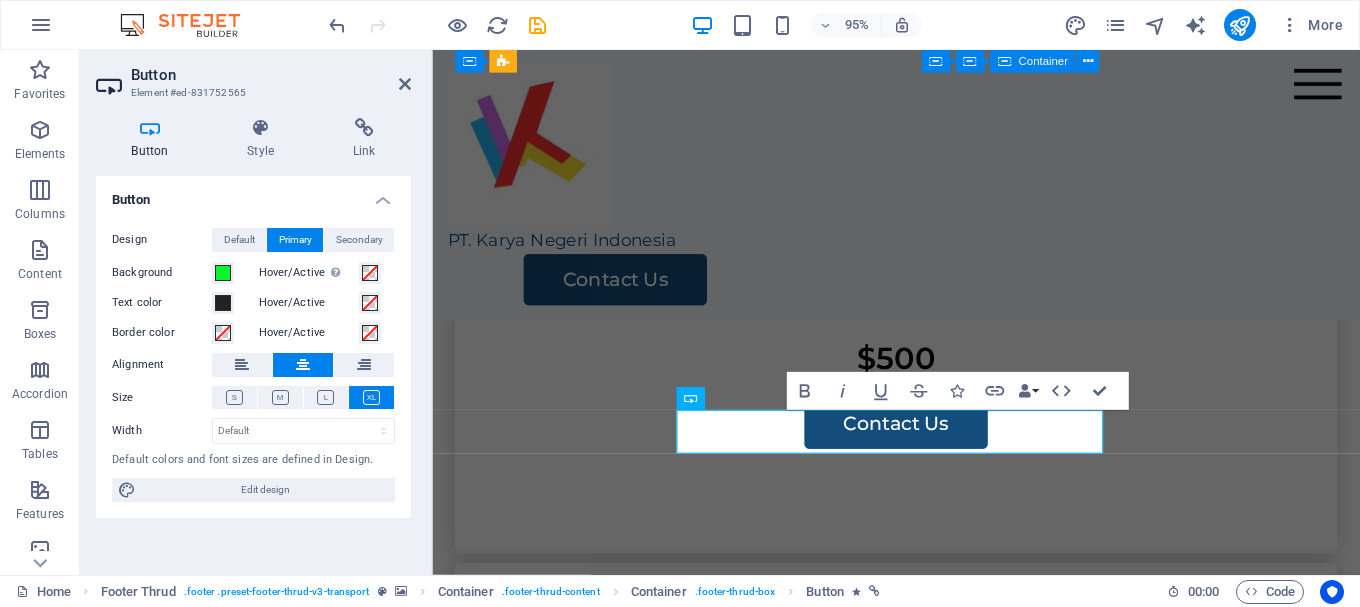 scroll, scrollTop: 4170, scrollLeft: 0, axis: vertical 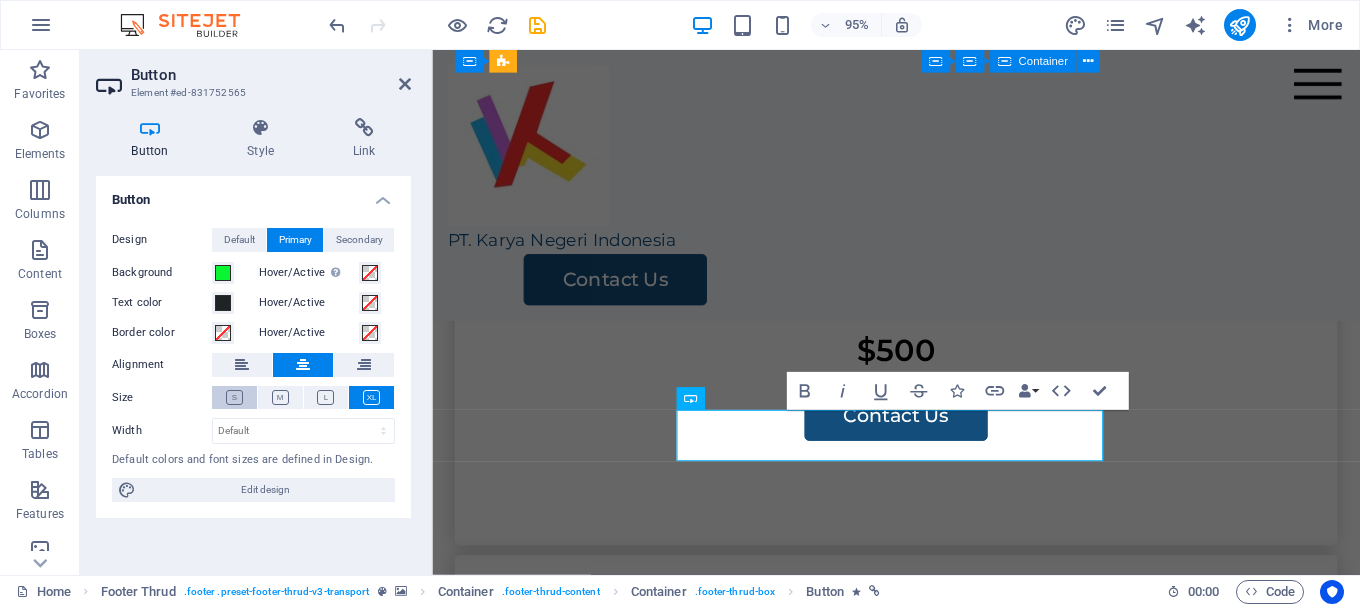click at bounding box center [234, 397] 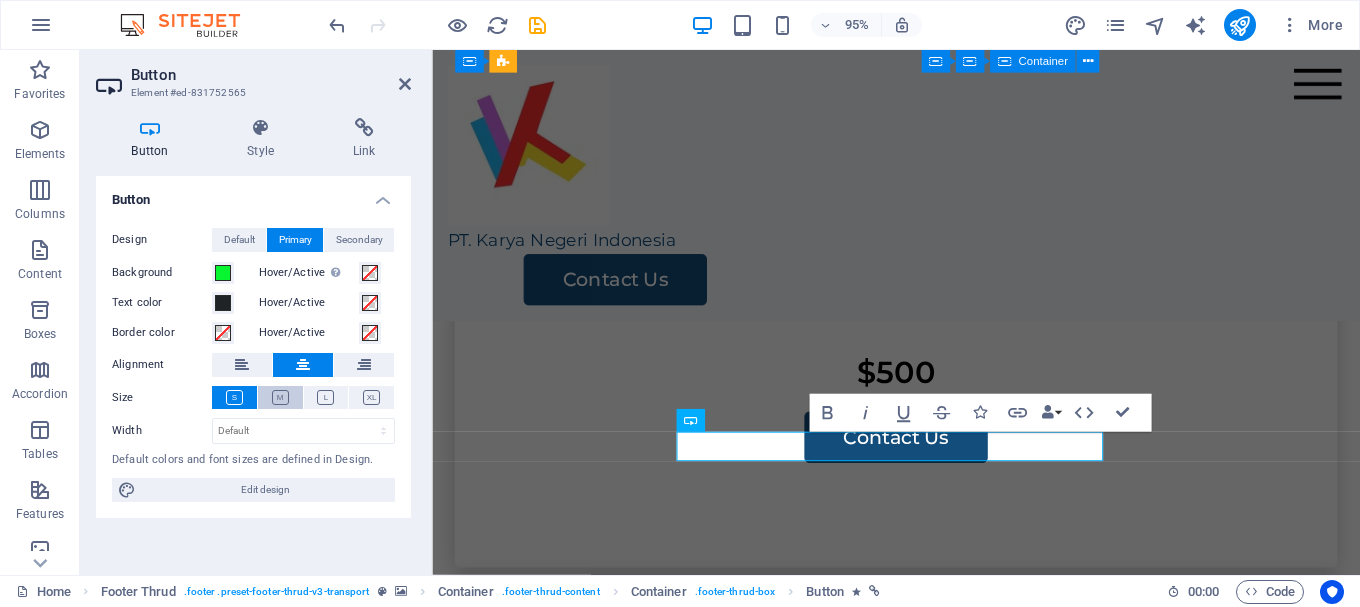 click at bounding box center [280, 397] 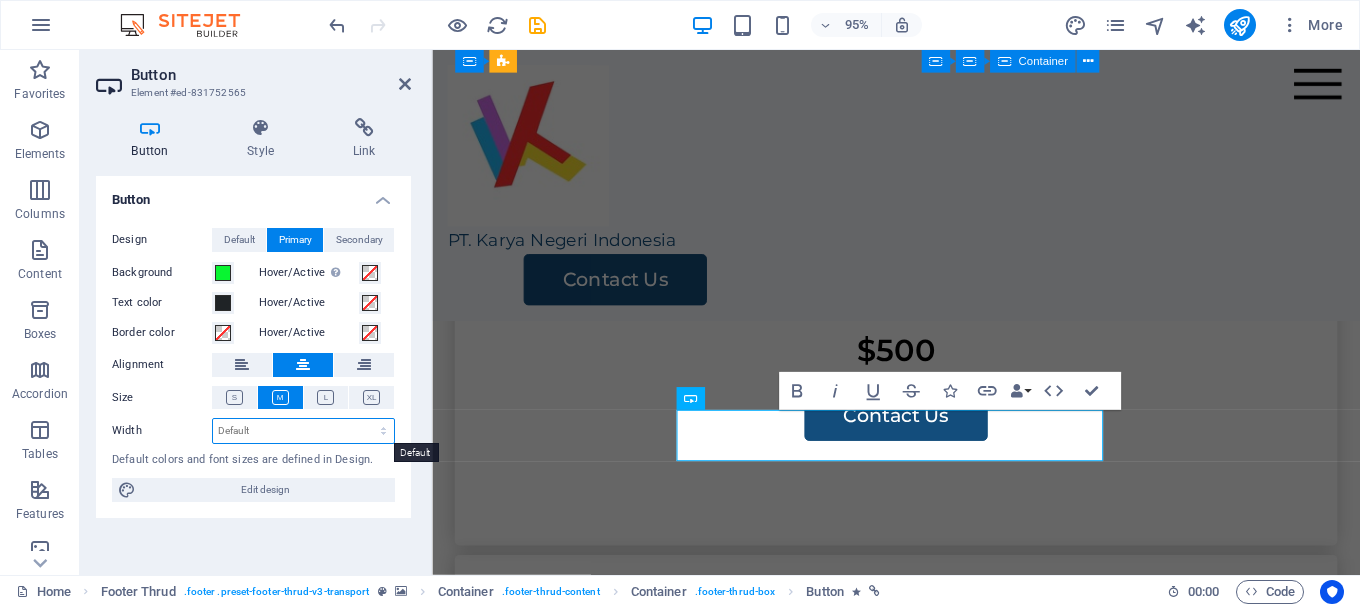 click on "Default px rem % em vh vw" at bounding box center [303, 431] 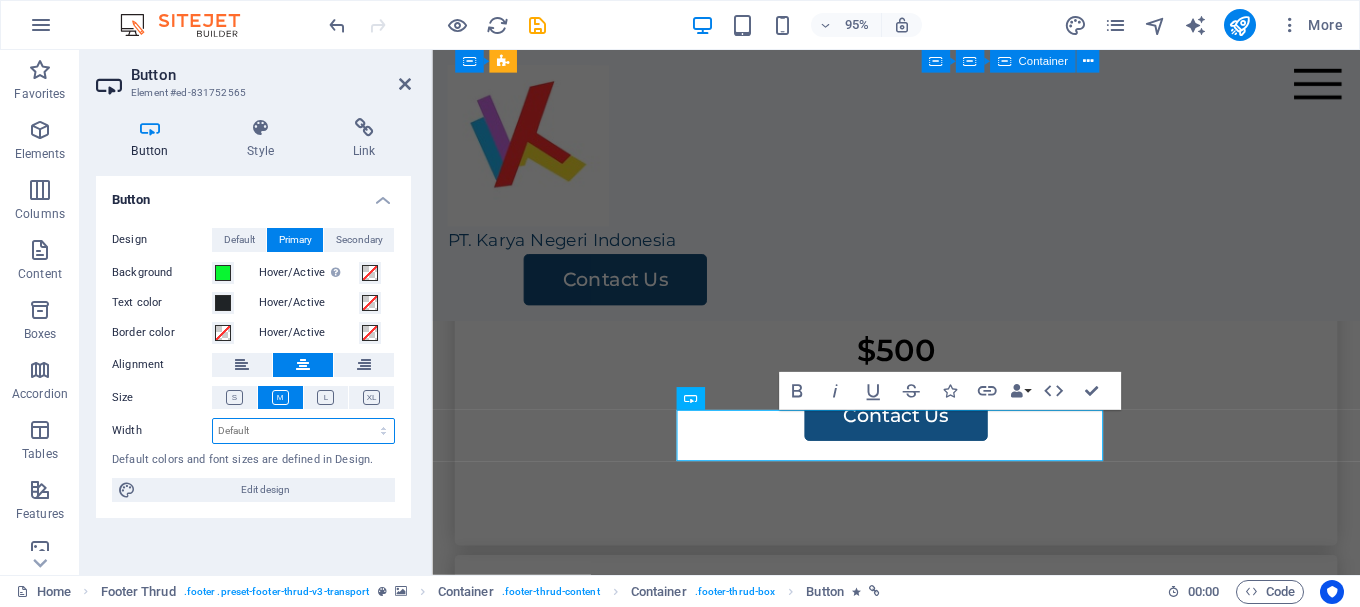 select on "px" 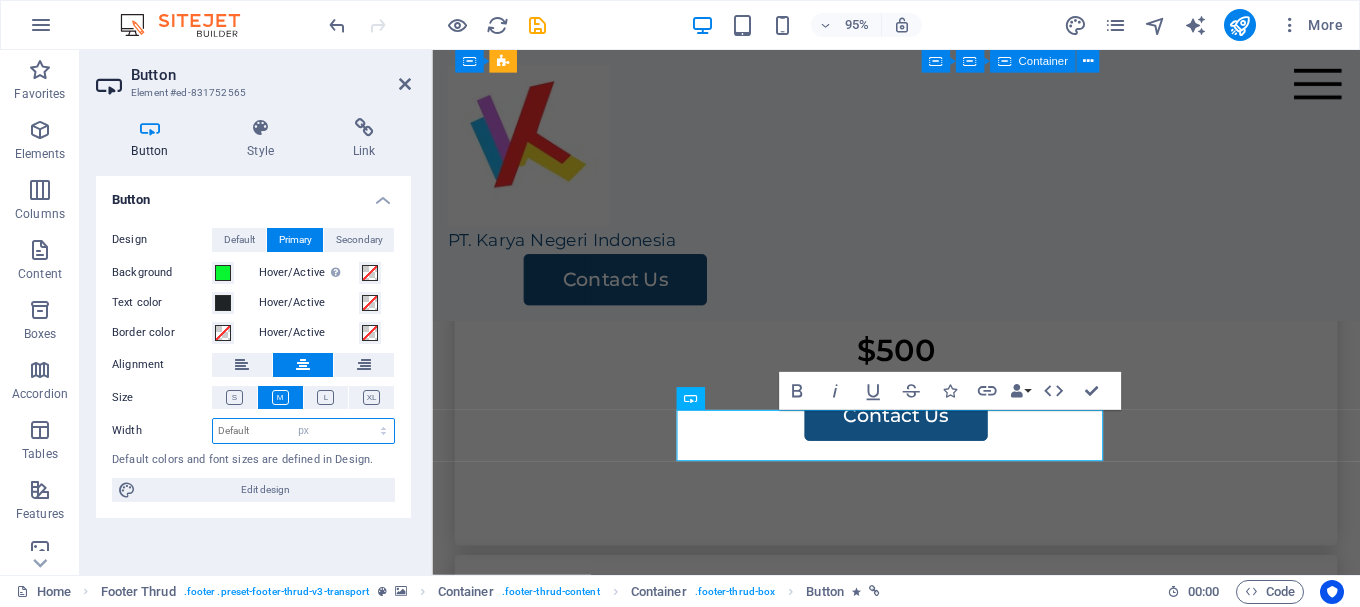 click on "Default px rem % em vh vw" at bounding box center (303, 431) 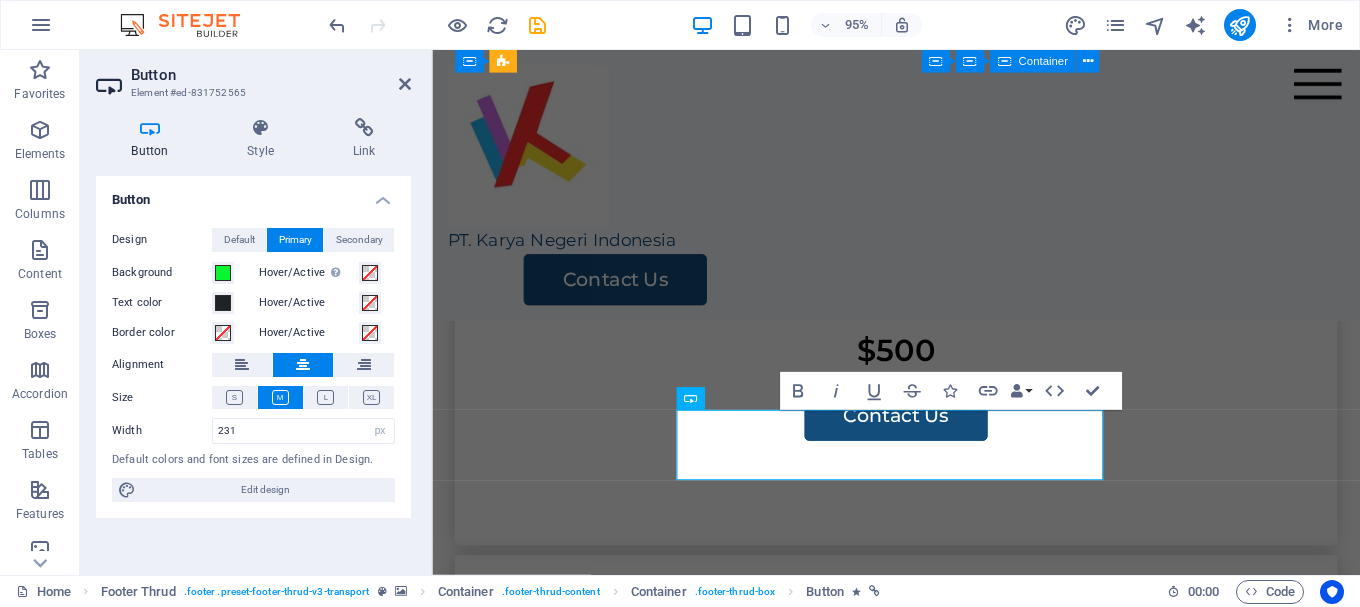 click on "Default colors and font sizes are defined in Design." at bounding box center (253, 460) 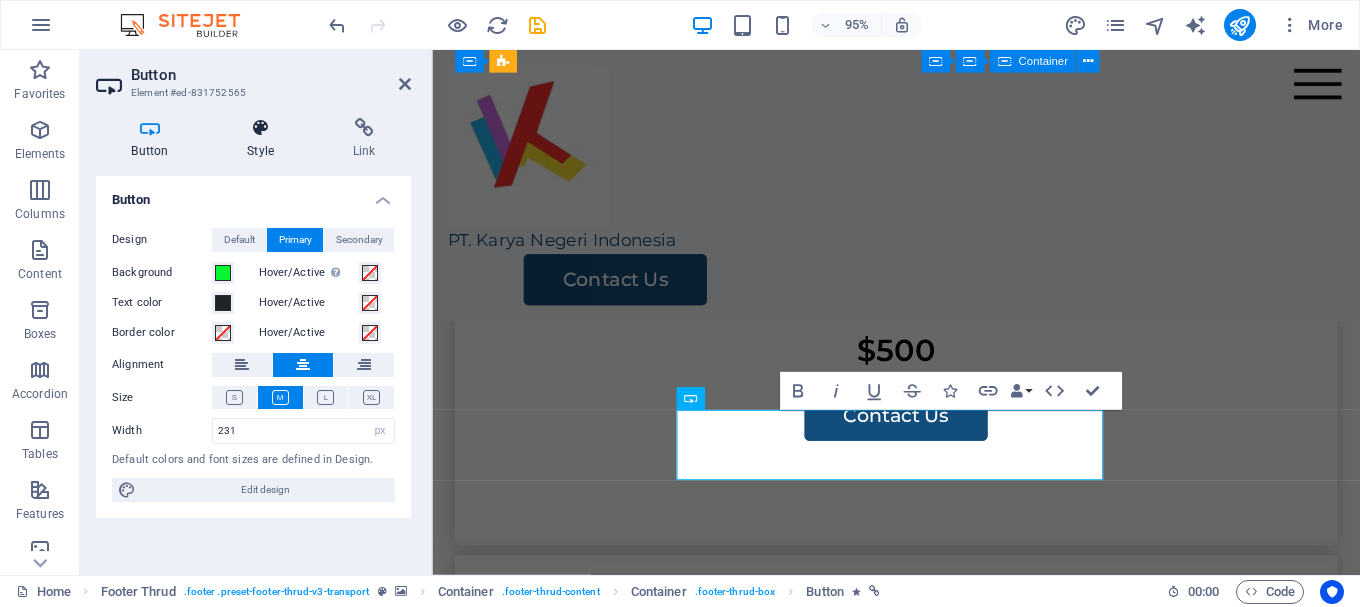 click on "Style" at bounding box center (265, 139) 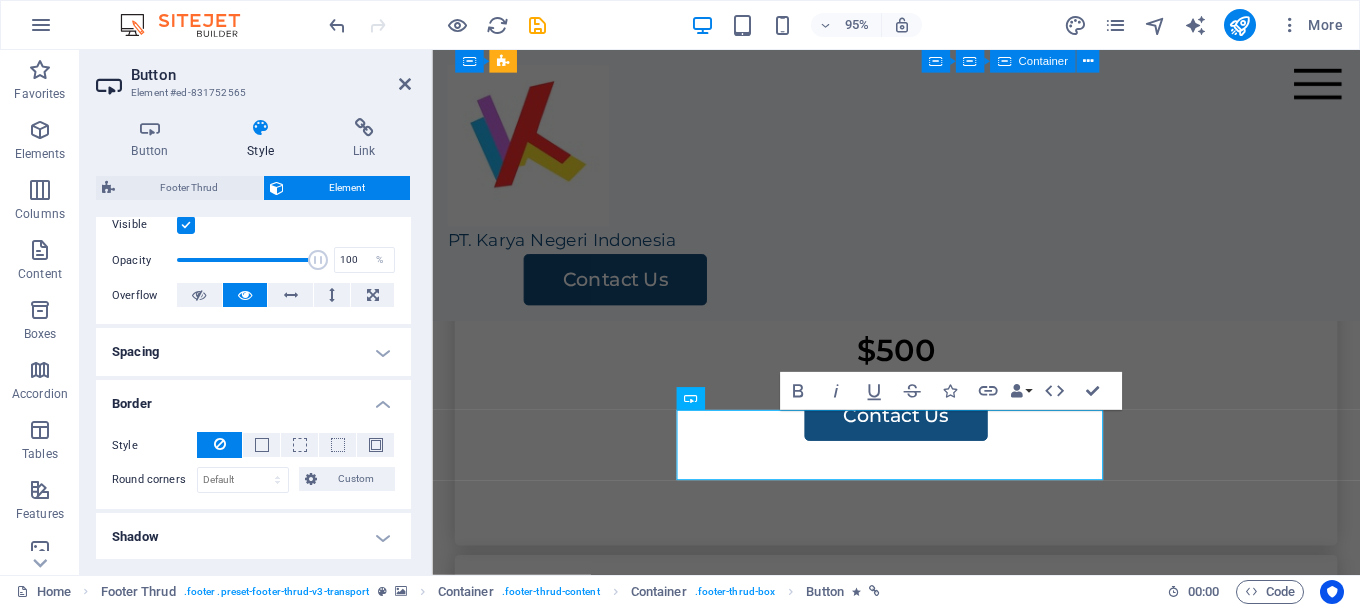 scroll, scrollTop: 300, scrollLeft: 0, axis: vertical 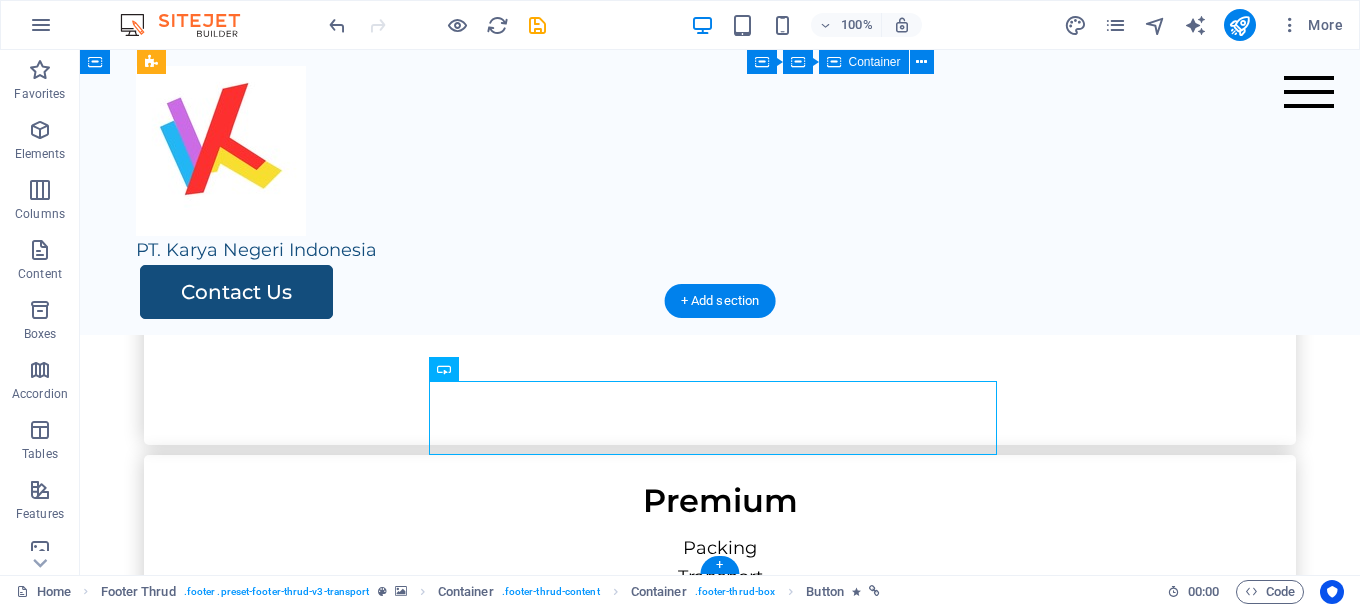 click at bounding box center [720, 2018] 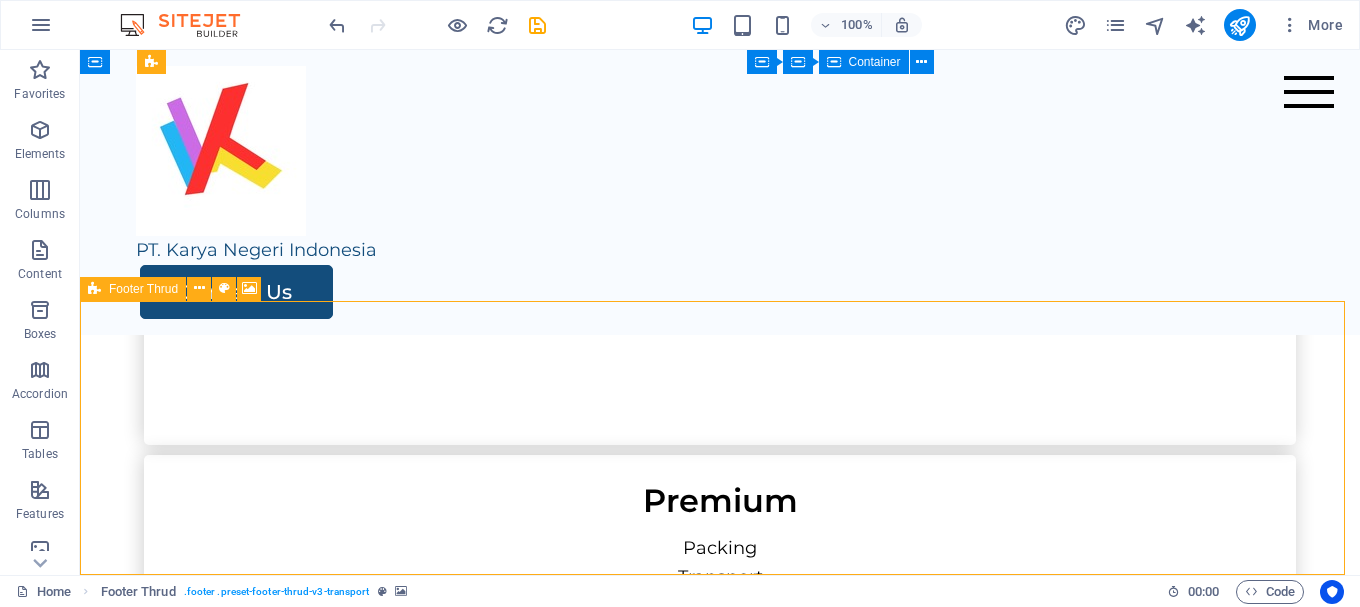 click at bounding box center (94, 289) 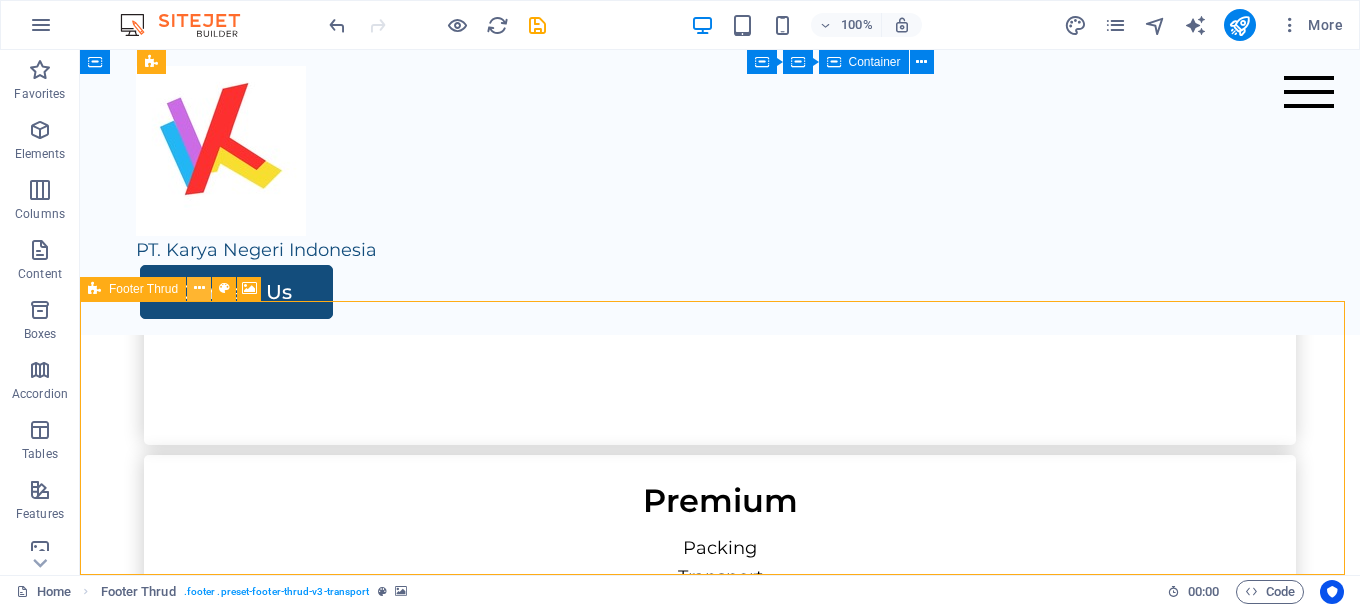 click at bounding box center (199, 288) 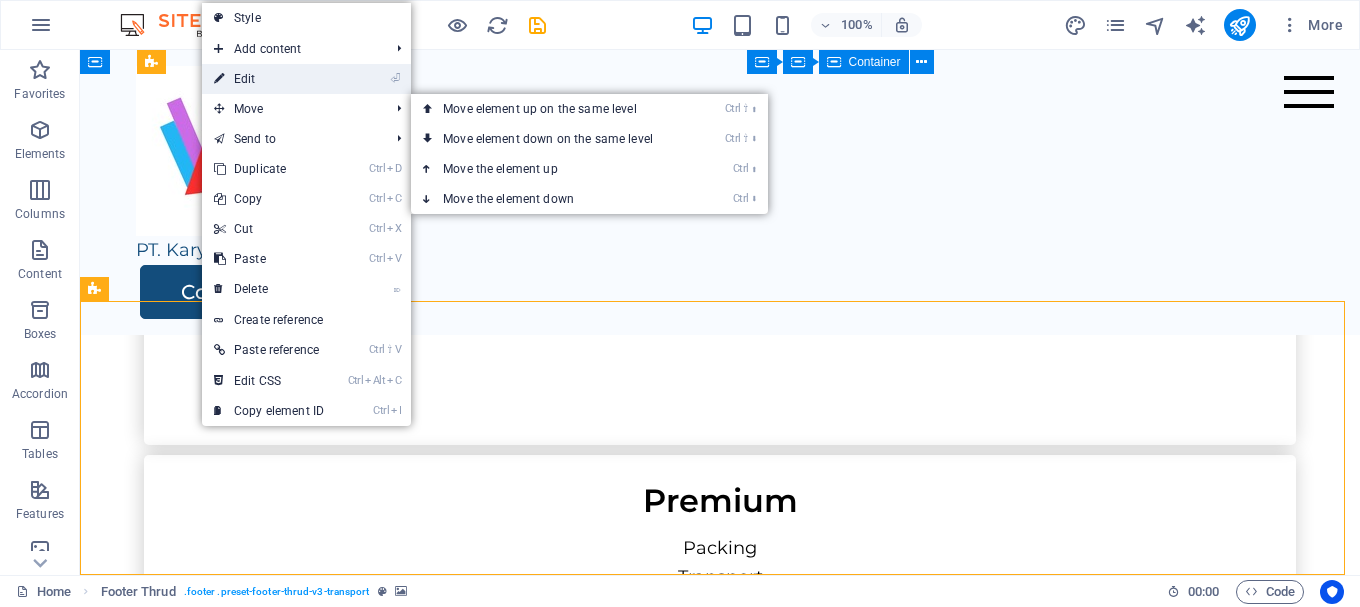click on "⏎  Edit" at bounding box center (269, 79) 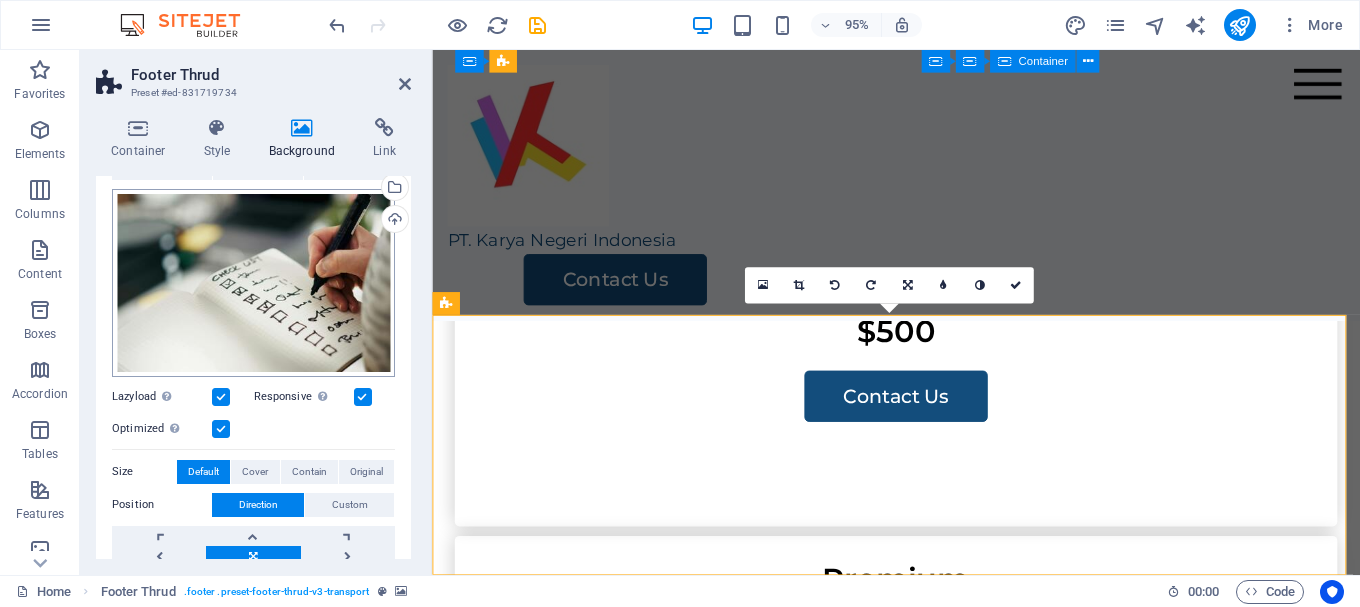 scroll, scrollTop: 0, scrollLeft: 0, axis: both 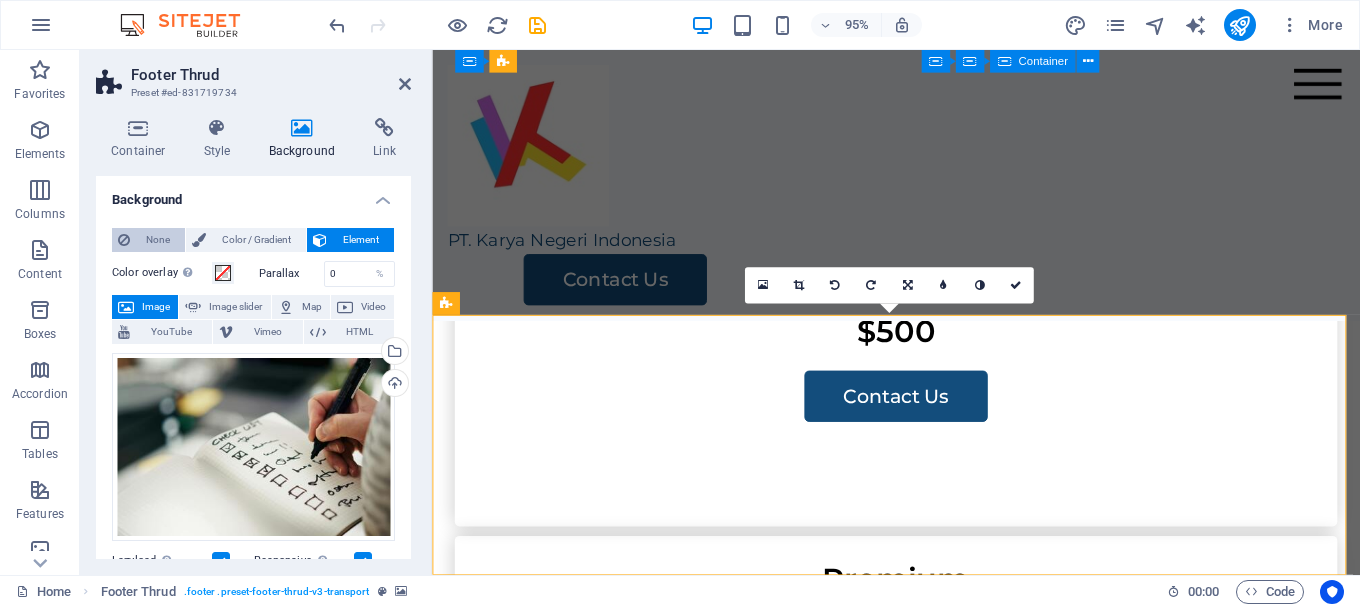 click on "None" at bounding box center [157, 240] 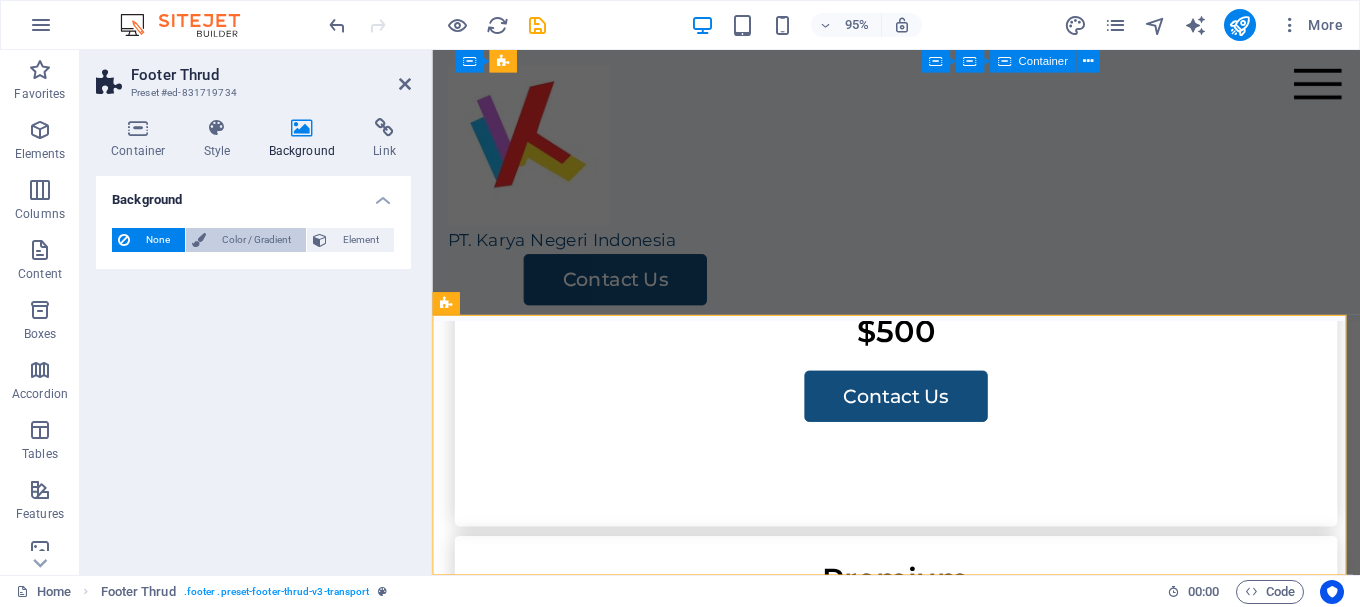 click on "Color / Gradient" at bounding box center (256, 240) 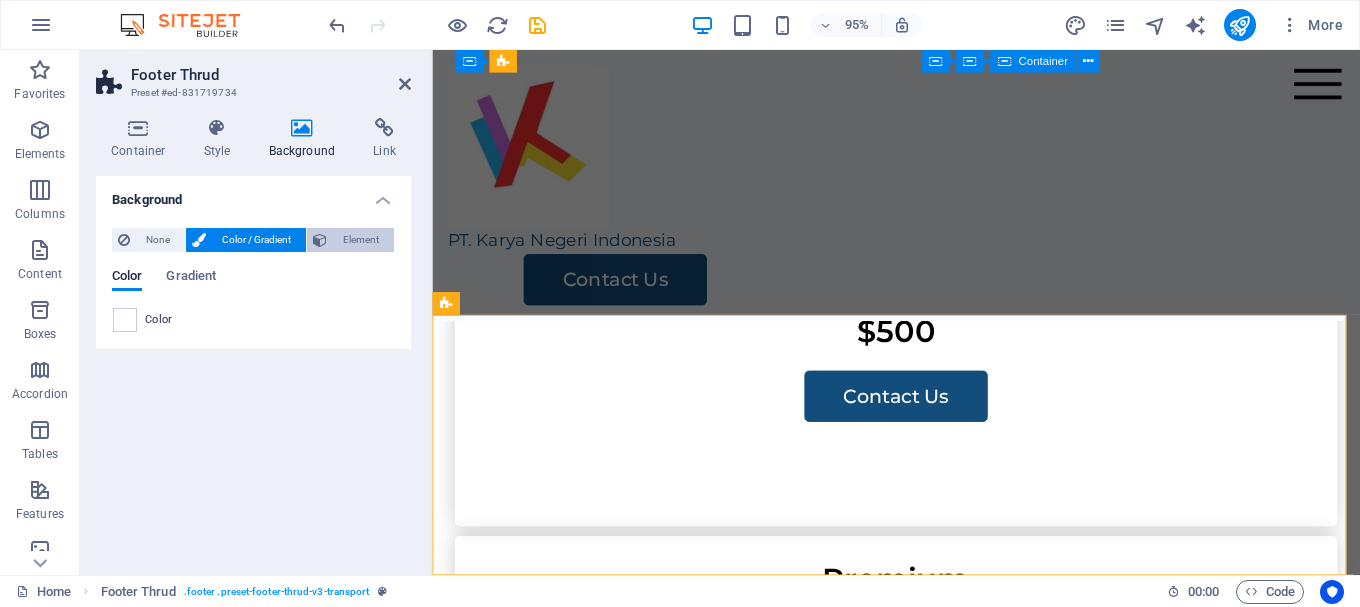 click on "Element" at bounding box center (360, 240) 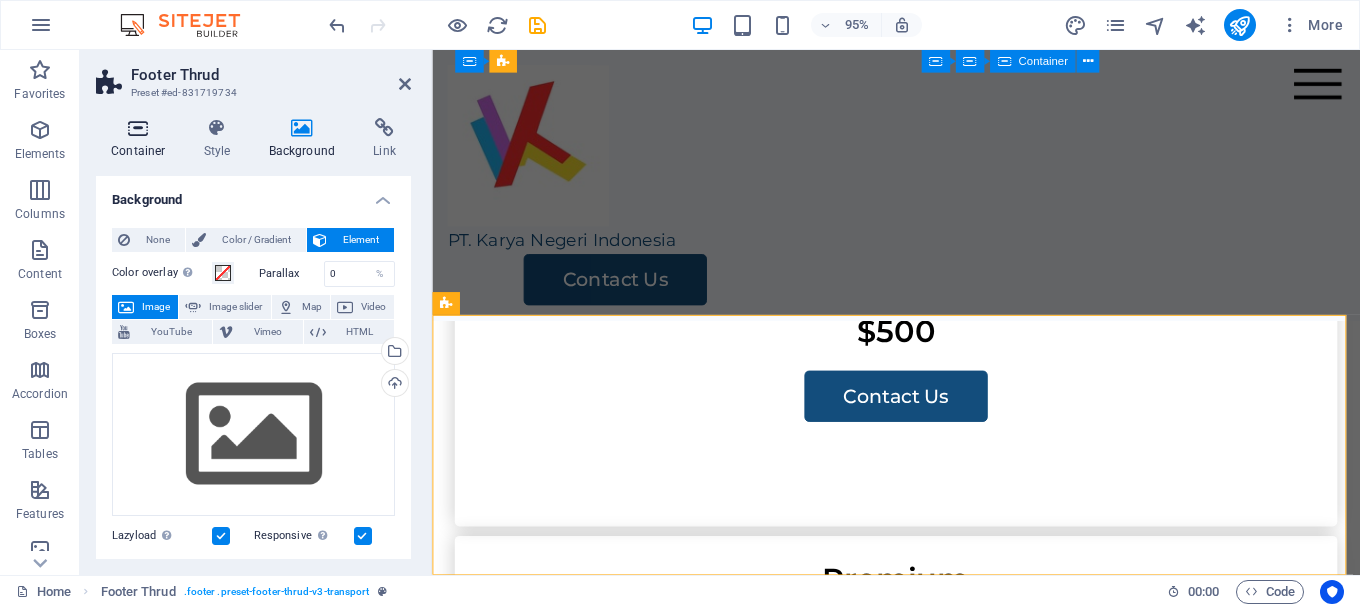 click on "Container" at bounding box center [142, 139] 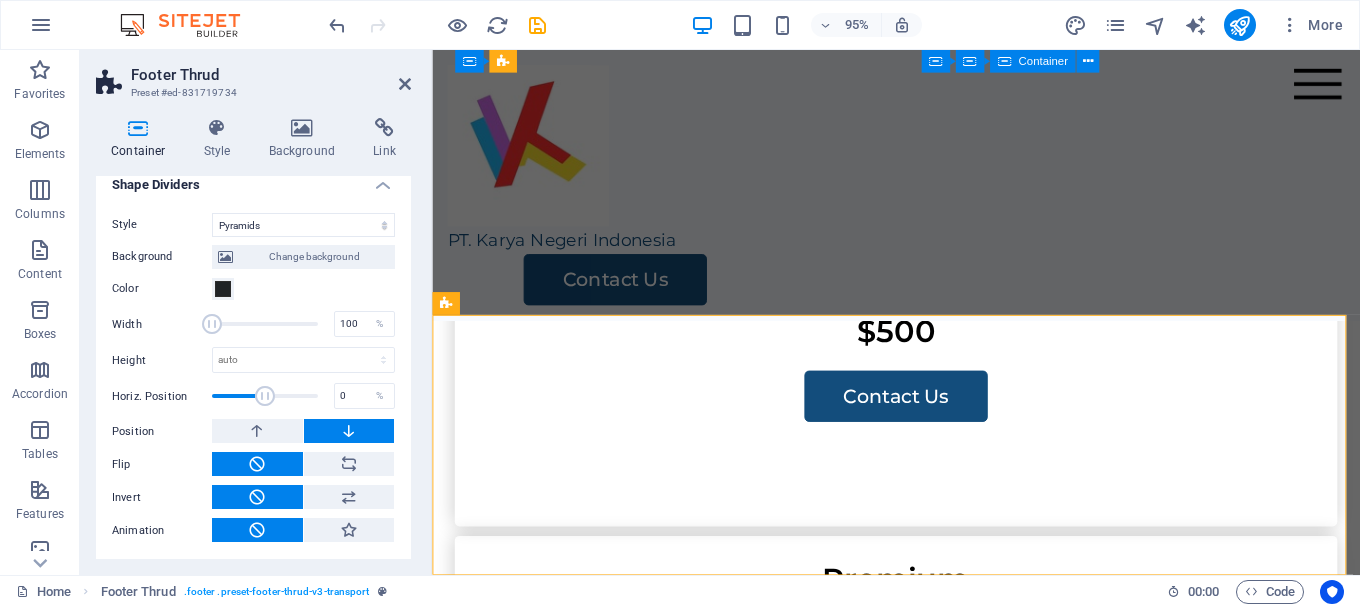 scroll, scrollTop: 598, scrollLeft: 0, axis: vertical 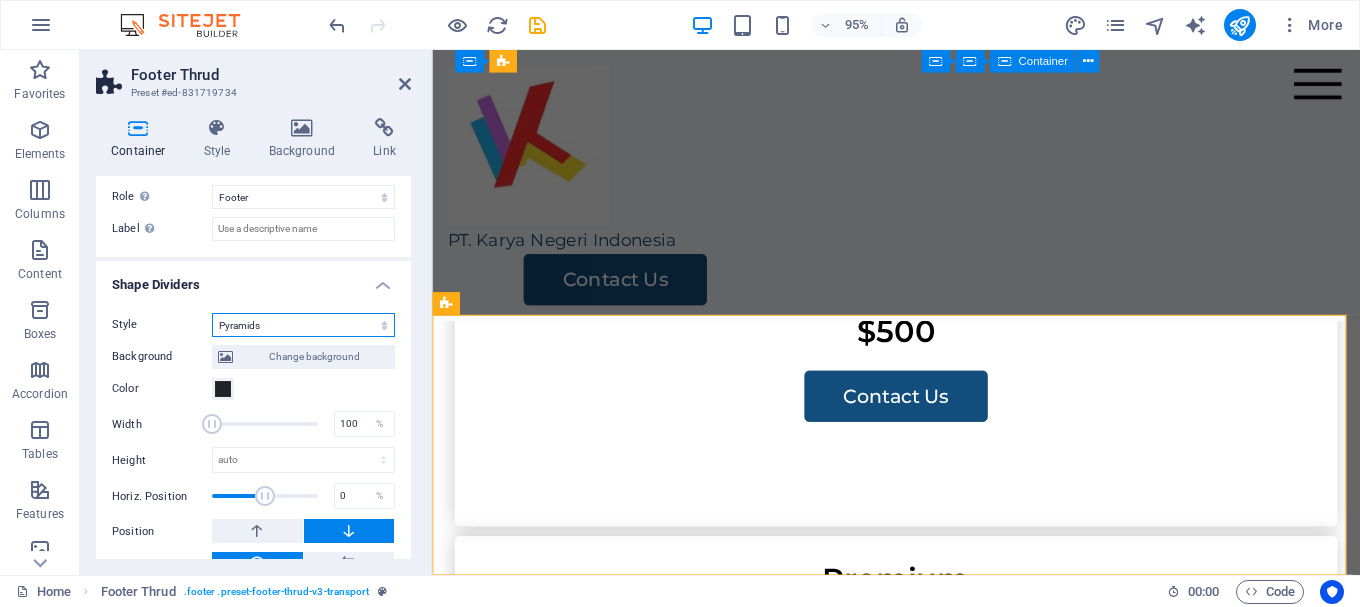 click on "None Triangle Square Diagonal Polygon 1 Polygon 2 Zigzag Multiple Zigzags Waves Multiple Waves Half Circle Circle Circle Shadow Blocks Hexagons Clouds Multiple Clouds Fan Pyramids Book Paint Drip Fire Shredded Paper Arrow" at bounding box center [303, 325] 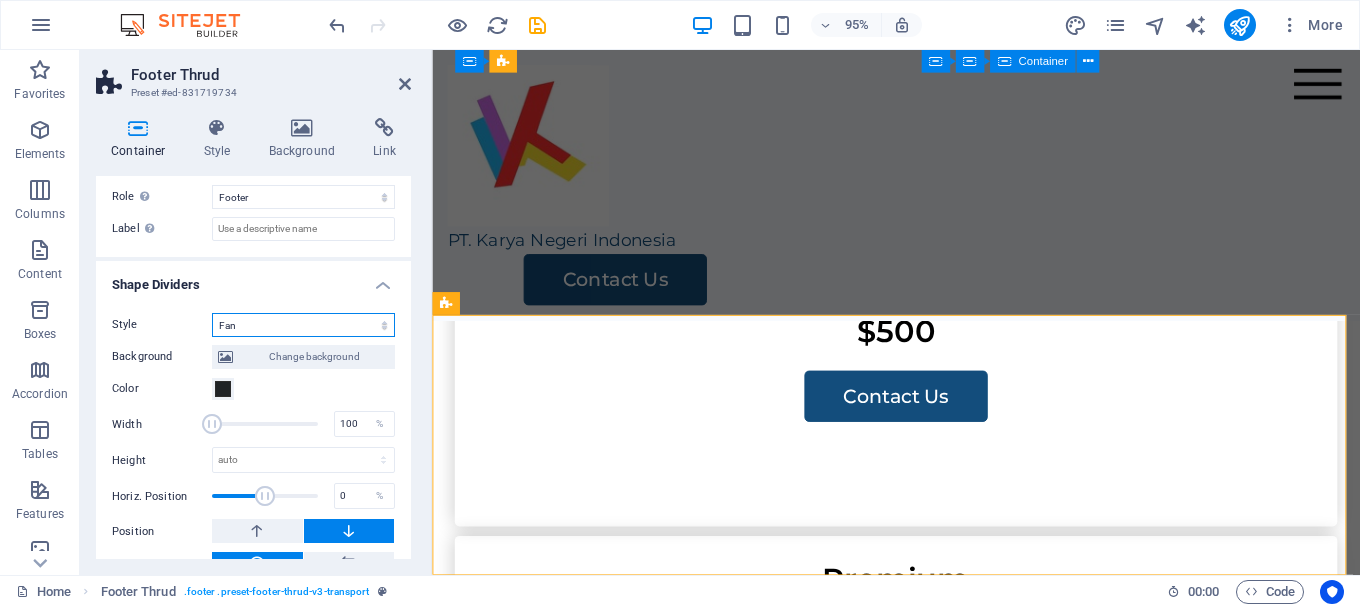 click on "None Triangle Square Diagonal Polygon 1 Polygon 2 Zigzag Multiple Zigzags Waves Multiple Waves Half Circle Circle Circle Shadow Blocks Hexagons Clouds Multiple Clouds Fan Pyramids Book Paint Drip Fire Shredded Paper Arrow" at bounding box center [303, 325] 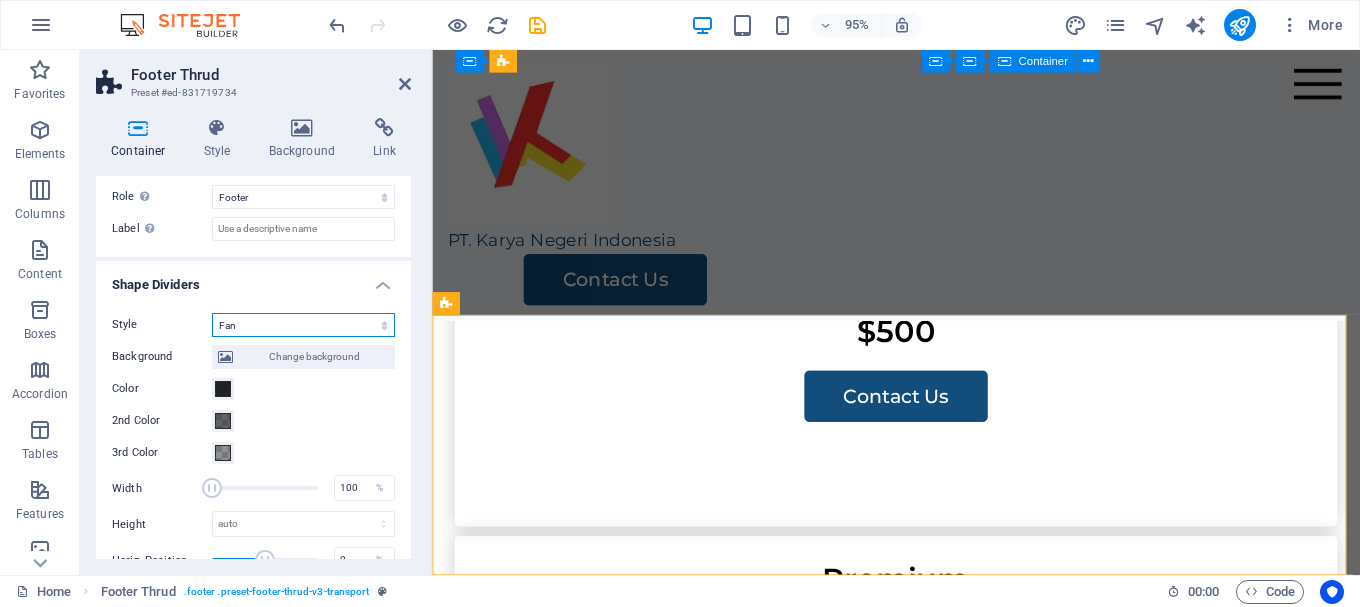 click on "None Triangle Square Diagonal Polygon 1 Polygon 2 Zigzag Multiple Zigzags Waves Multiple Waves Half Circle Circle Circle Shadow Blocks Hexagons Clouds Multiple Clouds Fan Pyramids Book Paint Drip Fire Shredded Paper Arrow" at bounding box center (303, 325) 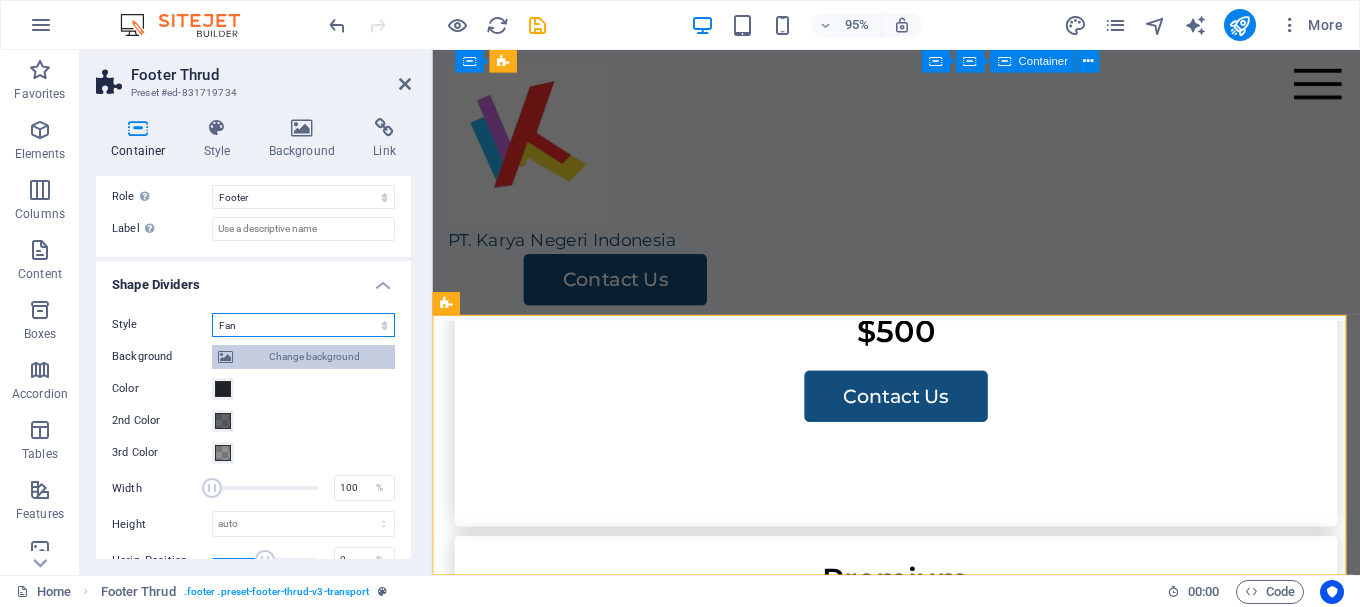 scroll, scrollTop: 663, scrollLeft: 0, axis: vertical 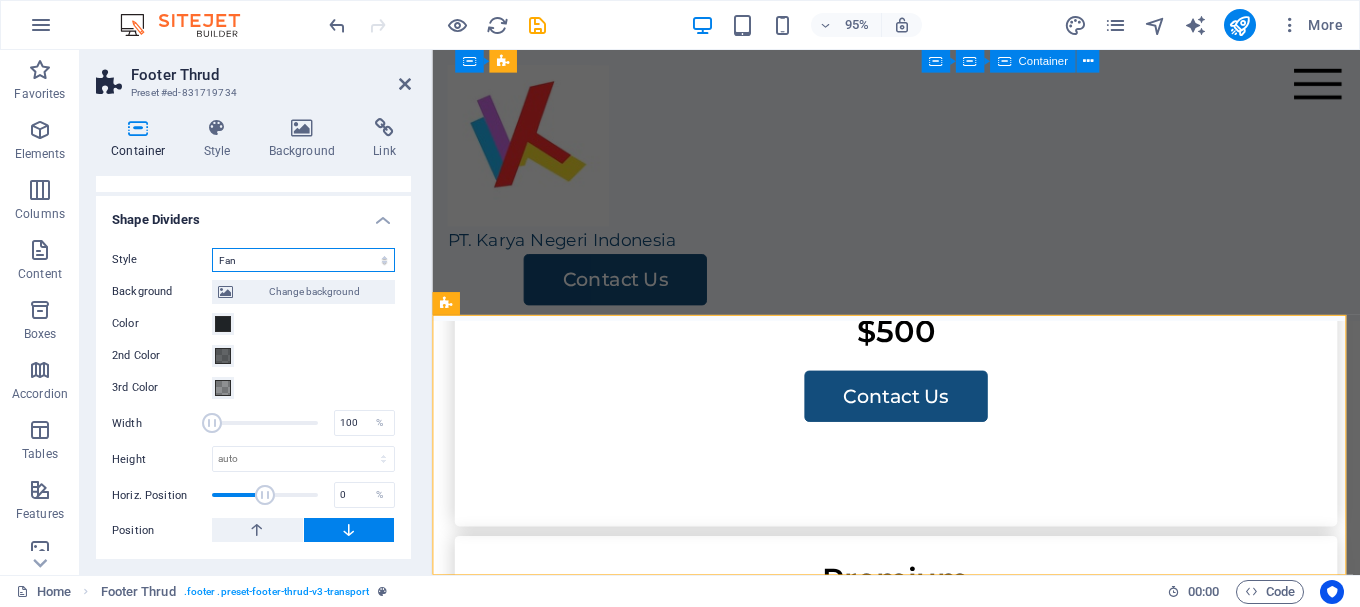 click on "None Triangle Square Diagonal Polygon 1 Polygon 2 Zigzag Multiple Zigzags Waves Multiple Waves Half Circle Circle Circle Shadow Blocks Hexagons Clouds Multiple Clouds Fan Pyramids Book Paint Drip Fire Shredded Paper Arrow" at bounding box center (303, 260) 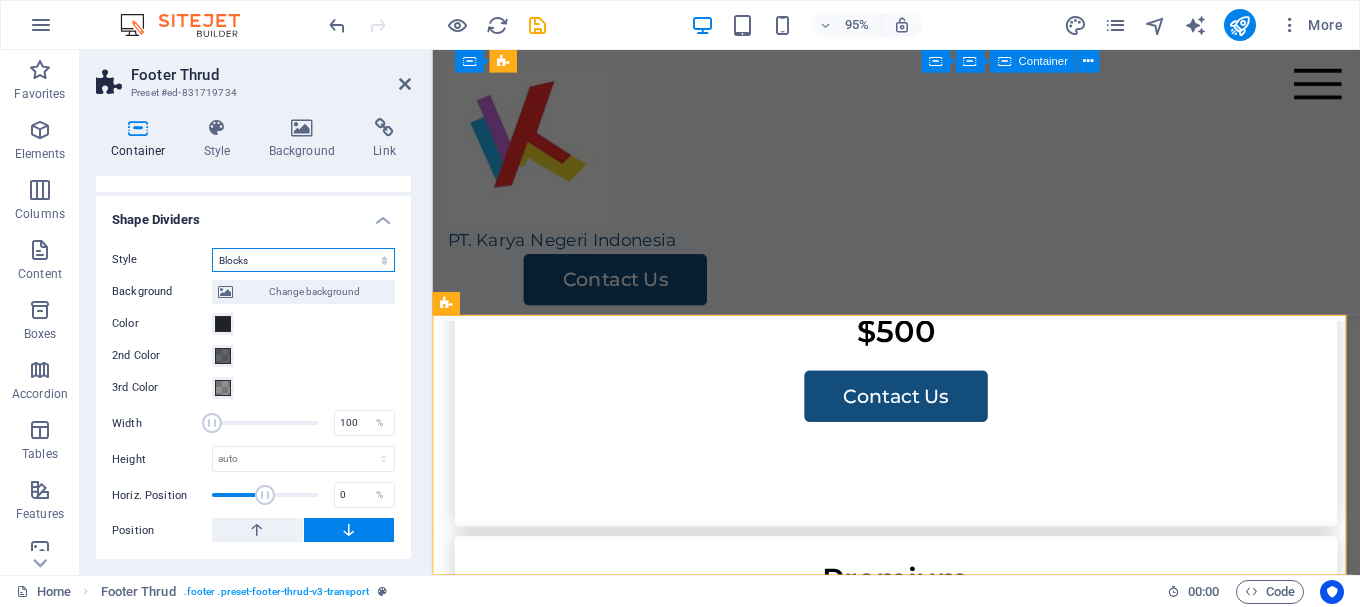 click on "None Triangle Square Diagonal Polygon 1 Polygon 2 Zigzag Multiple Zigzags Waves Multiple Waves Half Circle Circle Circle Shadow Blocks Hexagons Clouds Multiple Clouds Fan Pyramids Book Paint Drip Fire Shredded Paper Arrow" at bounding box center (303, 260) 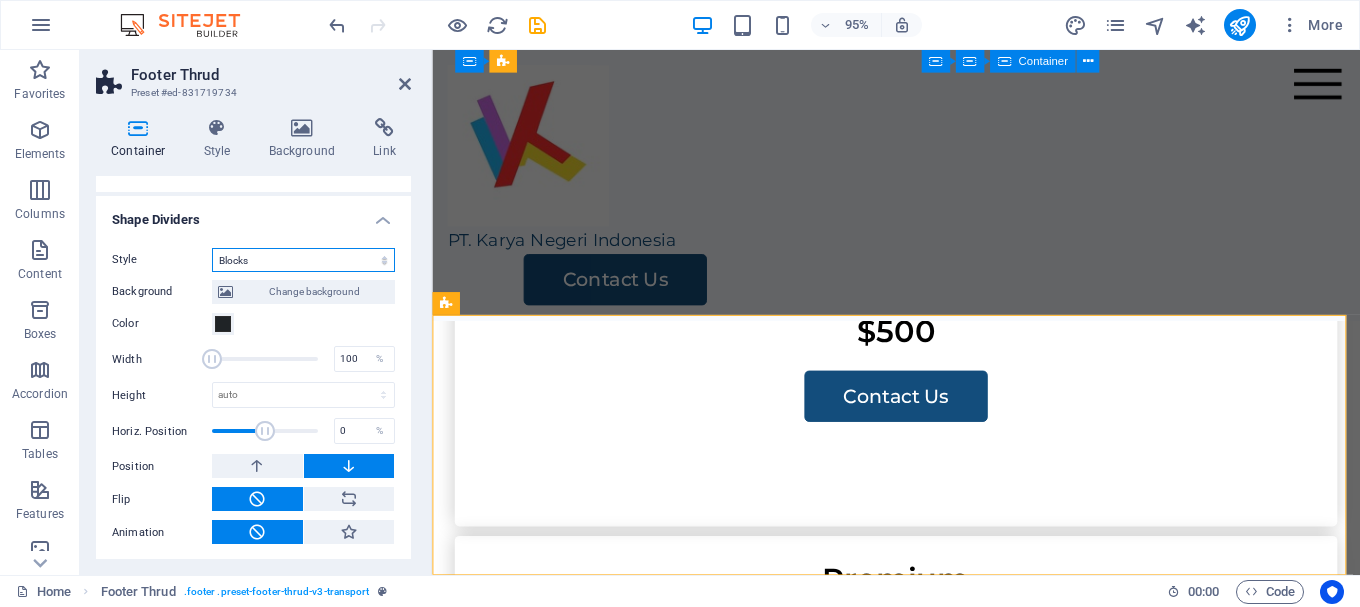 click on "None Triangle Square Diagonal Polygon 1 Polygon 2 Zigzag Multiple Zigzags Waves Multiple Waves Half Circle Circle Circle Shadow Blocks Hexagons Clouds Multiple Clouds Fan Pyramids Book Paint Drip Fire Shredded Paper Arrow" at bounding box center [303, 260] 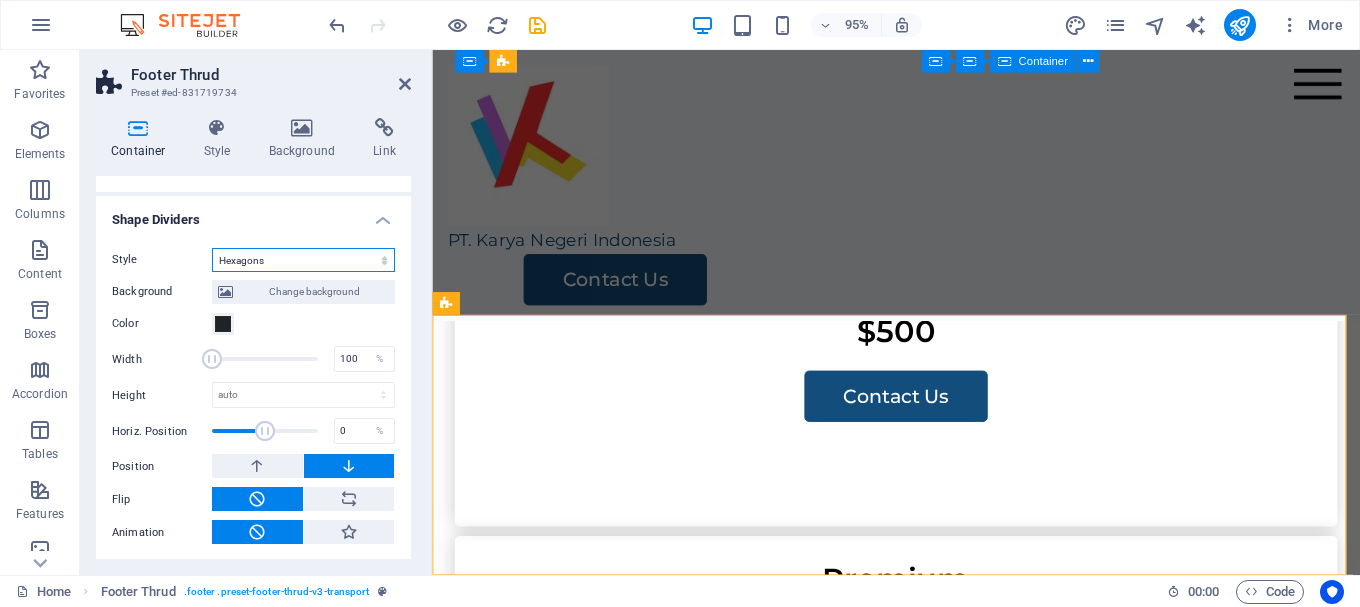 click on "None Triangle Square Diagonal Polygon 1 Polygon 2 Zigzag Multiple Zigzags Waves Multiple Waves Half Circle Circle Circle Shadow Blocks Hexagons Clouds Multiple Clouds Fan Pyramids Book Paint Drip Fire Shredded Paper Arrow" at bounding box center [303, 260] 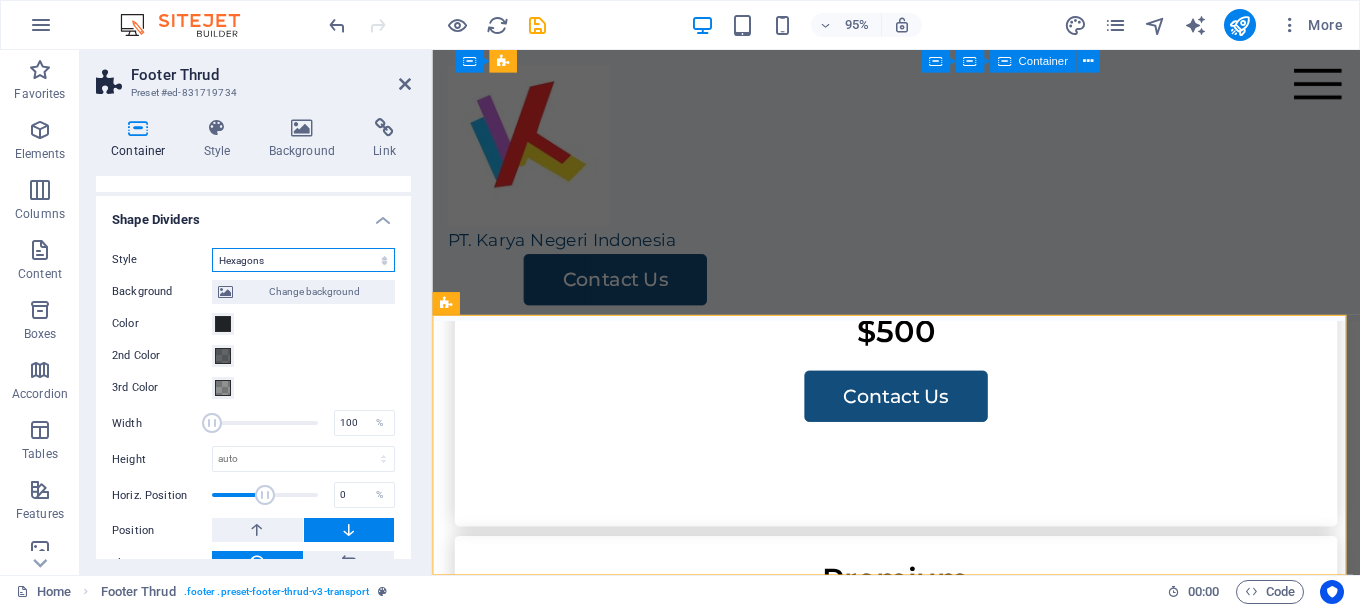 drag, startPoint x: 367, startPoint y: 261, endPoint x: 362, endPoint y: 251, distance: 11.18034 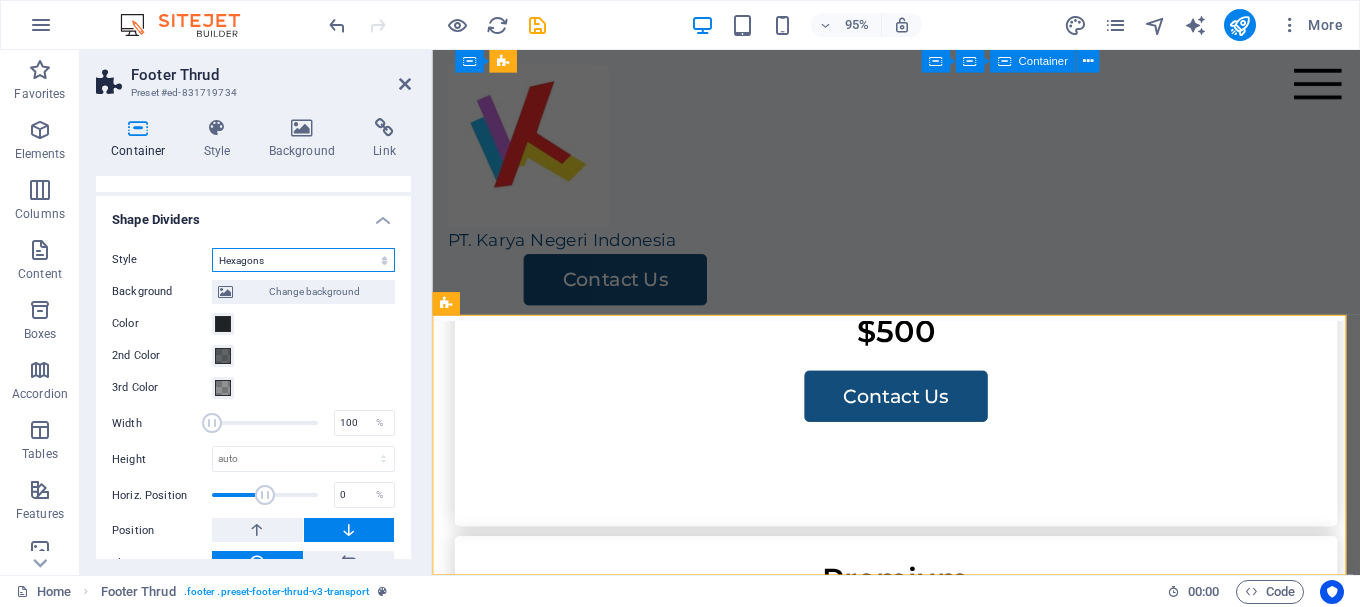 click on "None Triangle Square Diagonal Polygon 1 Polygon 2 Zigzag Multiple Zigzags Waves Multiple Waves Half Circle Circle Circle Shadow Blocks Hexagons Clouds Multiple Clouds Fan Pyramids Book Paint Drip Fire Shredded Paper Arrow" at bounding box center [303, 260] 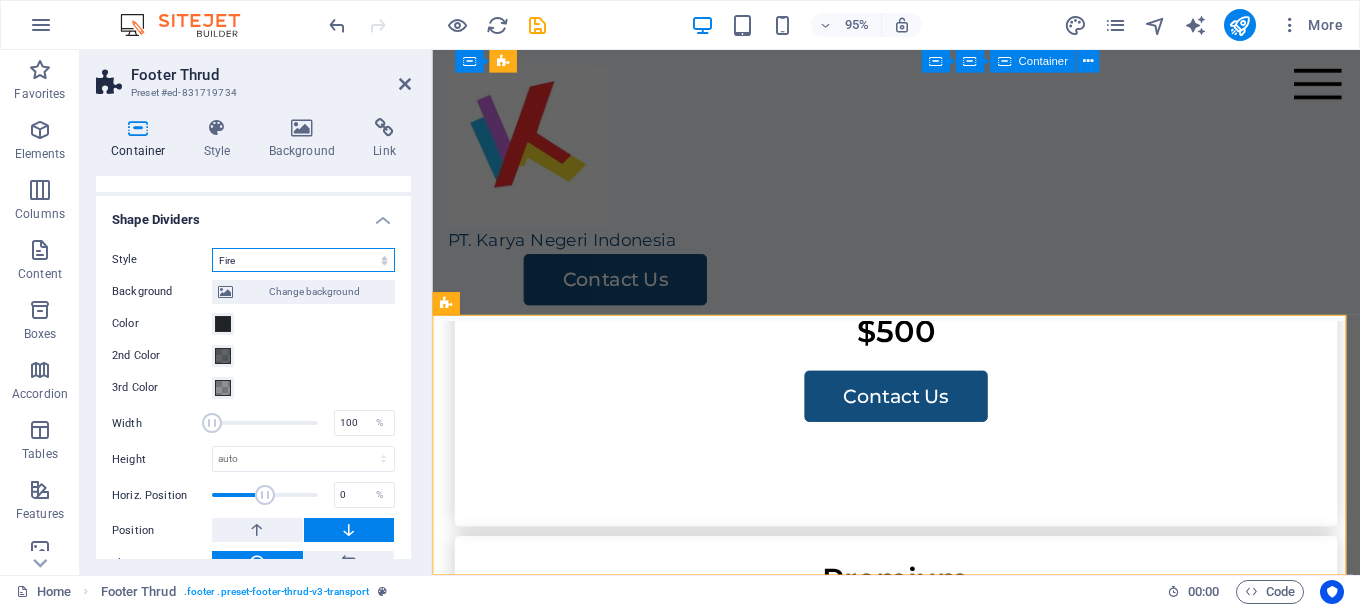 click on "None Triangle Square Diagonal Polygon 1 Polygon 2 Zigzag Multiple Zigzags Waves Multiple Waves Half Circle Circle Circle Shadow Blocks Hexagons Clouds Multiple Clouds Fan Pyramids Book Paint Drip Fire Shredded Paper Arrow" at bounding box center (303, 260) 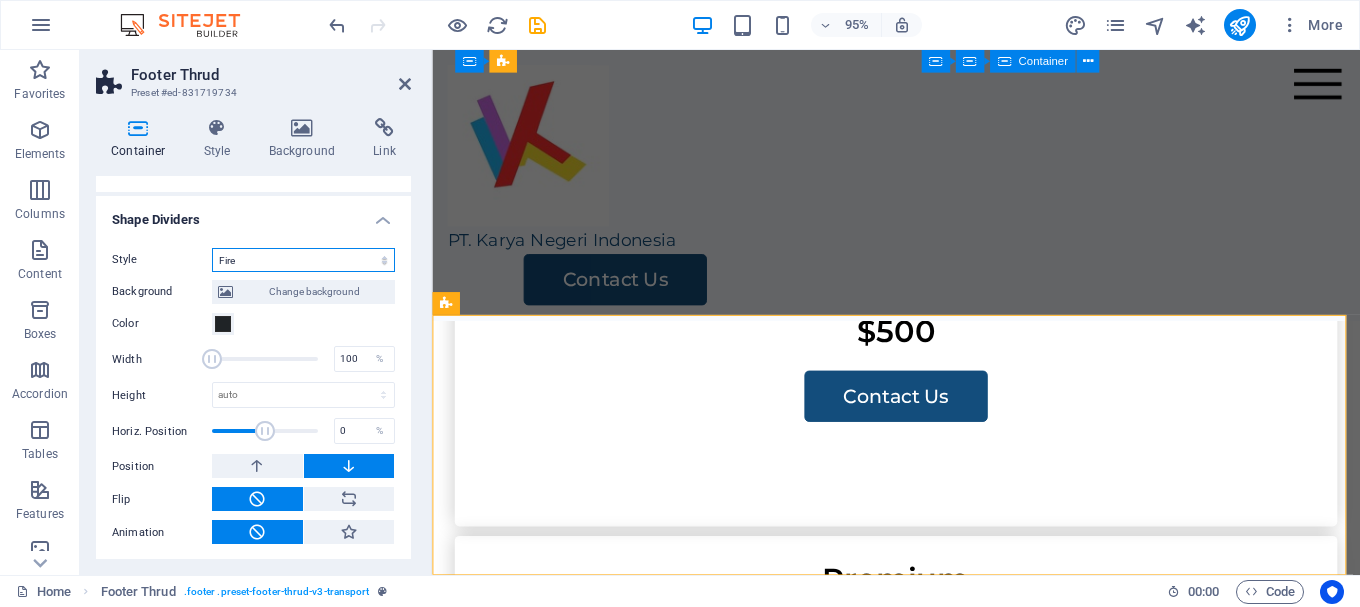 click on "None Triangle Square Diagonal Polygon 1 Polygon 2 Zigzag Multiple Zigzags Waves Multiple Waves Half Circle Circle Circle Shadow Blocks Hexagons Clouds Multiple Clouds Fan Pyramids Book Paint Drip Fire Shredded Paper Arrow" at bounding box center (303, 260) 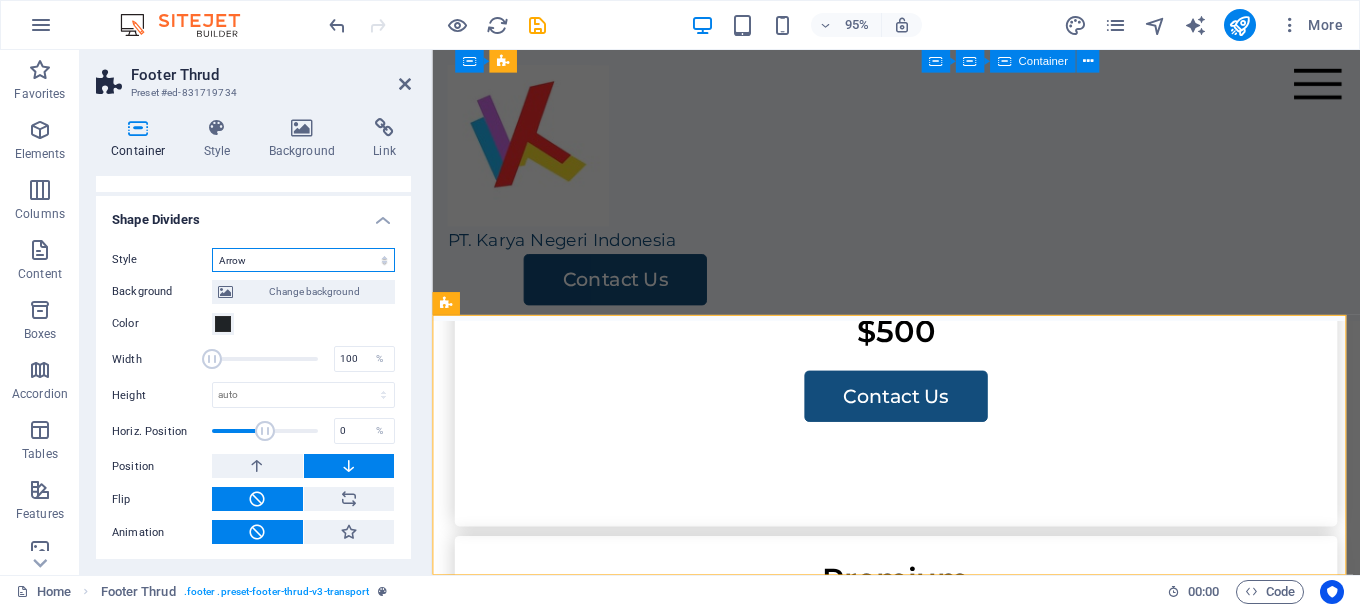 click on "None Triangle Square Diagonal Polygon 1 Polygon 2 Zigzag Multiple Zigzags Waves Multiple Waves Half Circle Circle Circle Shadow Blocks Hexagons Clouds Multiple Clouds Fan Pyramids Book Paint Drip Fire Shredded Paper Arrow" at bounding box center [303, 260] 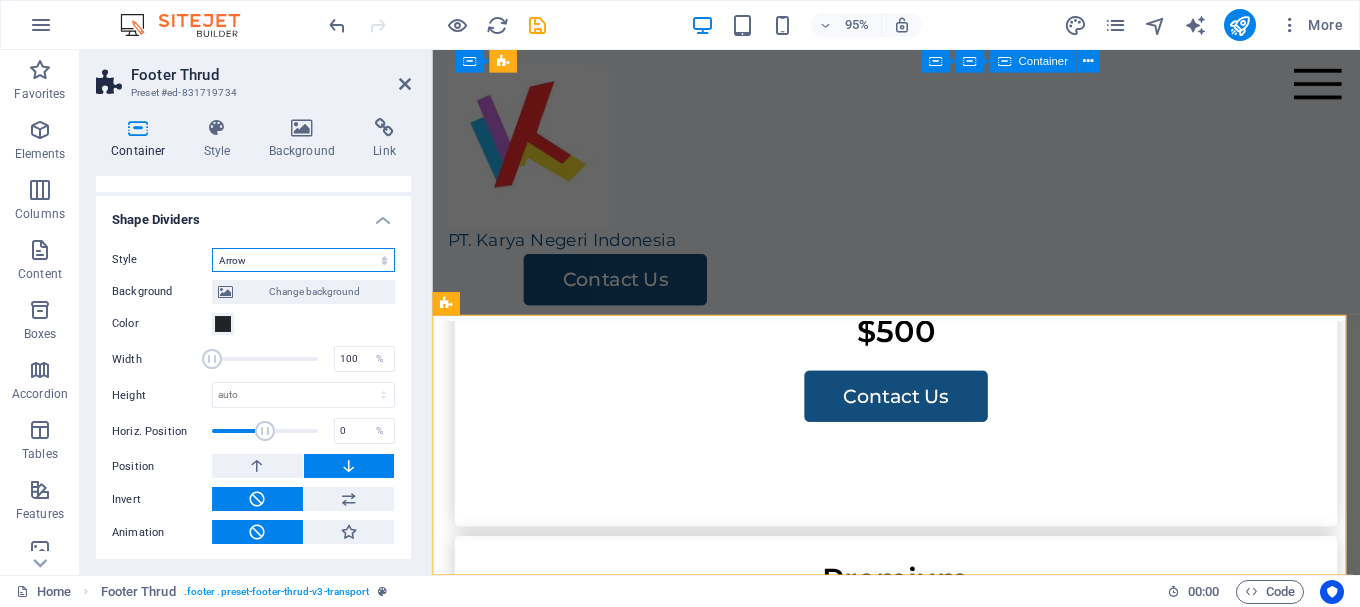 click on "None Triangle Square Diagonal Polygon 1 Polygon 2 Zigzag Multiple Zigzags Waves Multiple Waves Half Circle Circle Circle Shadow Blocks Hexagons Clouds Multiple Clouds Fan Pyramids Book Paint Drip Fire Shredded Paper Arrow" at bounding box center [303, 260] 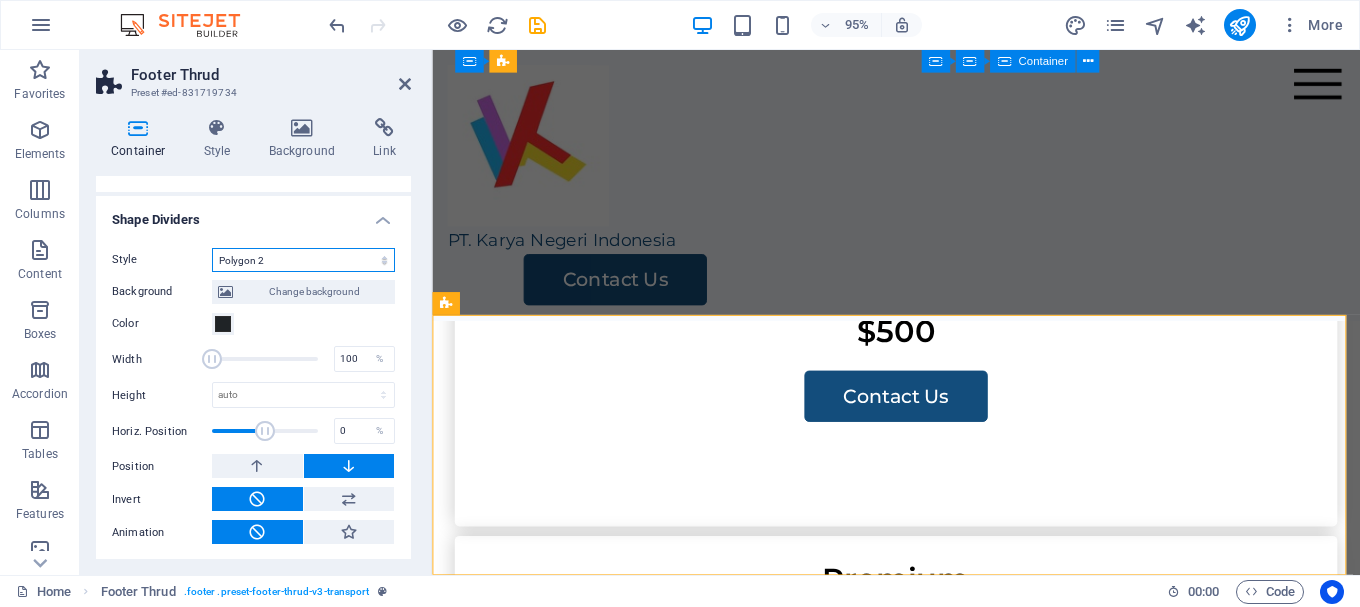 click on "None Triangle Square Diagonal Polygon 1 Polygon 2 Zigzag Multiple Zigzags Waves Multiple Waves Half Circle Circle Circle Shadow Blocks Hexagons Clouds Multiple Clouds Fan Pyramids Book Paint Drip Fire Shredded Paper Arrow" at bounding box center (303, 260) 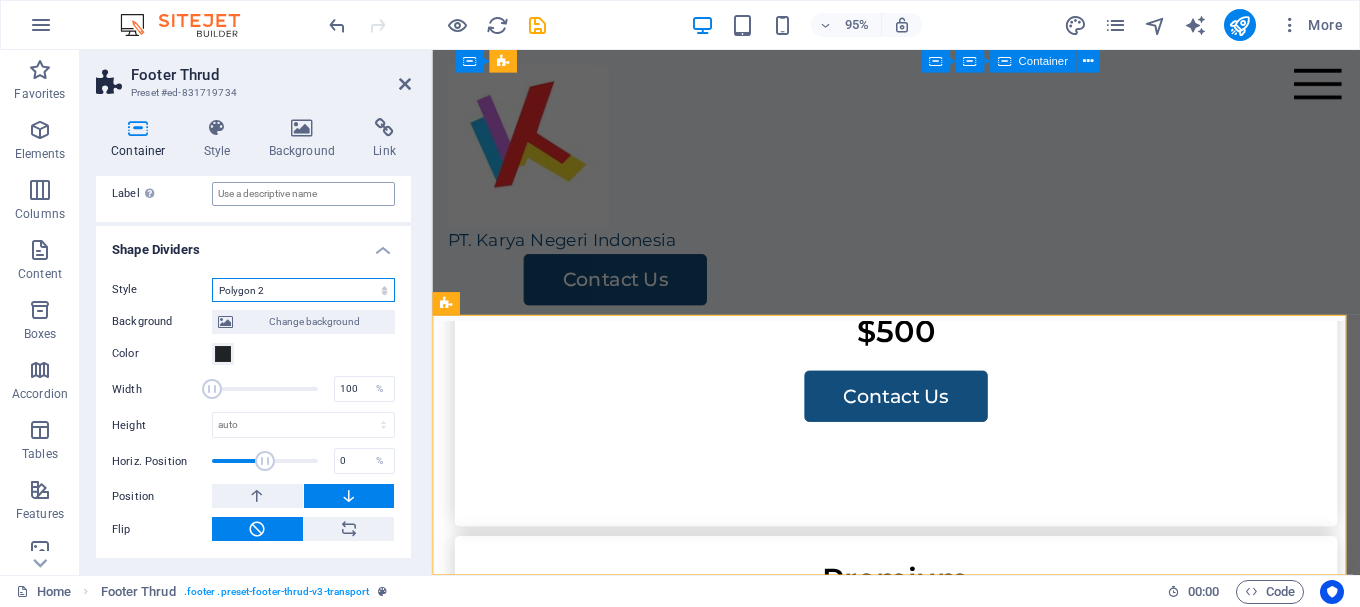 scroll, scrollTop: 633, scrollLeft: 0, axis: vertical 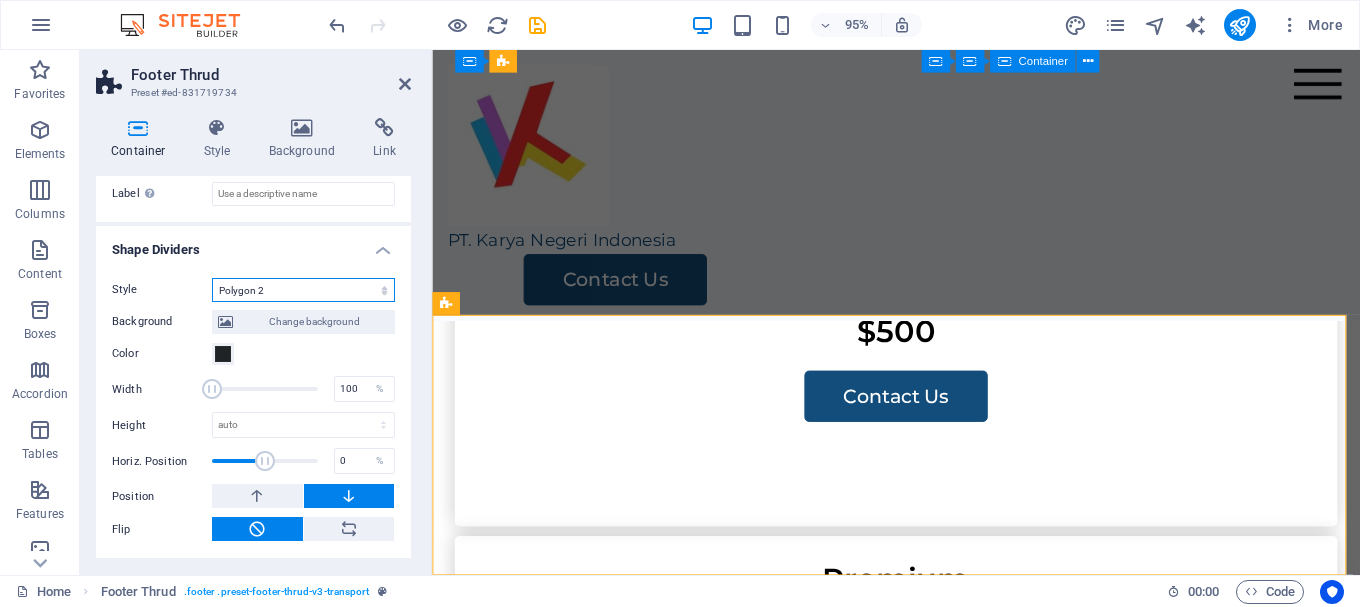 click on "None Triangle Square Diagonal Polygon 1 Polygon 2 Zigzag Multiple Zigzags Waves Multiple Waves Half Circle Circle Circle Shadow Blocks Hexagons Clouds Multiple Clouds Fan Pyramids Book Paint Drip Fire Shredded Paper Arrow" at bounding box center (303, 290) 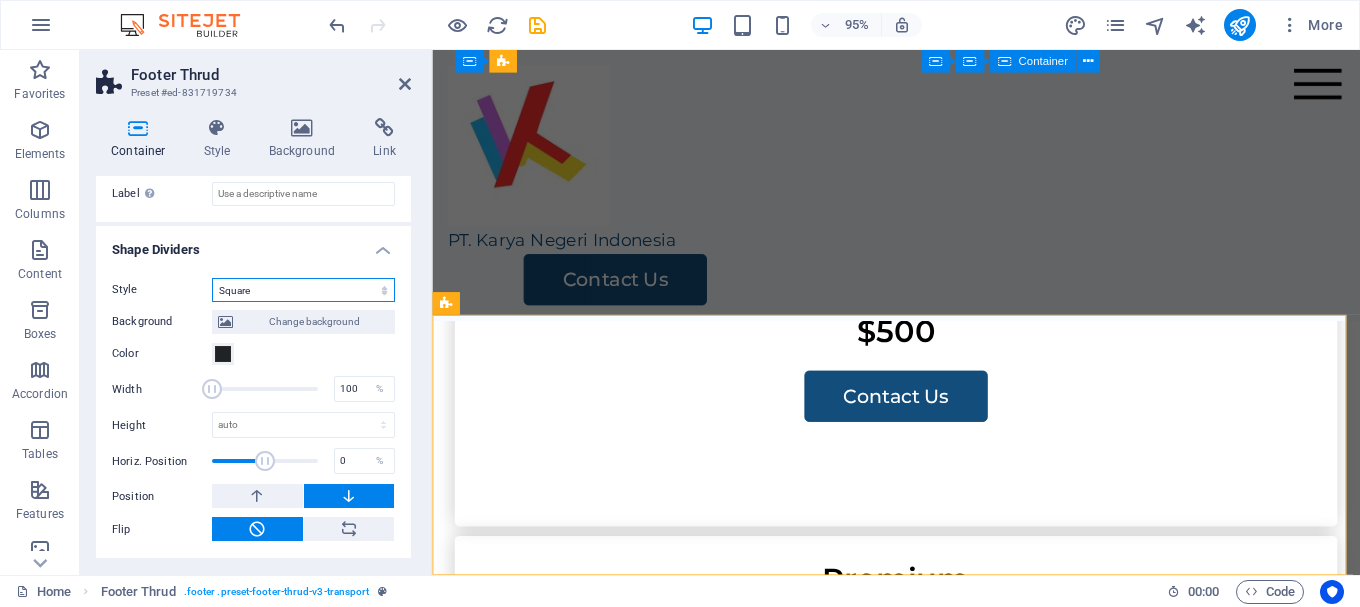 click on "None Triangle Square Diagonal Polygon 1 Polygon 2 Zigzag Multiple Zigzags Waves Multiple Waves Half Circle Circle Circle Shadow Blocks Hexagons Clouds Multiple Clouds Fan Pyramids Book Paint Drip Fire Shredded Paper Arrow" at bounding box center [303, 290] 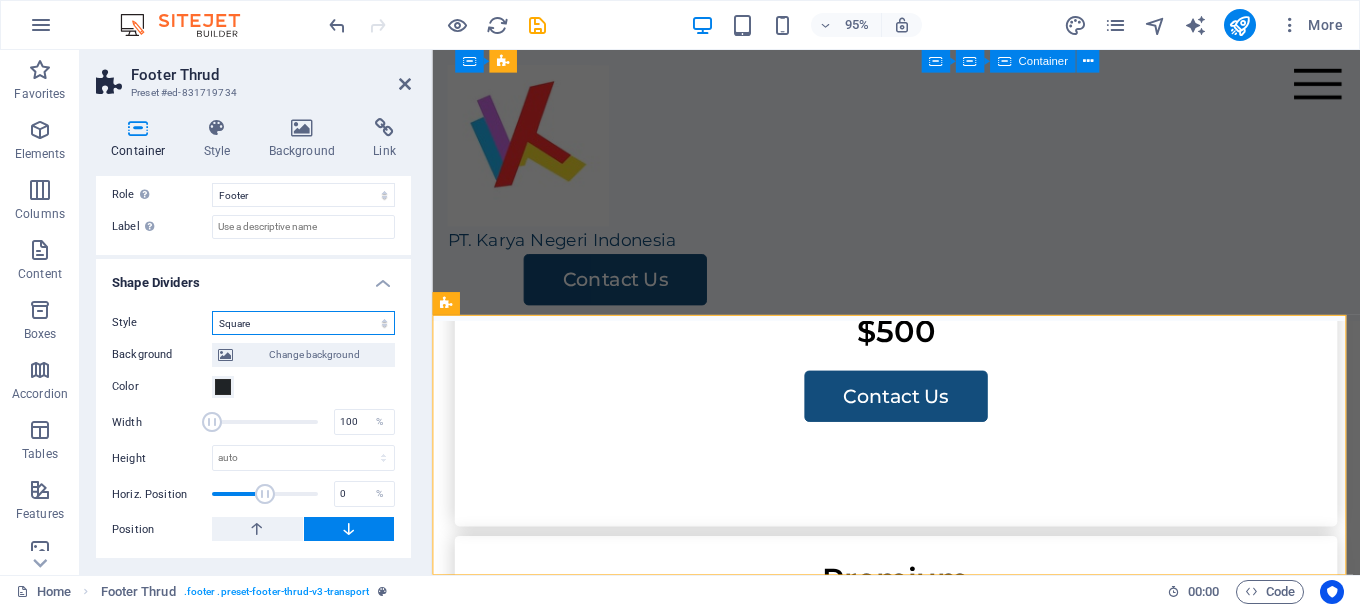 scroll, scrollTop: 600, scrollLeft: 0, axis: vertical 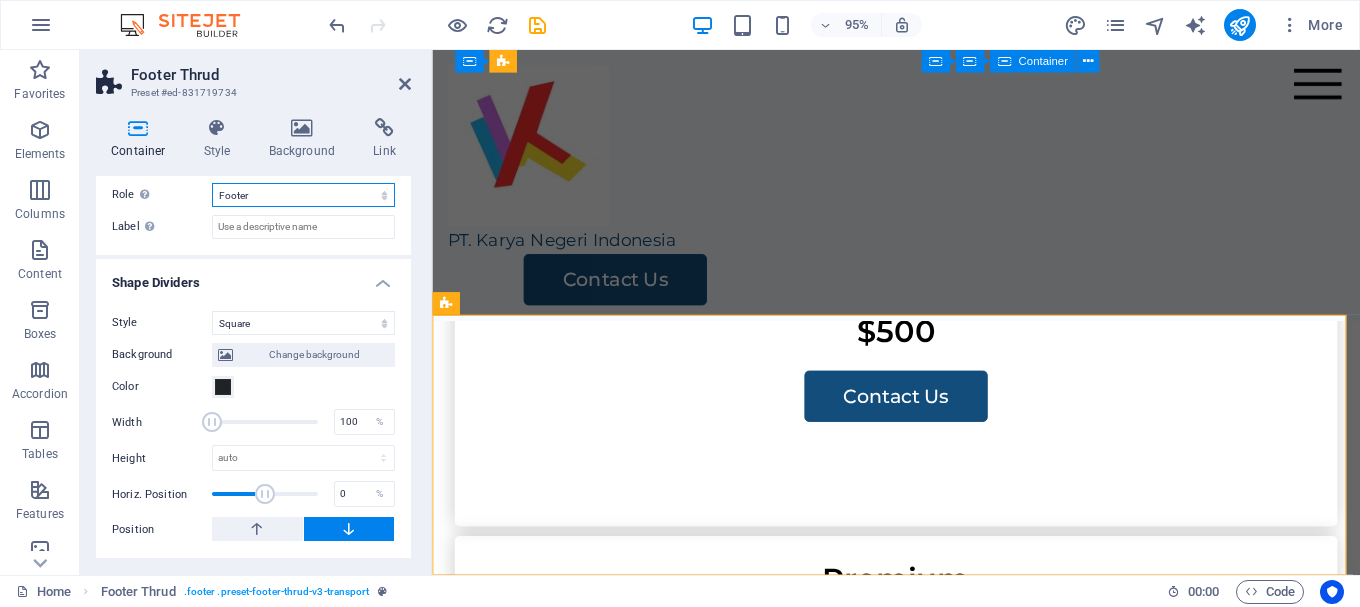 click on "None Alert Article Banner Comment Complementary Dialog Footer Header Marquee Presentation Region Section Separator Status Timer" at bounding box center [303, 195] 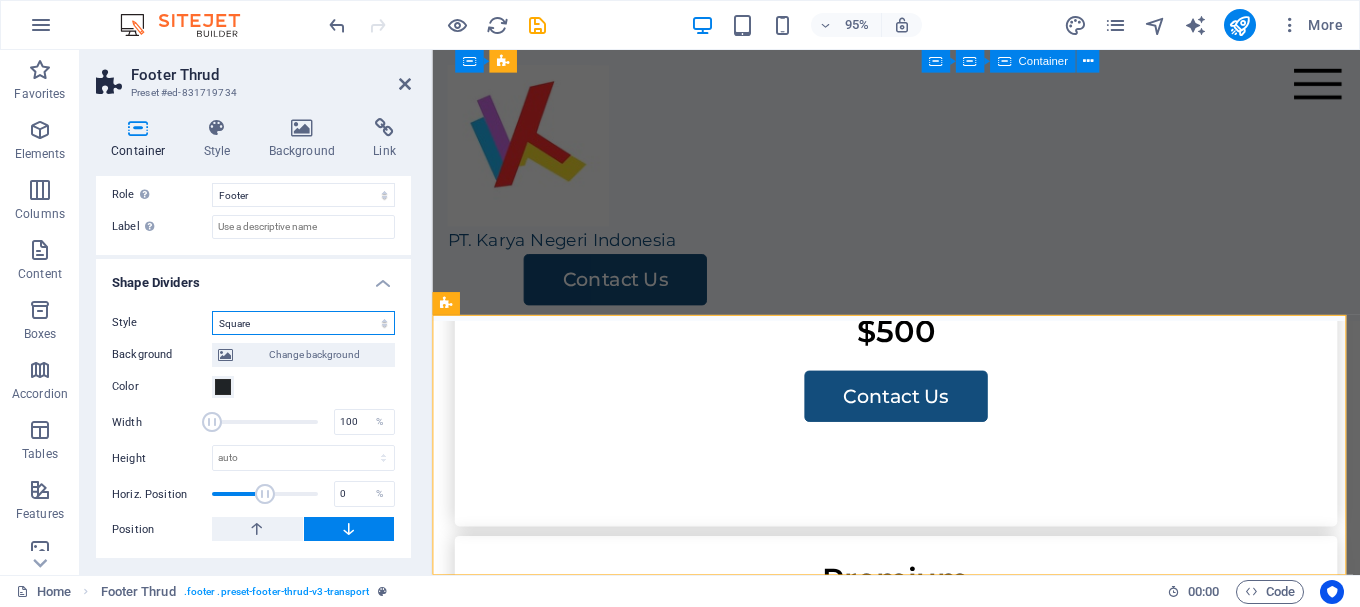 click on "None Triangle Square Diagonal Polygon 1 Polygon 2 Zigzag Multiple Zigzags Waves Multiple Waves Half Circle Circle Circle Shadow Blocks Hexagons Clouds Multiple Clouds Fan Pyramids Book Paint Drip Fire Shredded Paper Arrow" at bounding box center [303, 323] 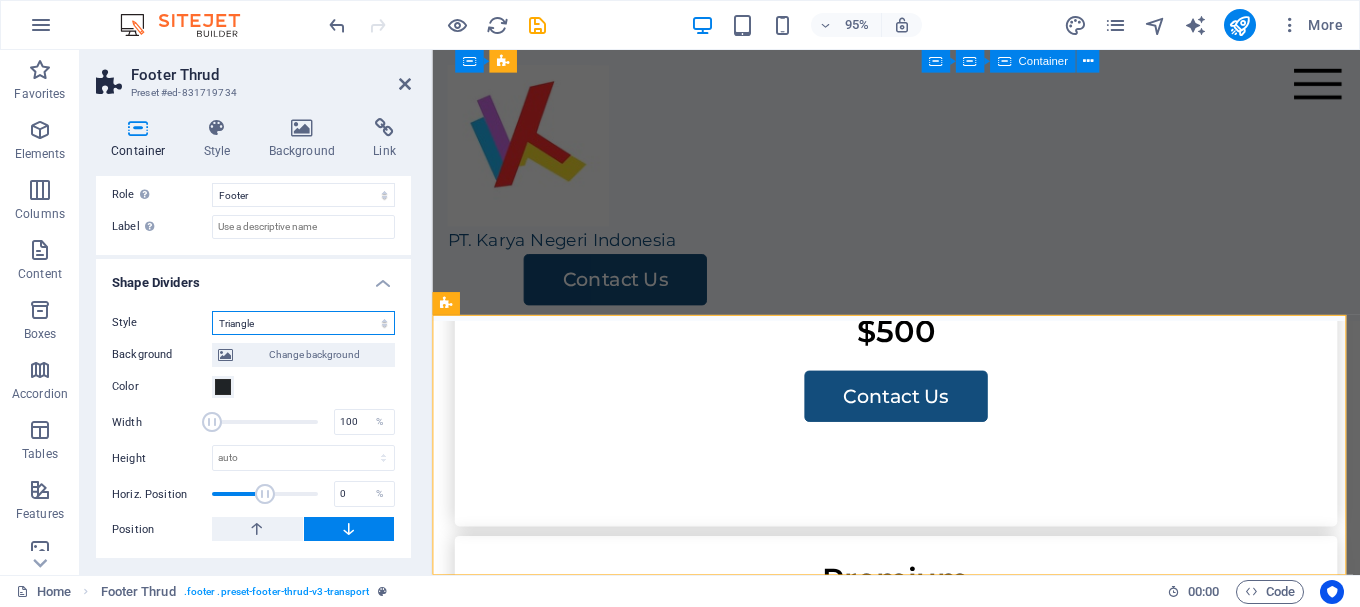 click on "None Triangle Square Diagonal Polygon 1 Polygon 2 Zigzag Multiple Zigzags Waves Multiple Waves Half Circle Circle Circle Shadow Blocks Hexagons Clouds Multiple Clouds Fan Pyramids Book Paint Drip Fire Shredded Paper Arrow" at bounding box center (303, 323) 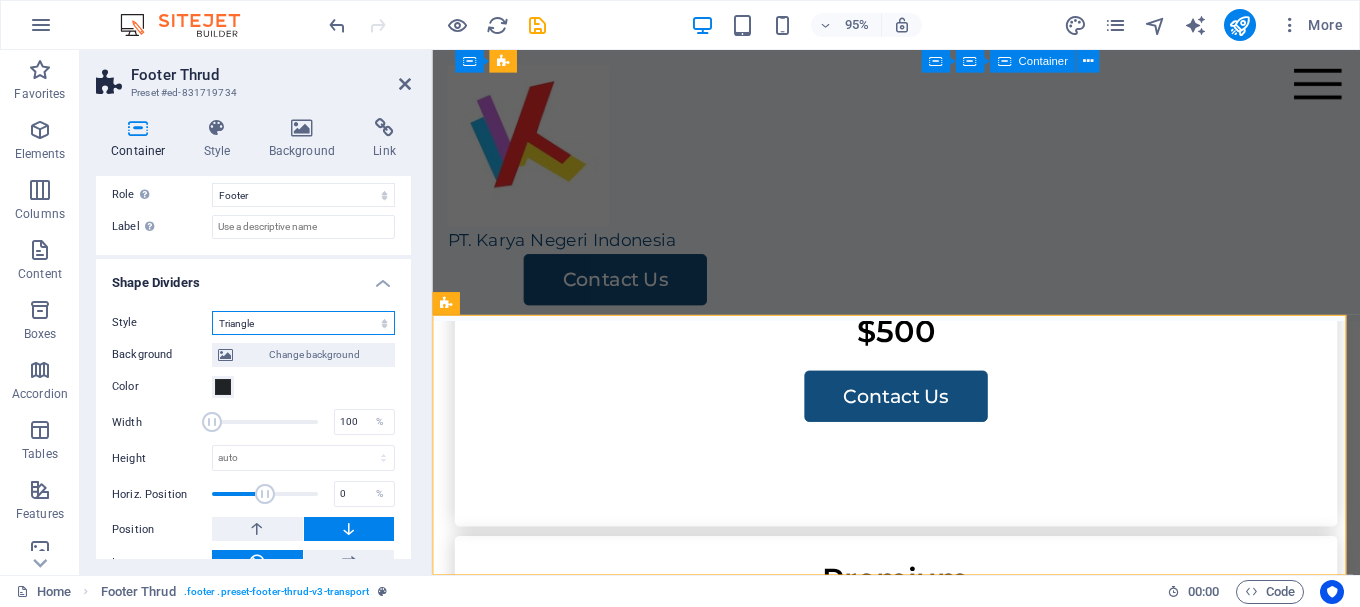 click on "None Triangle Square Diagonal Polygon 1 Polygon 2 Zigzag Multiple Zigzags Waves Multiple Waves Half Circle Circle Circle Shadow Blocks Hexagons Clouds Multiple Clouds Fan Pyramids Book Paint Drip Fire Shredded Paper Arrow" at bounding box center [303, 323] 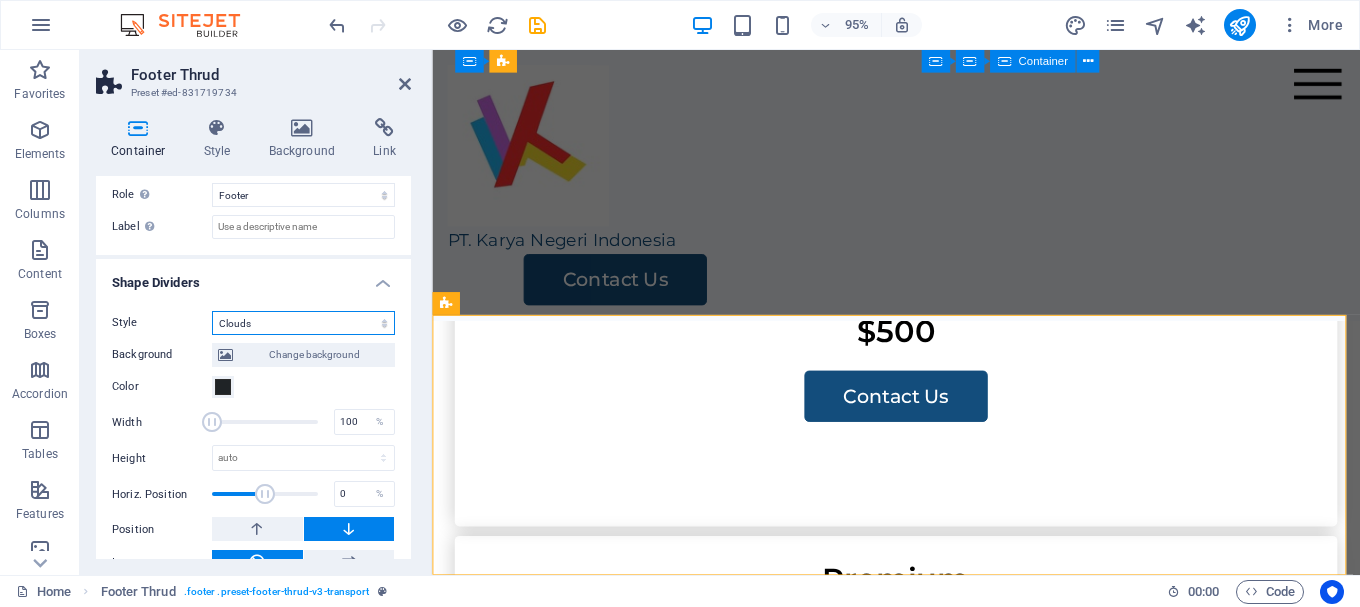 click on "None Triangle Square Diagonal Polygon 1 Polygon 2 Zigzag Multiple Zigzags Waves Multiple Waves Half Circle Circle Circle Shadow Blocks Hexagons Clouds Multiple Clouds Fan Pyramids Book Paint Drip Fire Shredded Paper Arrow" at bounding box center [303, 323] 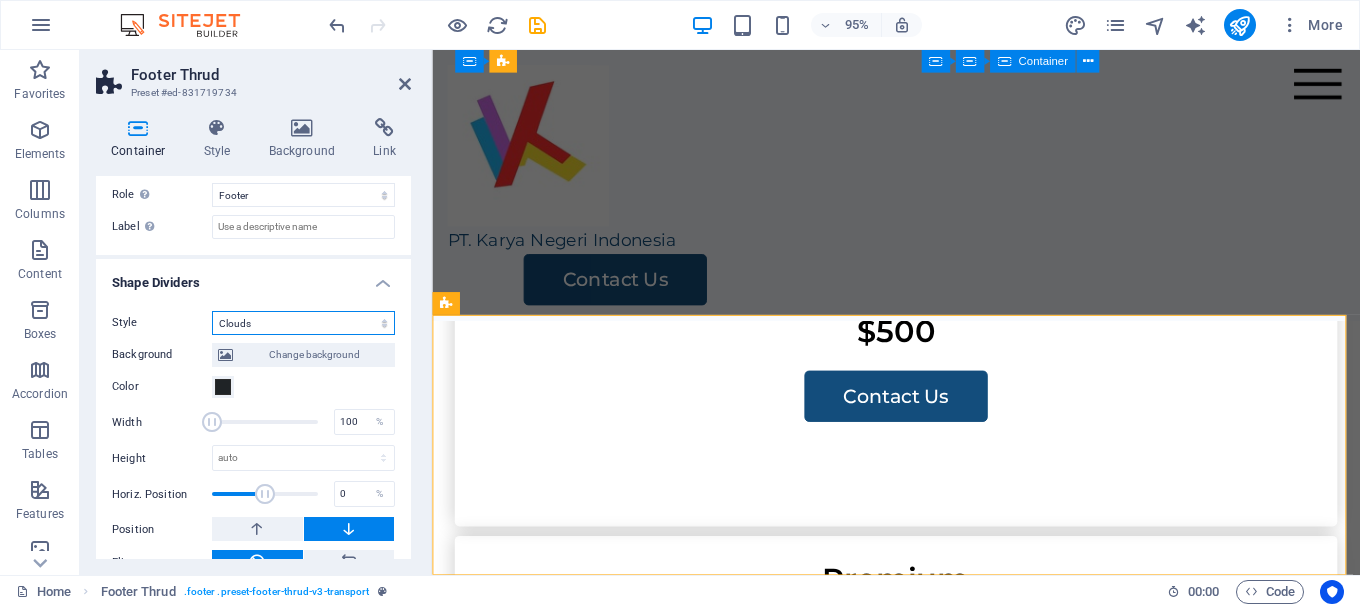 click on "None Triangle Square Diagonal Polygon 1 Polygon 2 Zigzag Multiple Zigzags Waves Multiple Waves Half Circle Circle Circle Shadow Blocks Hexagons Clouds Multiple Clouds Fan Pyramids Book Paint Drip Fire Shredded Paper Arrow" at bounding box center (303, 323) 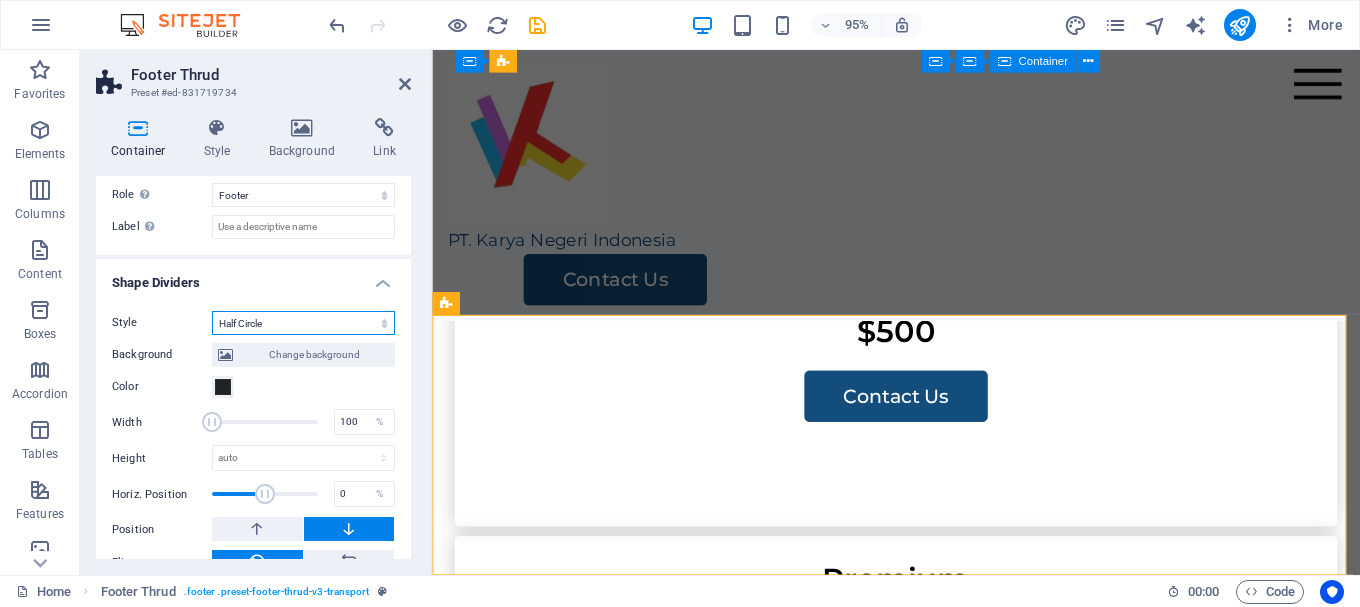 click on "None Triangle Square Diagonal Polygon 1 Polygon 2 Zigzag Multiple Zigzags Waves Multiple Waves Half Circle Circle Circle Shadow Blocks Hexagons Clouds Multiple Clouds Fan Pyramids Book Paint Drip Fire Shredded Paper Arrow" at bounding box center [303, 323] 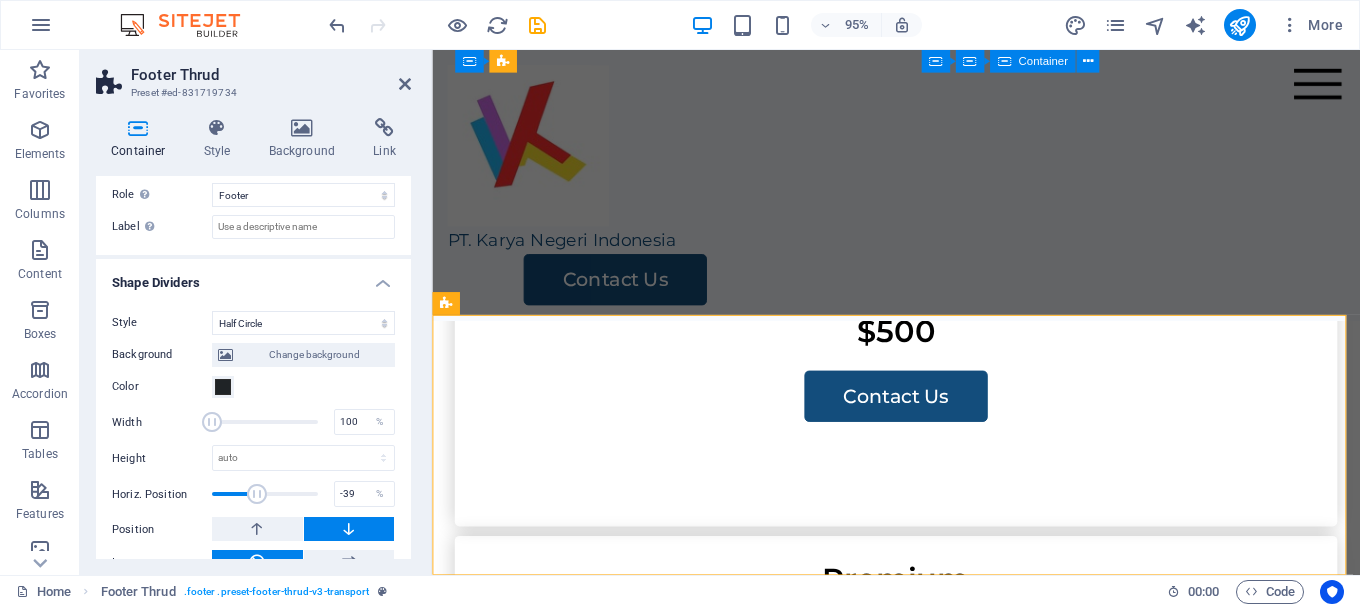 drag, startPoint x: 269, startPoint y: 494, endPoint x: 255, endPoint y: 496, distance: 14.142136 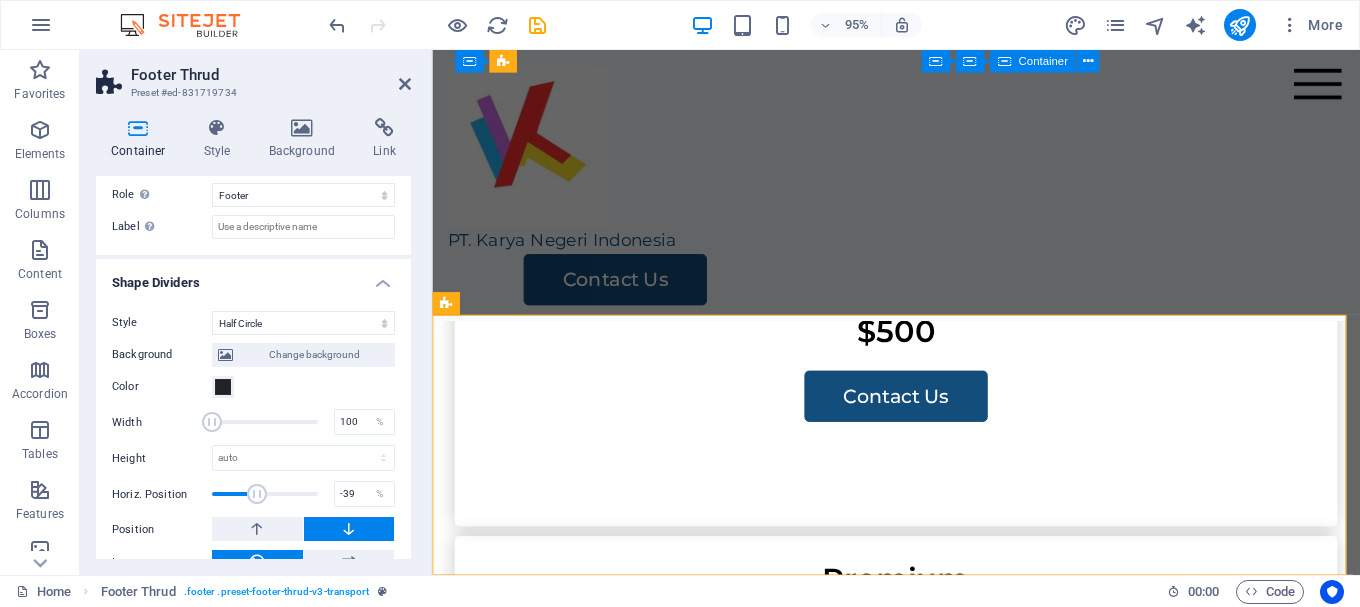 click at bounding box center [257, 494] 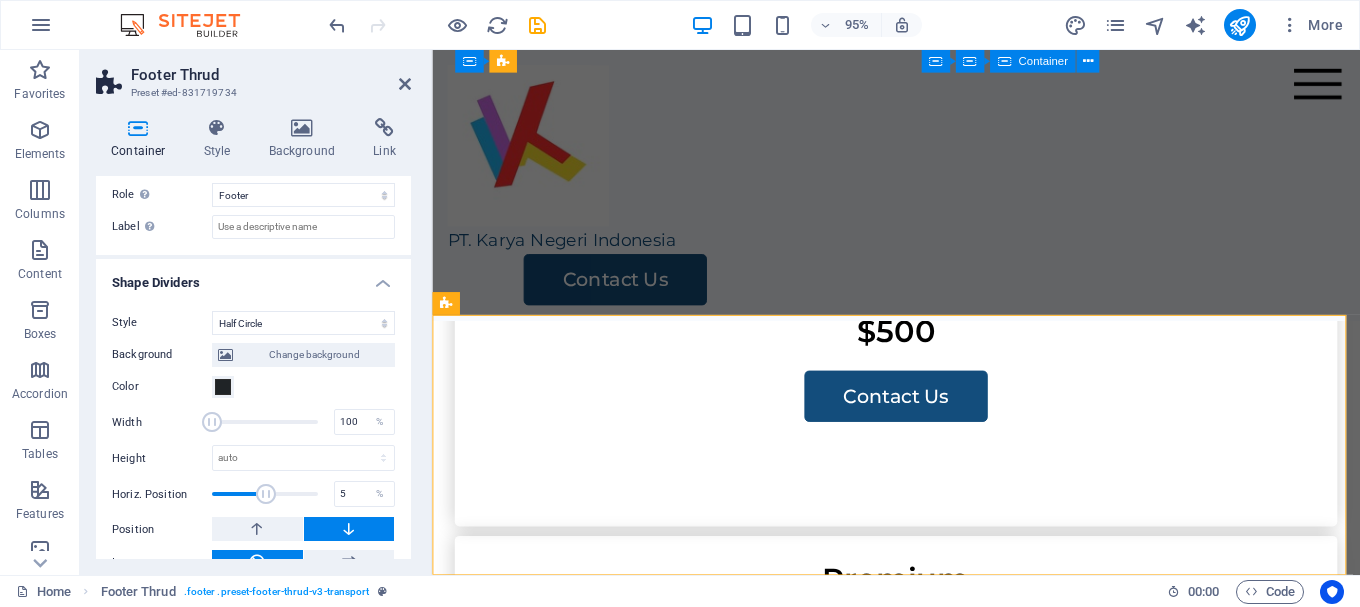 type on "0" 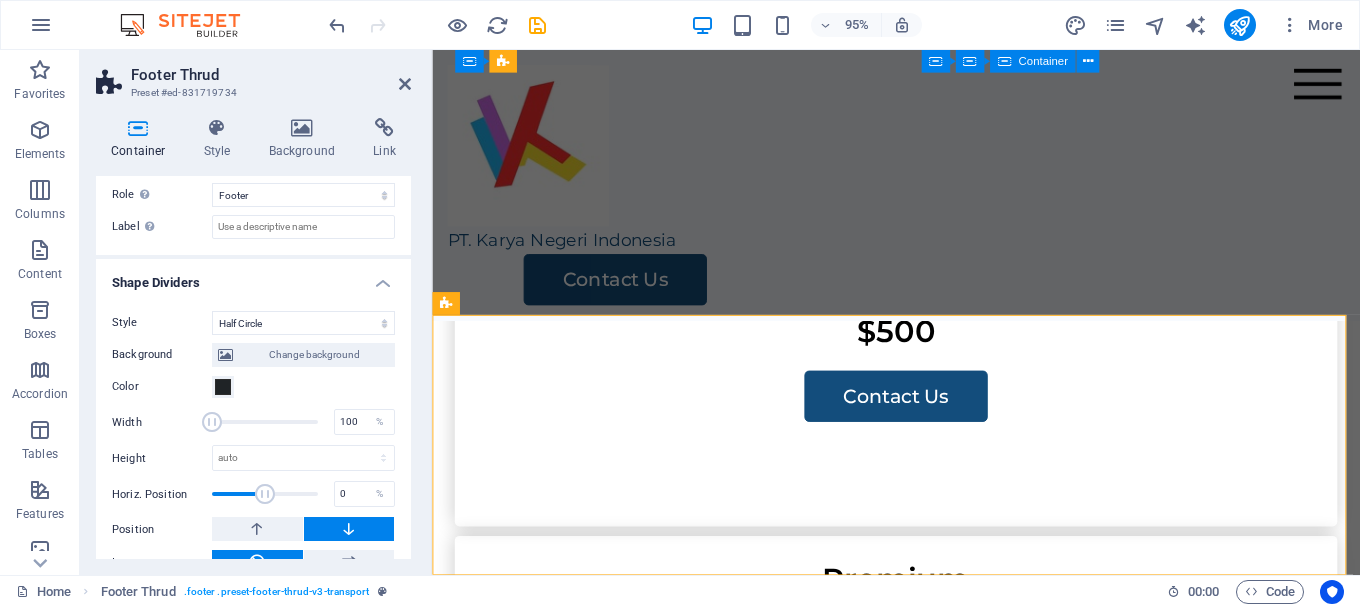 click at bounding box center [265, 494] 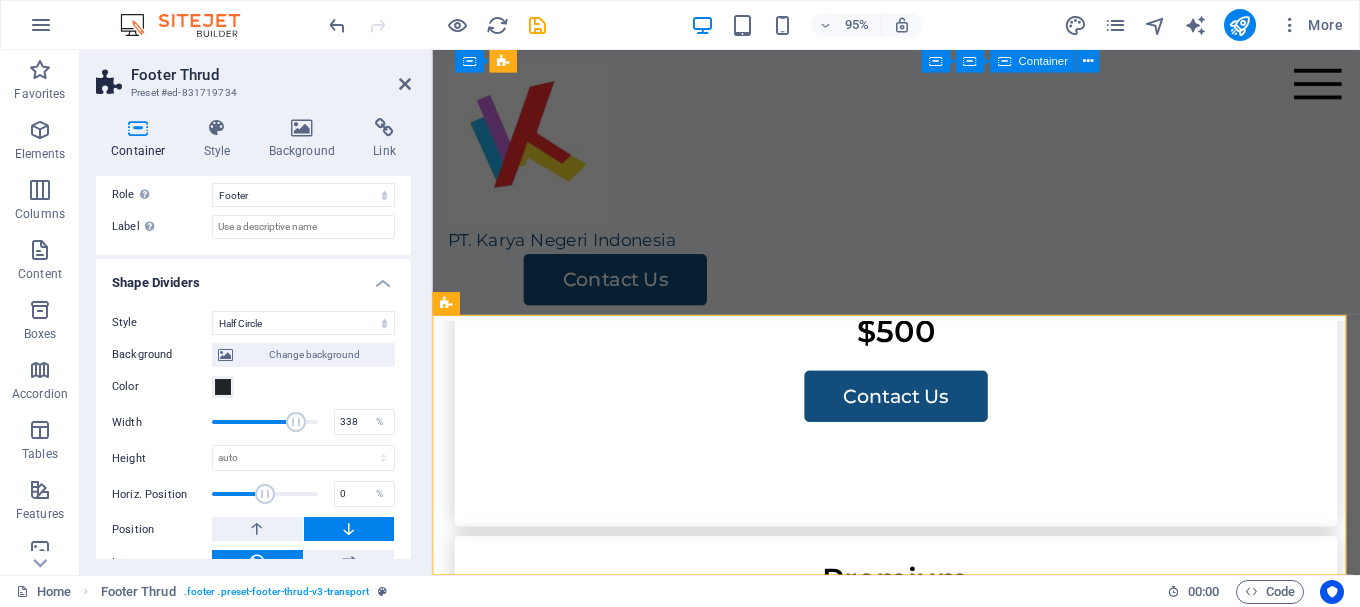 drag, startPoint x: 213, startPoint y: 422, endPoint x: 293, endPoint y: 428, distance: 80.224686 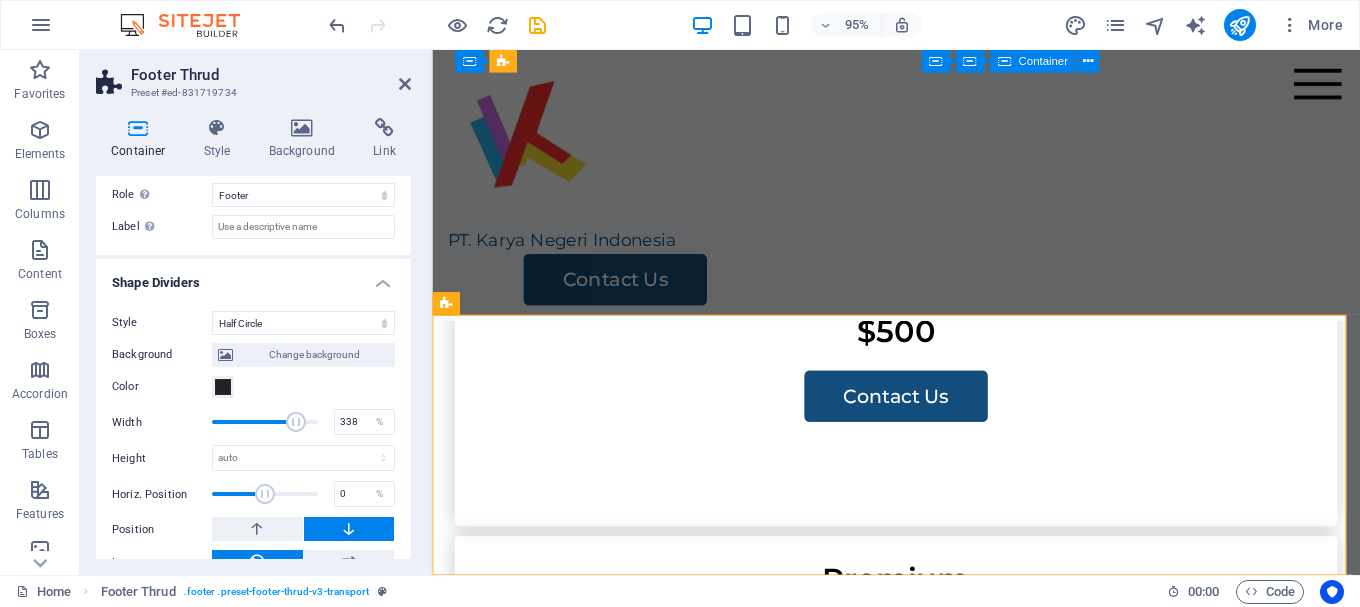 click at bounding box center (296, 422) 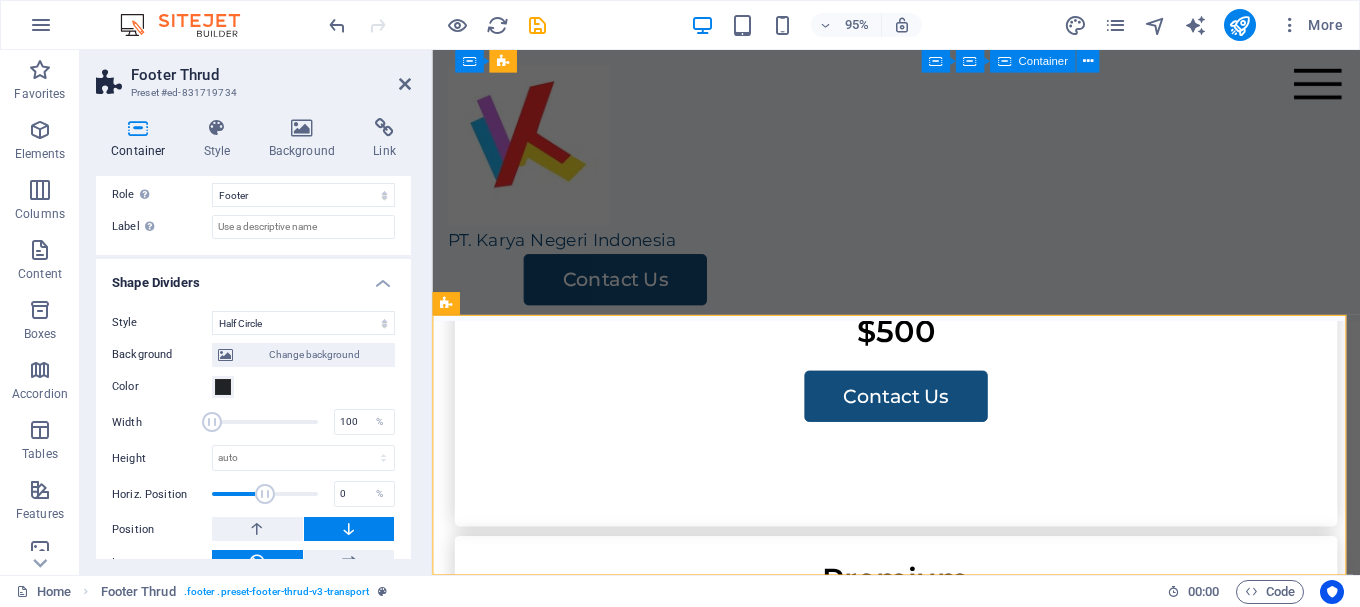 drag, startPoint x: 294, startPoint y: 428, endPoint x: 188, endPoint y: 429, distance: 106.004715 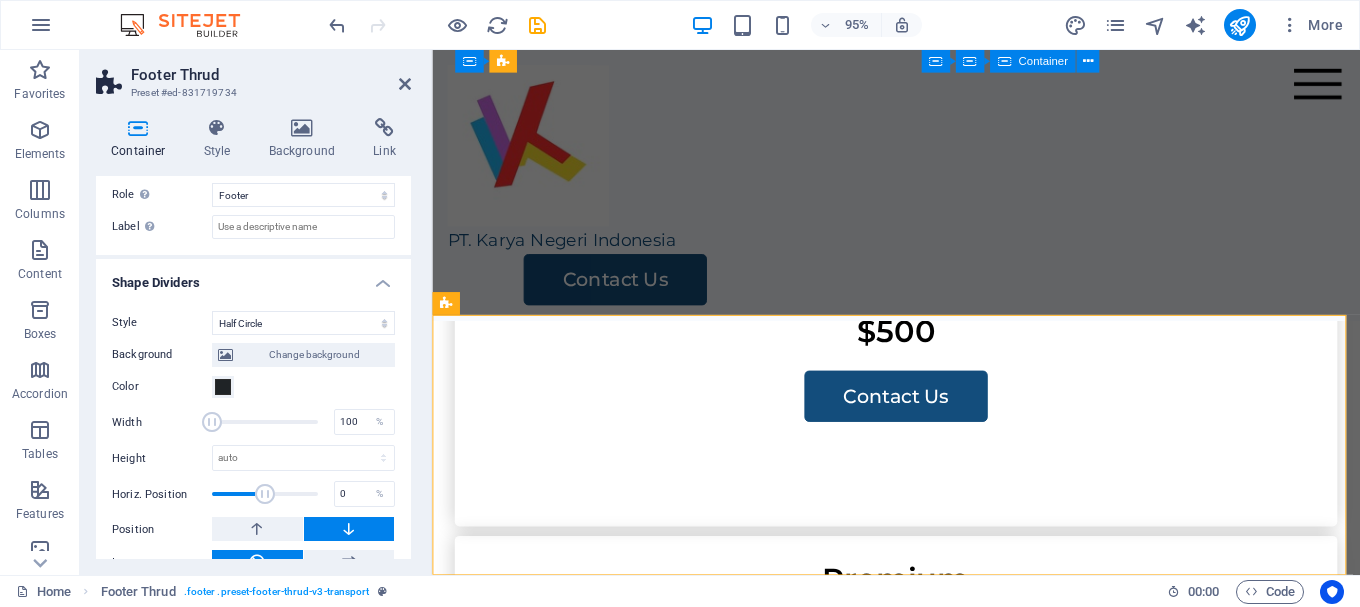 click on "Width 100 %" at bounding box center [253, 422] 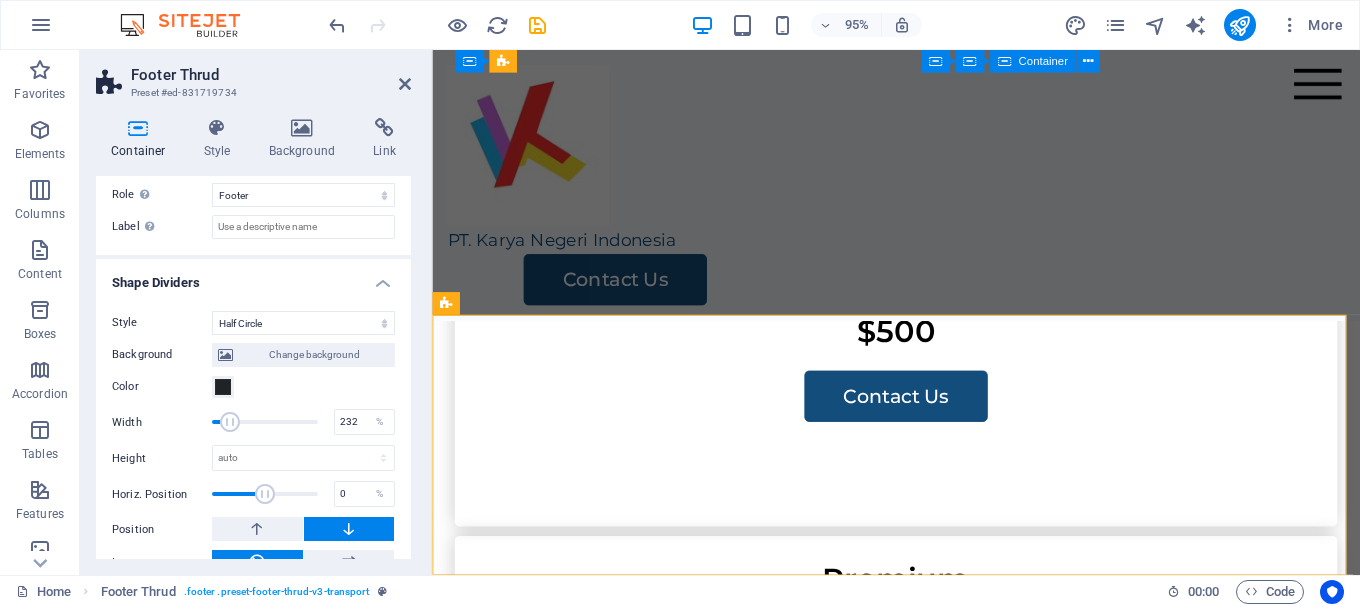 drag, startPoint x: 209, startPoint y: 423, endPoint x: 257, endPoint y: 428, distance: 48.259712 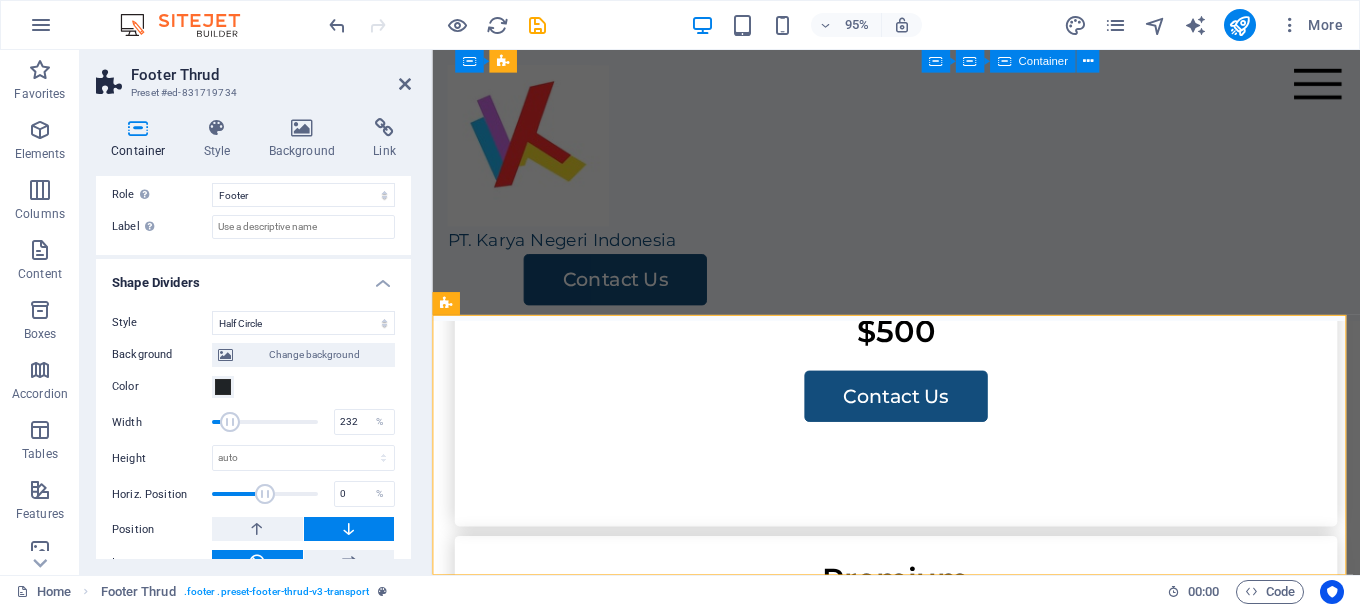 click at bounding box center (230, 422) 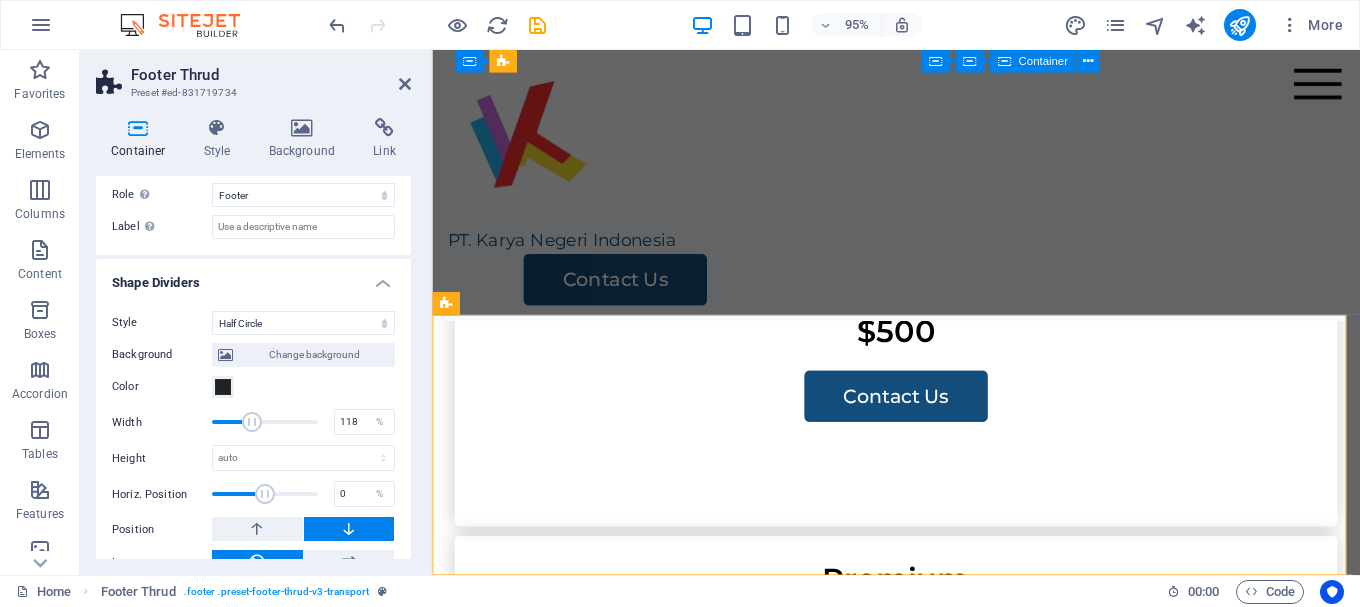 type on "100" 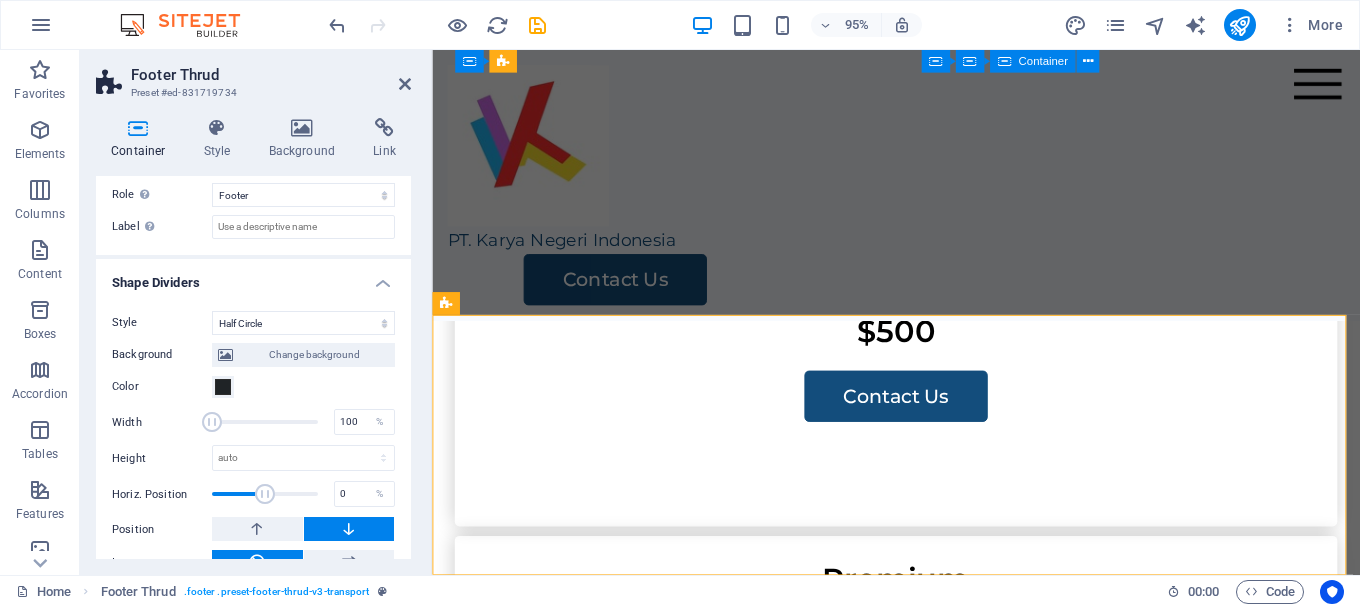 drag, startPoint x: 250, startPoint y: 428, endPoint x: 196, endPoint y: 430, distance: 54.037025 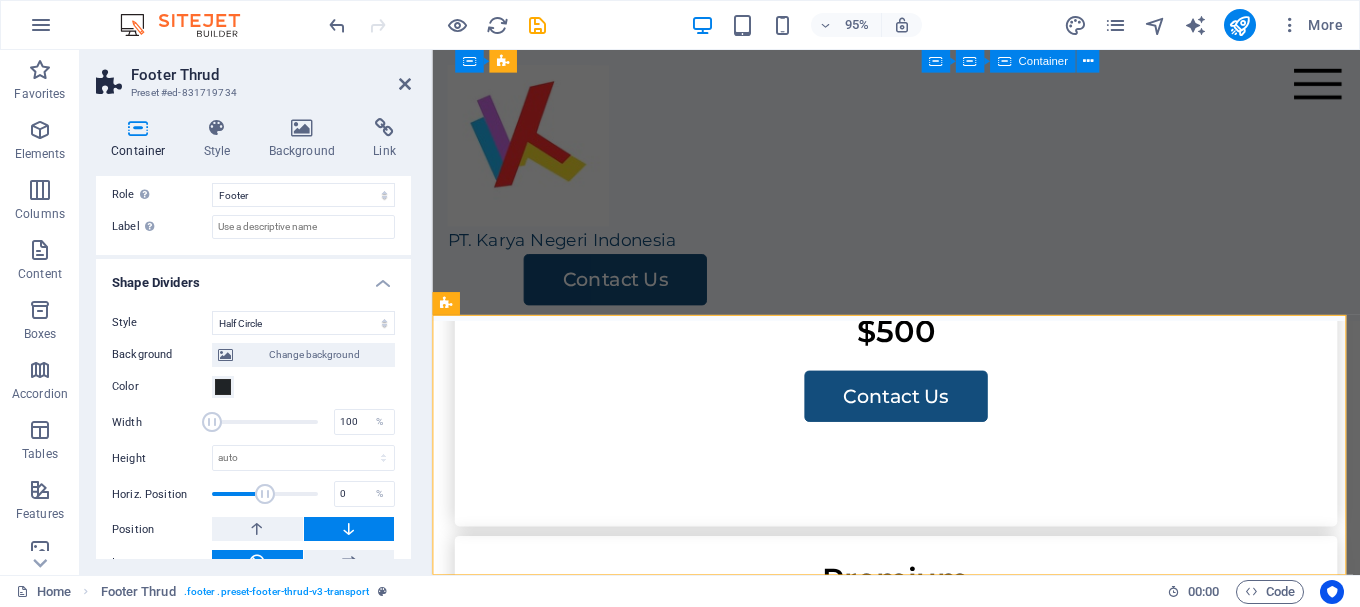 click on "Width 100 %" at bounding box center [253, 422] 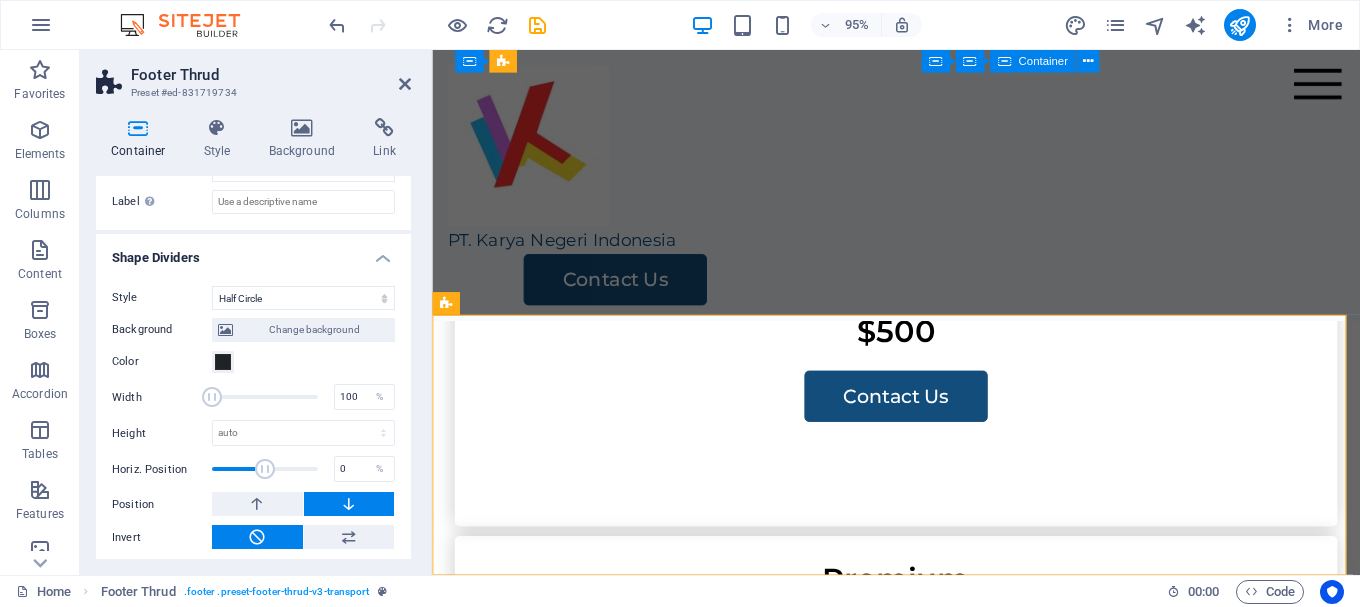 scroll, scrollTop: 632, scrollLeft: 0, axis: vertical 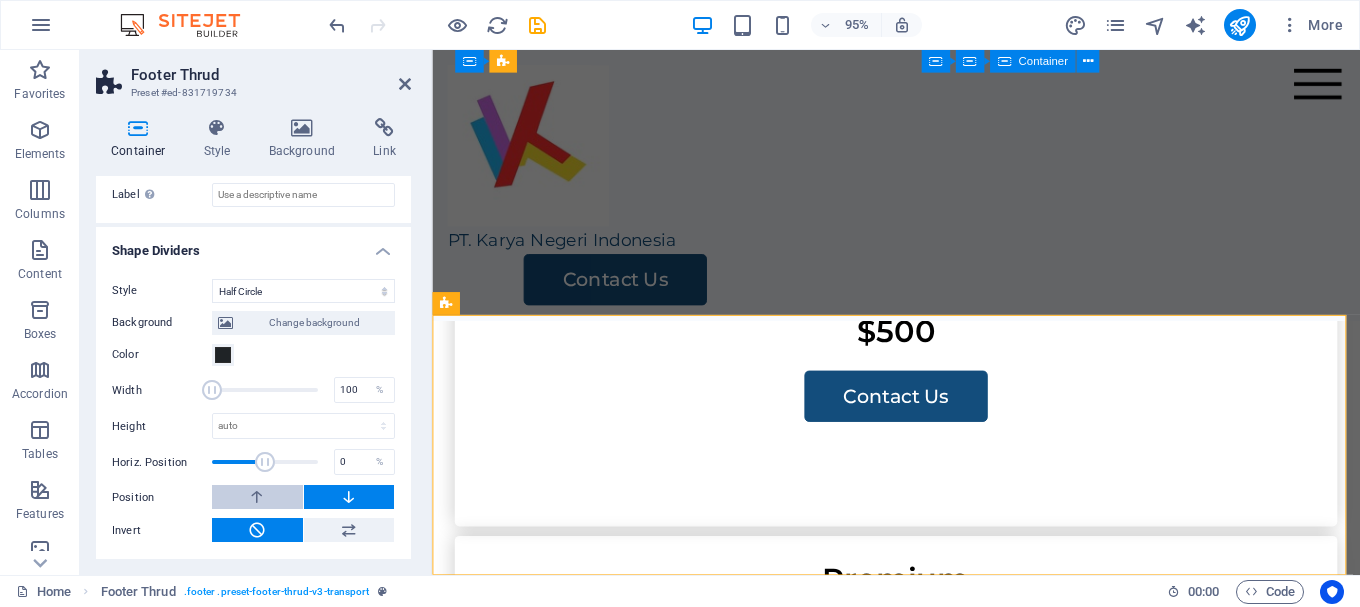 click at bounding box center (257, 497) 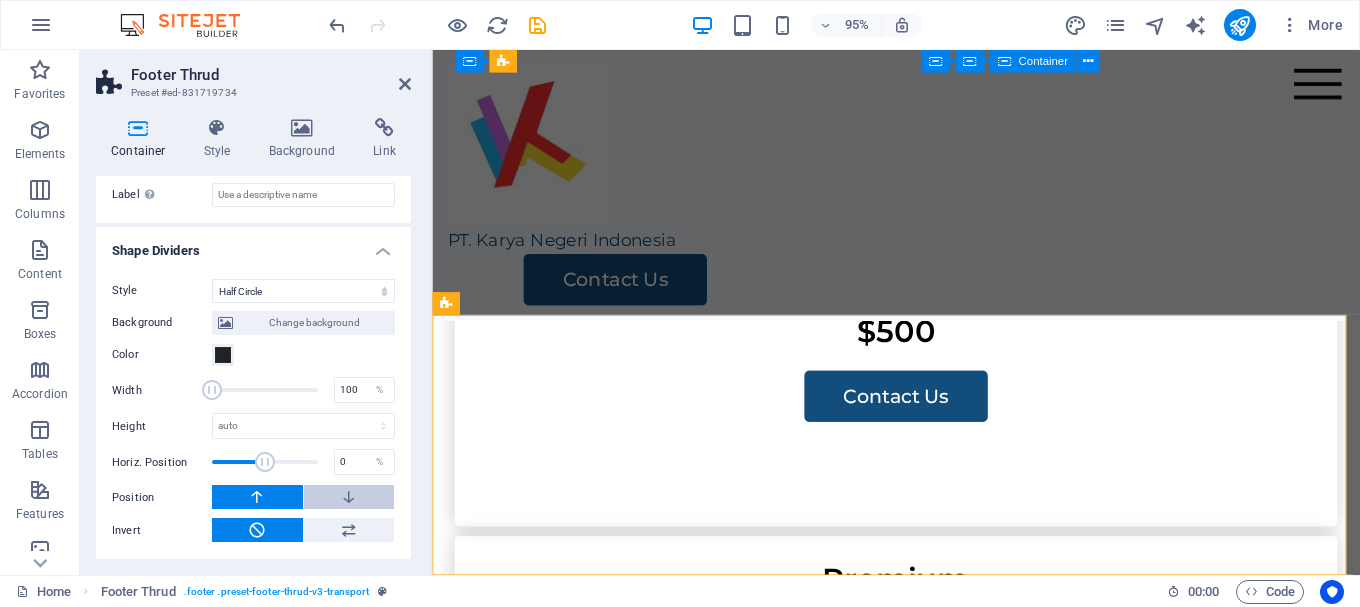 click at bounding box center [349, 497] 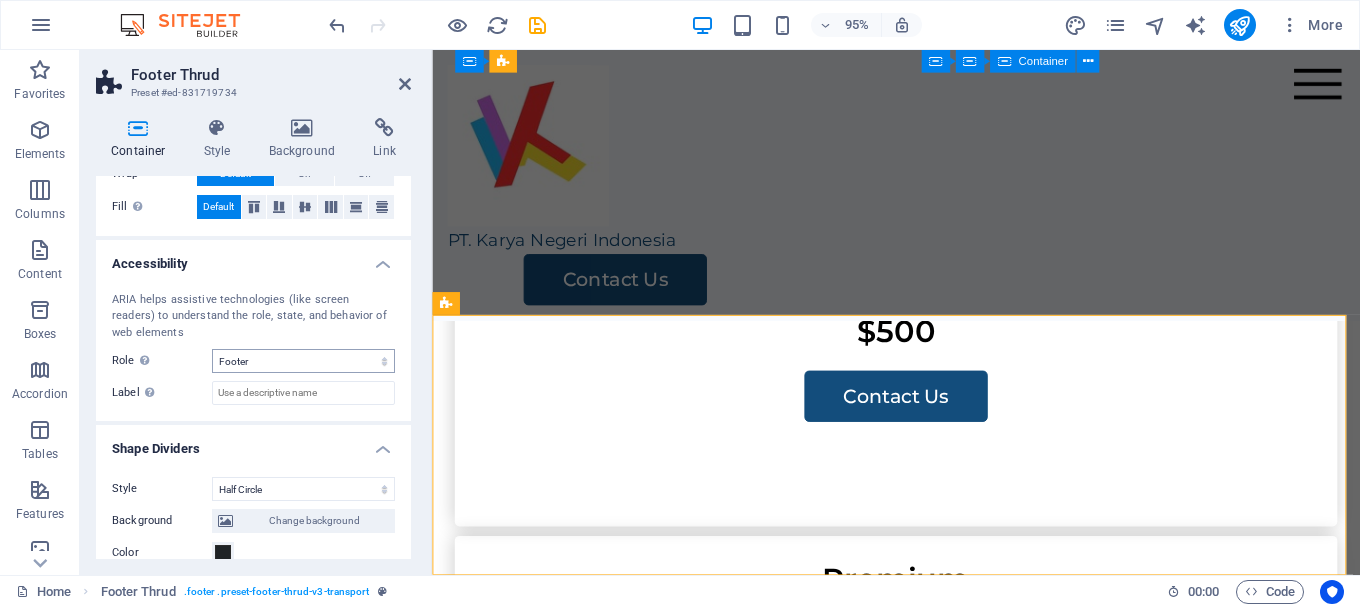scroll, scrollTop: 432, scrollLeft: 0, axis: vertical 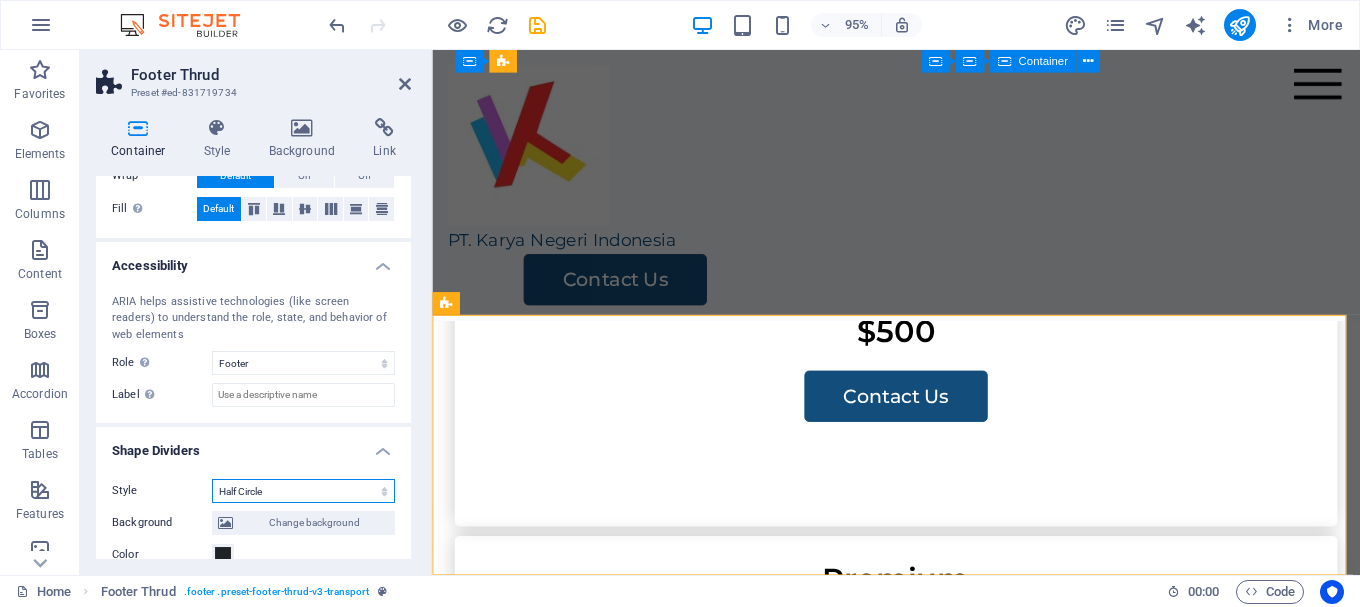 click on "None Triangle Square Diagonal Polygon 1 Polygon 2 Zigzag Multiple Zigzags Waves Multiple Waves Half Circle Circle Circle Shadow Blocks Hexagons Clouds Multiple Clouds Fan Pyramids Book Paint Drip Fire Shredded Paper Arrow" at bounding box center (303, 491) 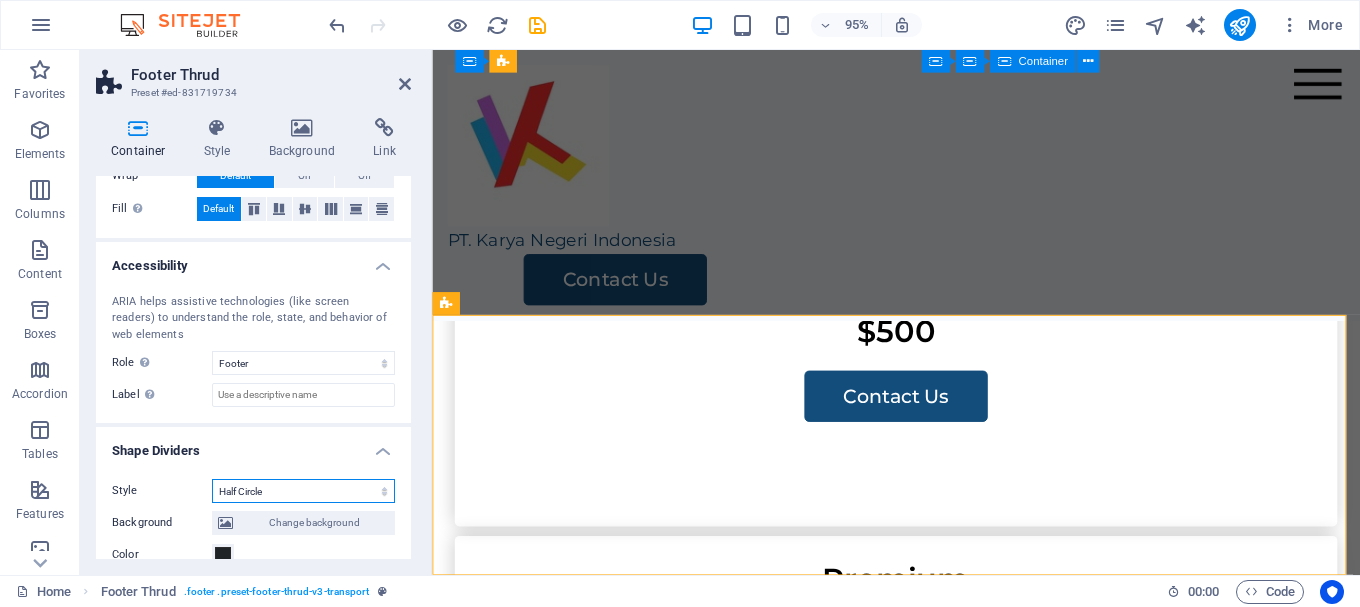 select on "none" 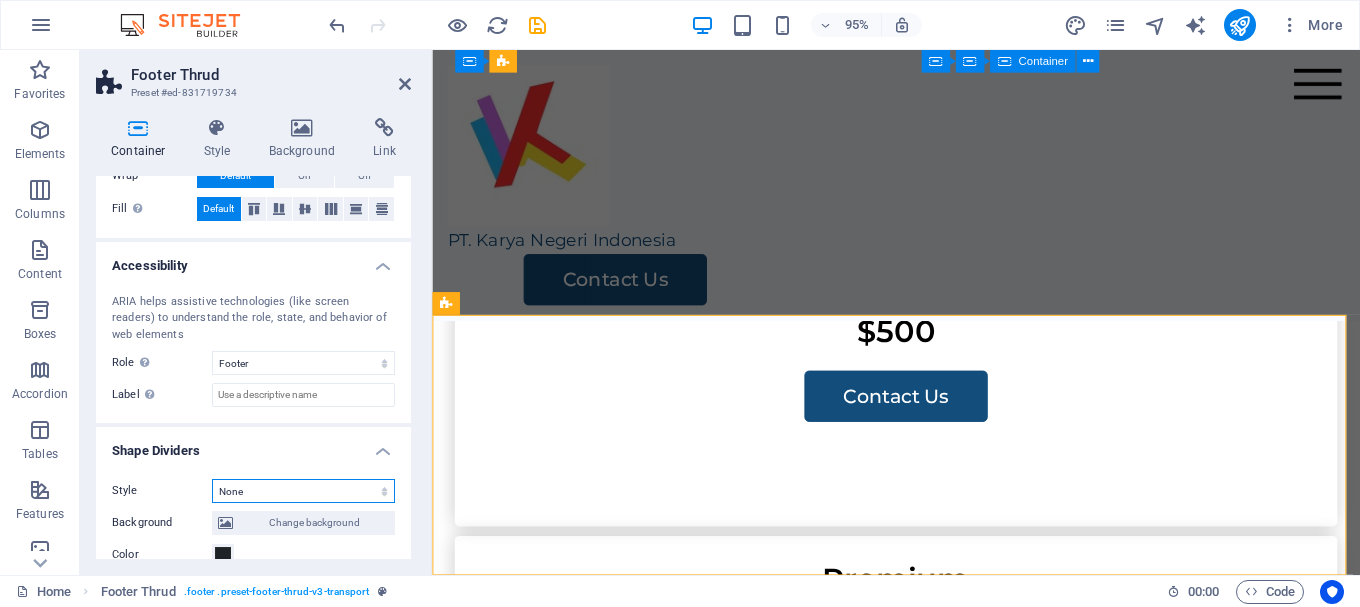 click on "None Triangle Square Diagonal Polygon 1 Polygon 2 Zigzag Multiple Zigzags Waves Multiple Waves Half Circle Circle Circle Shadow Blocks Hexagons Clouds Multiple Clouds Fan Pyramids Book Paint Drip Fire Shredded Paper Arrow" at bounding box center (303, 491) 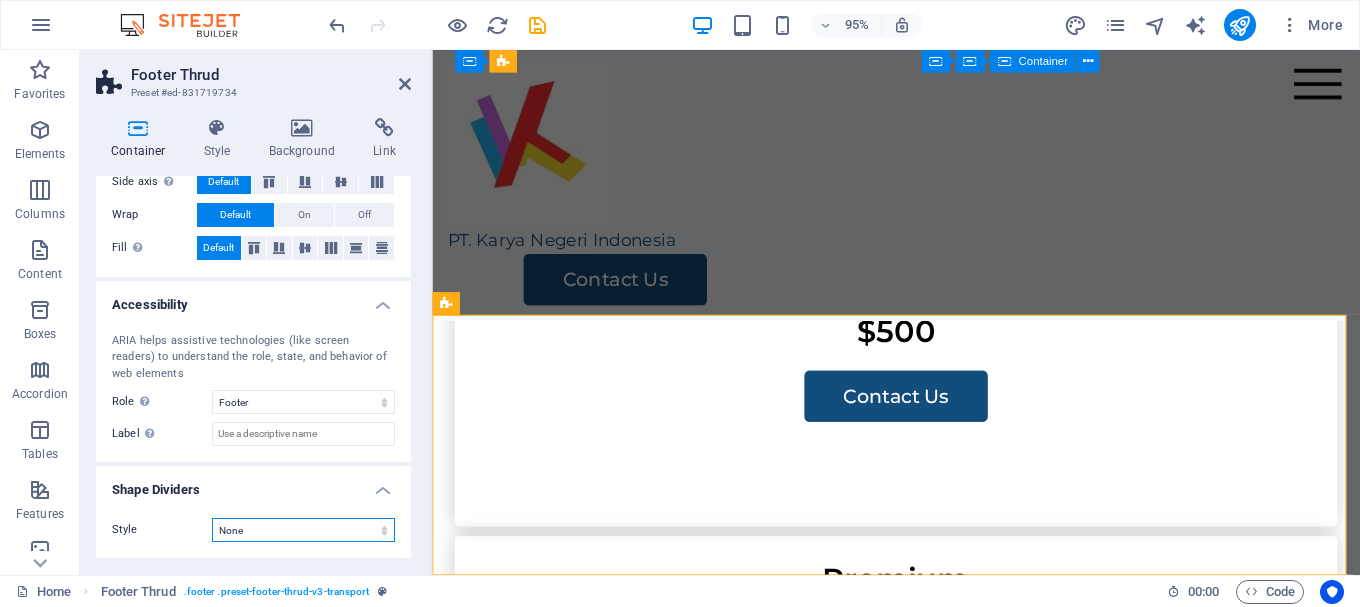 scroll, scrollTop: 393, scrollLeft: 0, axis: vertical 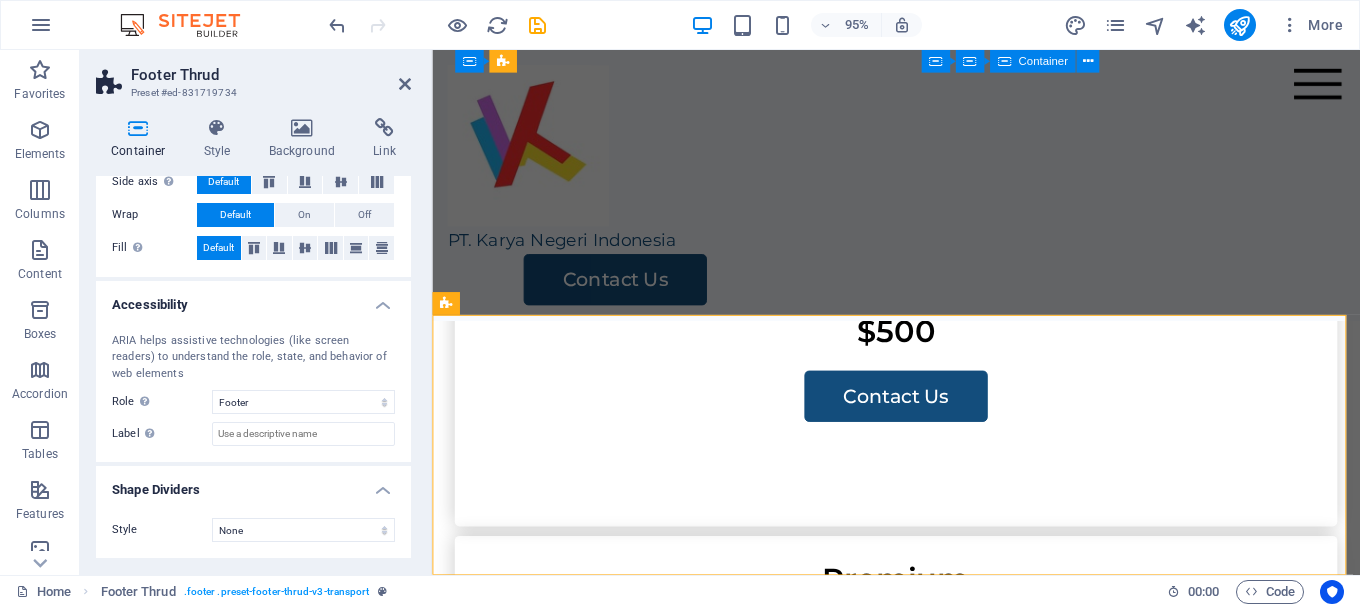 click at bounding box center [920, 2125] 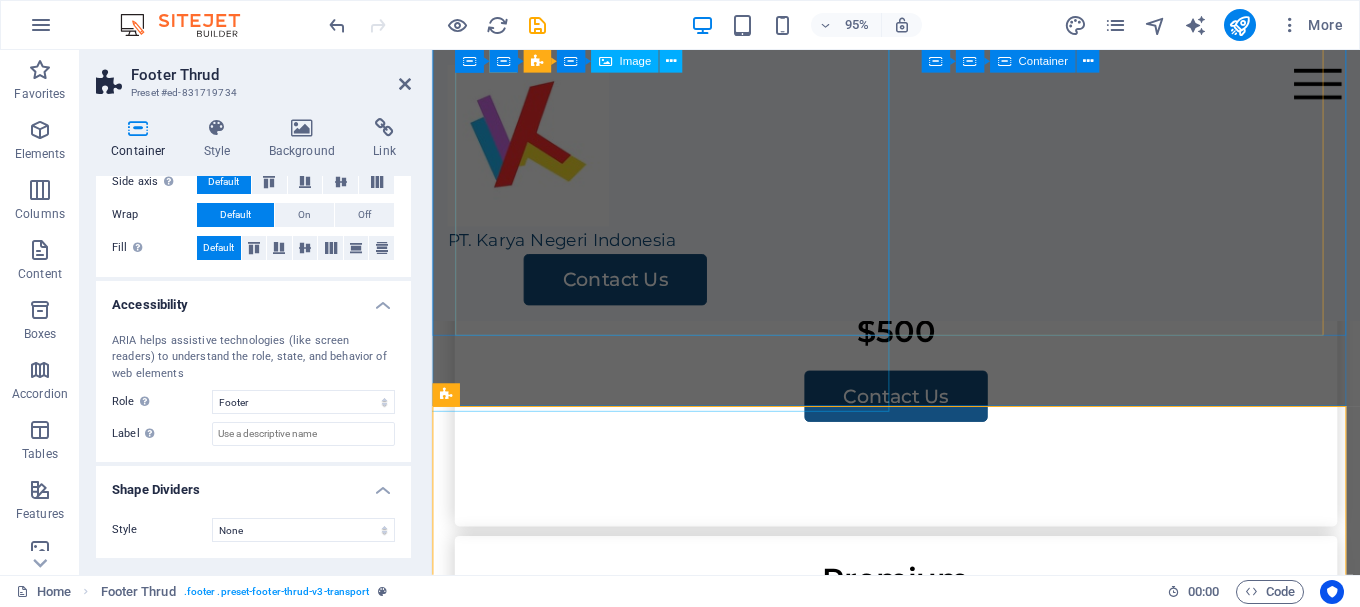 scroll, scrollTop: 3990, scrollLeft: 0, axis: vertical 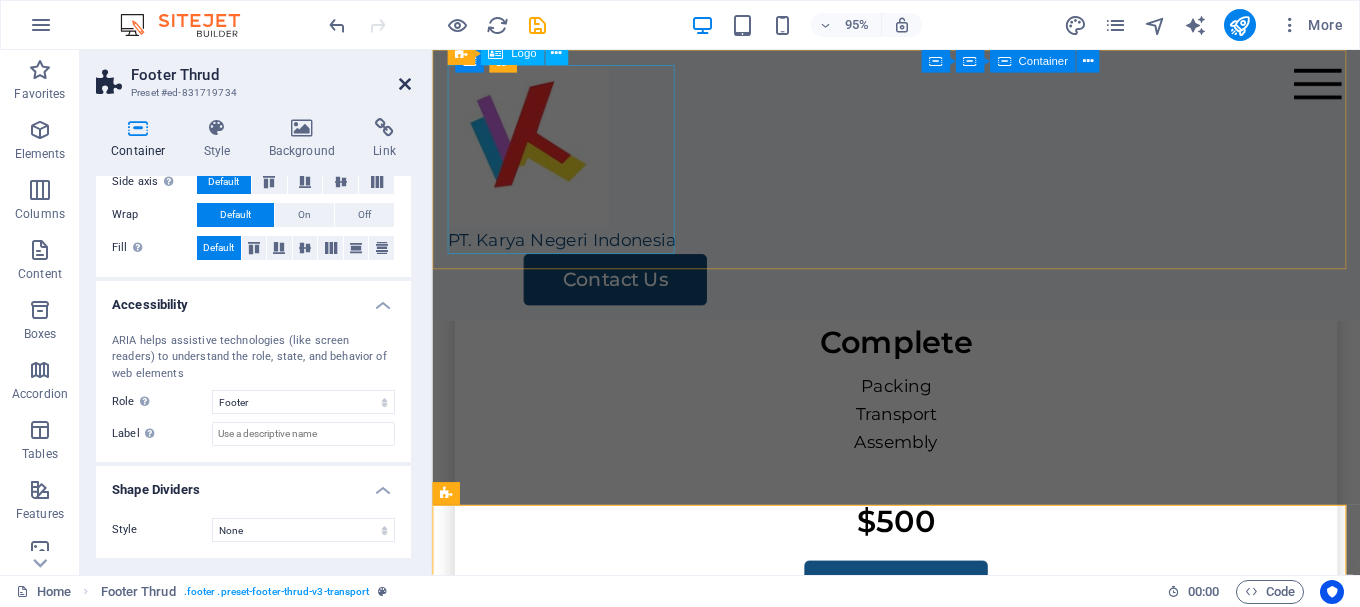 click at bounding box center [405, 84] 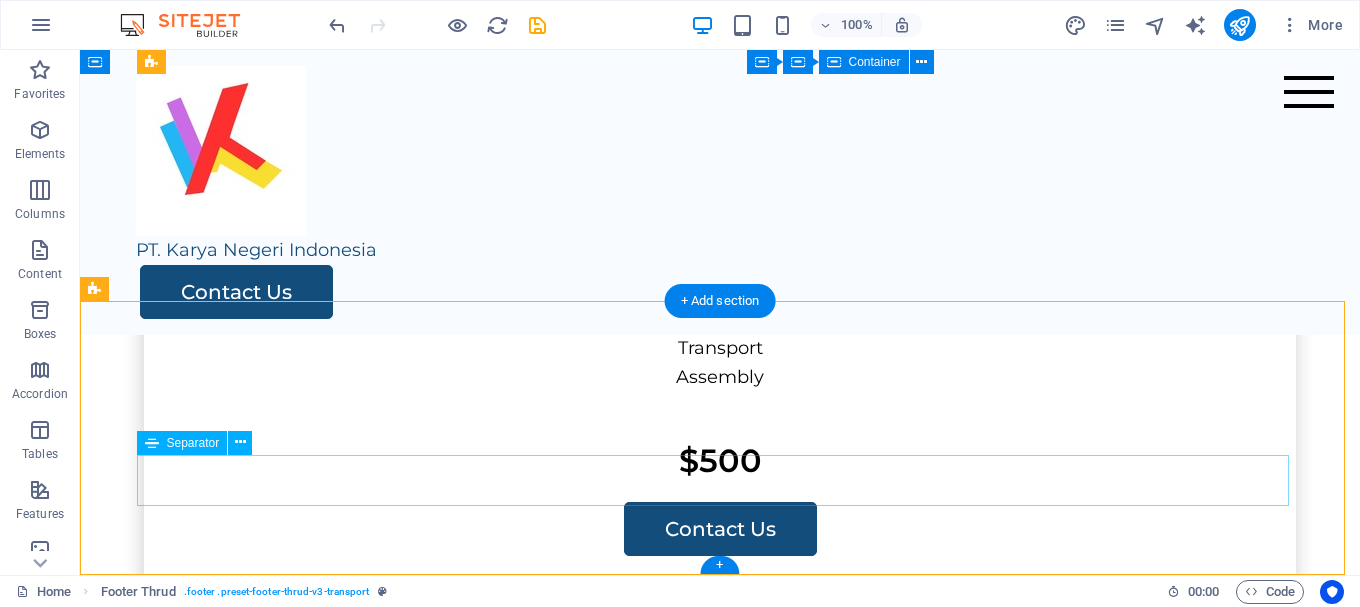 scroll, scrollTop: 4151, scrollLeft: 0, axis: vertical 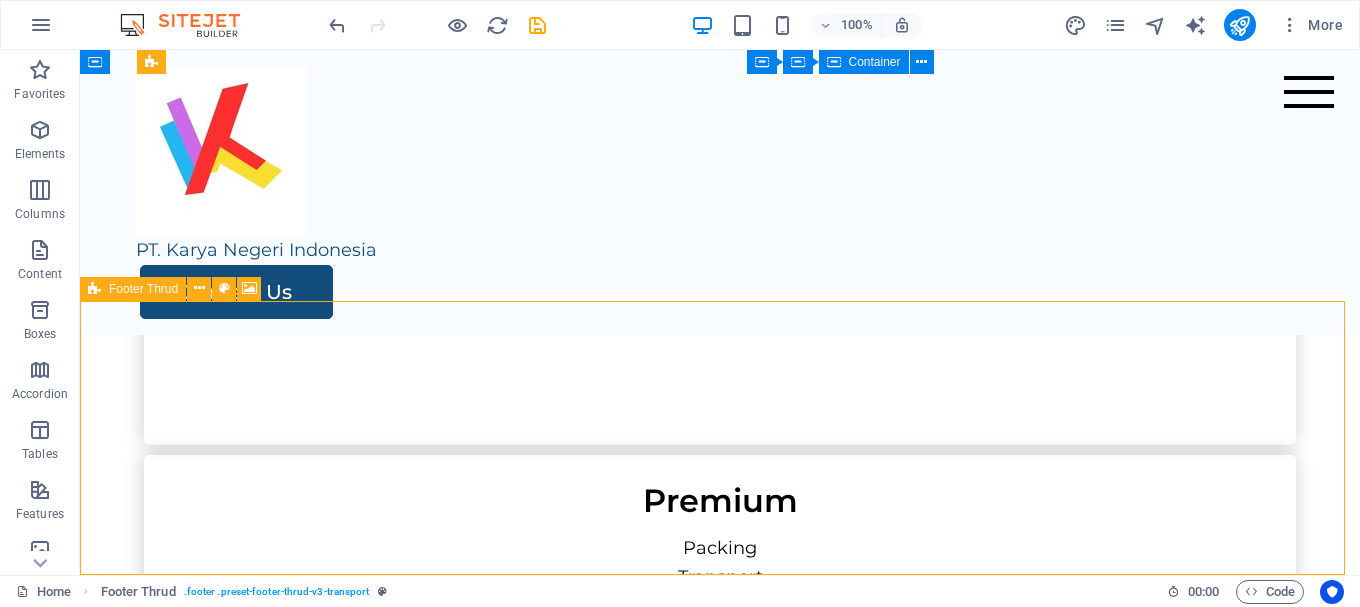 click at bounding box center [94, 289] 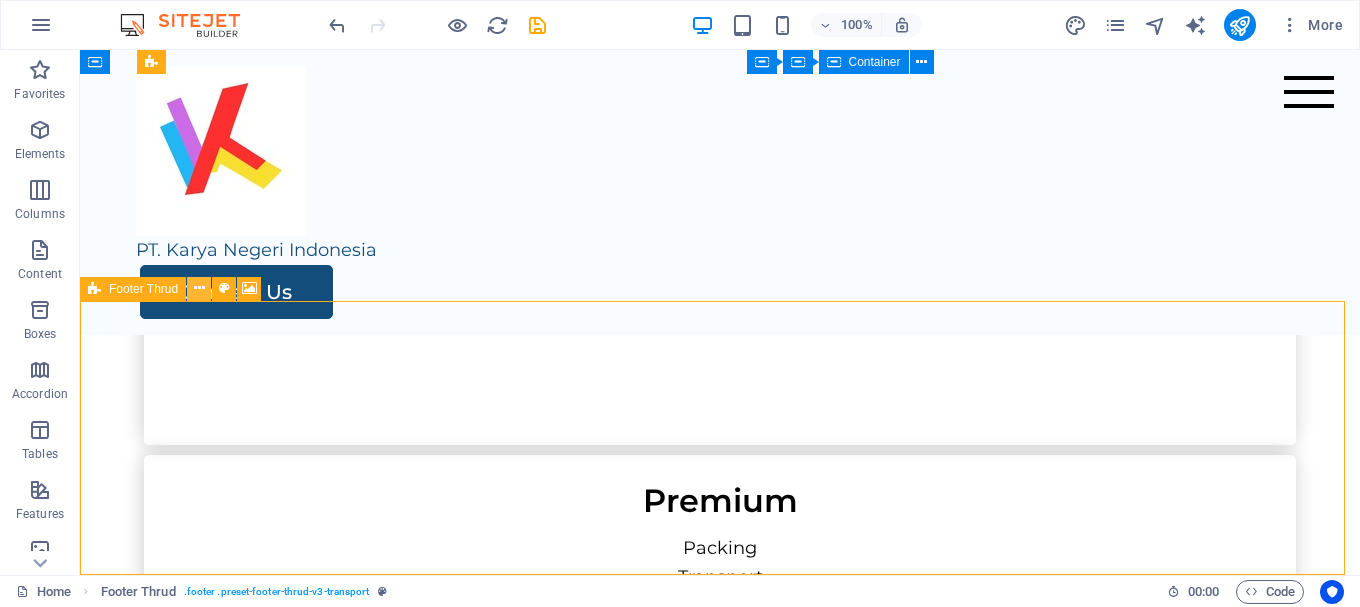 click at bounding box center (199, 289) 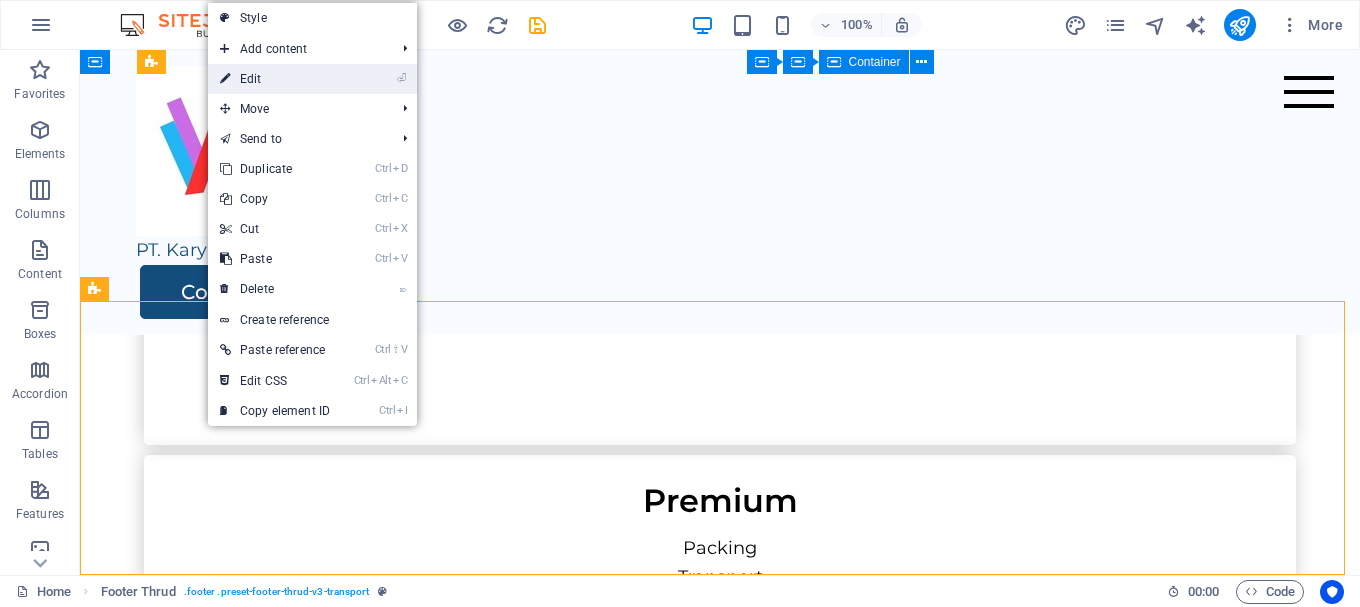 click on "⏎  Edit" at bounding box center [275, 79] 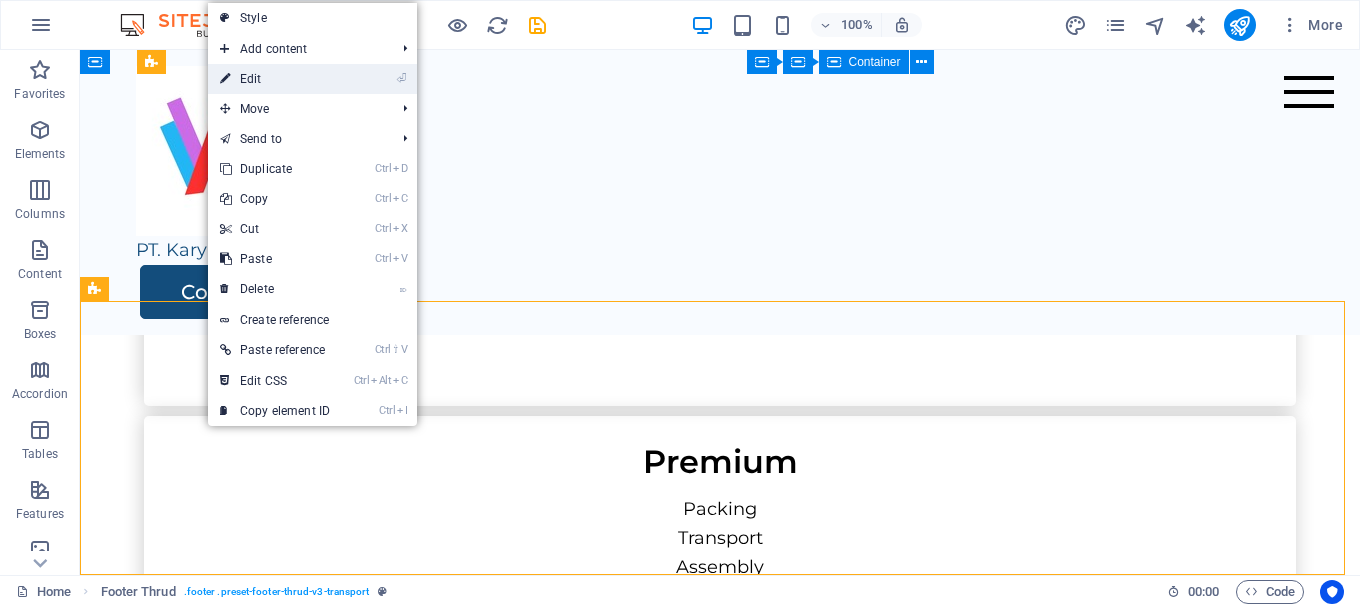 select on "footer" 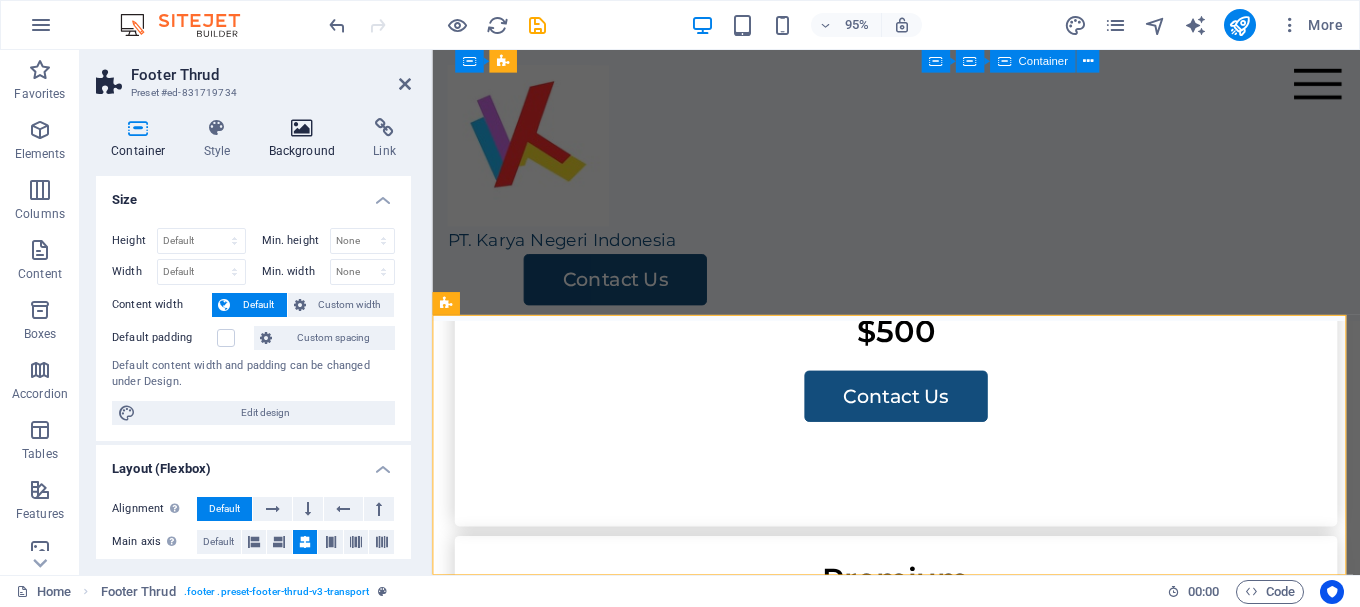 click at bounding box center (302, 128) 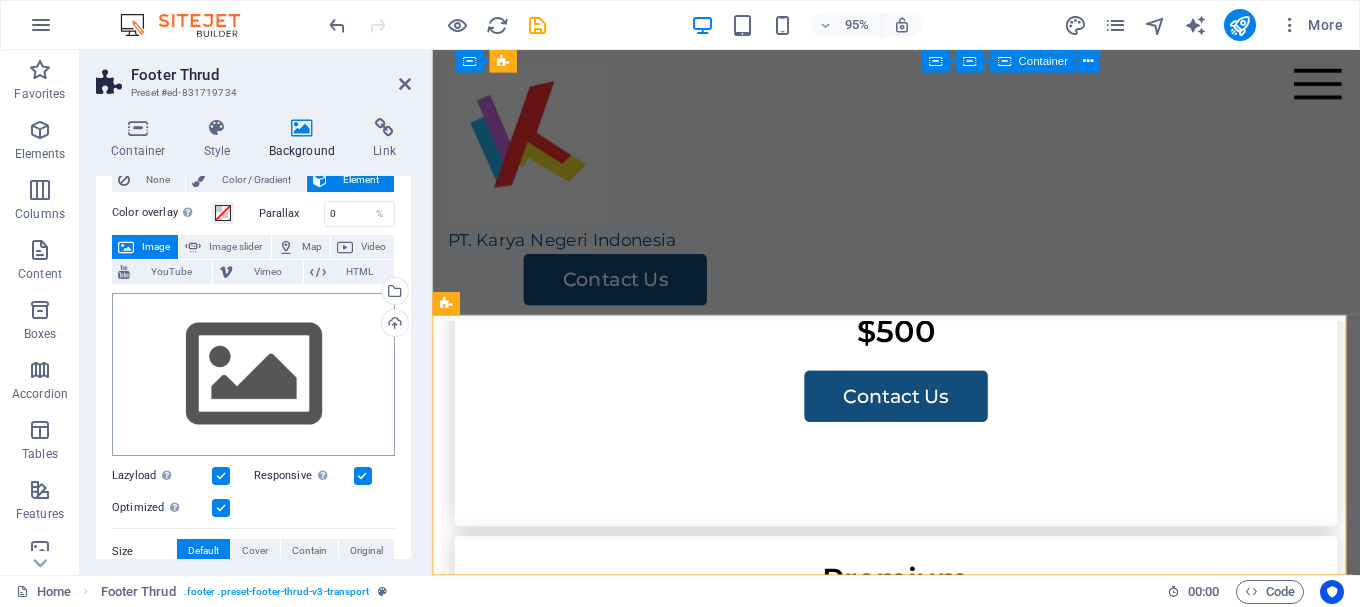 scroll, scrollTop: 100, scrollLeft: 0, axis: vertical 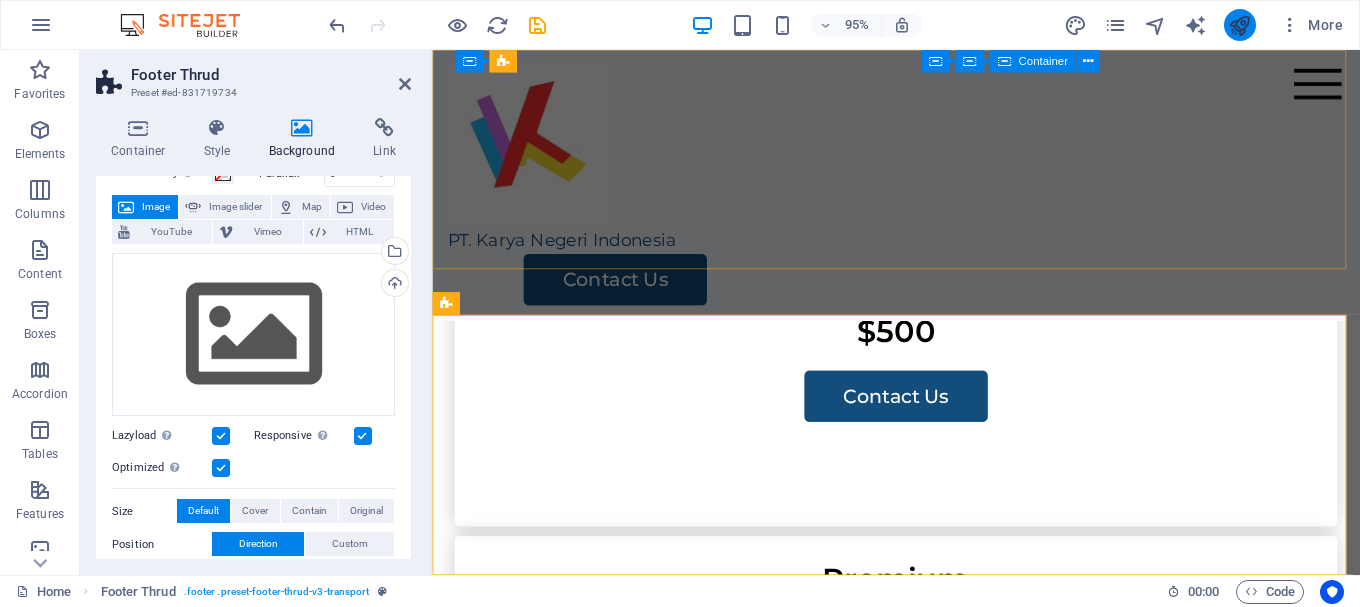 click at bounding box center (1239, 25) 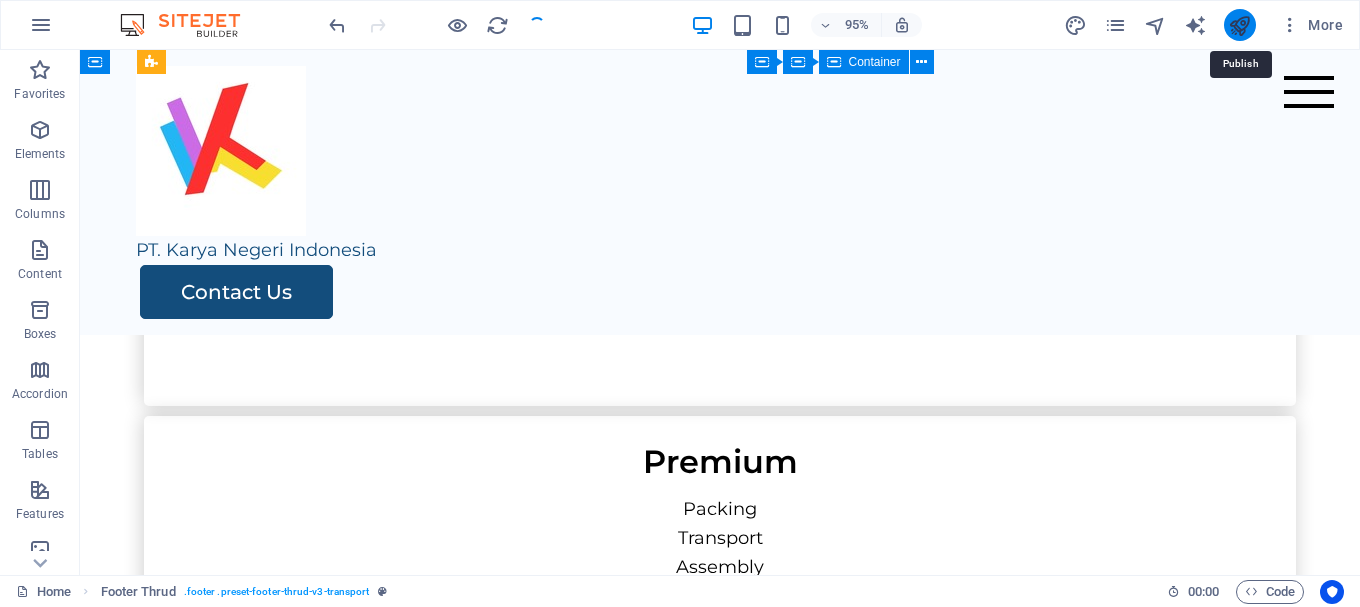 scroll, scrollTop: 4151, scrollLeft: 0, axis: vertical 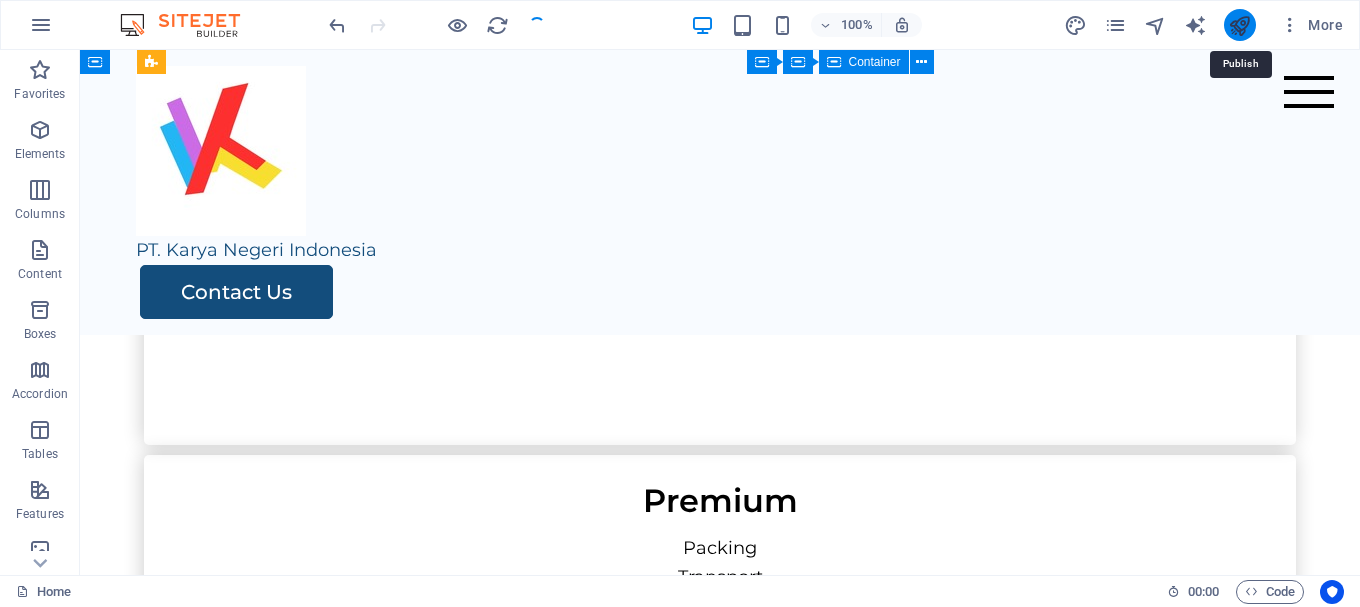click at bounding box center (1239, 25) 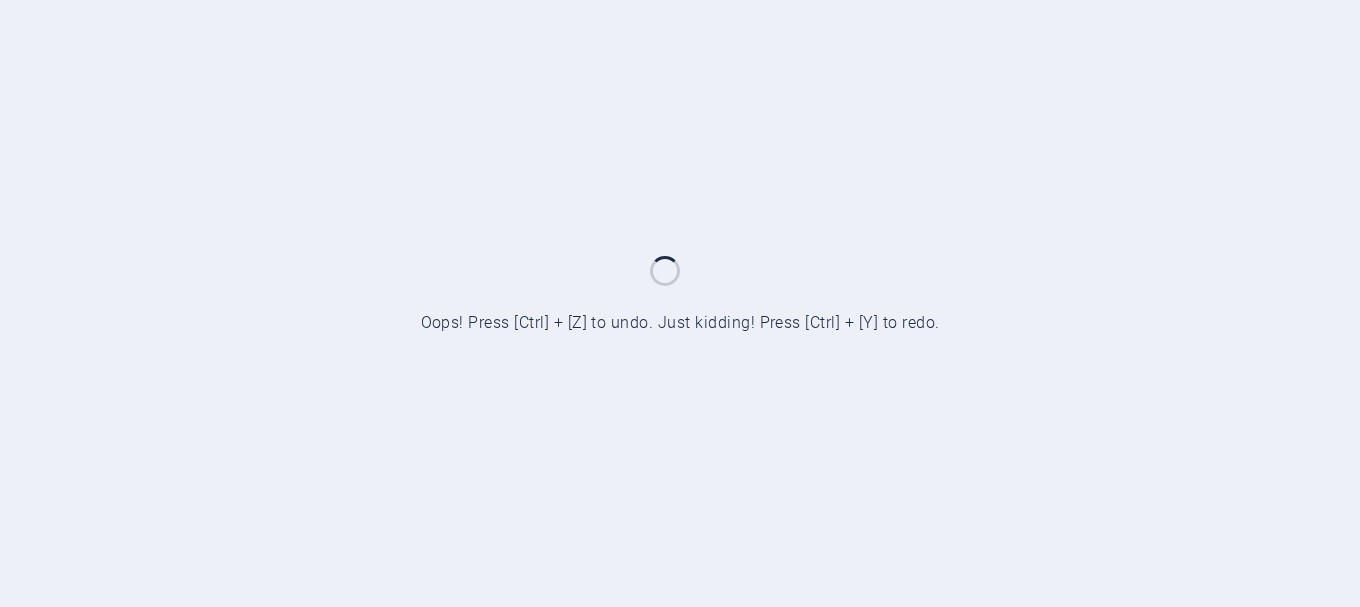 scroll, scrollTop: 0, scrollLeft: 0, axis: both 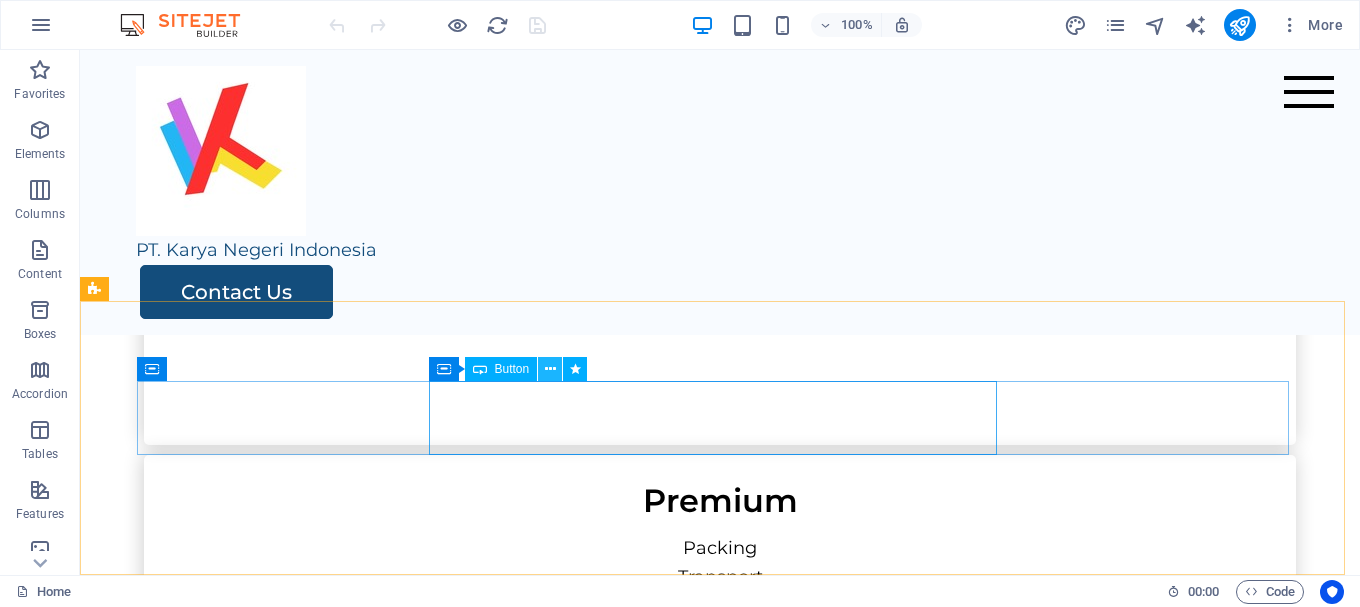 click at bounding box center (550, 369) 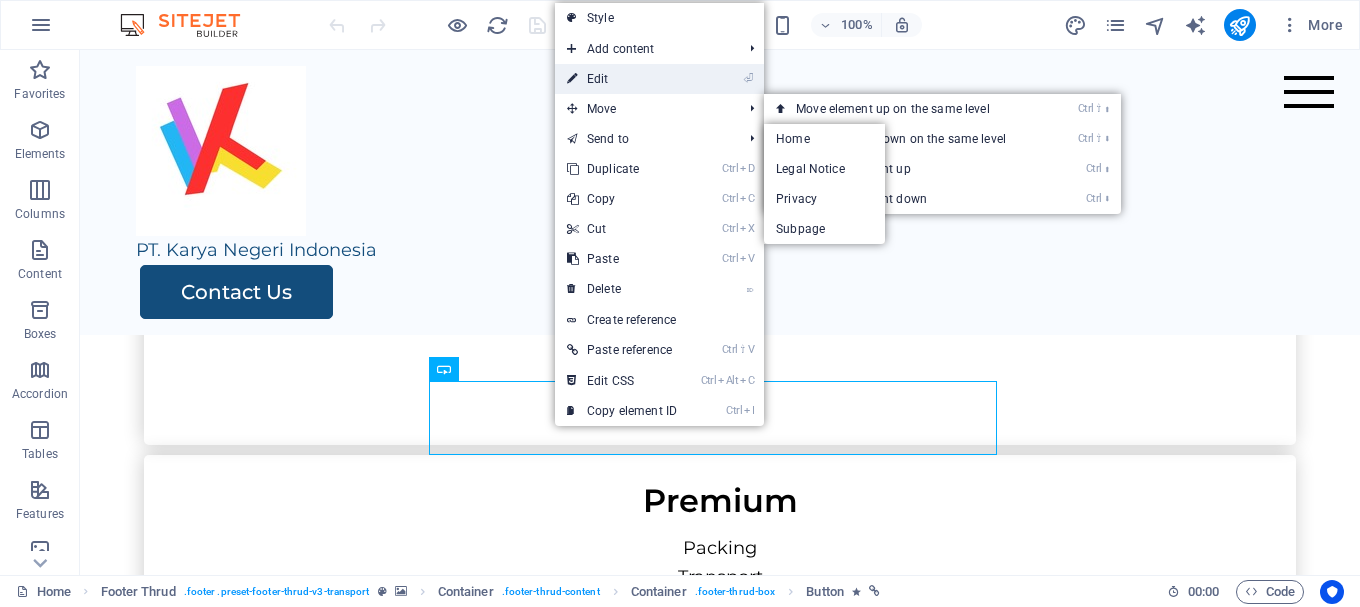click on "⏎  Edit" at bounding box center [622, 79] 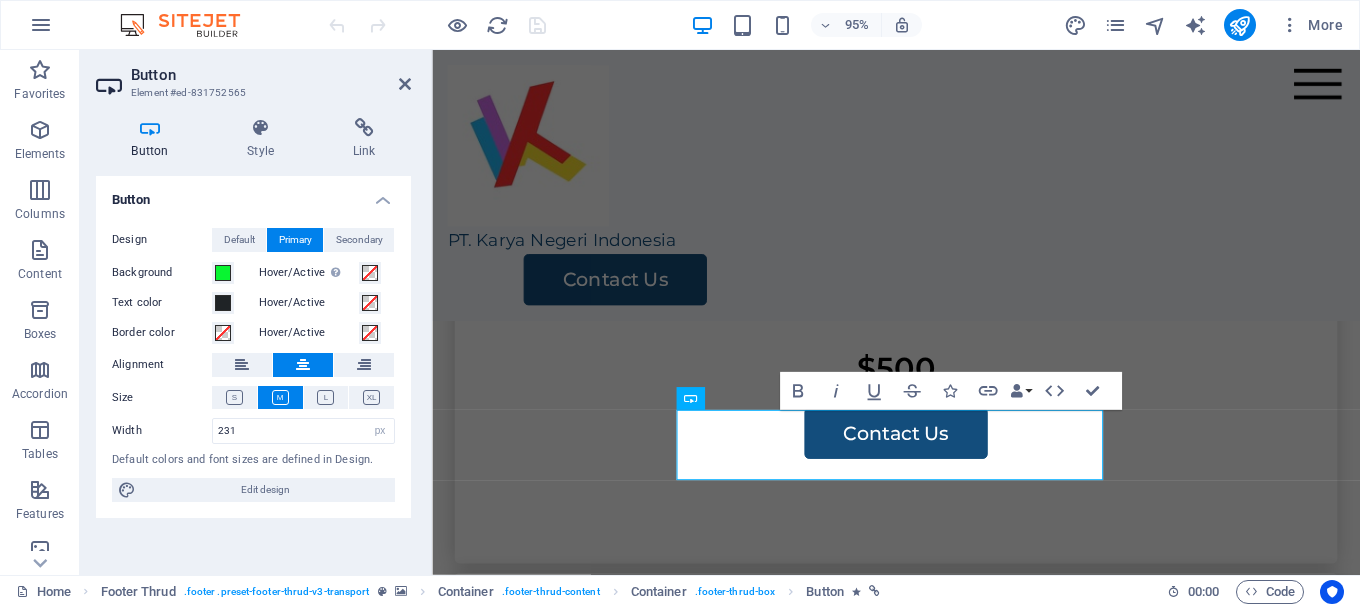 scroll, scrollTop: 4170, scrollLeft: 0, axis: vertical 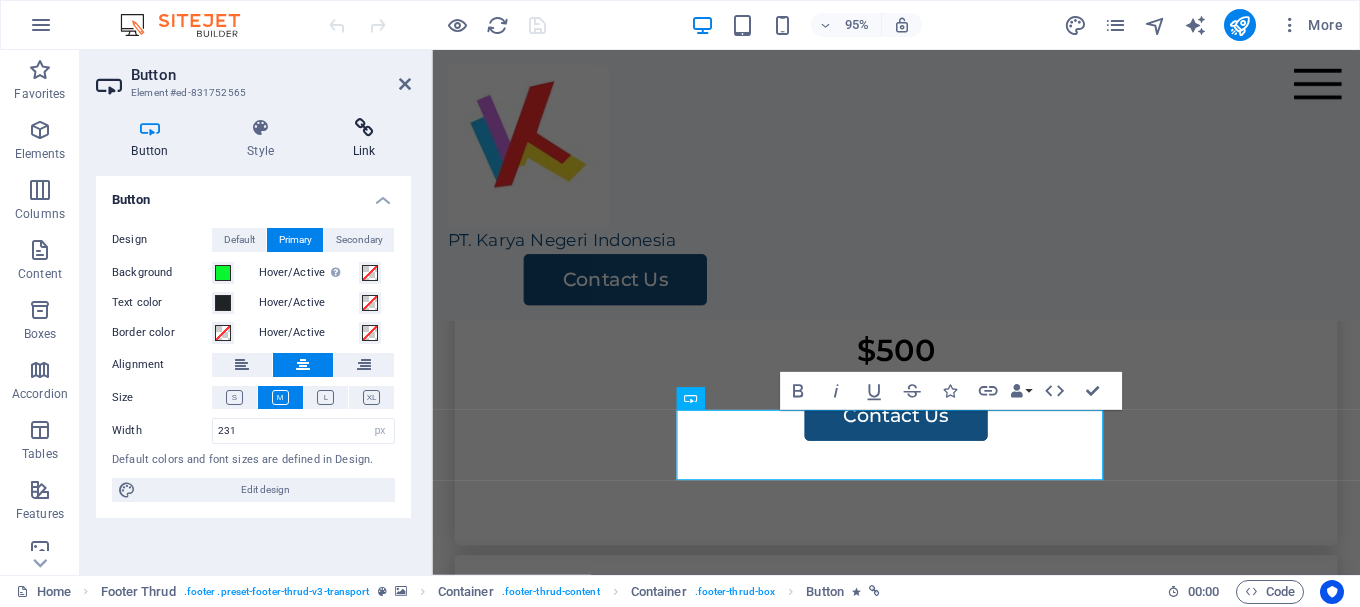 click on "Link" at bounding box center [364, 139] 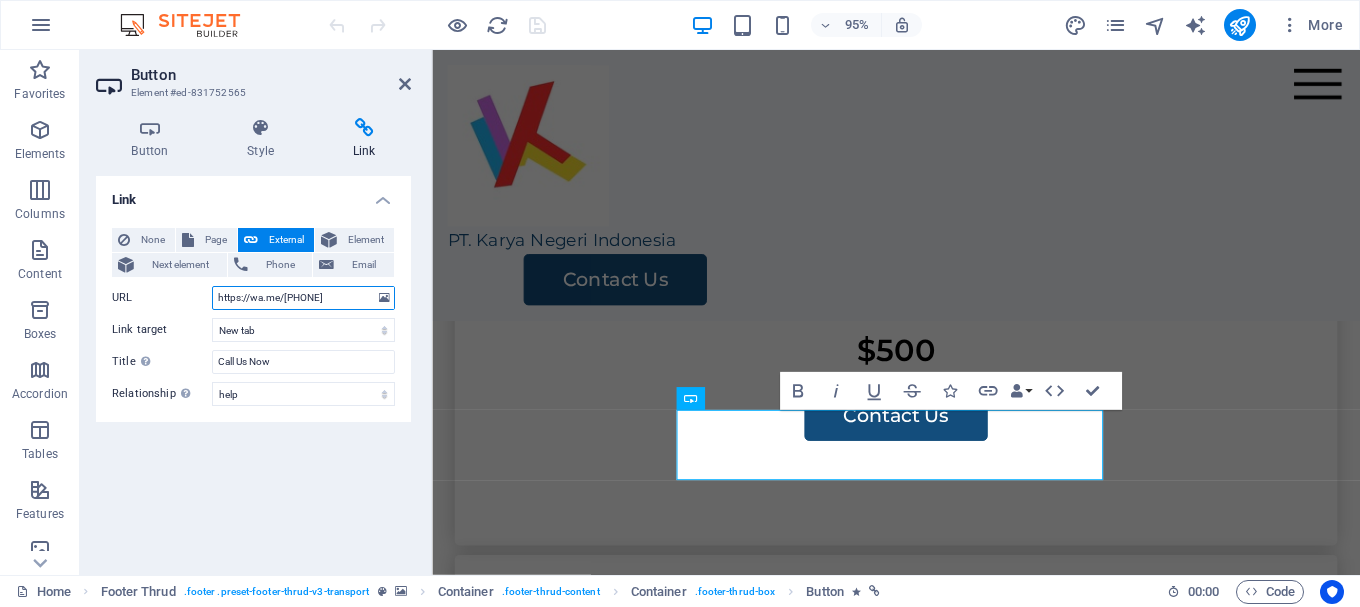 click on "https://wa.me/[PHONE]" at bounding box center (303, 298) 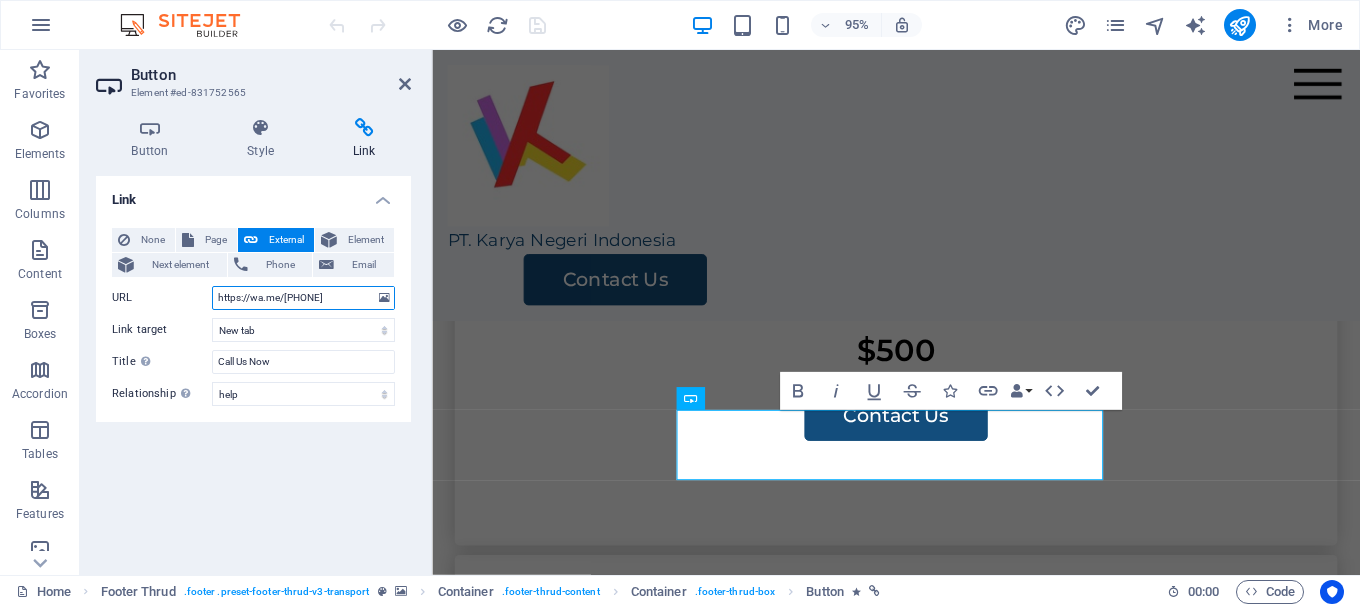 type on "https://wa.me/62881012230666" 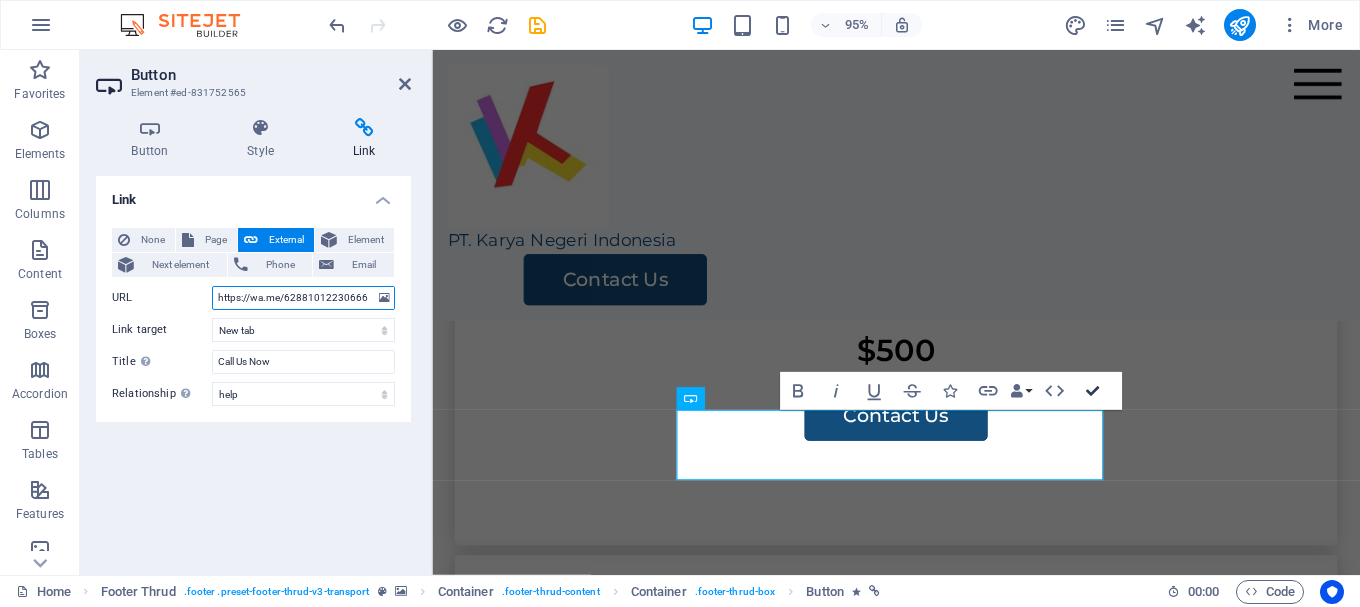 drag, startPoint x: 1090, startPoint y: 388, endPoint x: 1010, endPoint y: 342, distance: 92.28217 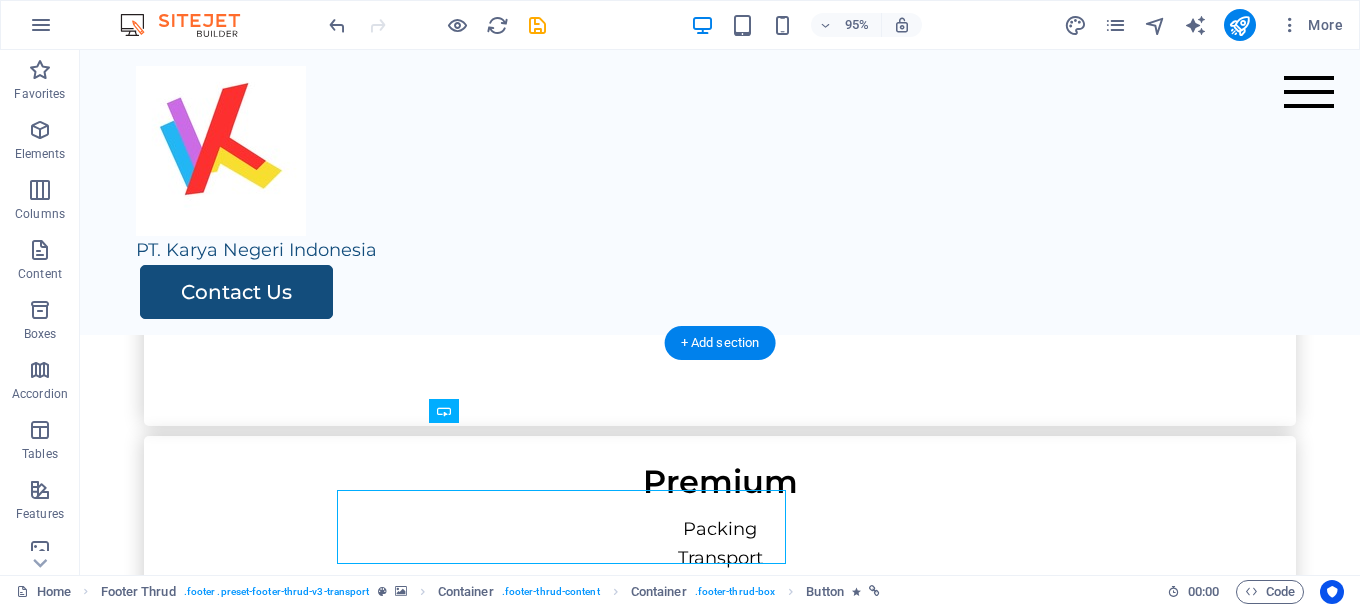 scroll, scrollTop: 4109, scrollLeft: 0, axis: vertical 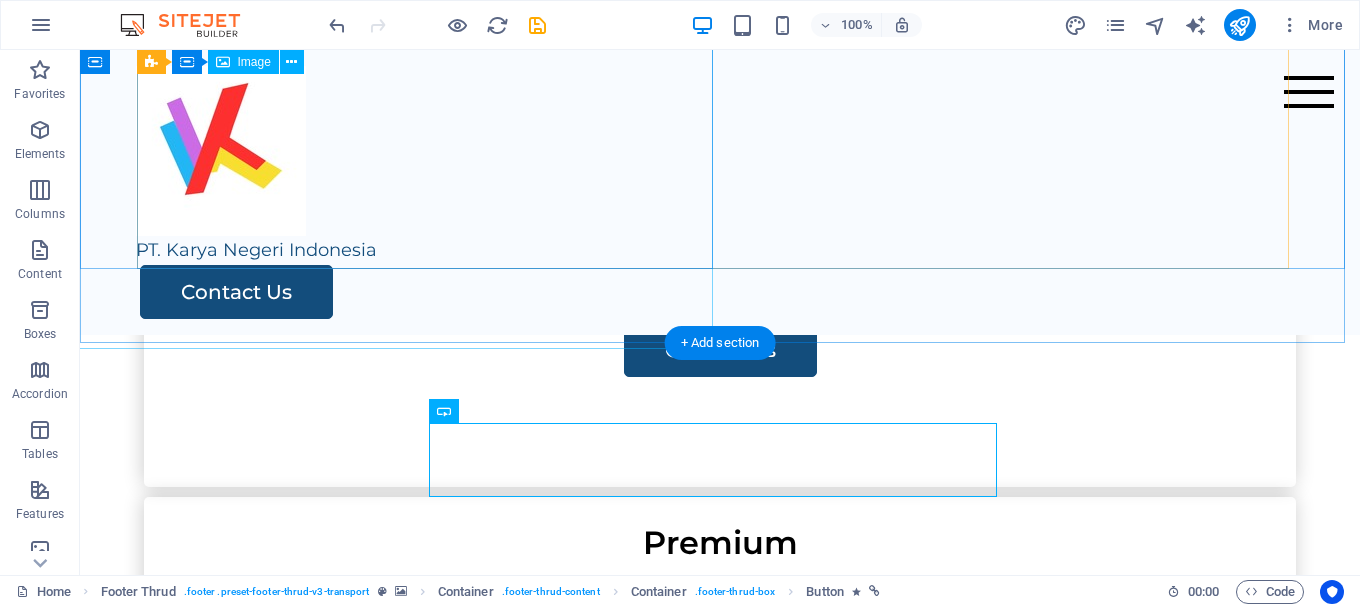 click at bounding box center [720, 2060] 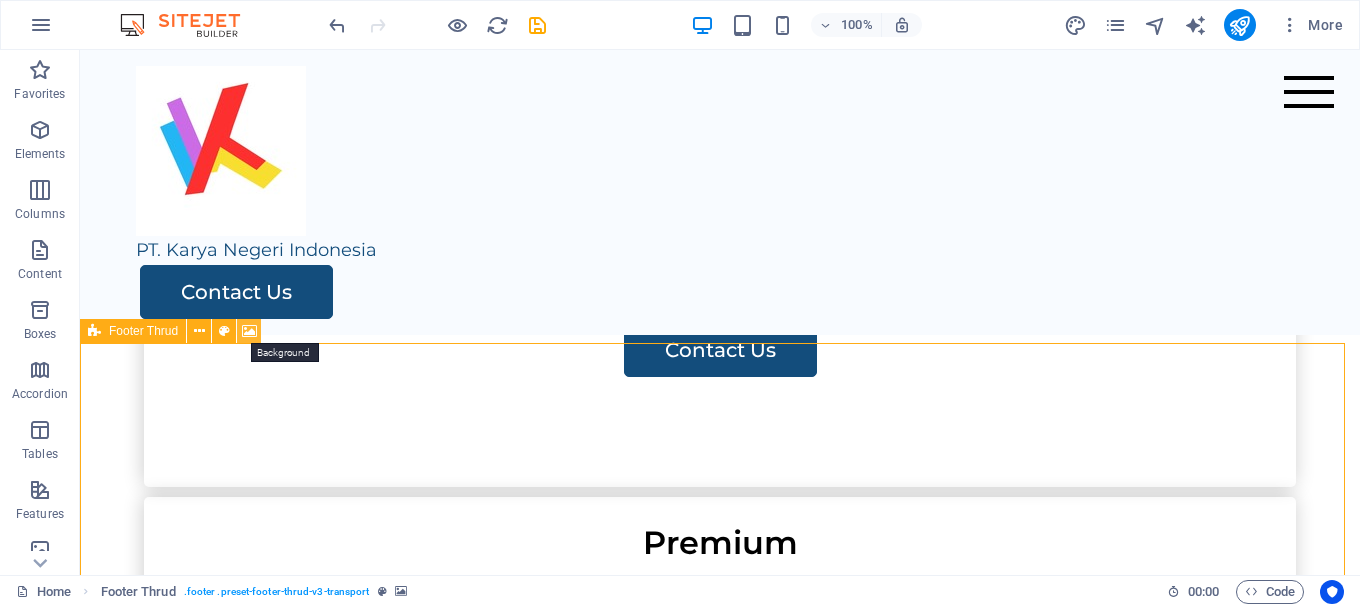 click at bounding box center (249, 331) 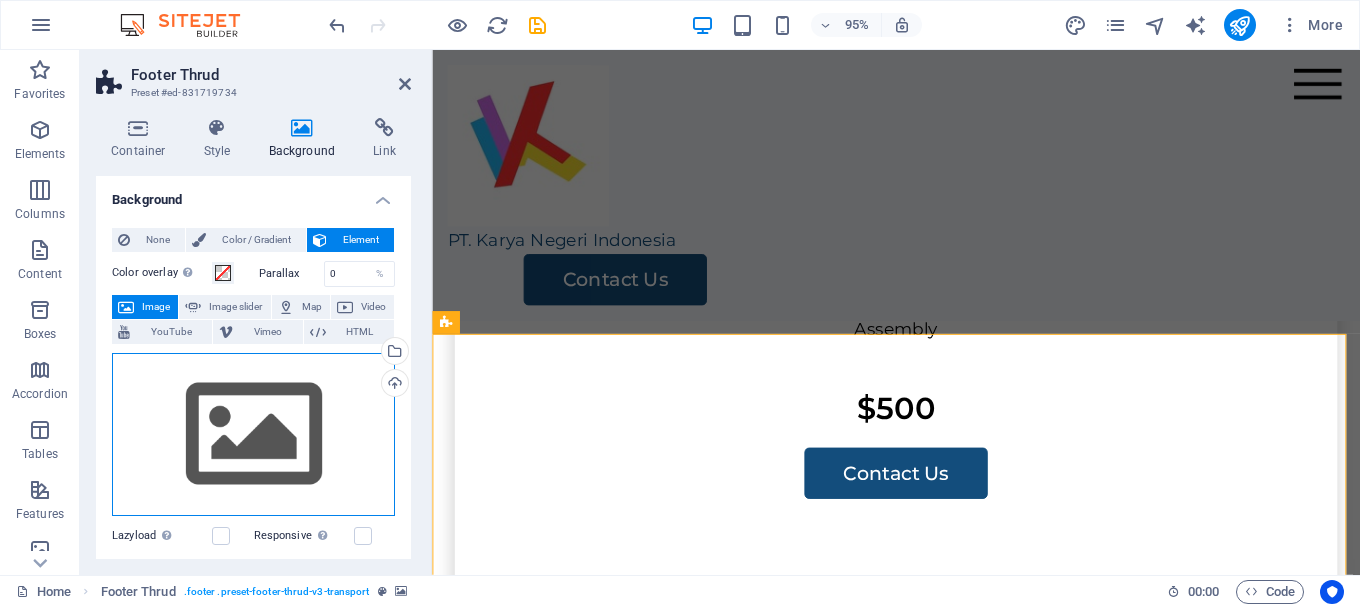 click on "Drag files here, click to choose files or select files from Files or our free stock photos & videos" at bounding box center [253, 435] 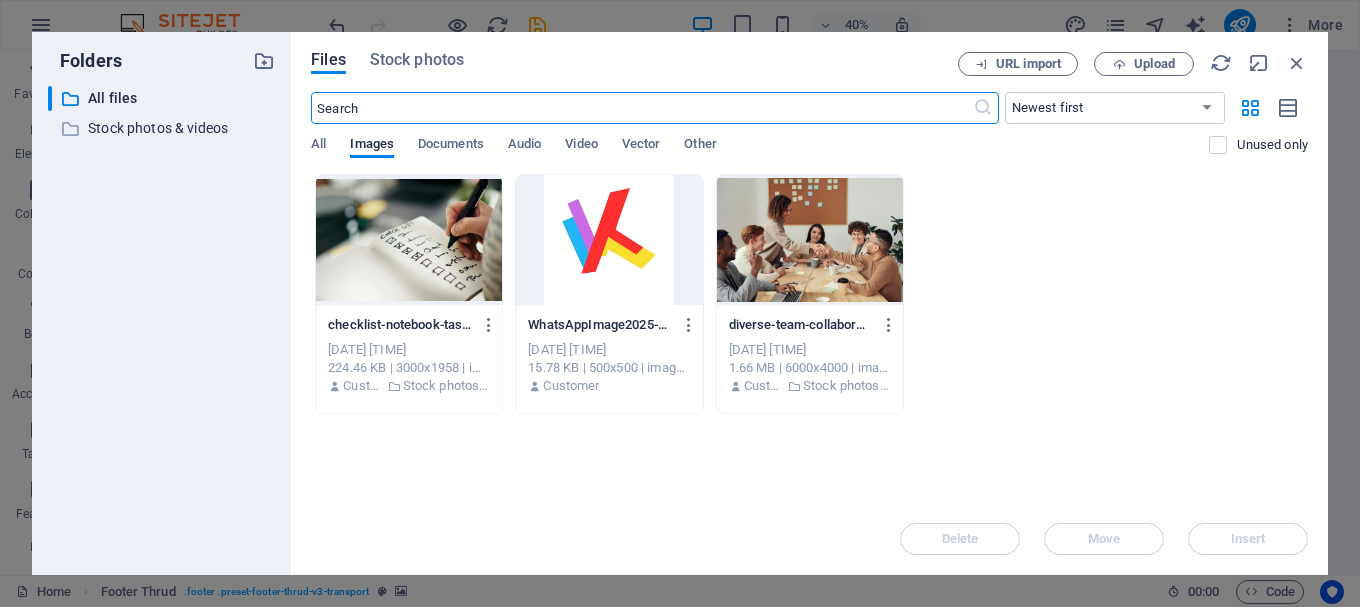 scroll, scrollTop: 3363, scrollLeft: 0, axis: vertical 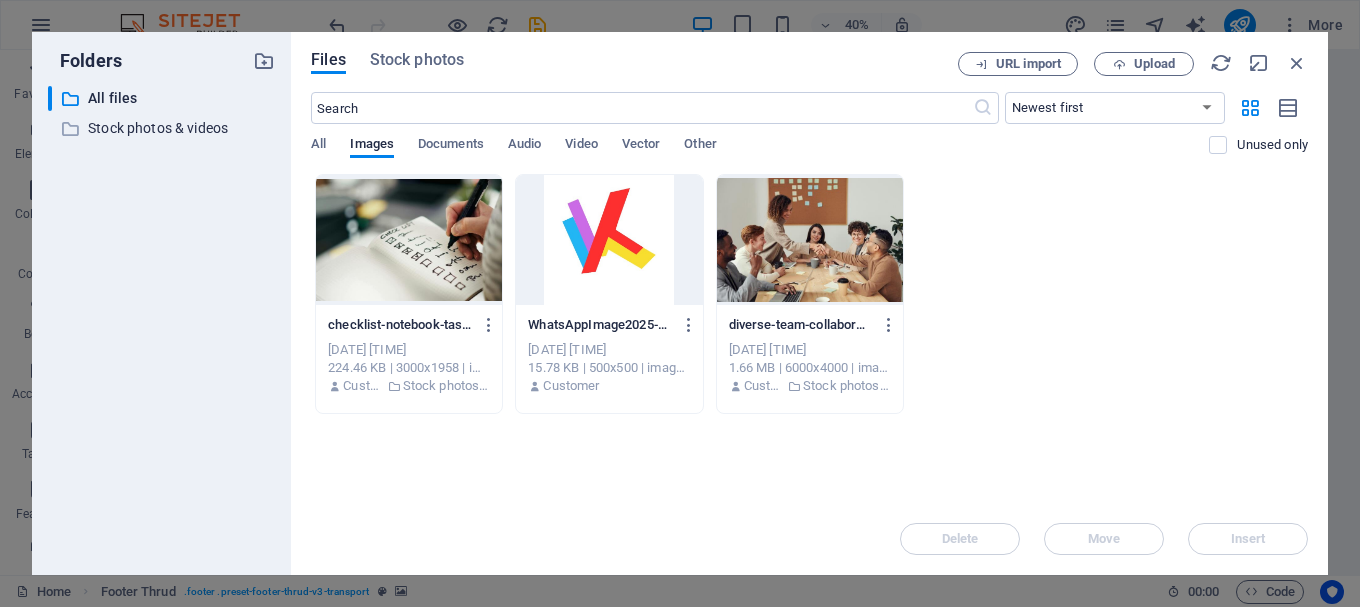 click at bounding box center [409, 240] 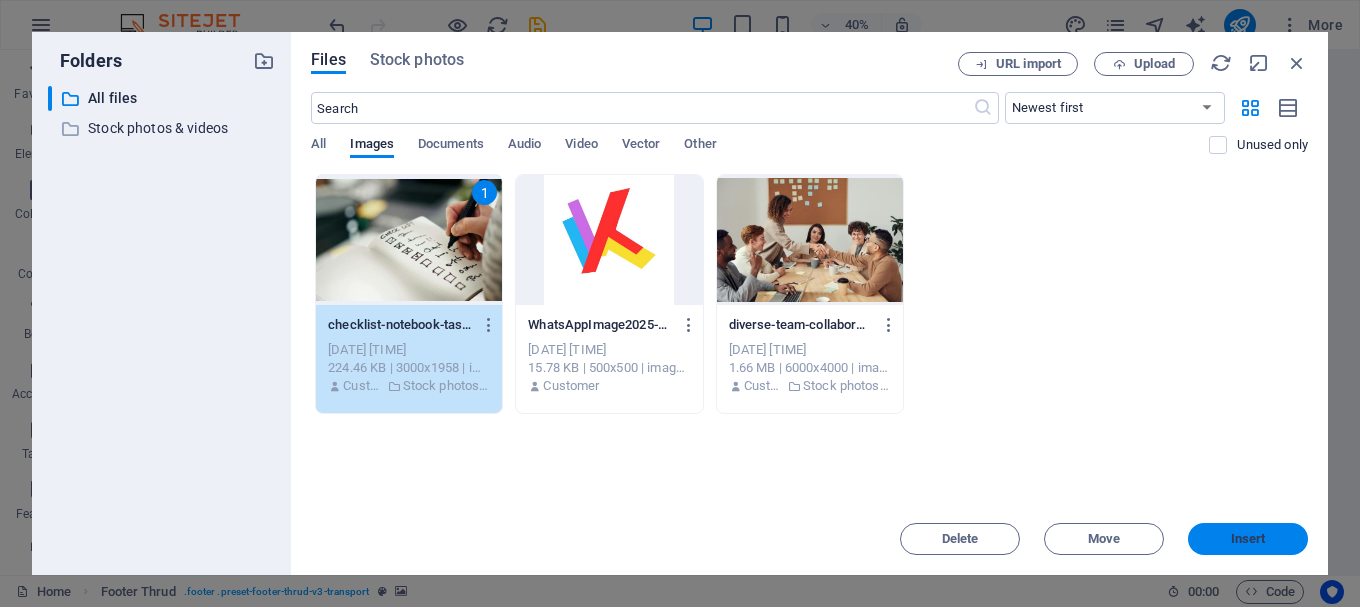 click on "Insert" at bounding box center (1248, 539) 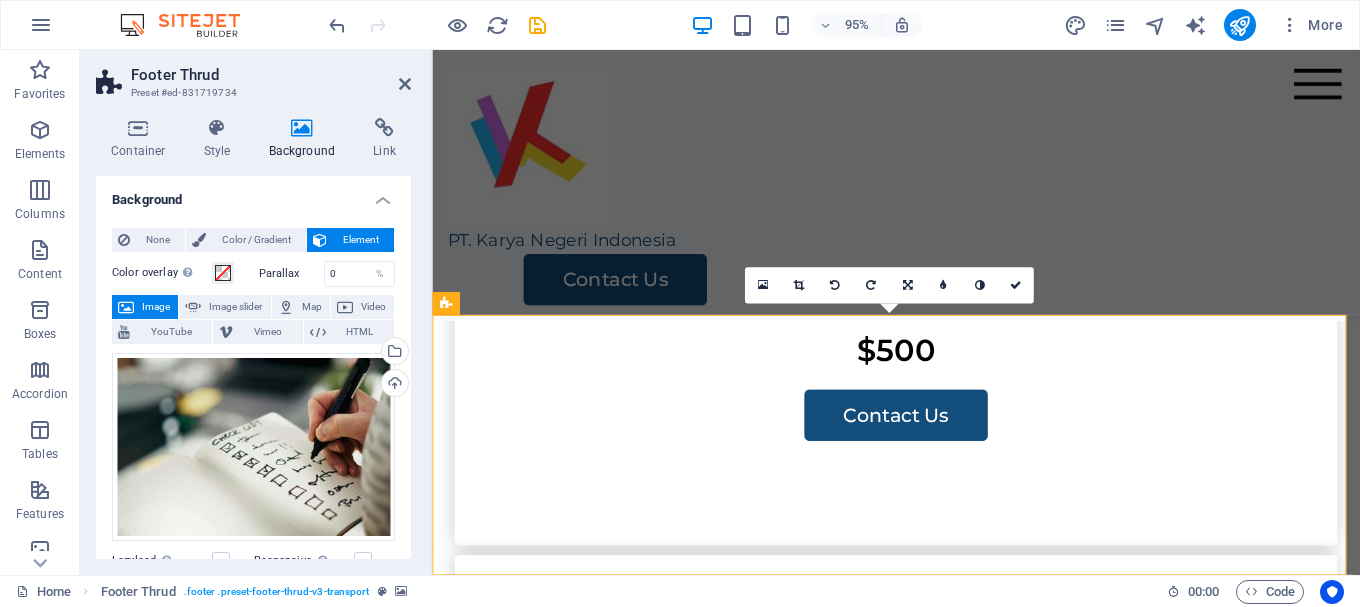 scroll, scrollTop: 4190, scrollLeft: 0, axis: vertical 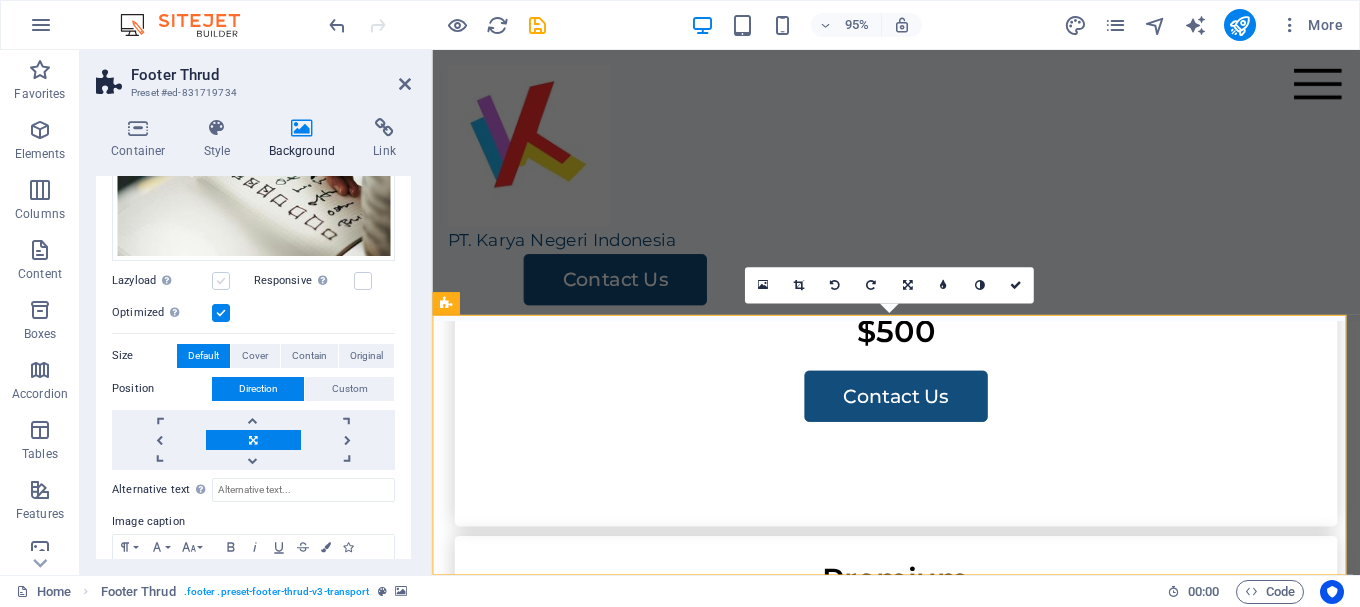 click at bounding box center (221, 281) 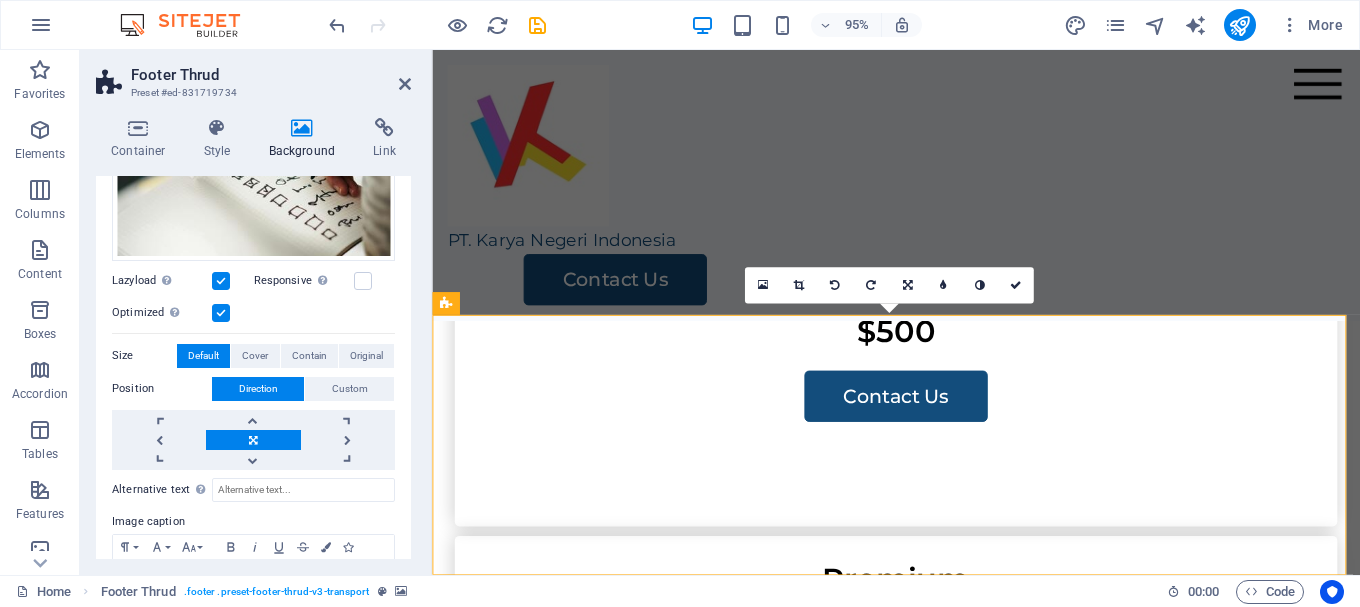 click at bounding box center (221, 281) 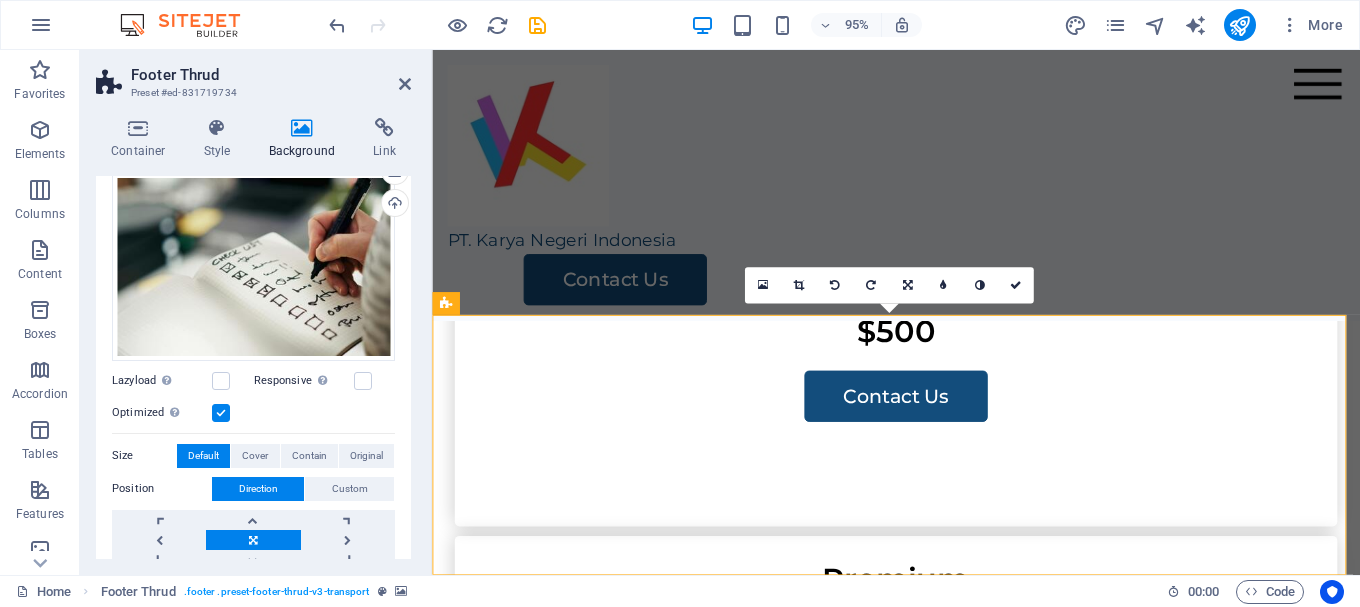 scroll, scrollTop: 0, scrollLeft: 0, axis: both 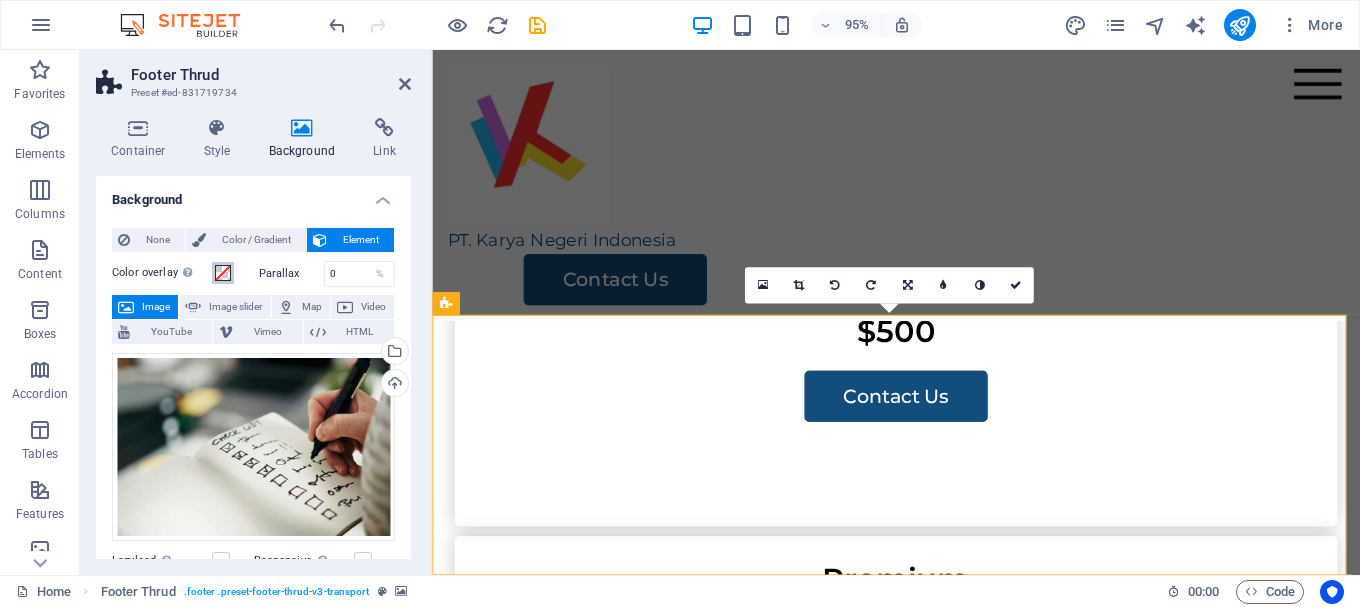 click at bounding box center [223, 273] 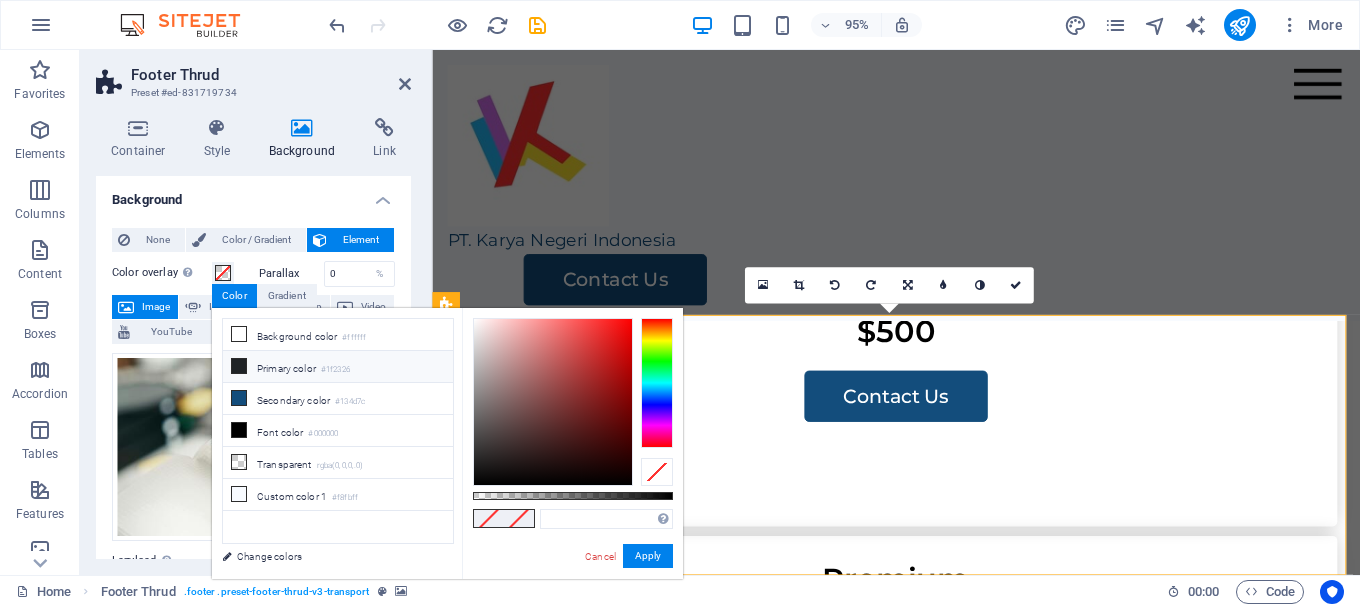 click on "Primary color
#1f2326" at bounding box center [338, 367] 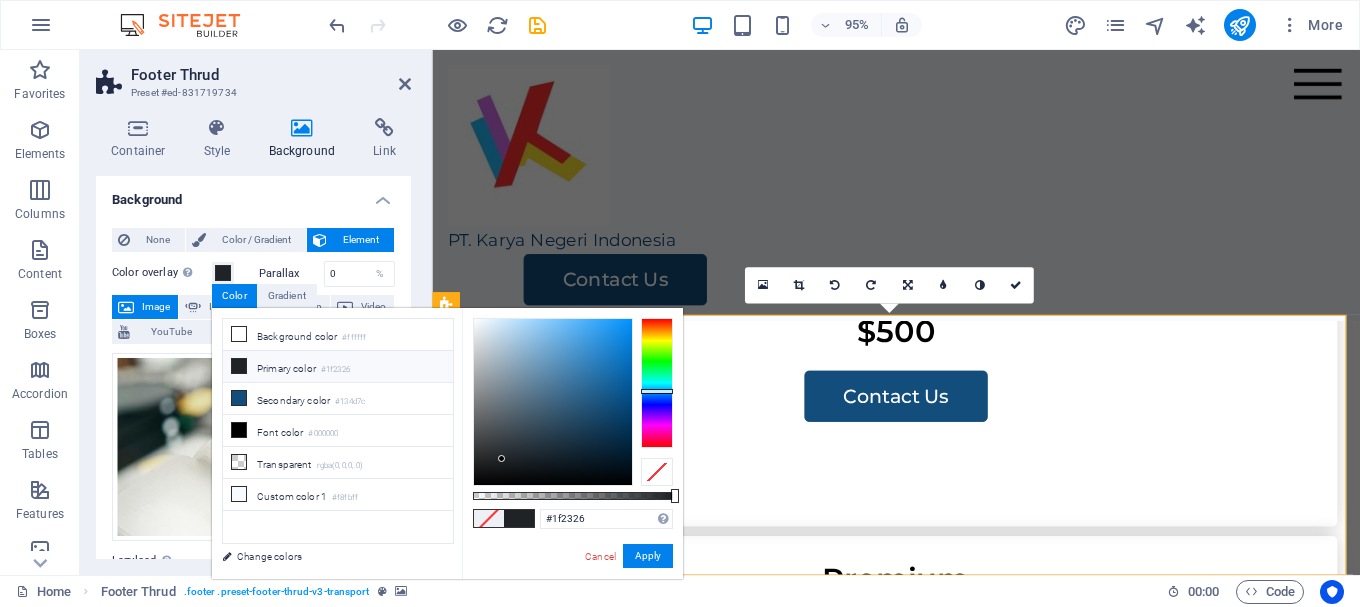 click at bounding box center [573, 496] 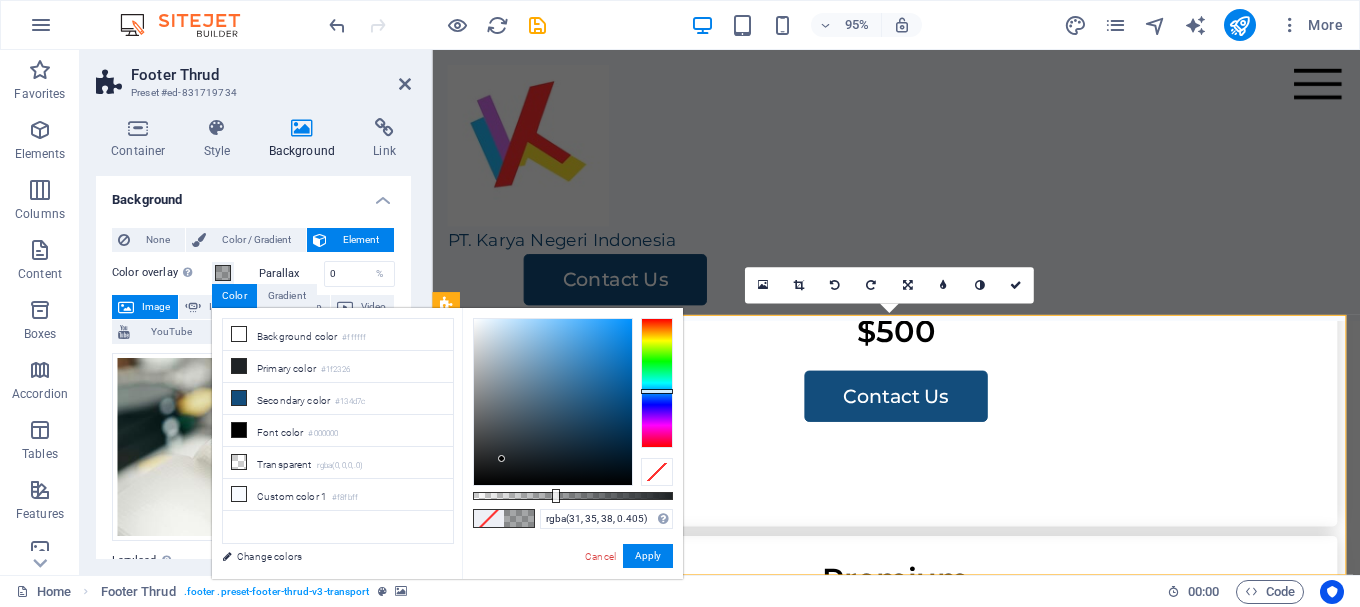 drag, startPoint x: 528, startPoint y: 494, endPoint x: 554, endPoint y: 495, distance: 26.019224 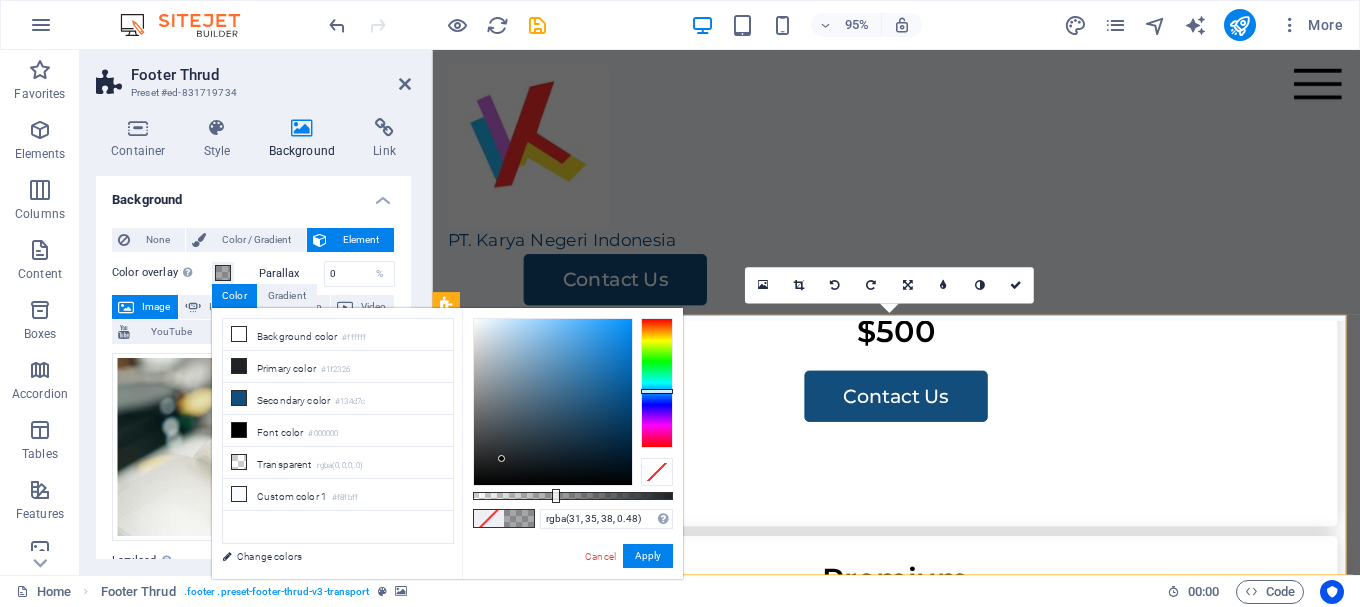 click at bounding box center [573, 496] 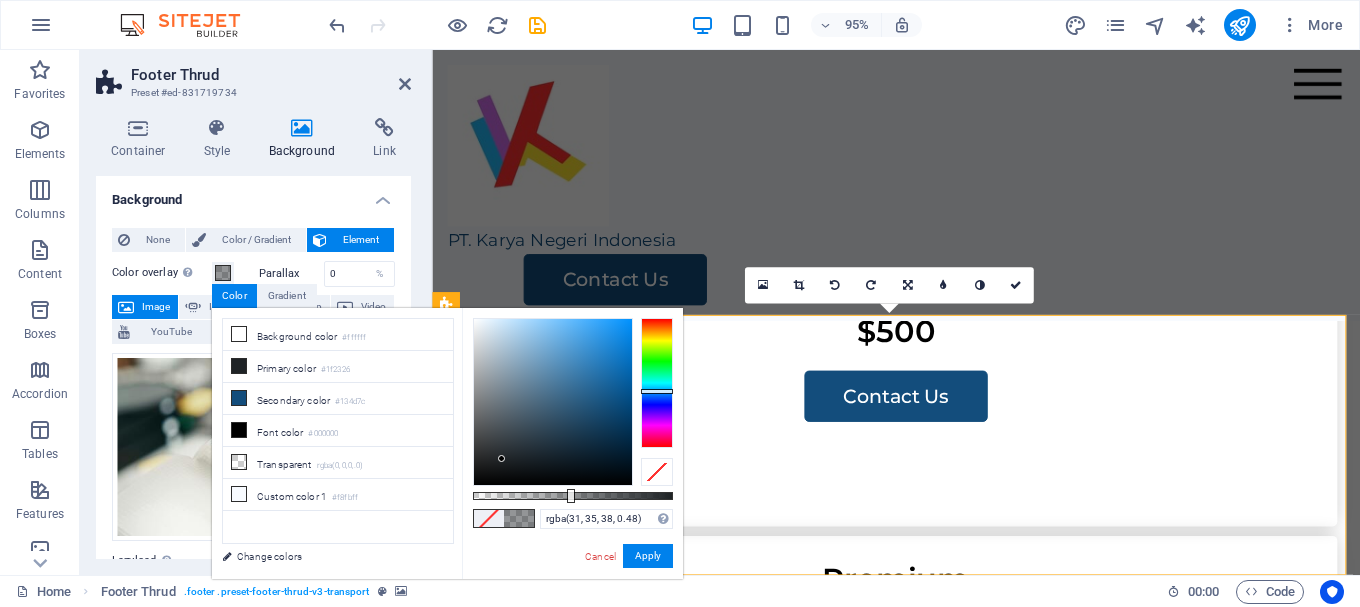click at bounding box center [573, 496] 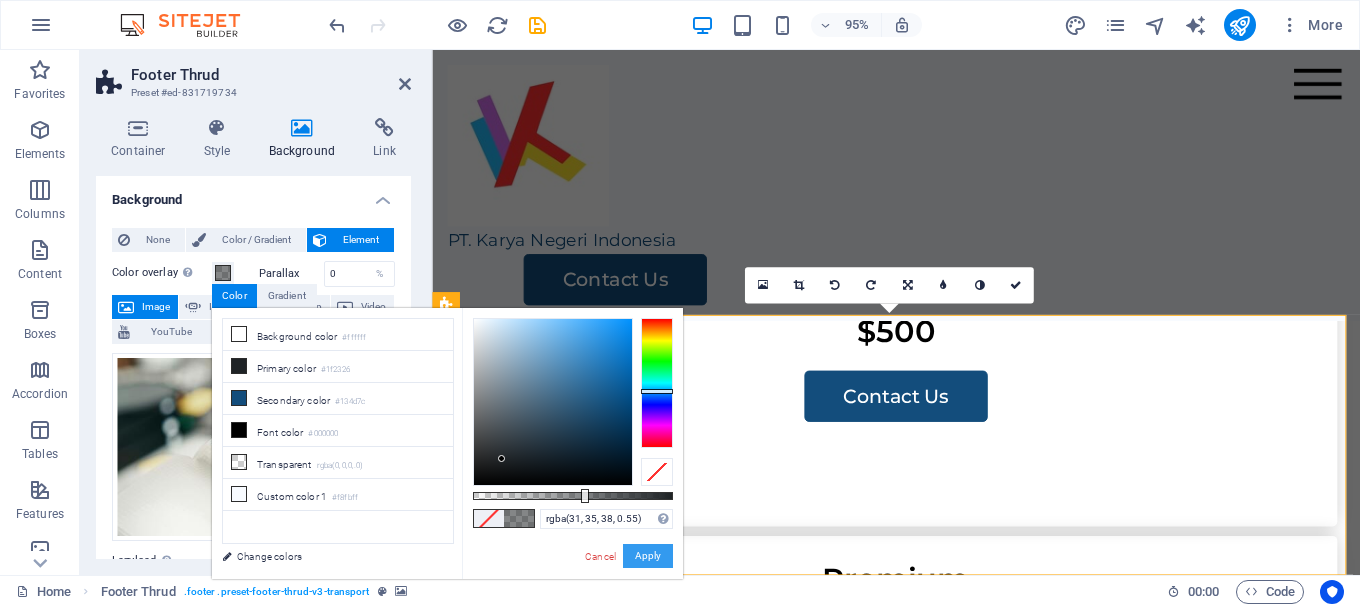 drag, startPoint x: 656, startPoint y: 559, endPoint x: 359, endPoint y: 489, distance: 305.13766 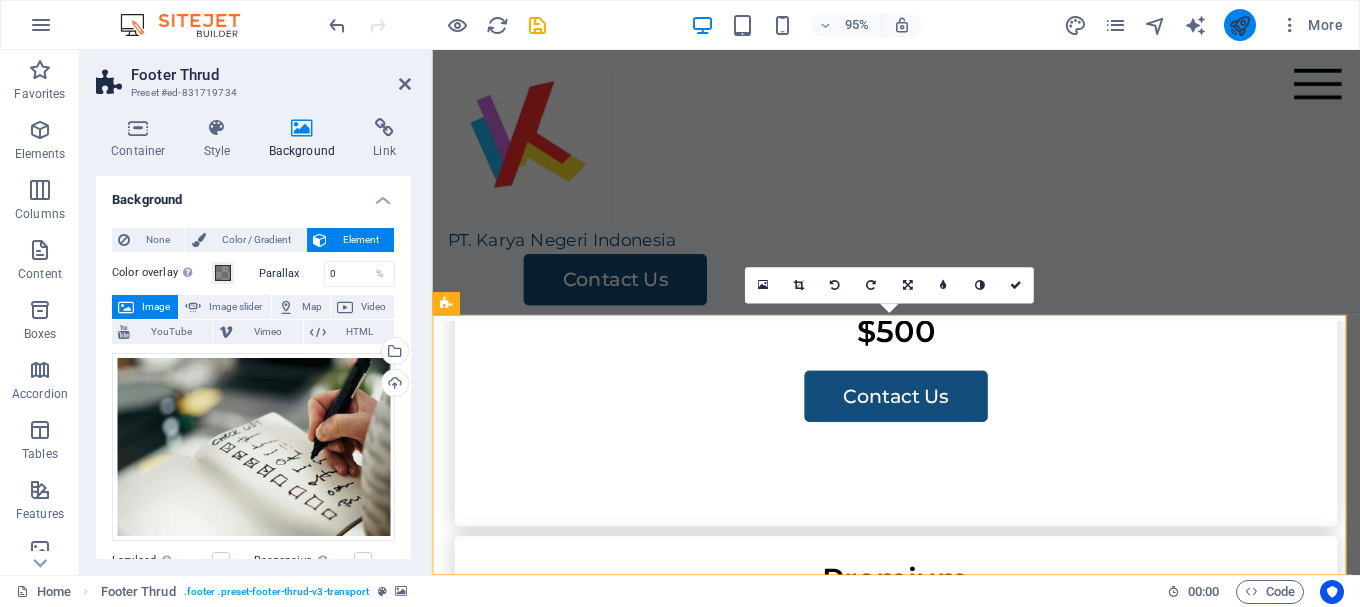 click at bounding box center (1239, 25) 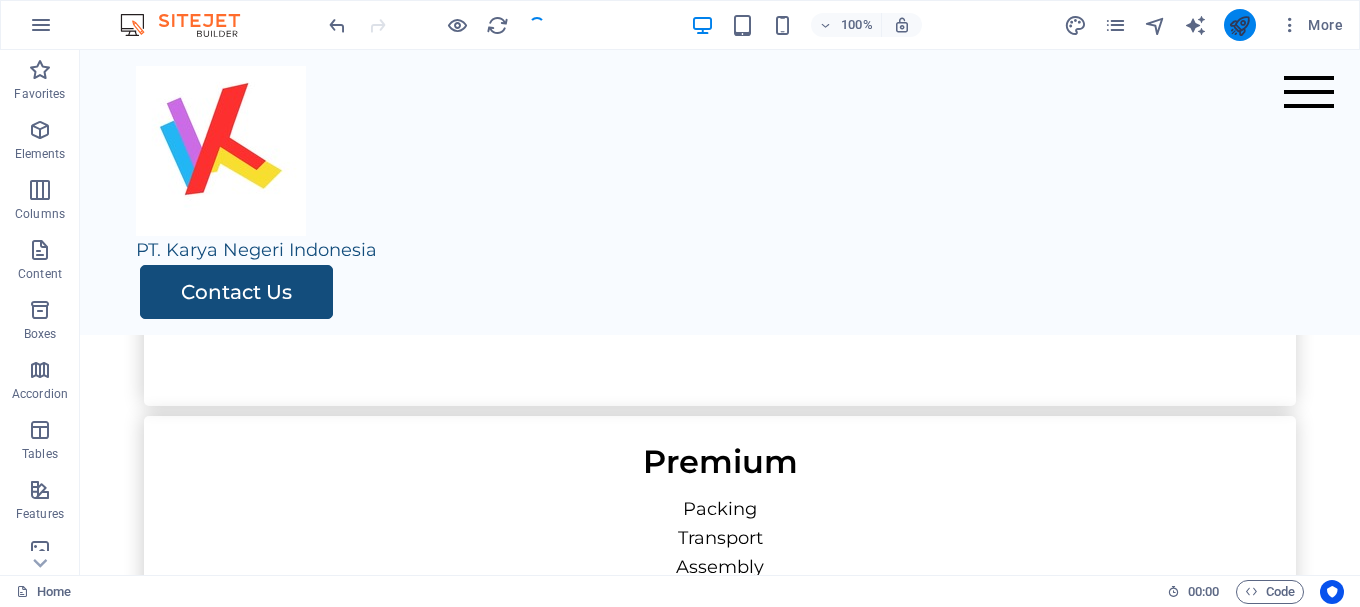 scroll, scrollTop: 4130, scrollLeft: 0, axis: vertical 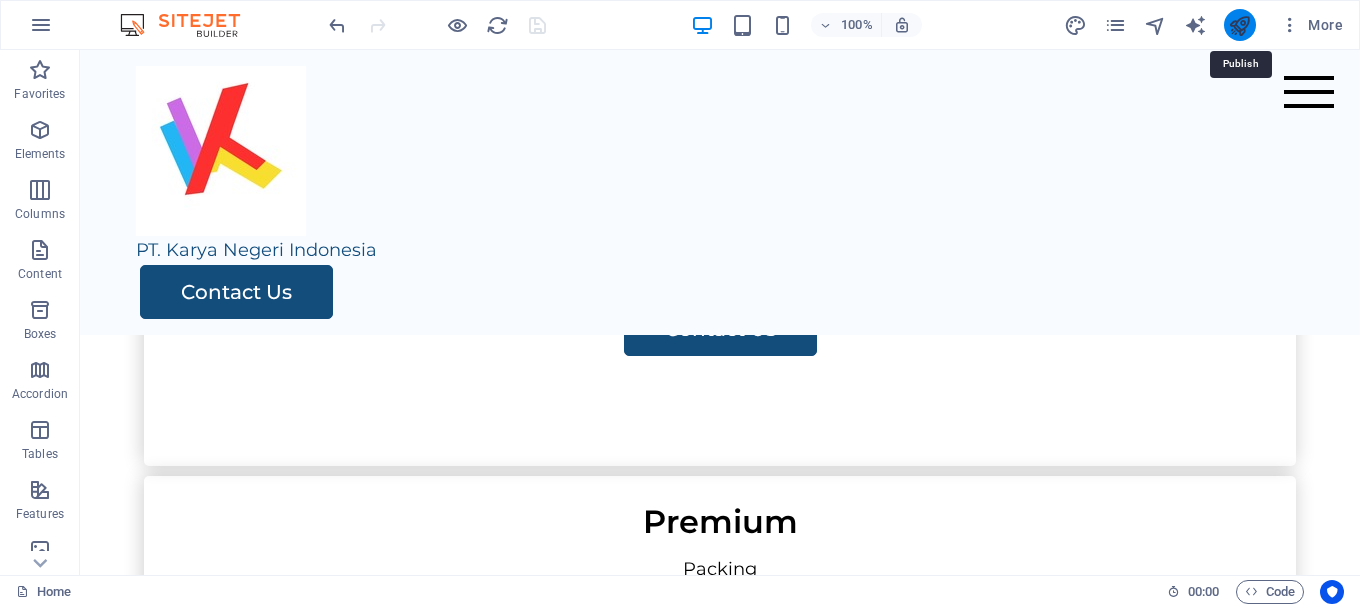 click at bounding box center [1239, 25] 